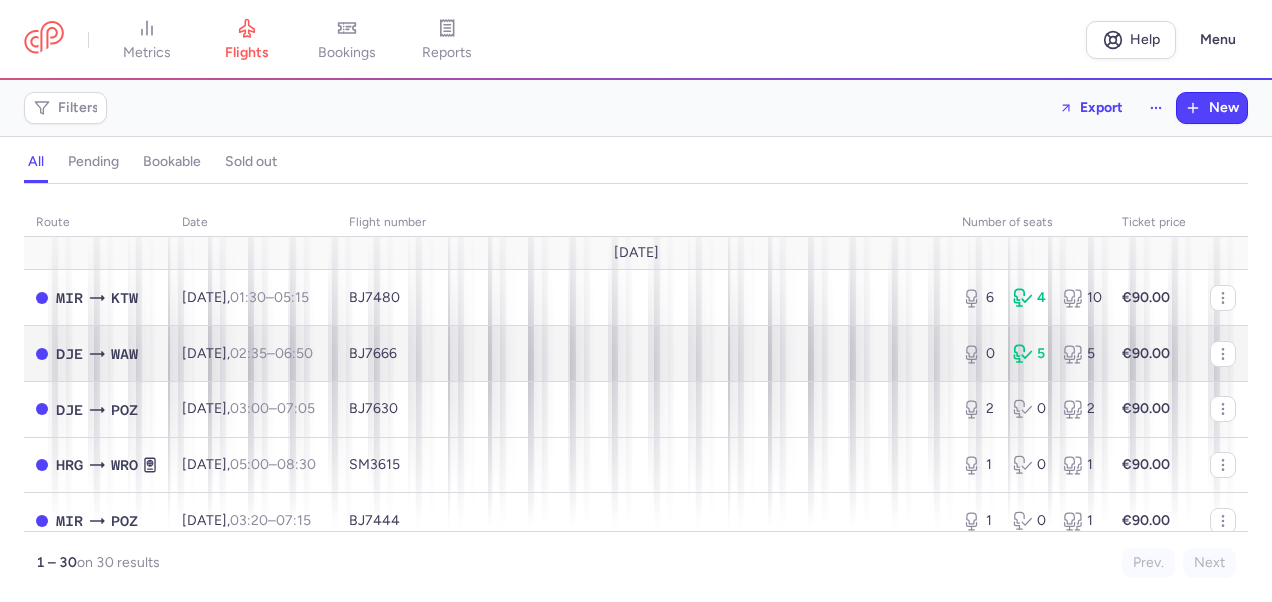scroll, scrollTop: 0, scrollLeft: 0, axis: both 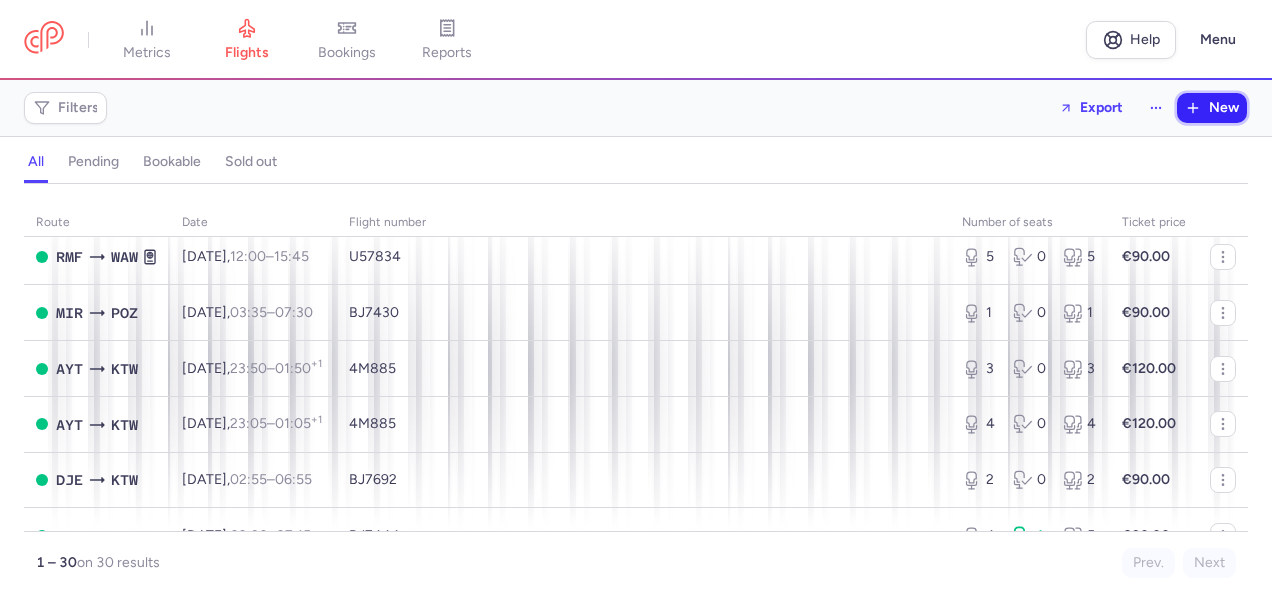 click on "New" at bounding box center [1212, 108] 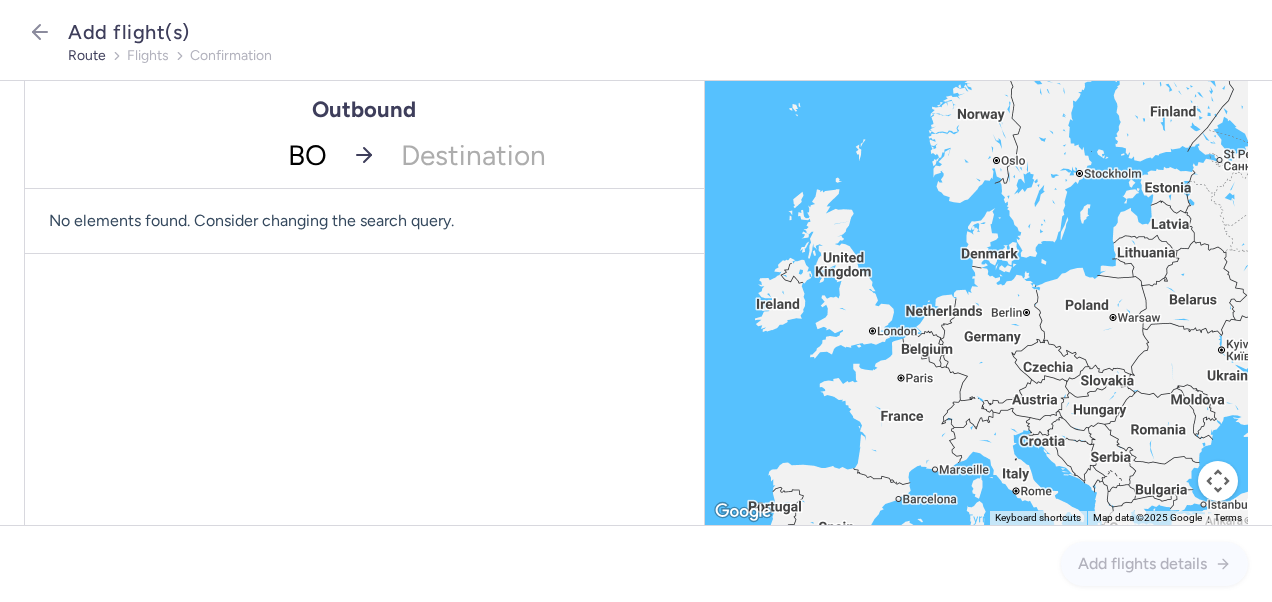 type on "BOJ" 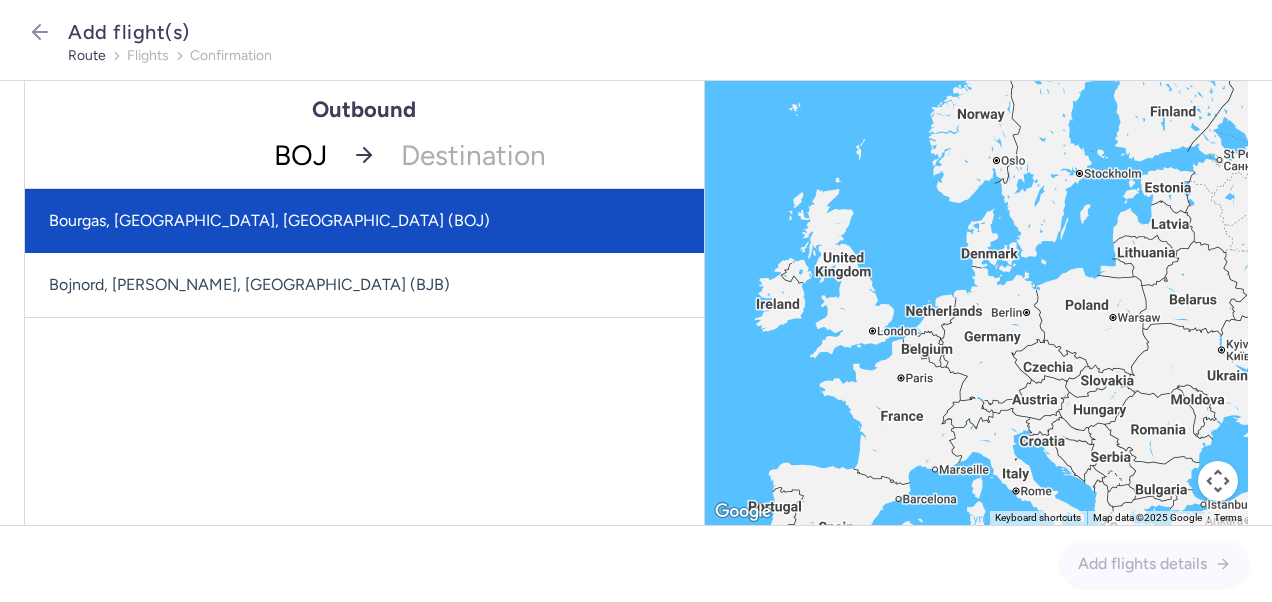 click on "Bourgas, [GEOGRAPHIC_DATA], [GEOGRAPHIC_DATA] (BOJ)" at bounding box center (364, 221) 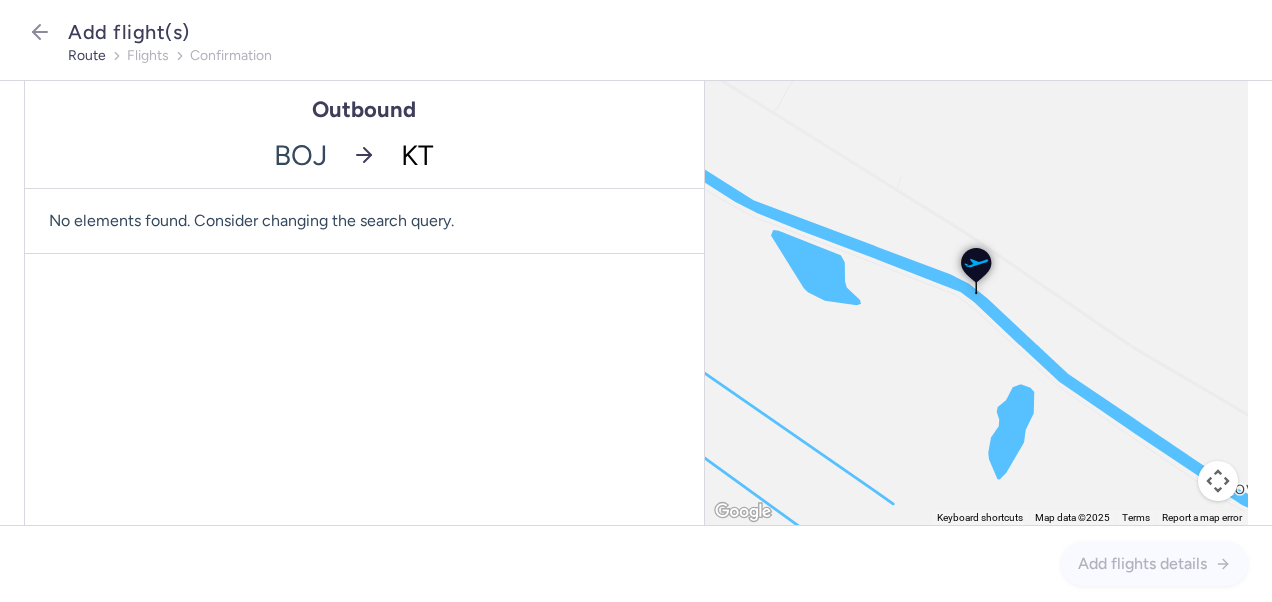 type on "KTW" 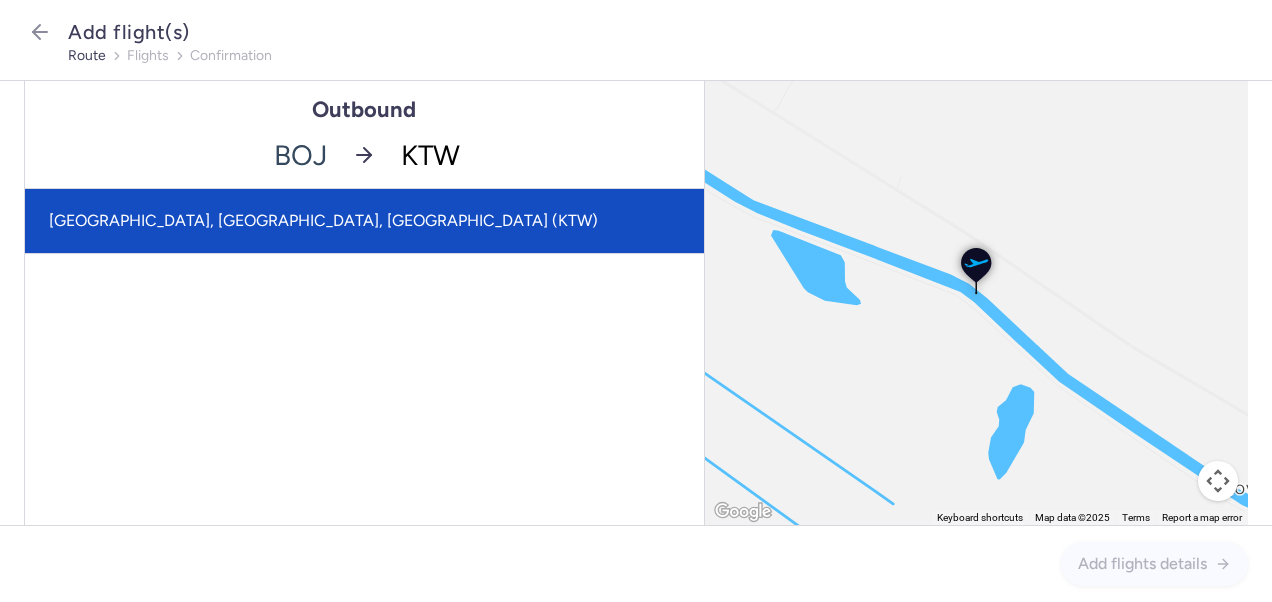 click on "[GEOGRAPHIC_DATA], [GEOGRAPHIC_DATA], [GEOGRAPHIC_DATA] (KTW)" at bounding box center (364, 221) 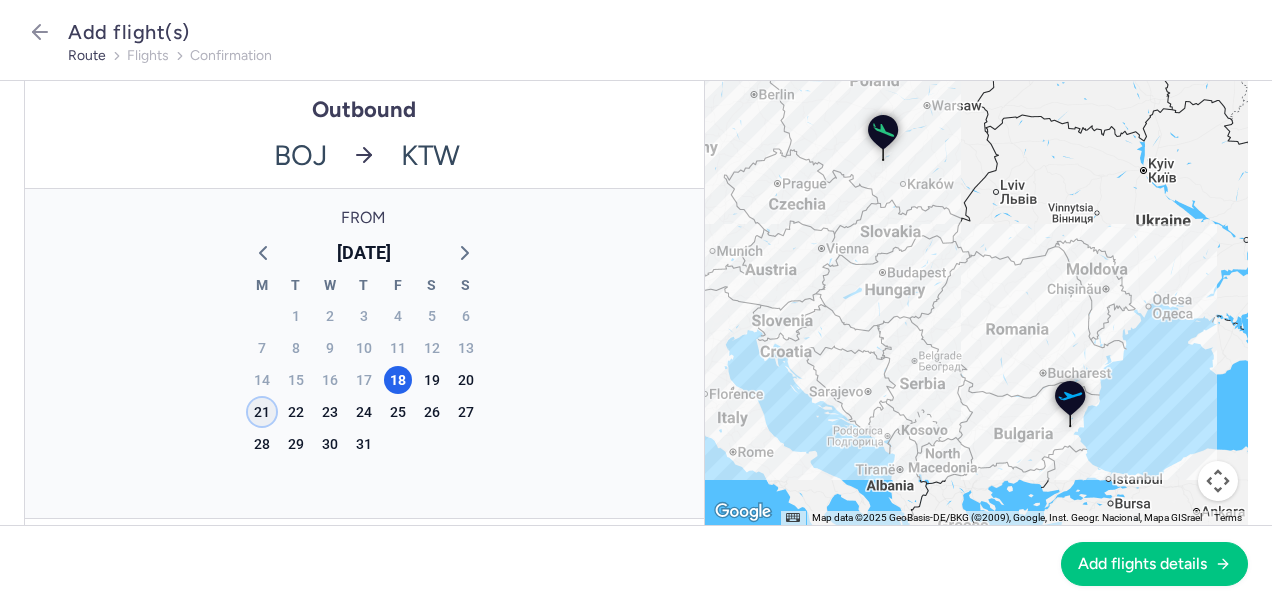 click on "21" 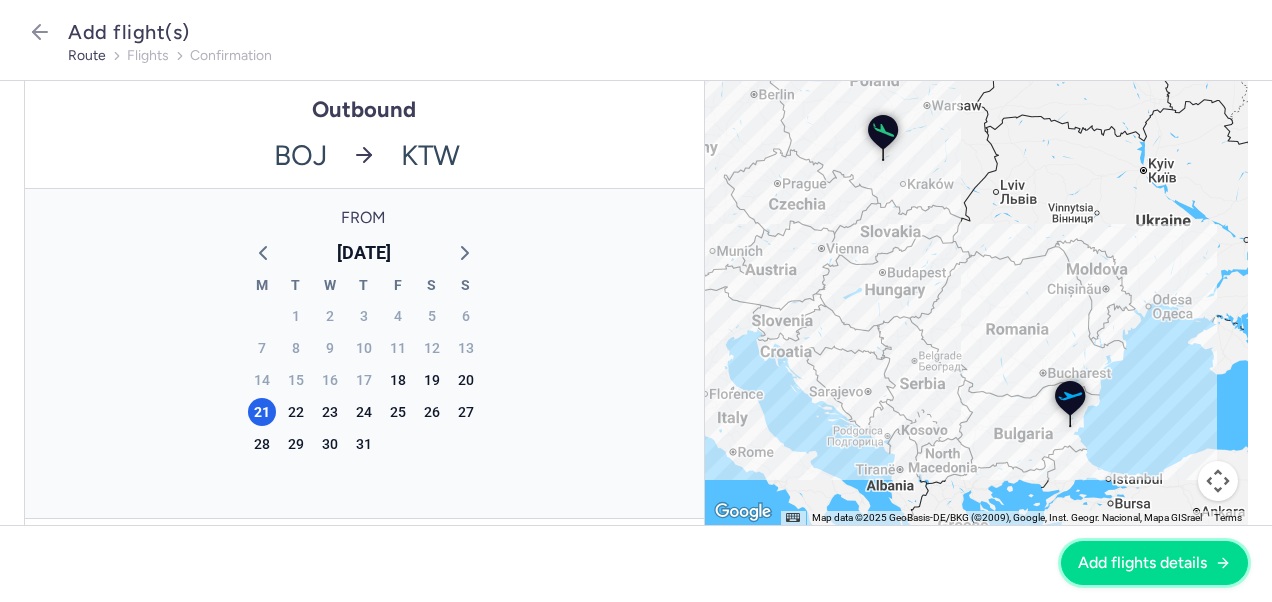 click on "Add flights details" at bounding box center (1142, 563) 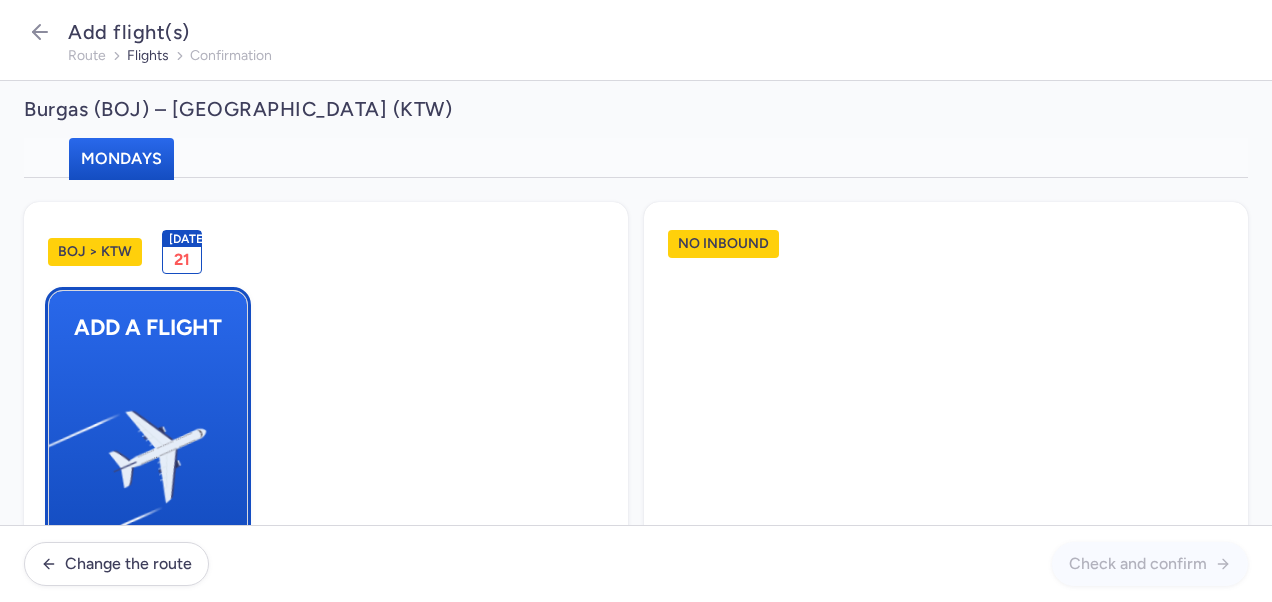 click at bounding box center [59, 448] 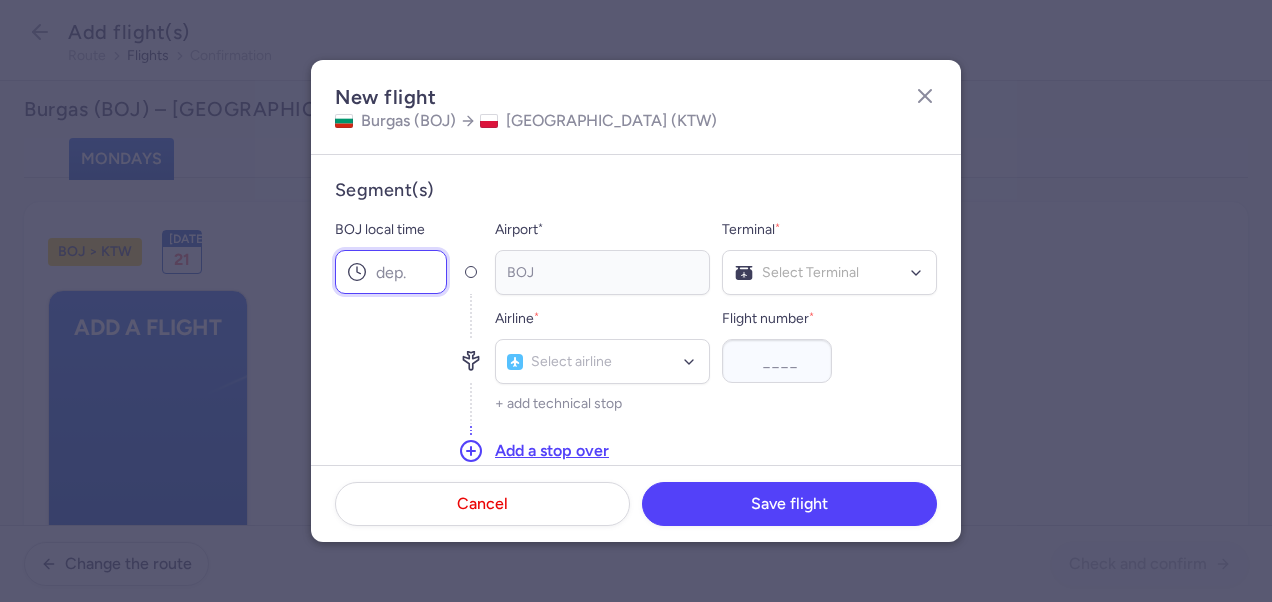 click on "BOJ local time" at bounding box center [391, 272] 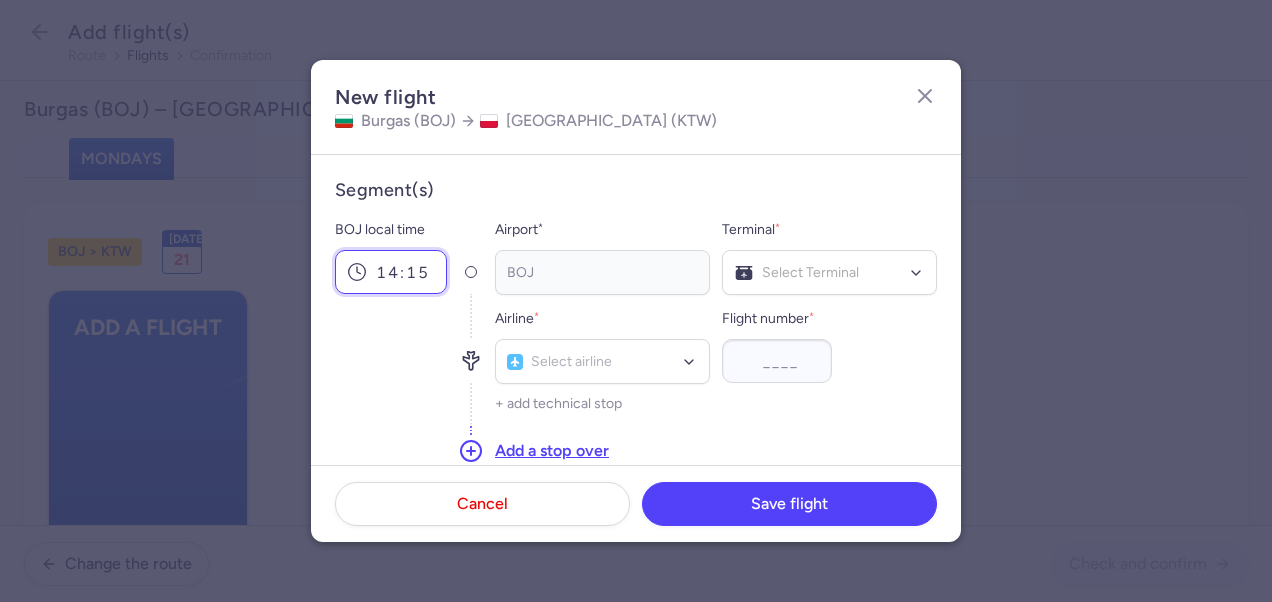 scroll, scrollTop: 200, scrollLeft: 0, axis: vertical 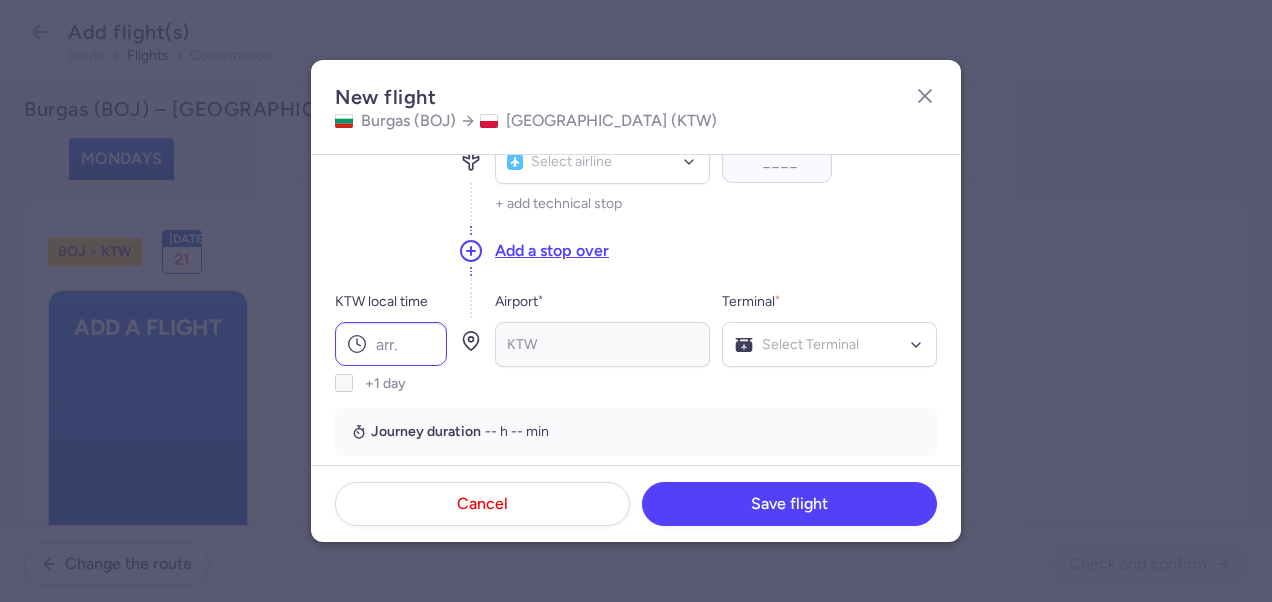 type on "14:15" 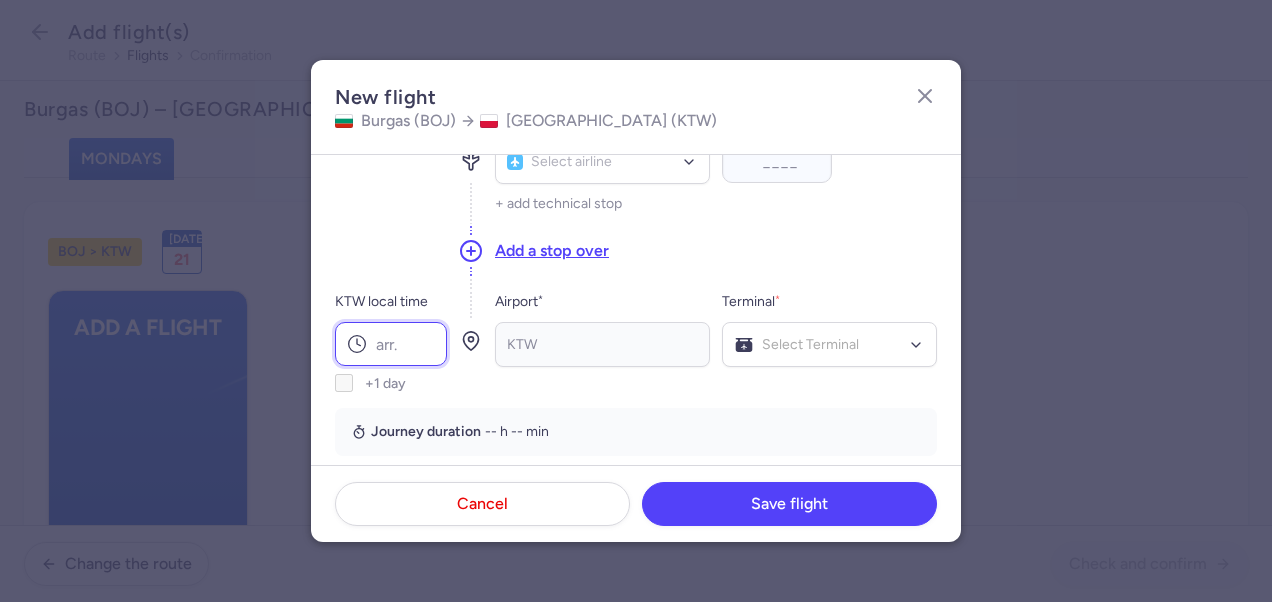 click on "KTW local time" at bounding box center [391, 344] 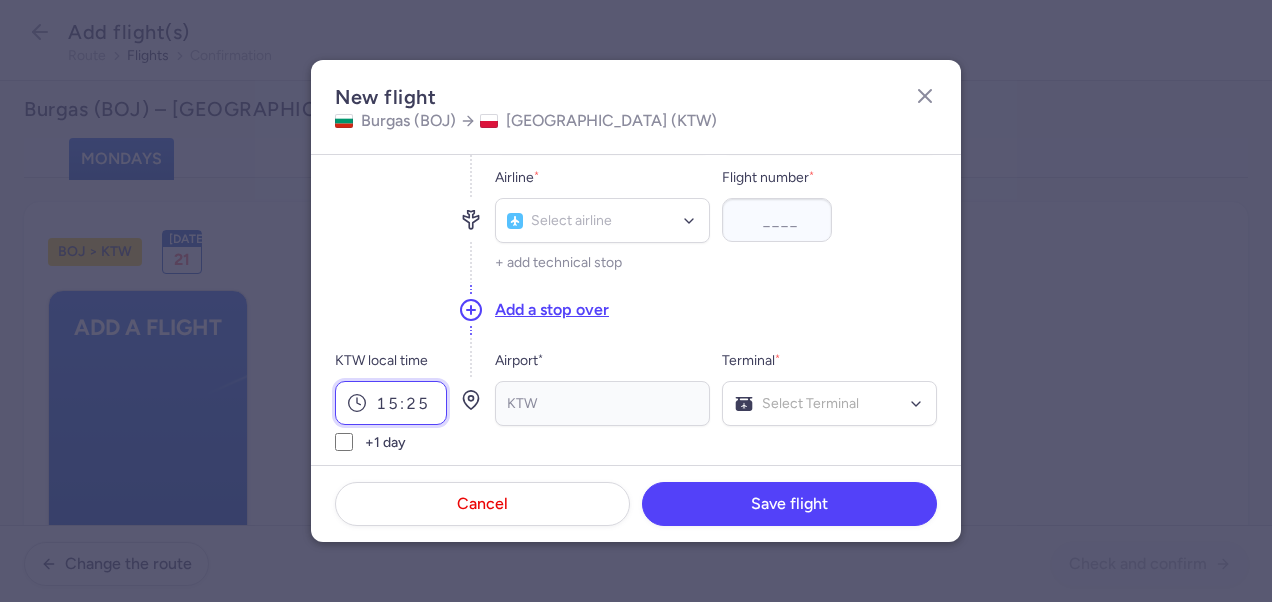 scroll, scrollTop: 100, scrollLeft: 0, axis: vertical 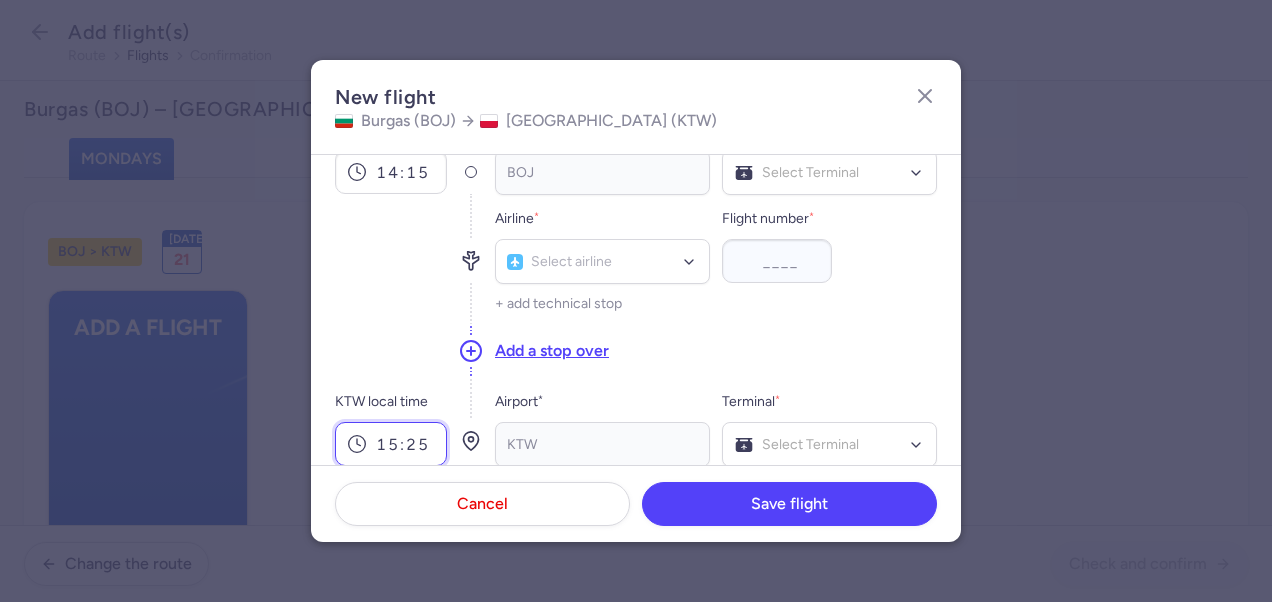 type on "15:25" 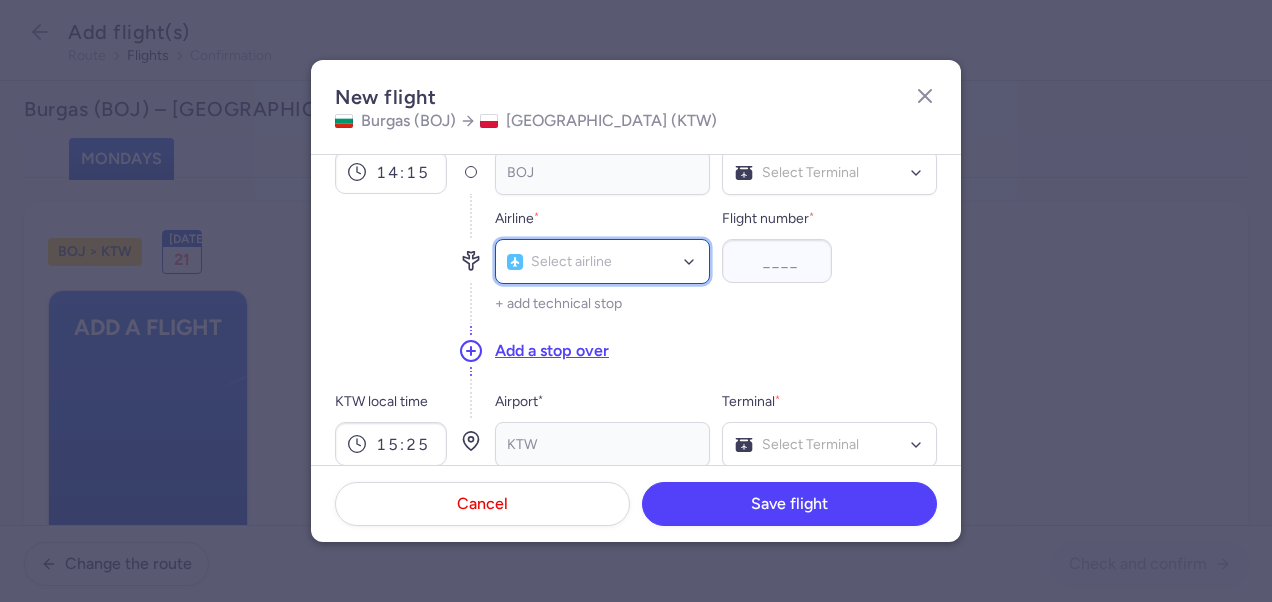 drag, startPoint x: 560, startPoint y: 254, endPoint x: 640, endPoint y: 294, distance: 89.44272 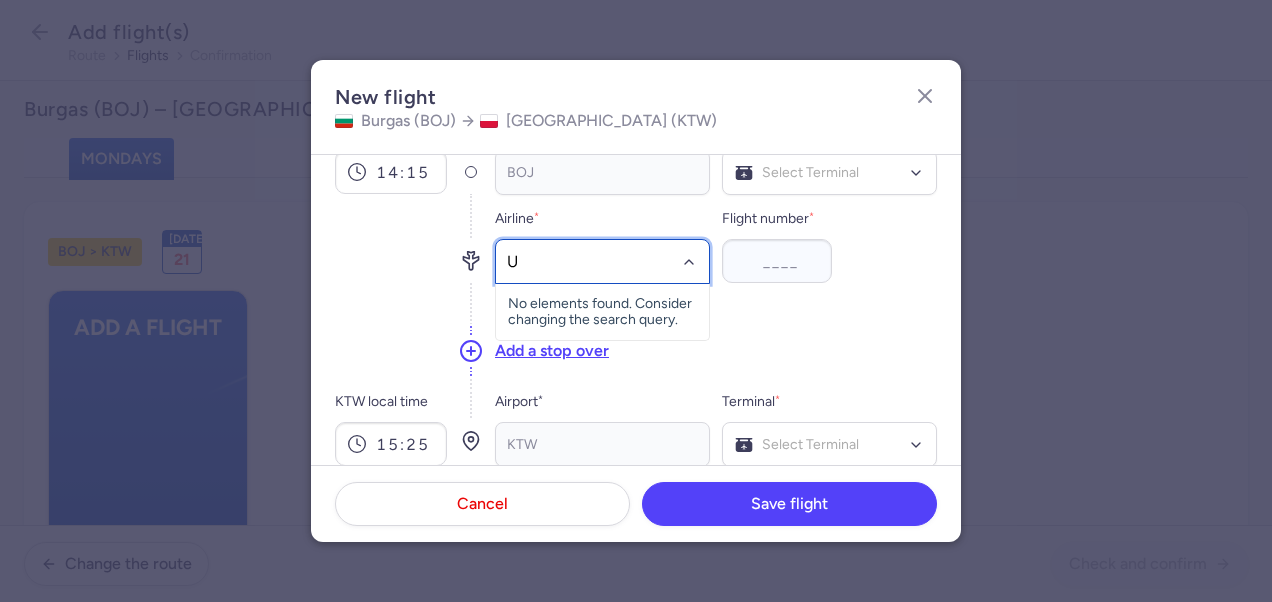 type on "U5" 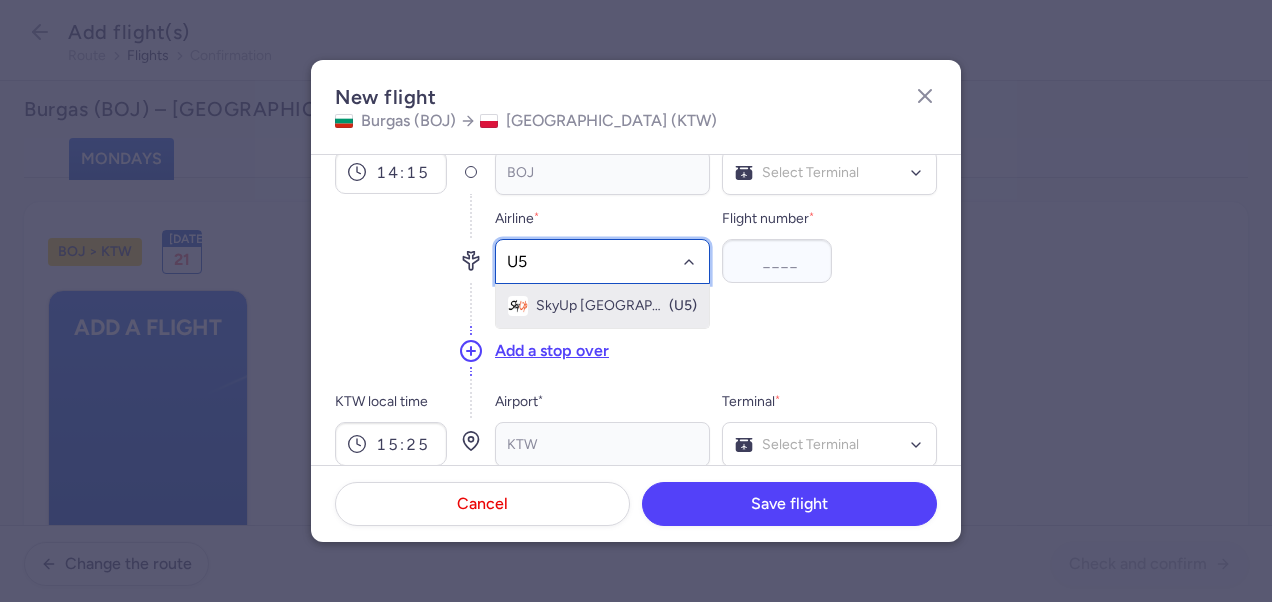 click on "(U5)" at bounding box center (683, 306) 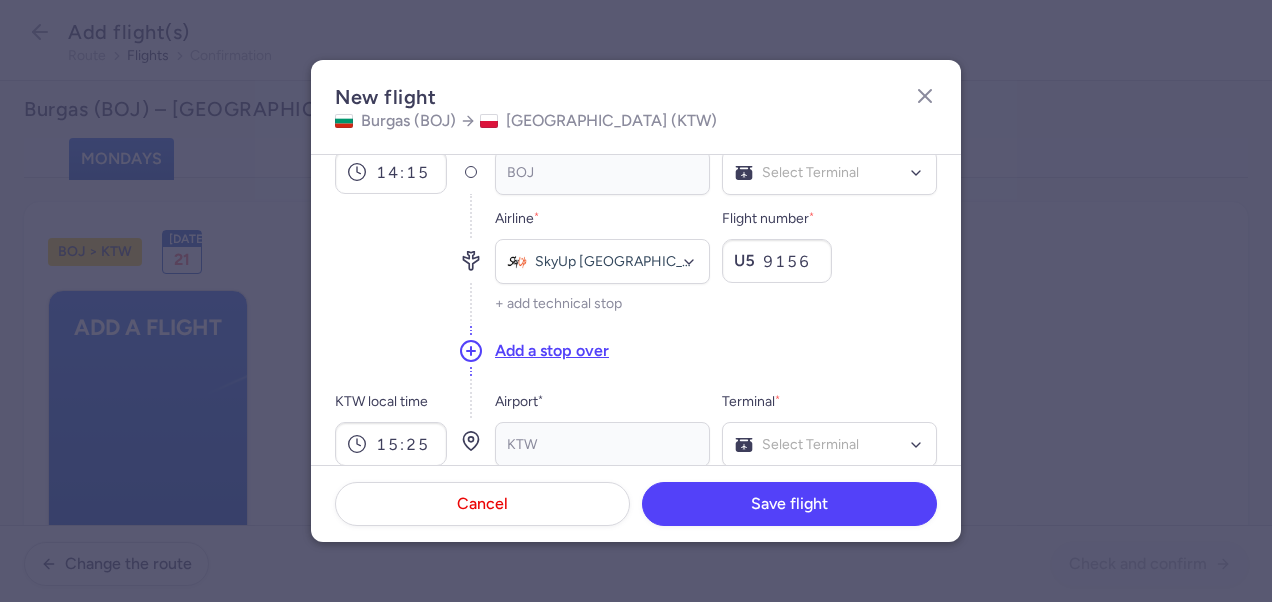 type on "9156" 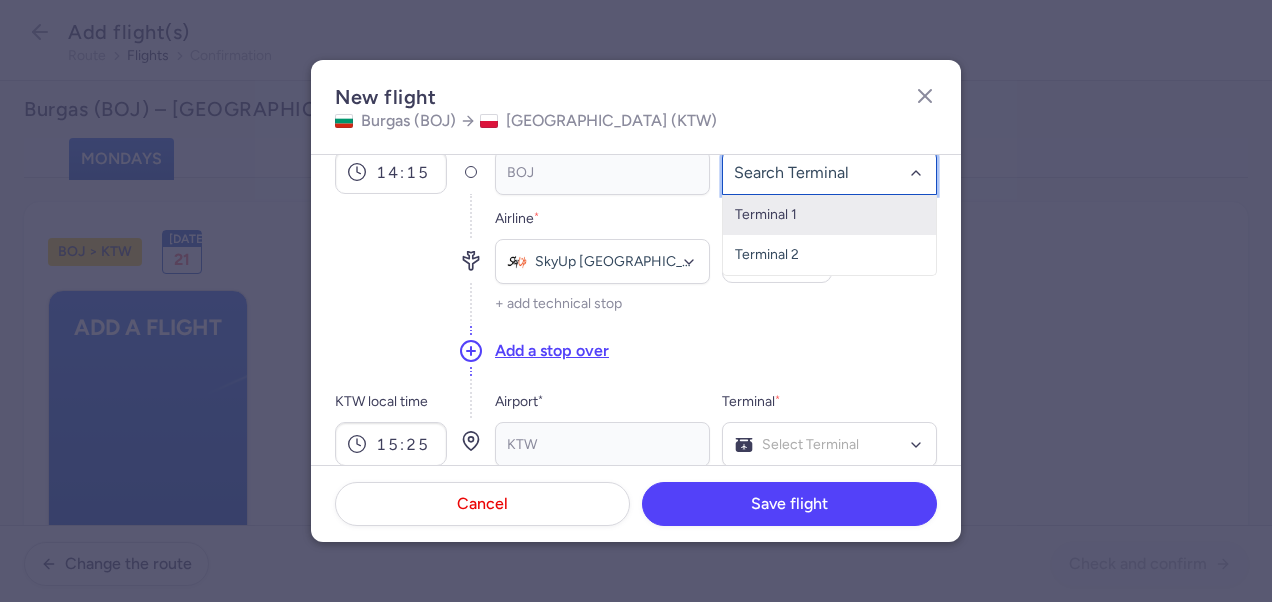 drag, startPoint x: 805, startPoint y: 213, endPoint x: 816, endPoint y: 228, distance: 18.601076 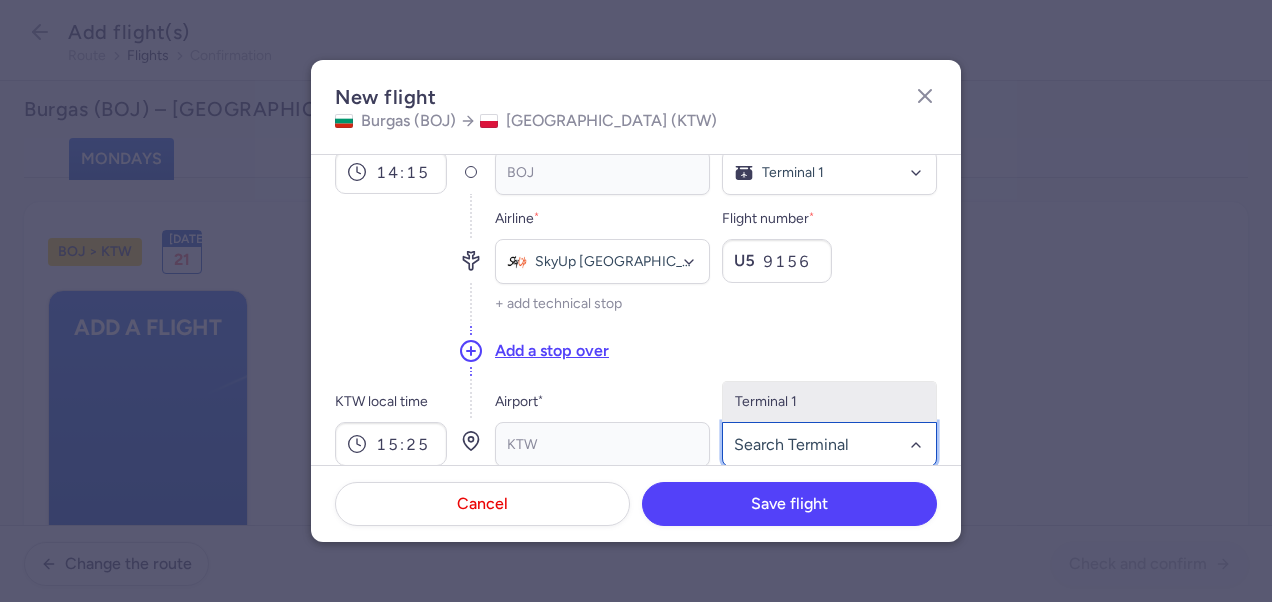 click on "Terminal 1" at bounding box center [829, 402] 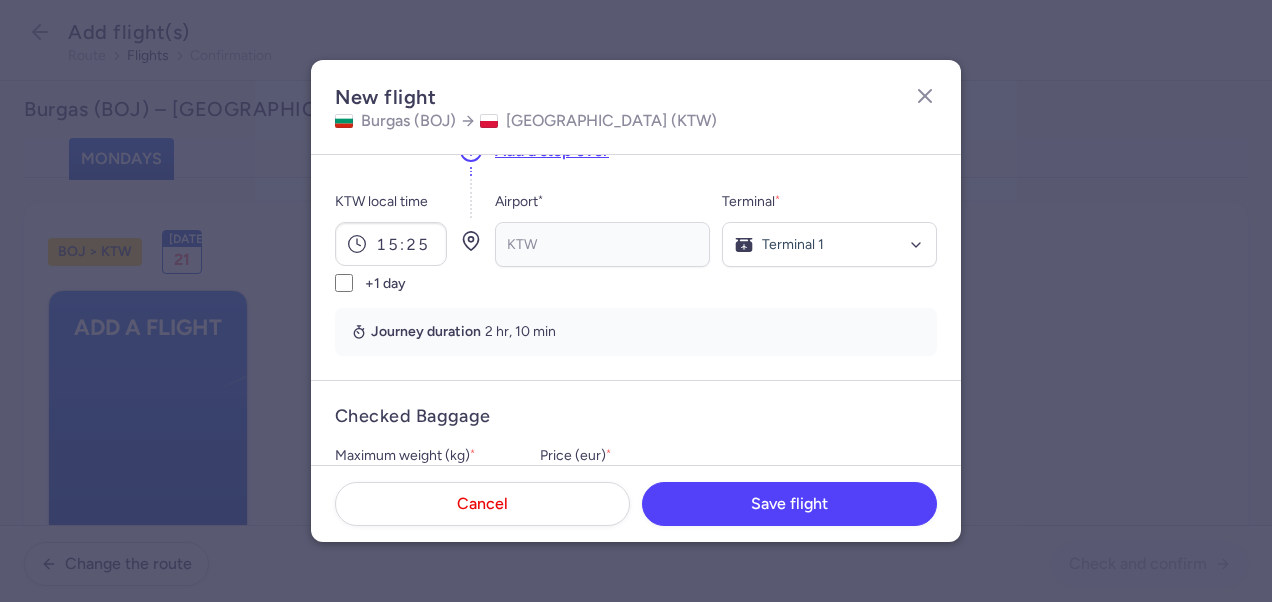 scroll, scrollTop: 500, scrollLeft: 0, axis: vertical 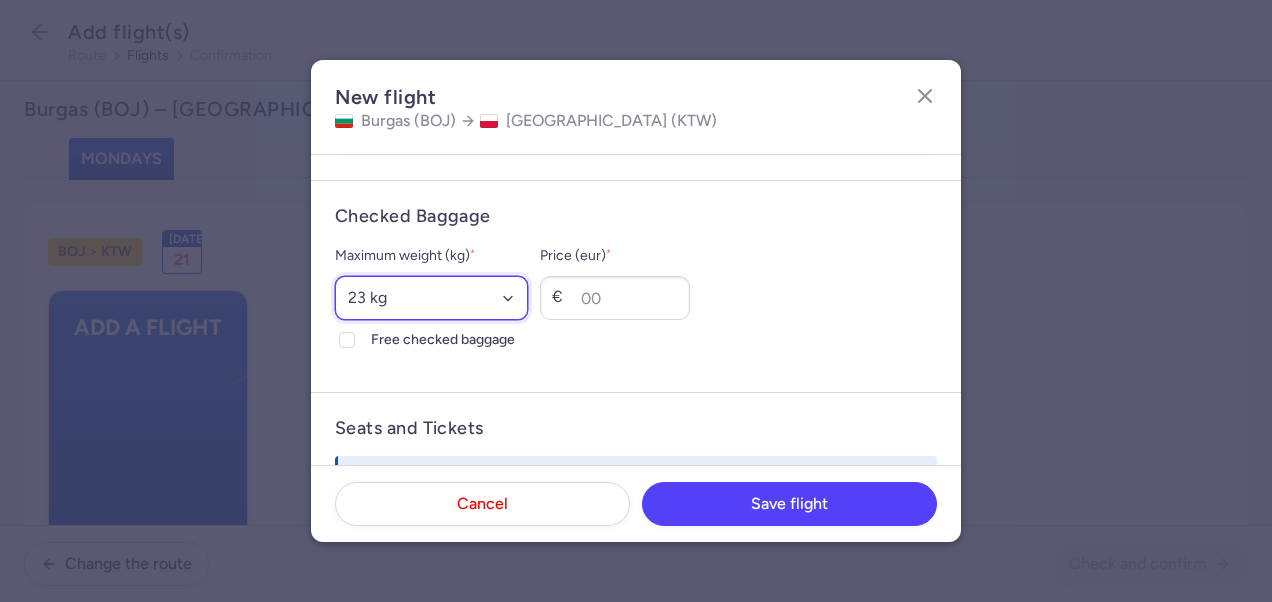 click on "Select an option 15 kg 16 kg 17 kg 18 kg 19 kg 20 kg 21 kg 22 kg 23 kg 24 kg 25 kg 26 kg 27 kg 28 kg 29 kg 30 kg 31 kg 32 kg 33 kg 34 kg 35 kg" at bounding box center [431, 298] 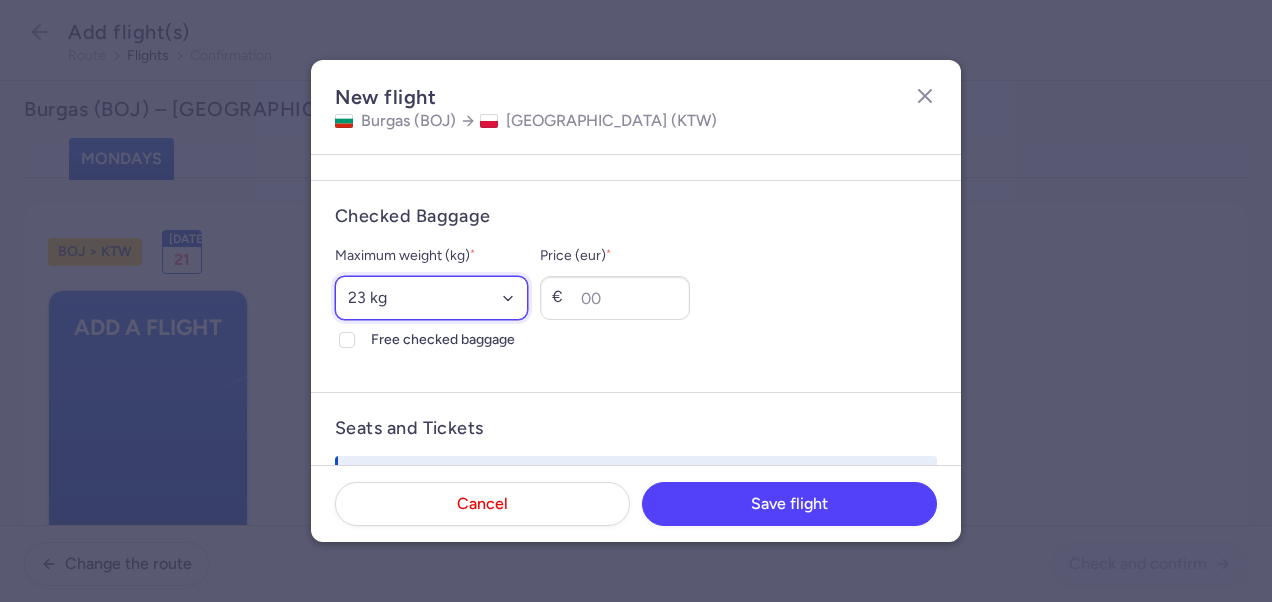select on "20" 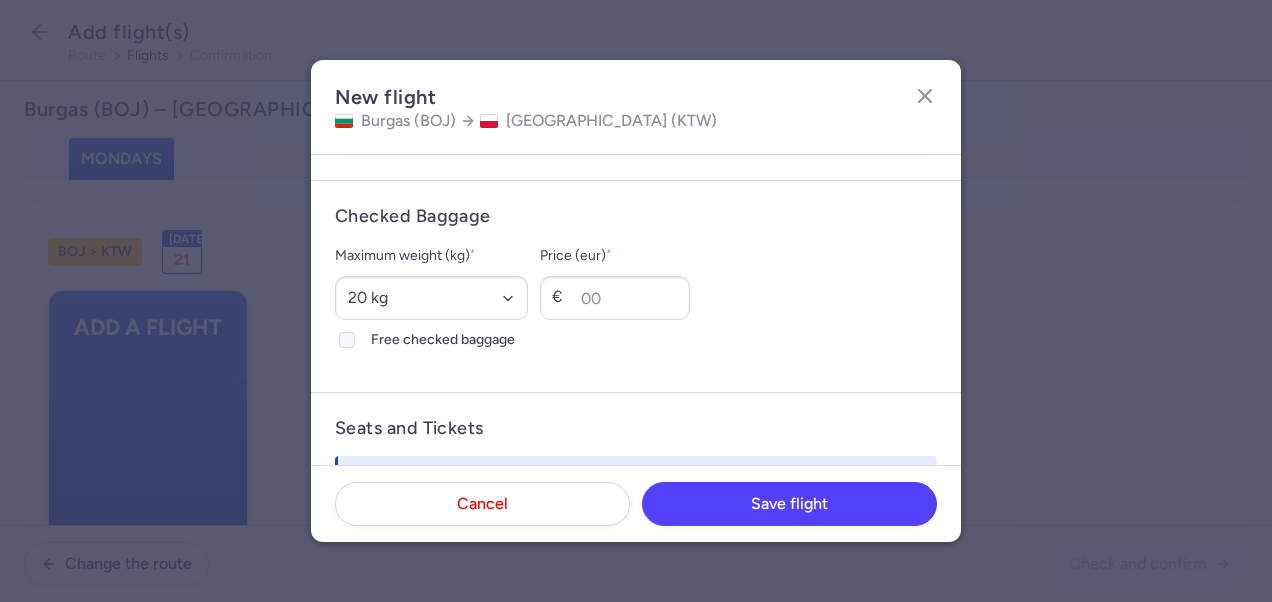 drag, startPoint x: 394, startPoint y: 338, endPoint x: 501, endPoint y: 374, distance: 112.89375 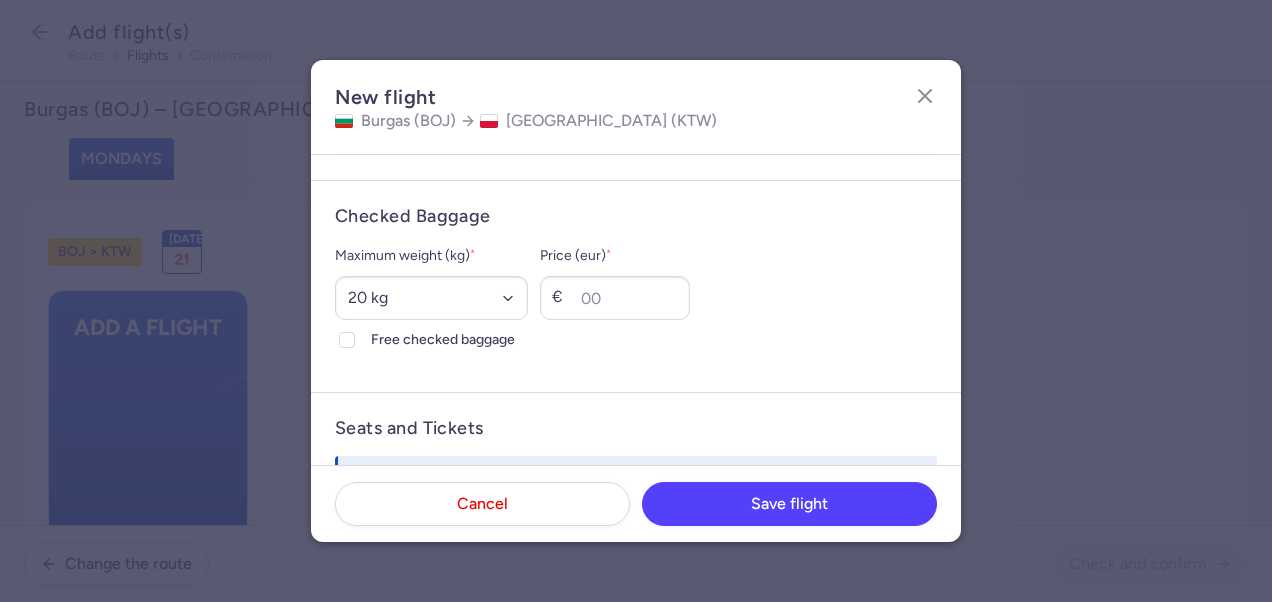click on "Free checked baggage" at bounding box center [347, 340] 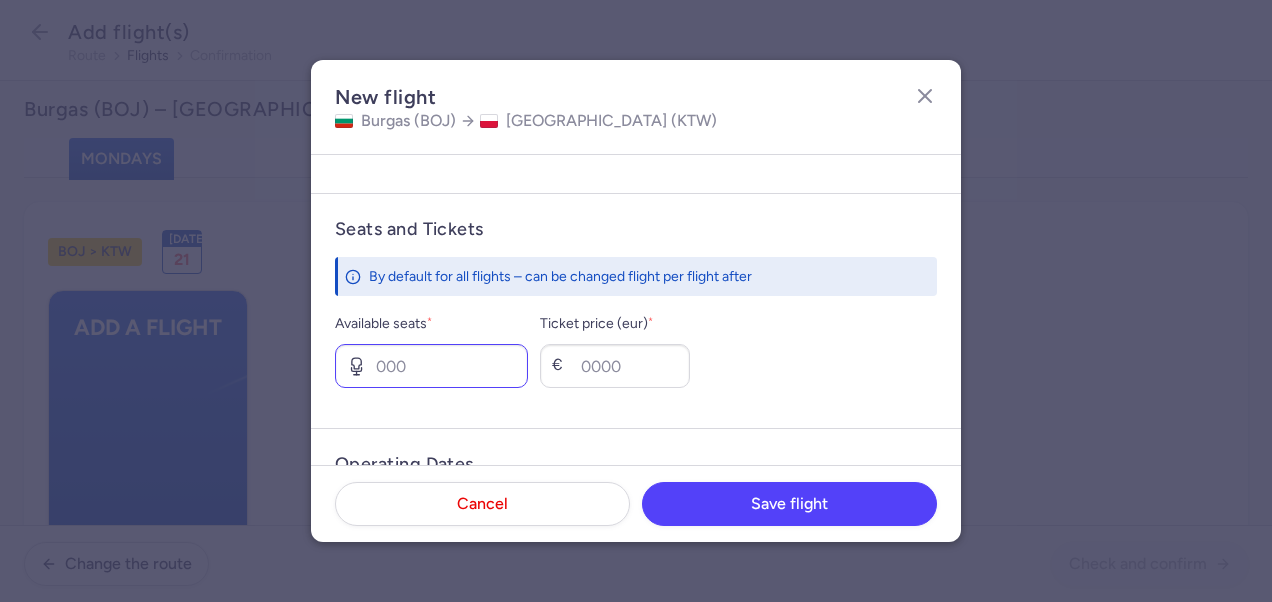 scroll, scrollTop: 700, scrollLeft: 0, axis: vertical 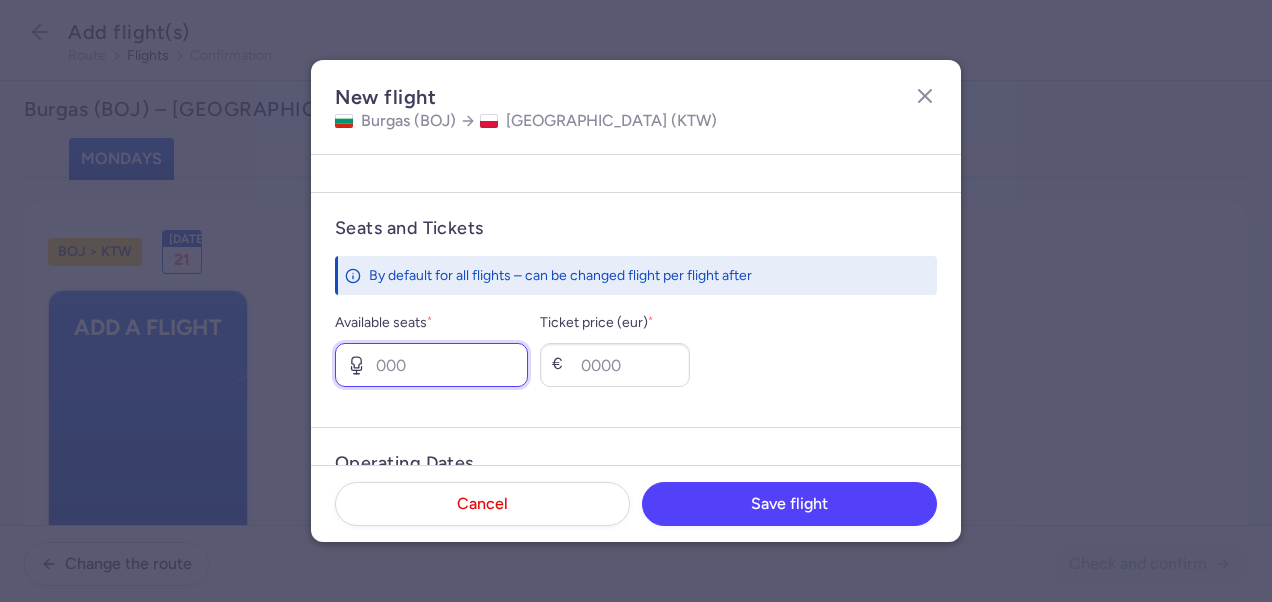 click on "Available seats  *" at bounding box center [431, 365] 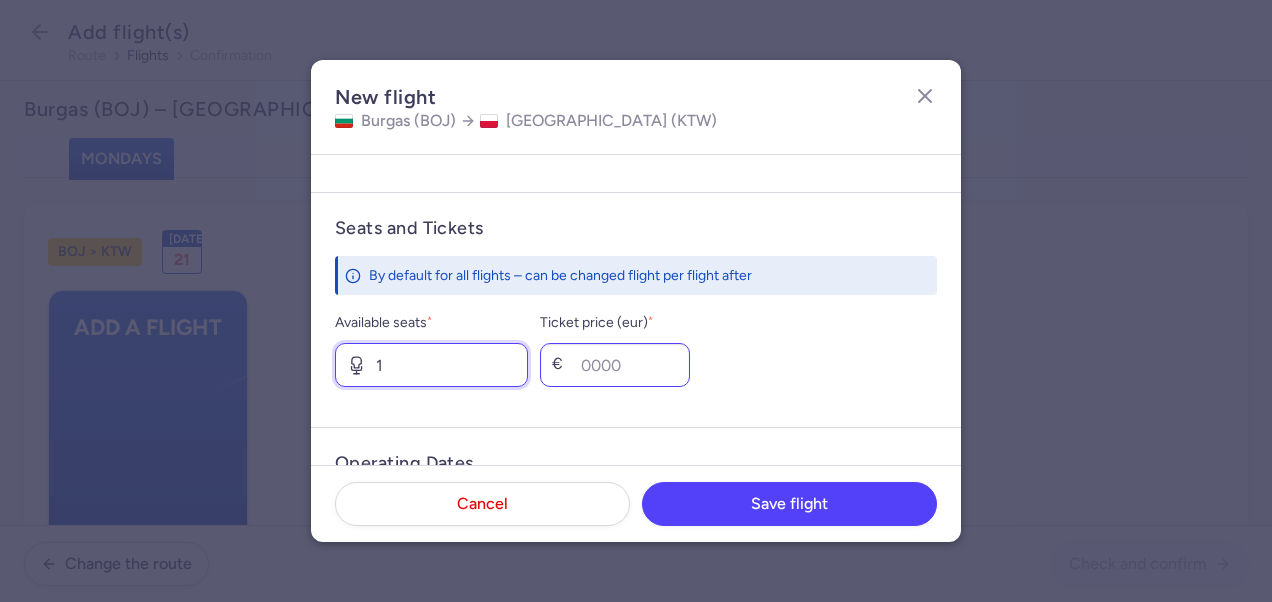 type on "1" 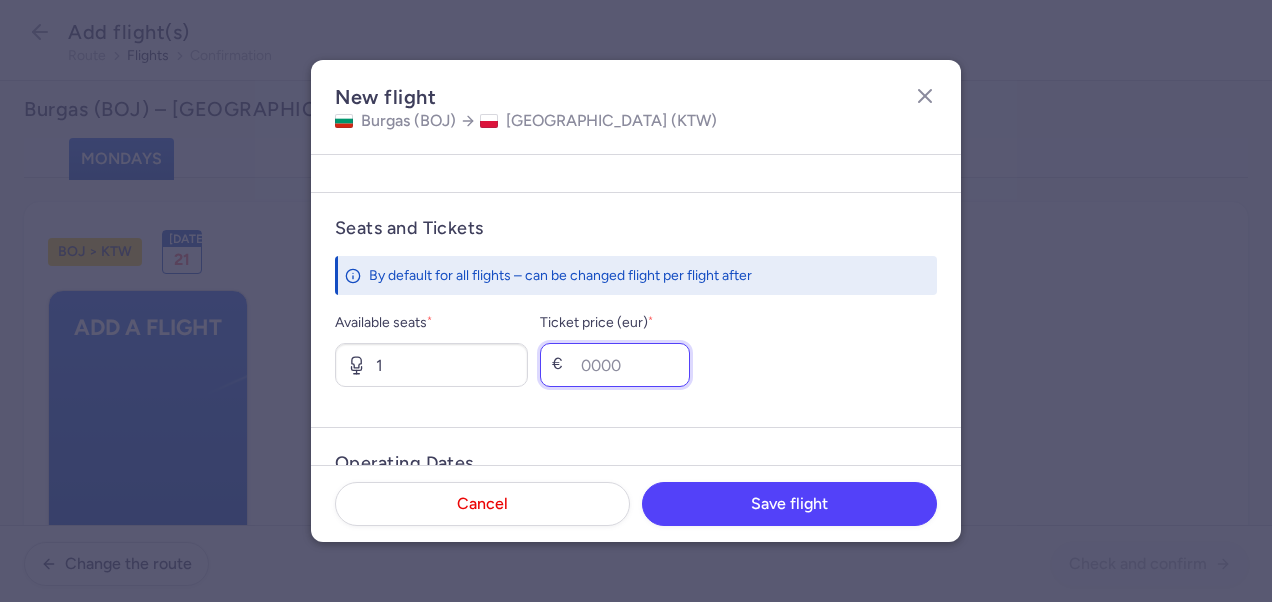 click on "Ticket price (eur)  *" at bounding box center [615, 365] 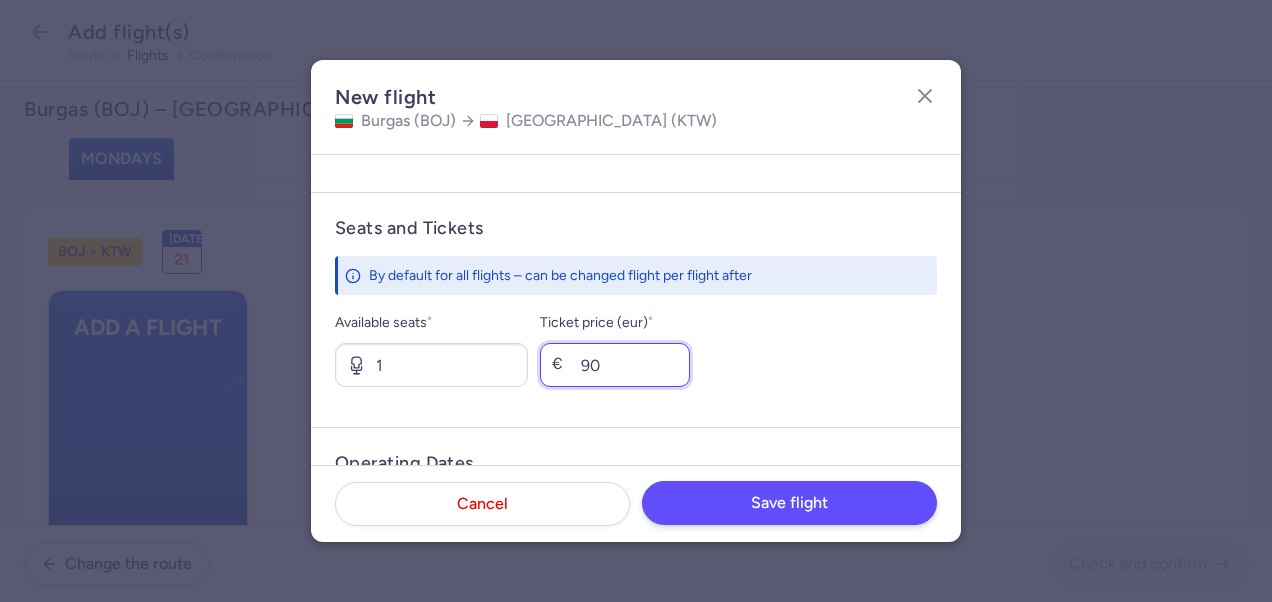 type on "90" 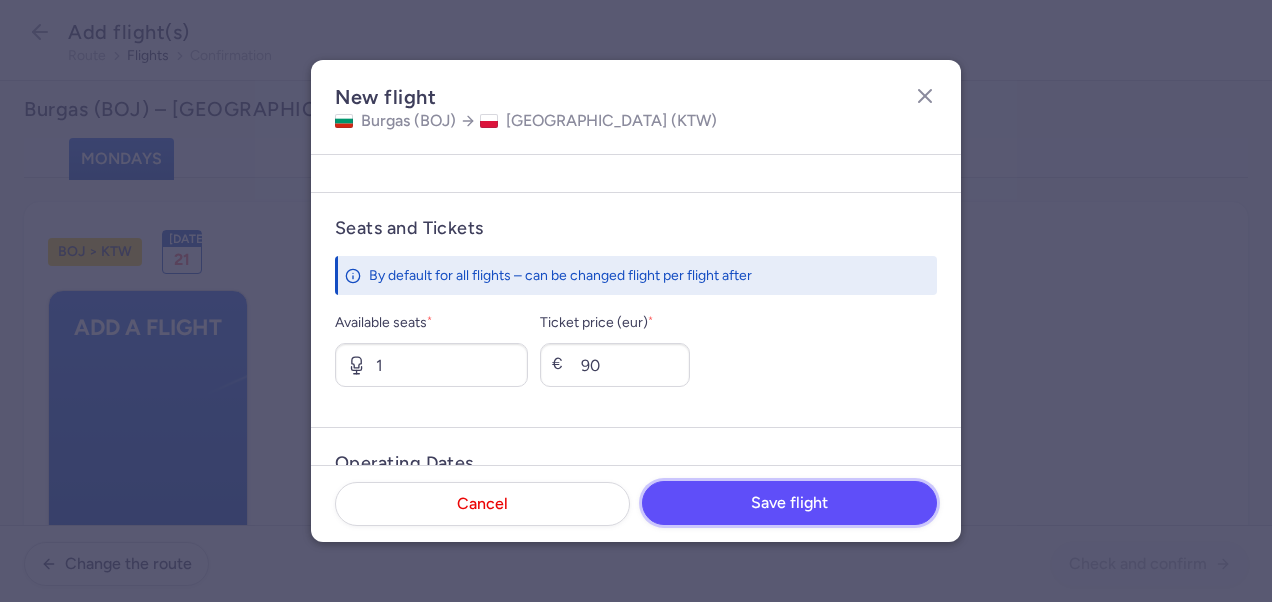 click on "Save flight" at bounding box center [789, 503] 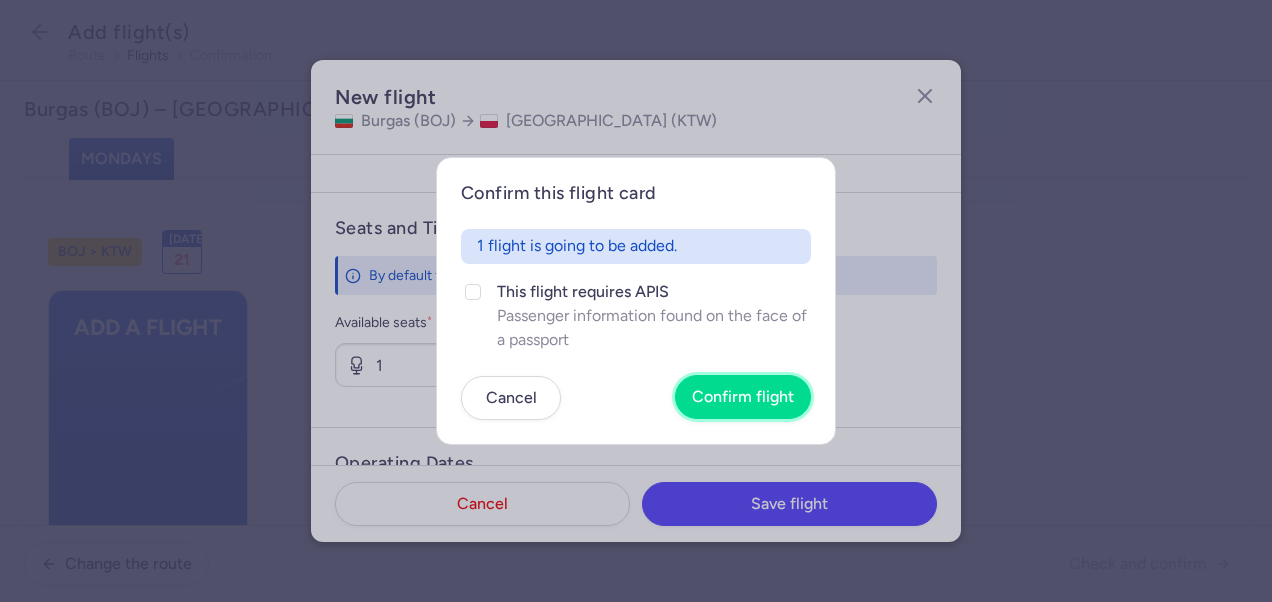 click on "Confirm flight" at bounding box center [743, 397] 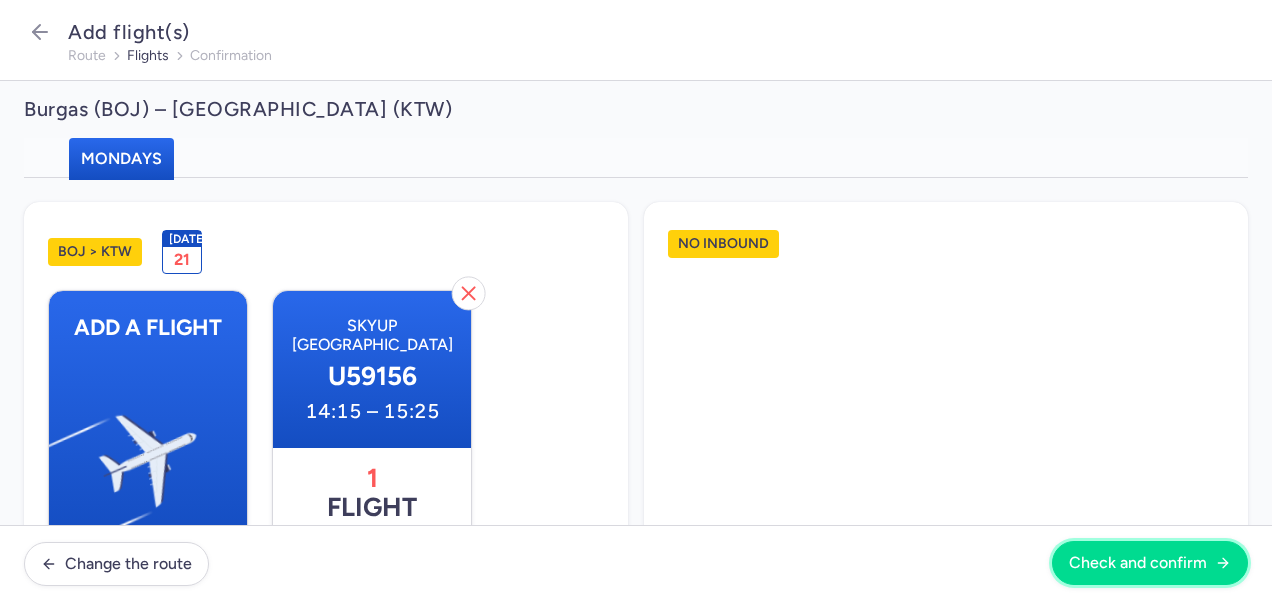 click on "Check and confirm" at bounding box center (1138, 563) 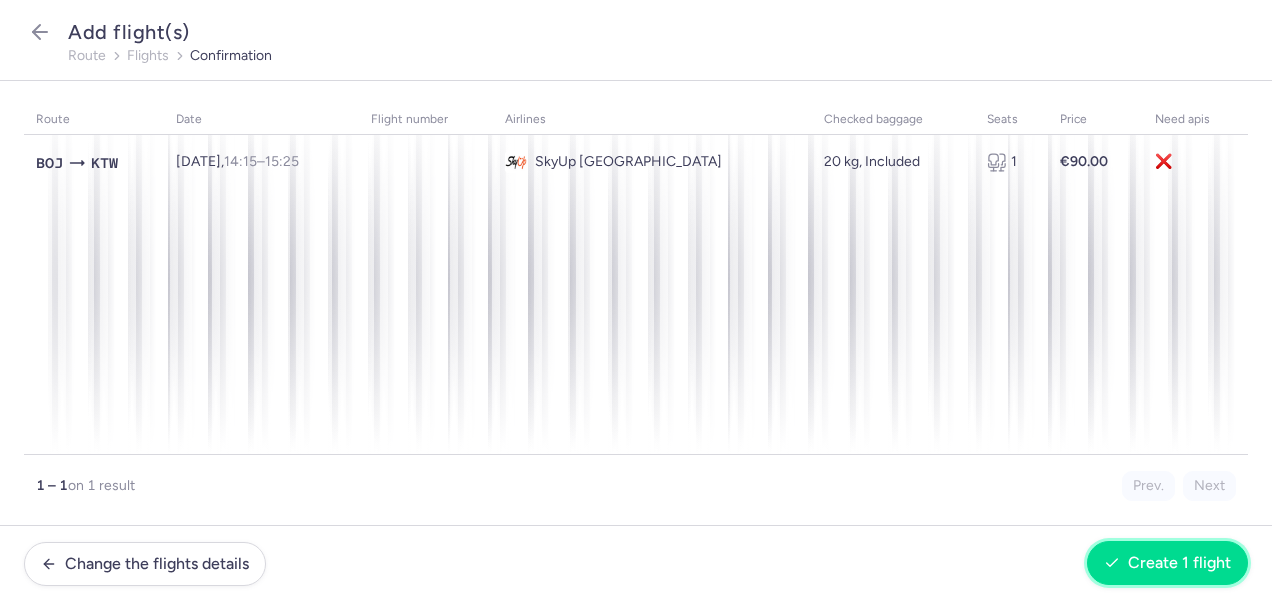click on "Create 1 flight" at bounding box center (1167, 563) 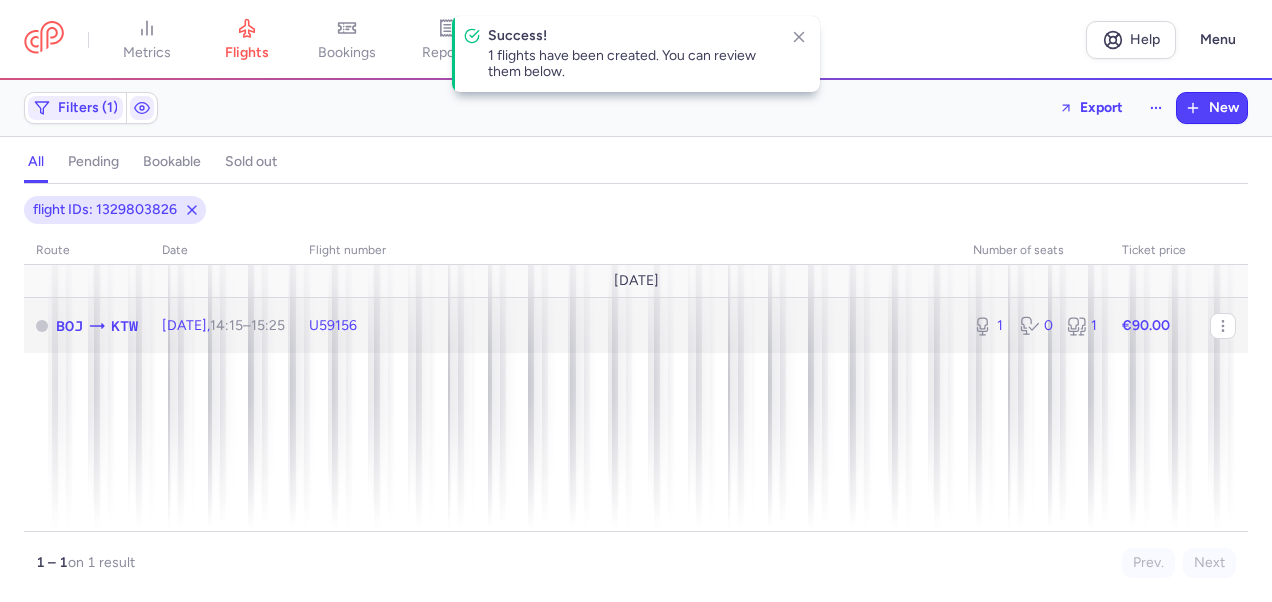 click on "€90.00" 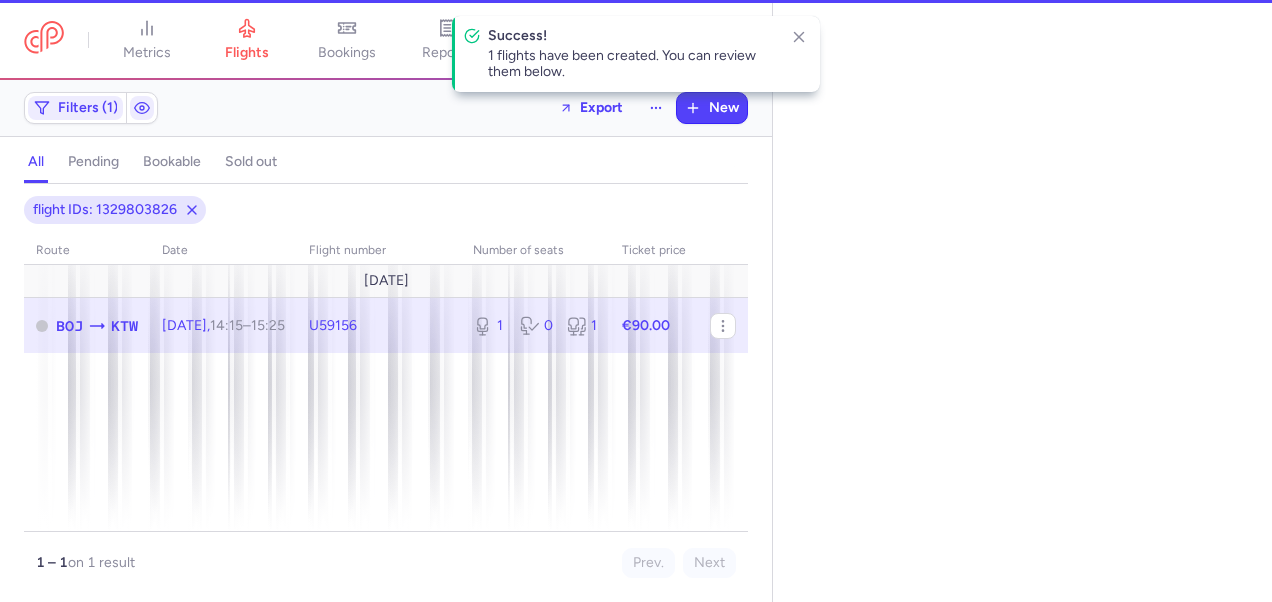 select on "days" 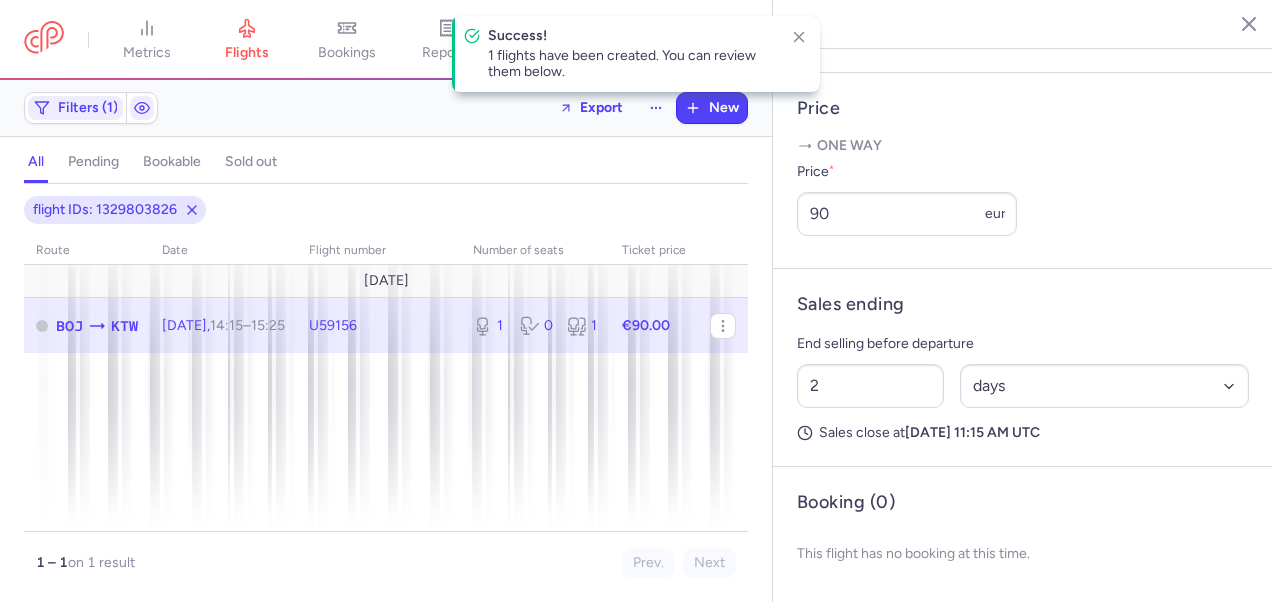 scroll, scrollTop: 775, scrollLeft: 0, axis: vertical 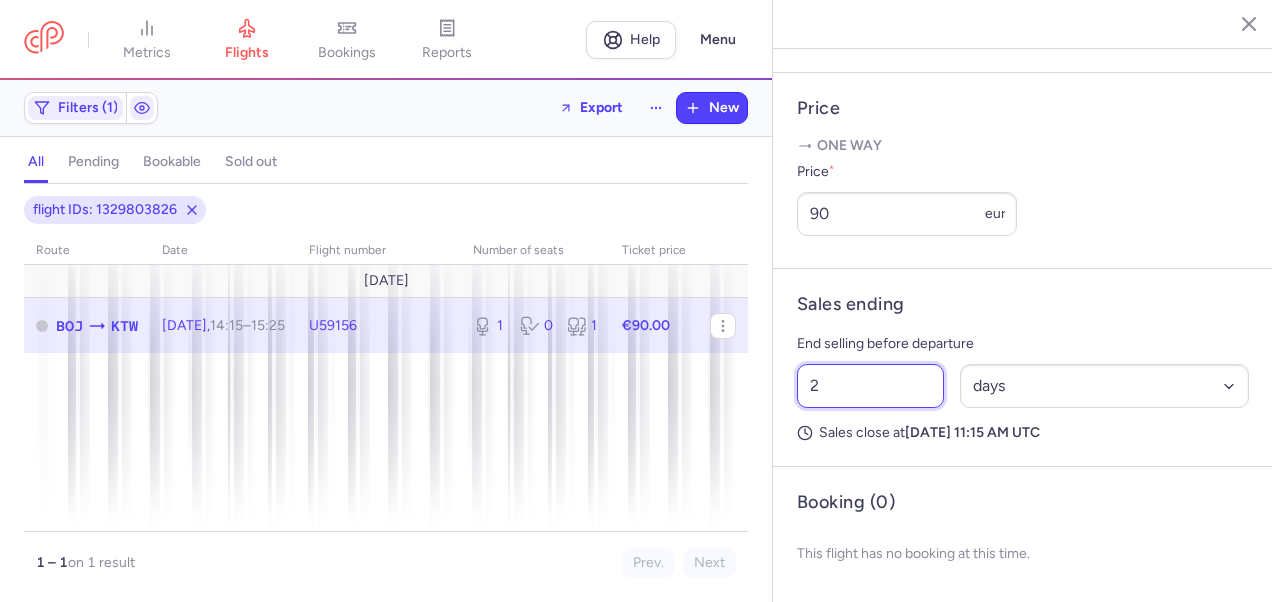 drag, startPoint x: 840, startPoint y: 388, endPoint x: 767, endPoint y: 392, distance: 73.109505 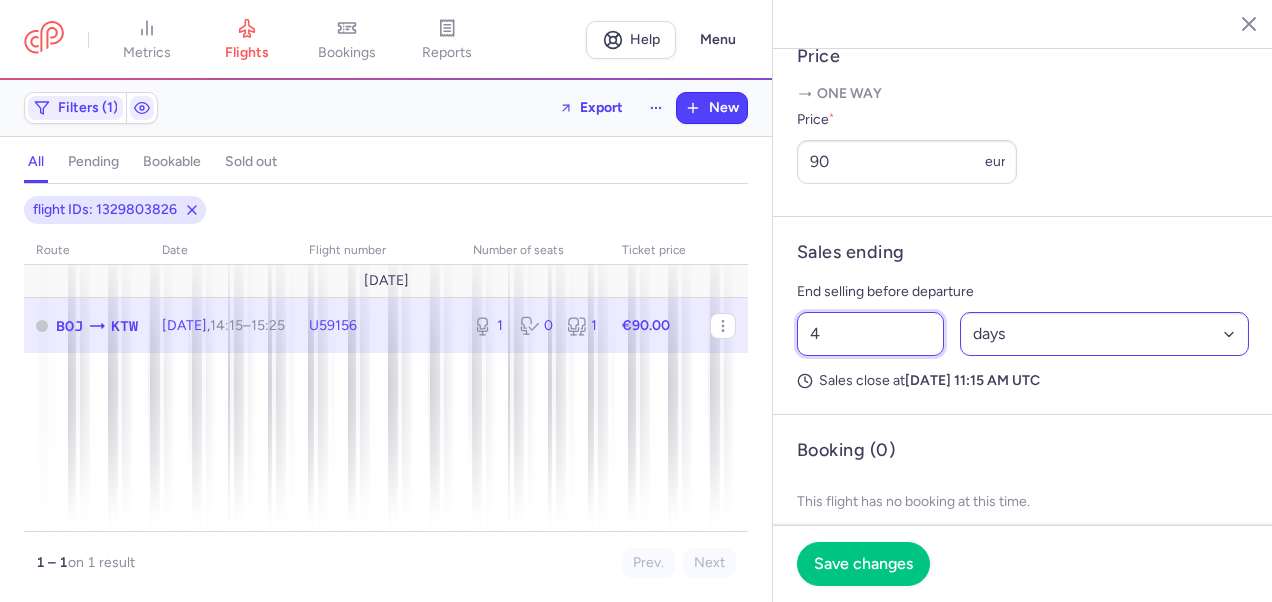 type on "4" 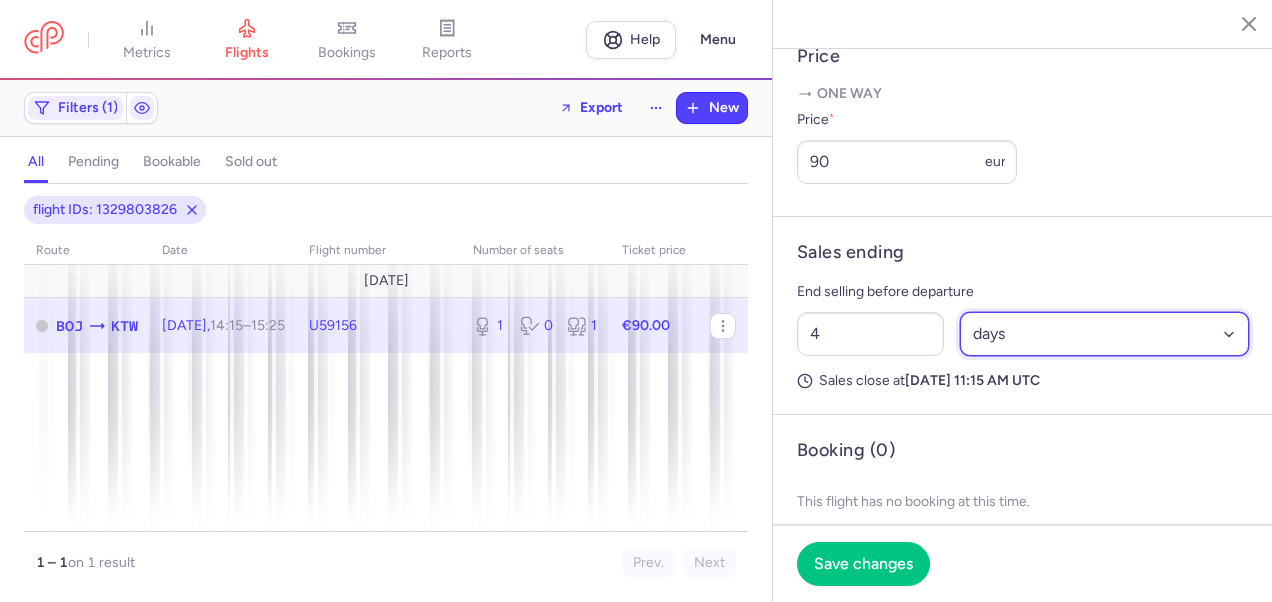 click on "Select an option hours days" at bounding box center (1105, 334) 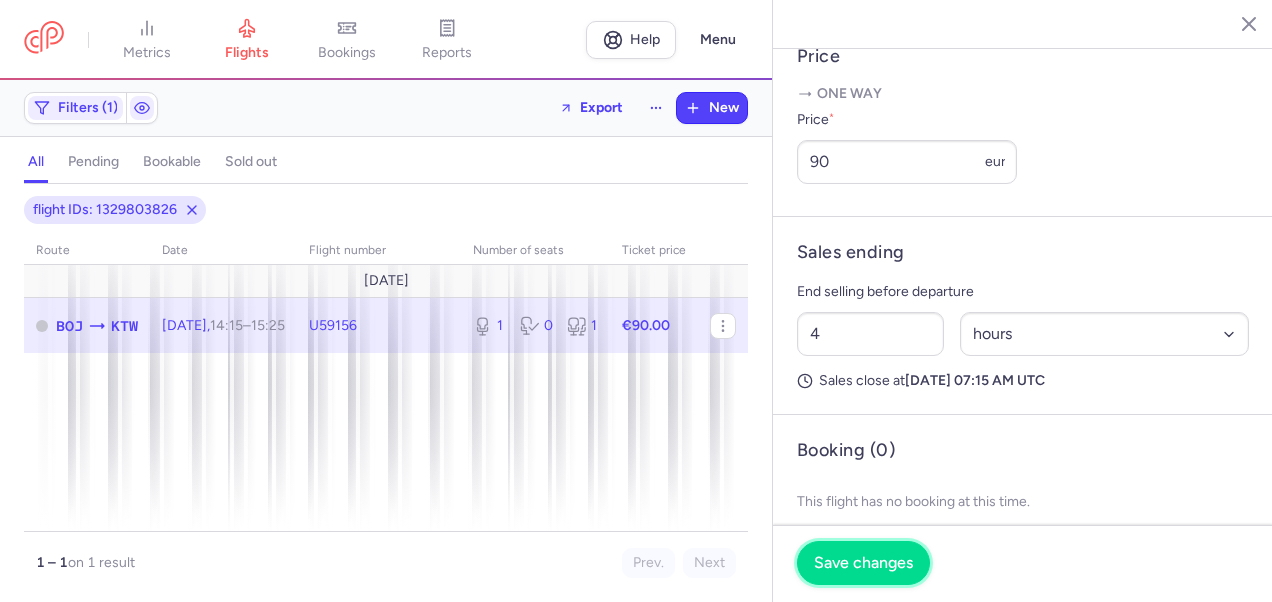click on "Save changes" at bounding box center [863, 563] 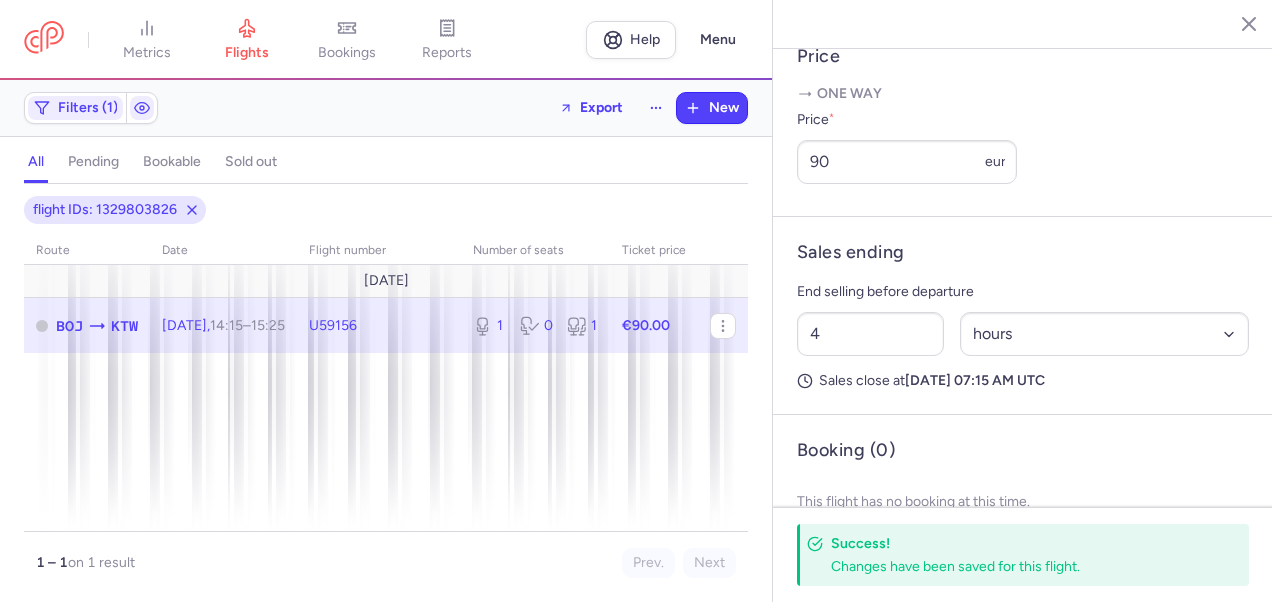 click 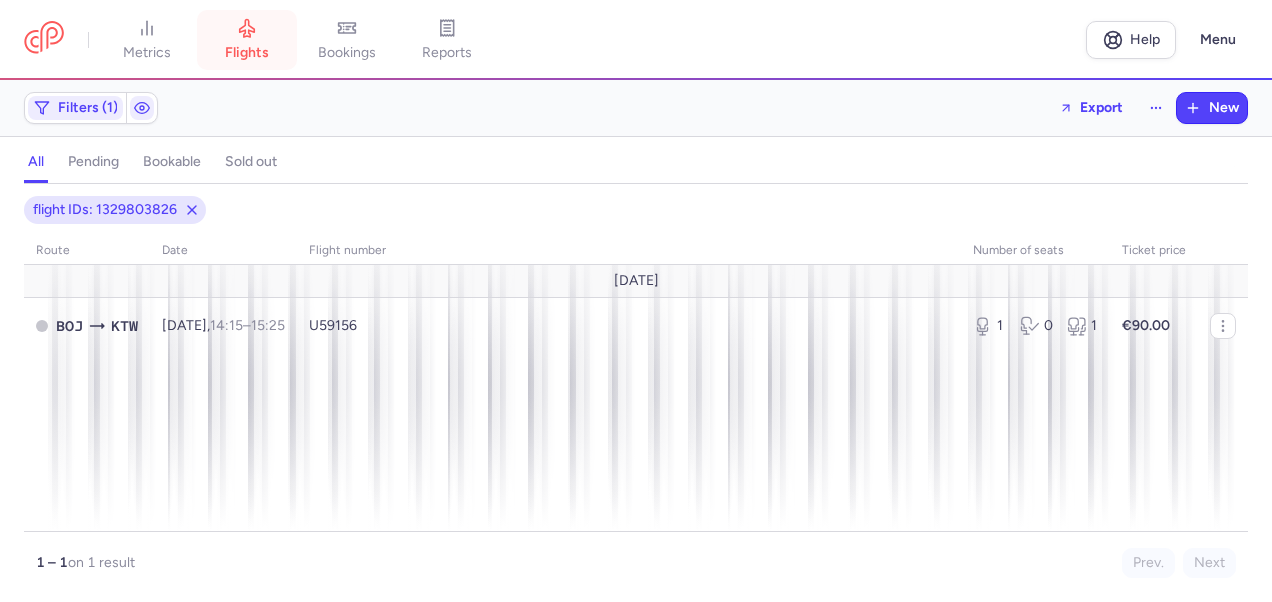click on "flights" at bounding box center [247, 40] 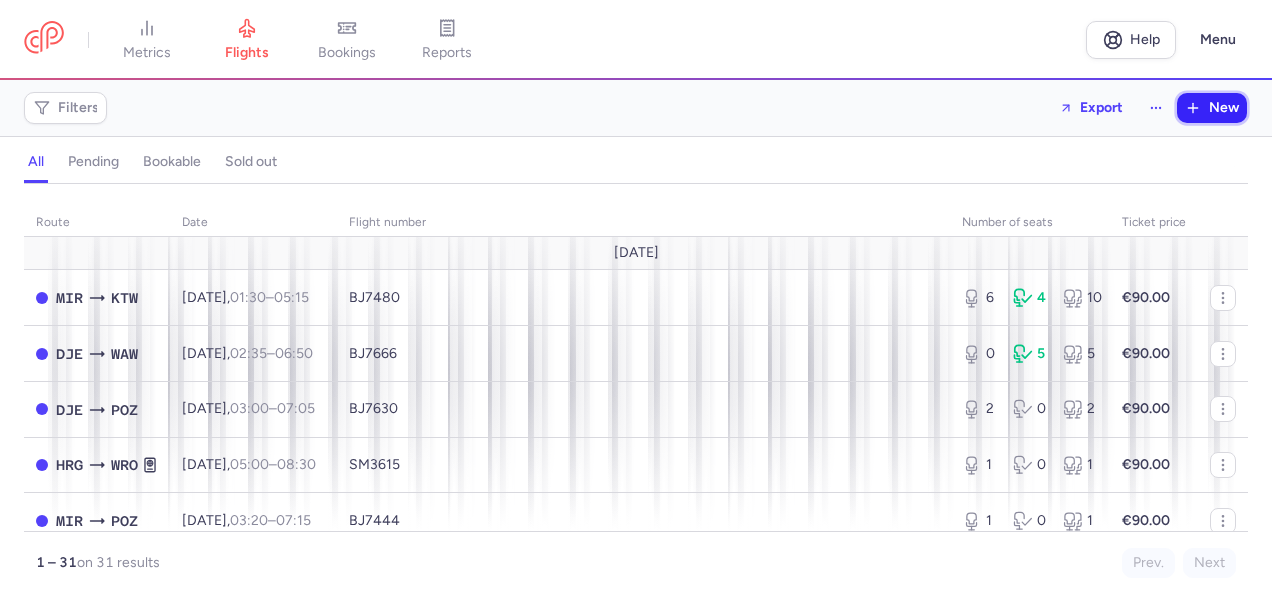 click on "New" at bounding box center (1224, 108) 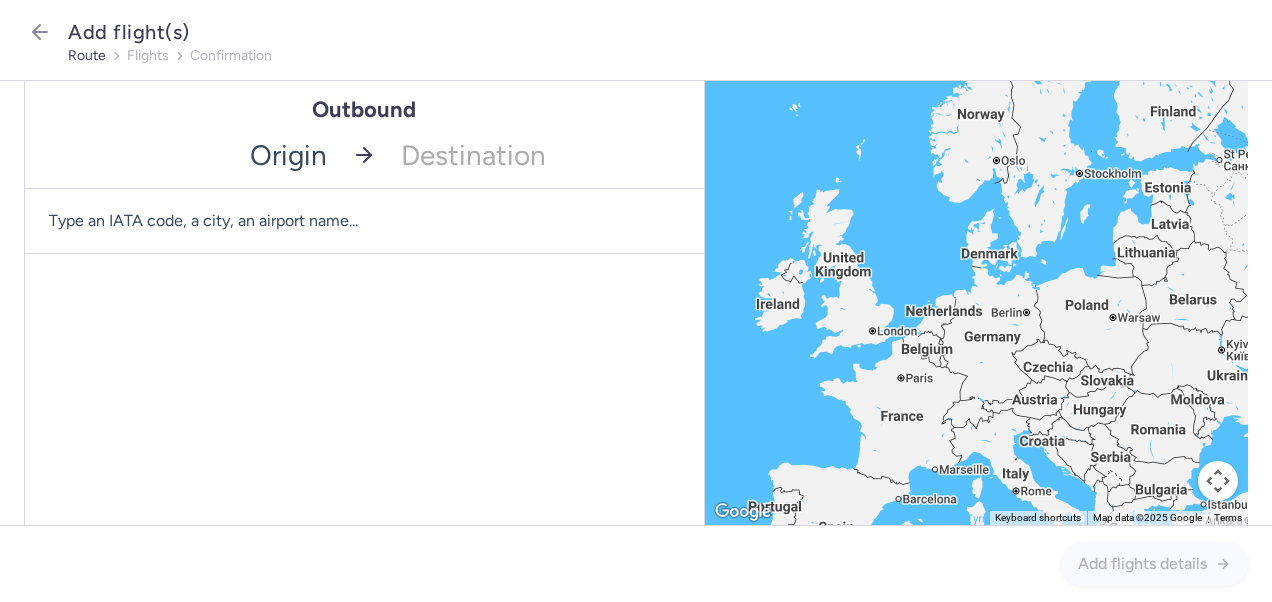 drag, startPoint x: 295, startPoint y: 151, endPoint x: 374, endPoint y: 218, distance: 103.58572 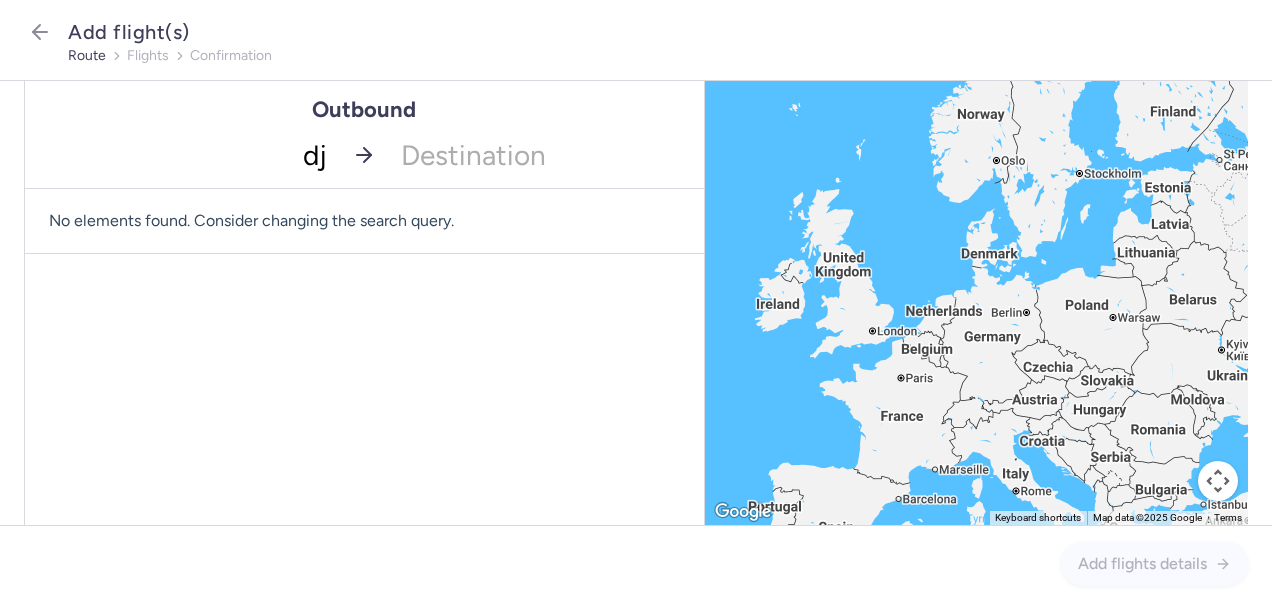 type on "dje" 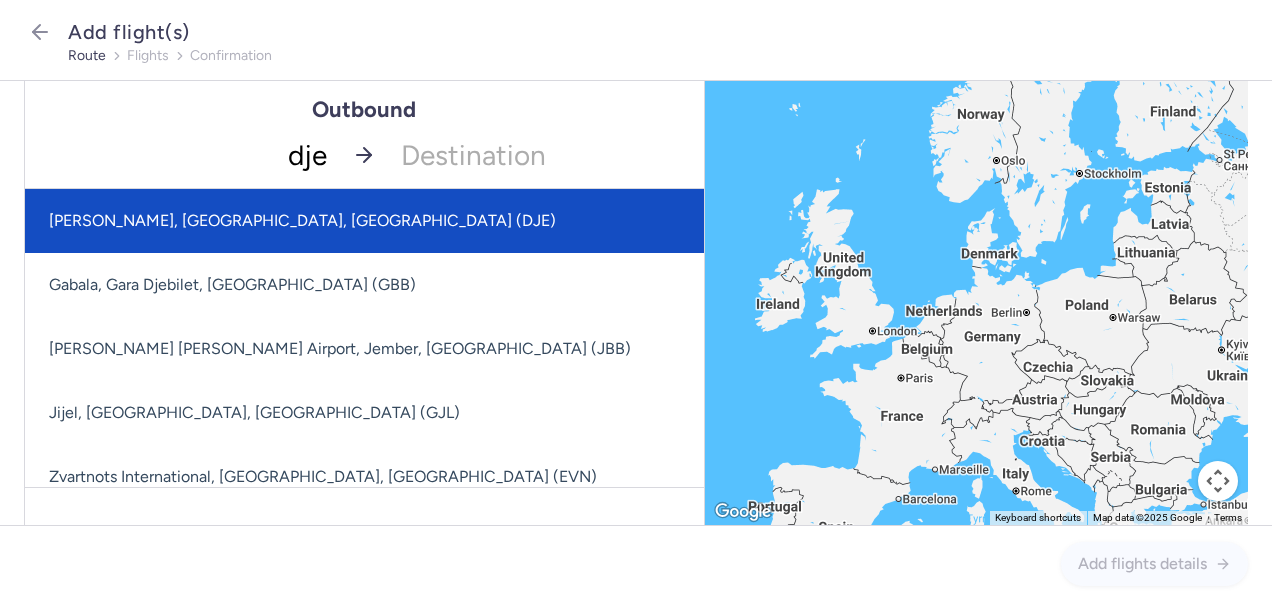 click on "[PERSON_NAME], [GEOGRAPHIC_DATA], [GEOGRAPHIC_DATA] (DJE)" at bounding box center [398, 221] 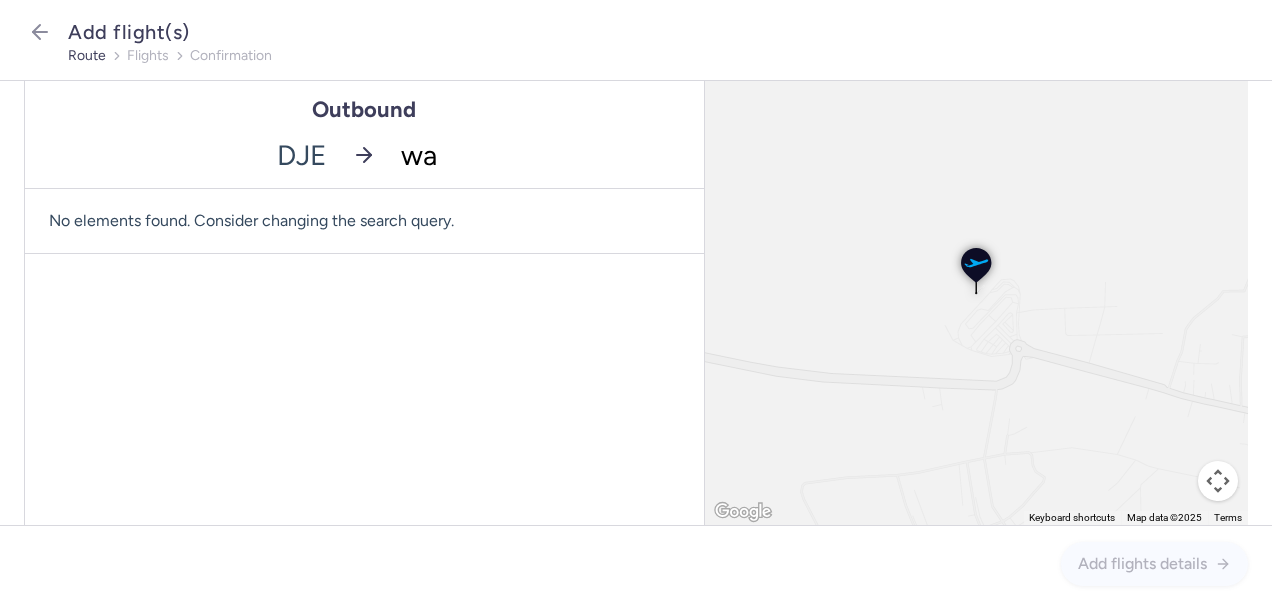 type on "waw" 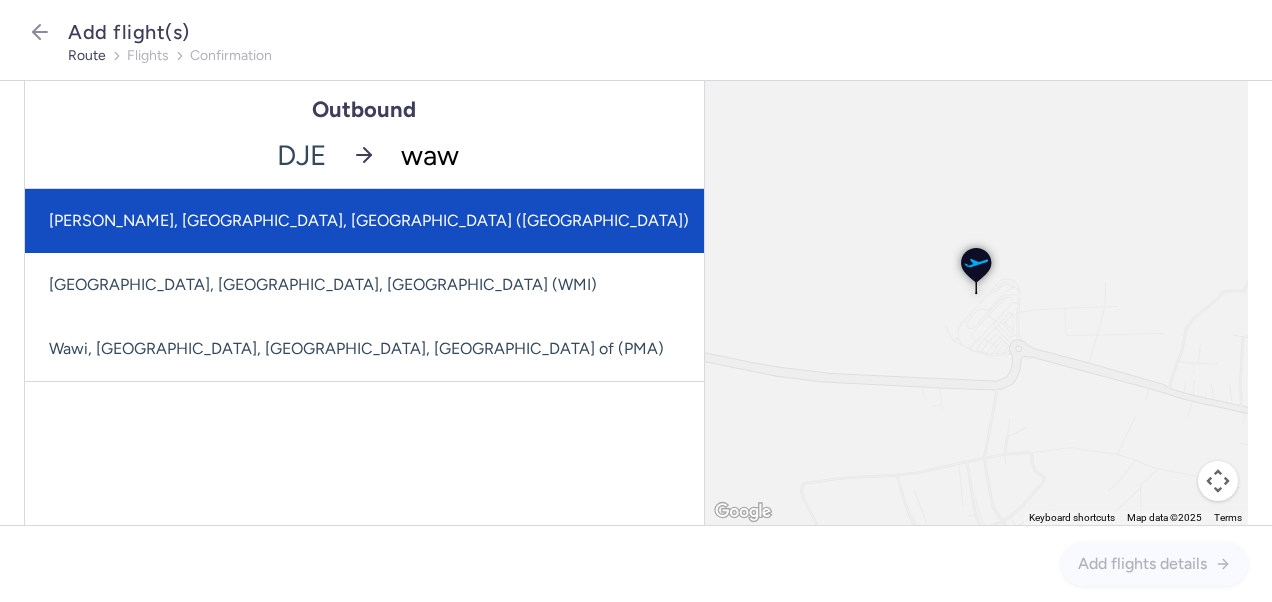 click on "[PERSON_NAME], [GEOGRAPHIC_DATA], [GEOGRAPHIC_DATA] ([GEOGRAPHIC_DATA])" 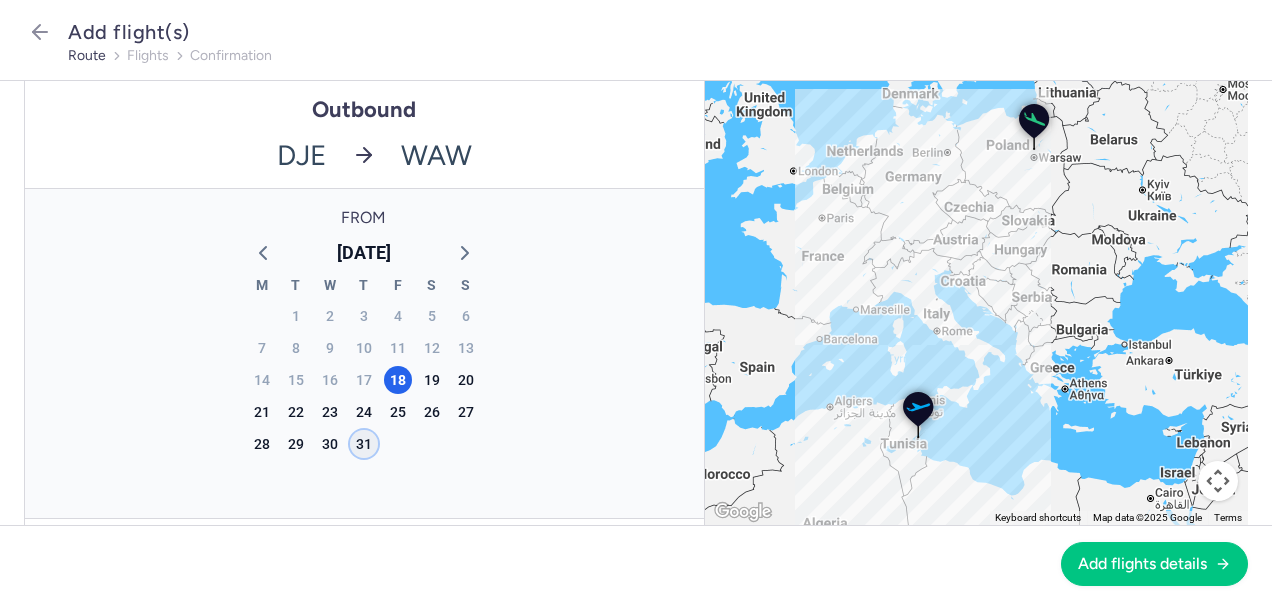 click on "31" 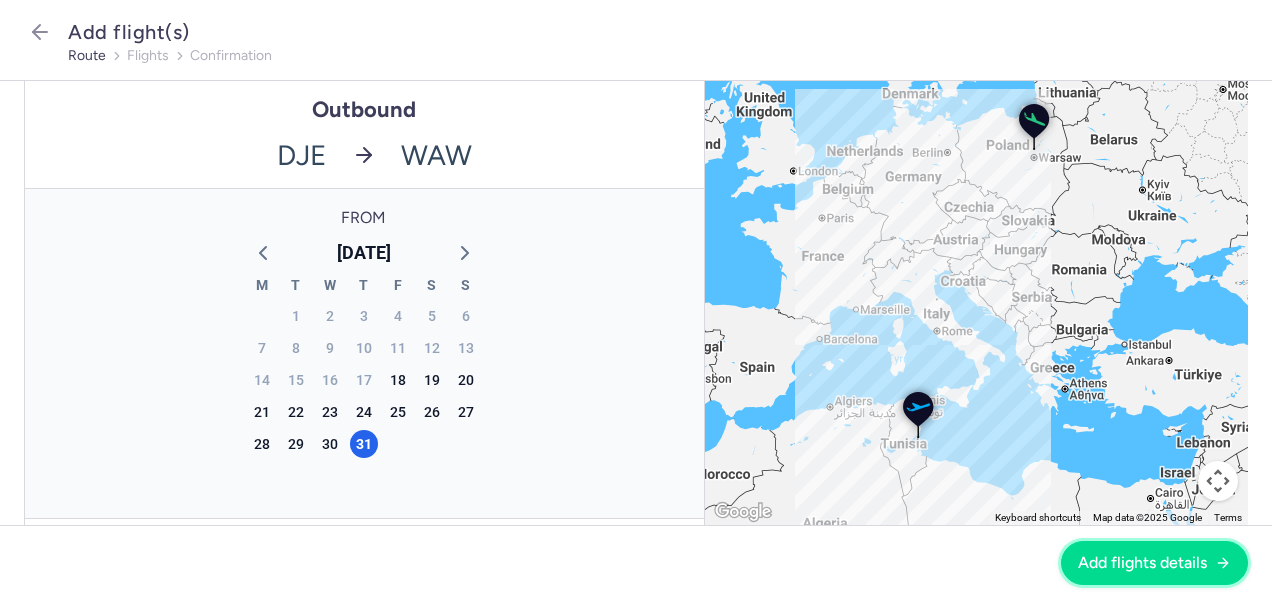 click on "Add flights details" at bounding box center (1142, 563) 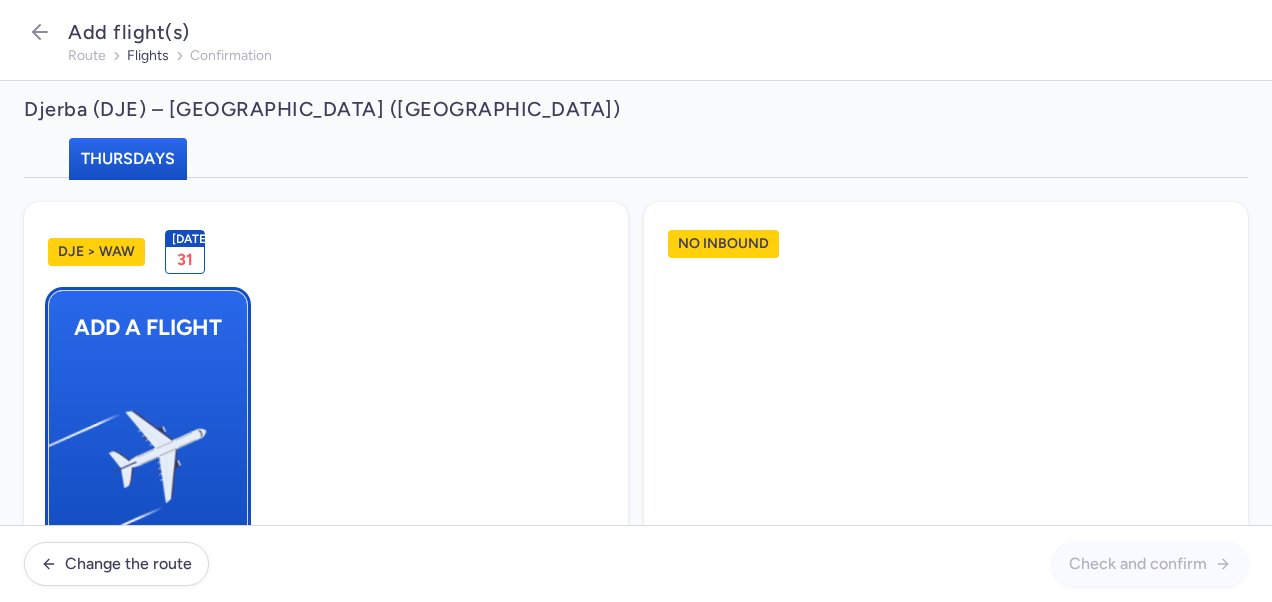 click at bounding box center [59, 448] 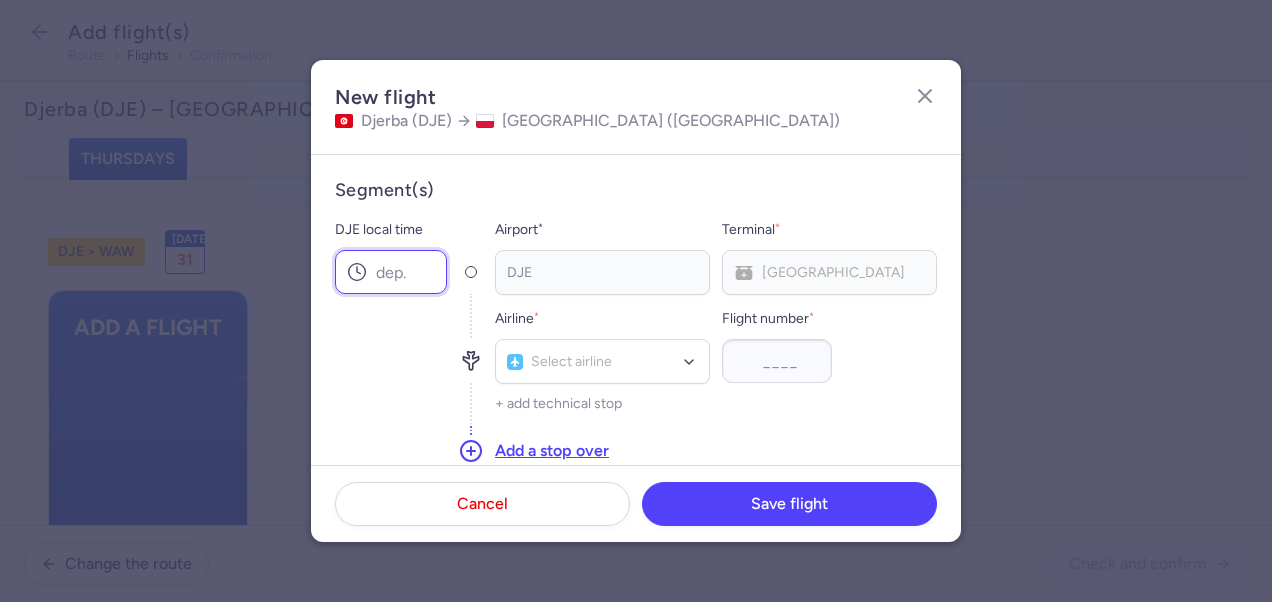 click on "DJE local time" at bounding box center [391, 272] 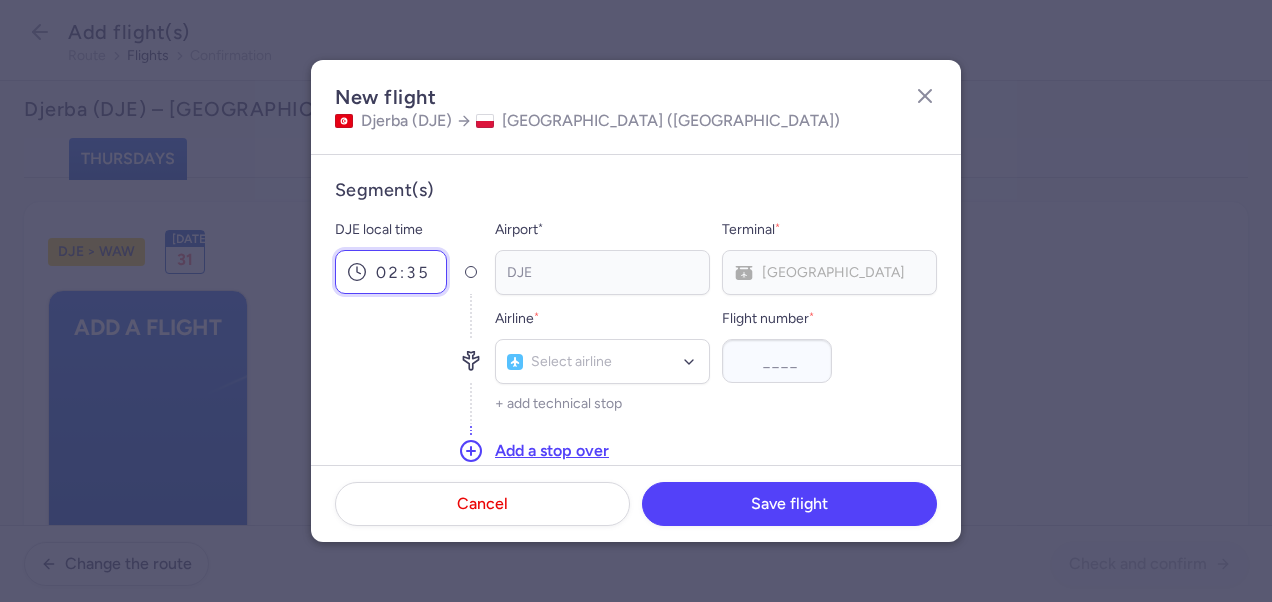 scroll, scrollTop: 200, scrollLeft: 0, axis: vertical 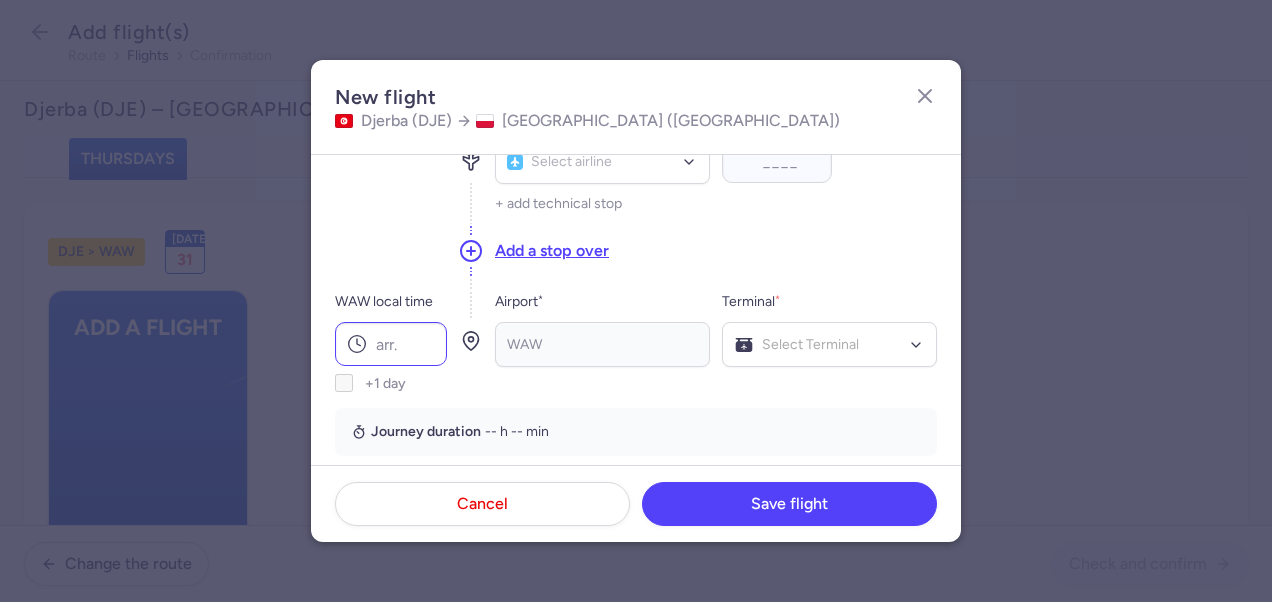type on "02:35" 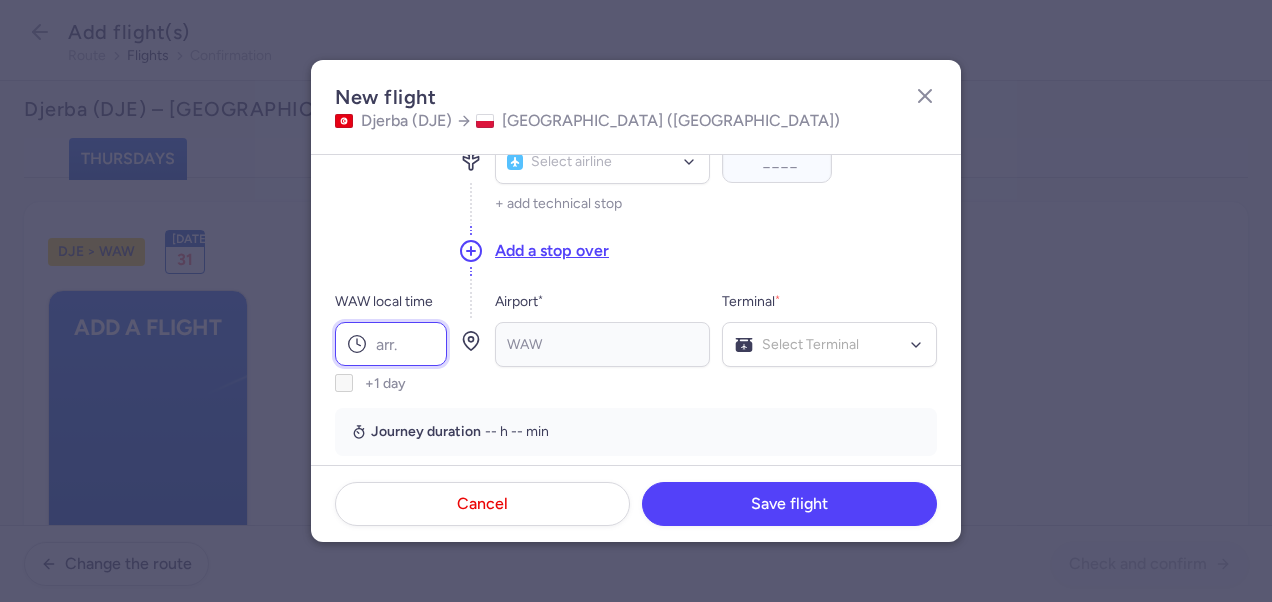 click on "WAW local time" at bounding box center [391, 344] 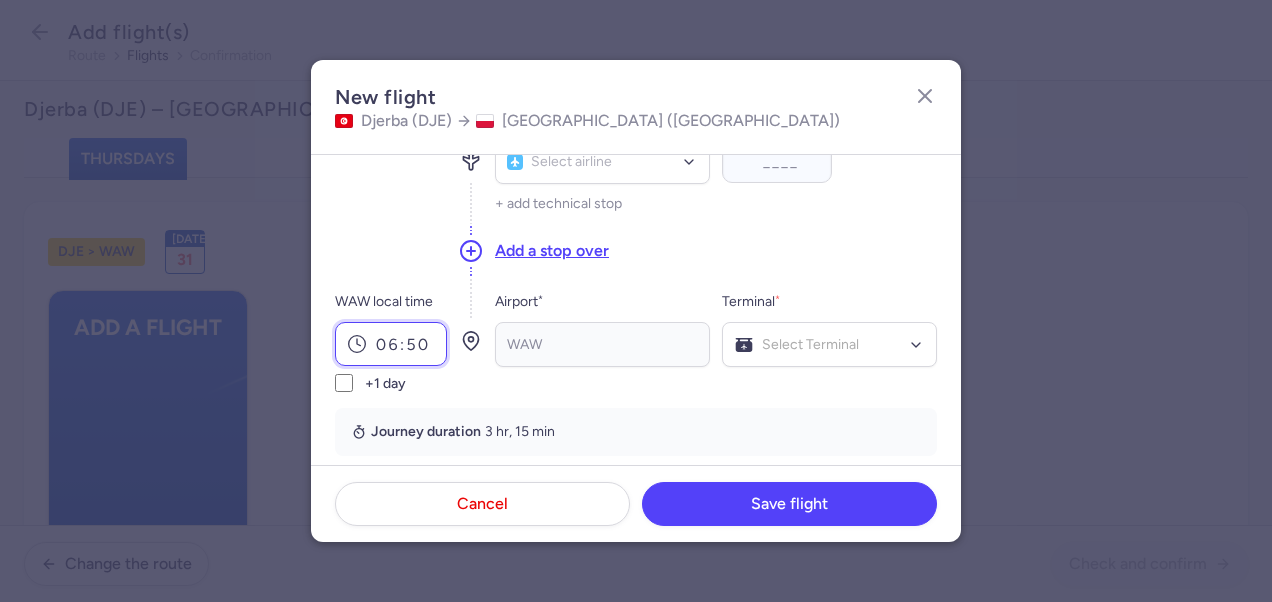 scroll, scrollTop: 100, scrollLeft: 0, axis: vertical 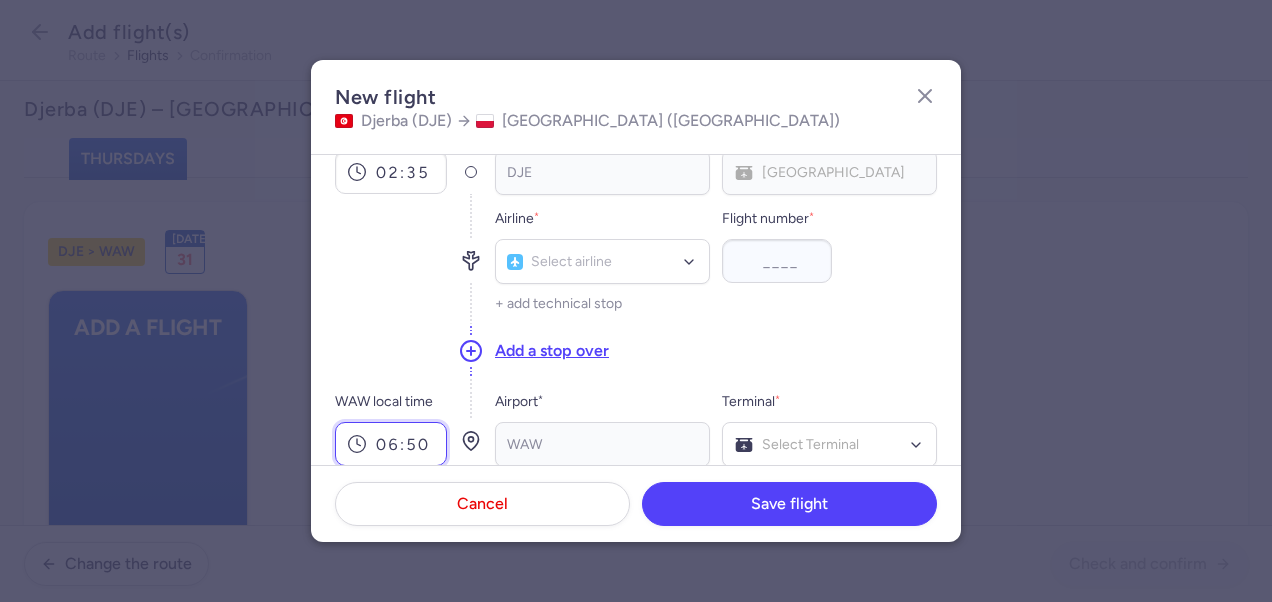 type on "06:50" 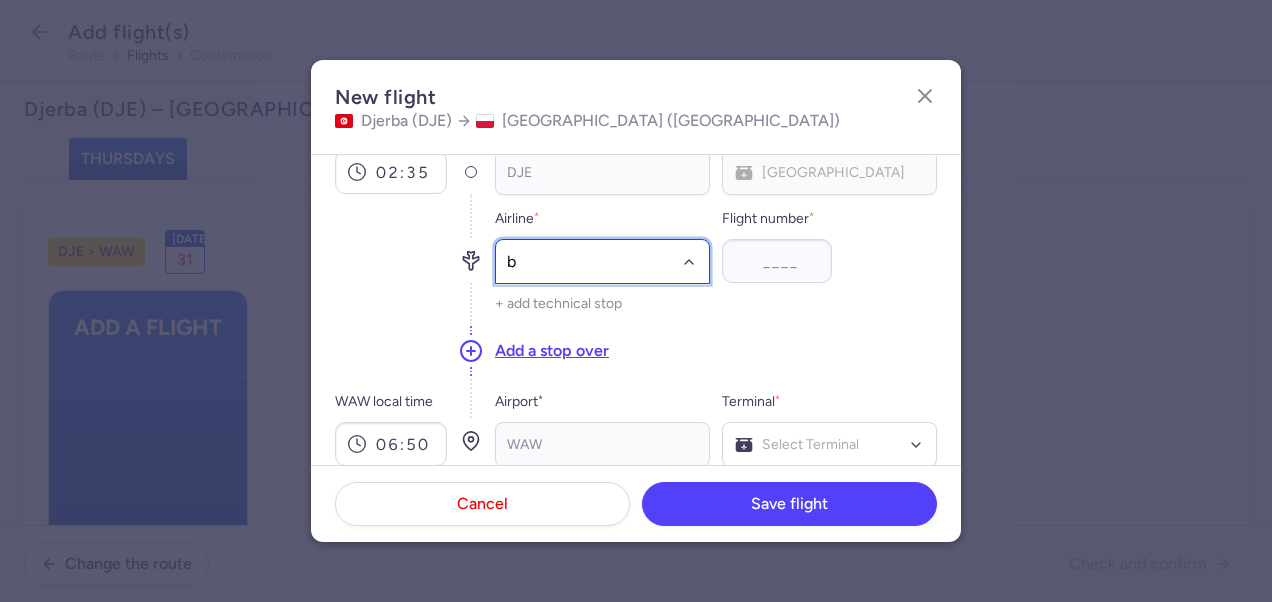 type on "bj" 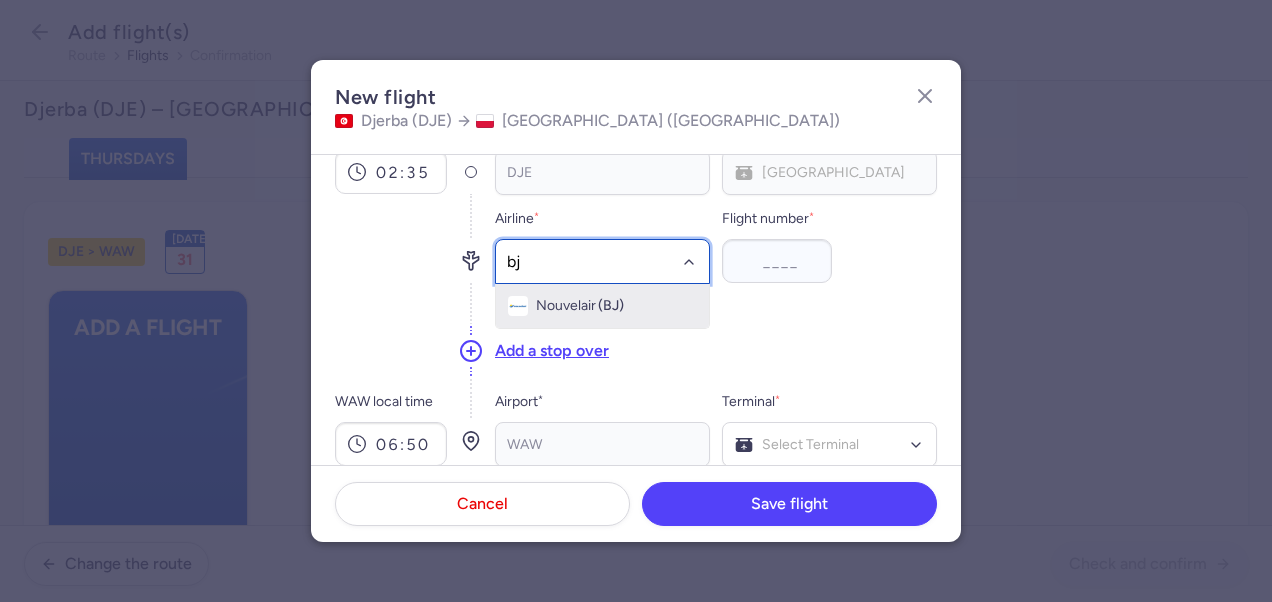 click on "(BJ)" at bounding box center [611, 306] 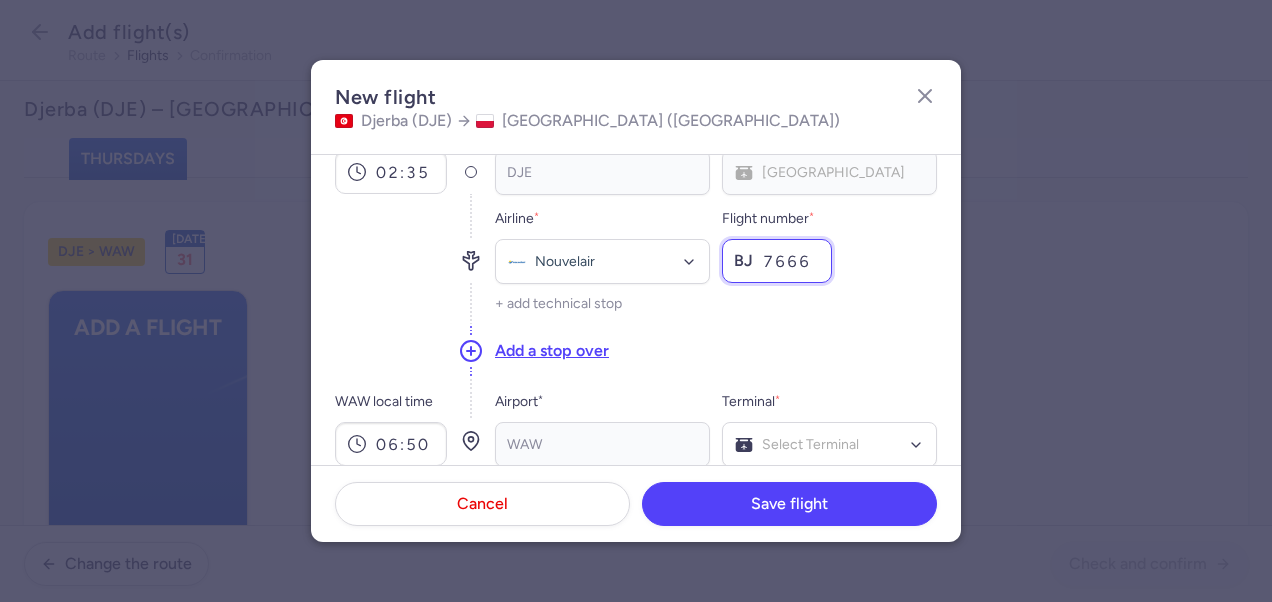 type on "7666" 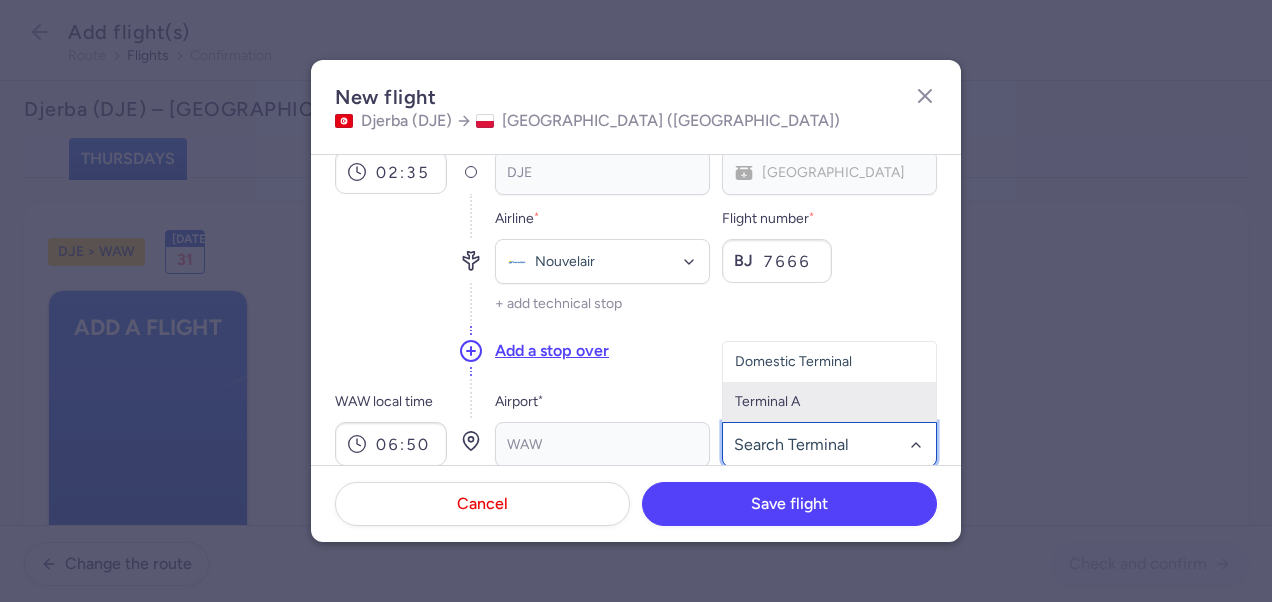 click on "Terminal A" at bounding box center (829, 402) 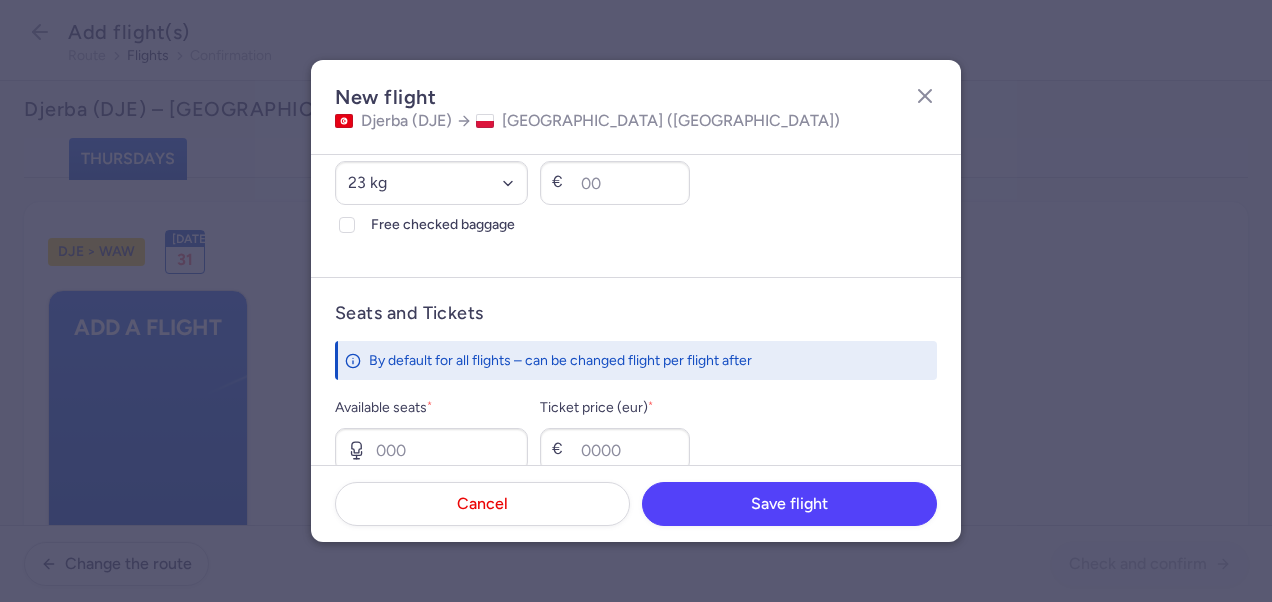 scroll, scrollTop: 500, scrollLeft: 0, axis: vertical 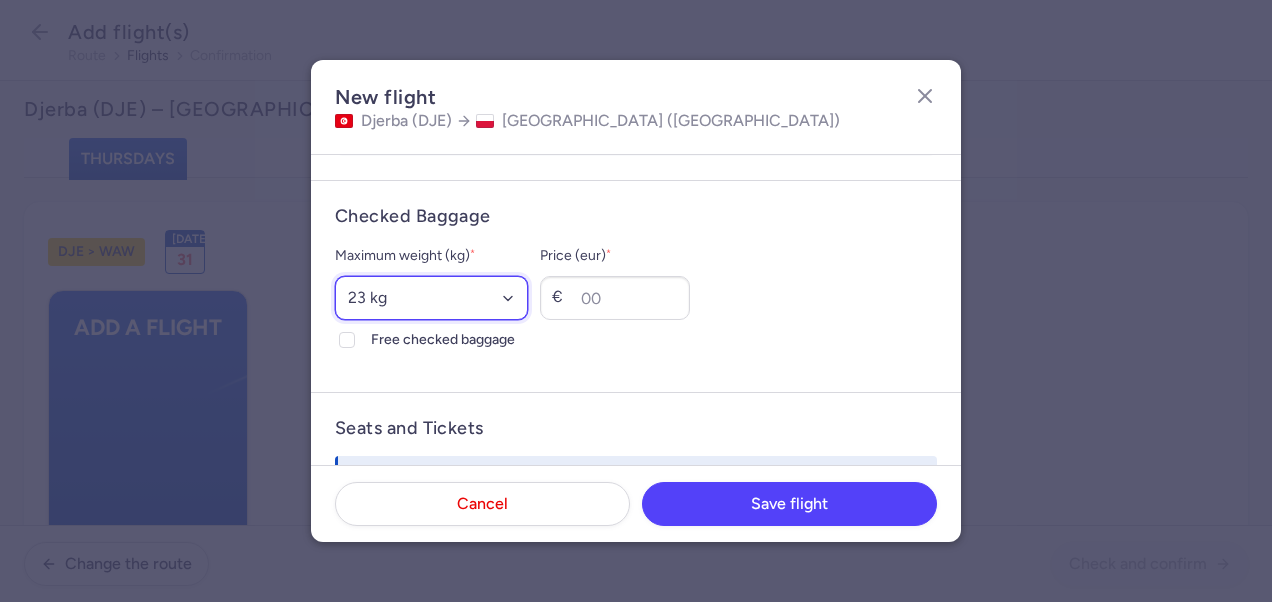 click on "Select an option 15 kg 16 kg 17 kg 18 kg 19 kg 20 kg 21 kg 22 kg 23 kg 24 kg 25 kg 26 kg 27 kg 28 kg 29 kg 30 kg 31 kg 32 kg 33 kg 34 kg 35 kg" at bounding box center [431, 298] 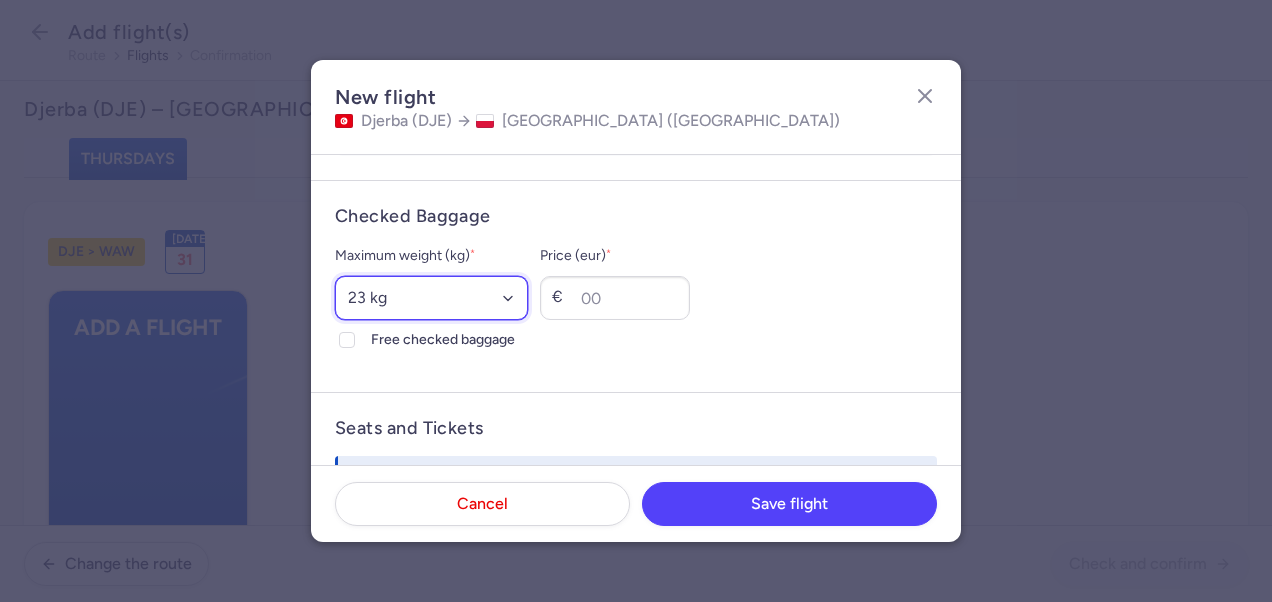 select on "20" 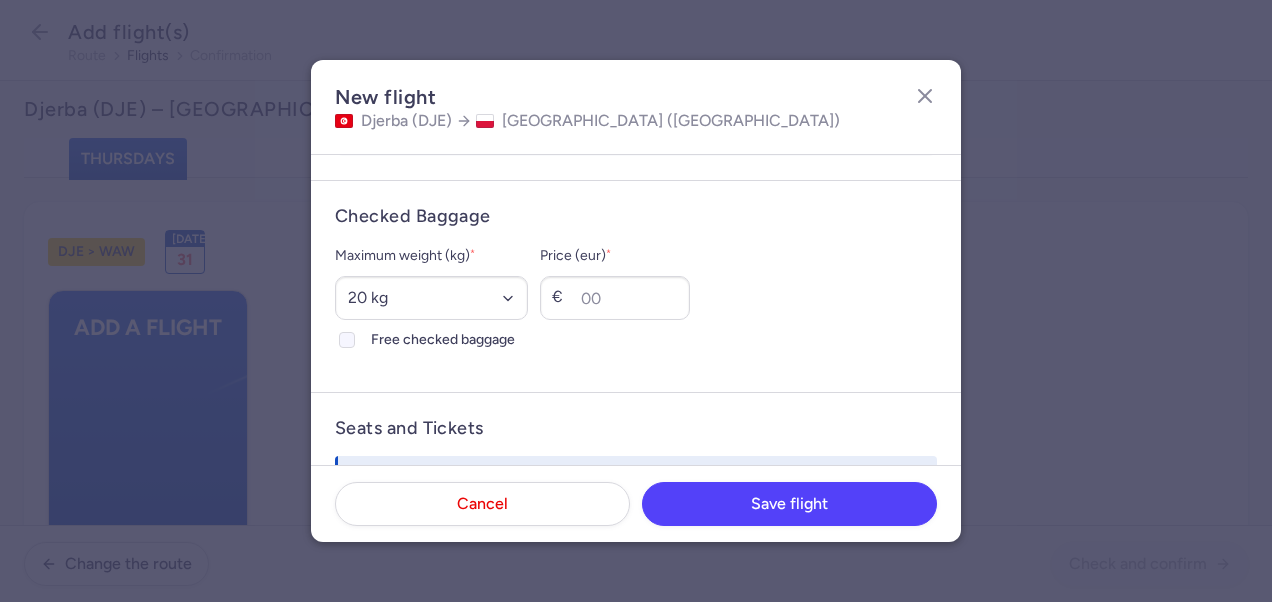 click on "Free checked baggage" 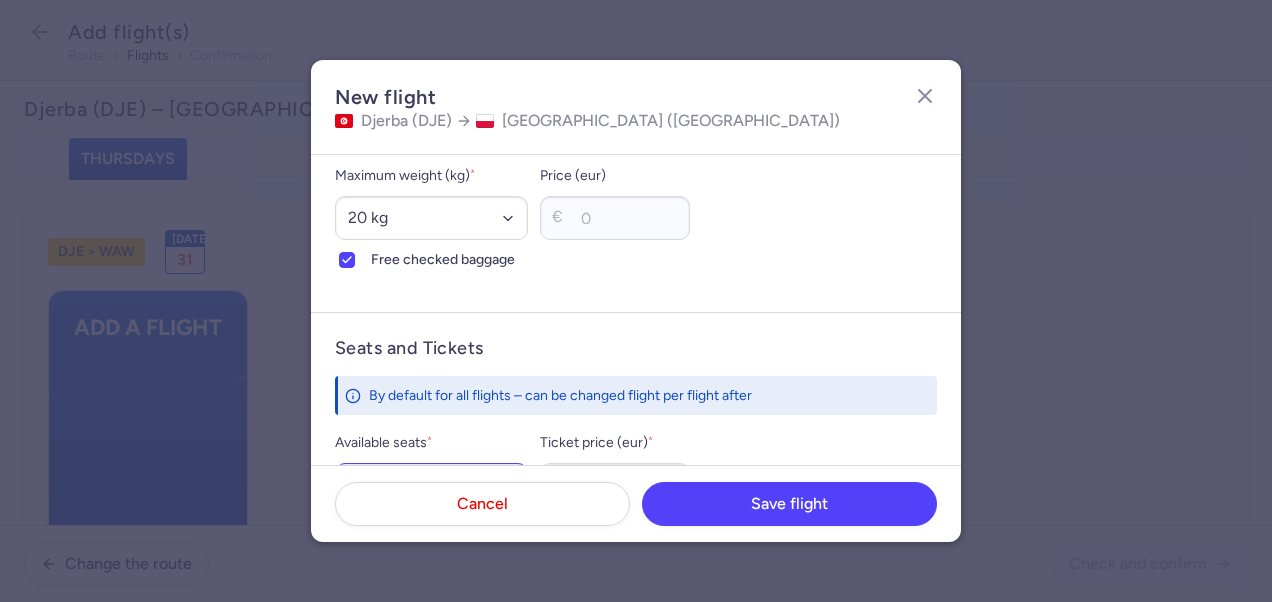 scroll, scrollTop: 700, scrollLeft: 0, axis: vertical 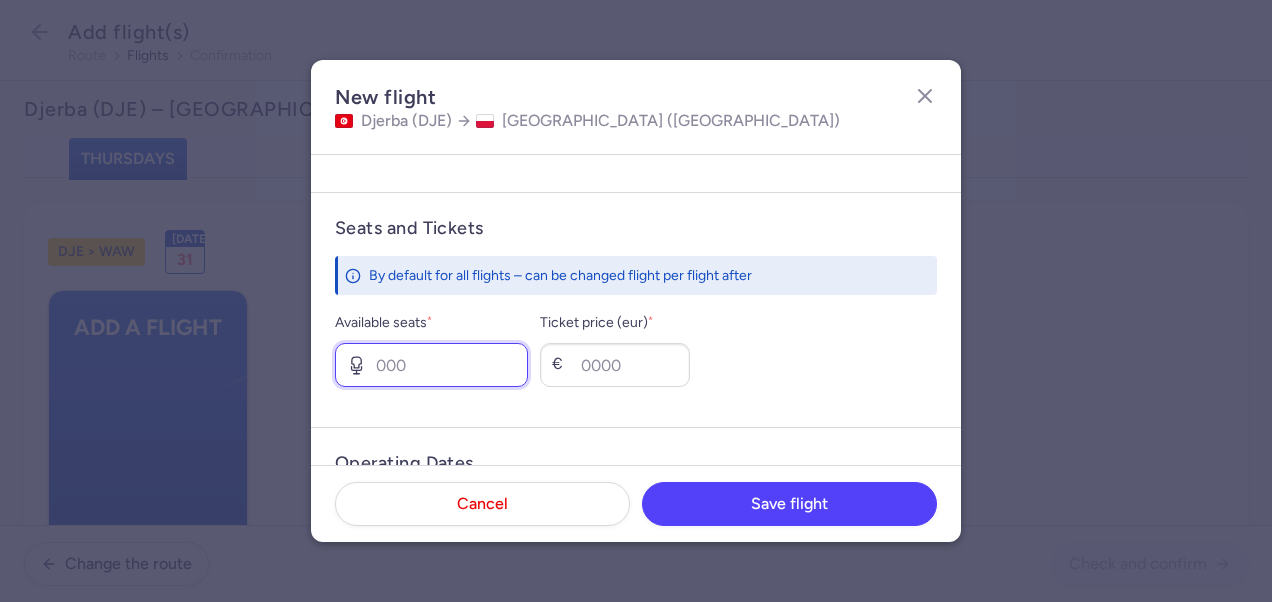 drag, startPoint x: 447, startPoint y: 344, endPoint x: 474, endPoint y: 374, distance: 40.36087 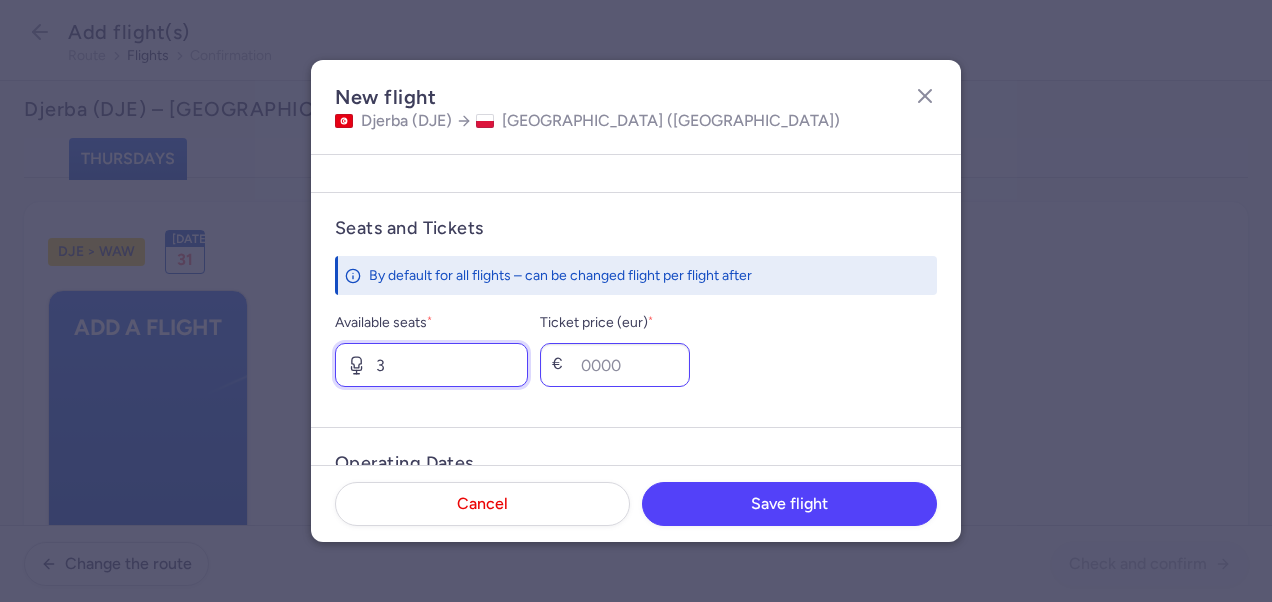 type on "3" 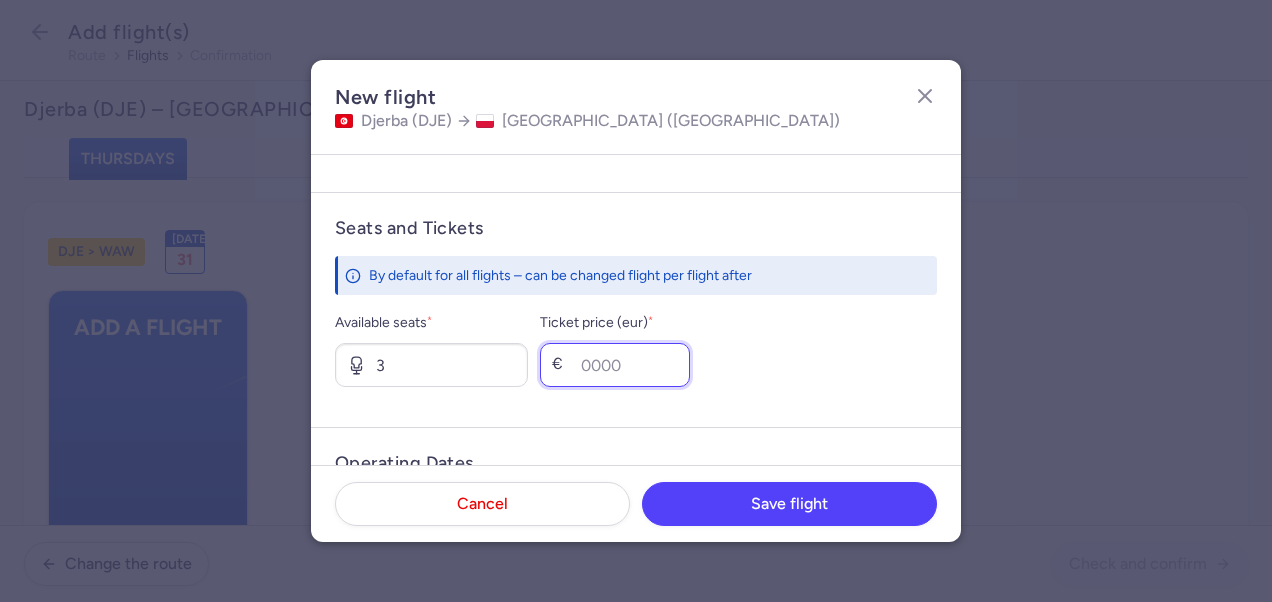 click on "Ticket price (eur)  *" at bounding box center [615, 365] 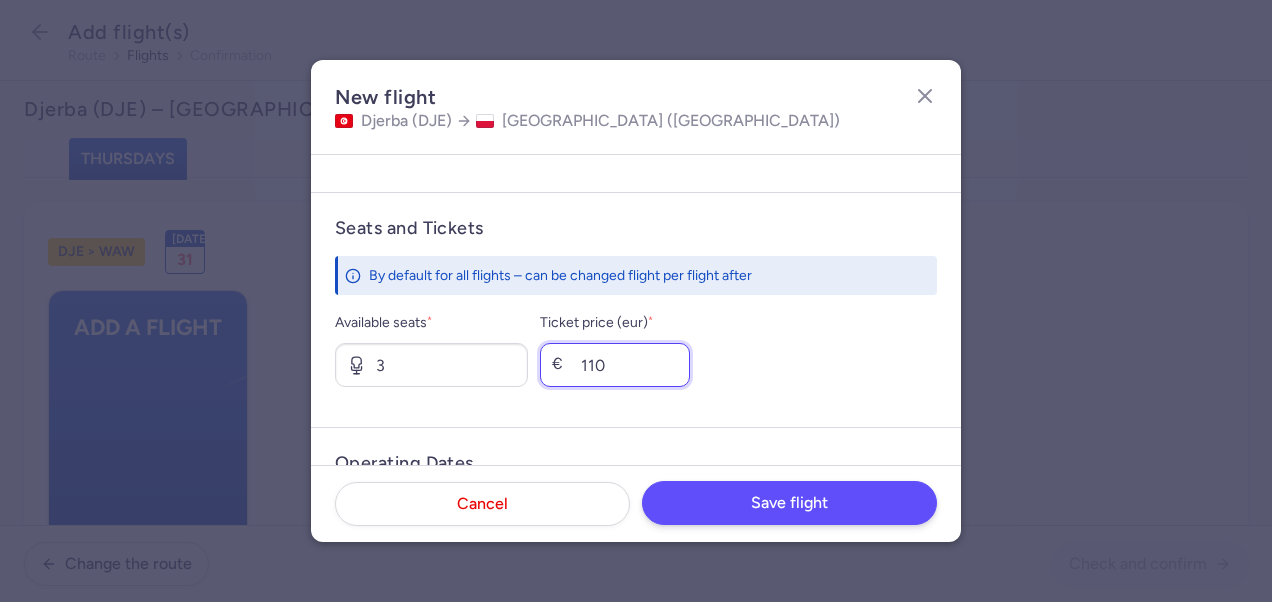 type on "110" 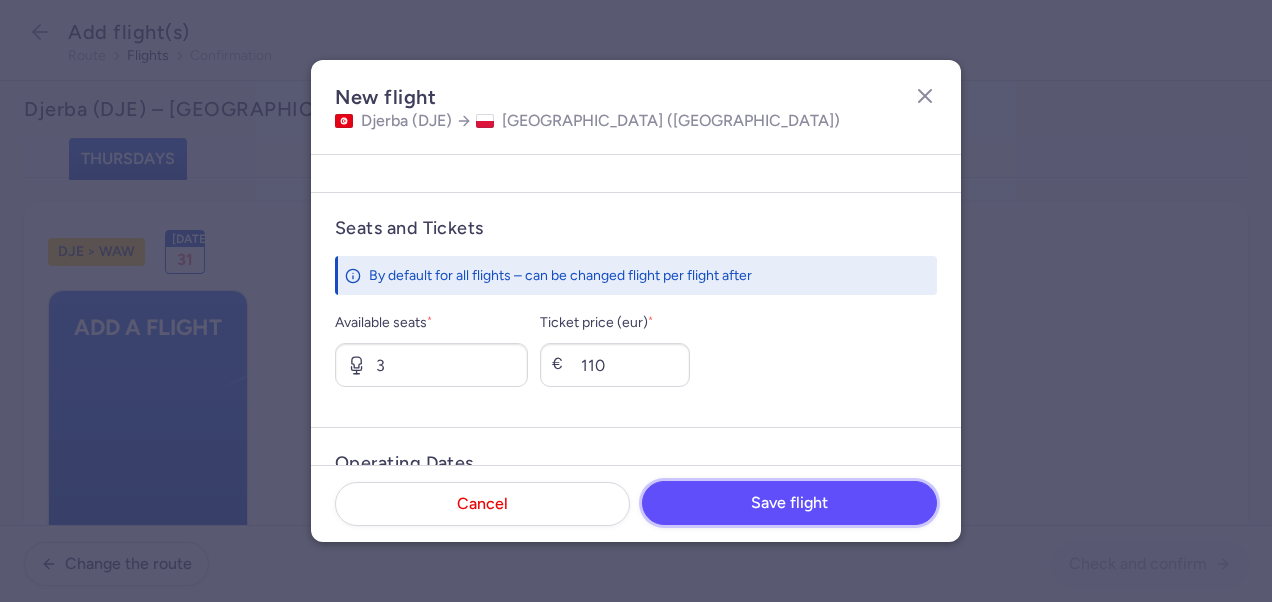 click on "Save flight" at bounding box center (789, 503) 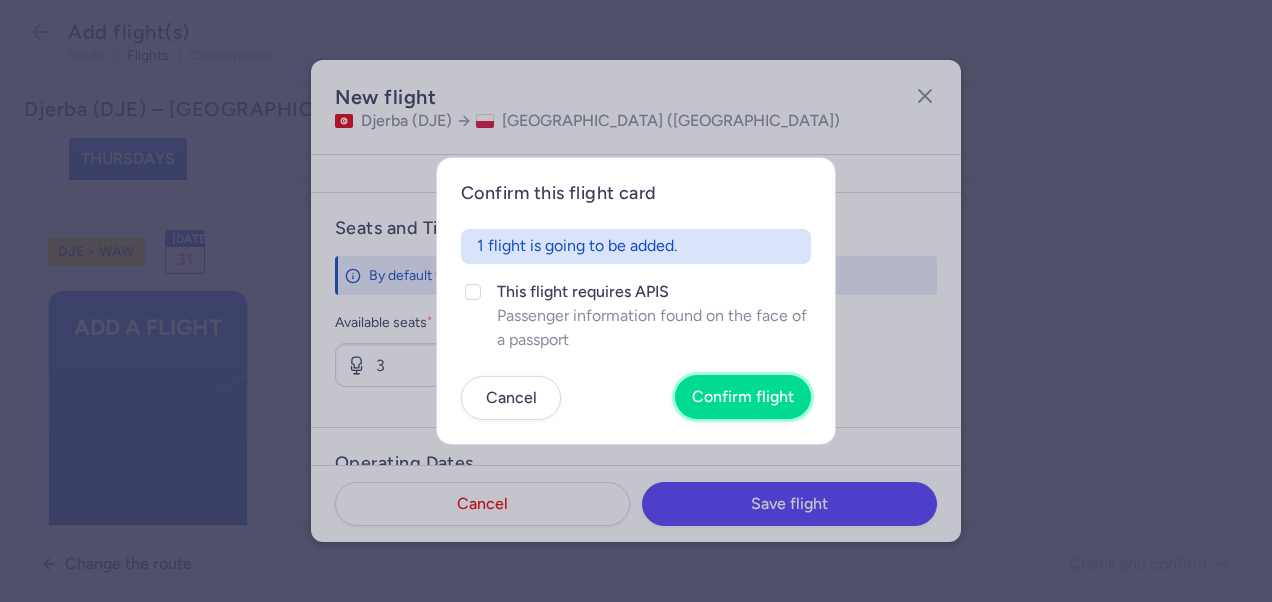 click on "Confirm flight" at bounding box center (743, 397) 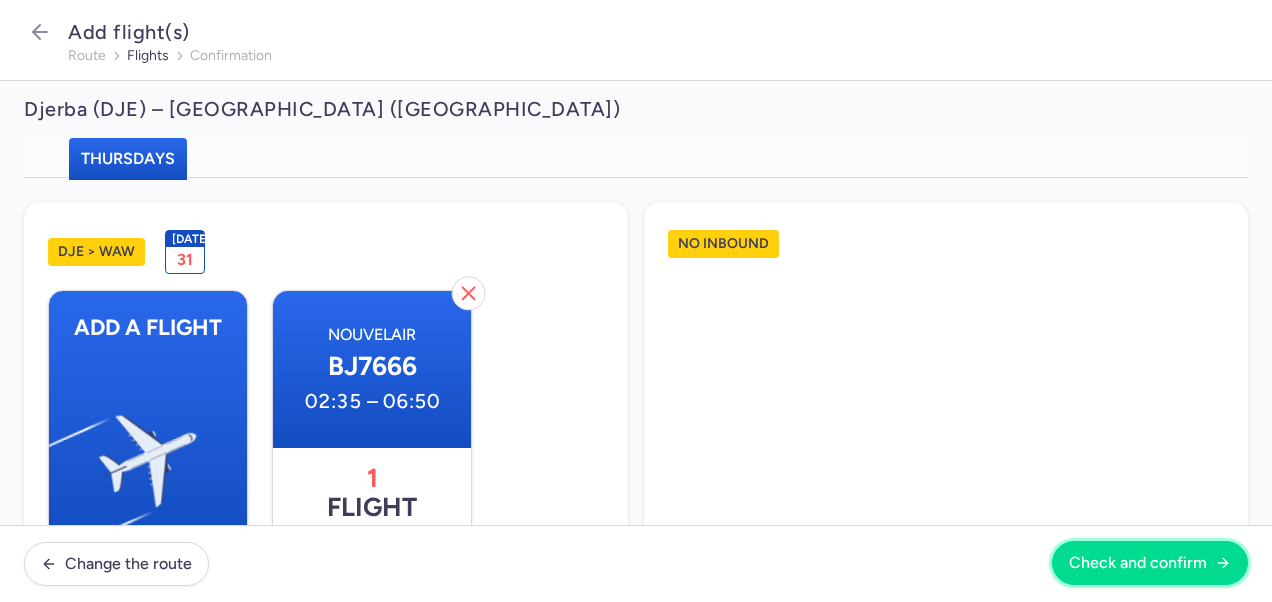 click on "Check and confirm" at bounding box center (1138, 563) 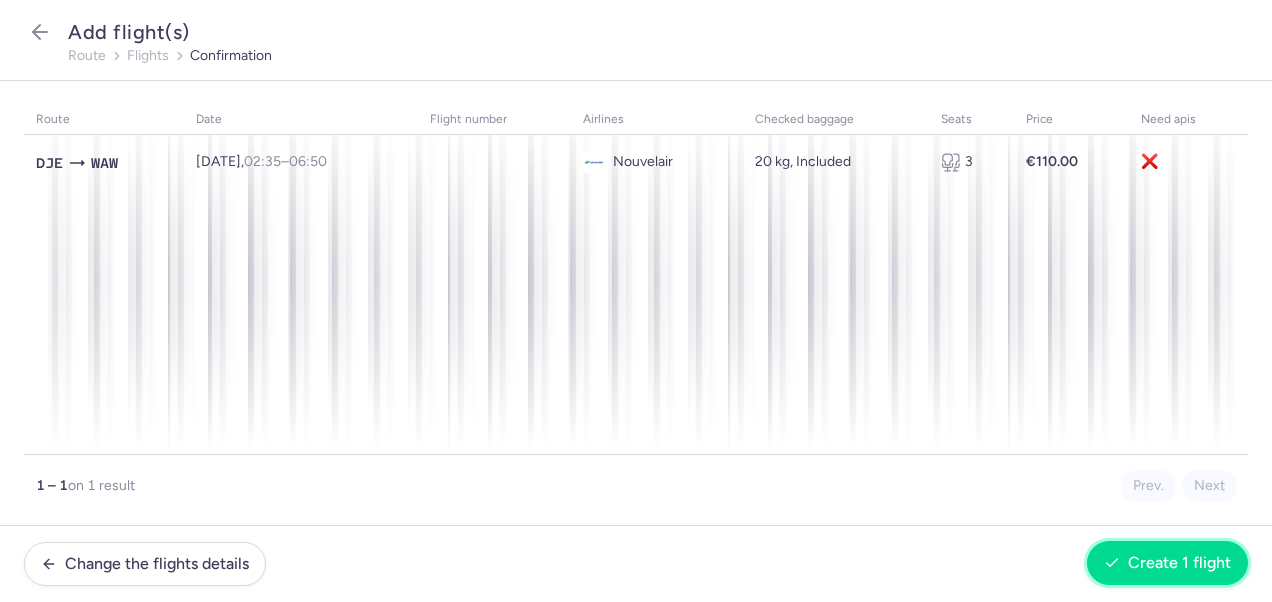 click on "Create 1 flight" at bounding box center [1179, 563] 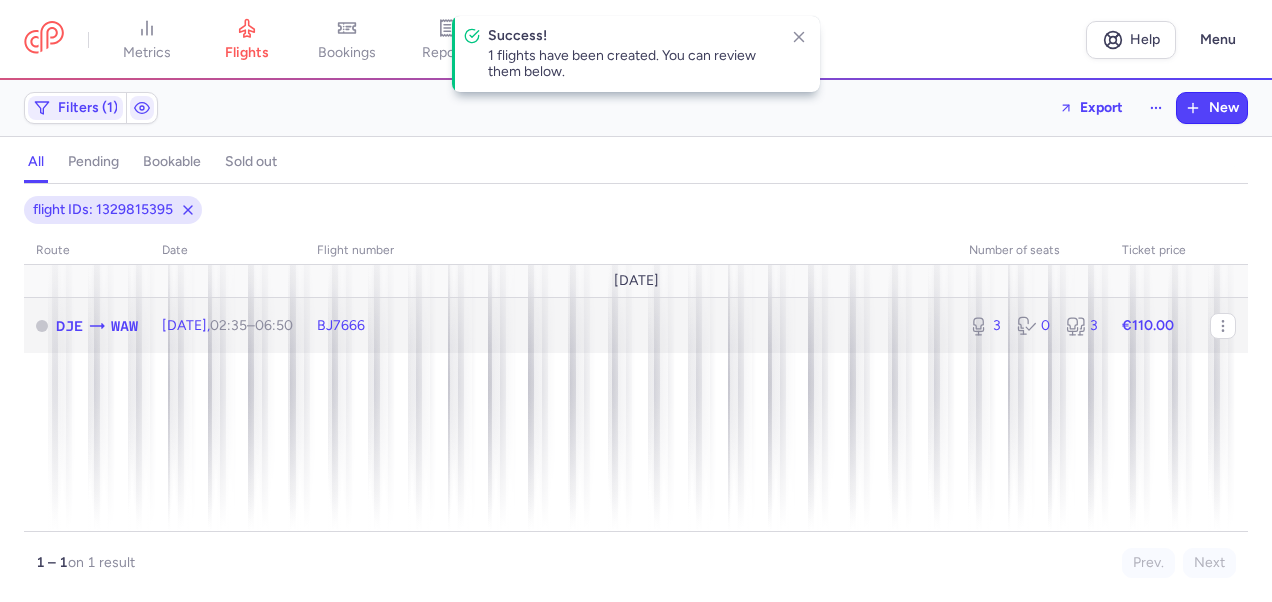 click on "€110.00" 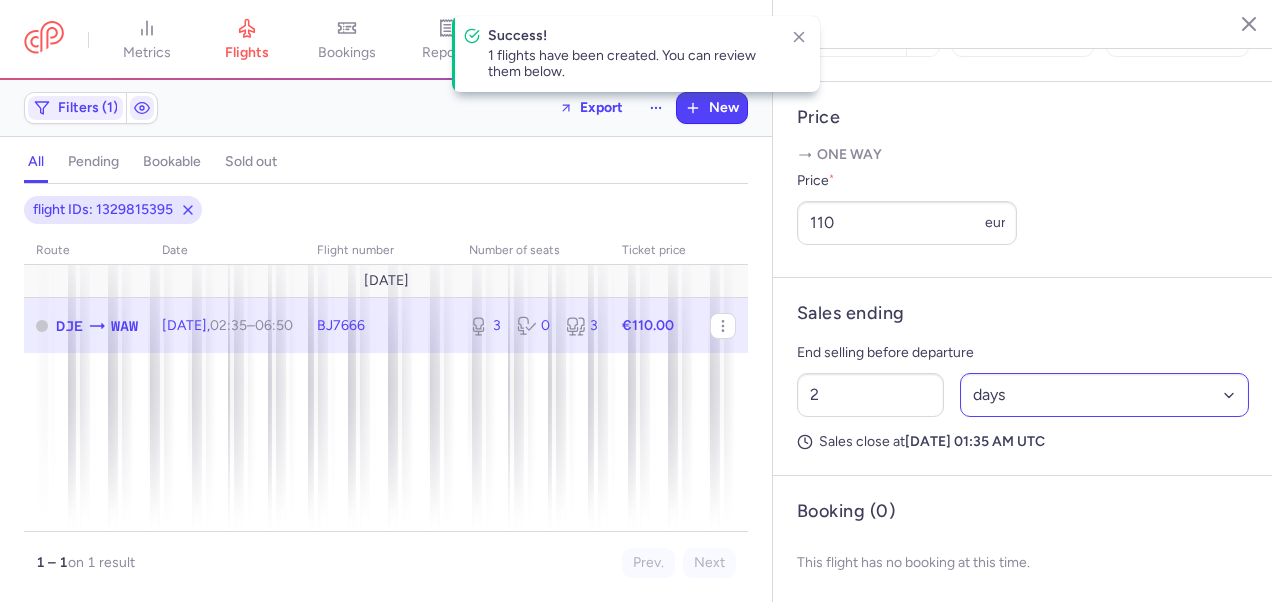 scroll, scrollTop: 775, scrollLeft: 0, axis: vertical 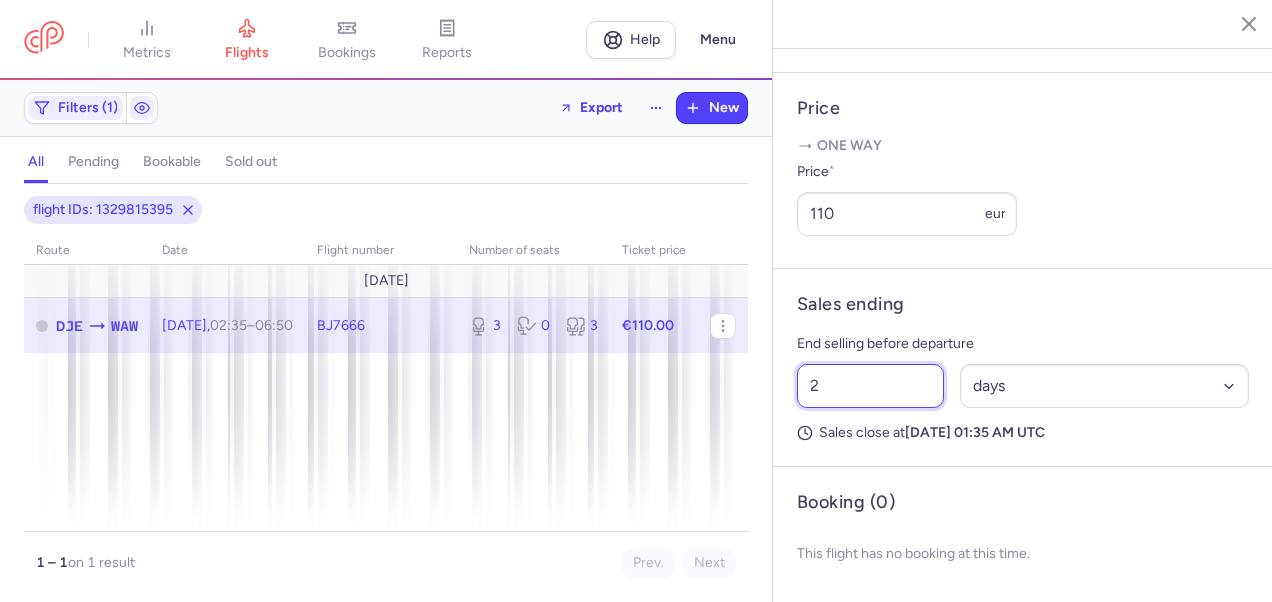 drag, startPoint x: 833, startPoint y: 384, endPoint x: 789, endPoint y: 394, distance: 45.122055 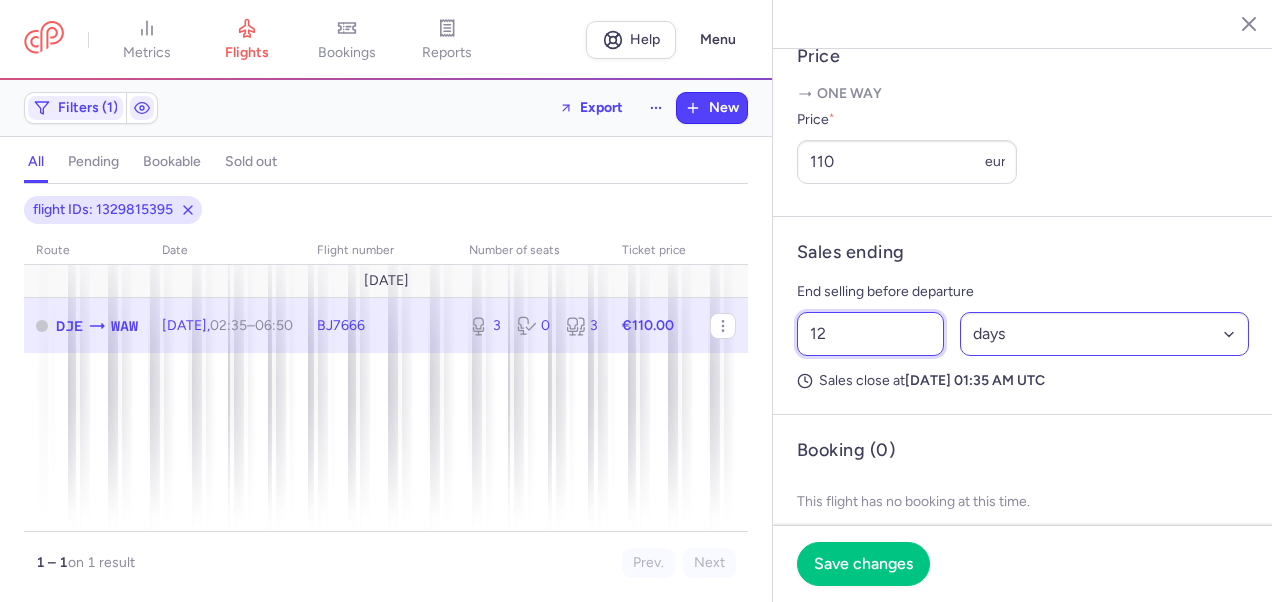 type on "12" 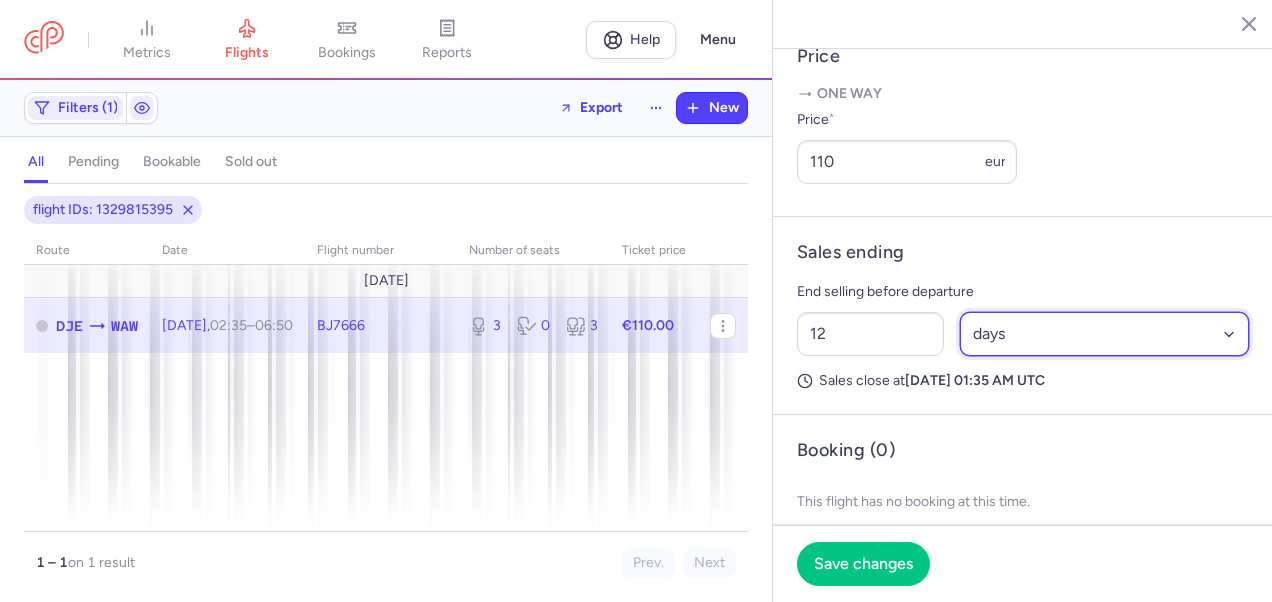 click on "Select an option hours days" at bounding box center (1105, 334) 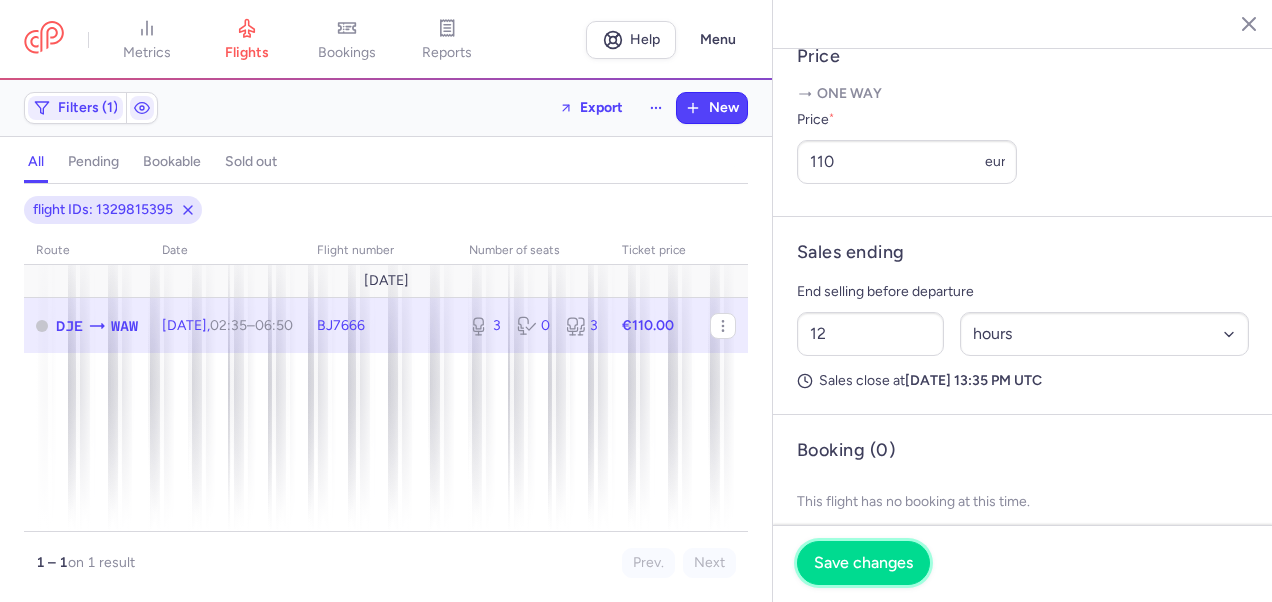 click on "Save changes" at bounding box center (863, 563) 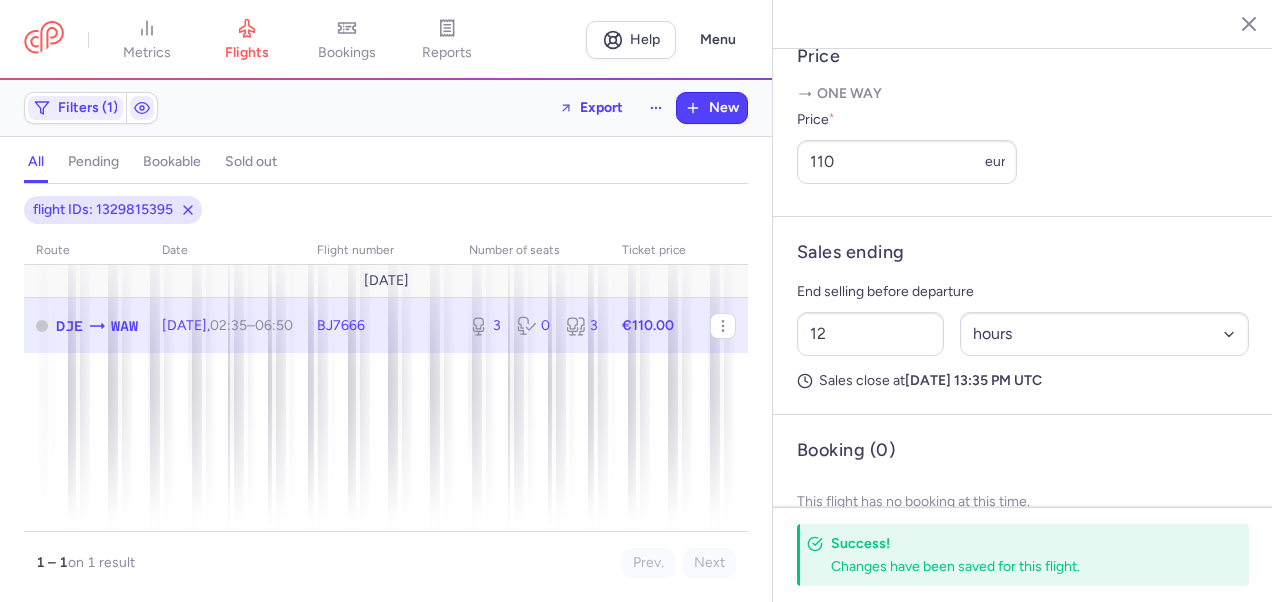 drag, startPoint x: 1235, startPoint y: 20, endPoint x: 1080, endPoint y: 51, distance: 158.06961 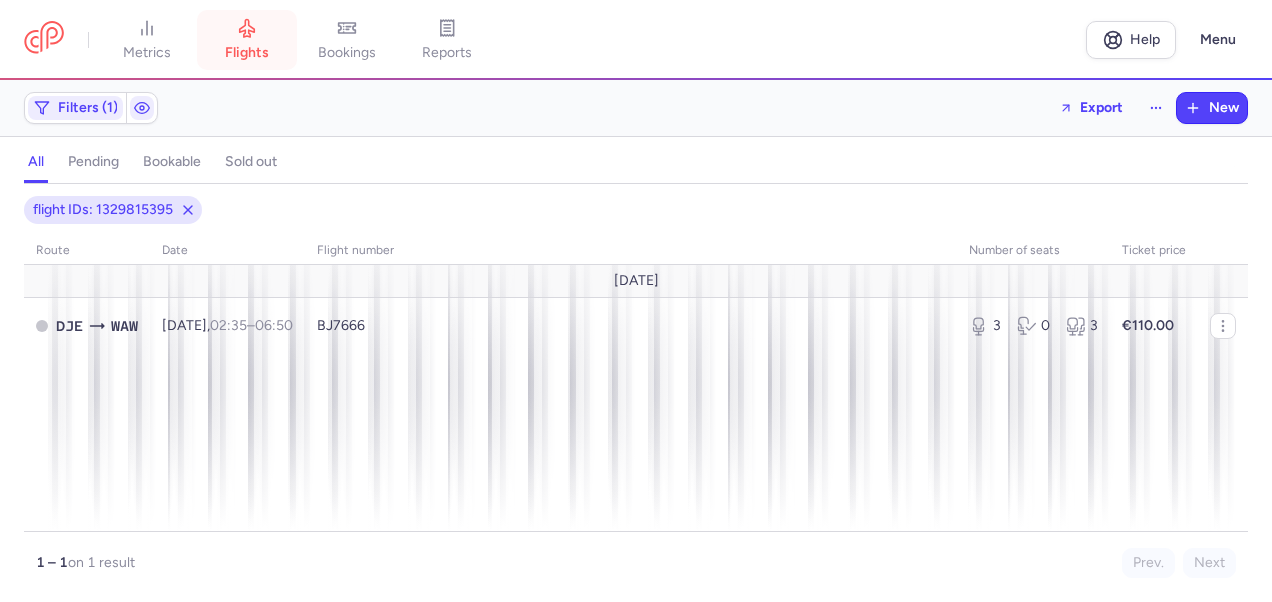click on "flights" at bounding box center [247, 53] 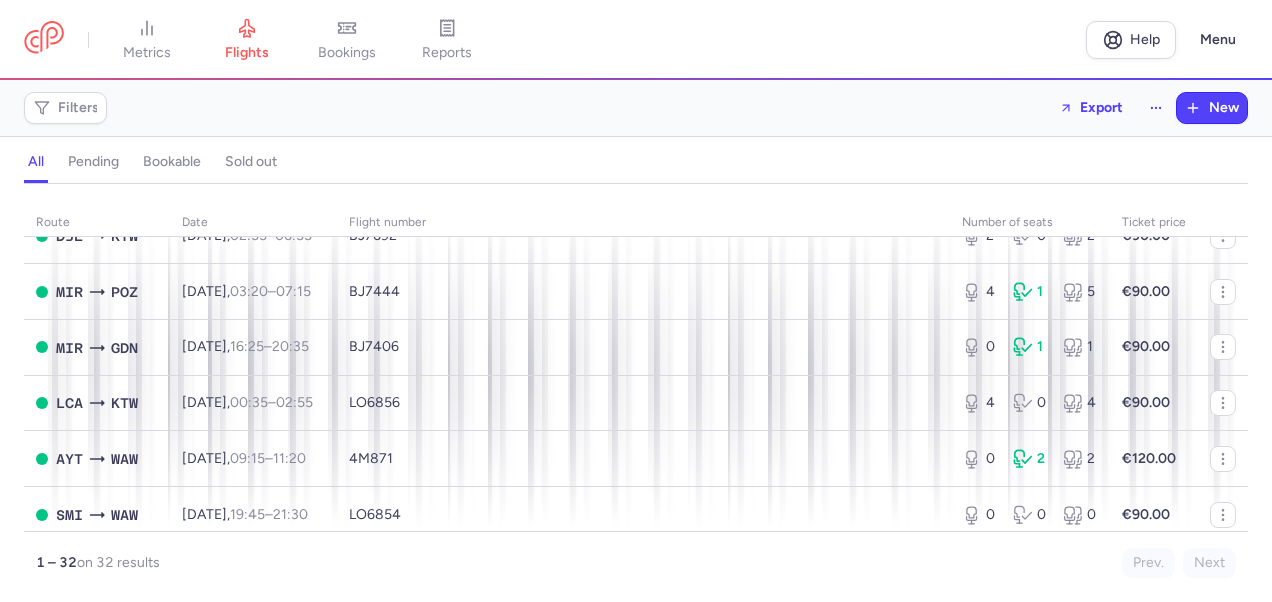 scroll, scrollTop: 1300, scrollLeft: 0, axis: vertical 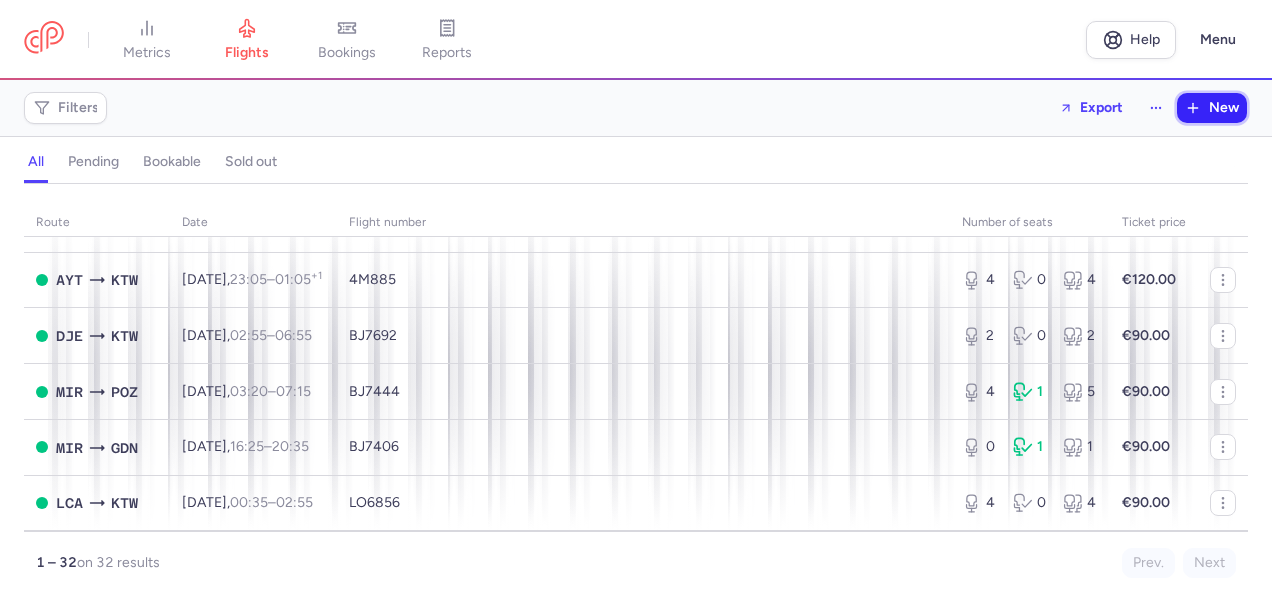 click on "New" at bounding box center (1224, 108) 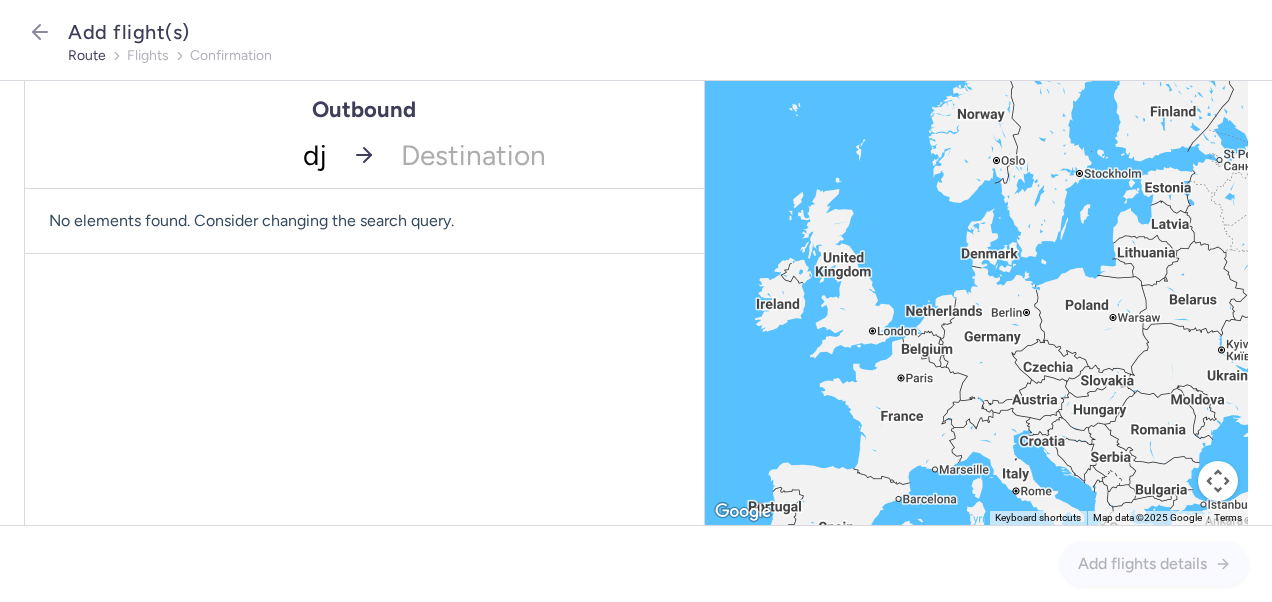 type on "dje" 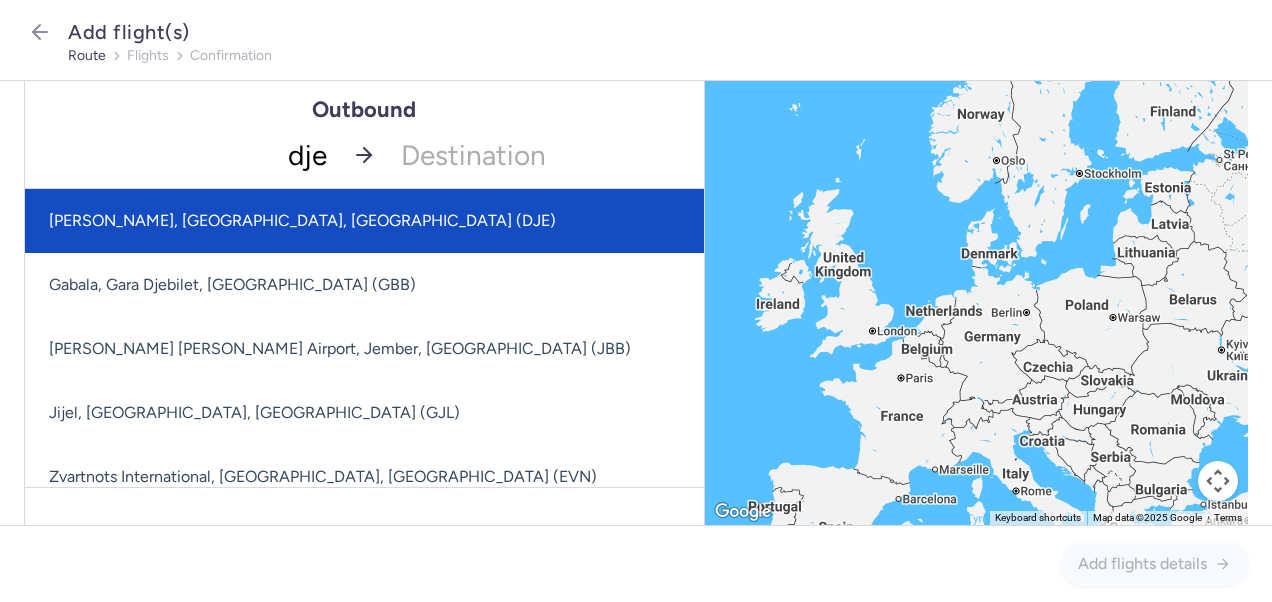 click on "[PERSON_NAME], [GEOGRAPHIC_DATA], [GEOGRAPHIC_DATA] (DJE)" at bounding box center [398, 221] 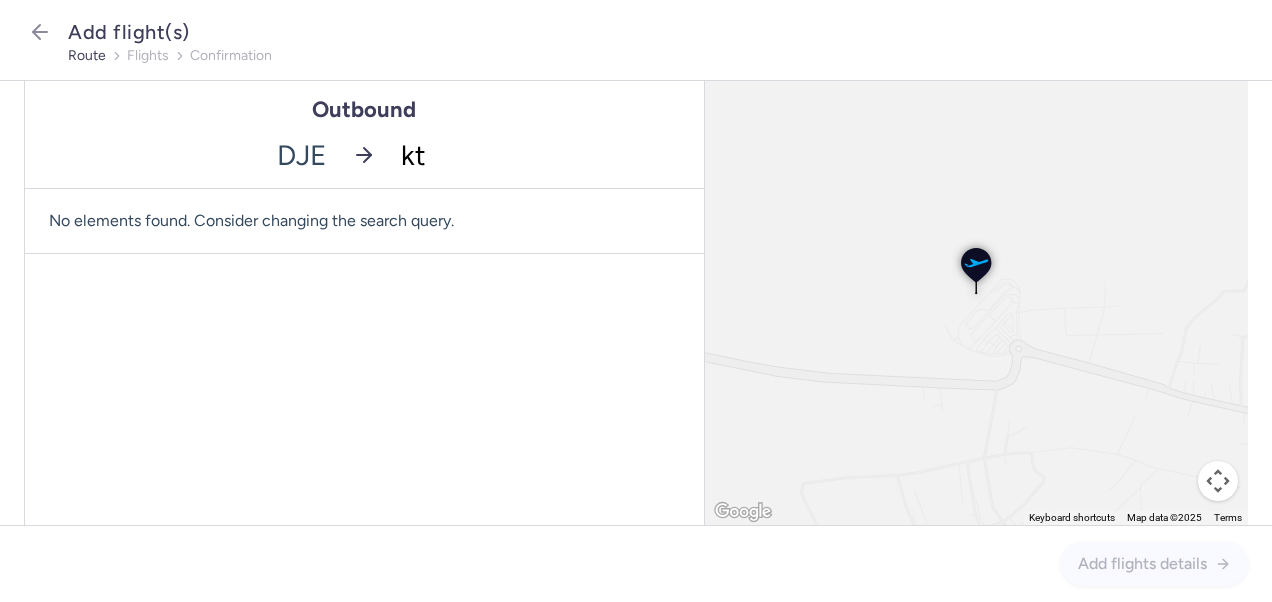 type on "ktw" 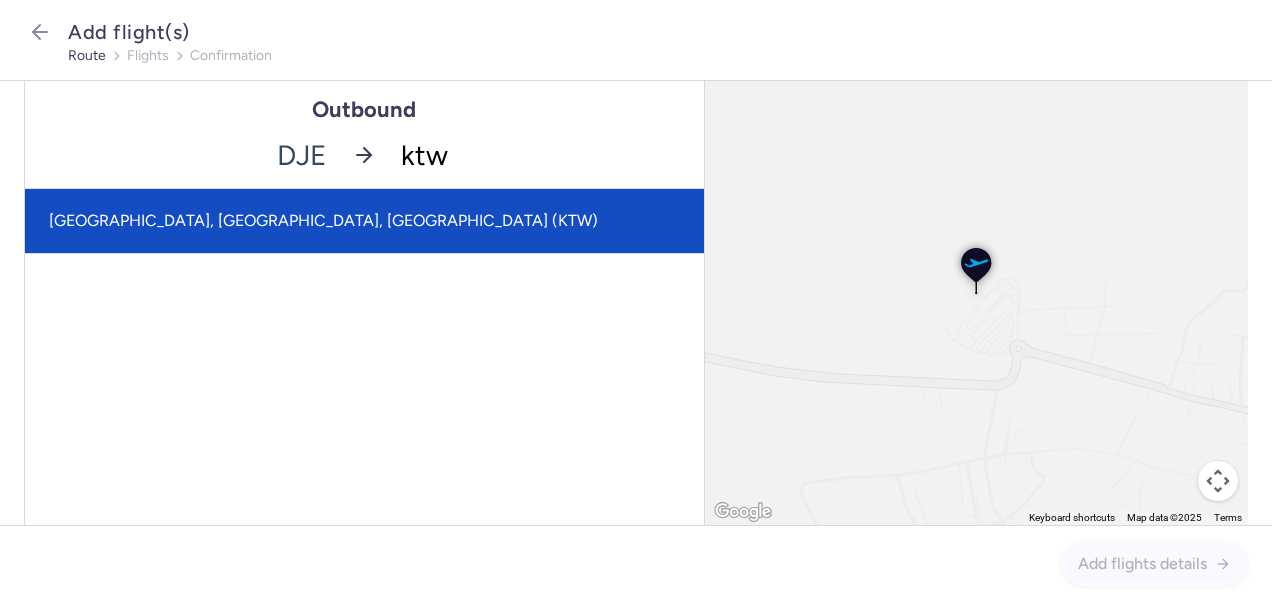 click on "[GEOGRAPHIC_DATA], [GEOGRAPHIC_DATA], [GEOGRAPHIC_DATA] (KTW)" at bounding box center [364, 221] 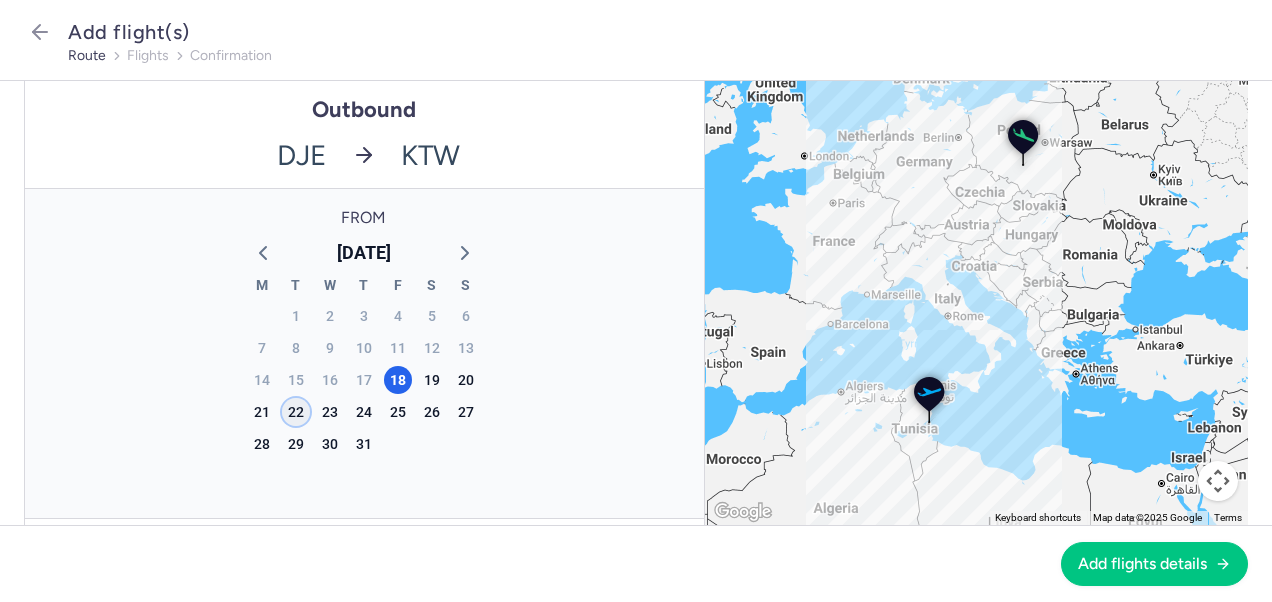 click on "22" 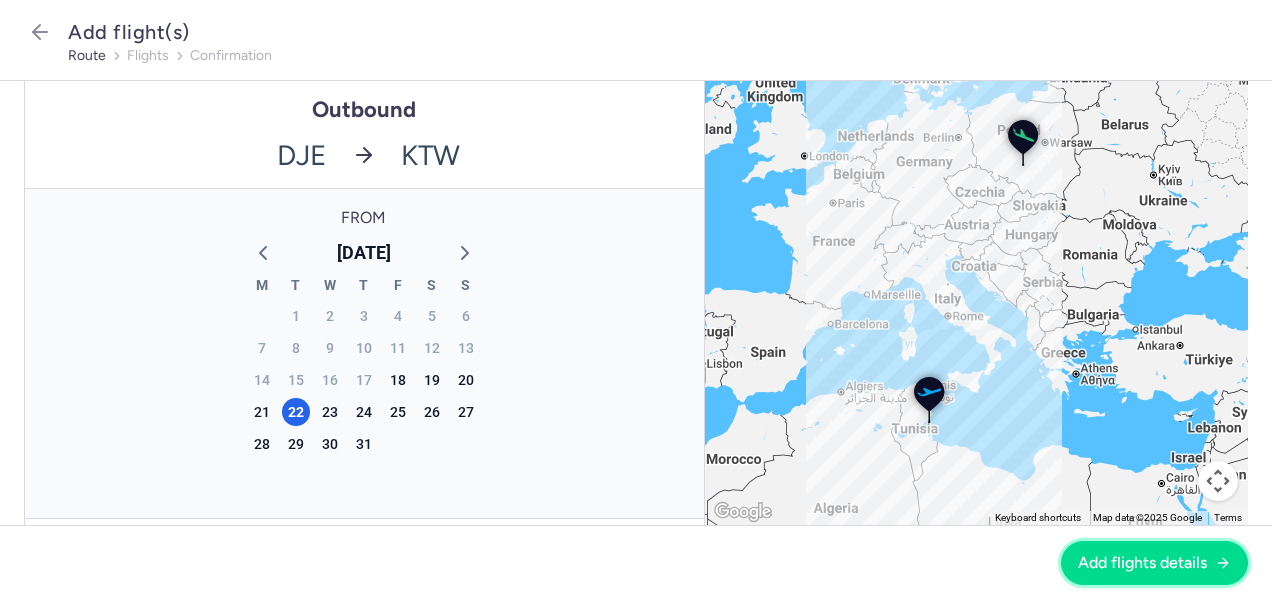 click on "Add flights details" at bounding box center [1154, 563] 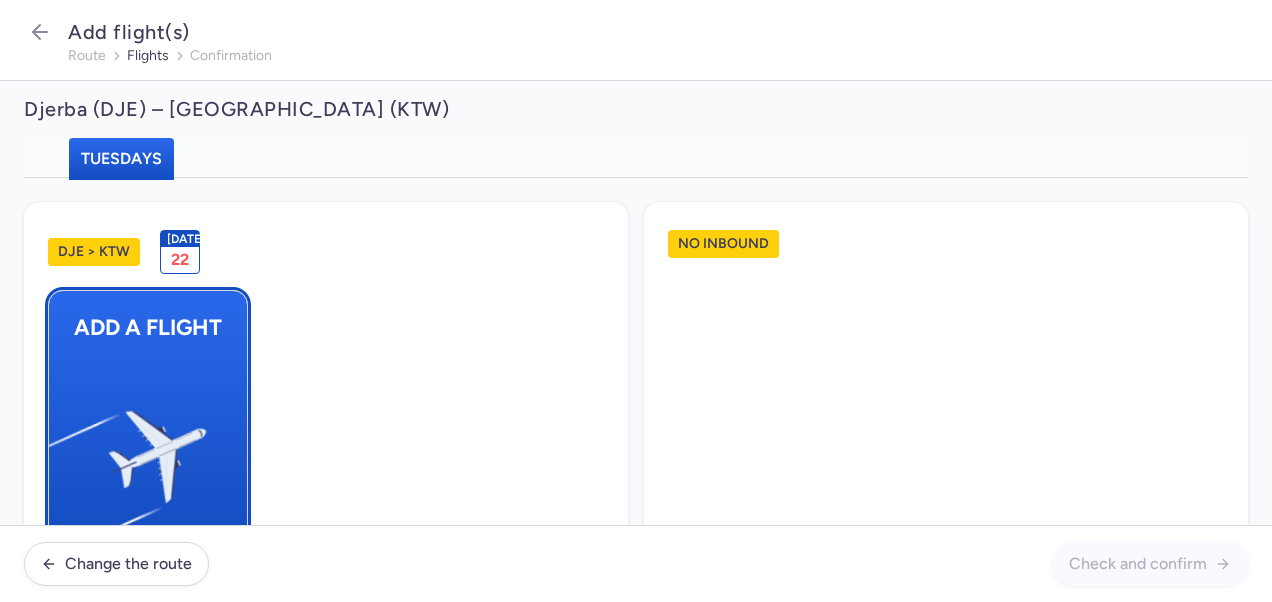 click at bounding box center (59, 448) 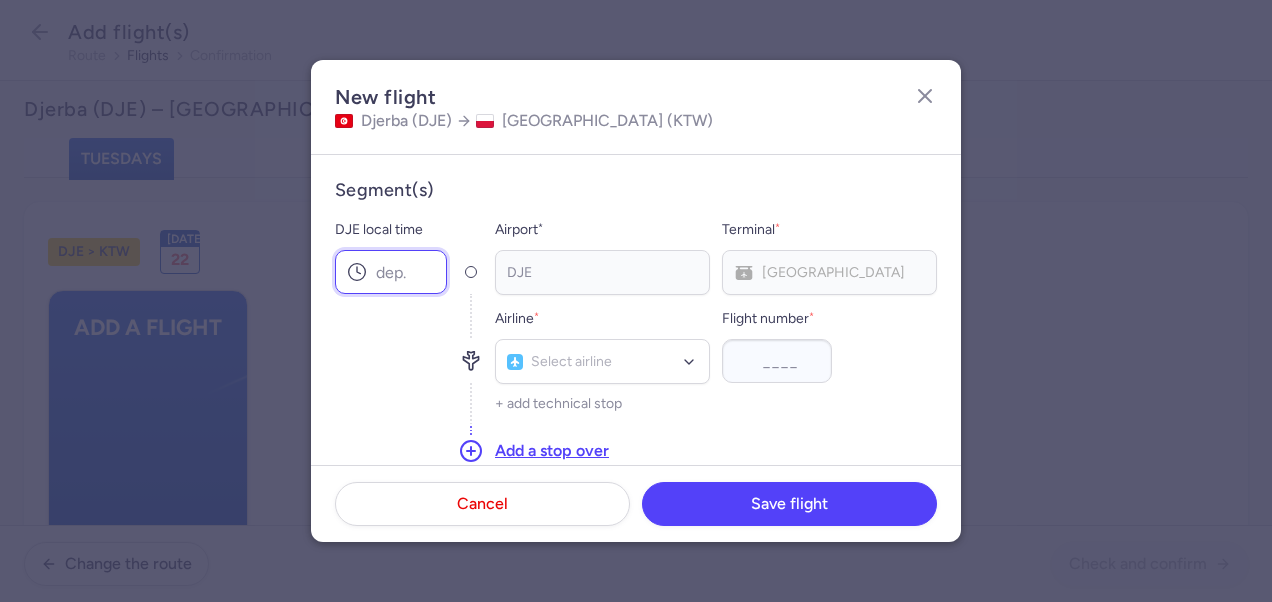 click on "DJE local time" at bounding box center [391, 272] 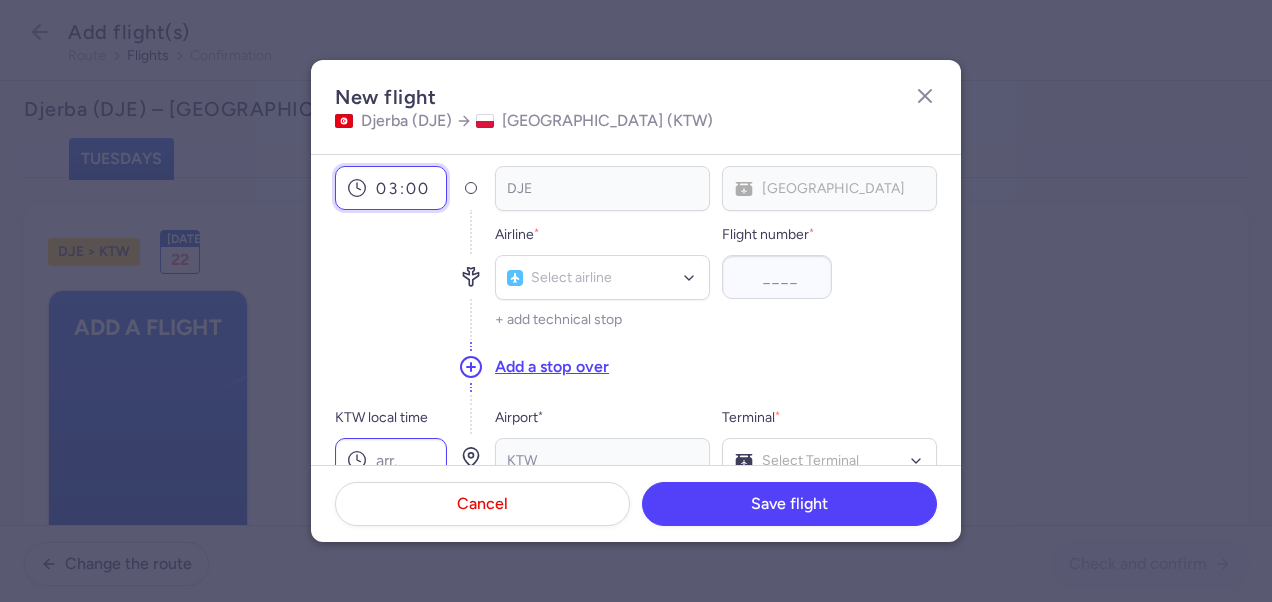 scroll, scrollTop: 200, scrollLeft: 0, axis: vertical 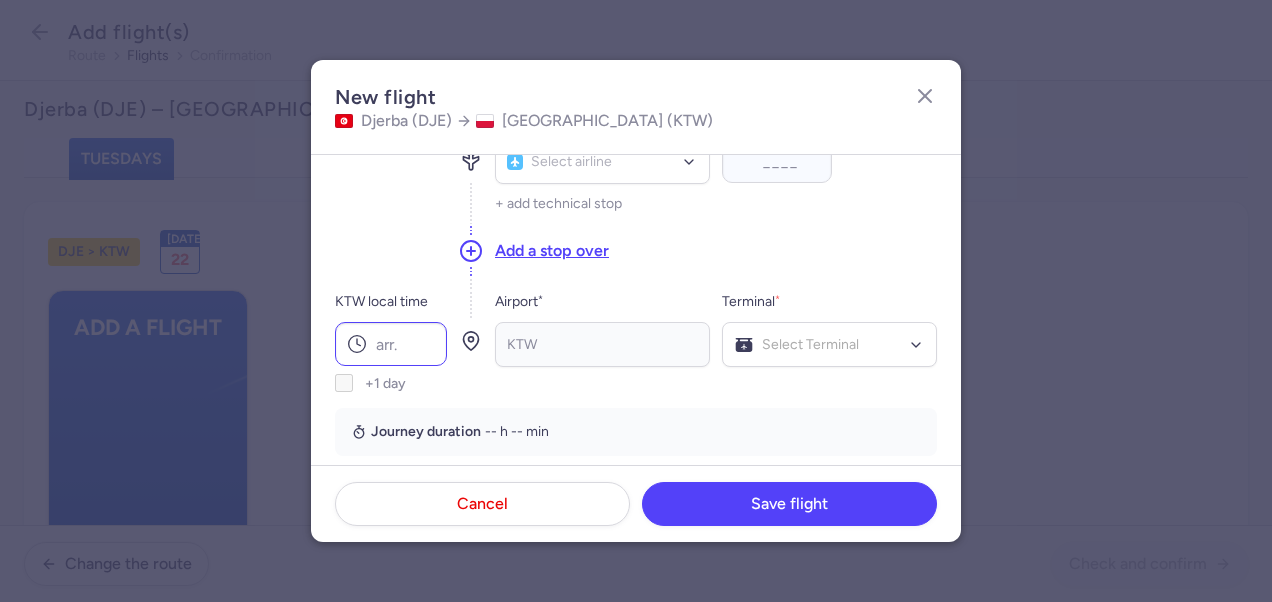type on "03:00" 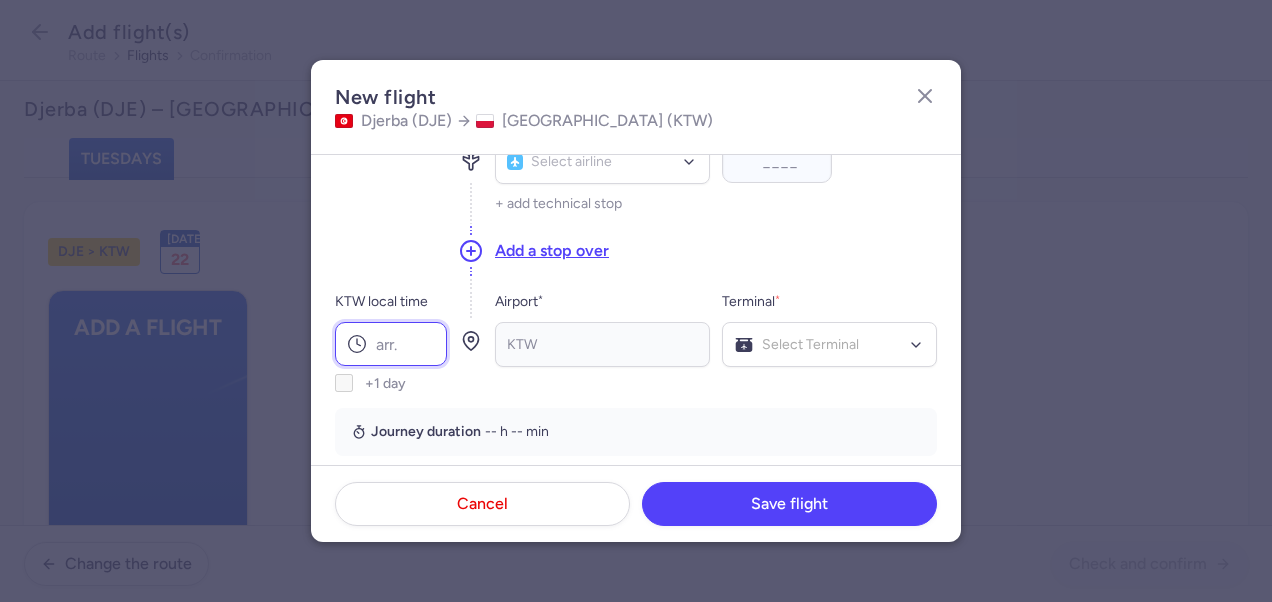 click on "KTW local time" at bounding box center [391, 344] 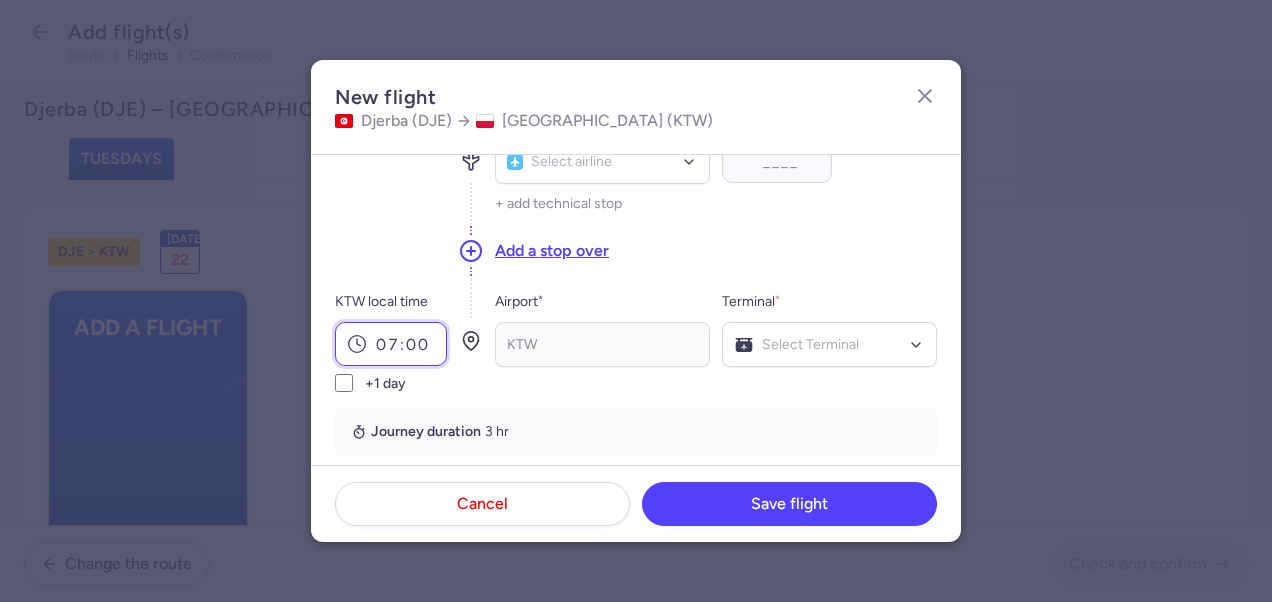 scroll, scrollTop: 100, scrollLeft: 0, axis: vertical 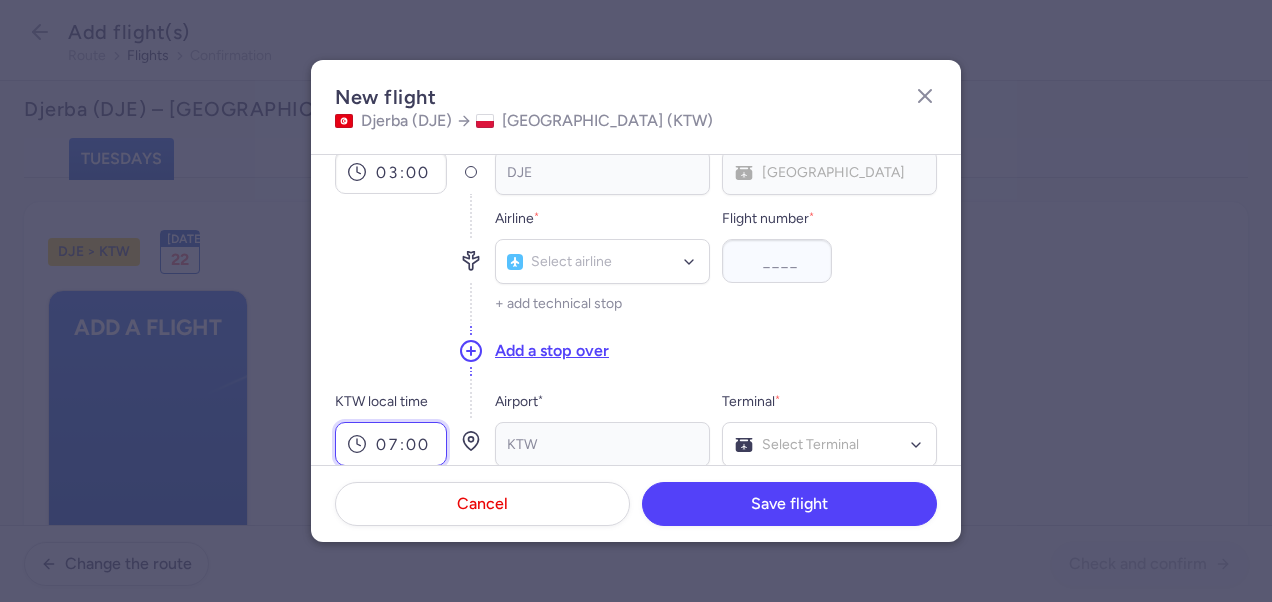 type on "07:00" 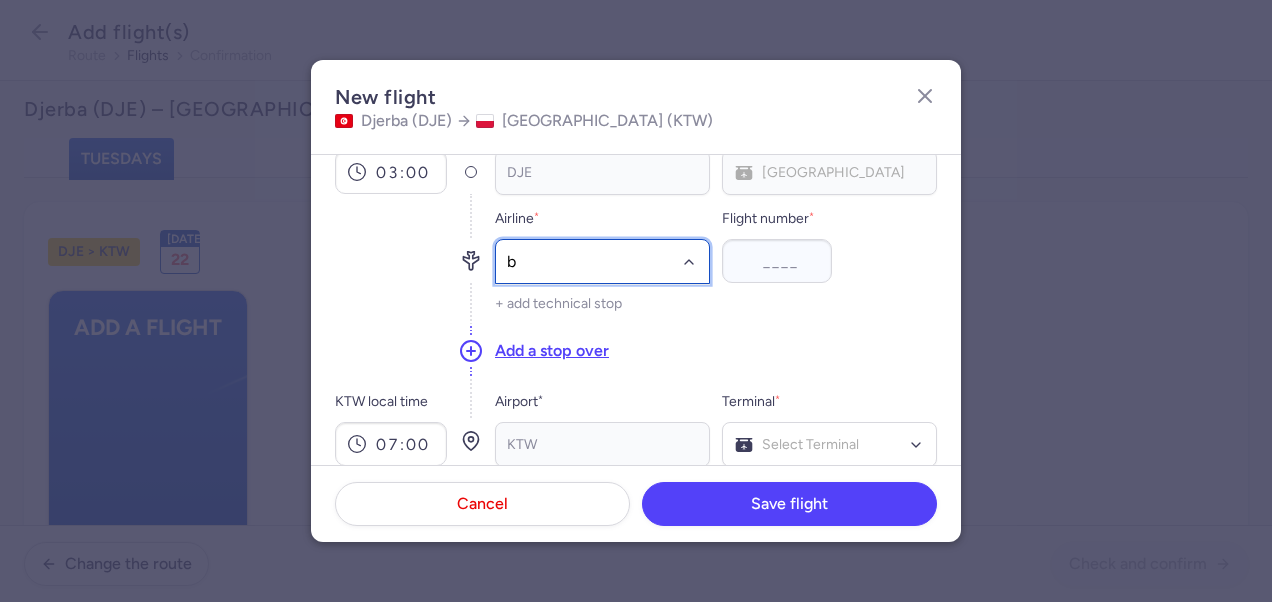 type on "bj" 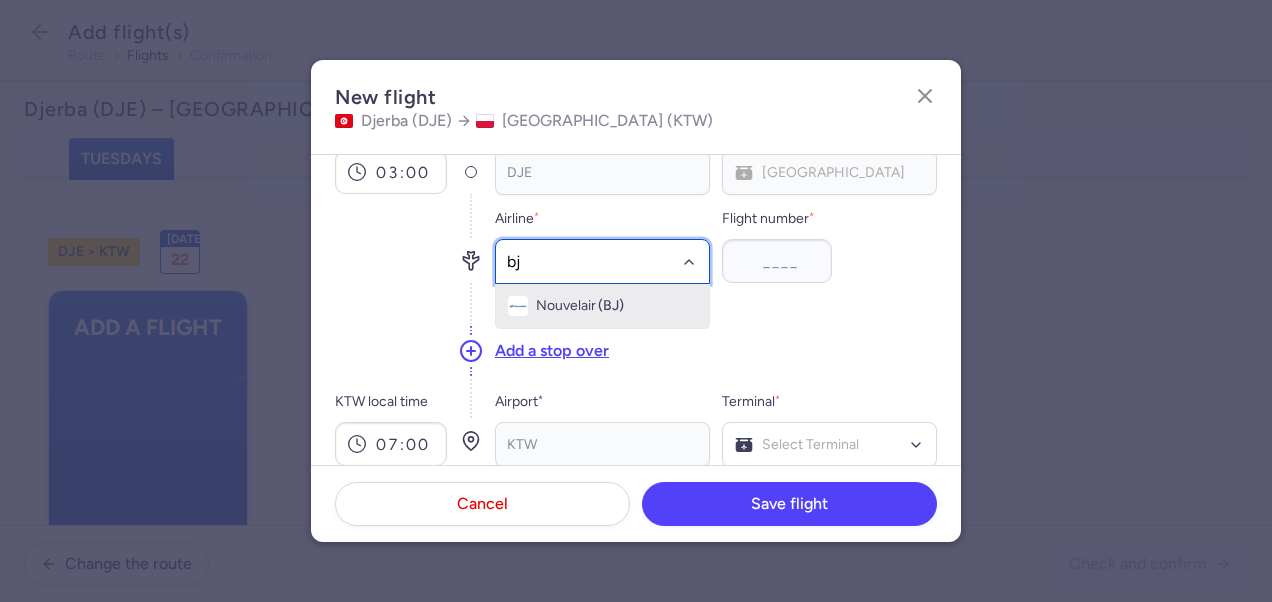 click on "Nouvelair" at bounding box center [566, 306] 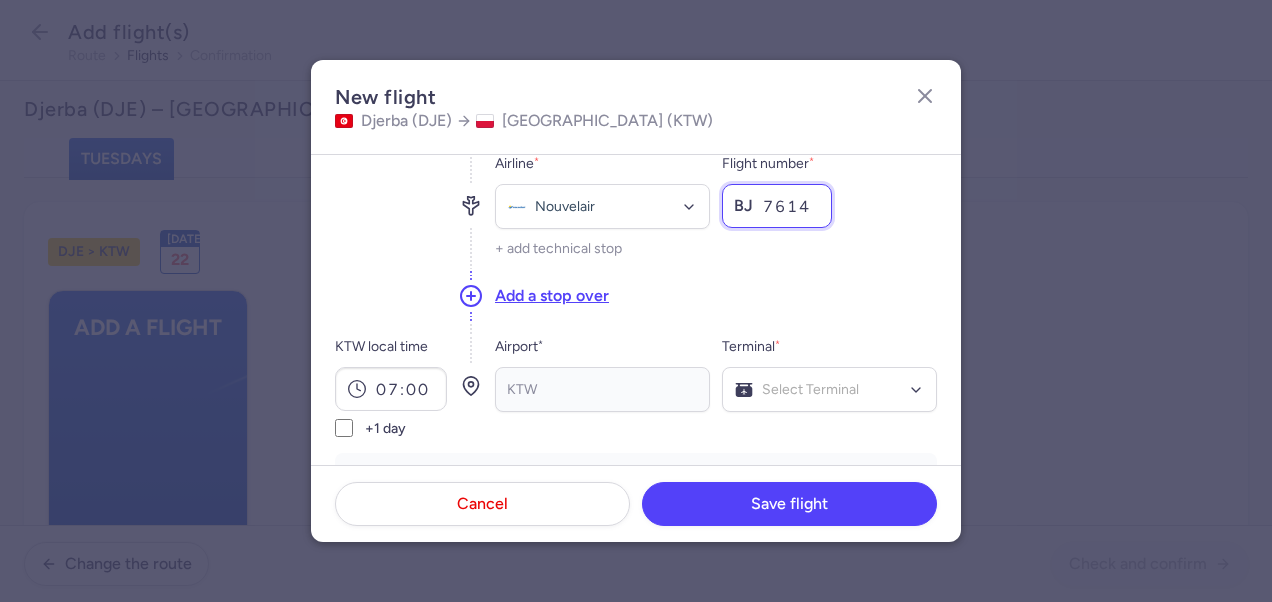 scroll, scrollTop: 200, scrollLeft: 0, axis: vertical 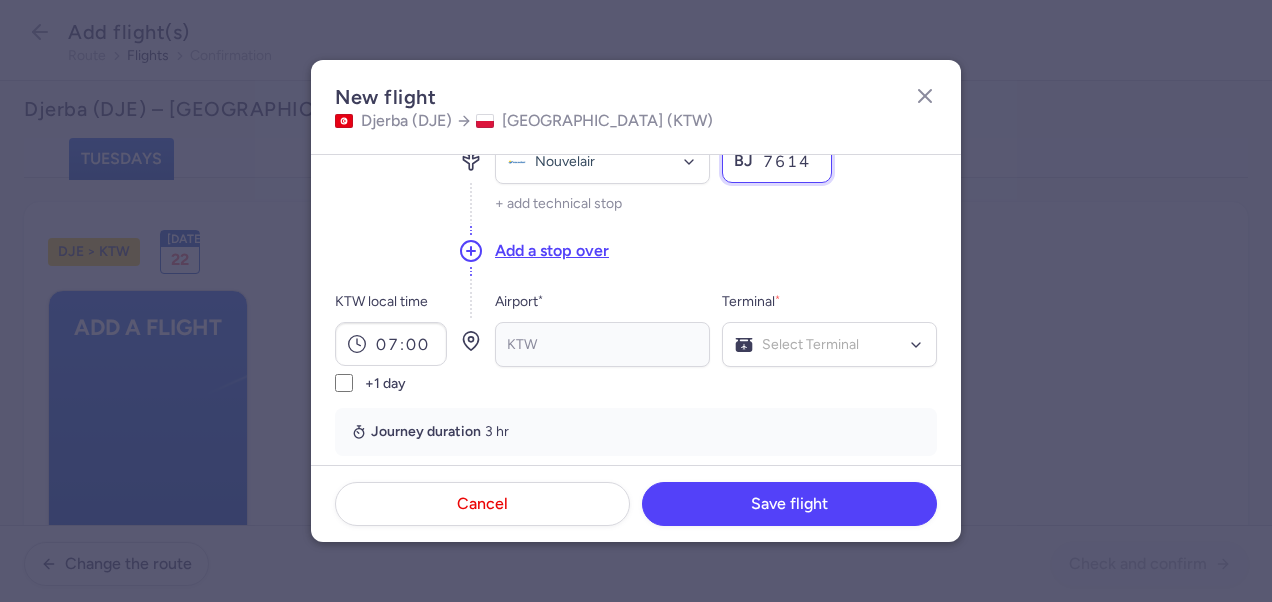 type on "7614" 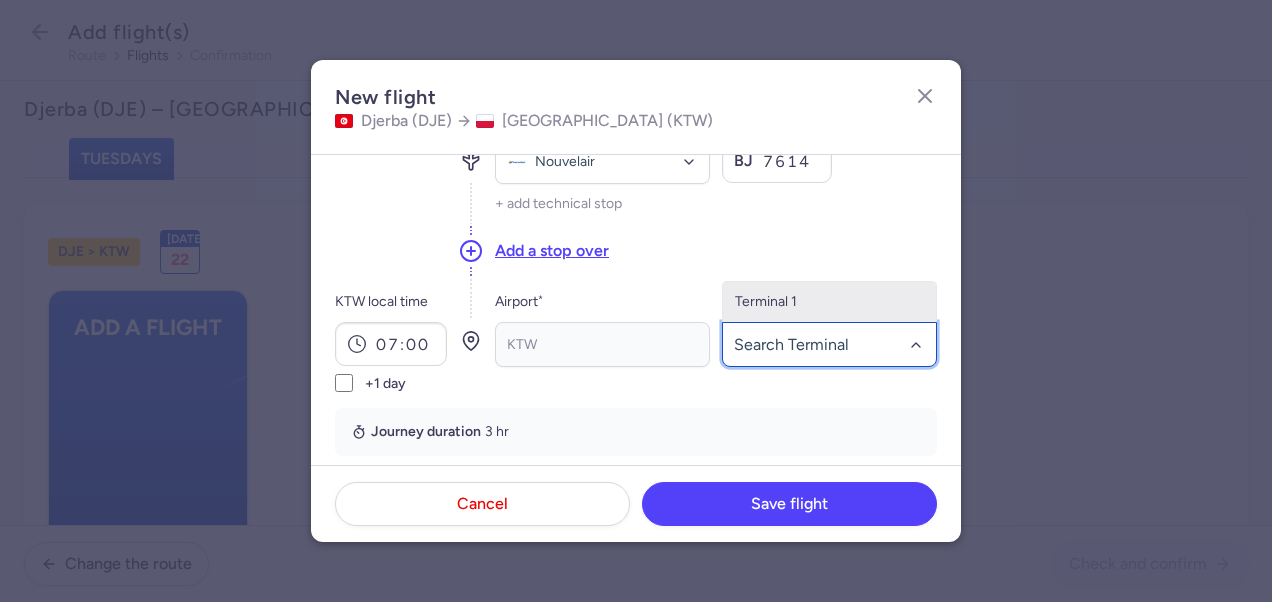 click on "Terminal 1" at bounding box center (829, 302) 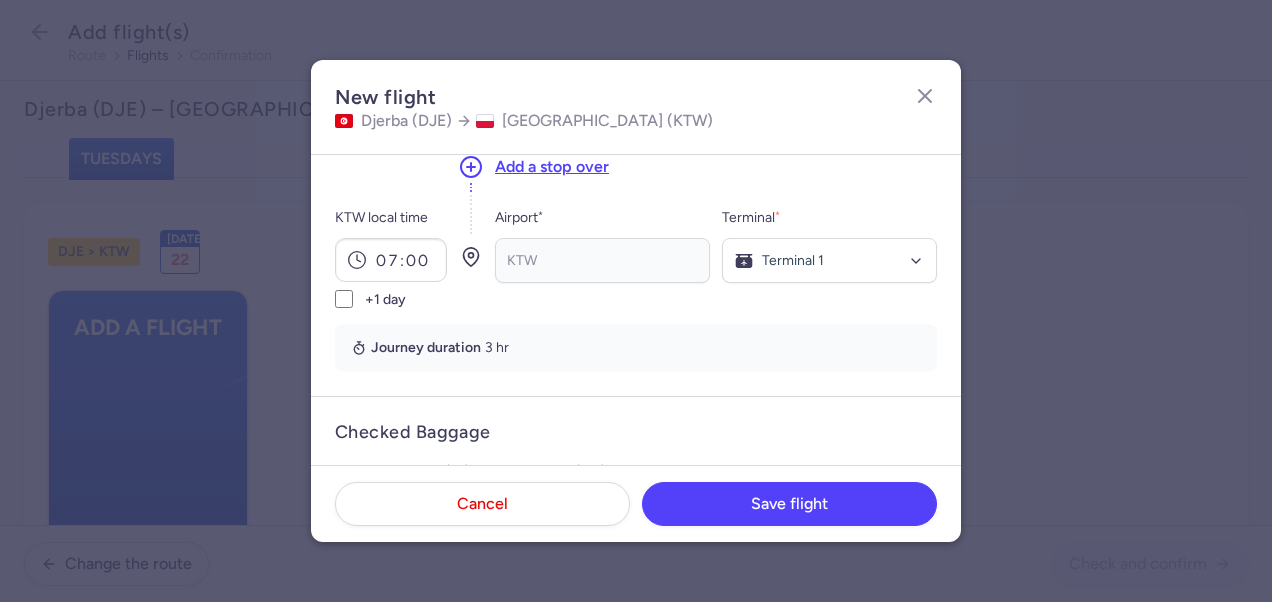 scroll, scrollTop: 500, scrollLeft: 0, axis: vertical 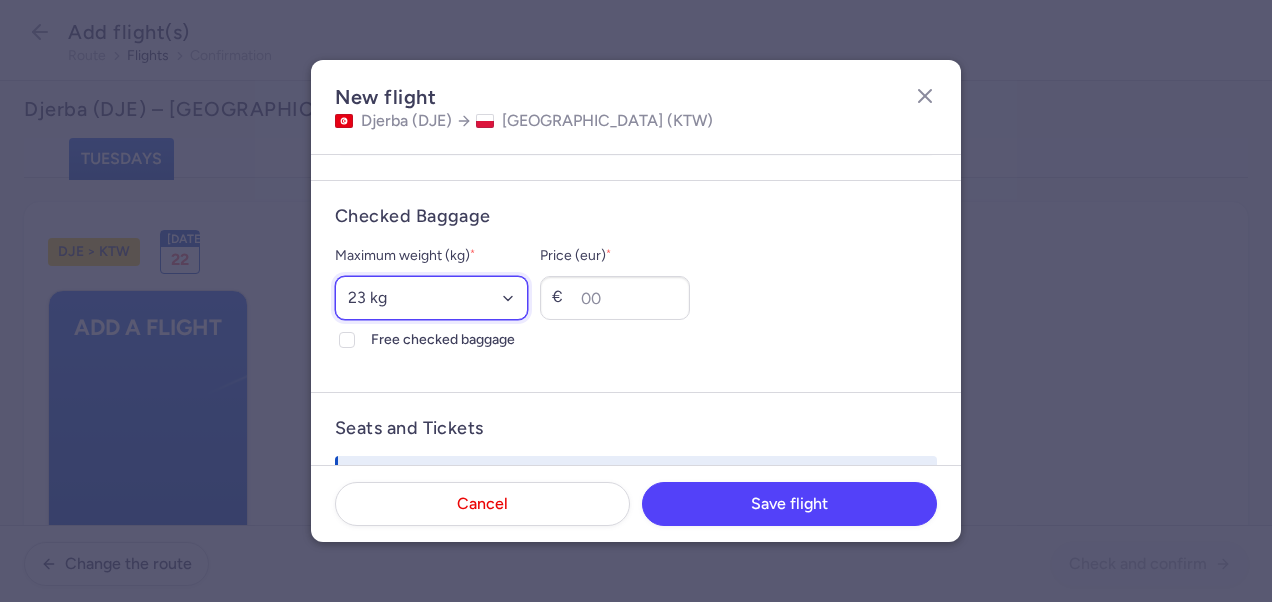 click on "Select an option 15 kg 16 kg 17 kg 18 kg 19 kg 20 kg 21 kg 22 kg 23 kg 24 kg 25 kg 26 kg 27 kg 28 kg 29 kg 30 kg 31 kg 32 kg 33 kg 34 kg 35 kg" at bounding box center [431, 298] 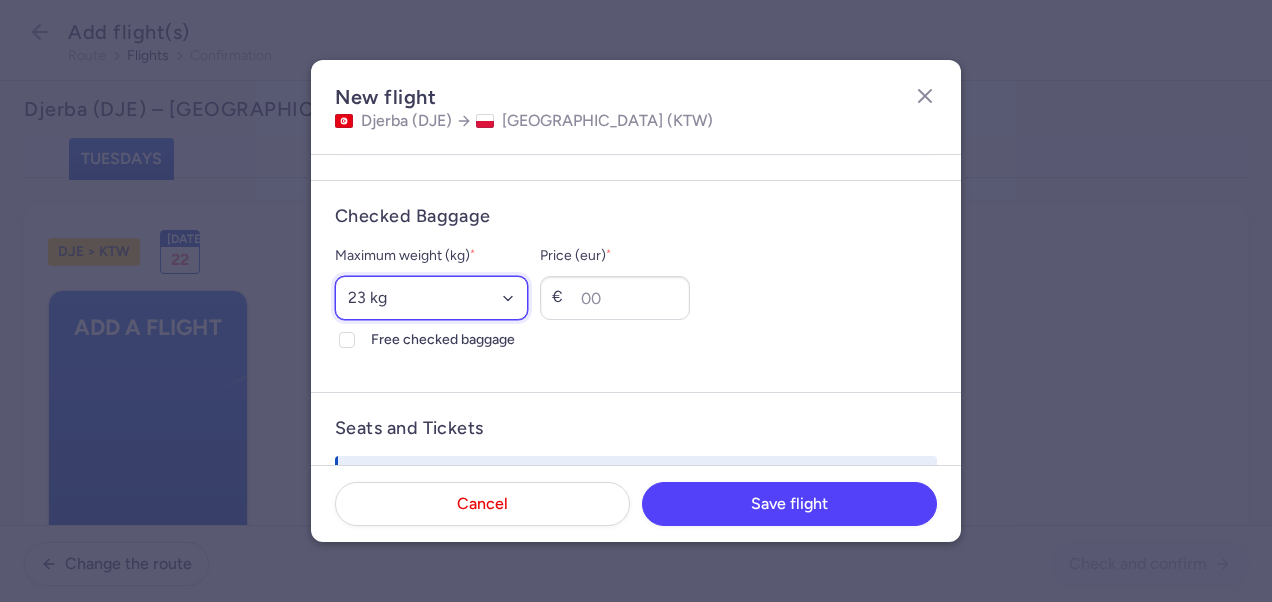 select on "20" 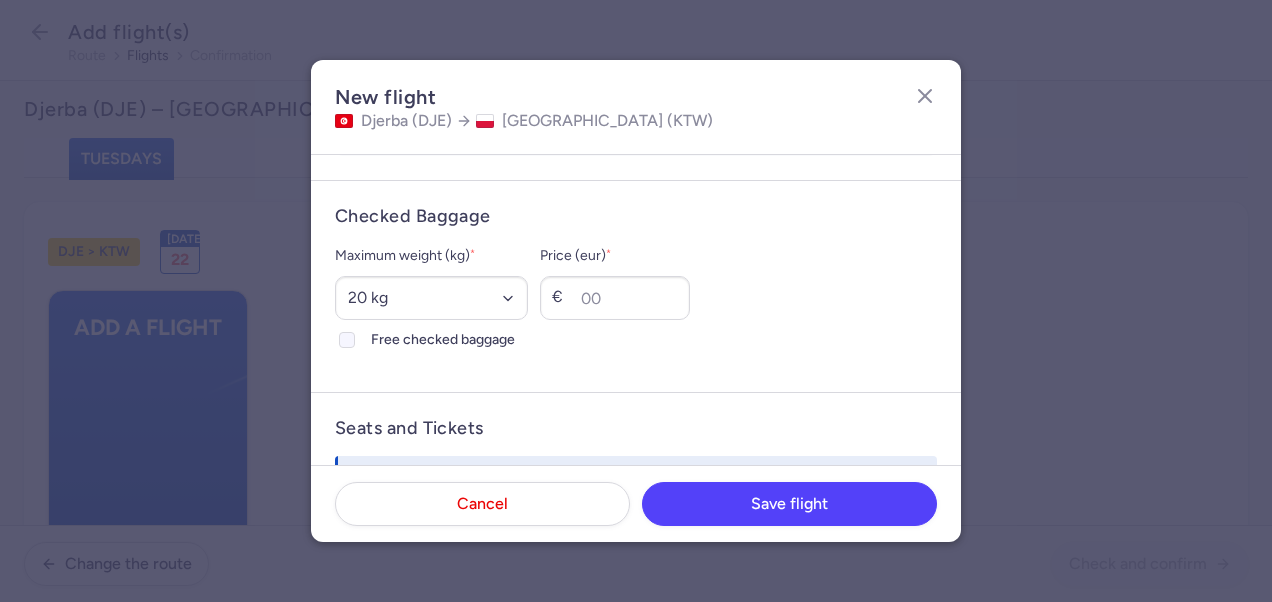 click on "Free checked baggage" 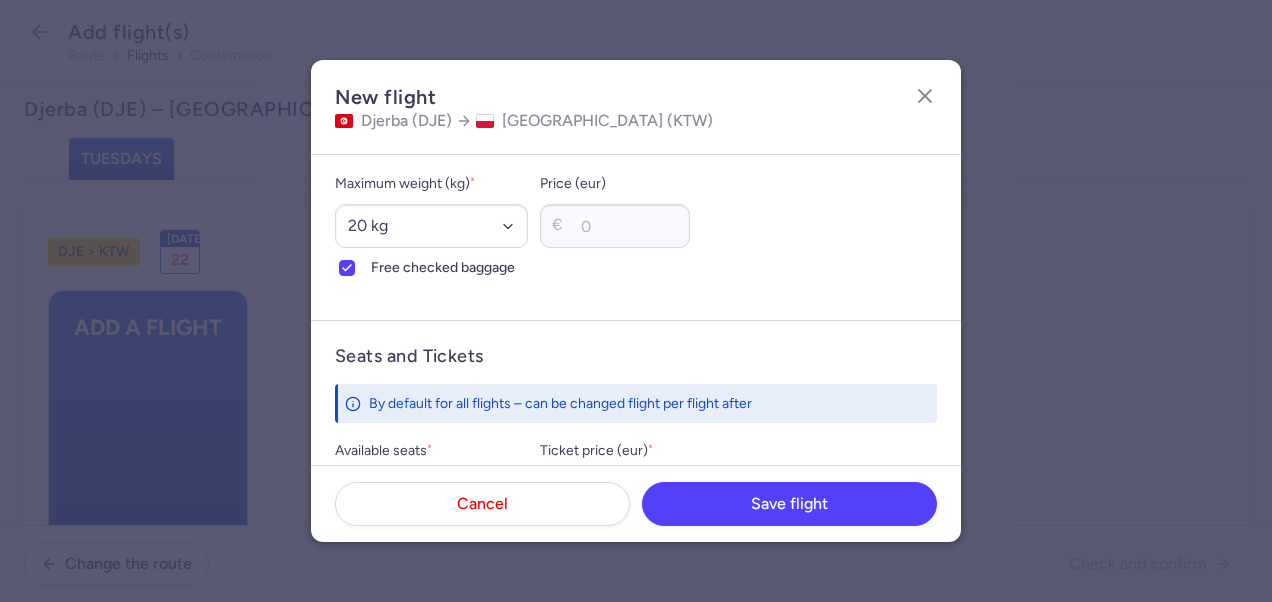 scroll, scrollTop: 700, scrollLeft: 0, axis: vertical 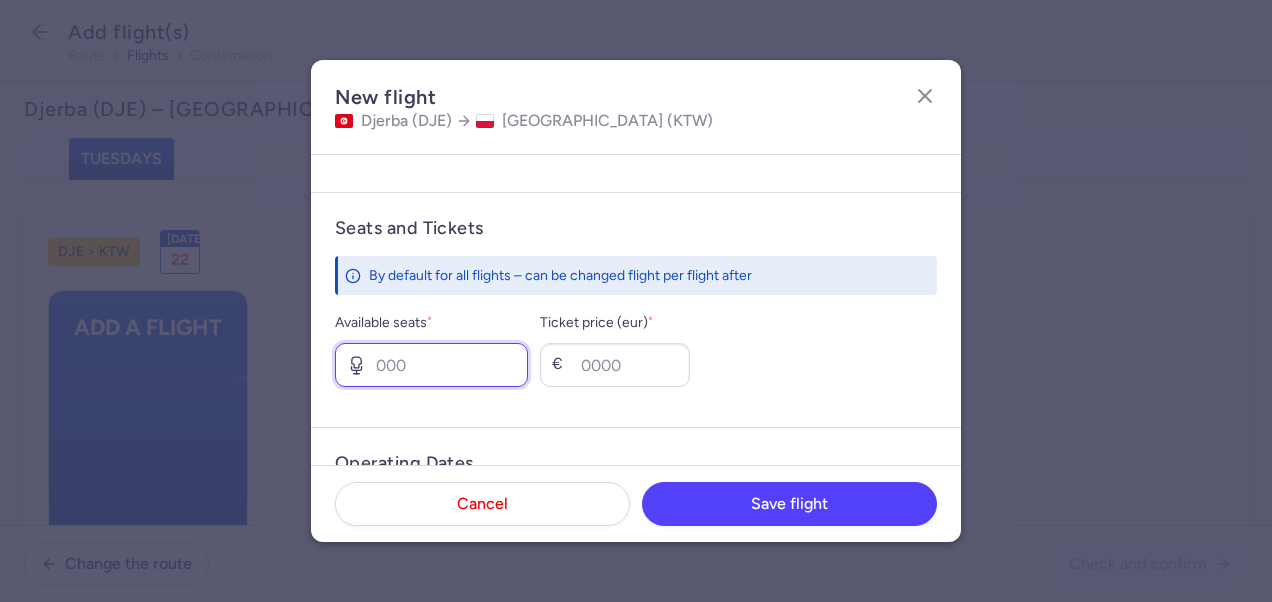 click on "Available seats  *" at bounding box center [431, 365] 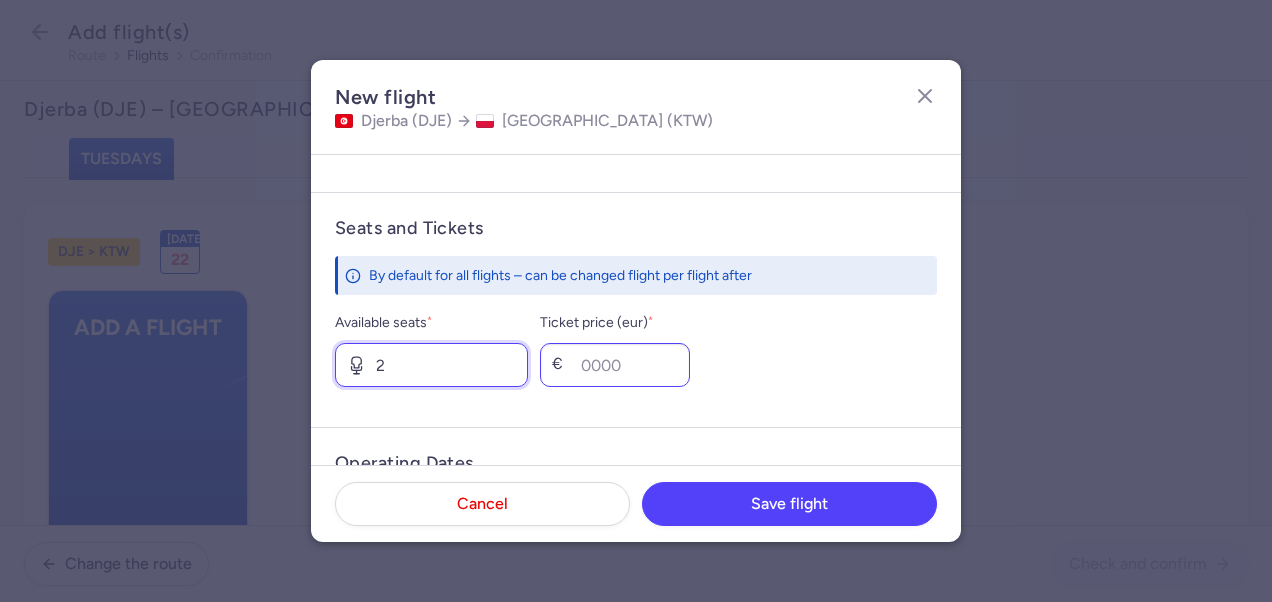 type on "2" 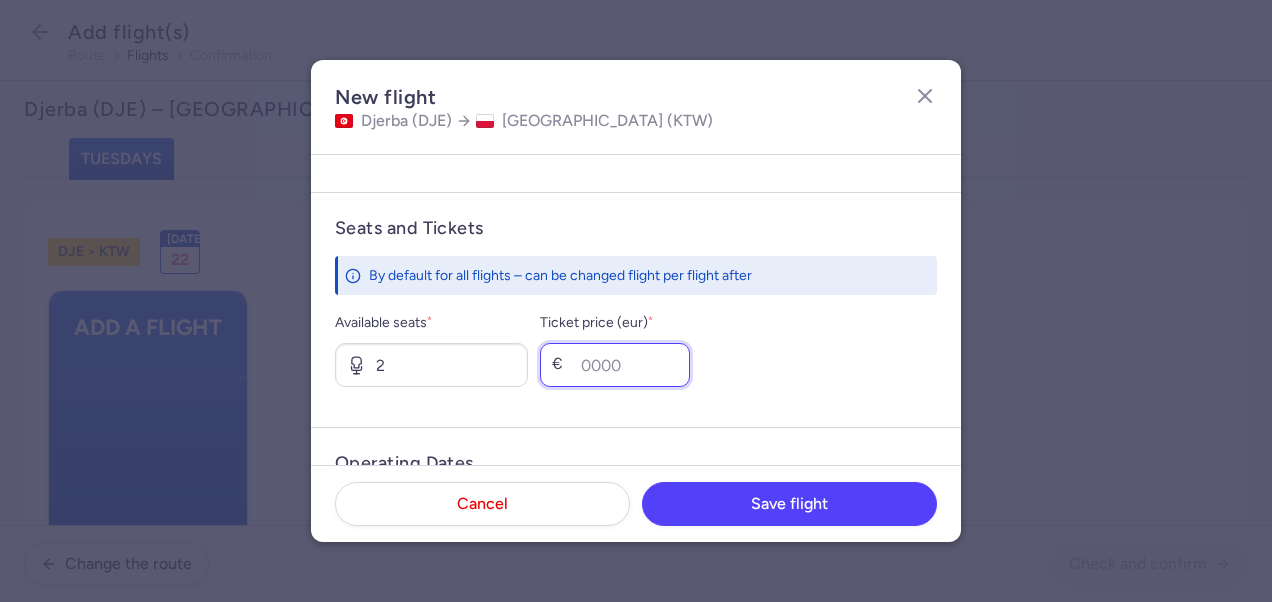 click on "Ticket price (eur)  *" at bounding box center [615, 365] 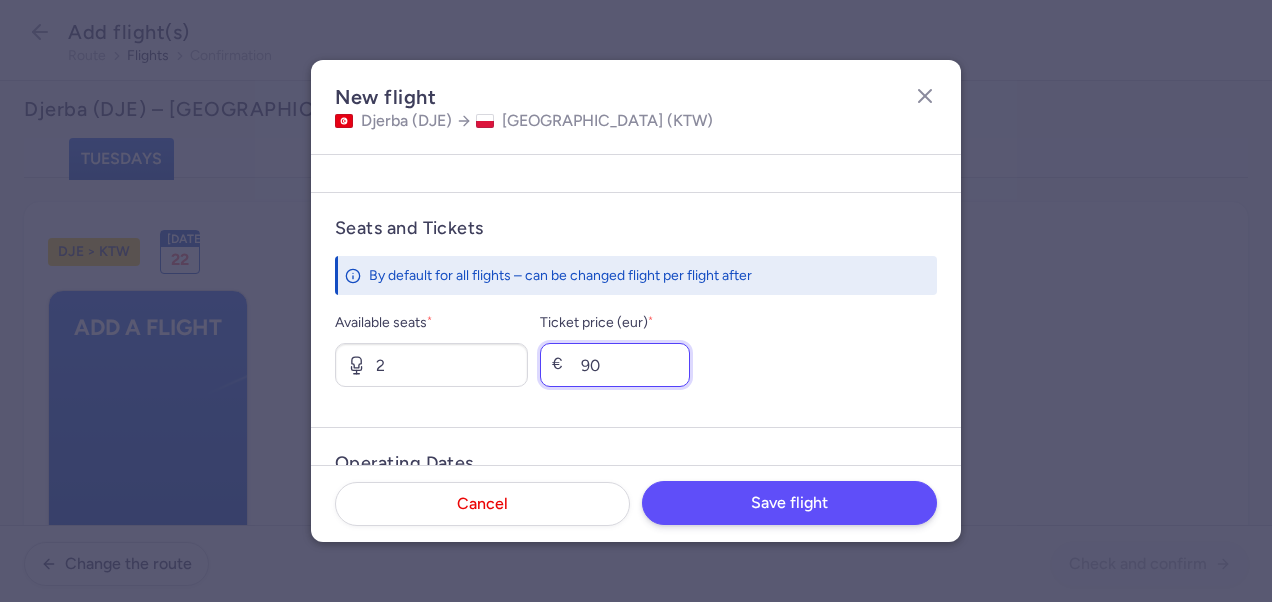 type on "90" 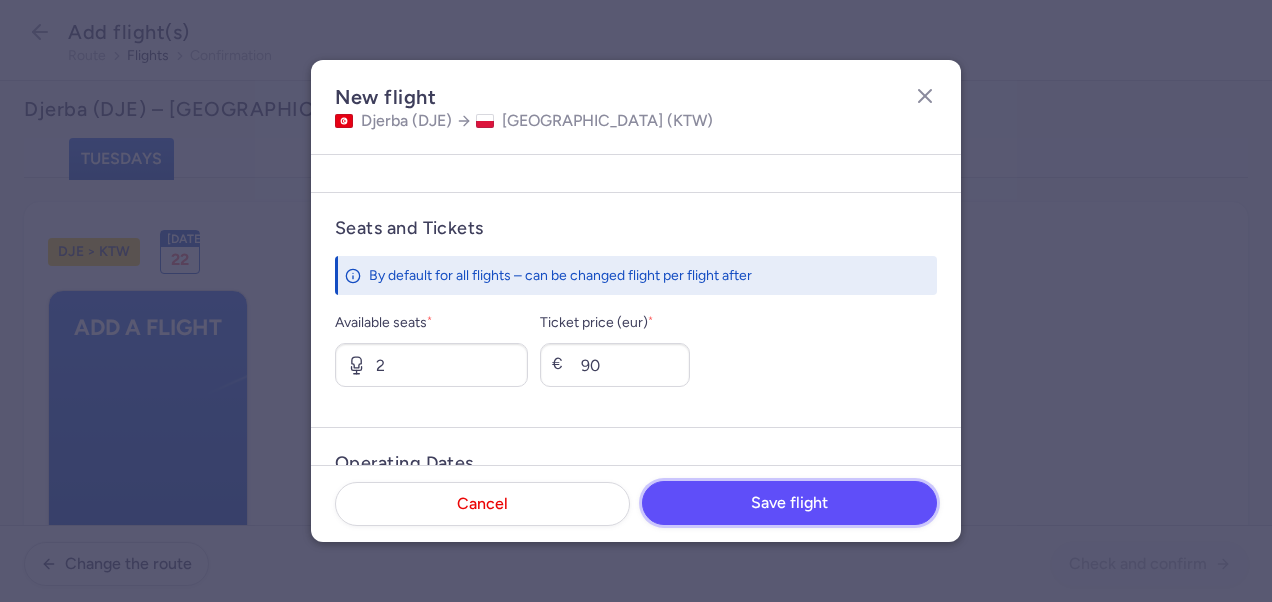 click on "Save flight" at bounding box center [789, 503] 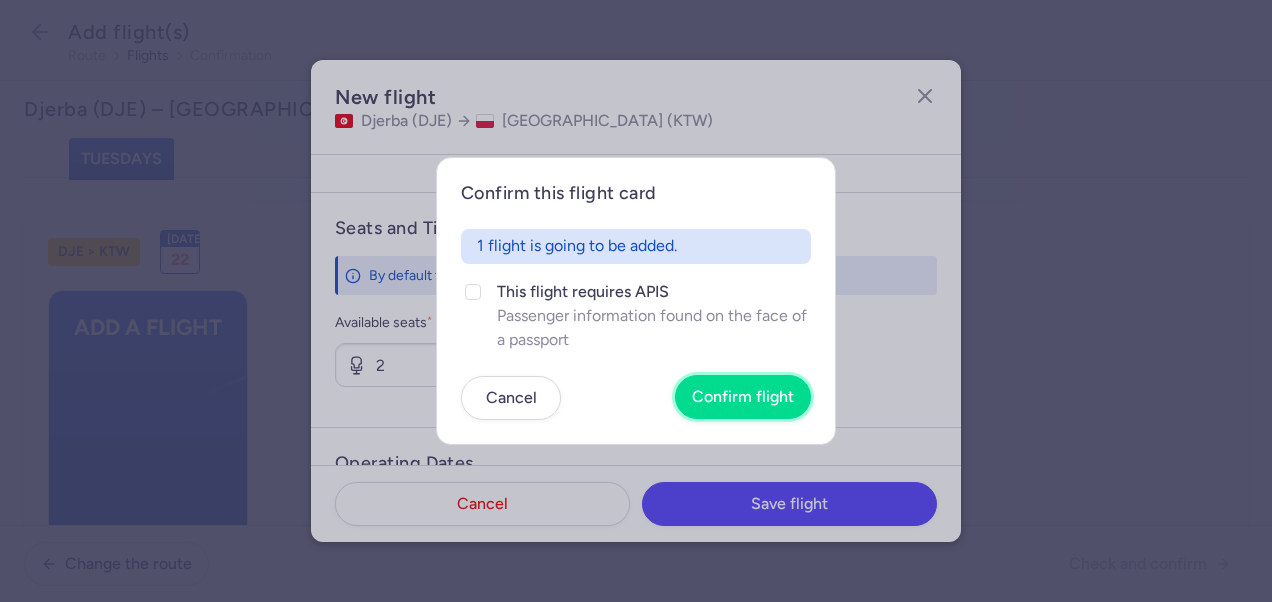 click on "Confirm flight" at bounding box center [743, 397] 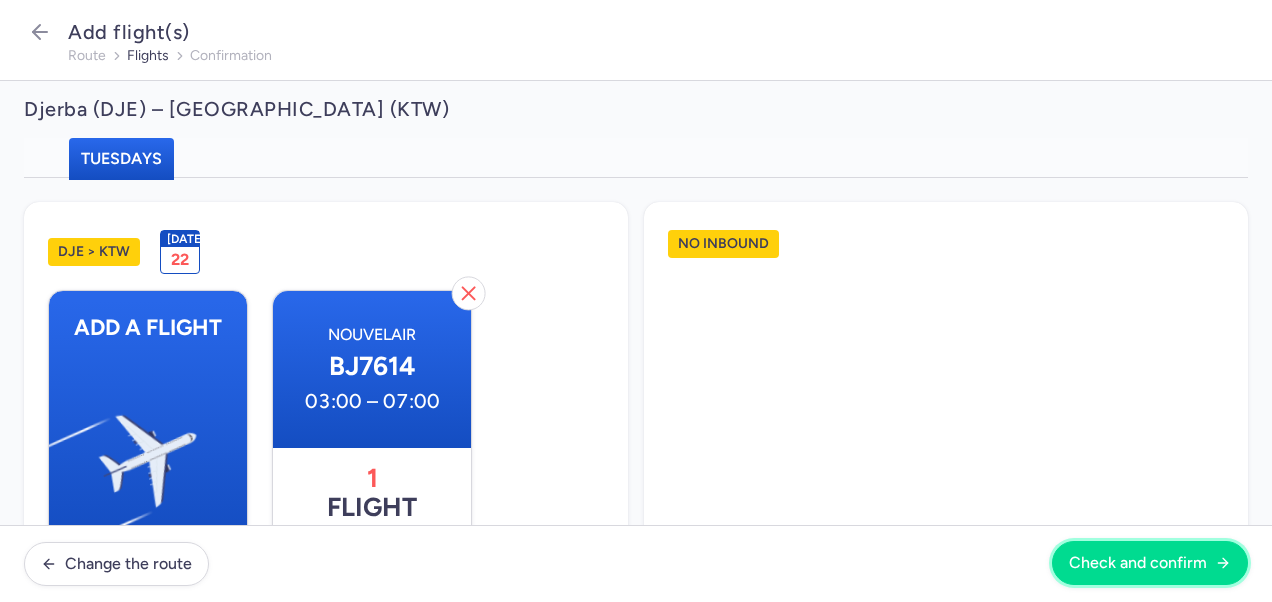 click on "Check and confirm" at bounding box center [1138, 563] 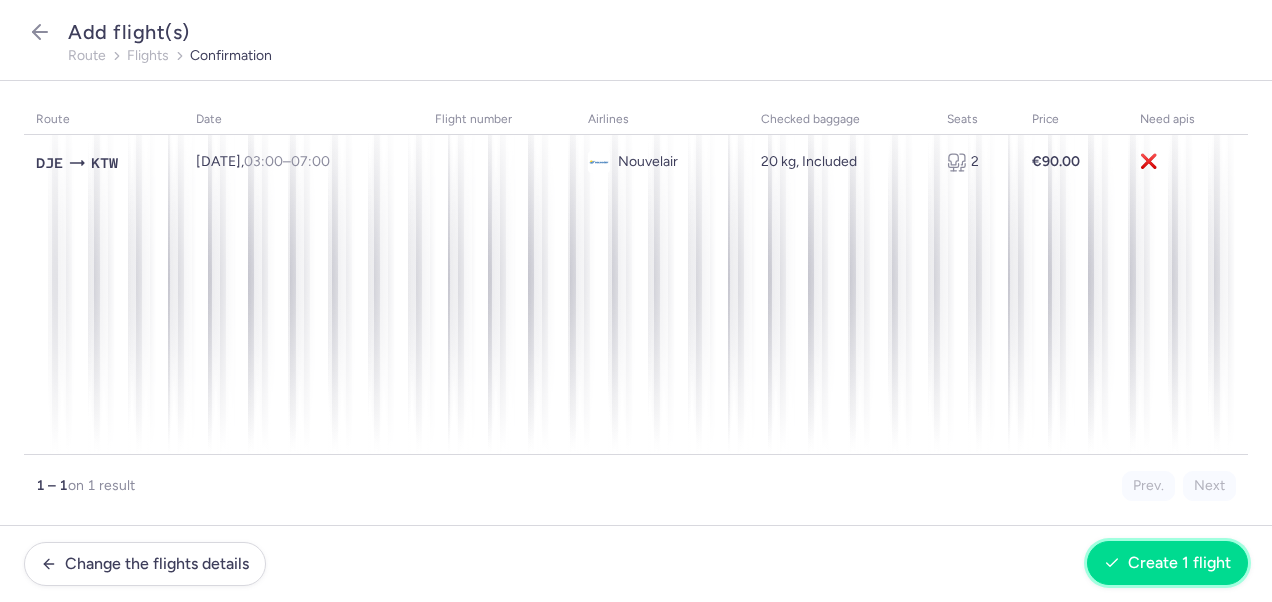 click on "Create 1 flight" at bounding box center [1179, 563] 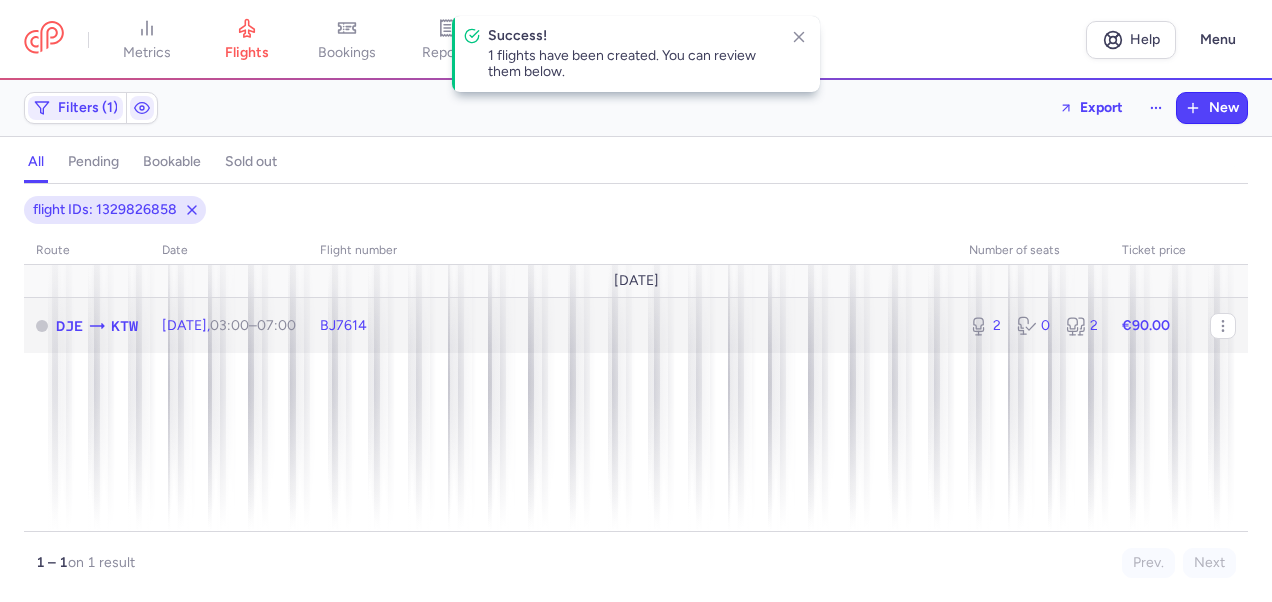 click on "€90.00" 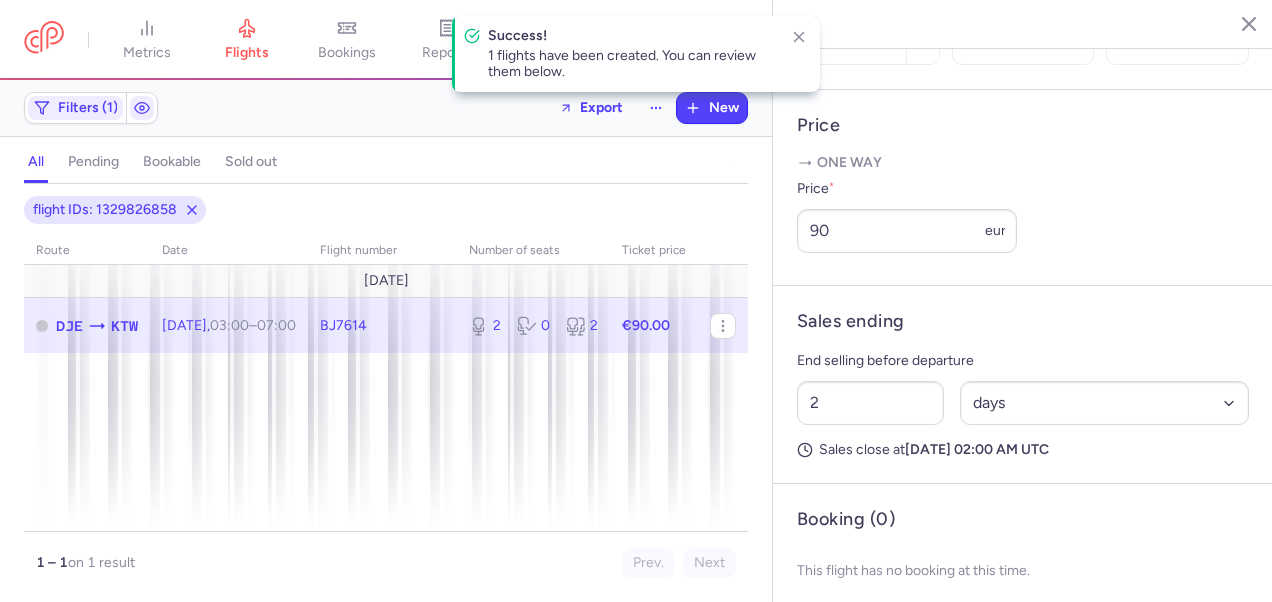scroll, scrollTop: 775, scrollLeft: 0, axis: vertical 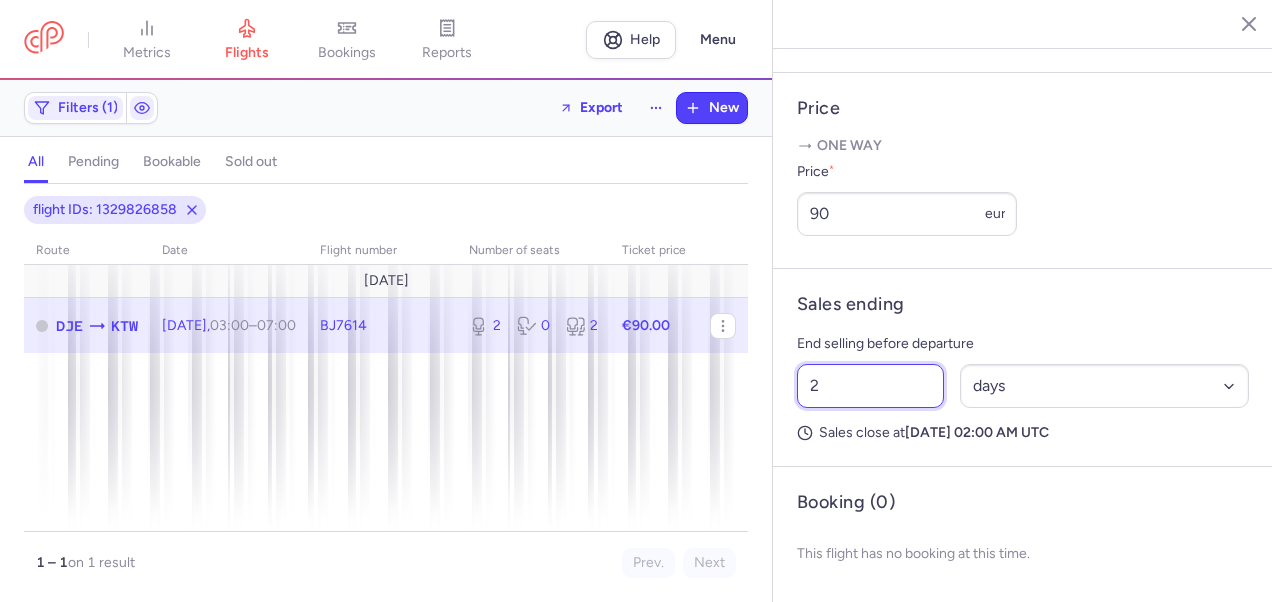 drag, startPoint x: 774, startPoint y: 386, endPoint x: 764, endPoint y: 387, distance: 10.049875 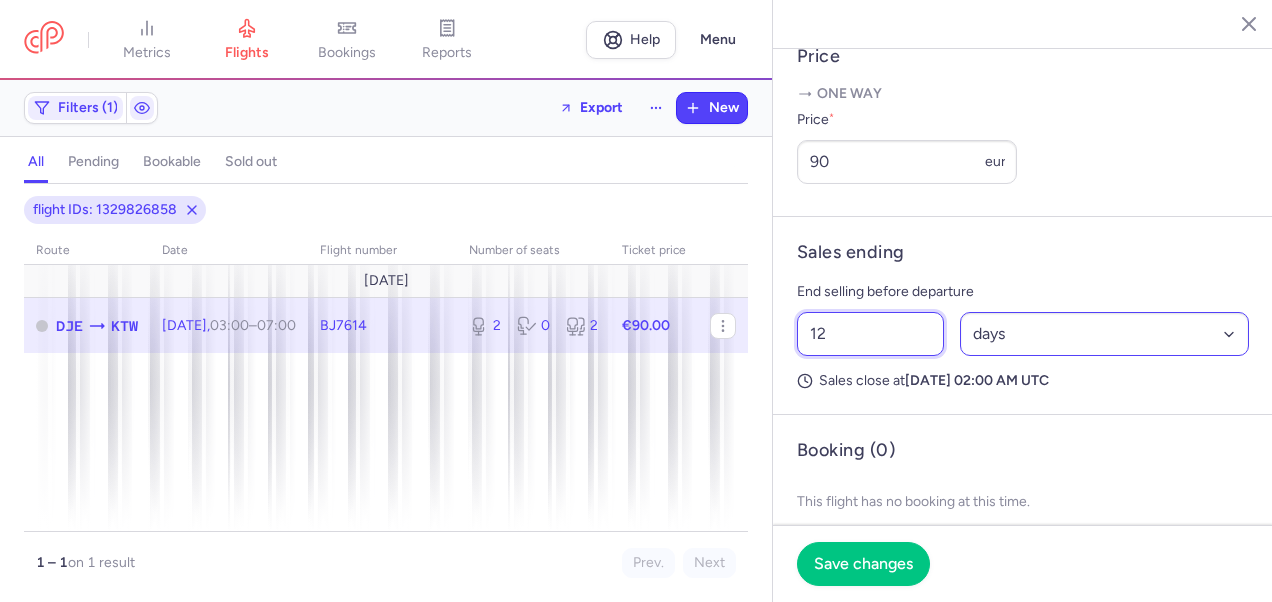 type on "12" 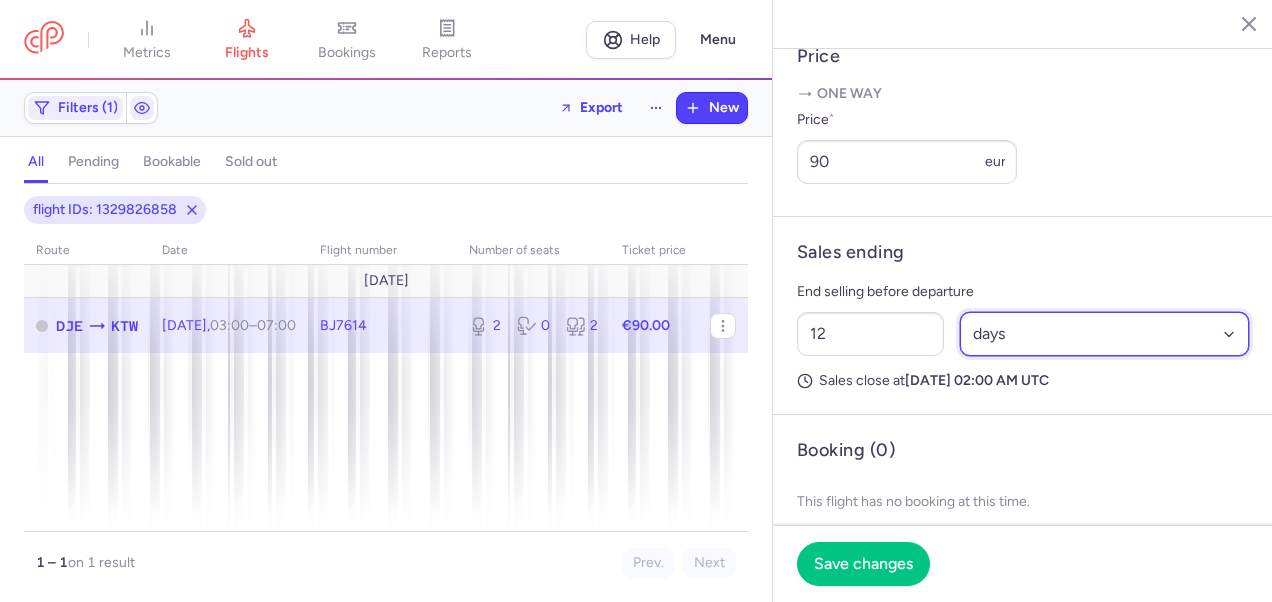 drag, startPoint x: 1046, startPoint y: 390, endPoint x: 1045, endPoint y: 401, distance: 11.045361 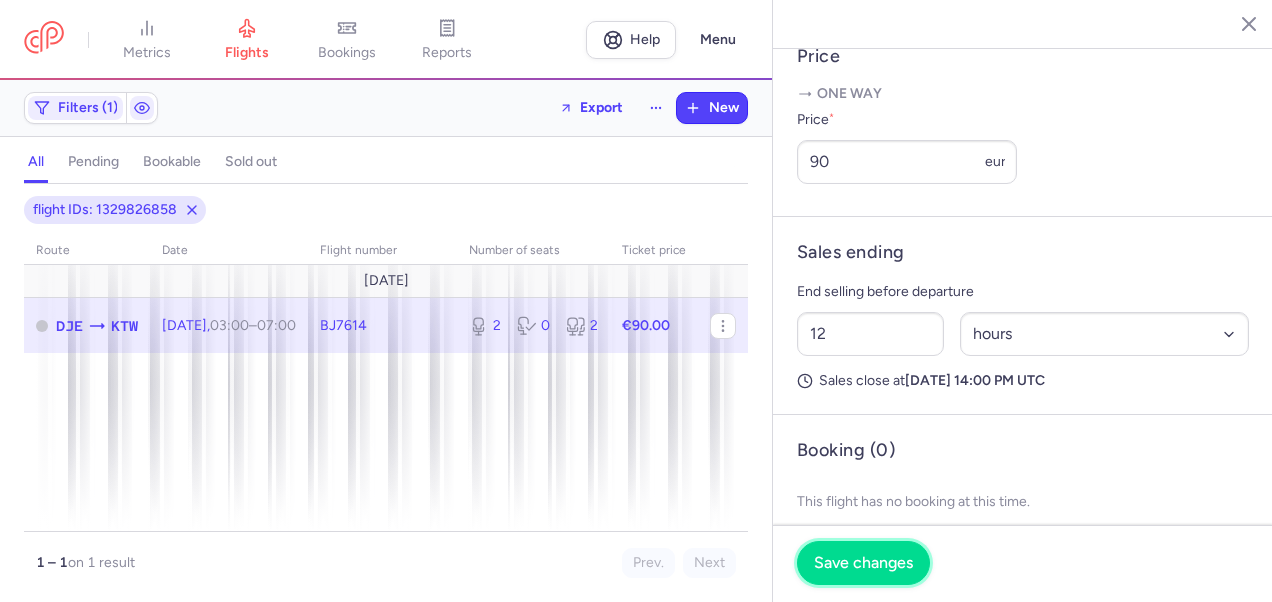 click on "Save changes" at bounding box center (863, 563) 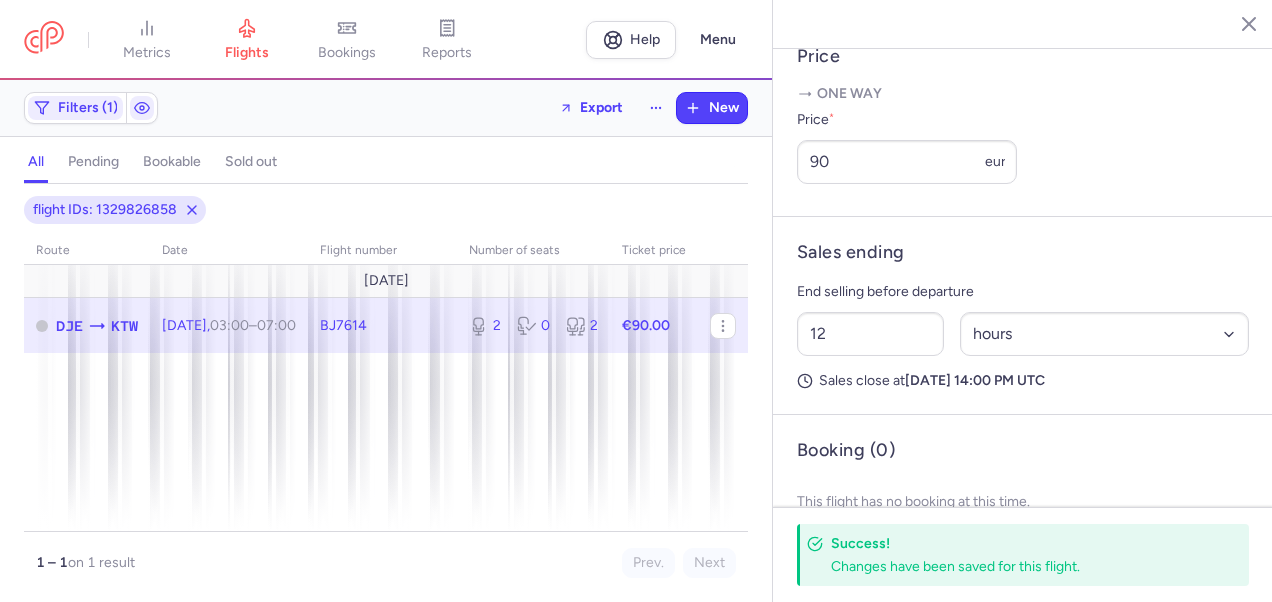 click 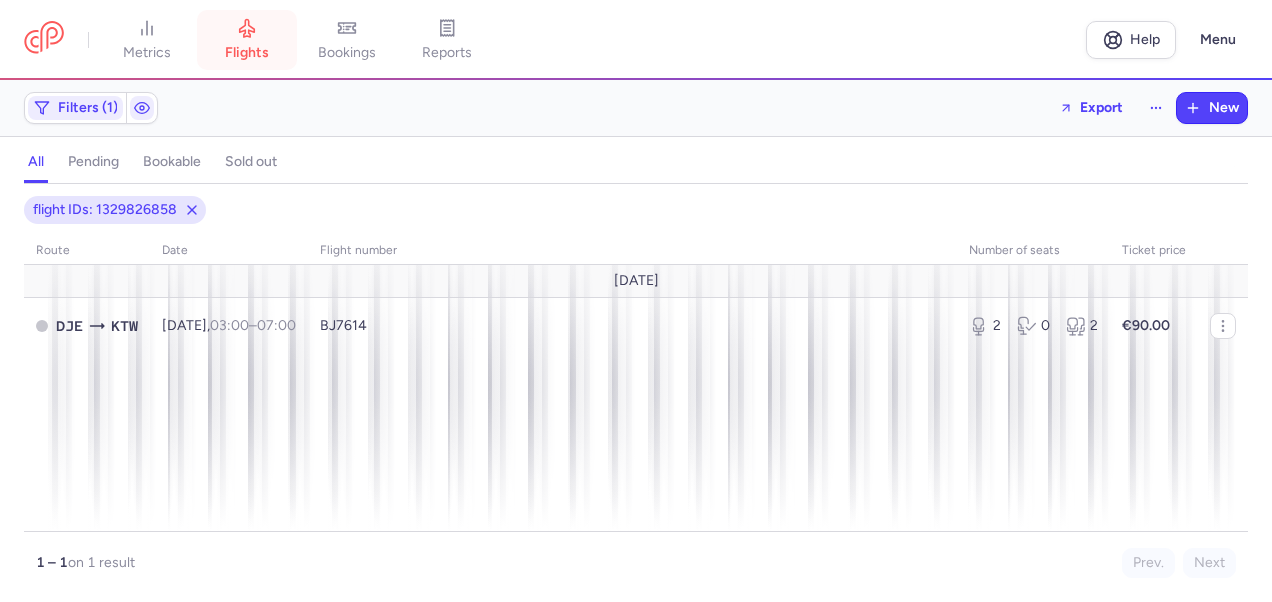 click on "flights" at bounding box center [247, 53] 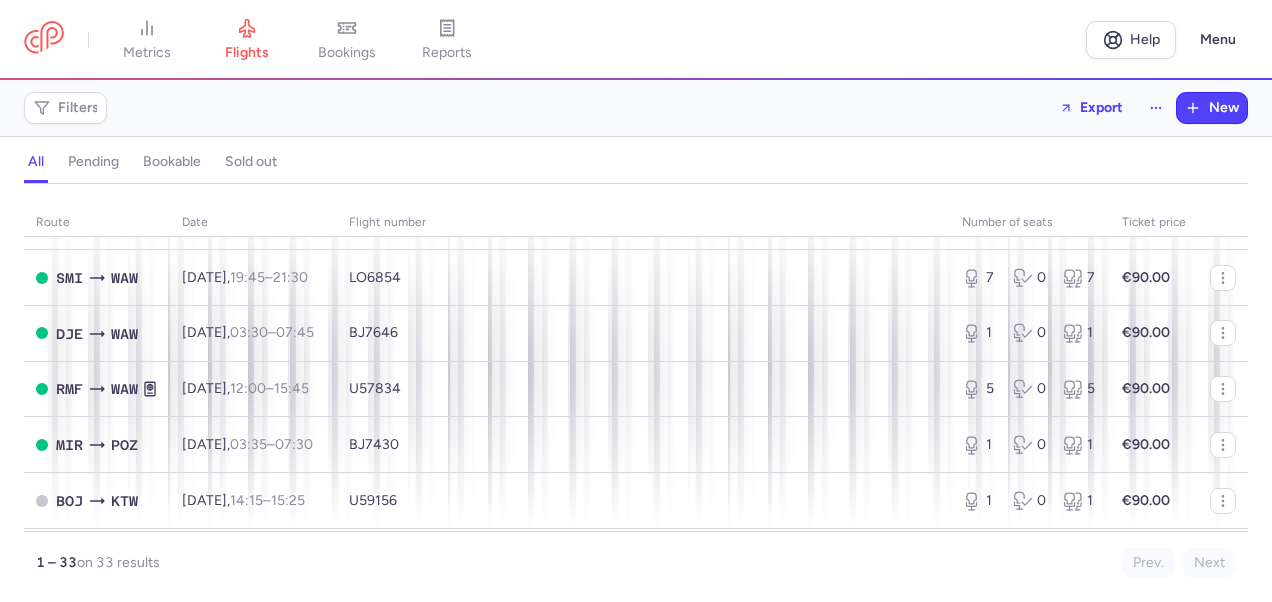 scroll, scrollTop: 1000, scrollLeft: 0, axis: vertical 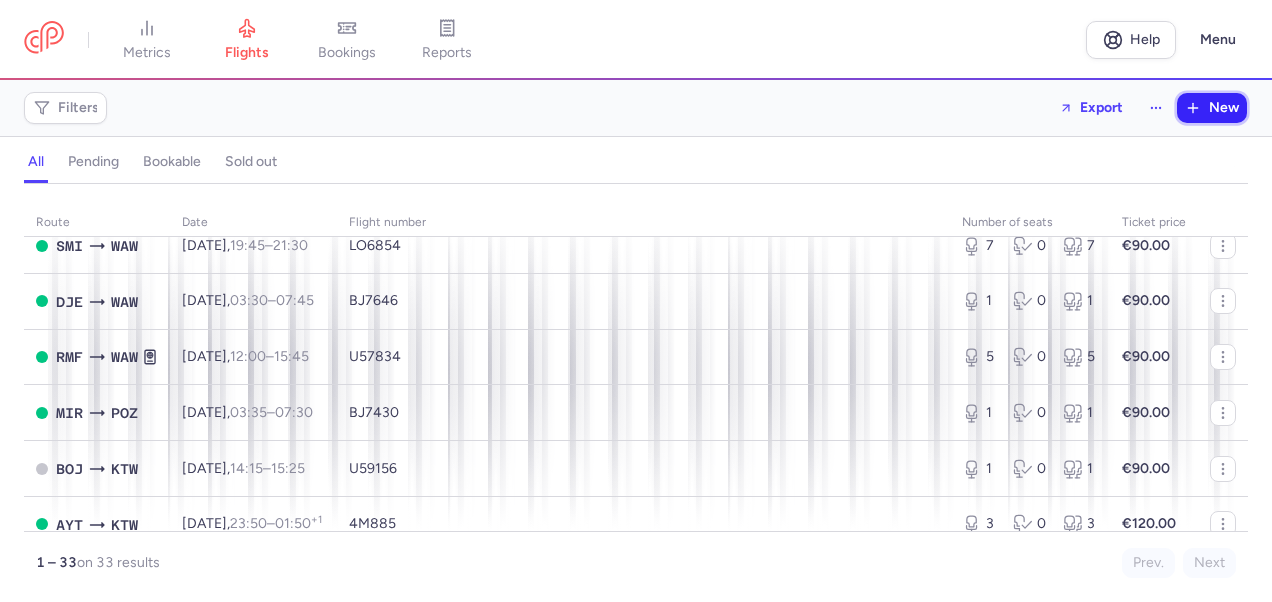 click on "New" at bounding box center [1212, 108] 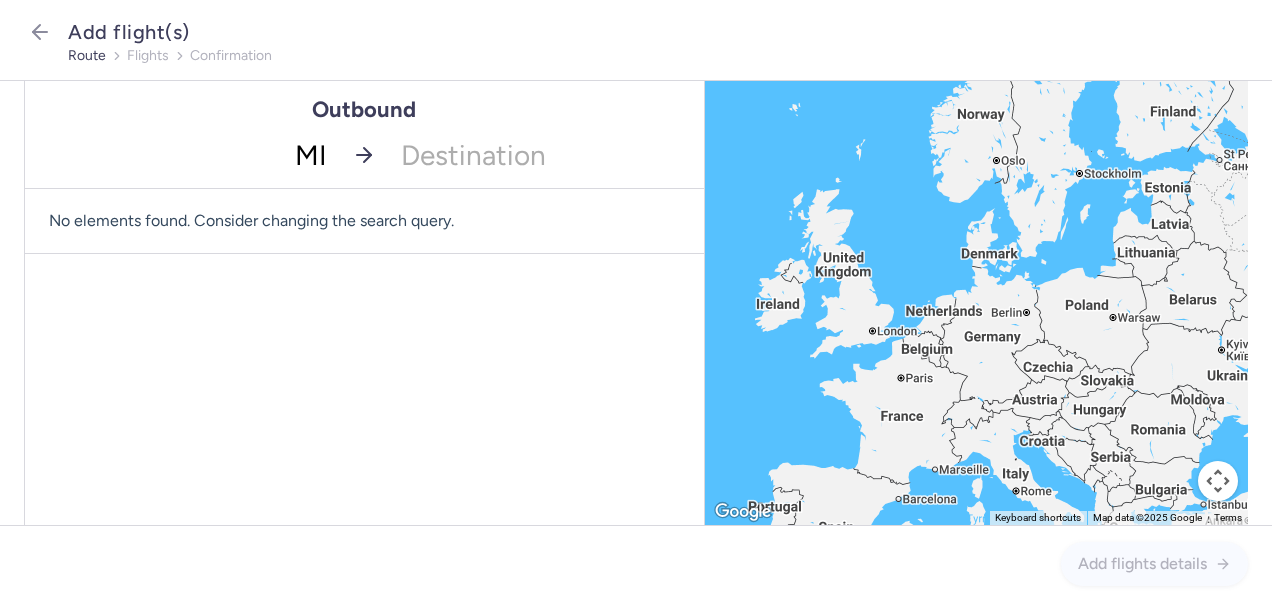 type on "MIR" 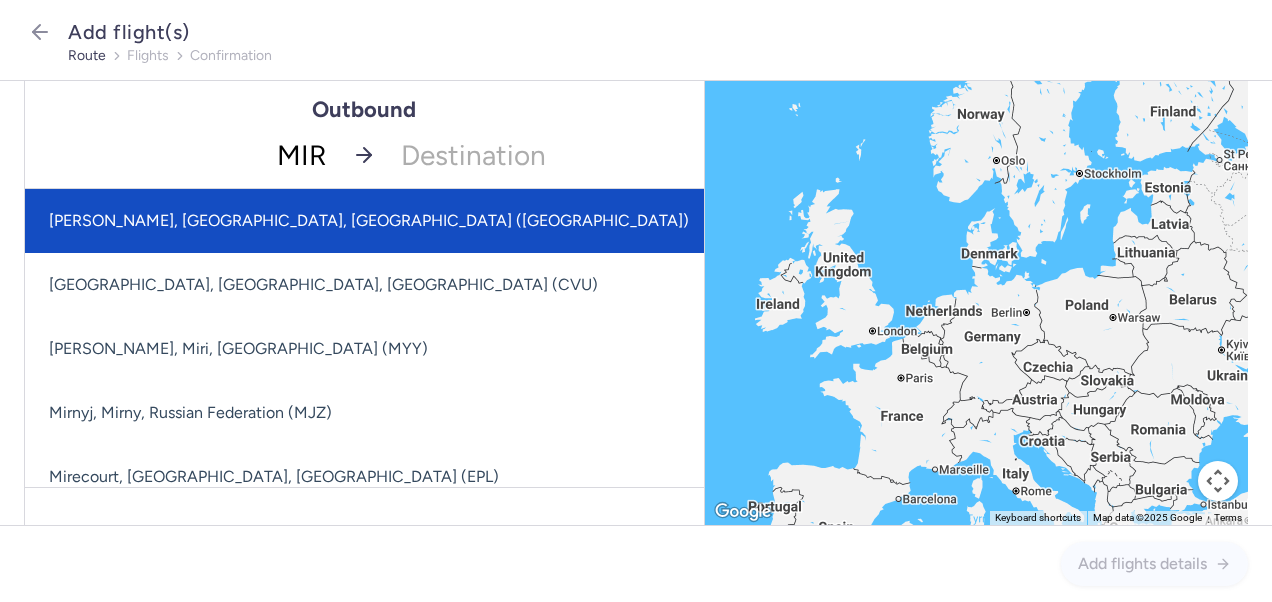click on "[PERSON_NAME], [GEOGRAPHIC_DATA], [GEOGRAPHIC_DATA] ([GEOGRAPHIC_DATA])" at bounding box center (456, 221) 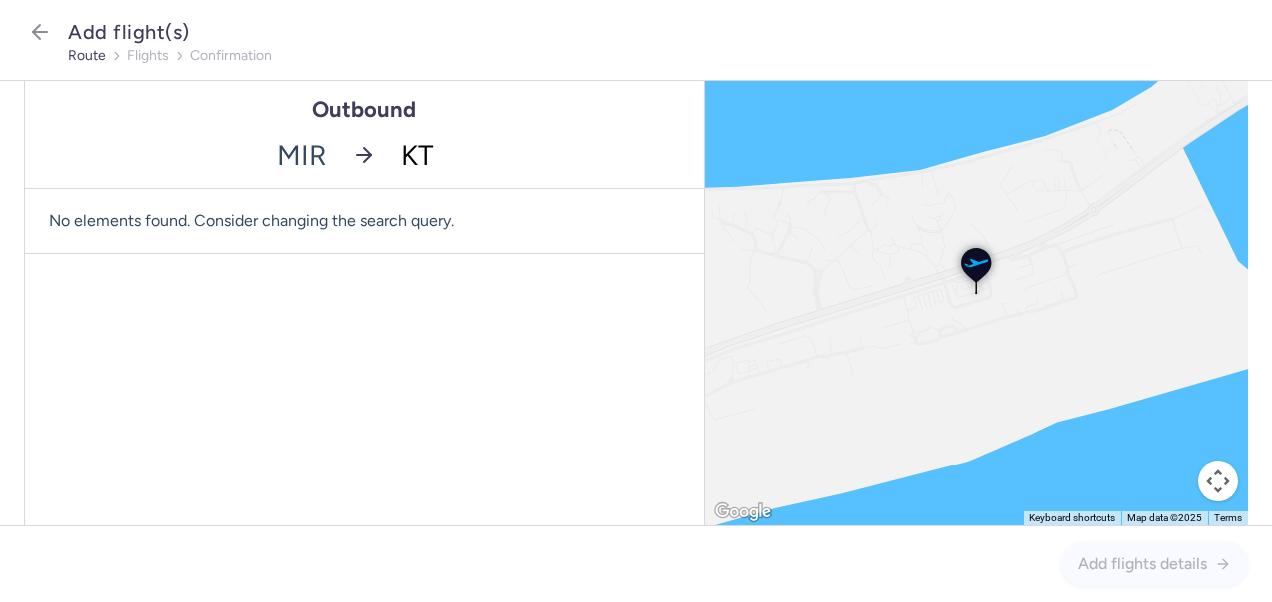 type on "KTW" 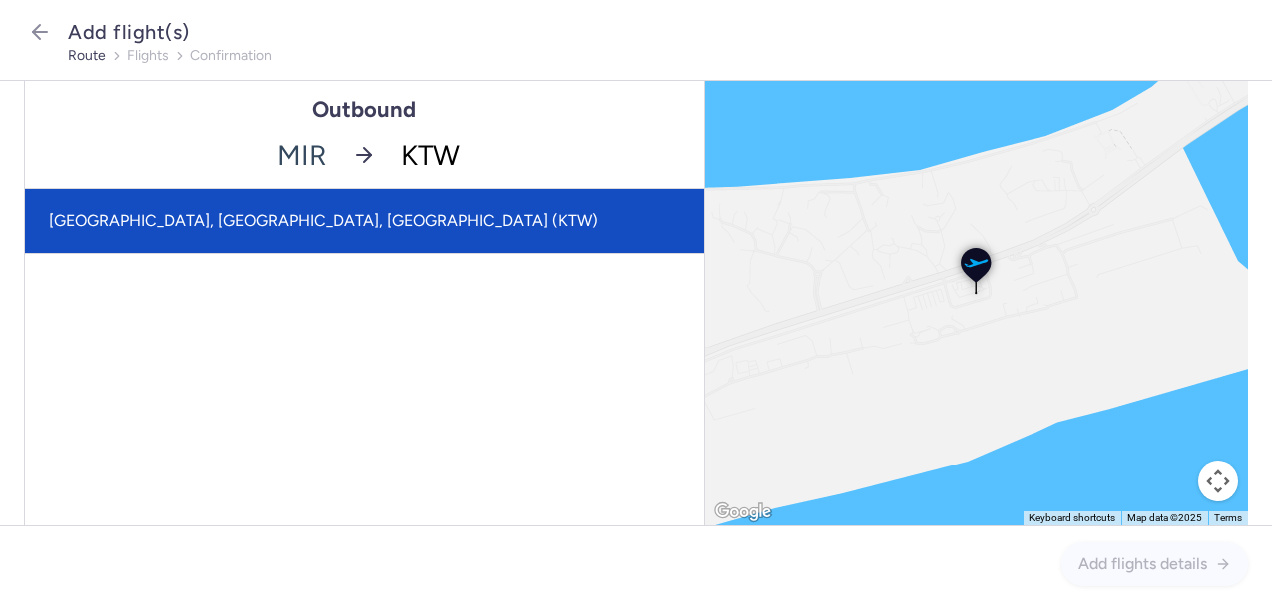 click on "[GEOGRAPHIC_DATA], [GEOGRAPHIC_DATA], [GEOGRAPHIC_DATA] (KTW)" at bounding box center (364, 221) 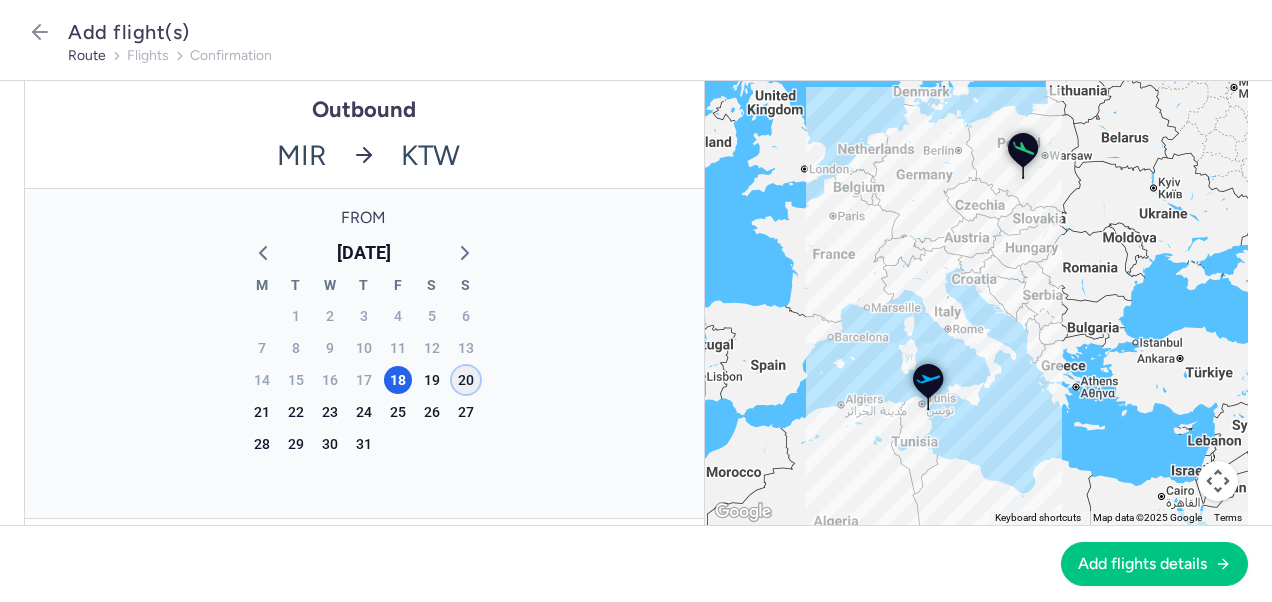 click on "20" 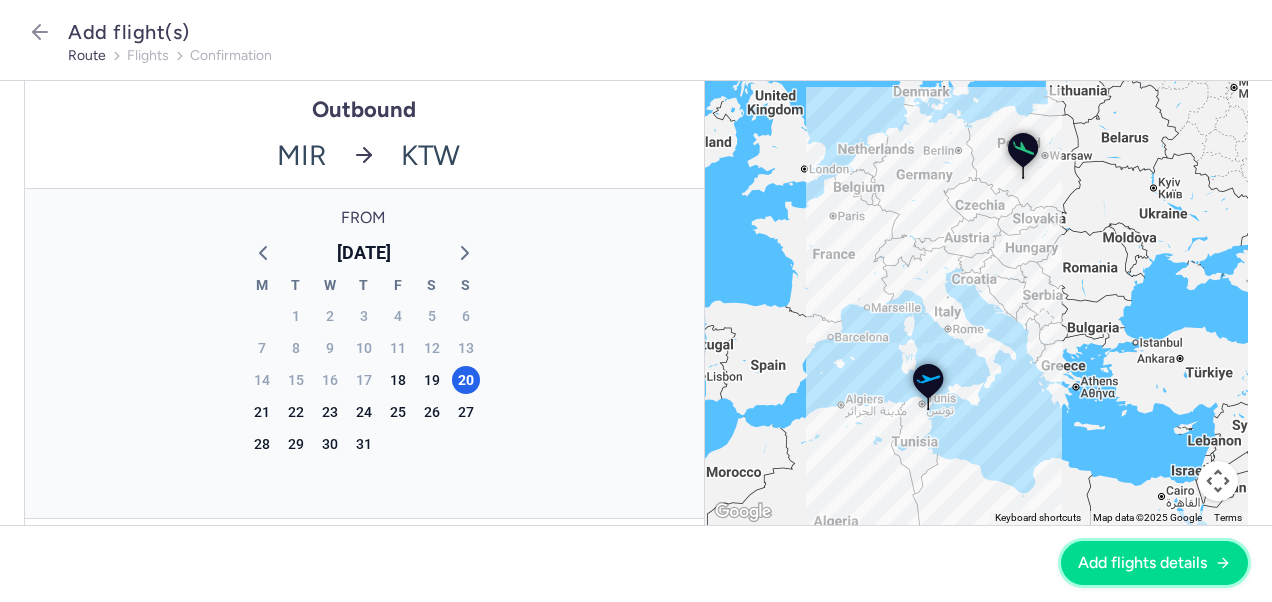 click on "Add flights details" at bounding box center (1154, 563) 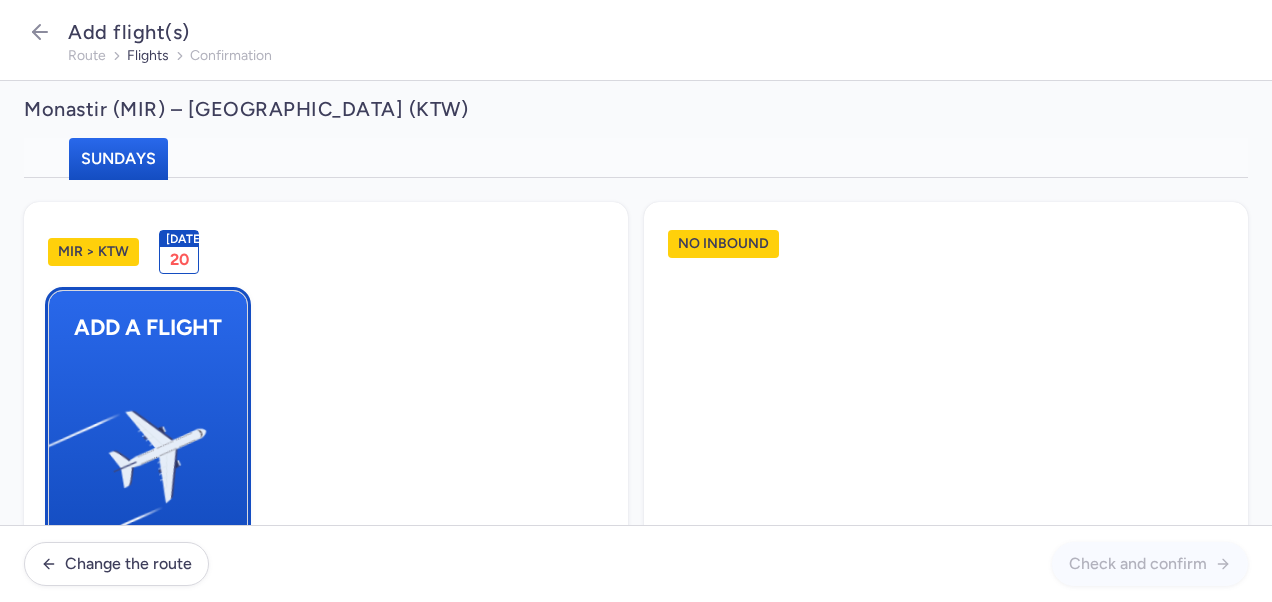 click at bounding box center (59, 448) 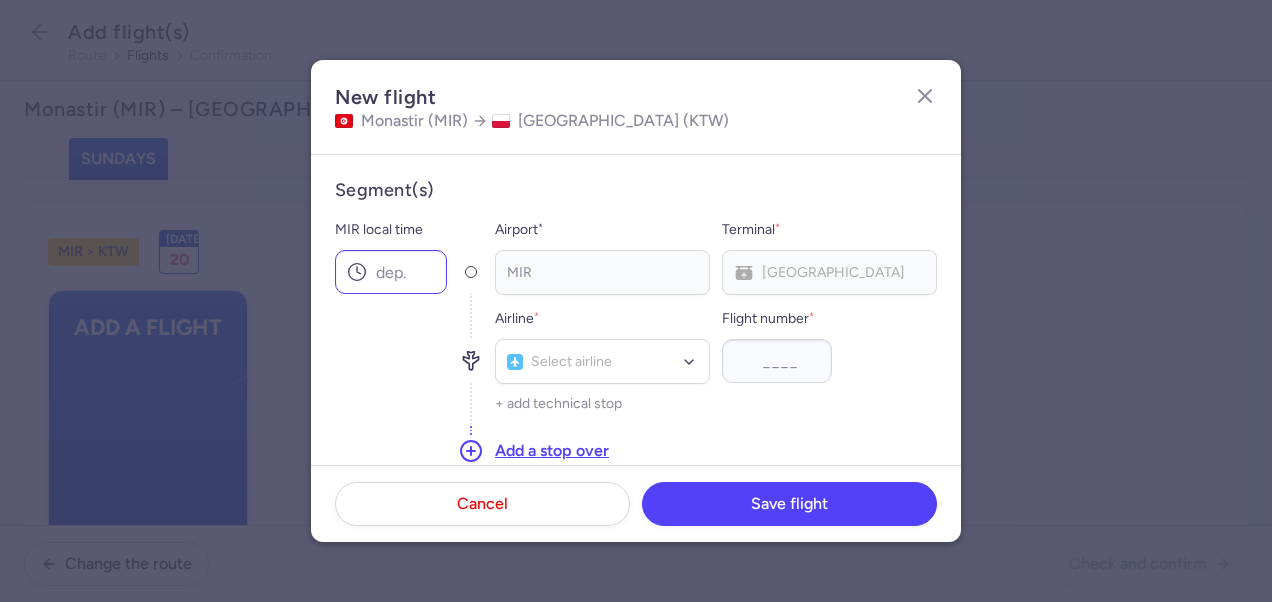 click on "MIR local time" 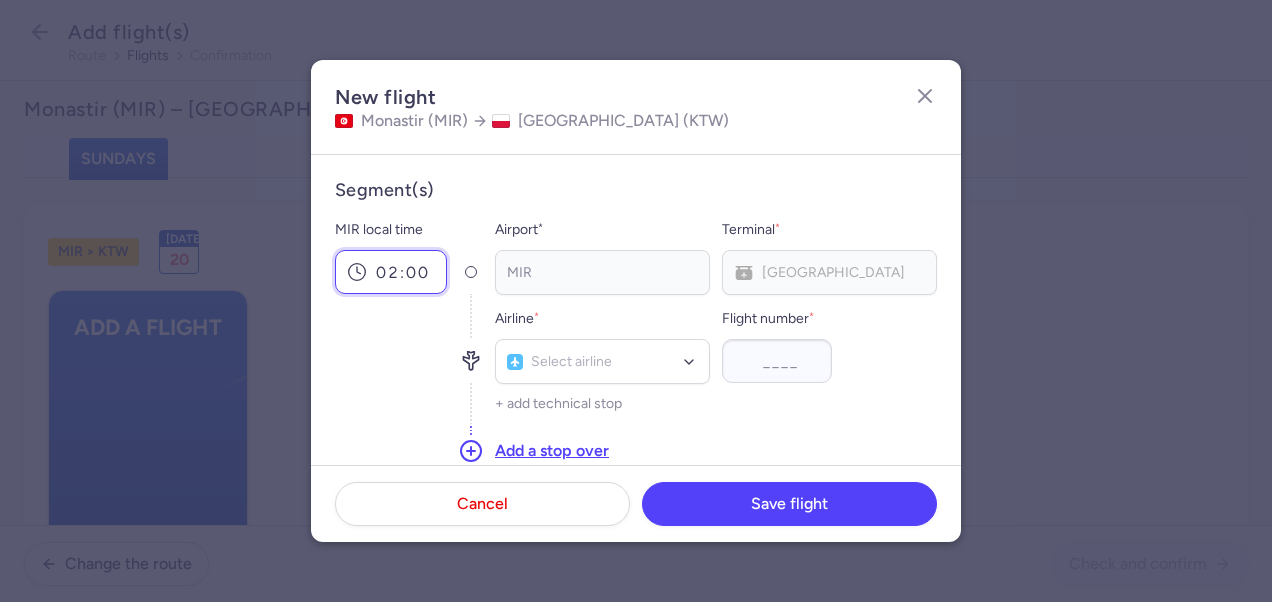 scroll, scrollTop: 100, scrollLeft: 0, axis: vertical 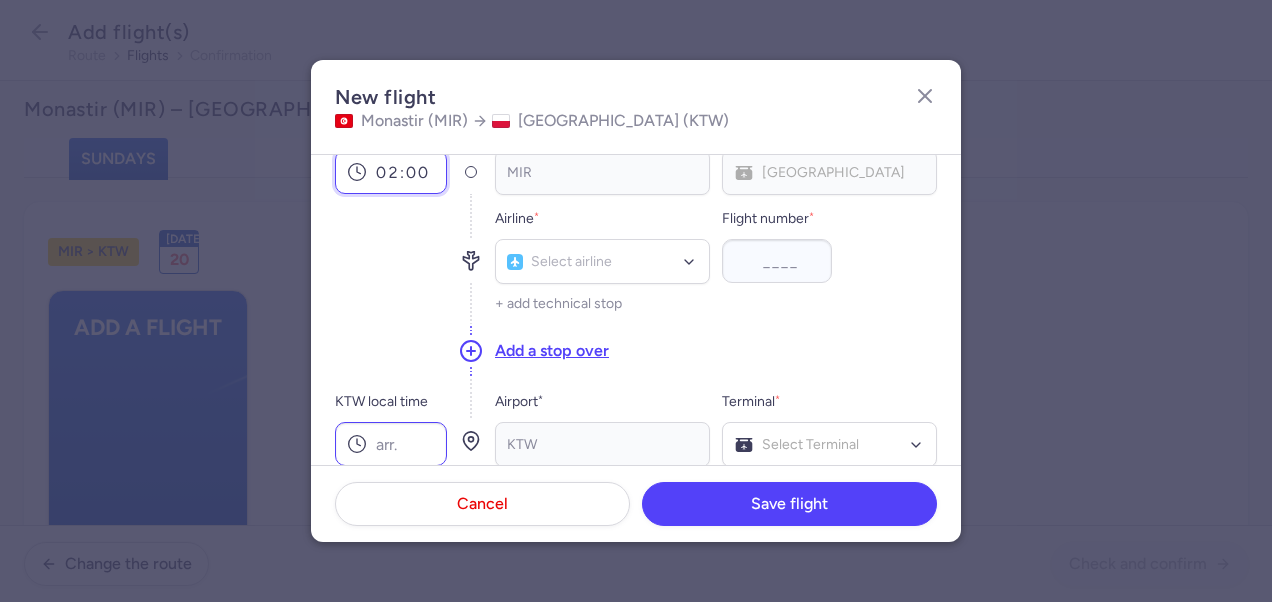 type on "02:00" 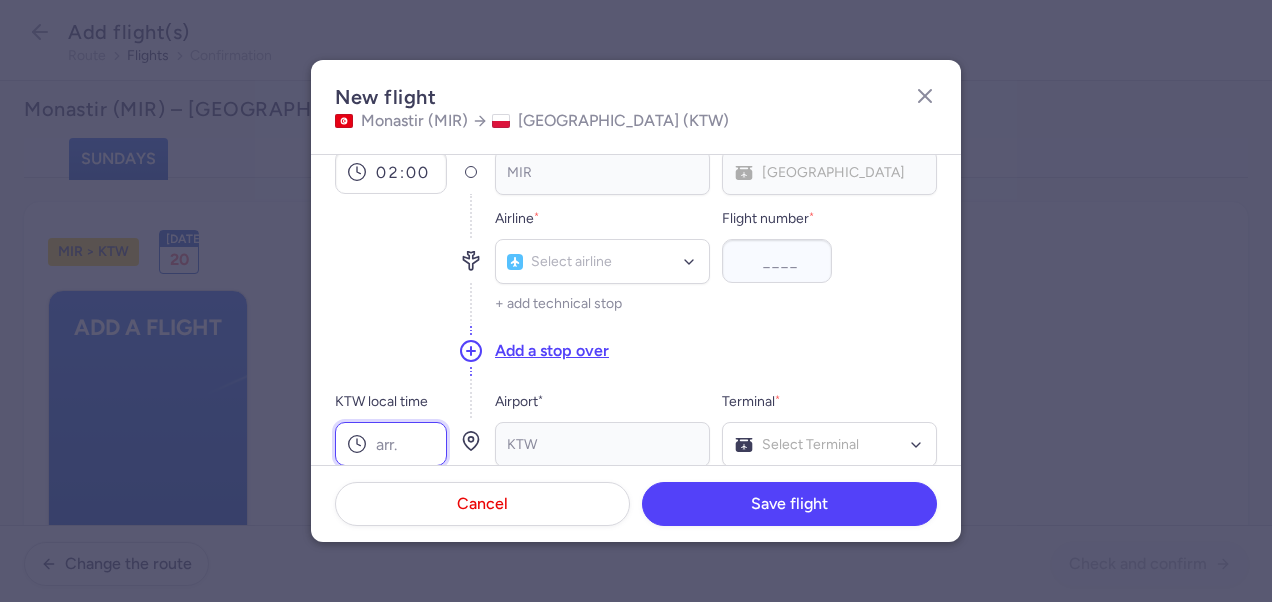 click on "KTW local time" at bounding box center [391, 444] 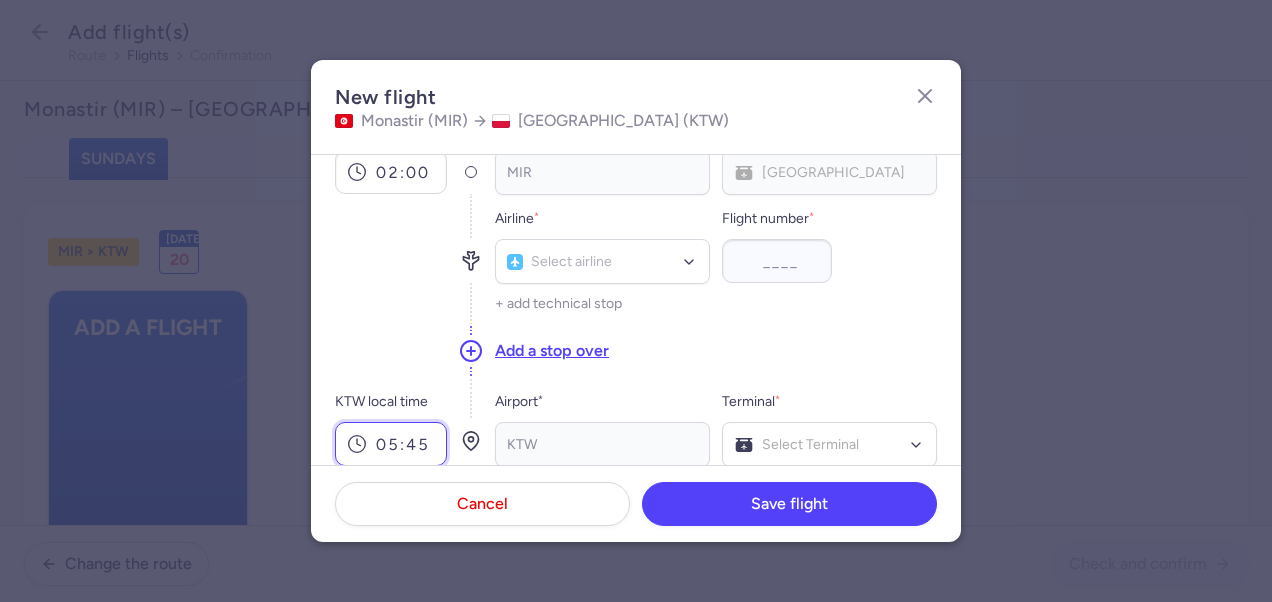 type on "05:45" 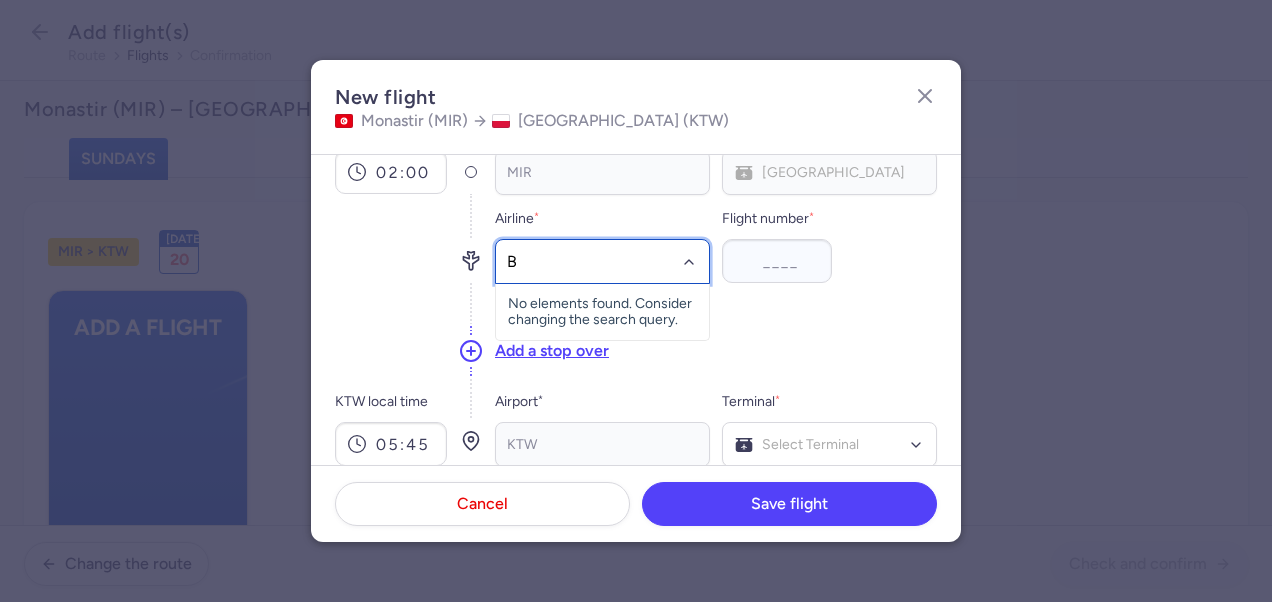 type on "BJ" 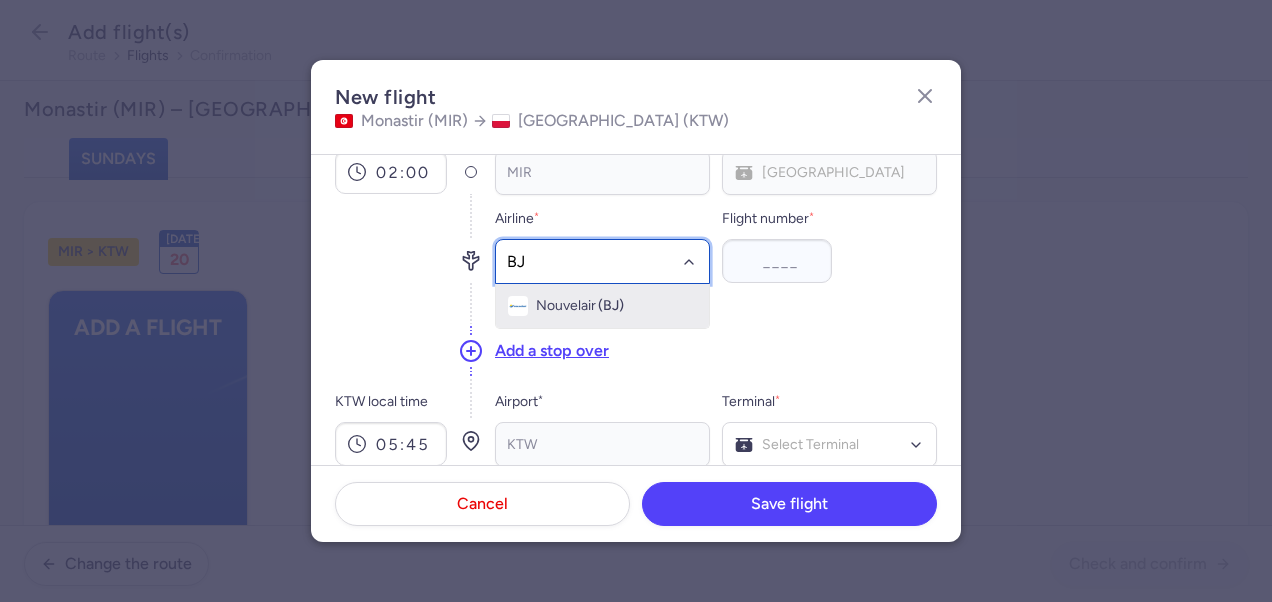 click on "Nouvelair" at bounding box center (566, 306) 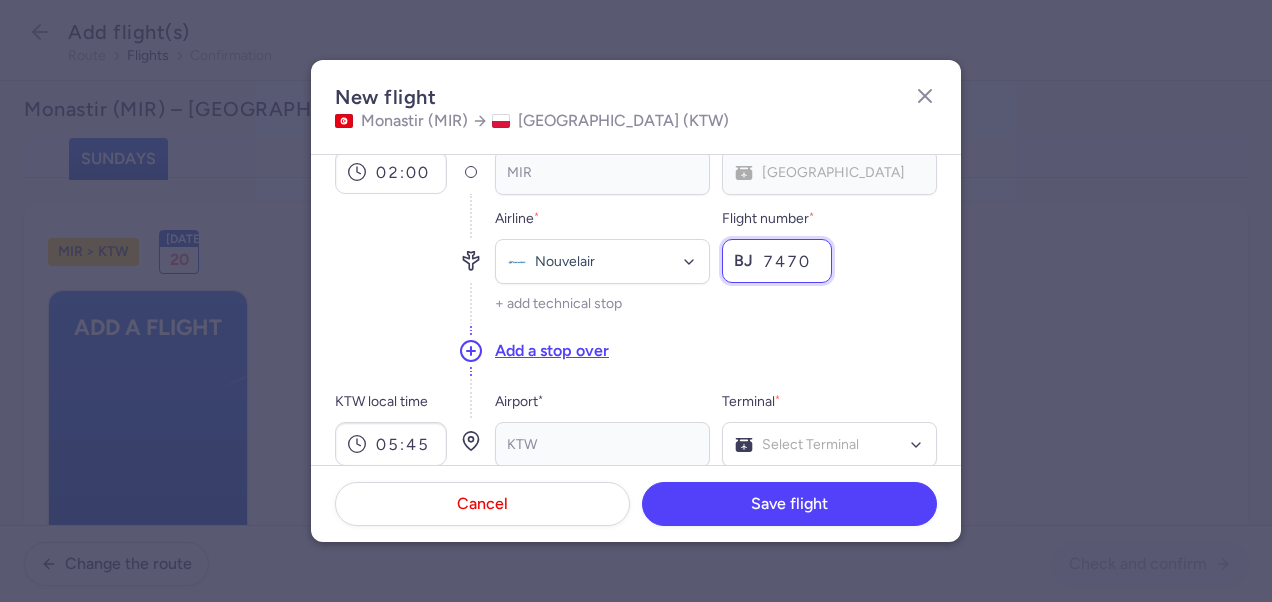 type on "7470" 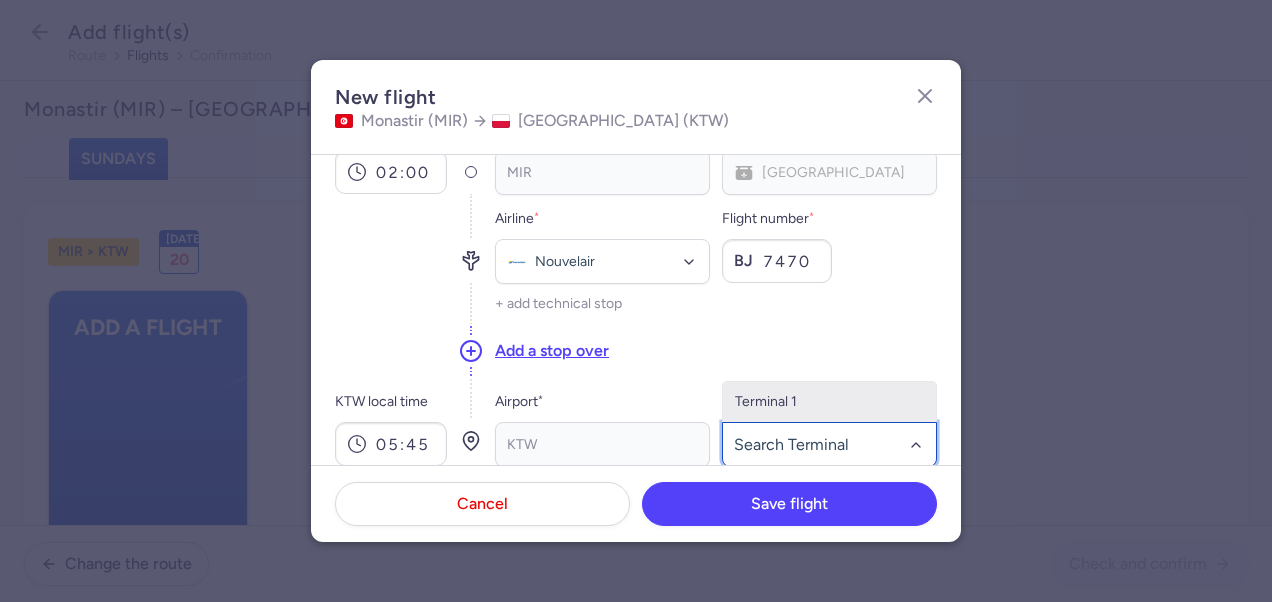 click on "Terminal 1" at bounding box center [829, 402] 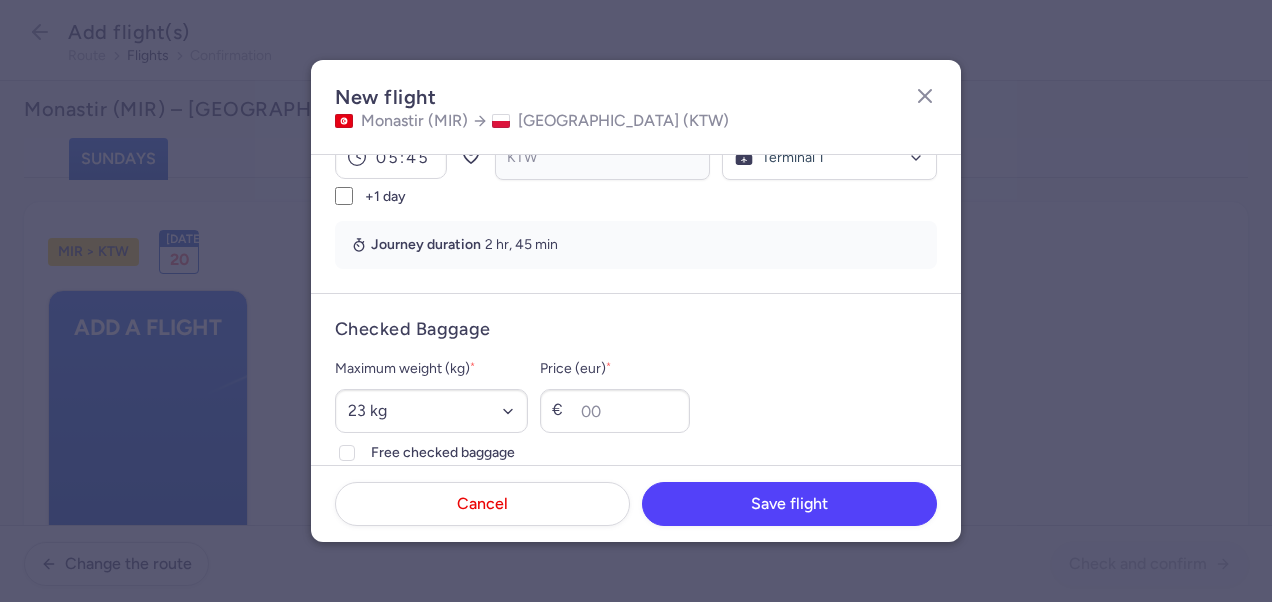 scroll, scrollTop: 500, scrollLeft: 0, axis: vertical 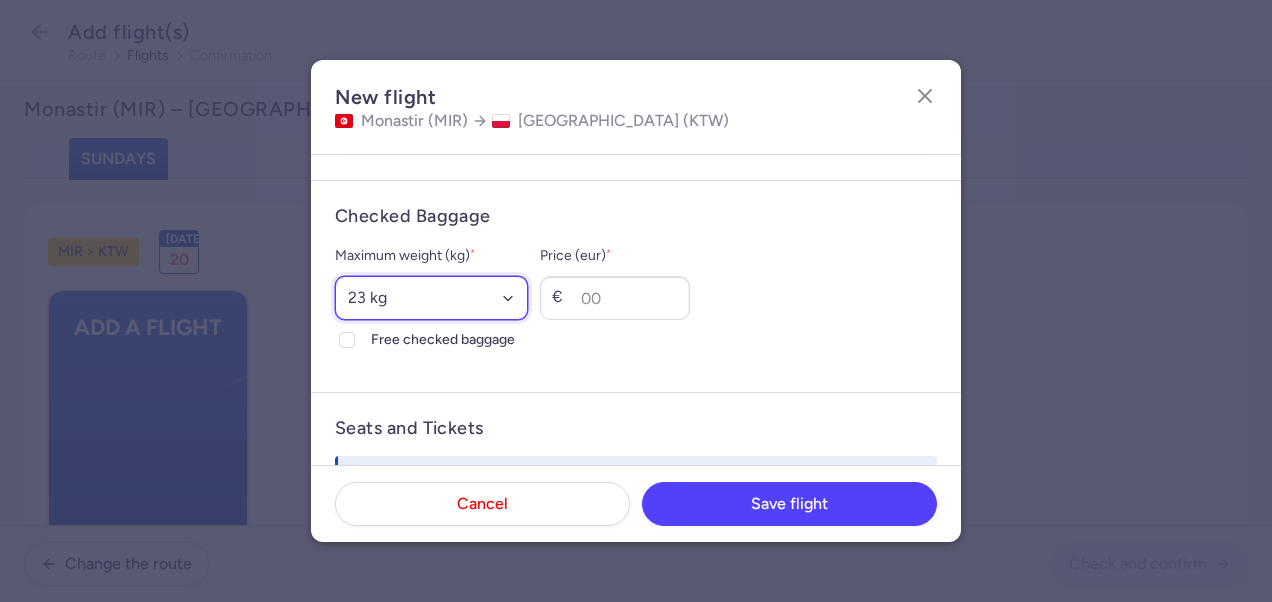 click on "Select an option 15 kg 16 kg 17 kg 18 kg 19 kg 20 kg 21 kg 22 kg 23 kg 24 kg 25 kg 26 kg 27 kg 28 kg 29 kg 30 kg 31 kg 32 kg 33 kg 34 kg 35 kg" at bounding box center (431, 298) 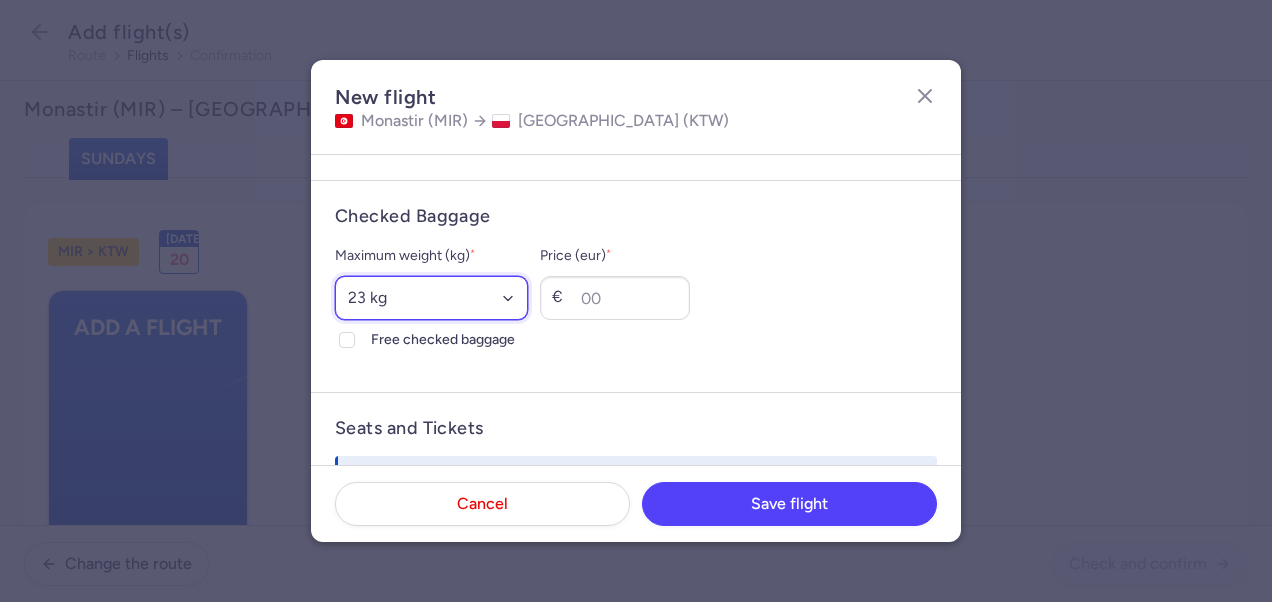 select on "20" 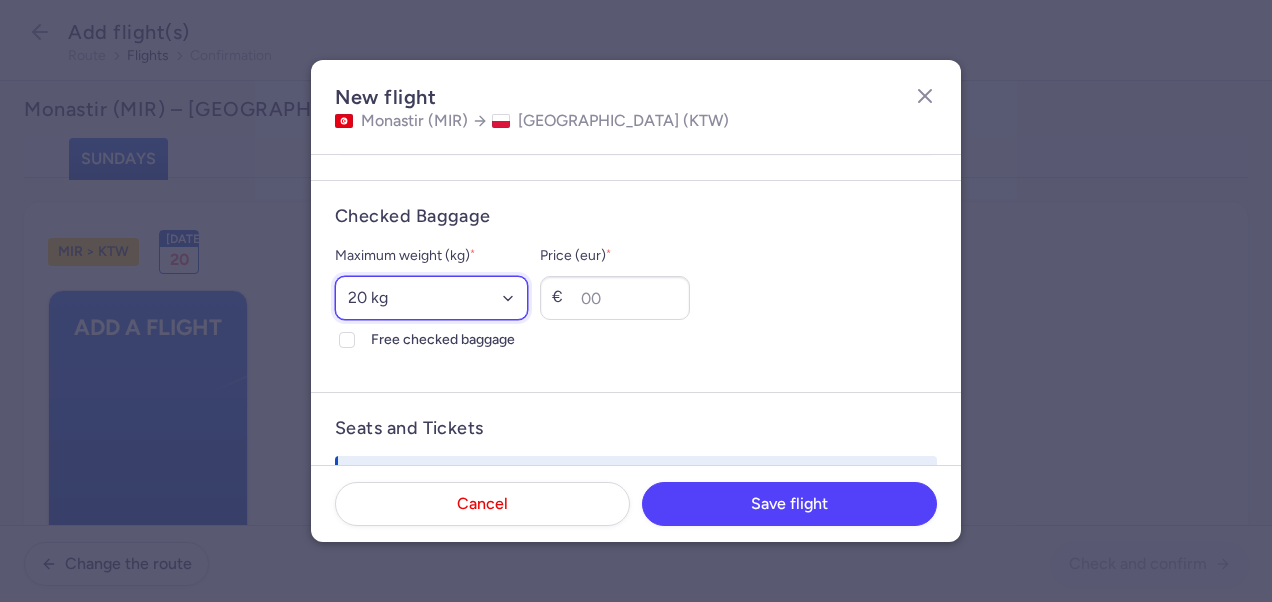 click on "Select an option 15 kg 16 kg 17 kg 18 kg 19 kg 20 kg 21 kg 22 kg 23 kg 24 kg 25 kg 26 kg 27 kg 28 kg 29 kg 30 kg 31 kg 32 kg 33 kg 34 kg 35 kg" at bounding box center [431, 298] 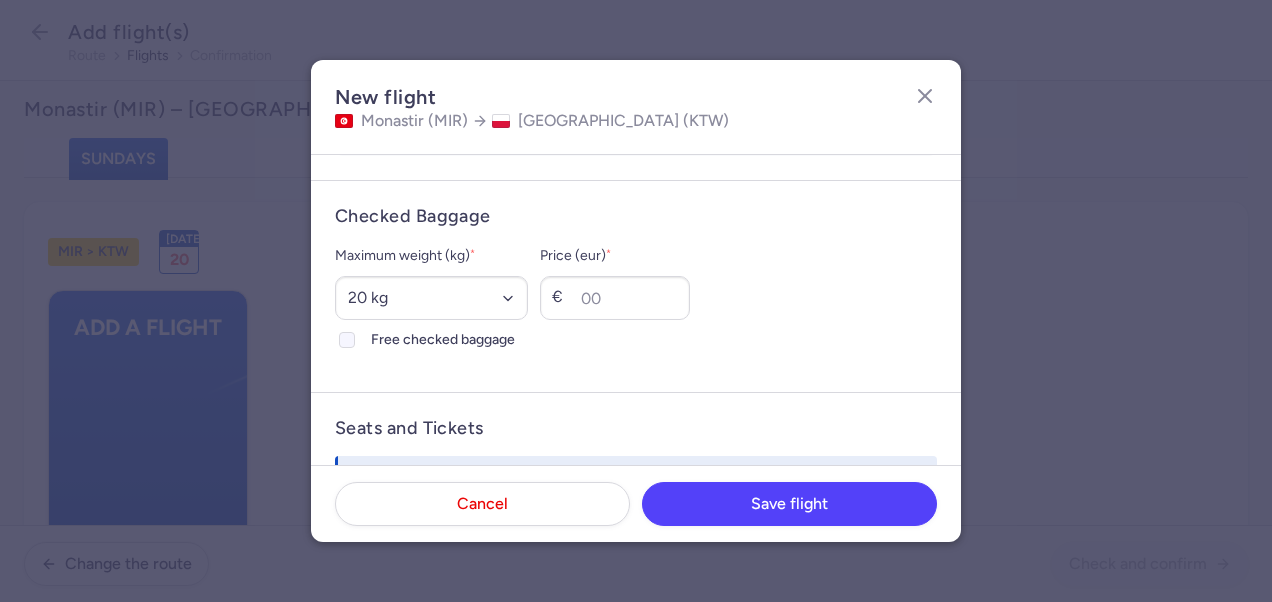 click on "Free checked baggage" 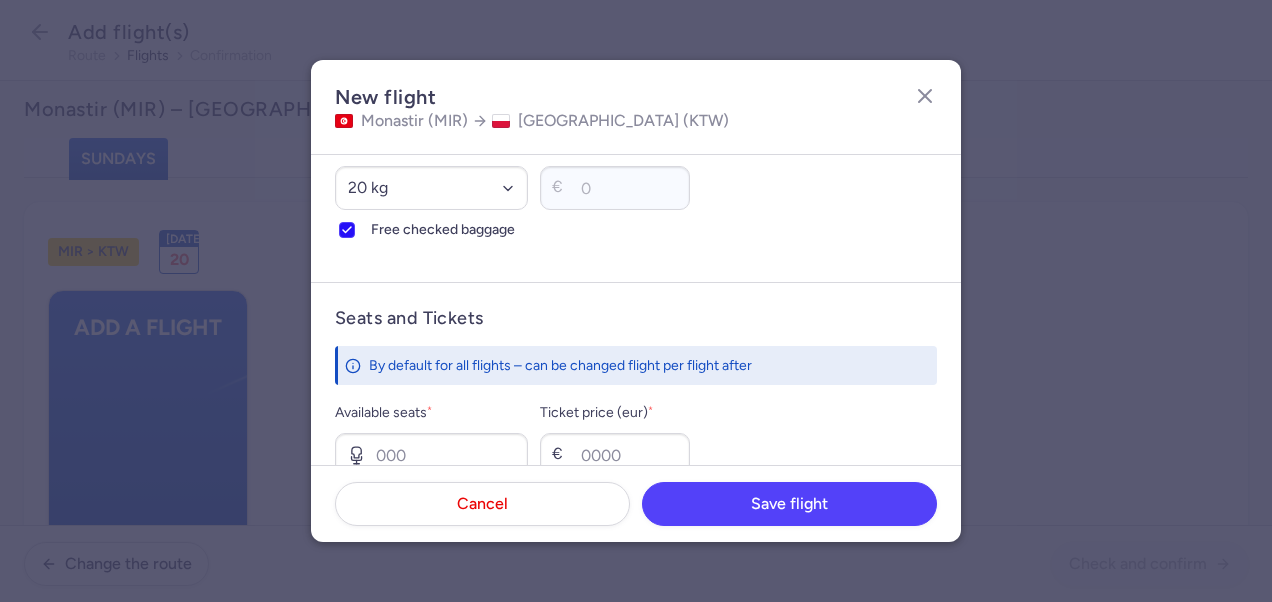 scroll, scrollTop: 700, scrollLeft: 0, axis: vertical 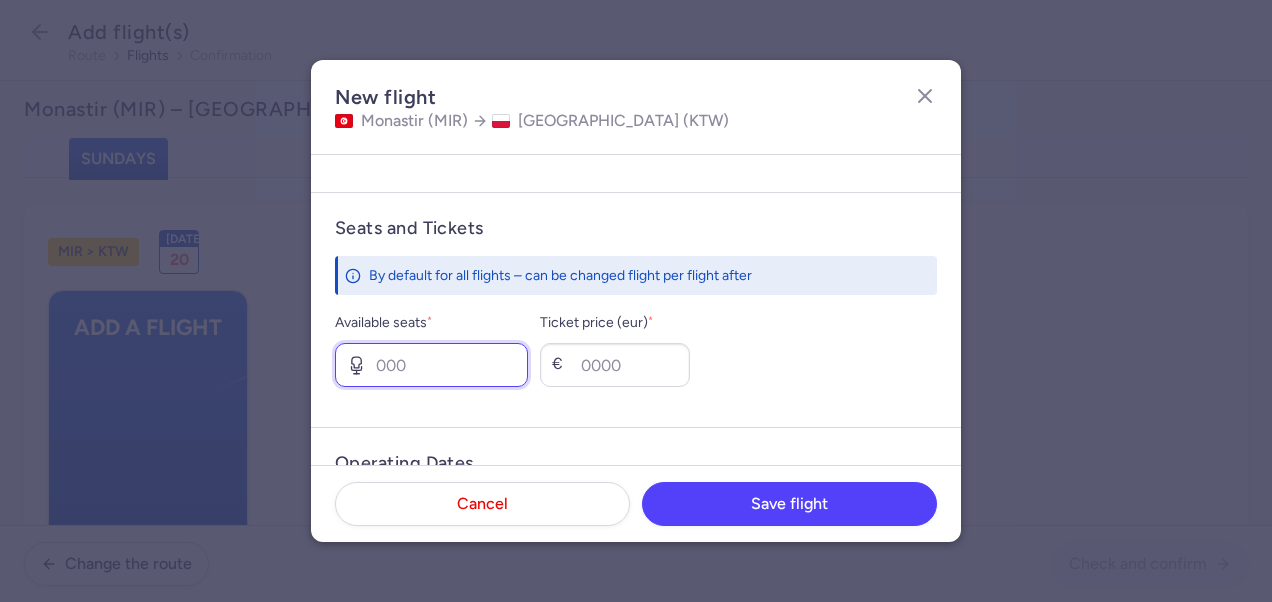 click on "Available seats  *" at bounding box center (431, 365) 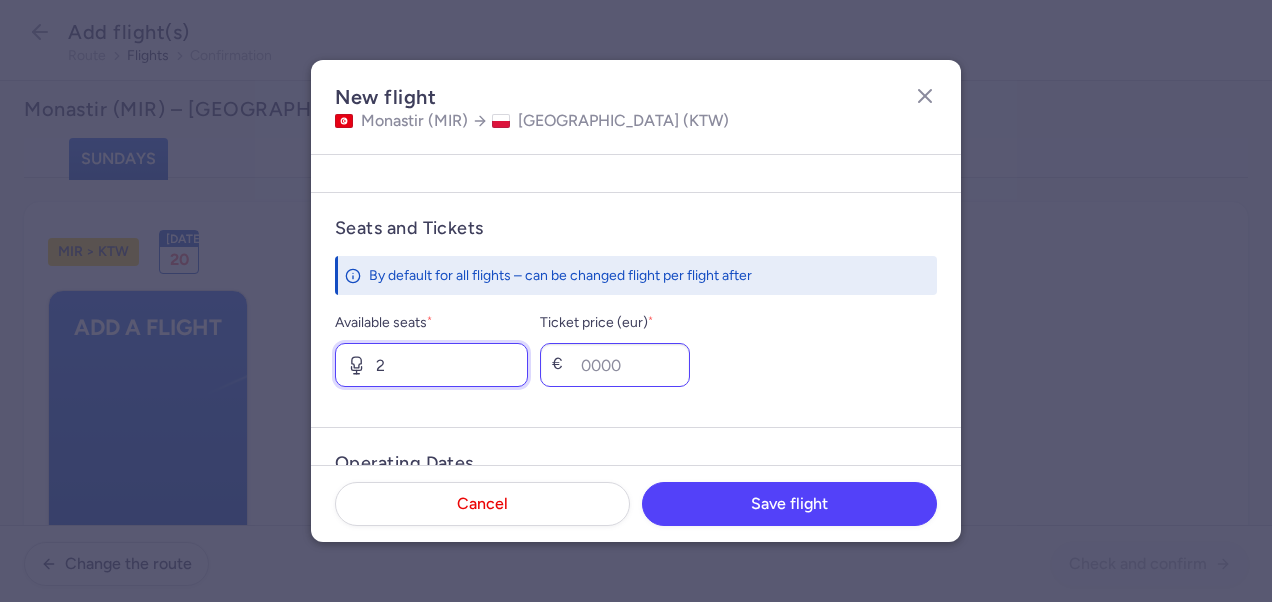 type on "2" 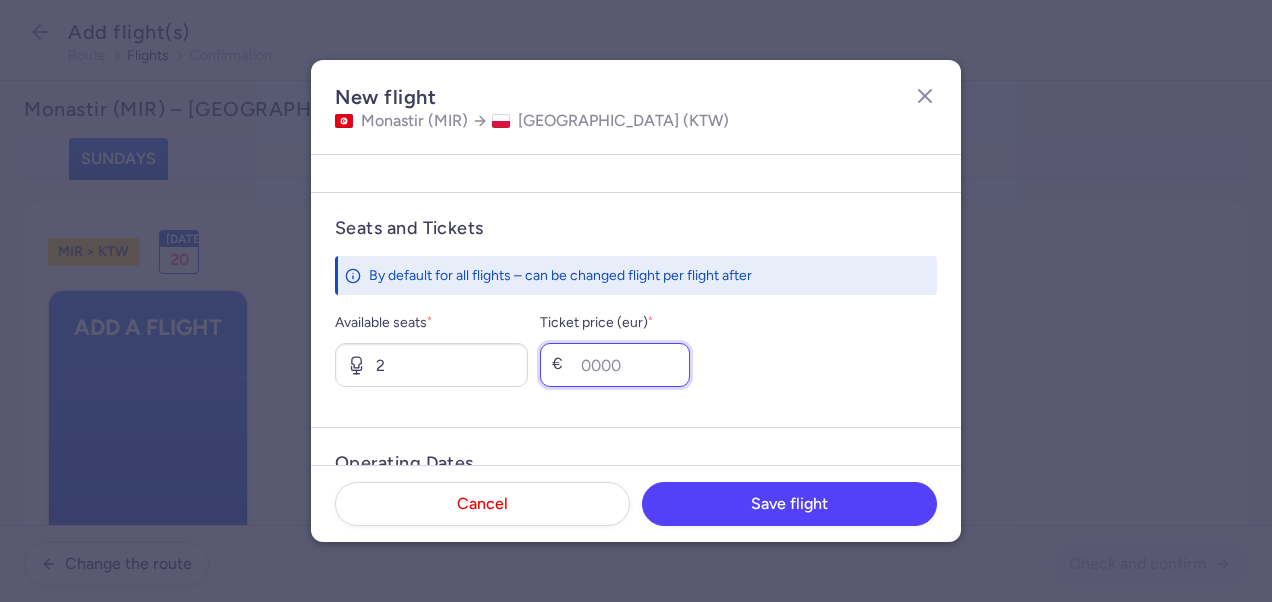 click on "Ticket price (eur)  *" at bounding box center [615, 365] 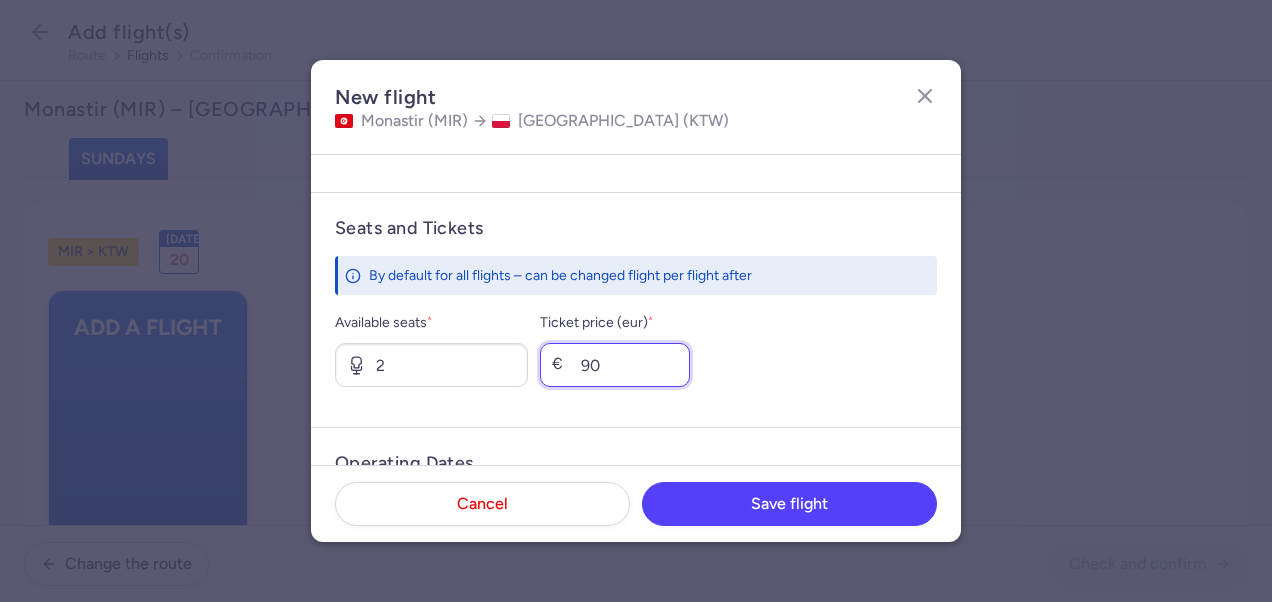 type on "9" 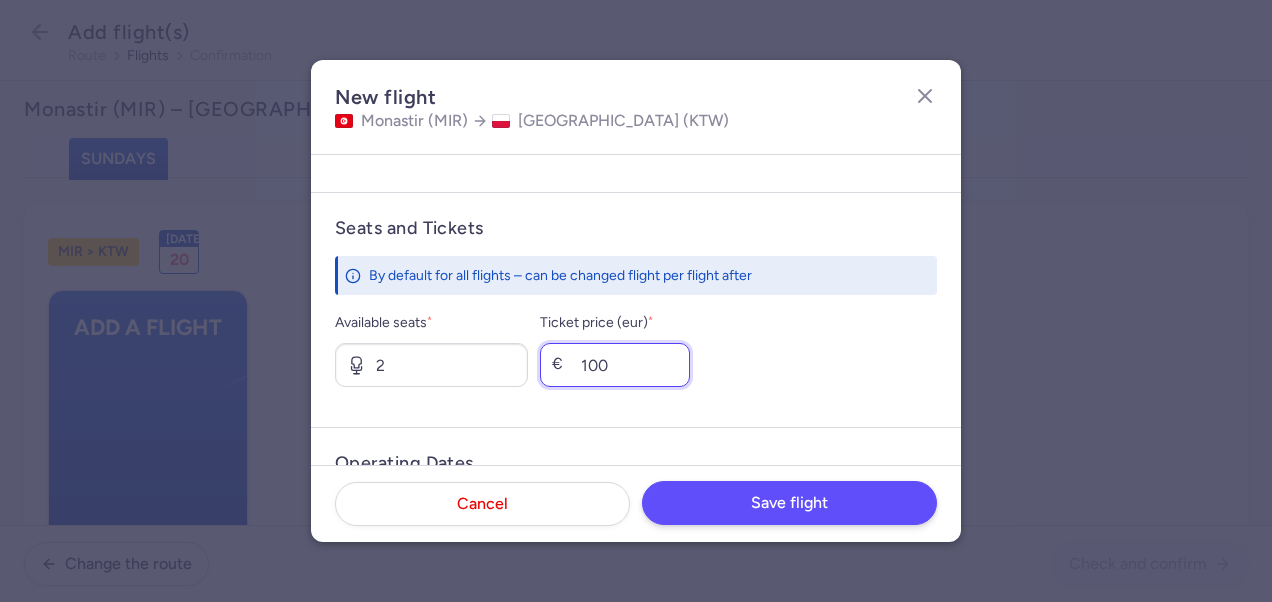 type on "100" 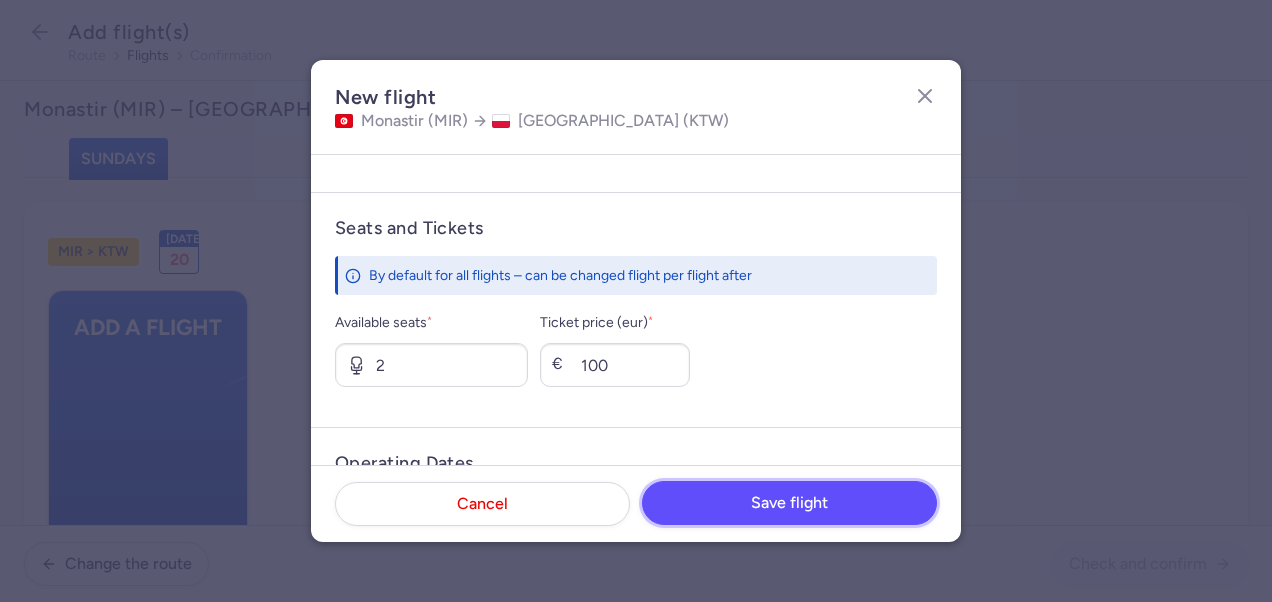click on "Save flight" at bounding box center [789, 503] 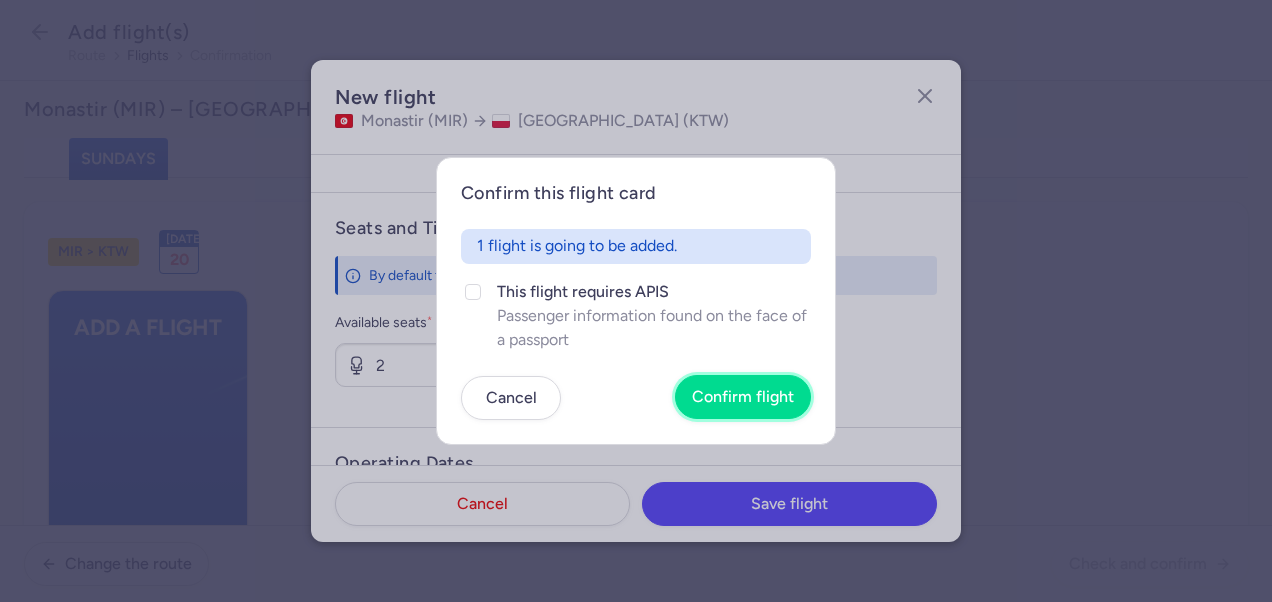 click on "Confirm flight" at bounding box center (743, 397) 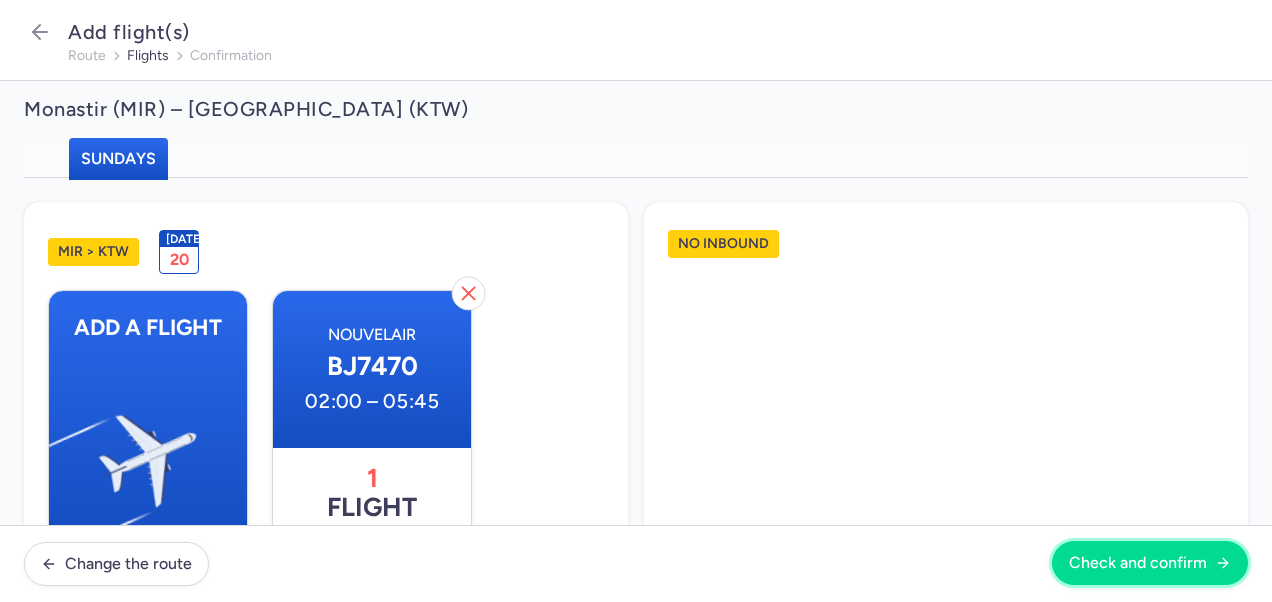 click on "Check and confirm" at bounding box center (1138, 563) 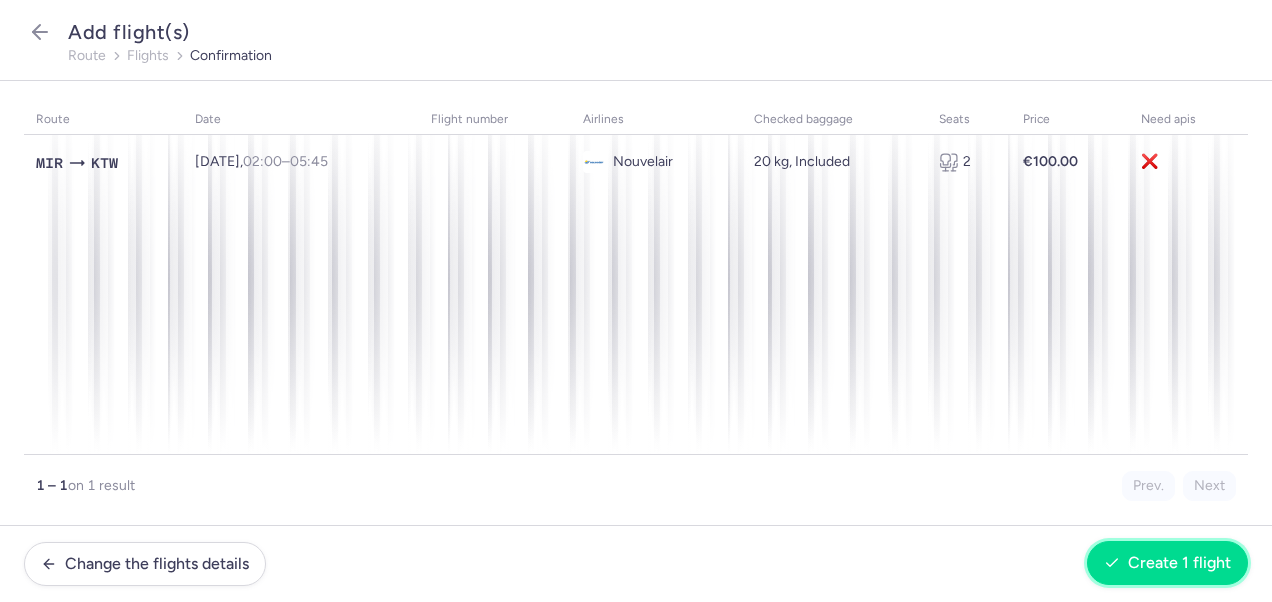 click on "Create 1 flight" at bounding box center [1179, 563] 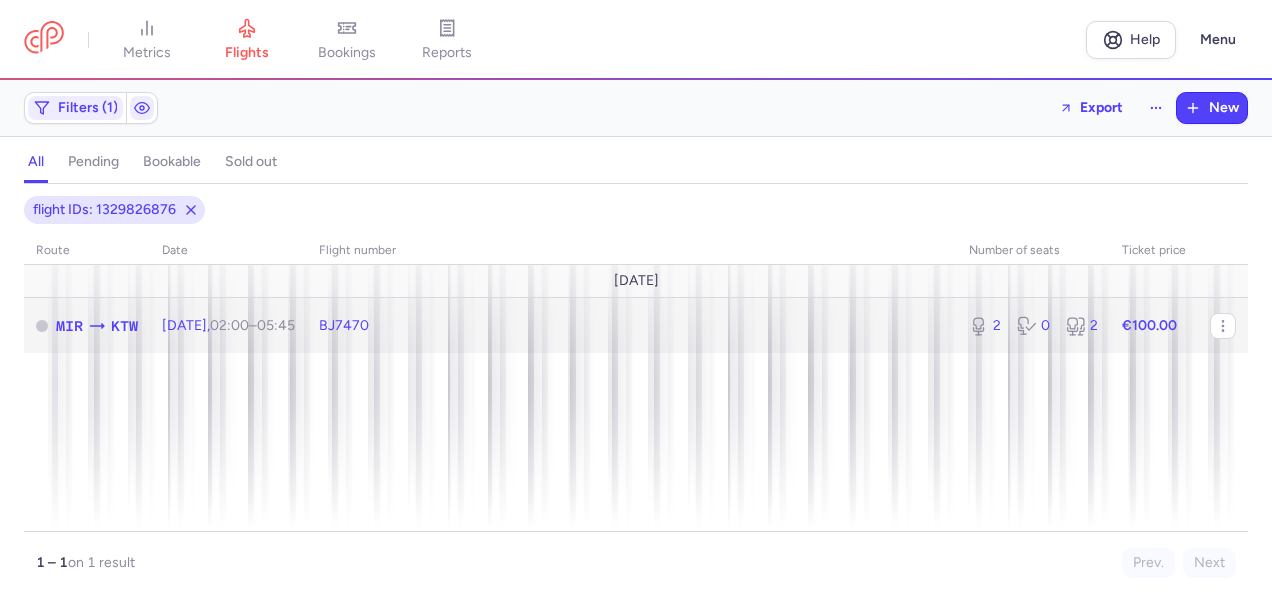 click on "€100.00" 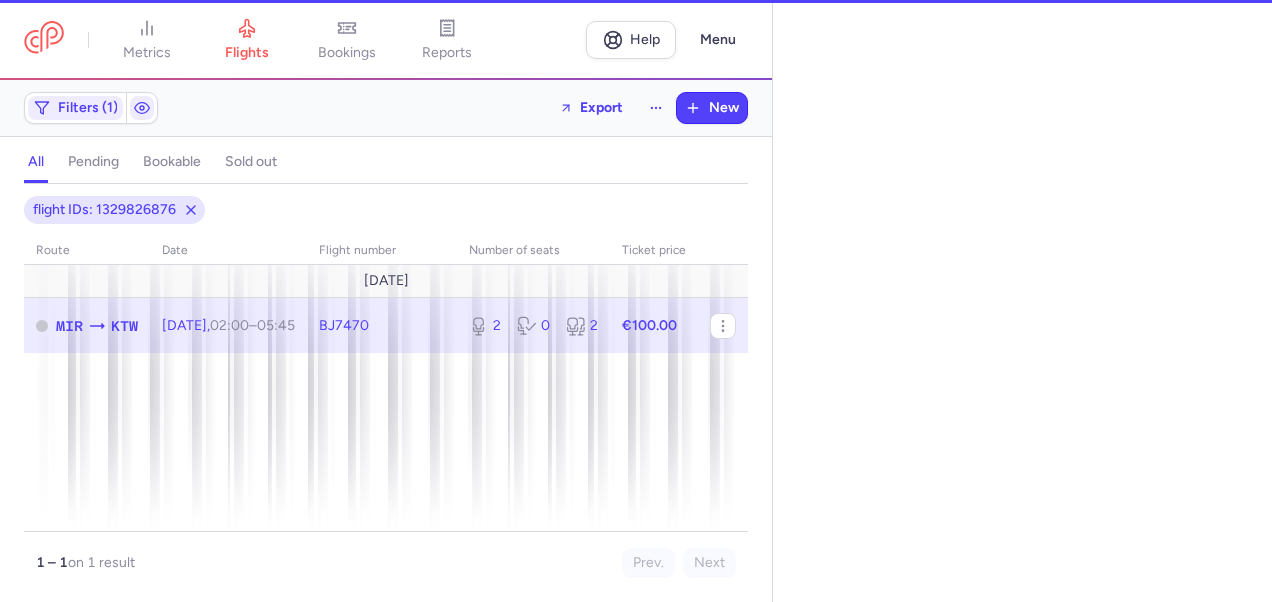 select on "days" 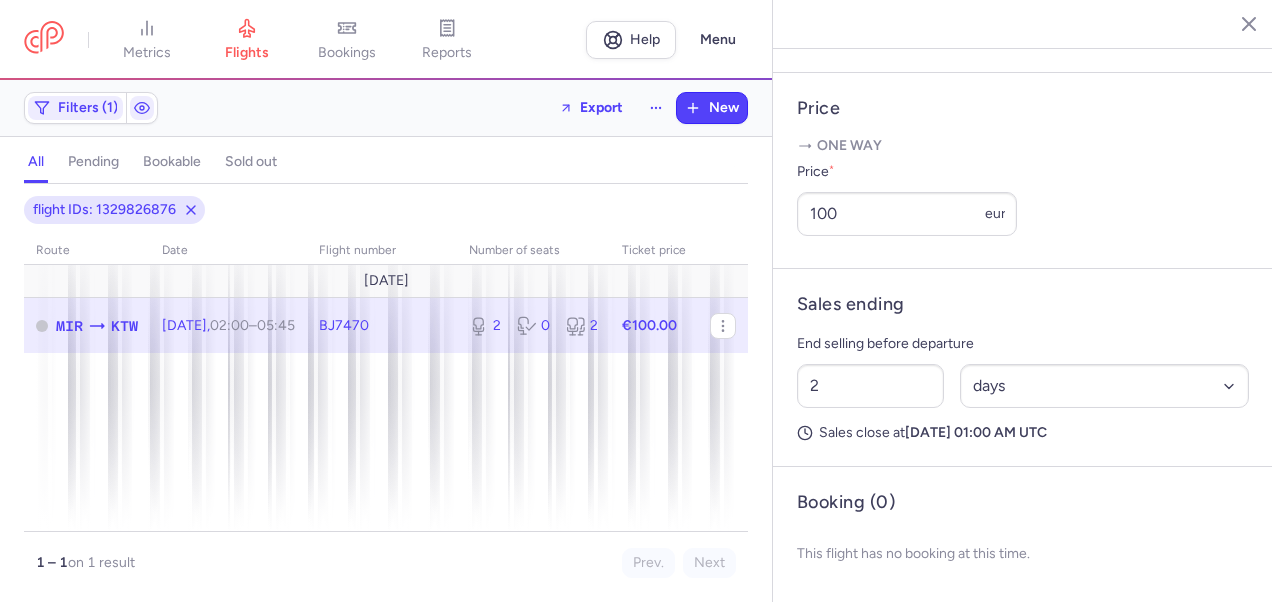 scroll, scrollTop: 775, scrollLeft: 0, axis: vertical 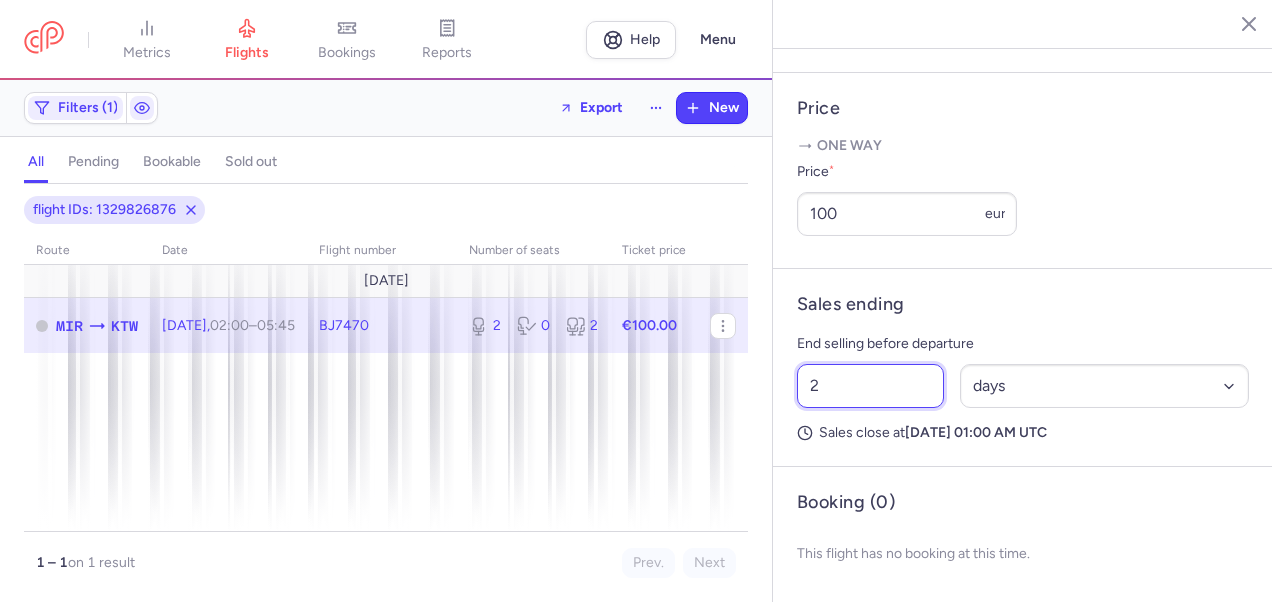 click on "2" at bounding box center (870, 386) 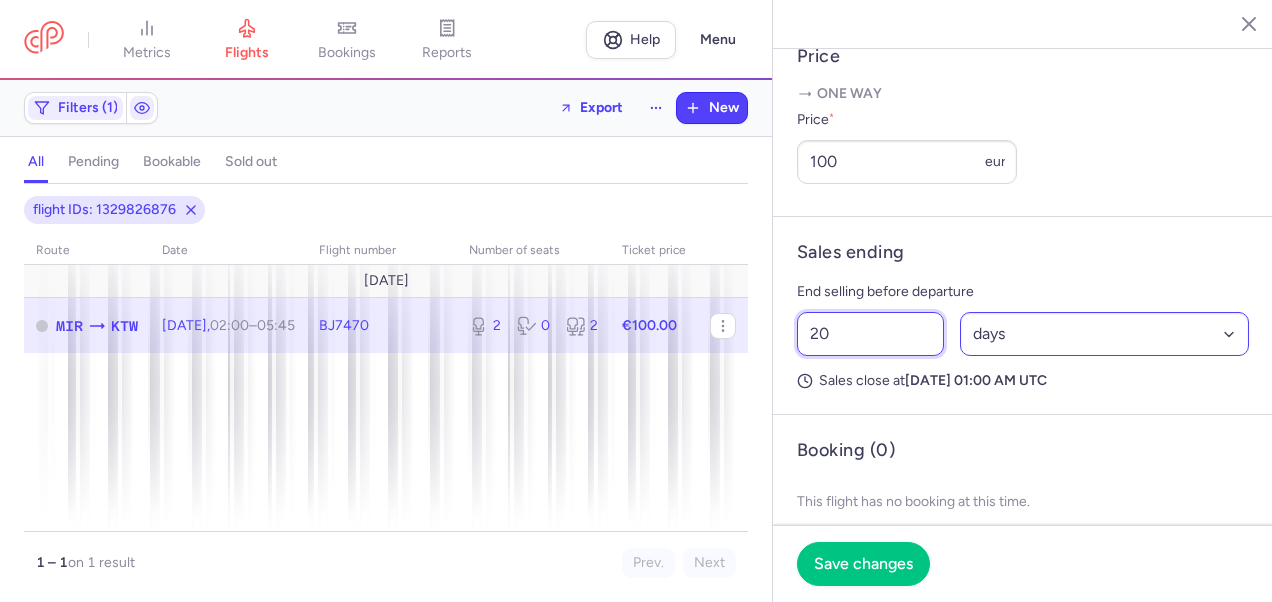type on "20" 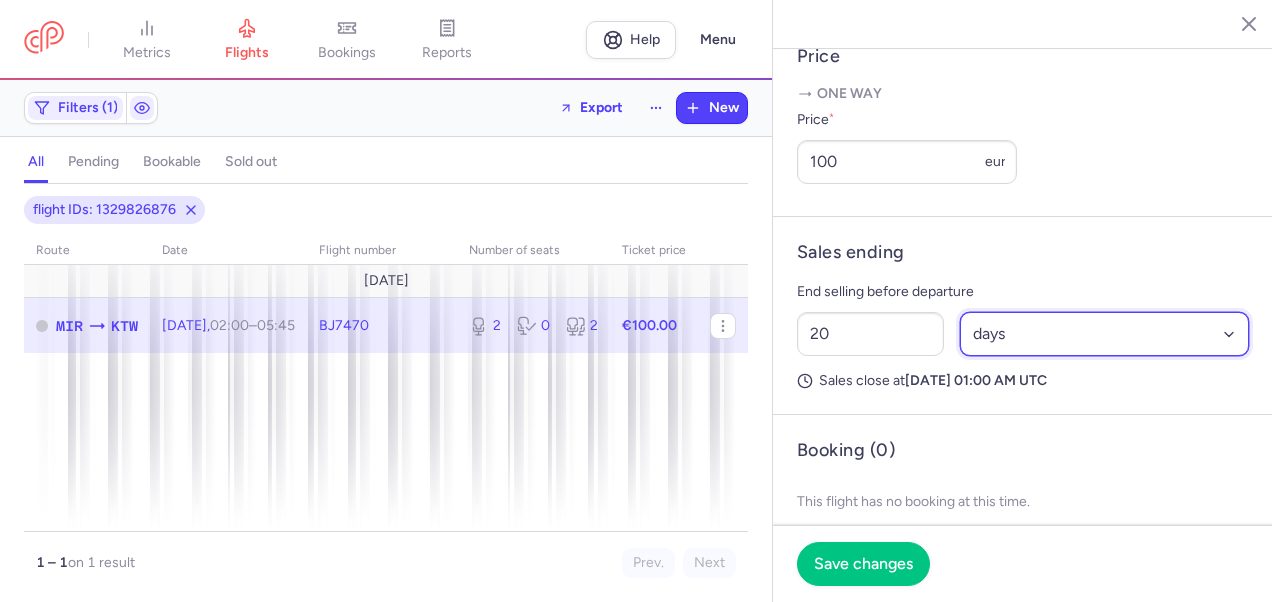 click on "Select an option hours days" at bounding box center [1105, 334] 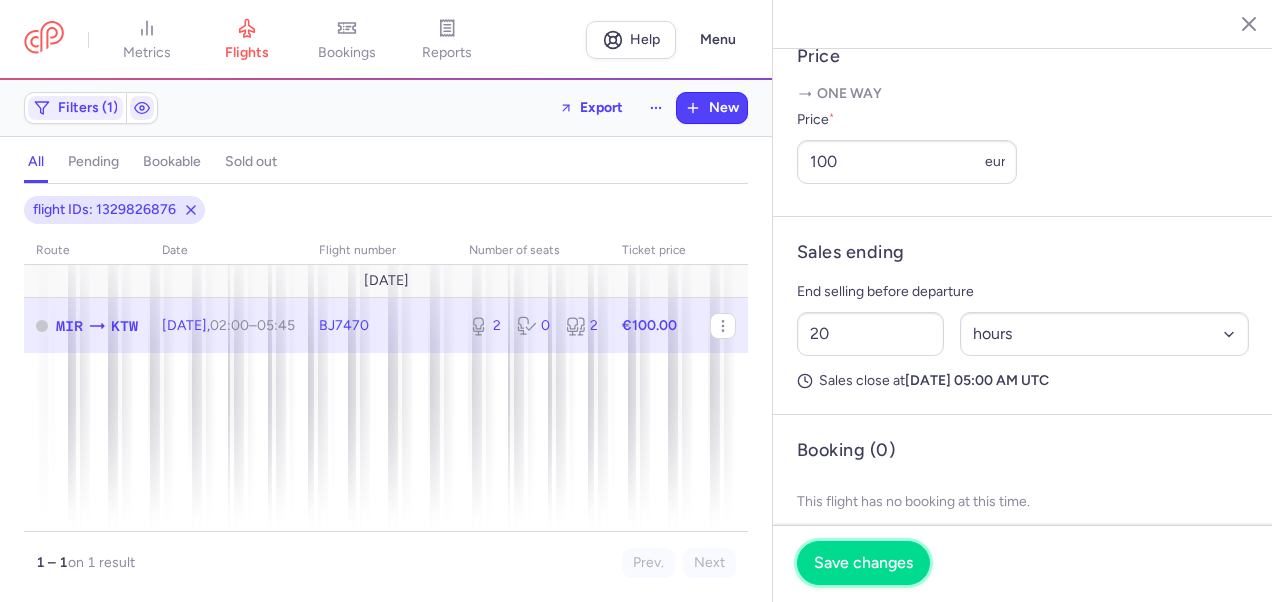 click on "Save changes" at bounding box center [863, 563] 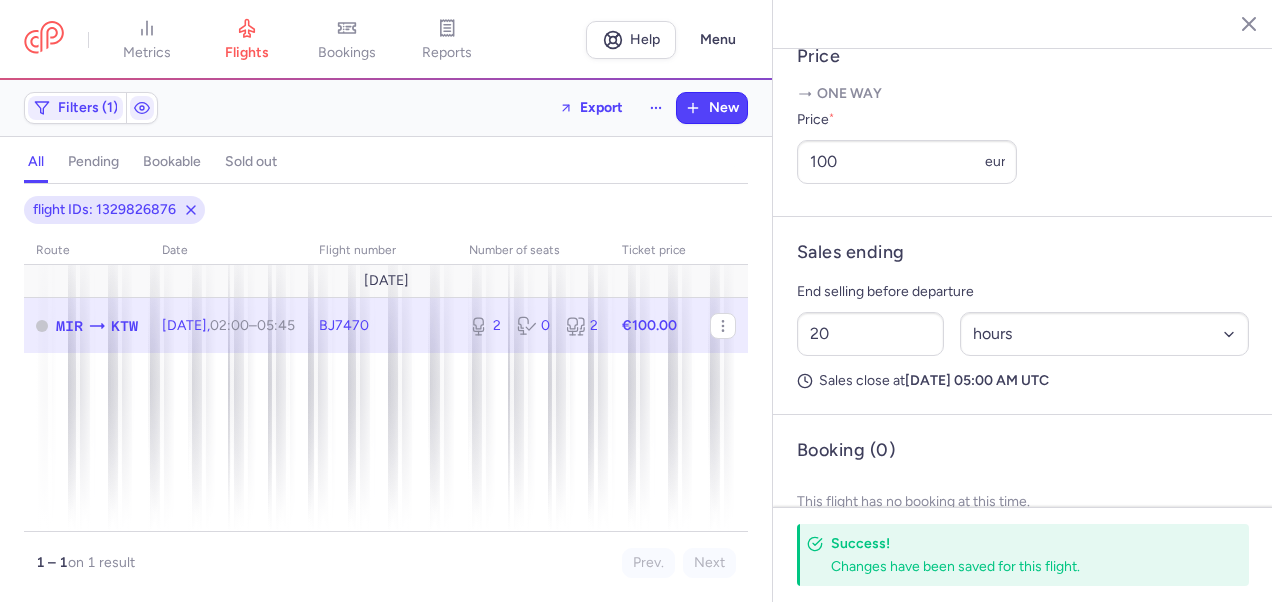 click 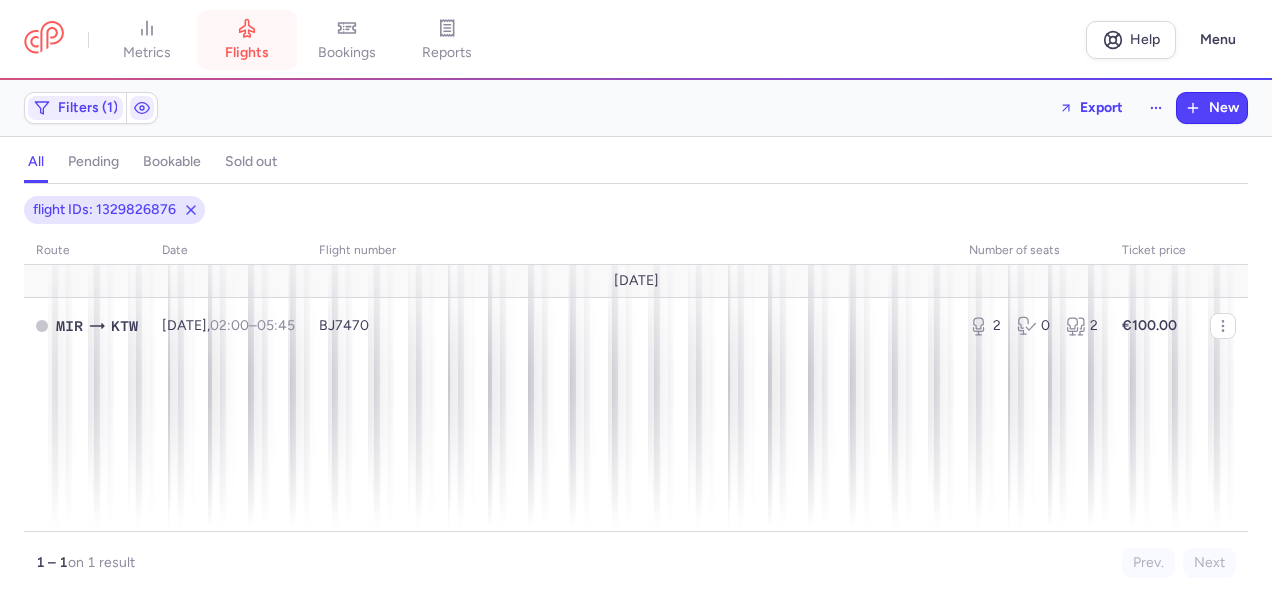 click on "flights" at bounding box center [247, 53] 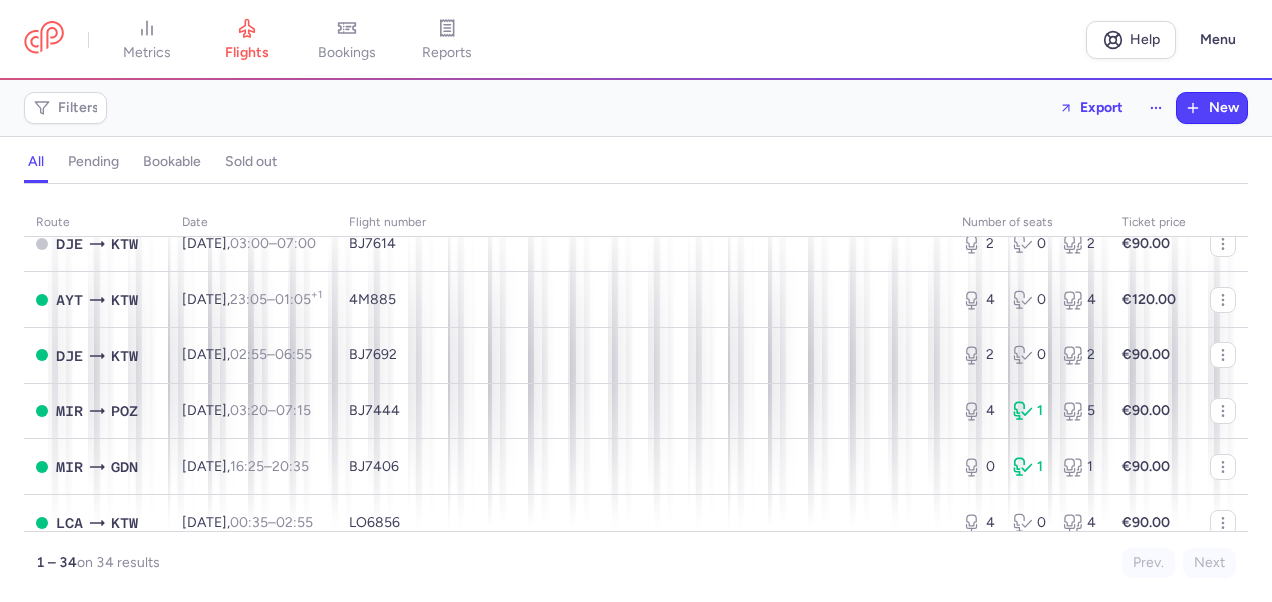 scroll, scrollTop: 1400, scrollLeft: 0, axis: vertical 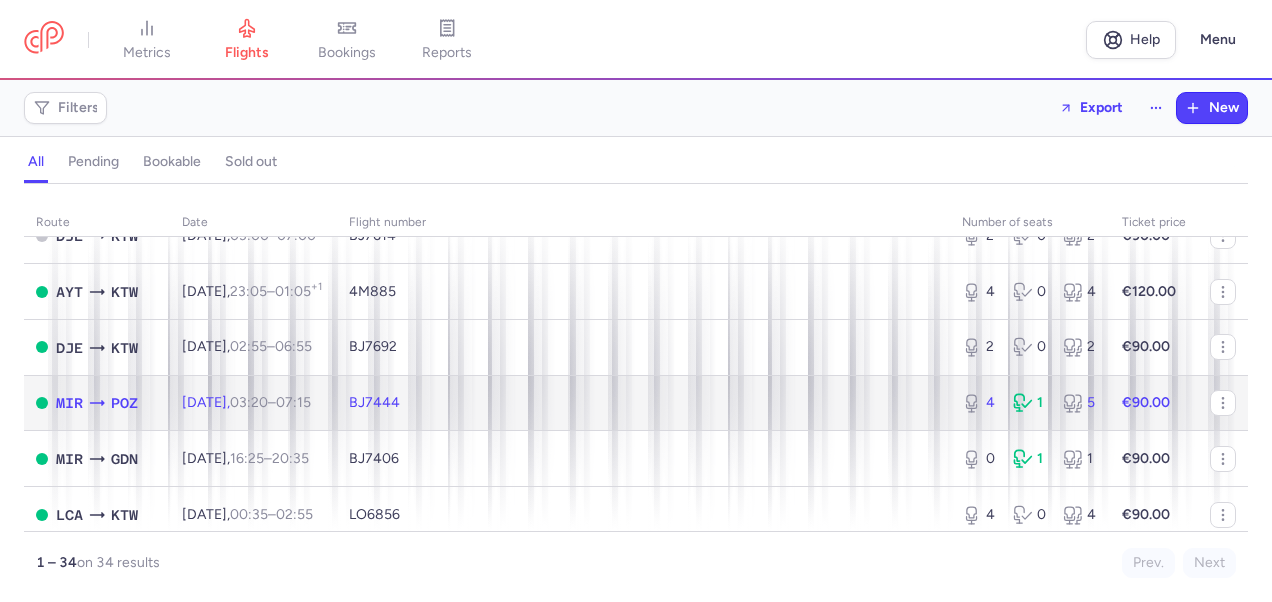 click on "€90.00" 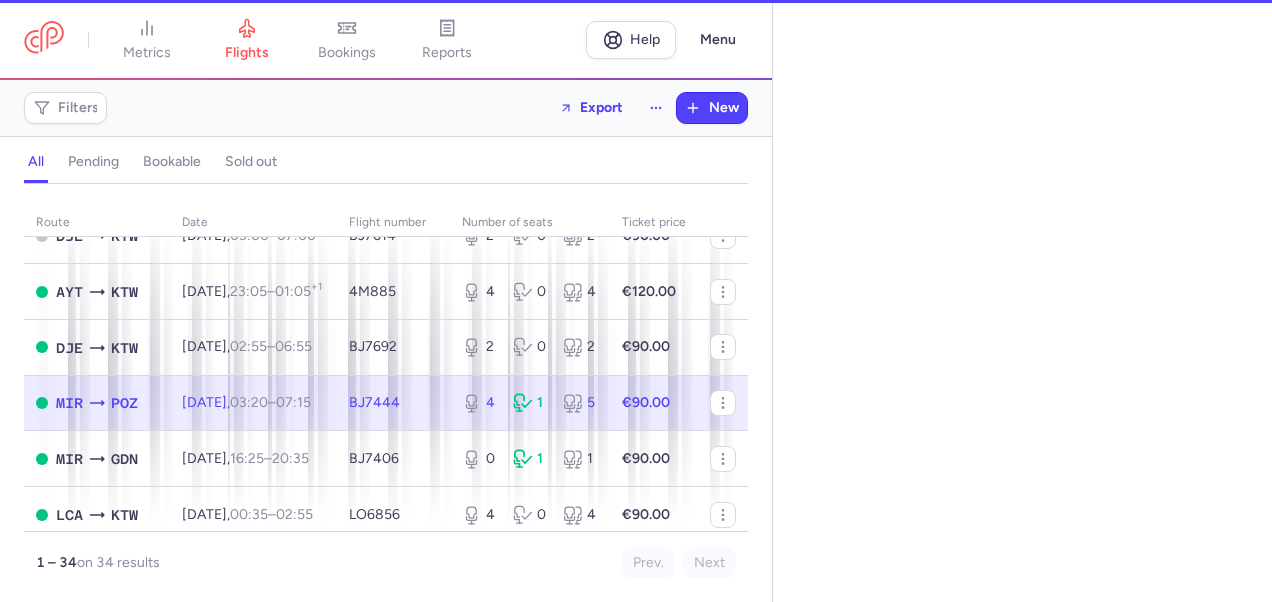 select on "hours" 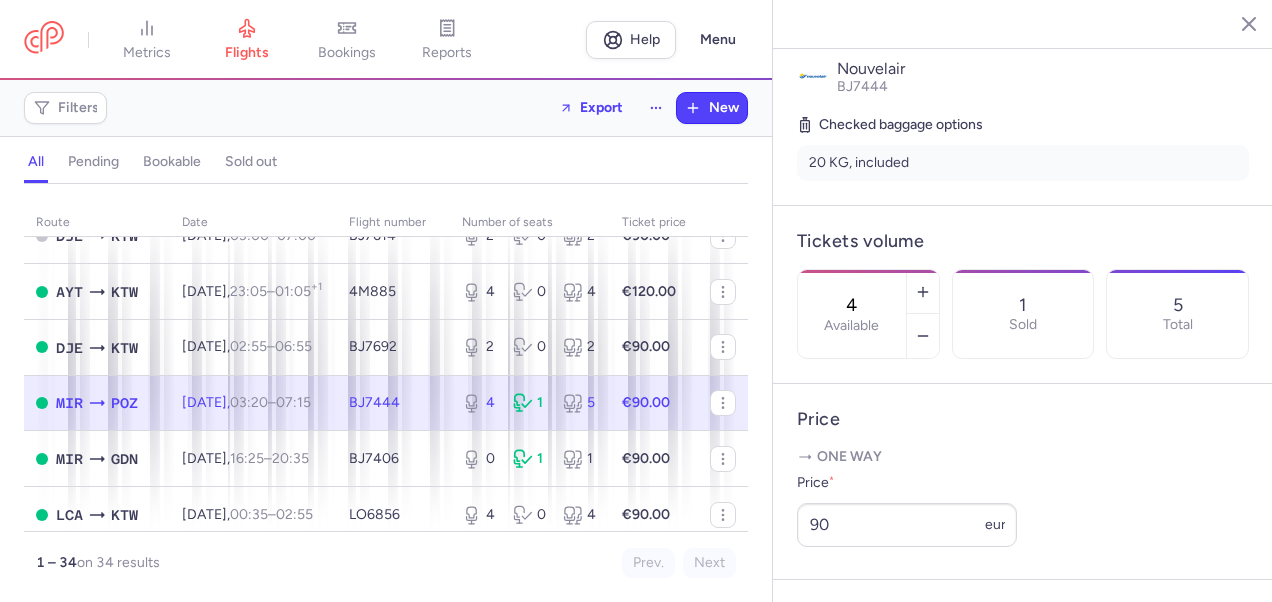scroll, scrollTop: 500, scrollLeft: 0, axis: vertical 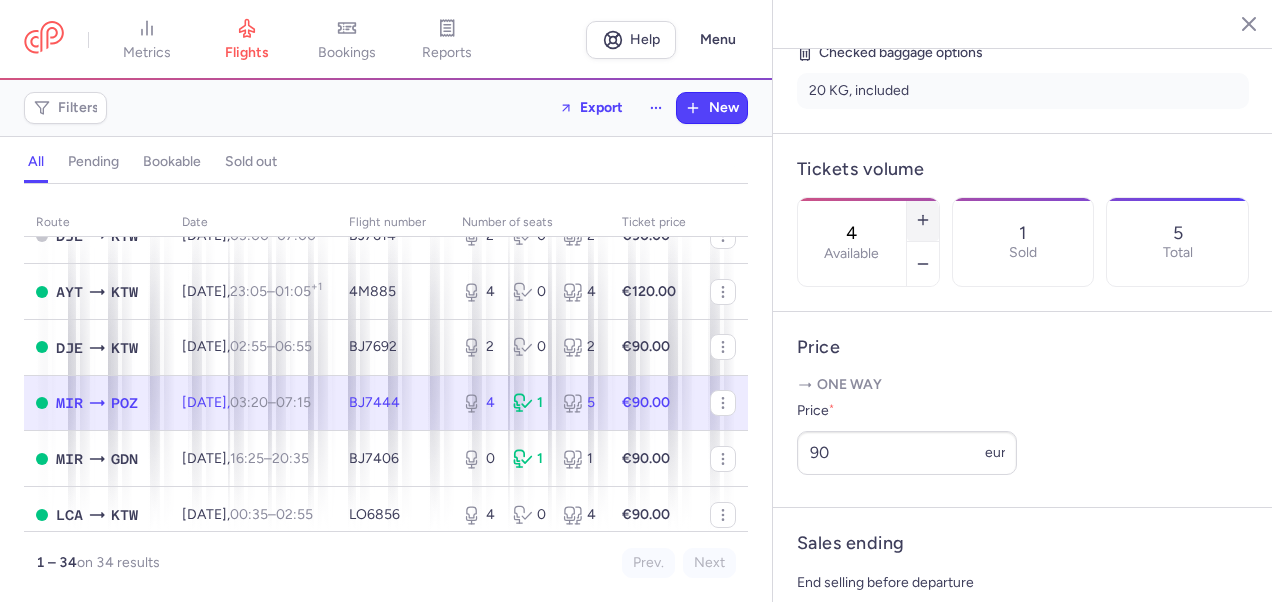 click 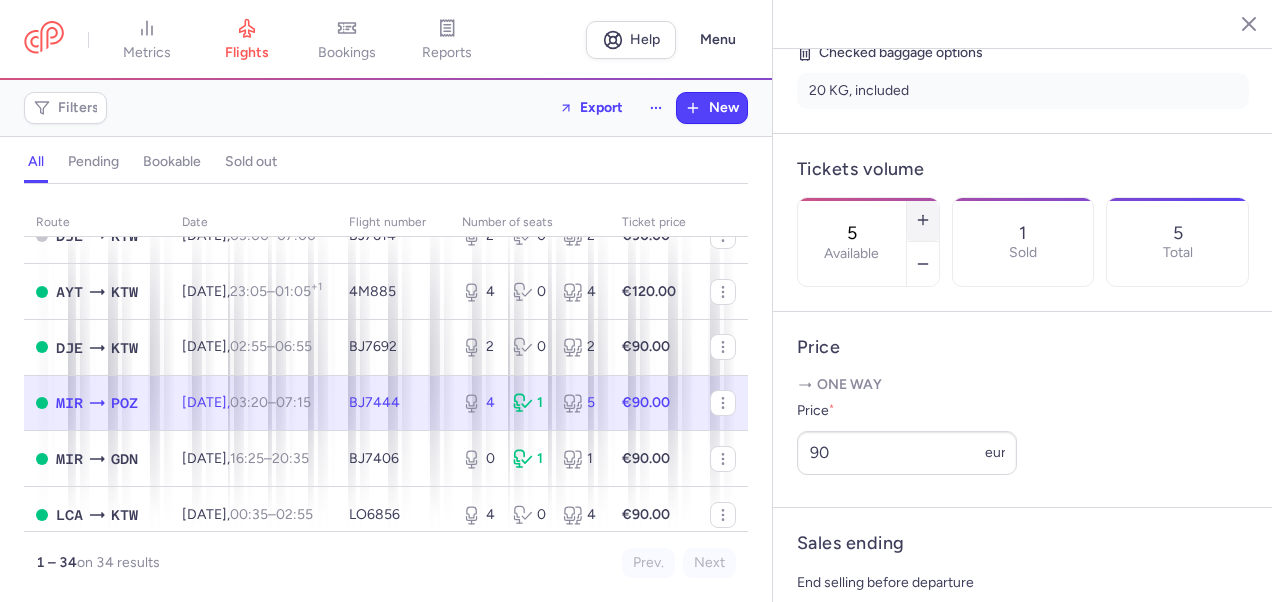 click 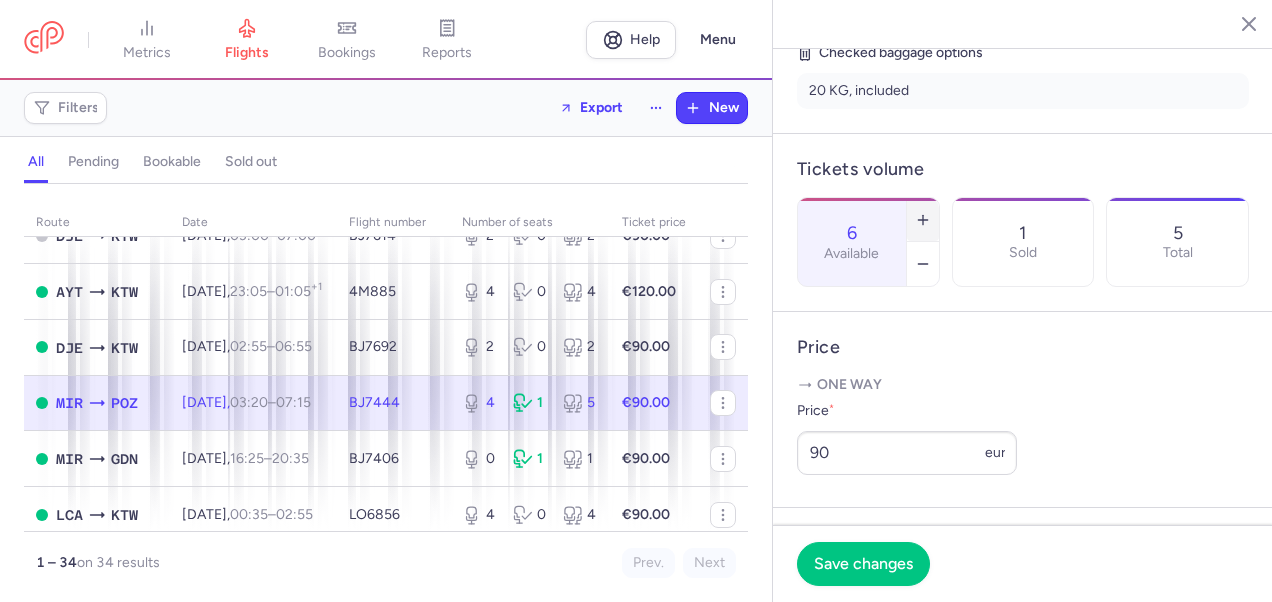 click 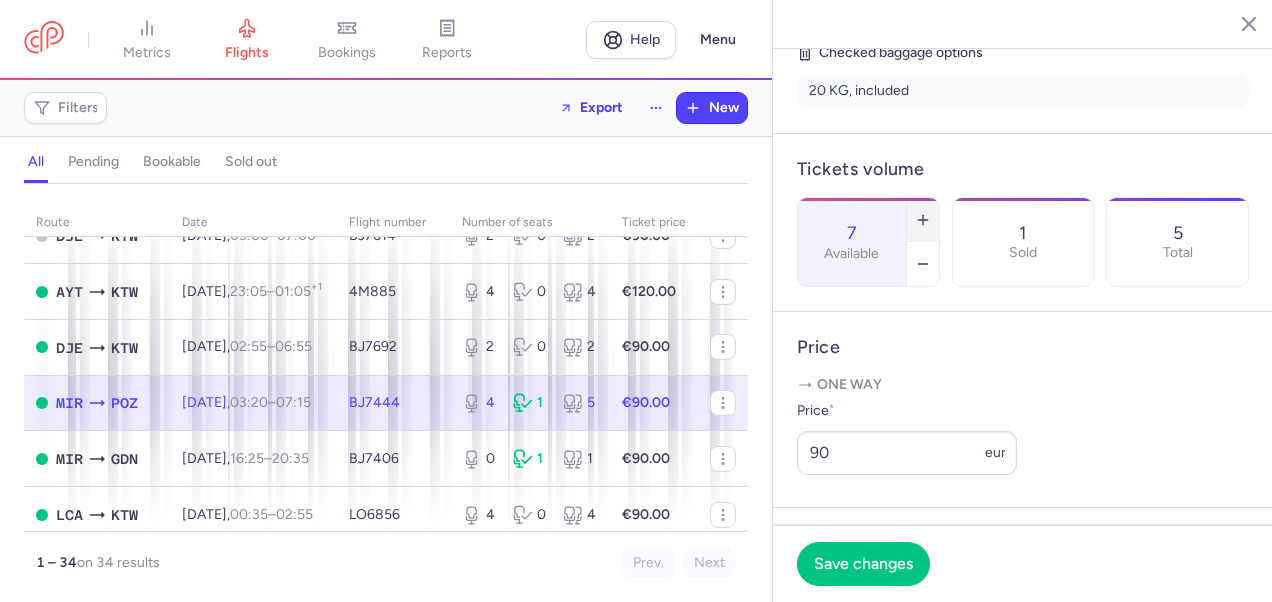 click 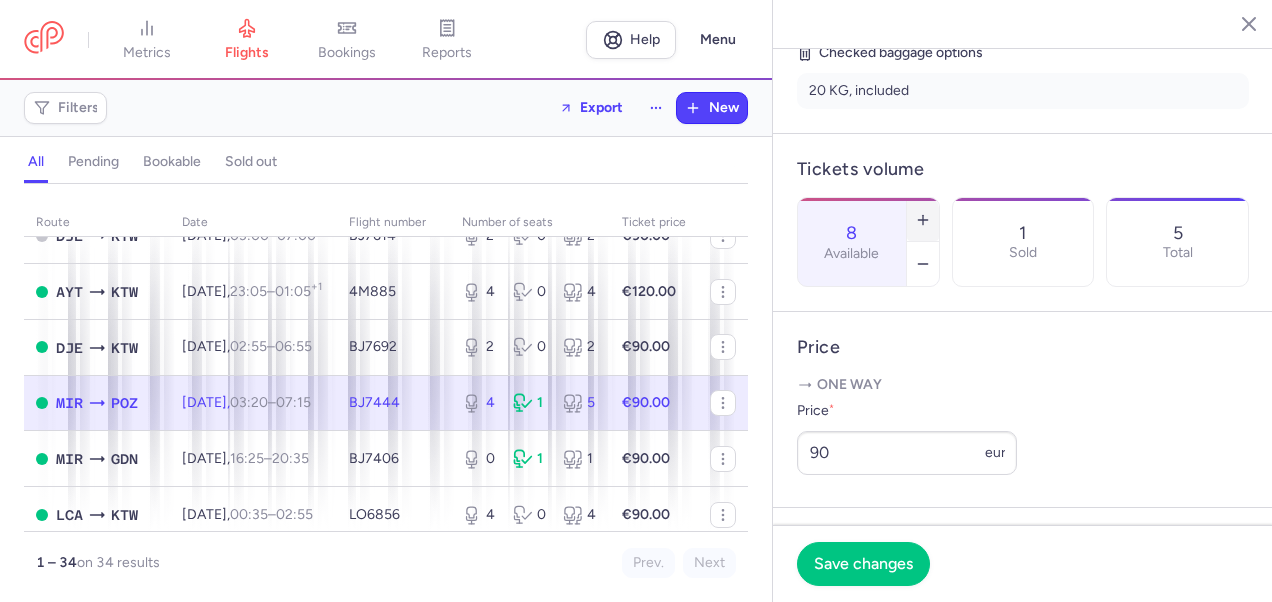 click 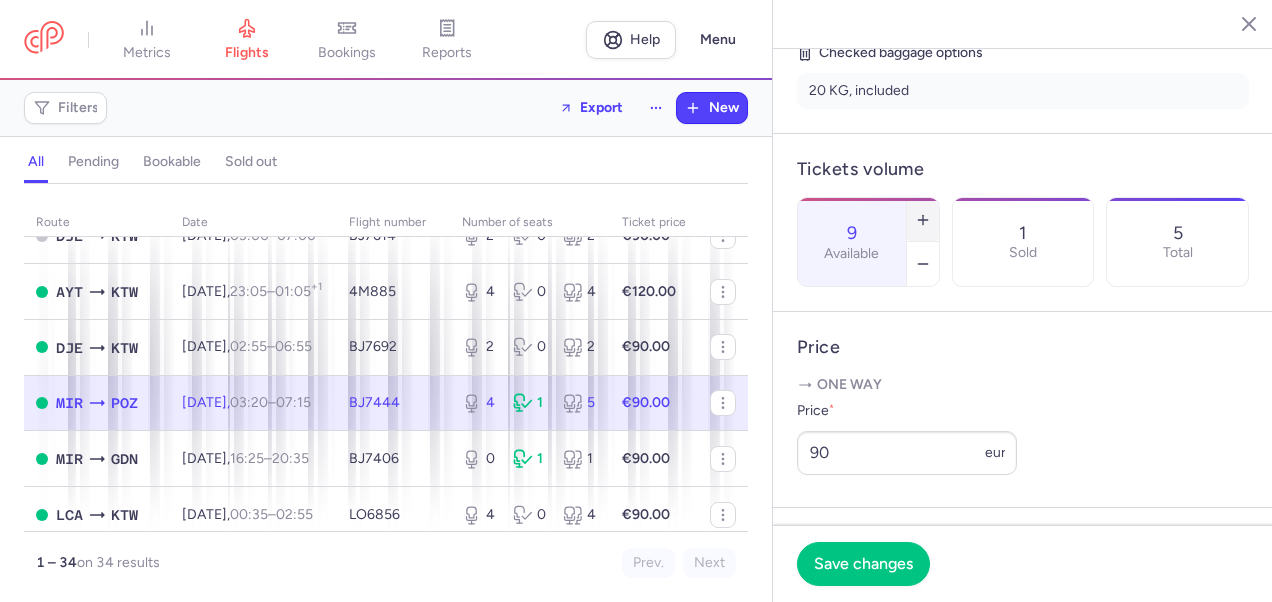 click 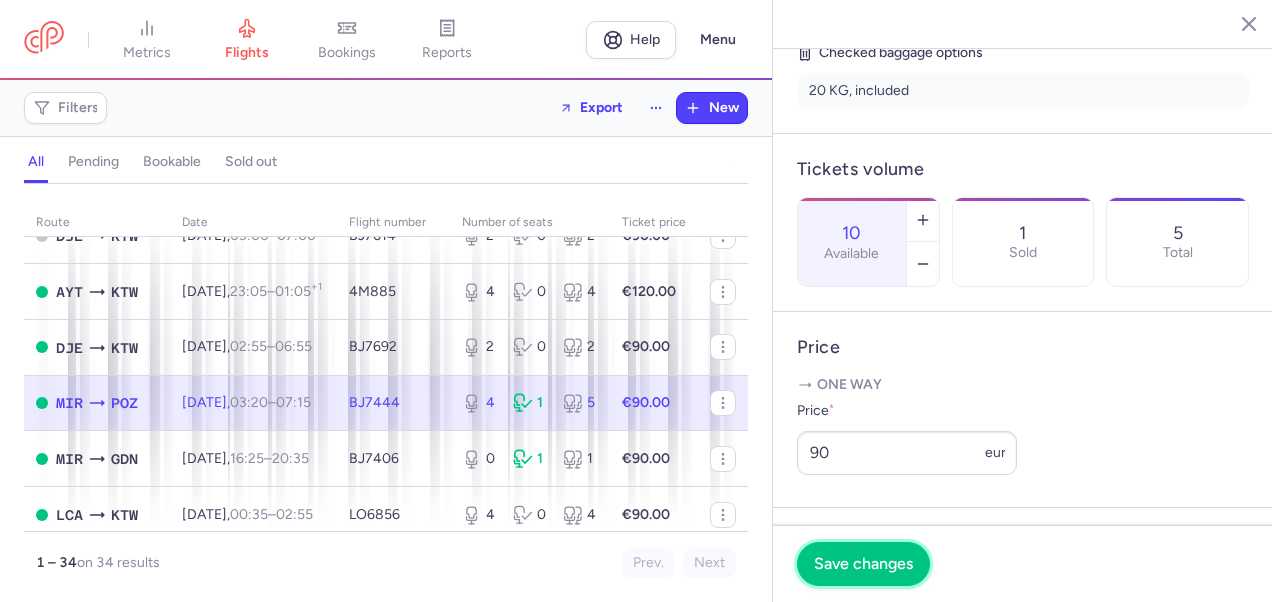 drag, startPoint x: 874, startPoint y: 566, endPoint x: 963, endPoint y: 529, distance: 96.38464 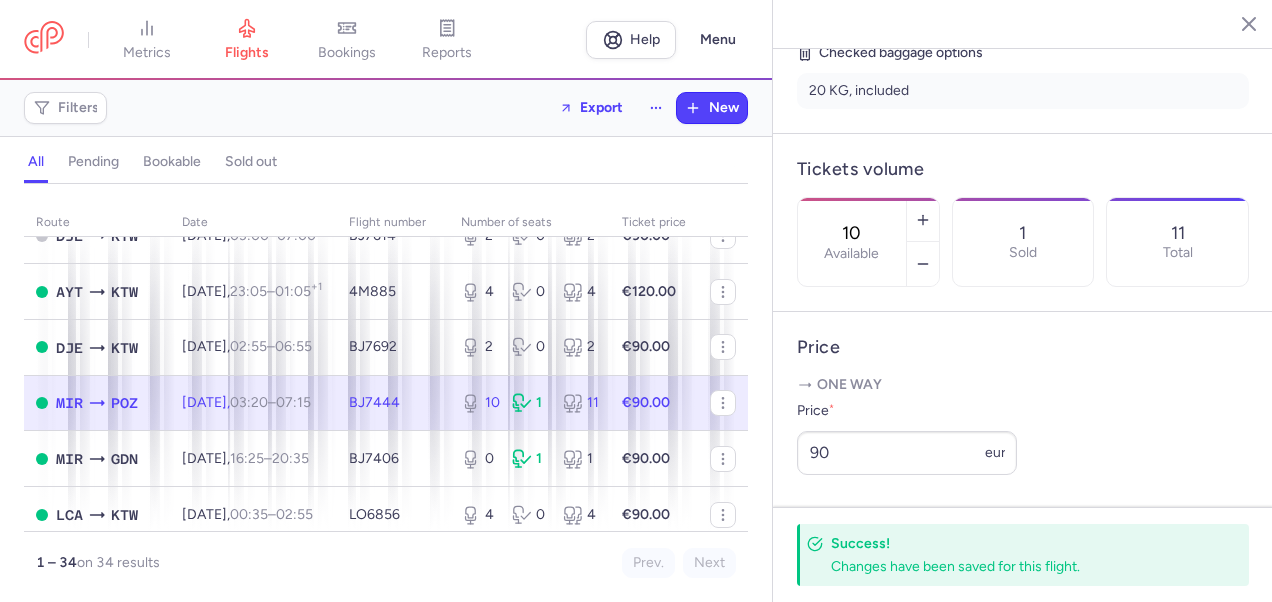 click 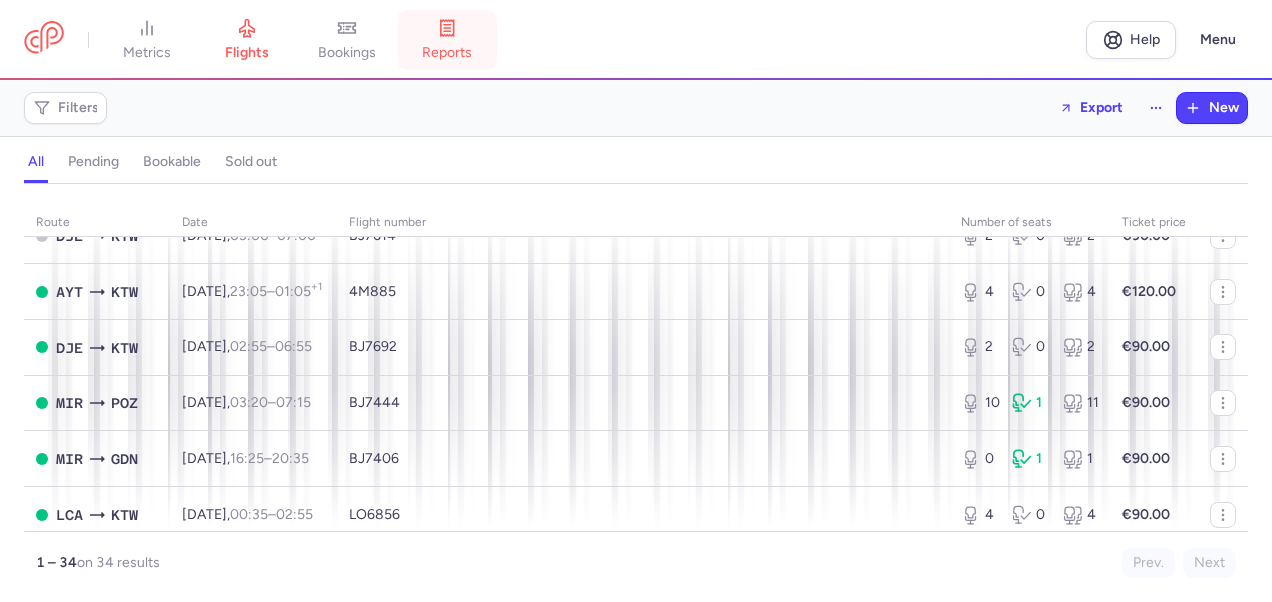 drag, startPoint x: 467, startPoint y: 31, endPoint x: 481, endPoint y: 44, distance: 19.104973 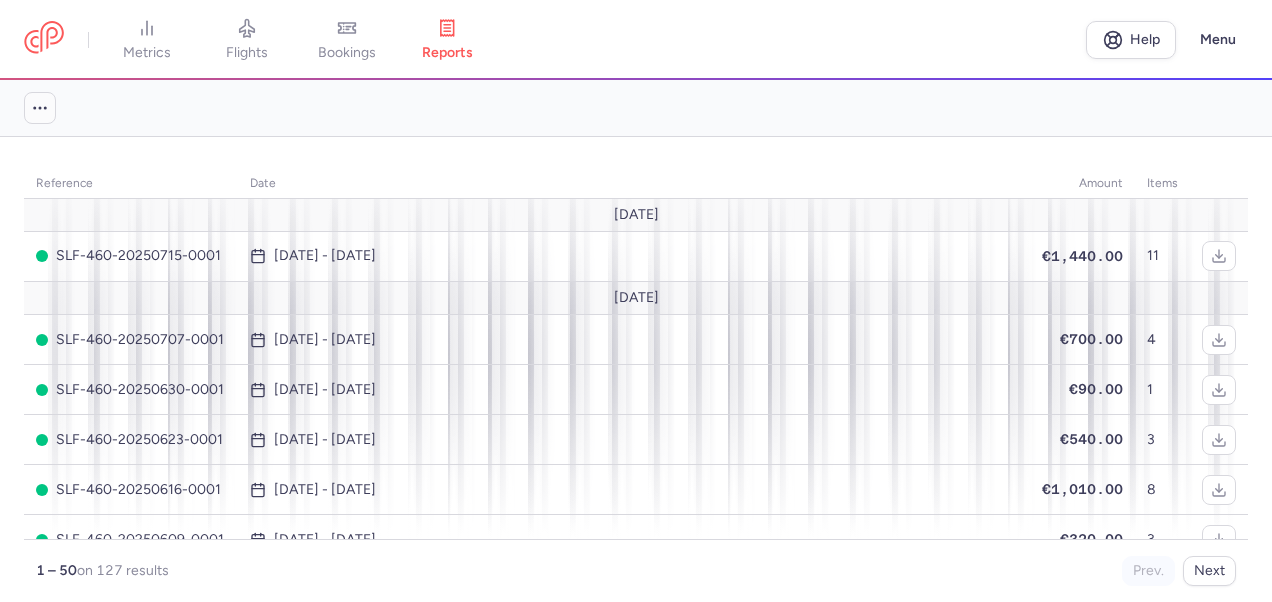 click 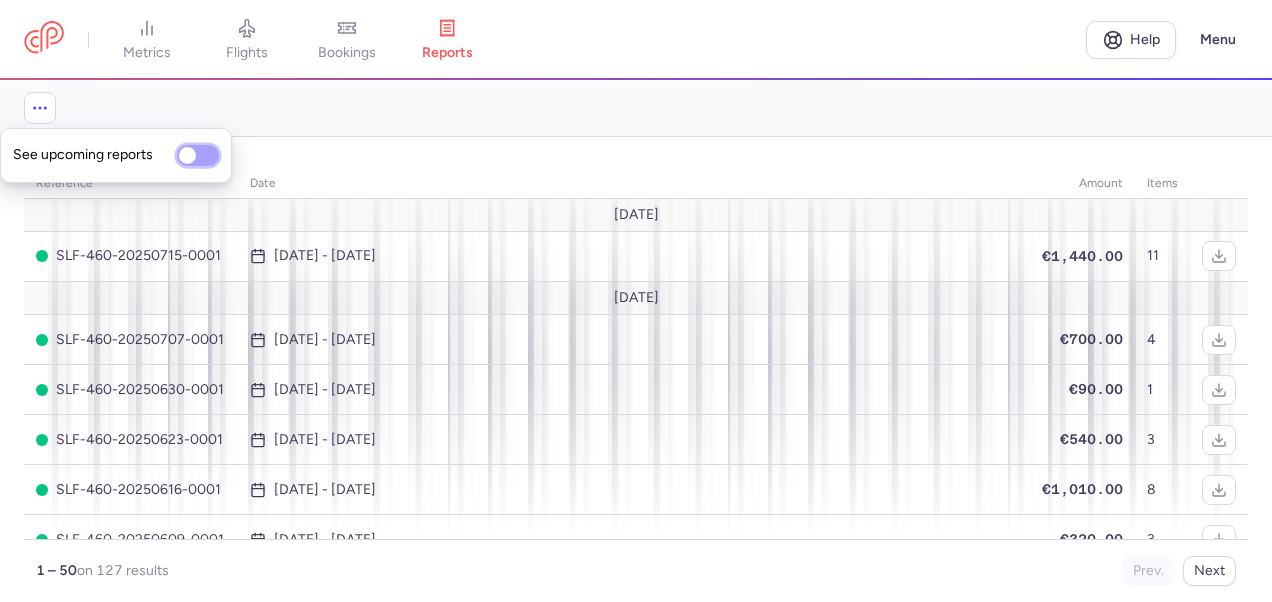 click on "See upcoming reports" at bounding box center (198, 155) 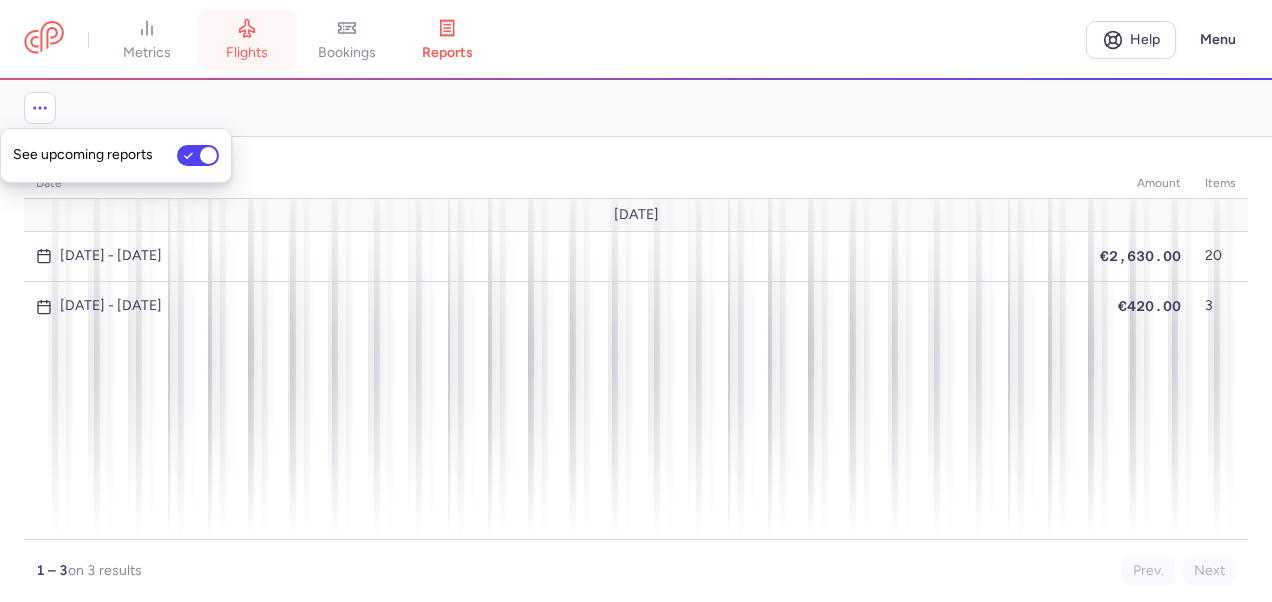 click on "flights" at bounding box center [247, 53] 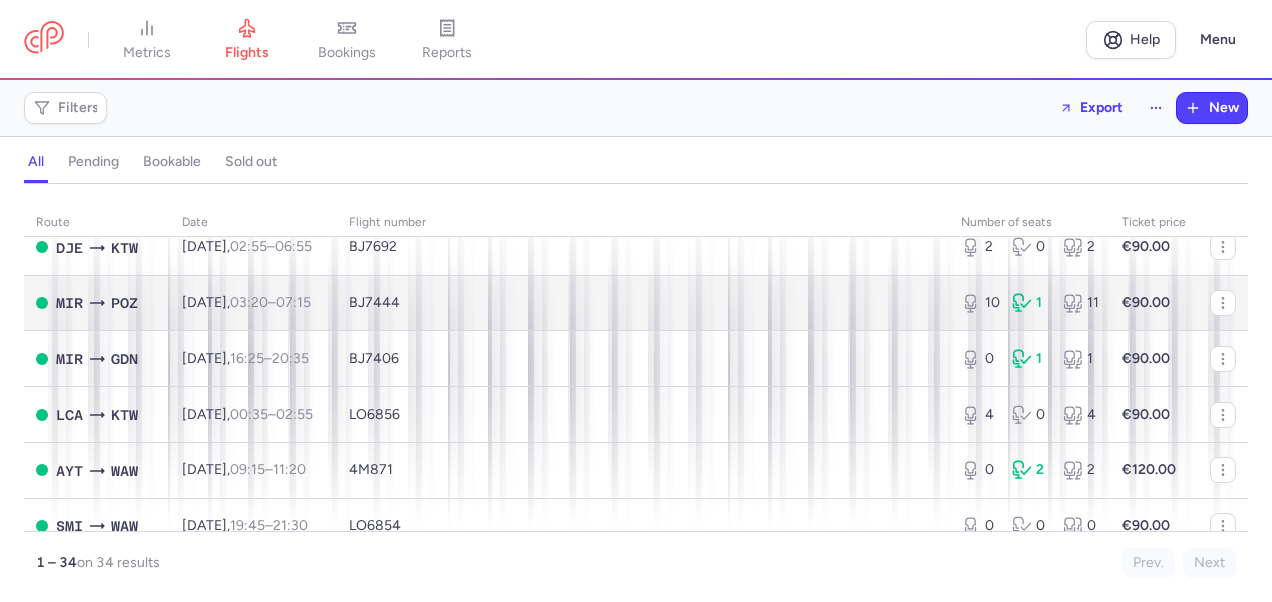 scroll, scrollTop: 1400, scrollLeft: 0, axis: vertical 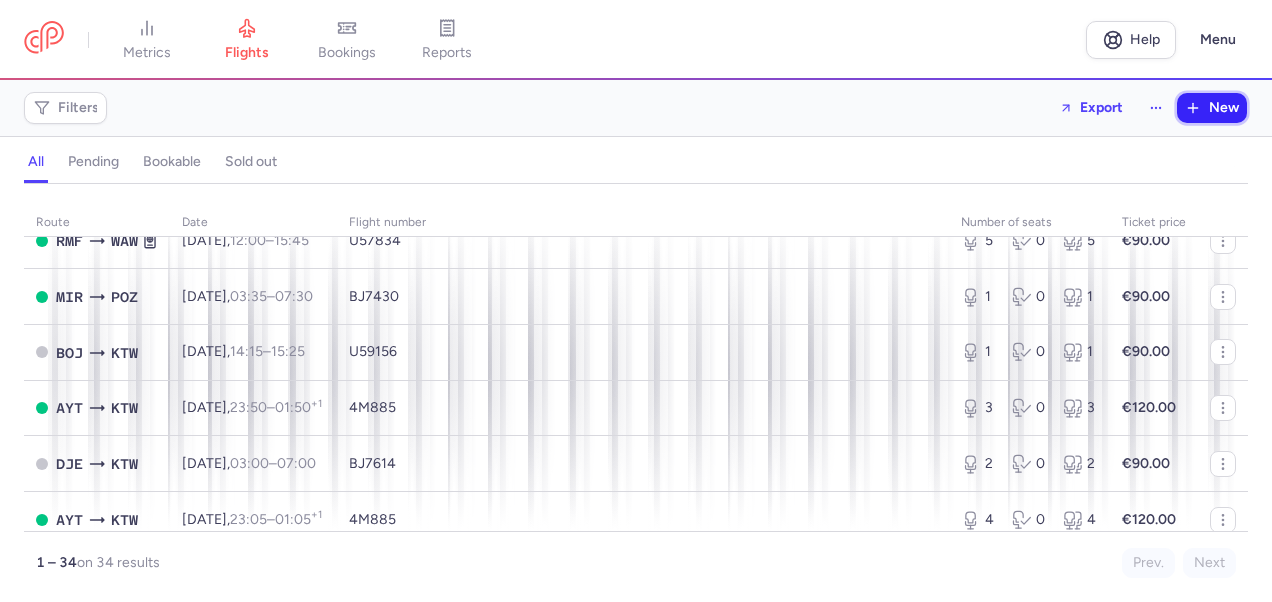 click on "New" at bounding box center (1224, 108) 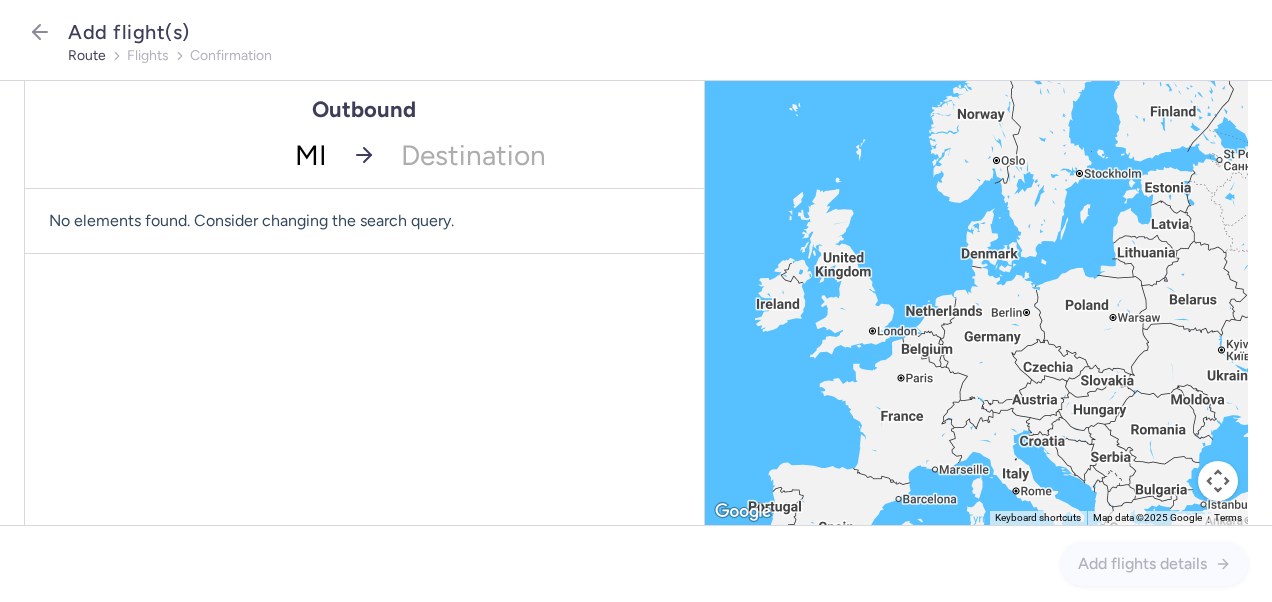 type on "MIR" 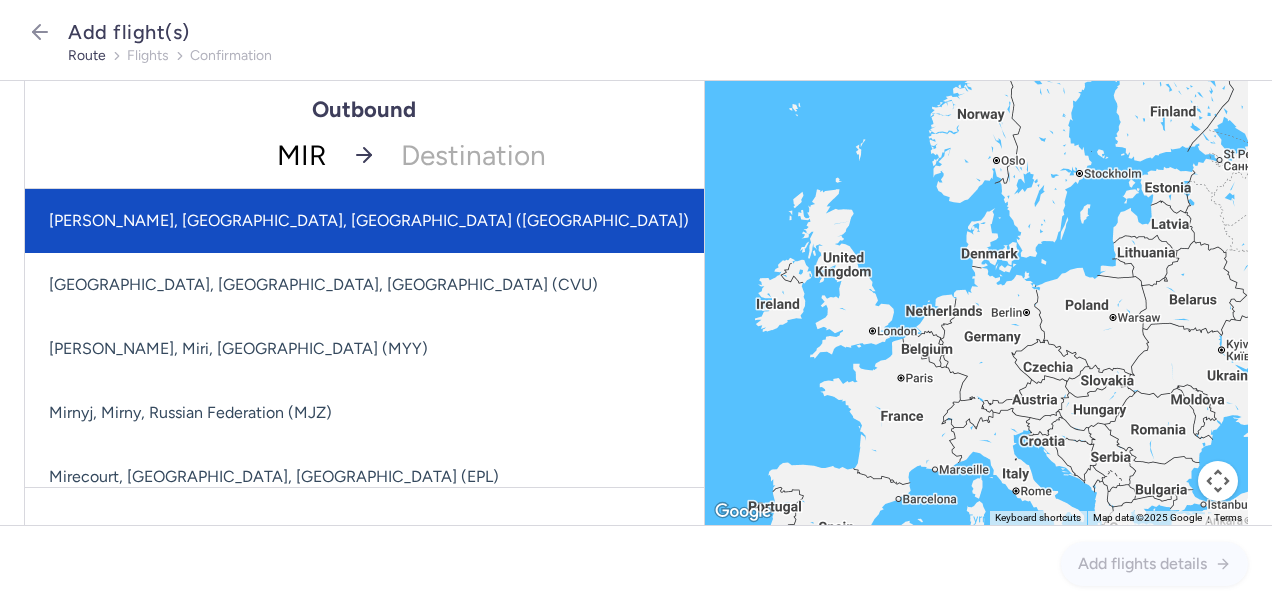 click on "[PERSON_NAME], [GEOGRAPHIC_DATA], [GEOGRAPHIC_DATA] ([GEOGRAPHIC_DATA])" 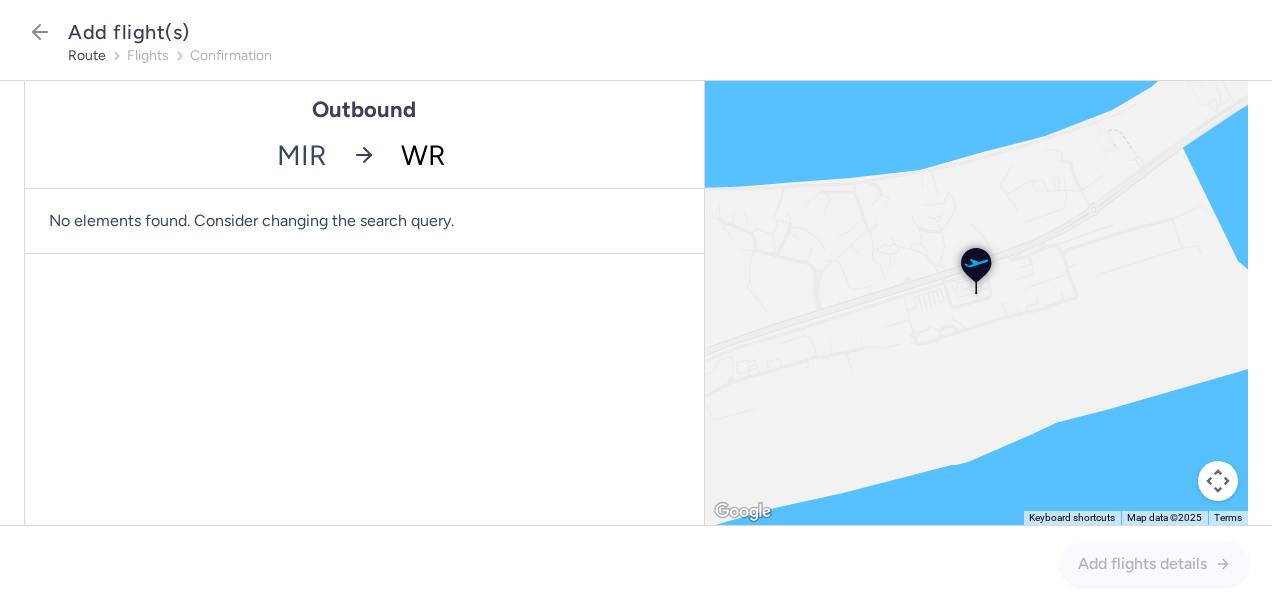 type on "WRO" 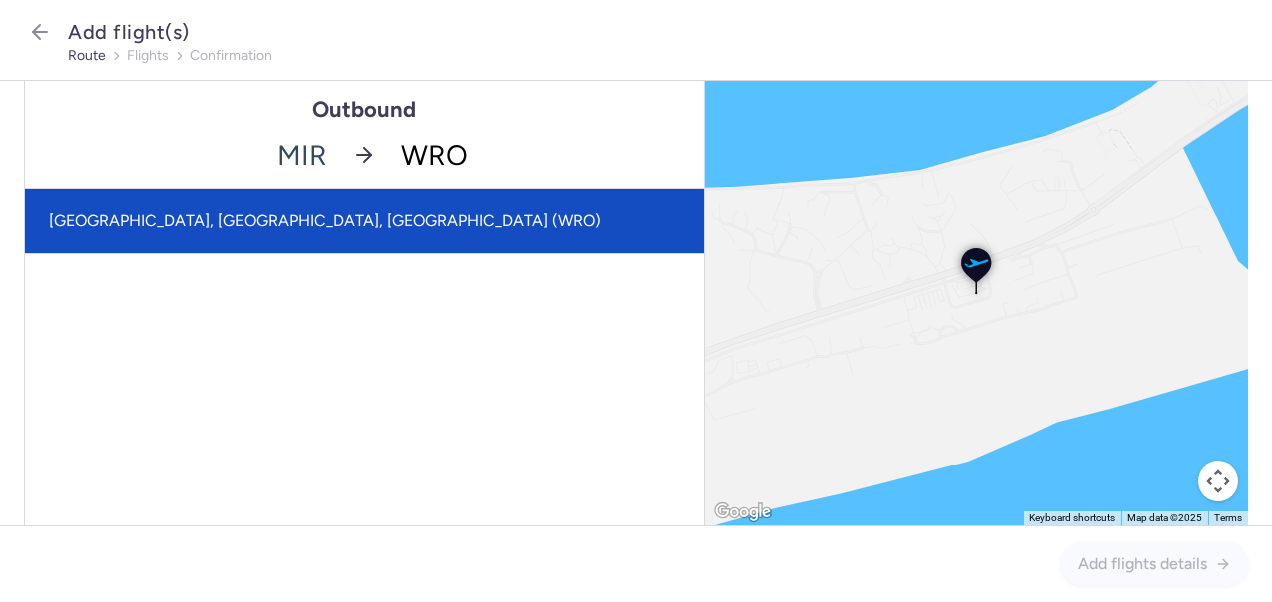 click on "[GEOGRAPHIC_DATA], [GEOGRAPHIC_DATA], [GEOGRAPHIC_DATA] (WRO)" 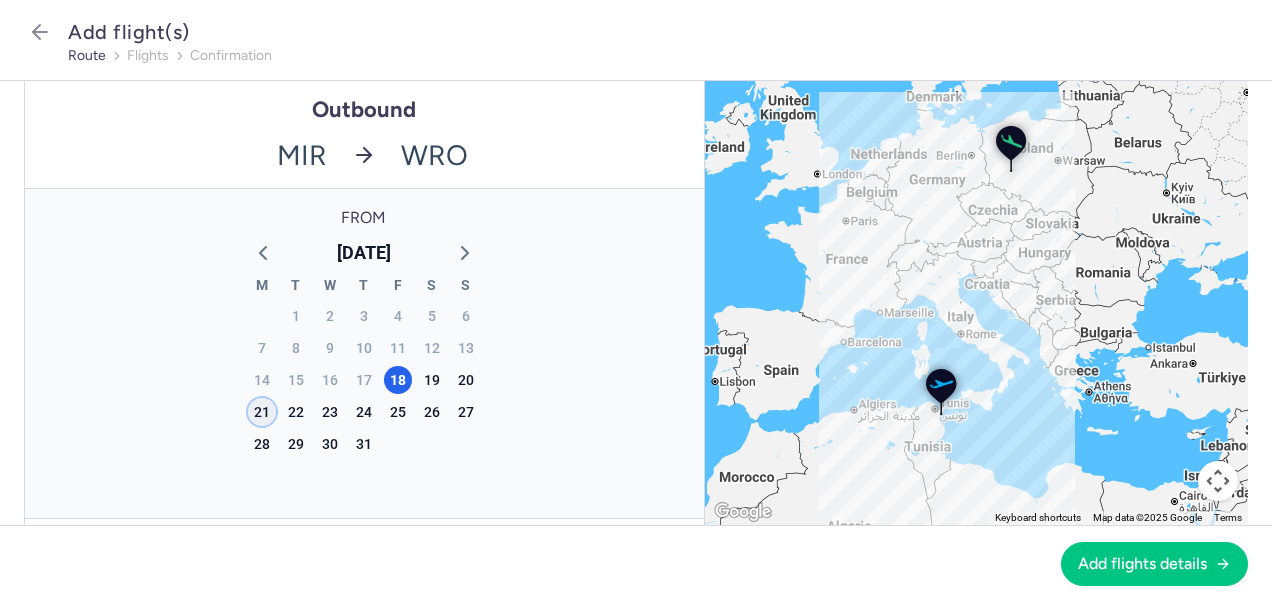 click on "21" 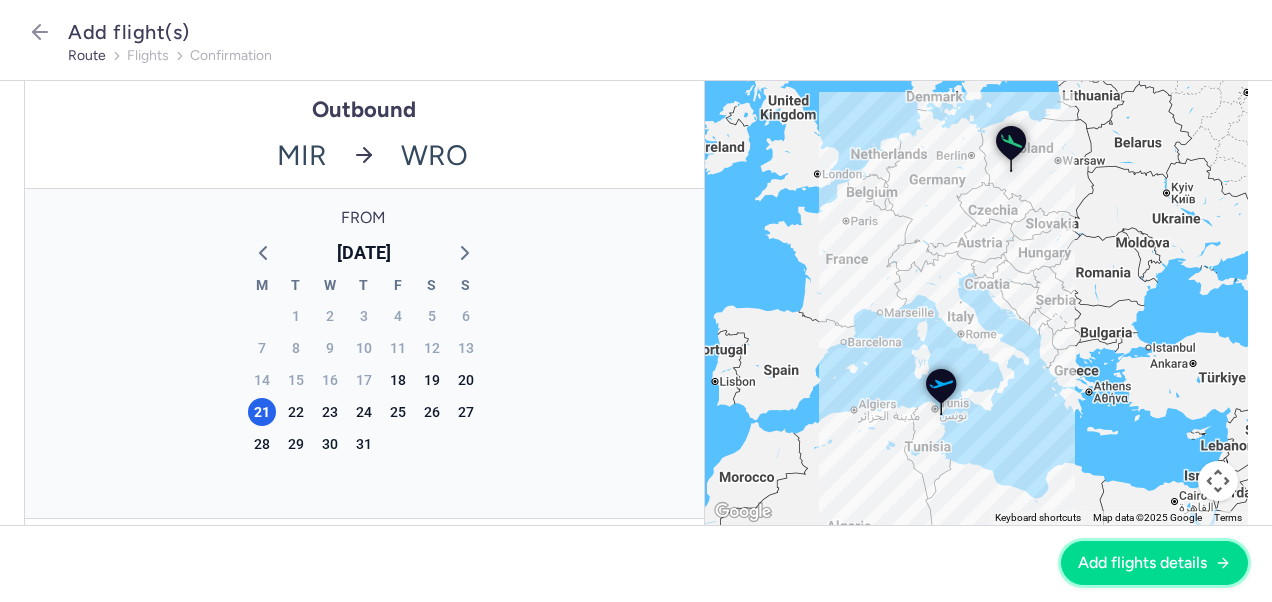 click on "Add flights details" at bounding box center [1142, 563] 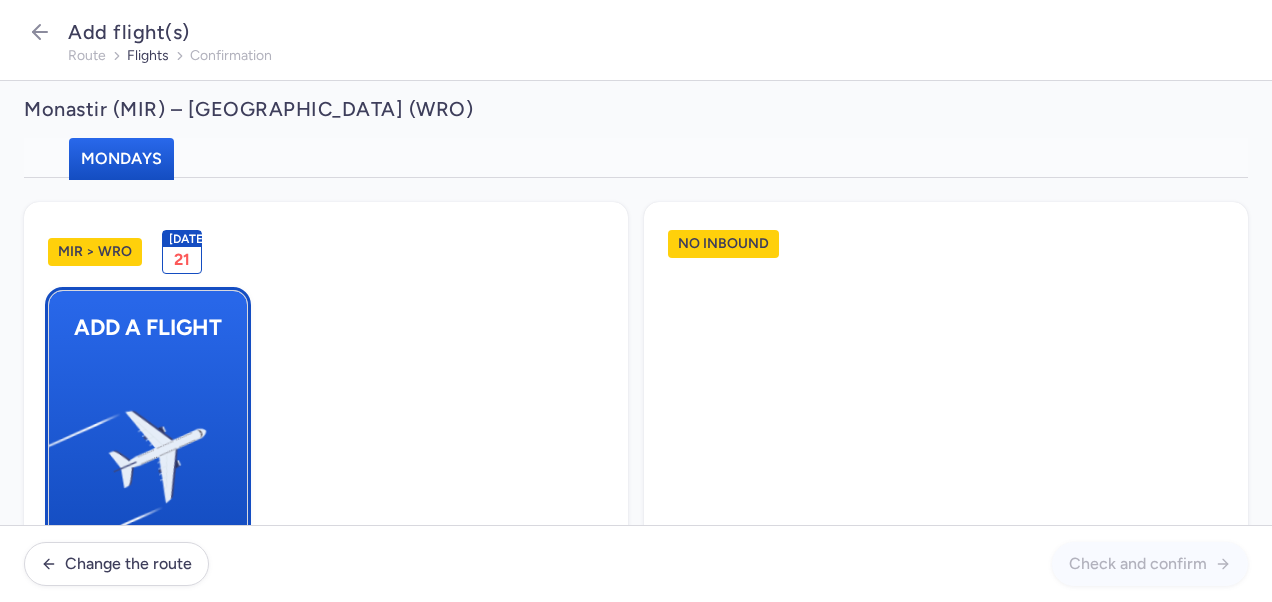 click at bounding box center [59, 448] 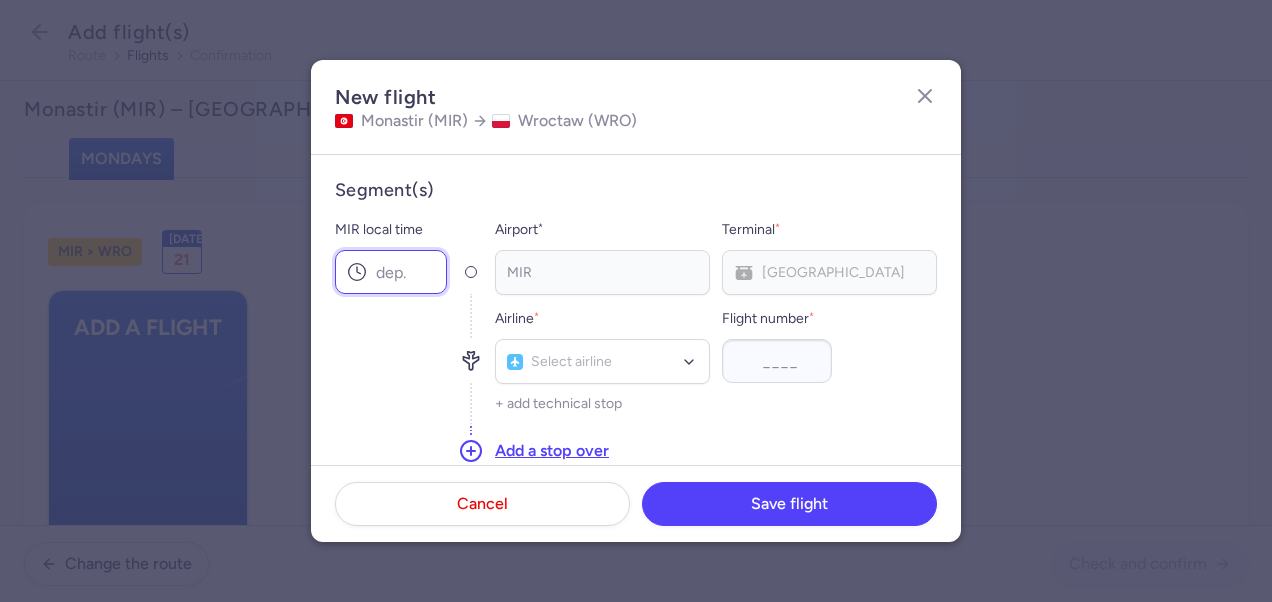click on "MIR local time" at bounding box center (391, 272) 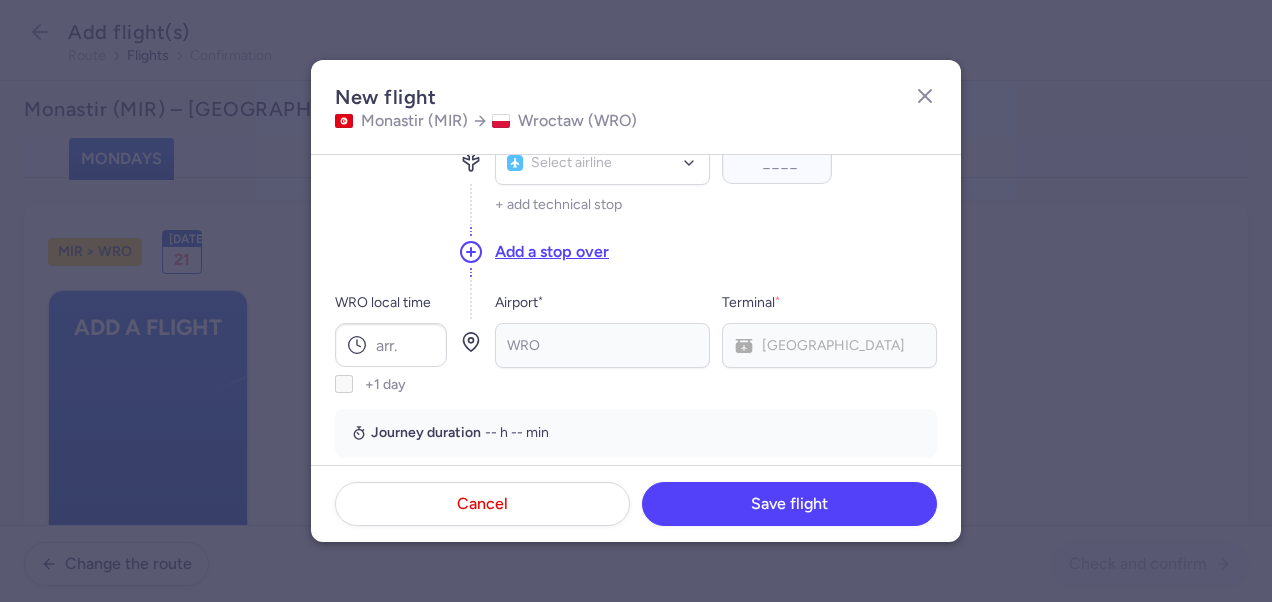 scroll, scrollTop: 200, scrollLeft: 0, axis: vertical 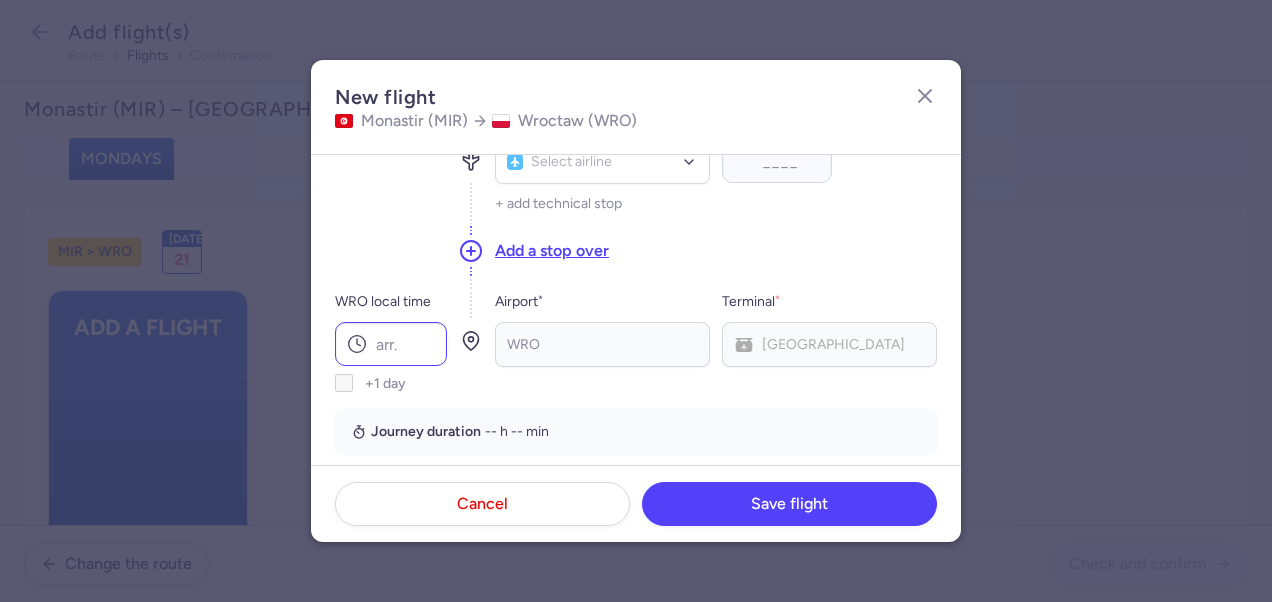 type on "09:00" 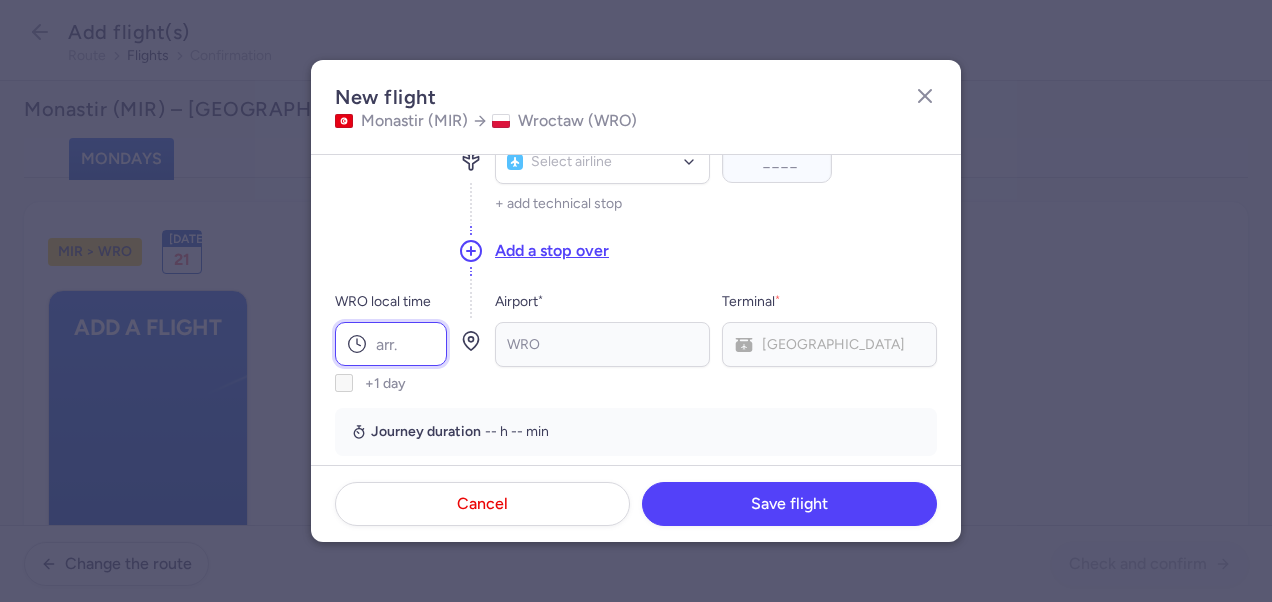 click on "WRO local time" at bounding box center (391, 344) 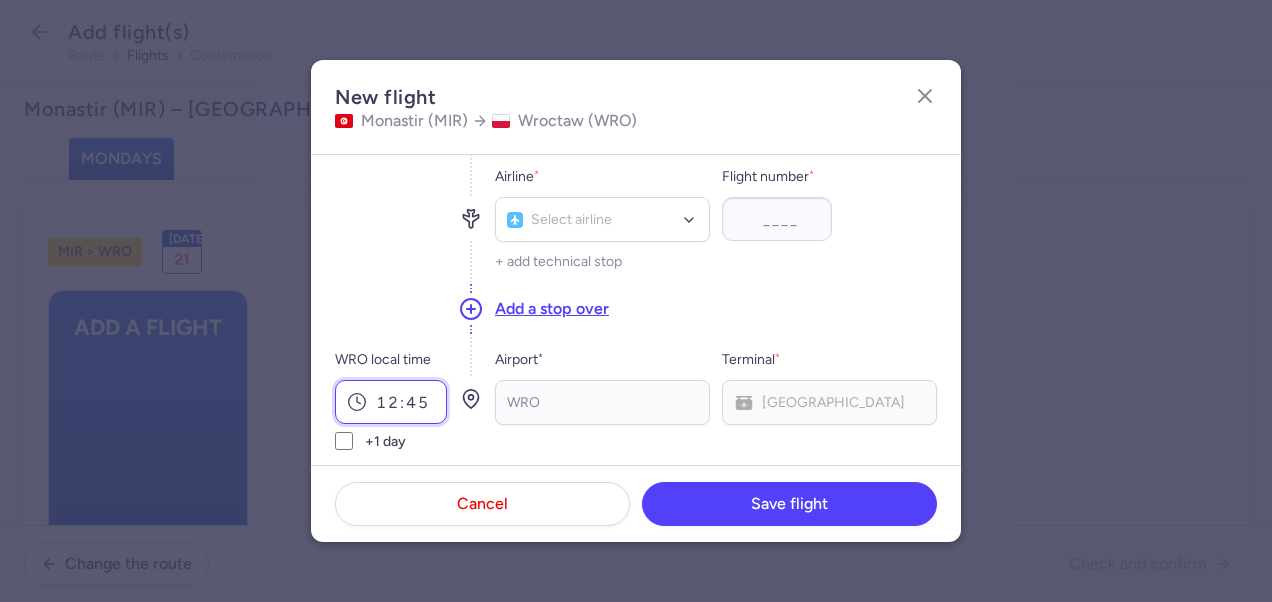 scroll, scrollTop: 100, scrollLeft: 0, axis: vertical 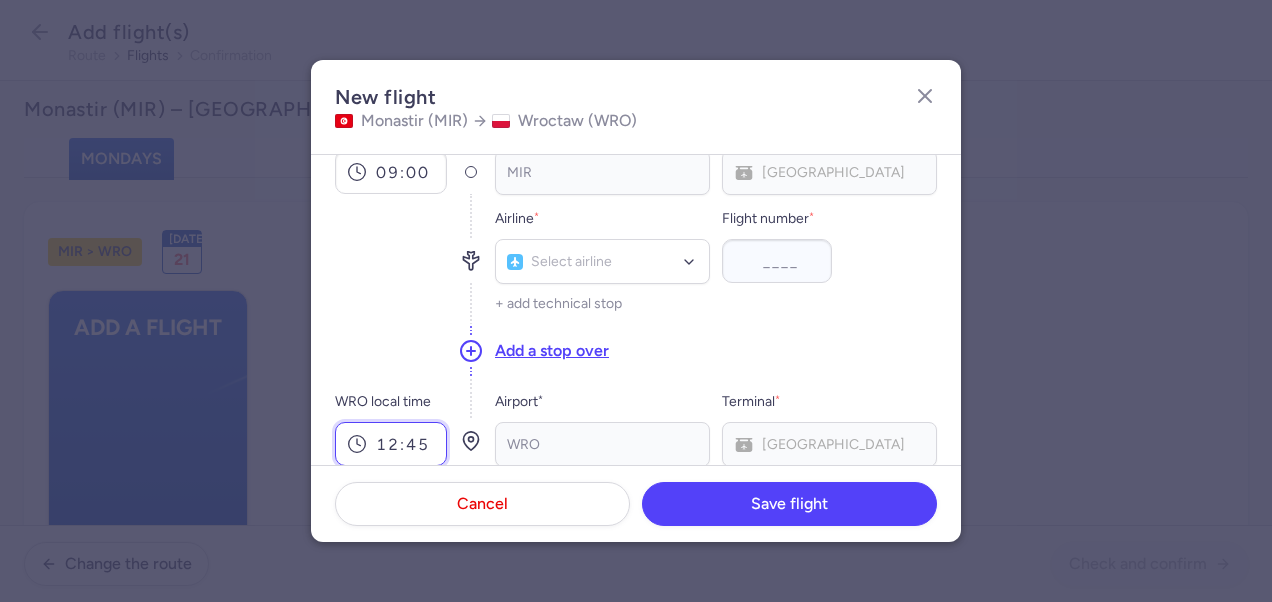 type on "12:45" 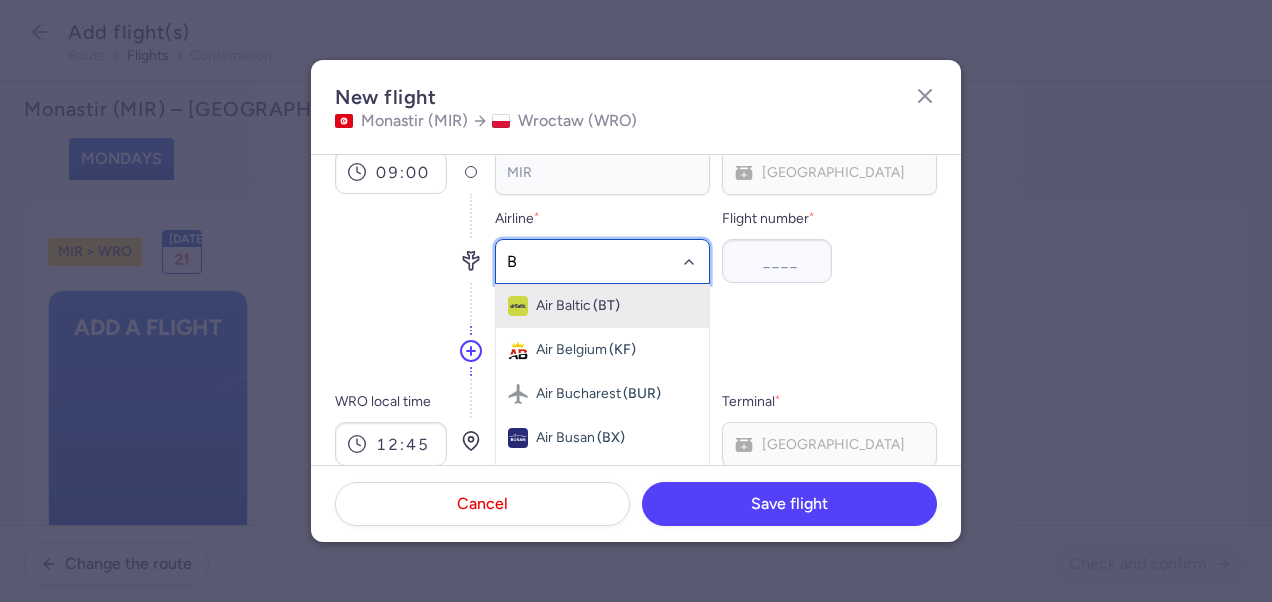 type on "BJ" 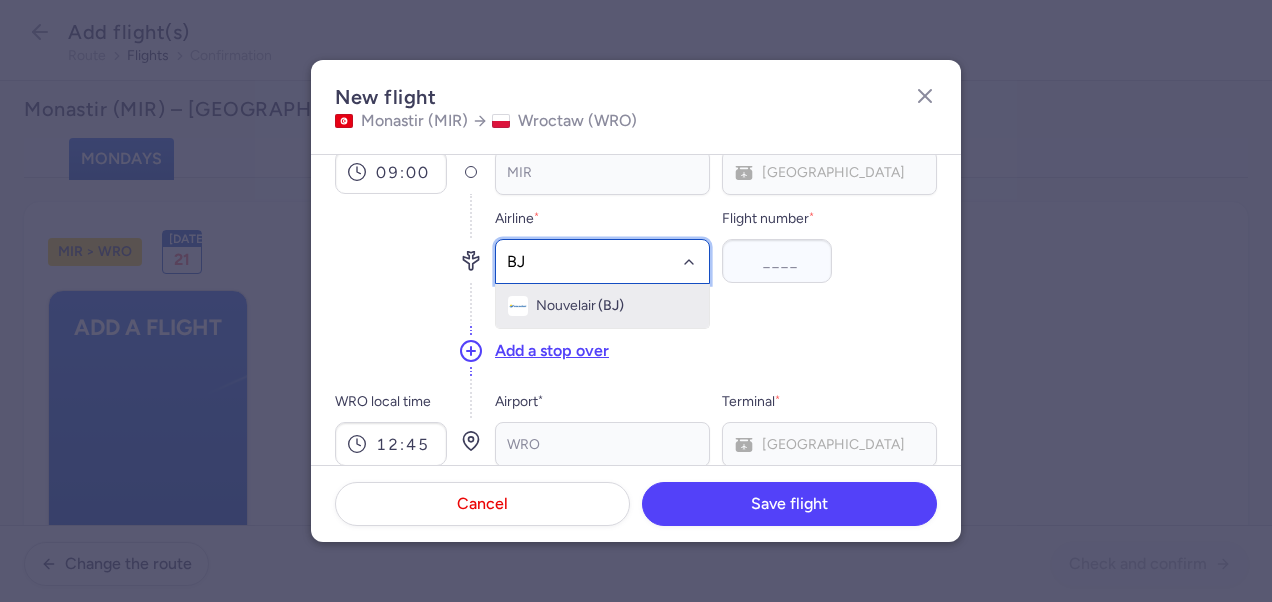 click on "(BJ)" at bounding box center (611, 306) 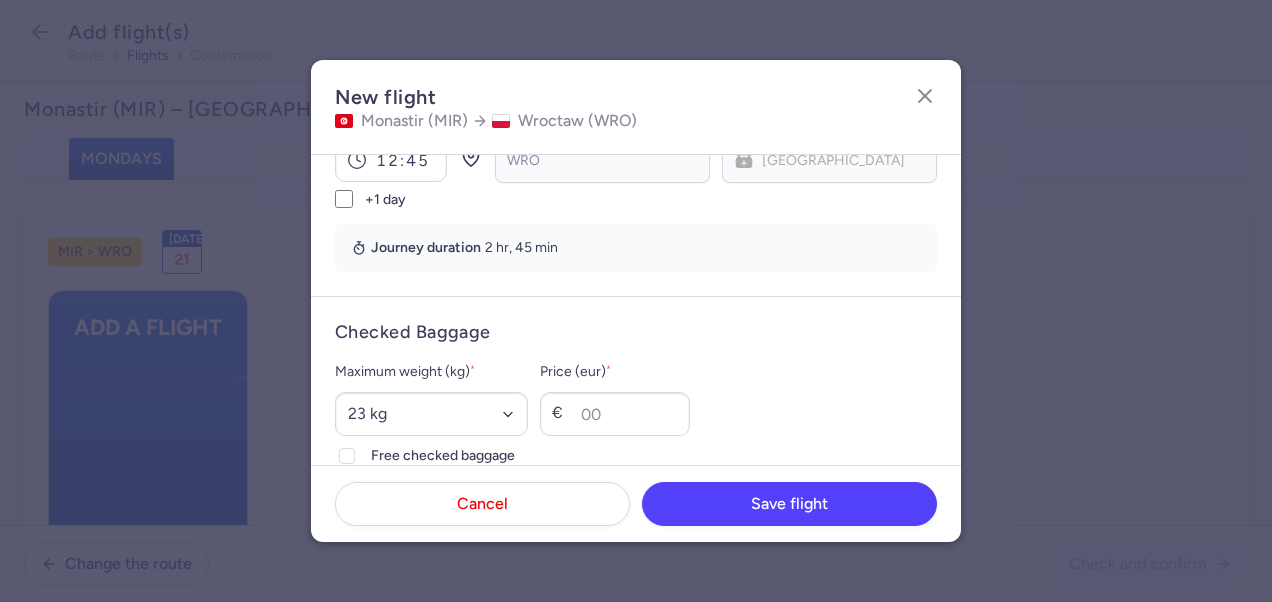 scroll, scrollTop: 500, scrollLeft: 0, axis: vertical 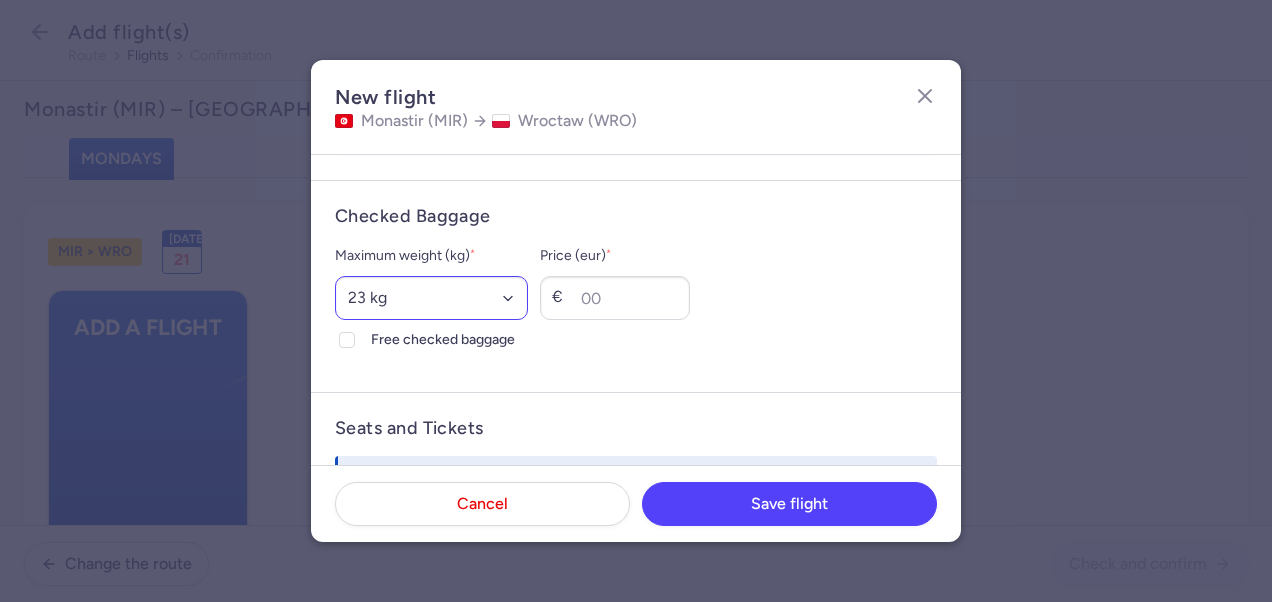 type on "7402" 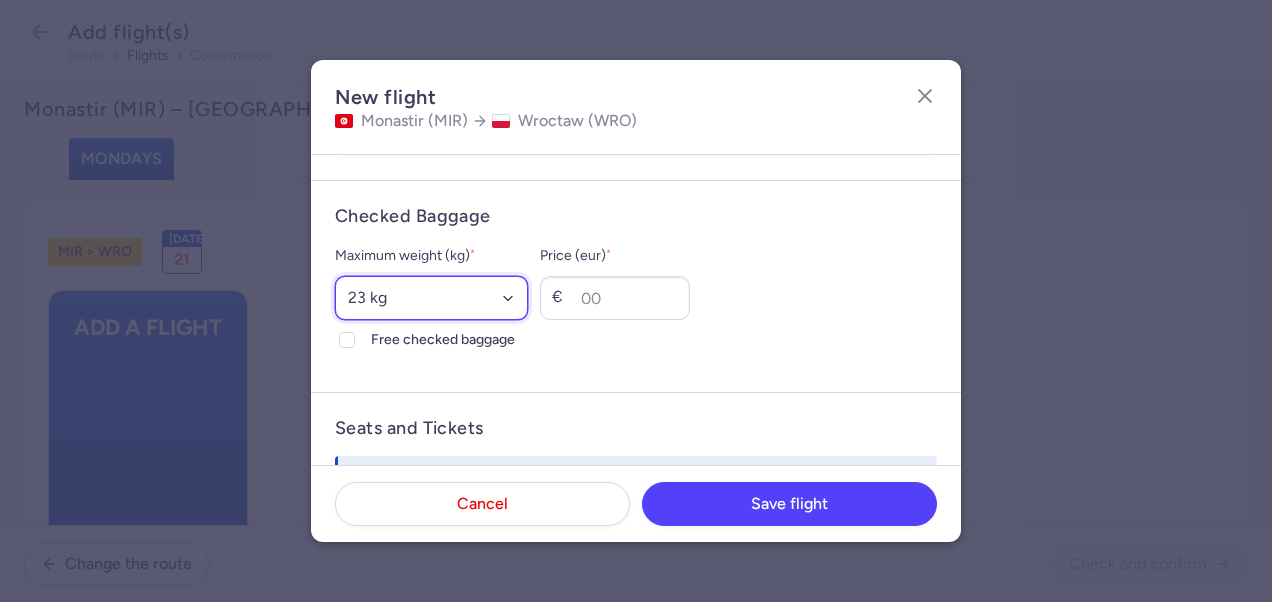click on "Select an option 15 kg 16 kg 17 kg 18 kg 19 kg 20 kg 21 kg 22 kg 23 kg 24 kg 25 kg 26 kg 27 kg 28 kg 29 kg 30 kg 31 kg 32 kg 33 kg 34 kg 35 kg" at bounding box center (431, 298) 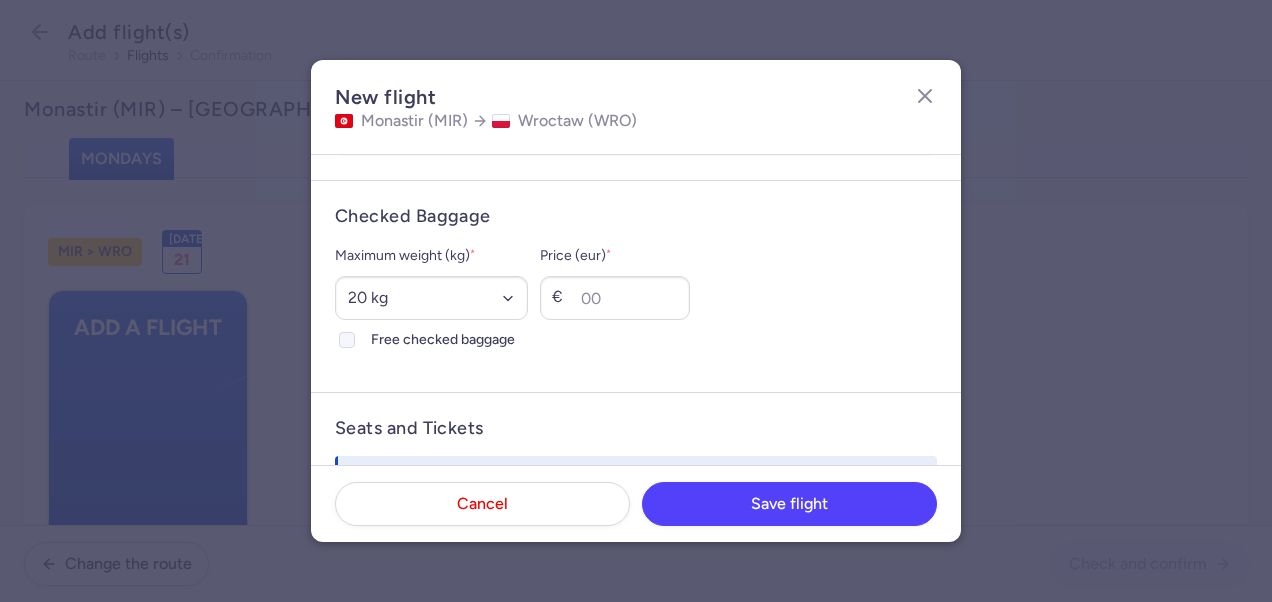 click on "Free checked baggage" 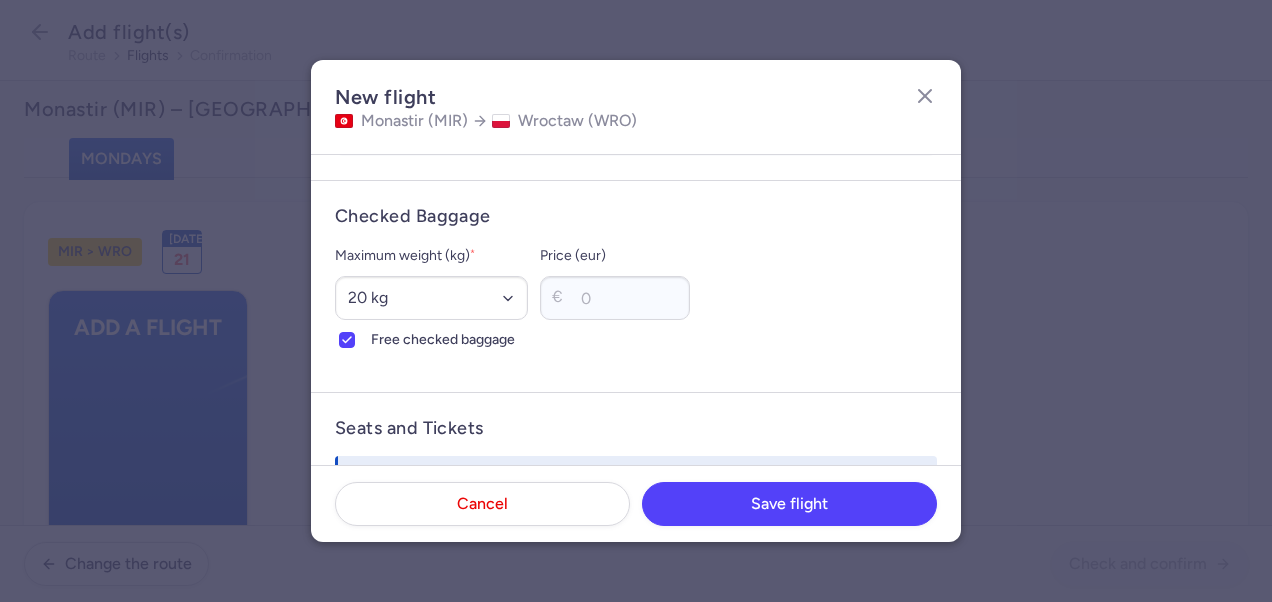 scroll, scrollTop: 700, scrollLeft: 0, axis: vertical 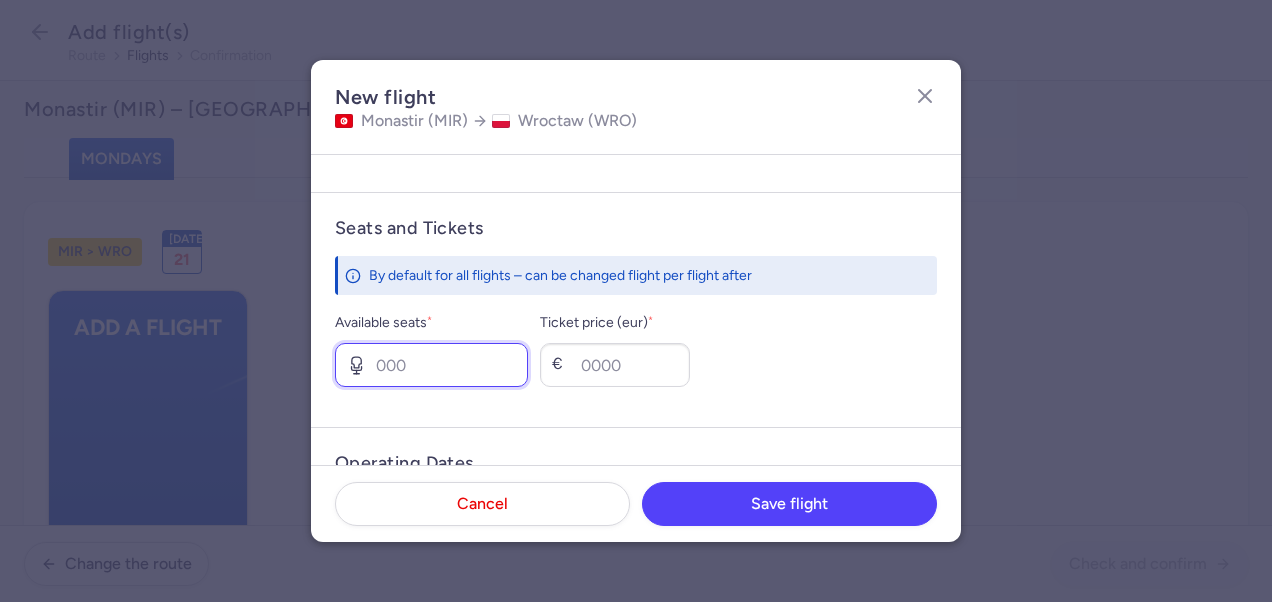 click on "Available seats  *" at bounding box center (431, 365) 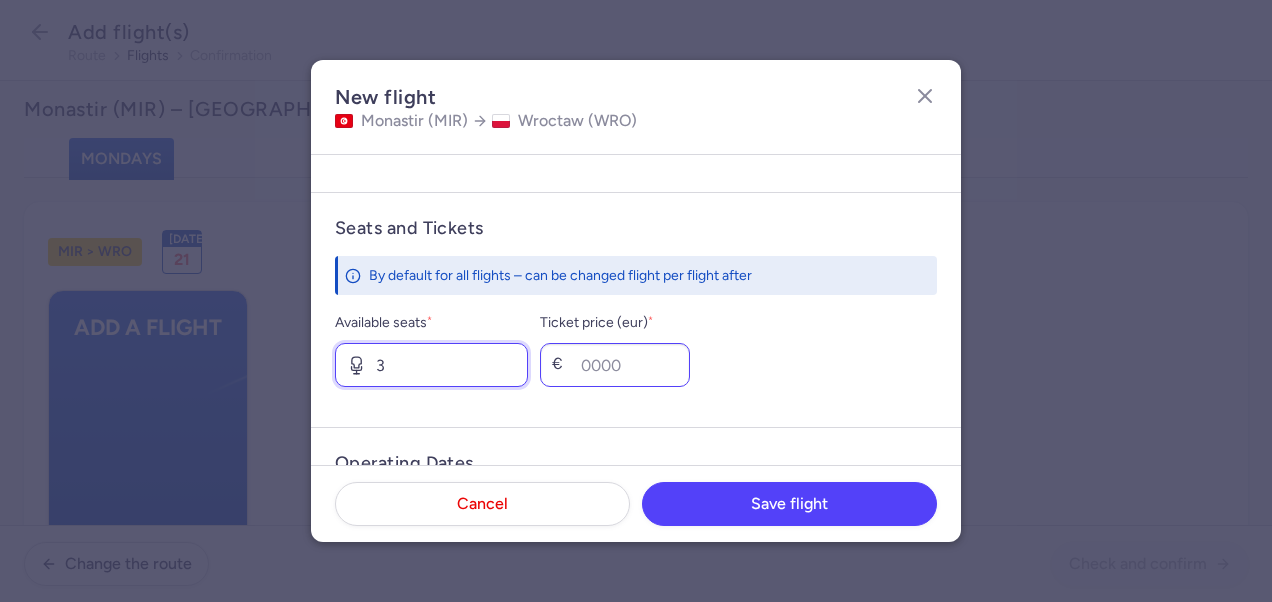 type on "3" 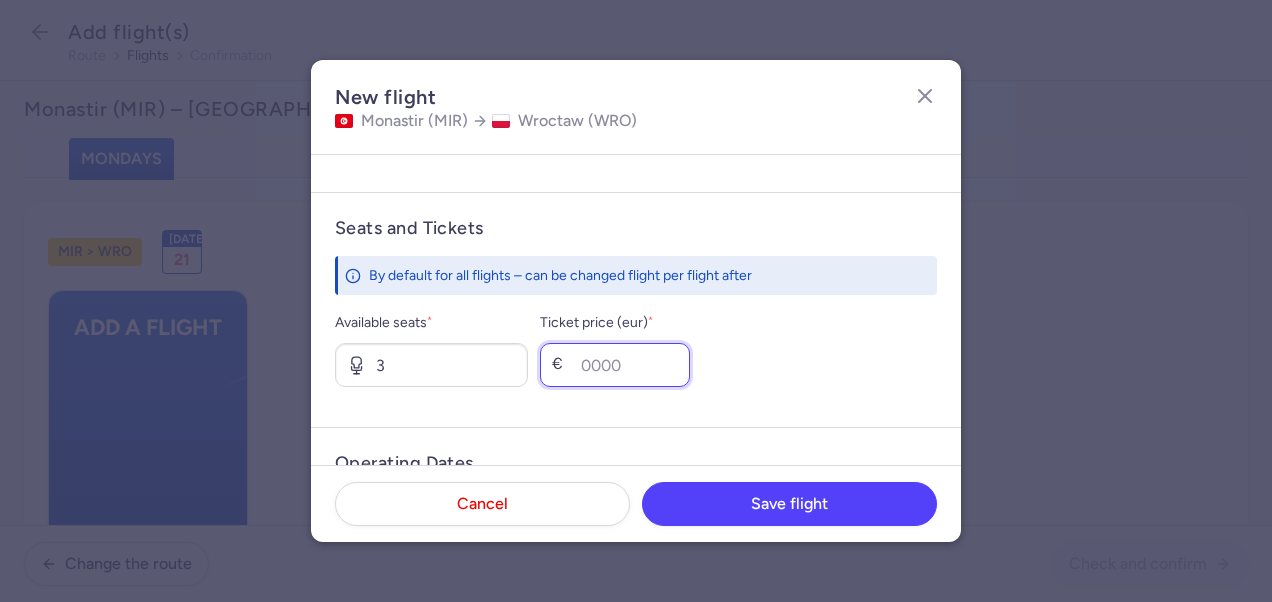 click on "Ticket price (eur)  *" at bounding box center (615, 365) 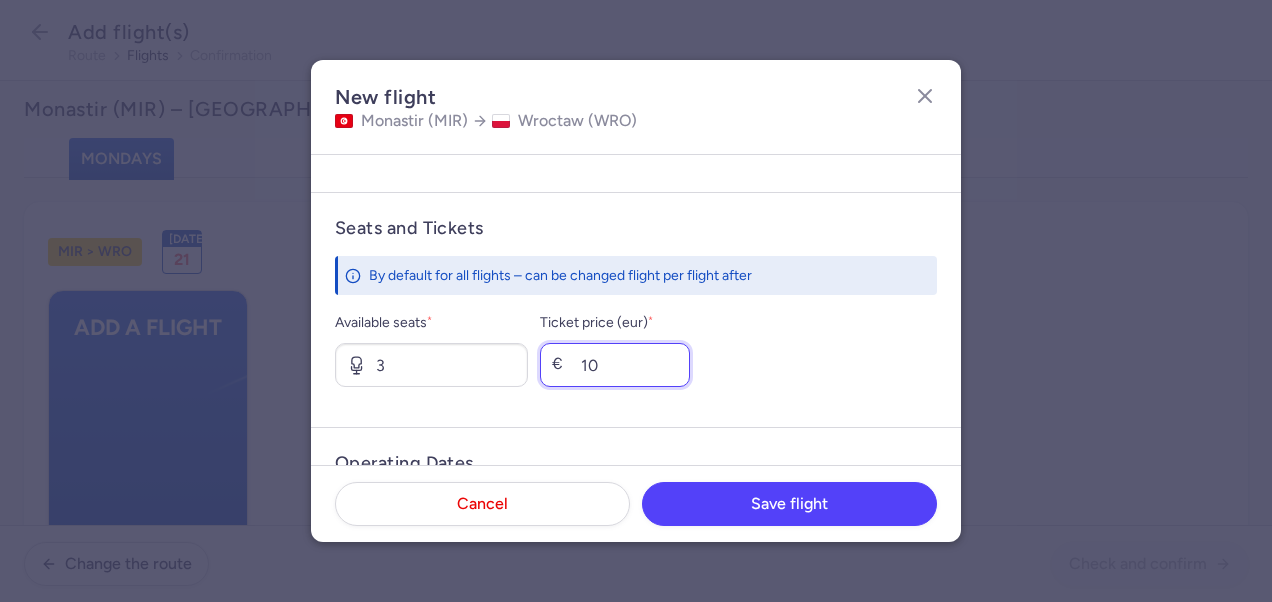 type on "1" 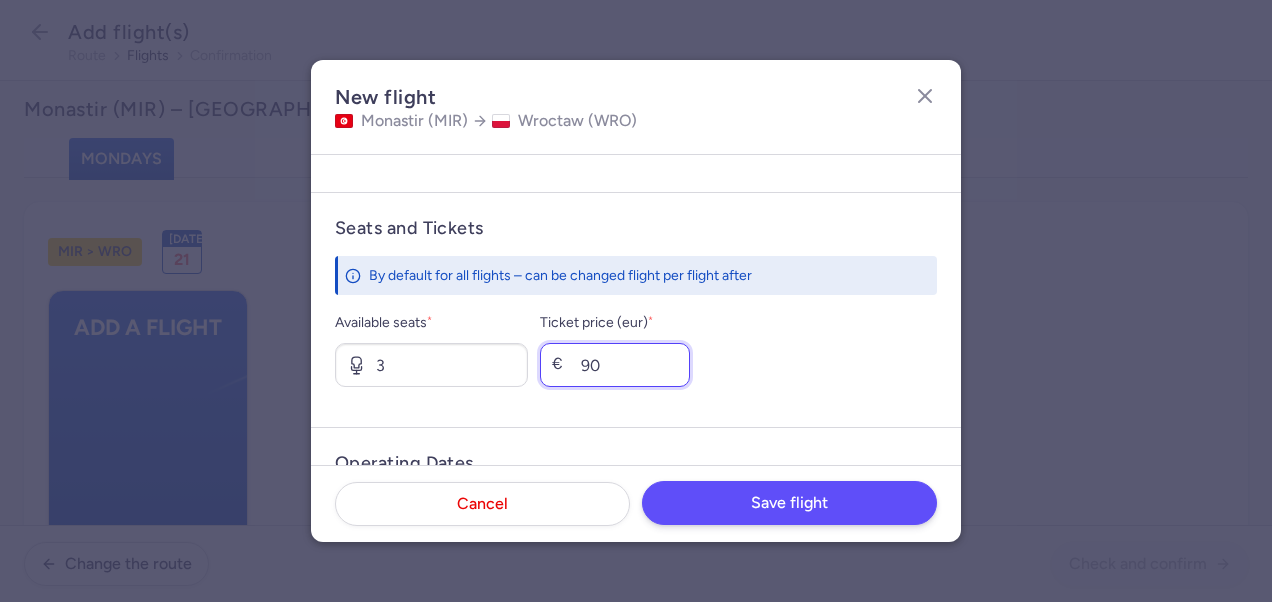 type on "90" 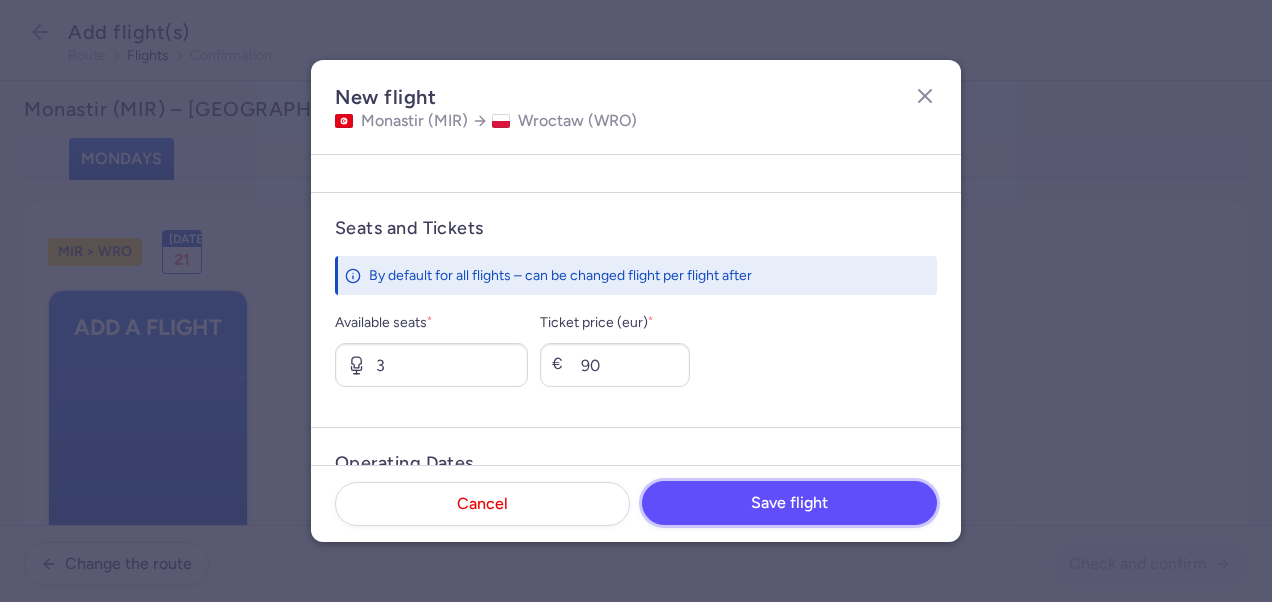 click on "Save flight" at bounding box center (789, 503) 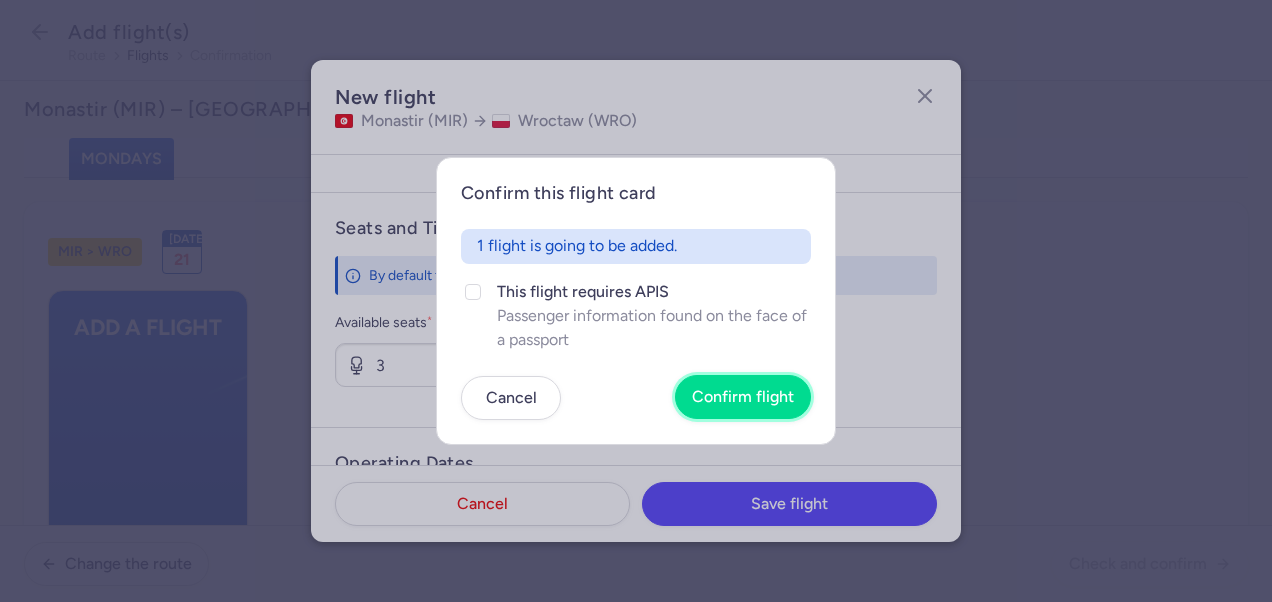 click on "Confirm flight" at bounding box center [743, 397] 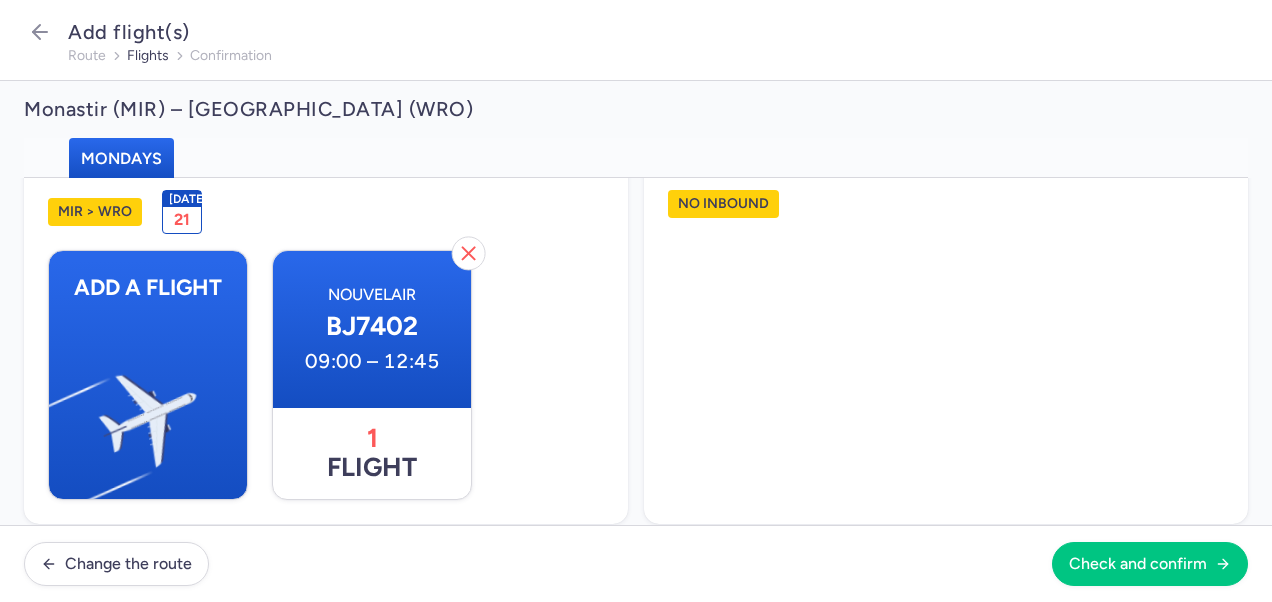 scroll, scrollTop: 62, scrollLeft: 0, axis: vertical 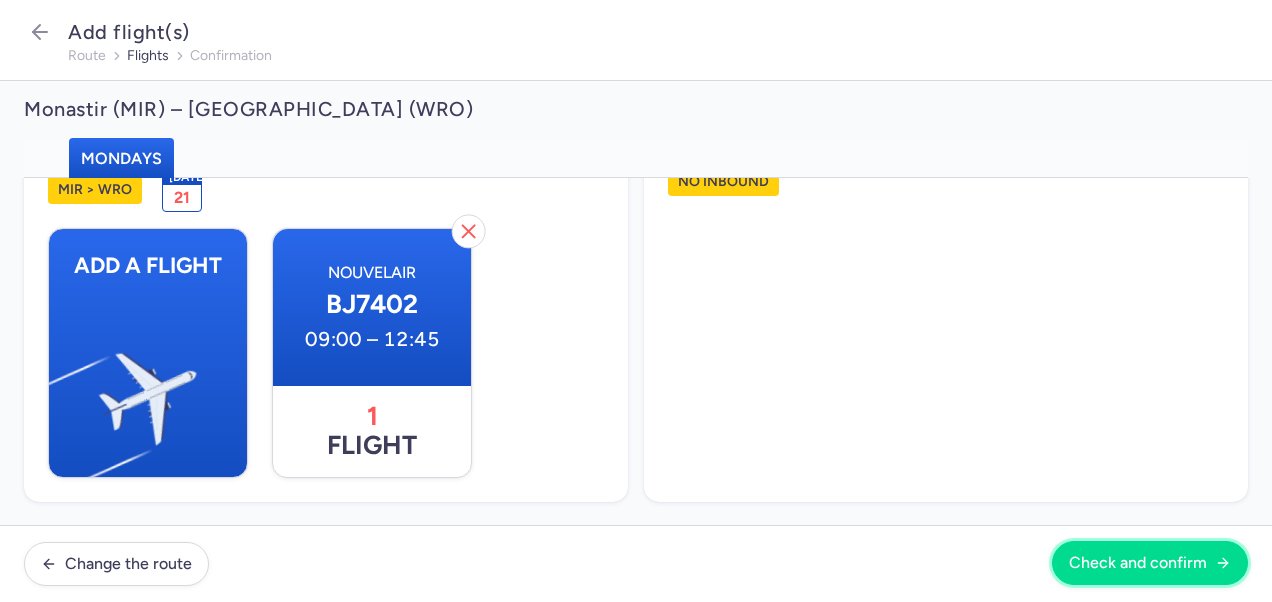 click on "Check and confirm" at bounding box center [1138, 563] 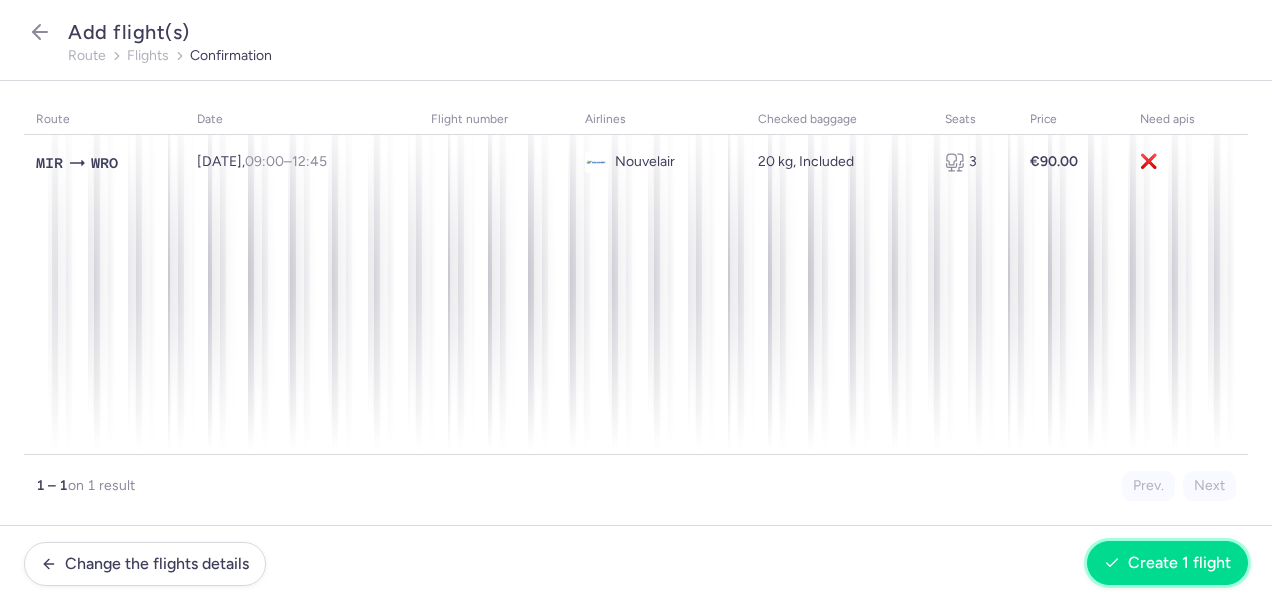 click on "Create 1 flight" at bounding box center (1179, 563) 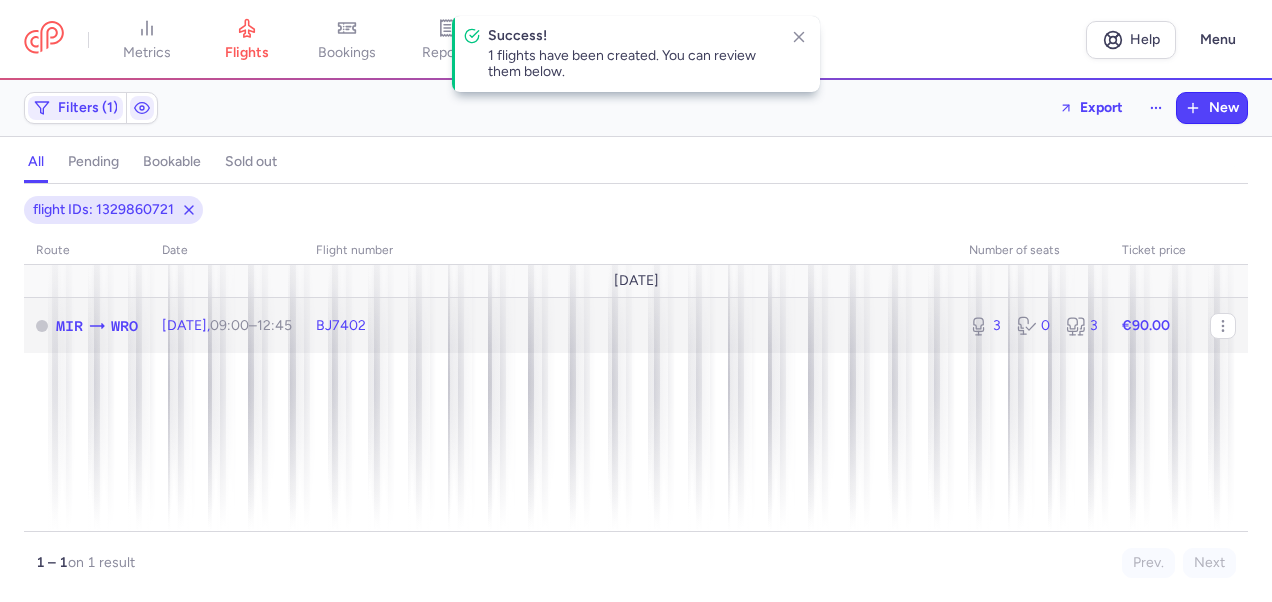 click on "€90.00" 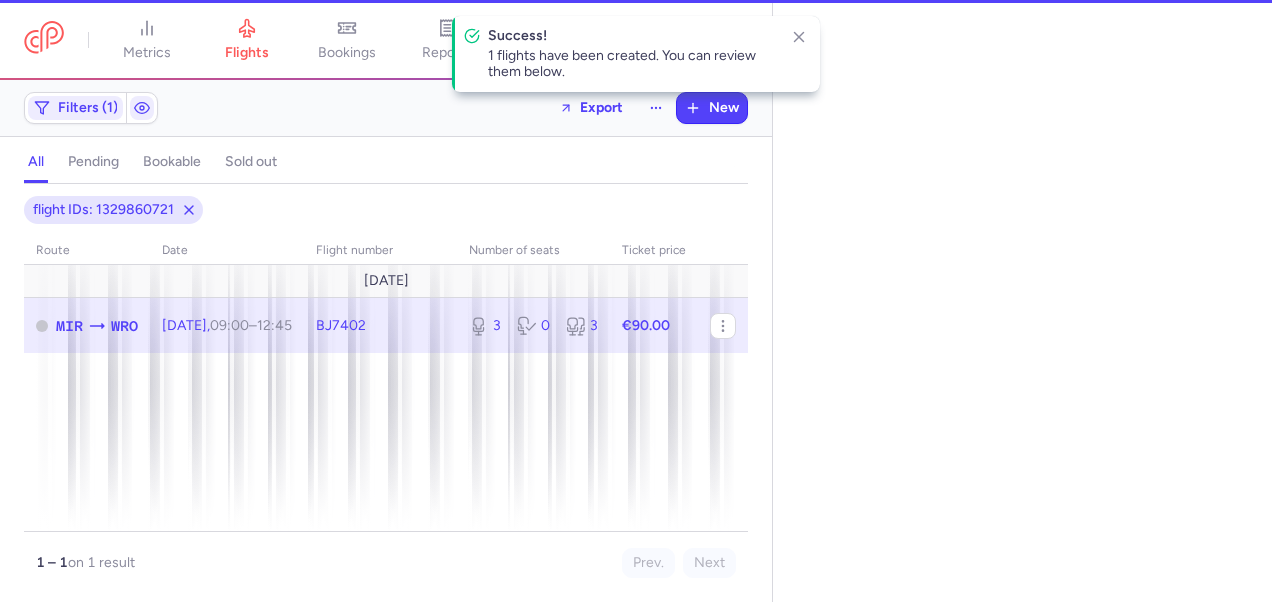 select on "days" 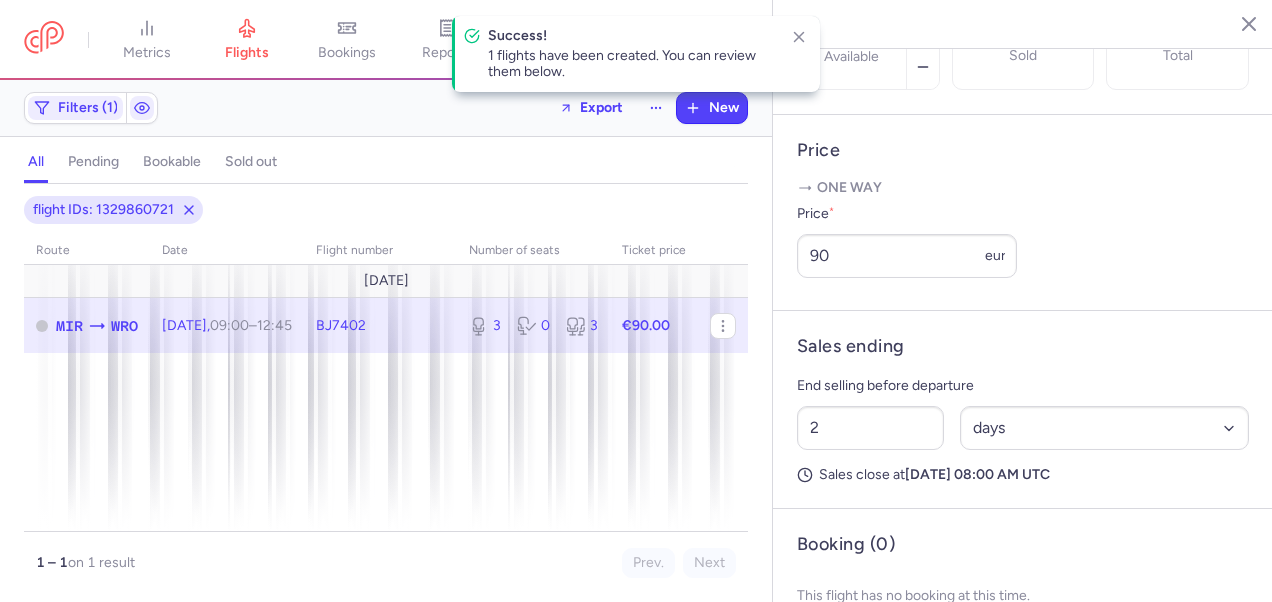 scroll, scrollTop: 700, scrollLeft: 0, axis: vertical 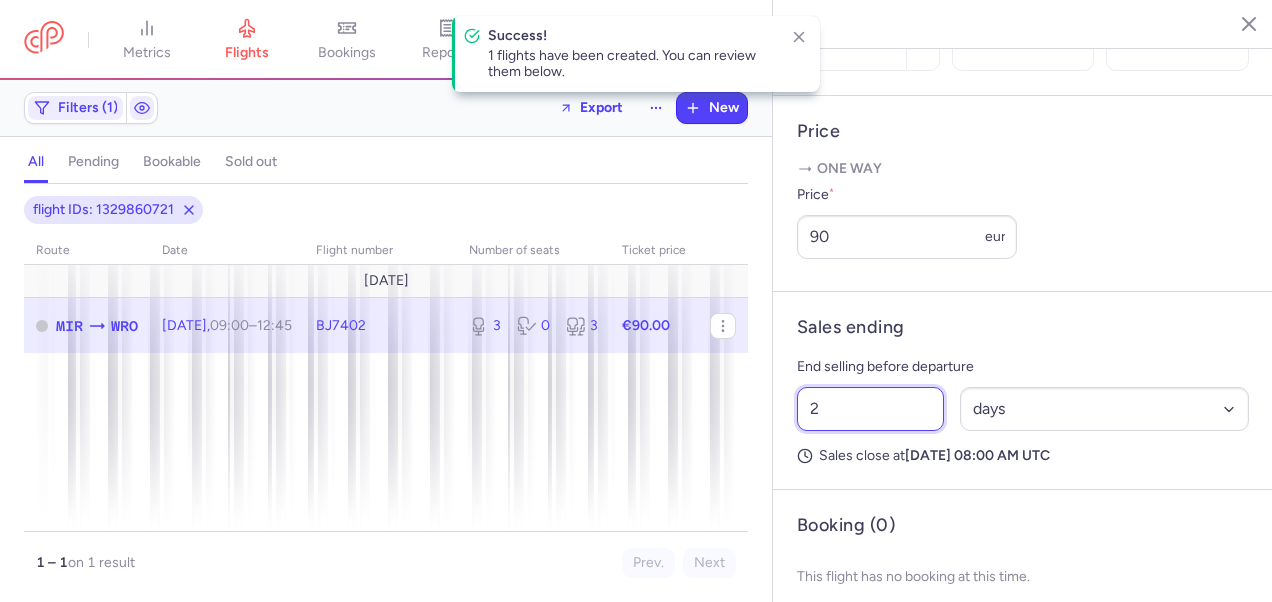drag, startPoint x: 822, startPoint y: 468, endPoint x: 802, endPoint y: 470, distance: 20.09975 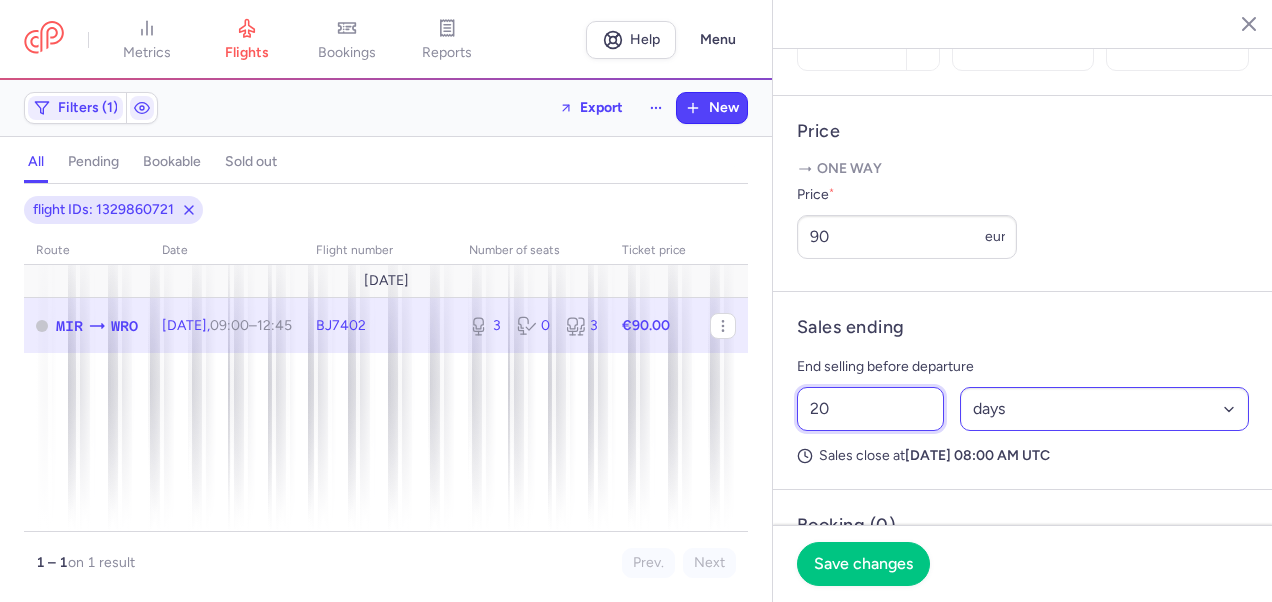 type on "20" 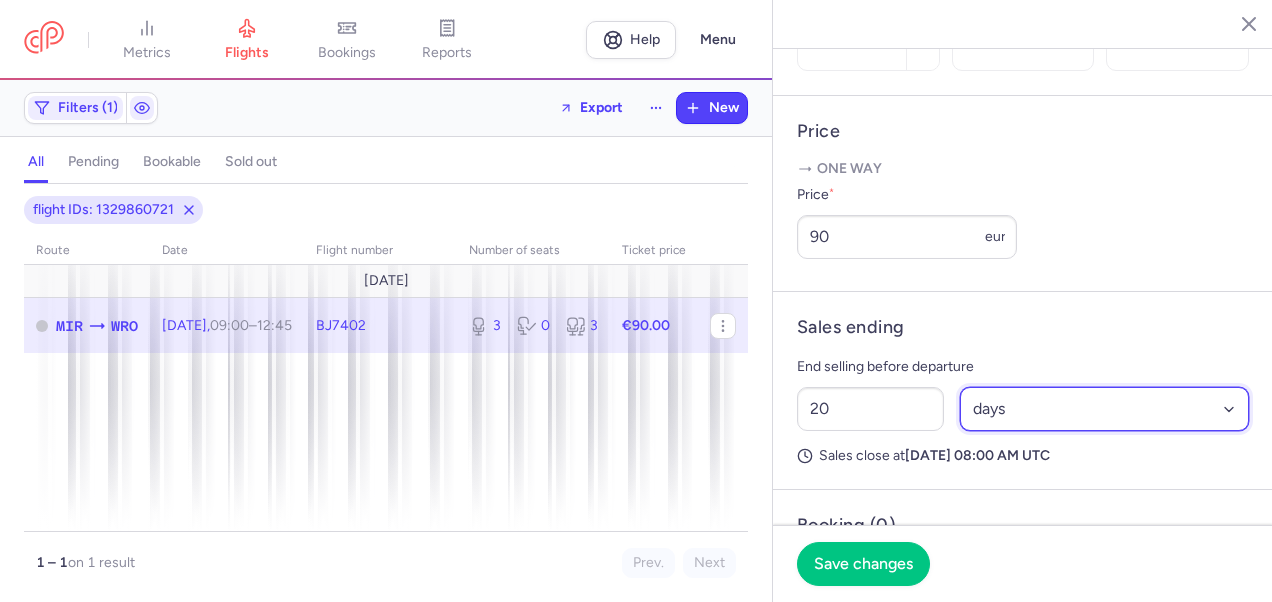 click on "Select an option hours days" at bounding box center [1105, 409] 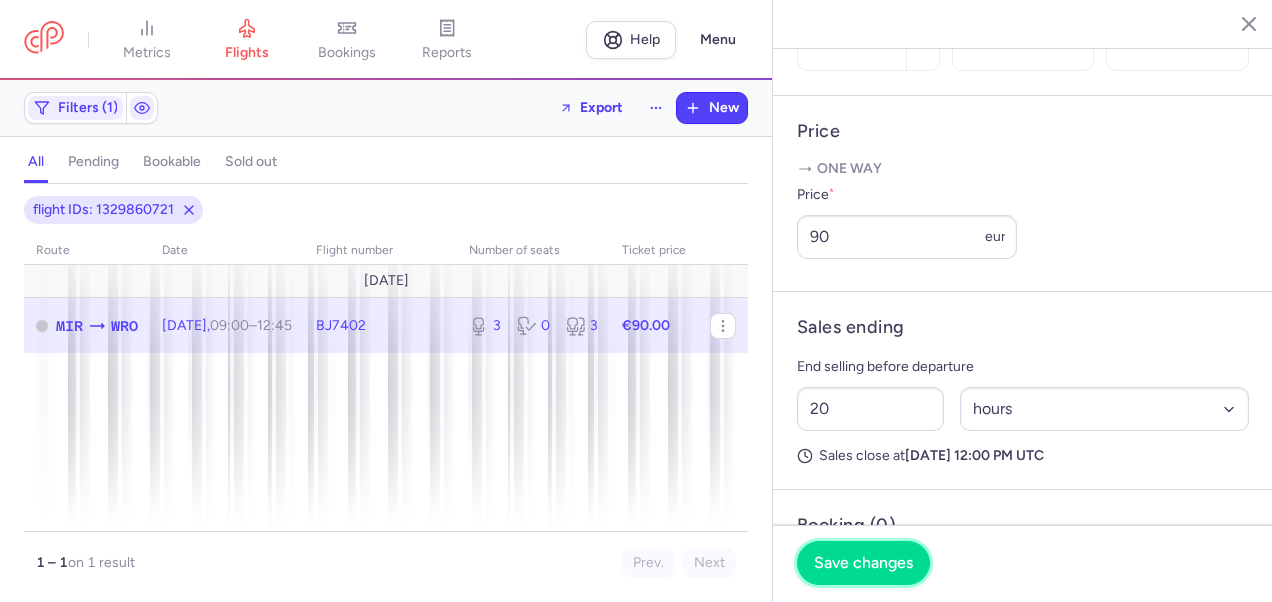 click on "Save changes" at bounding box center [863, 563] 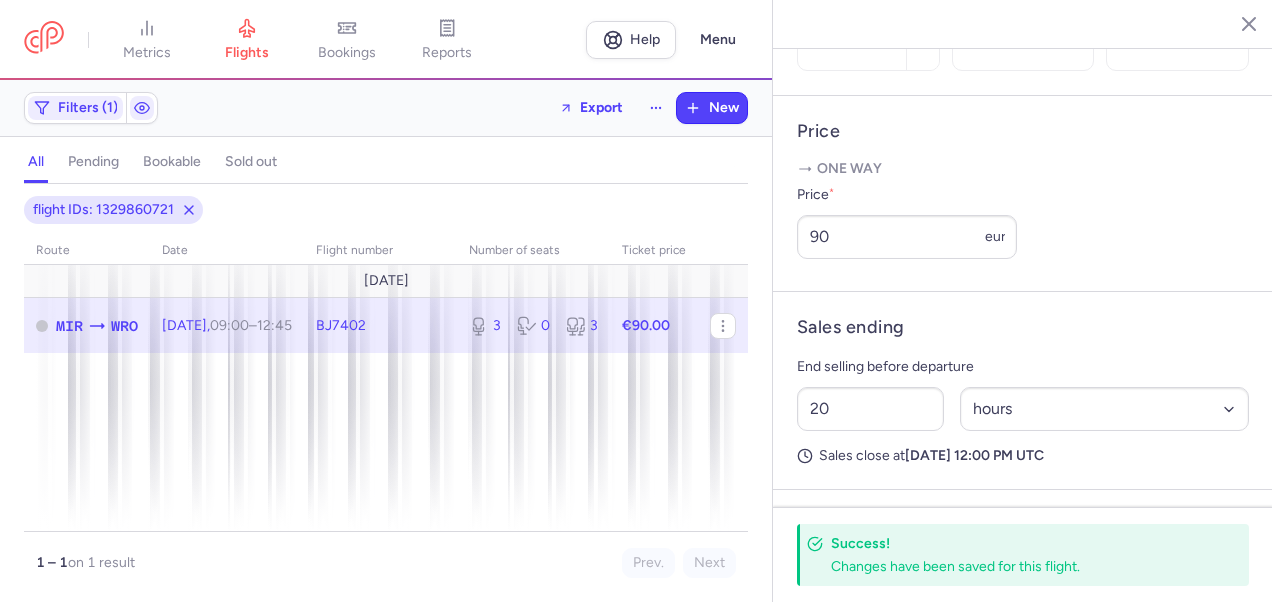 click 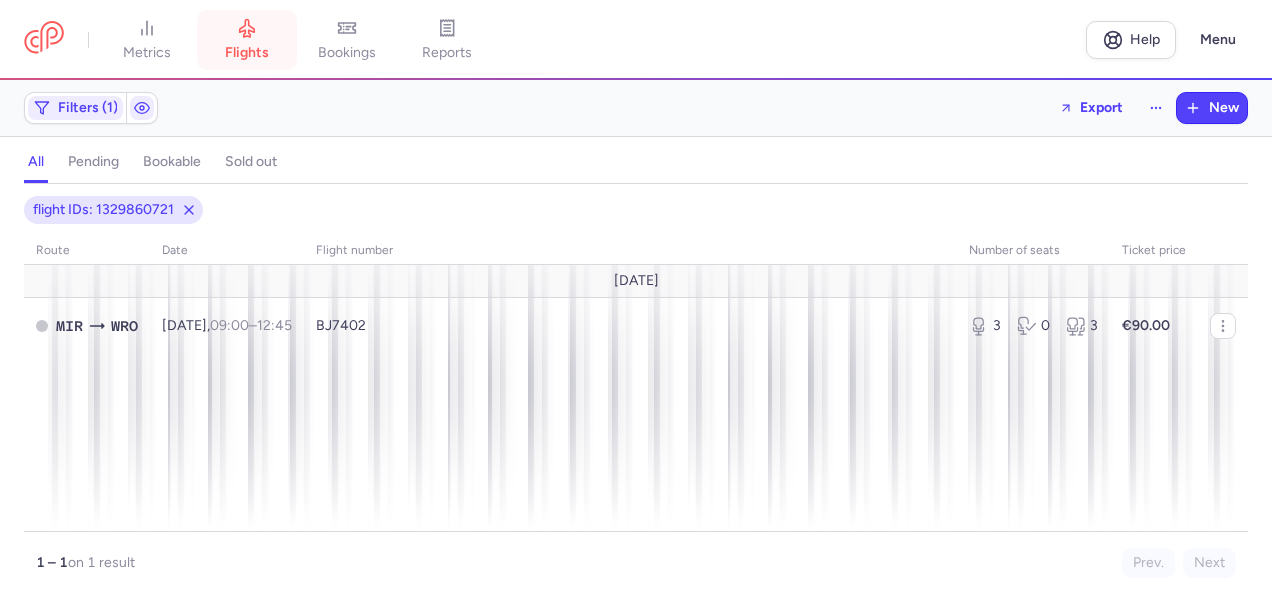click on "flights" at bounding box center [247, 53] 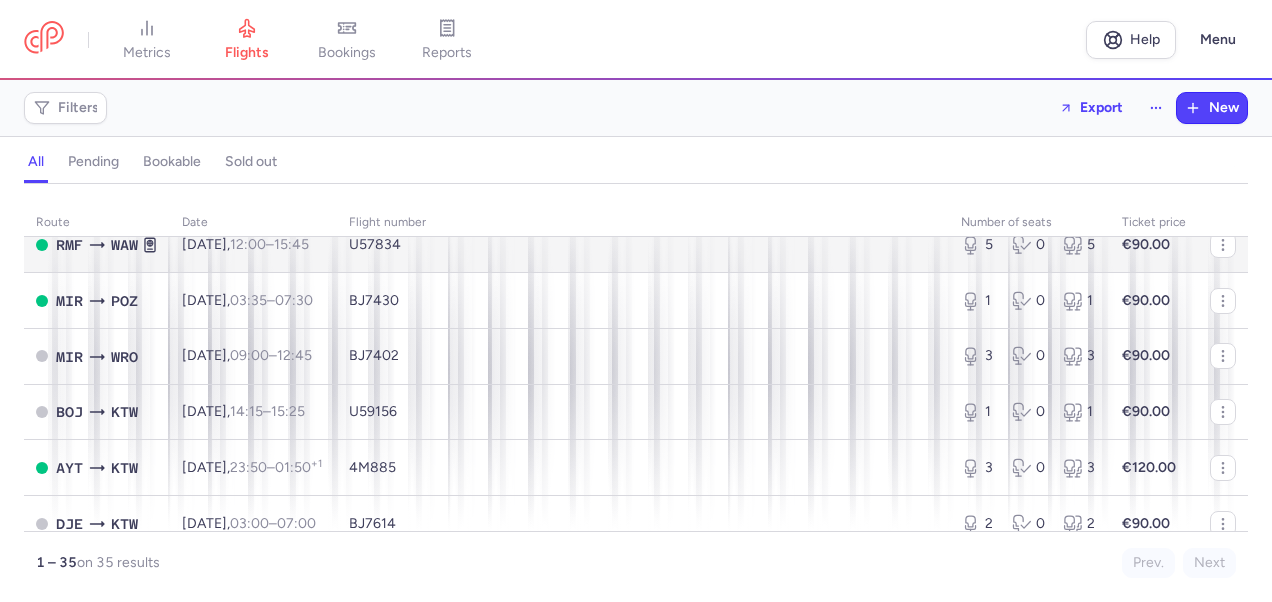 scroll, scrollTop: 1200, scrollLeft: 0, axis: vertical 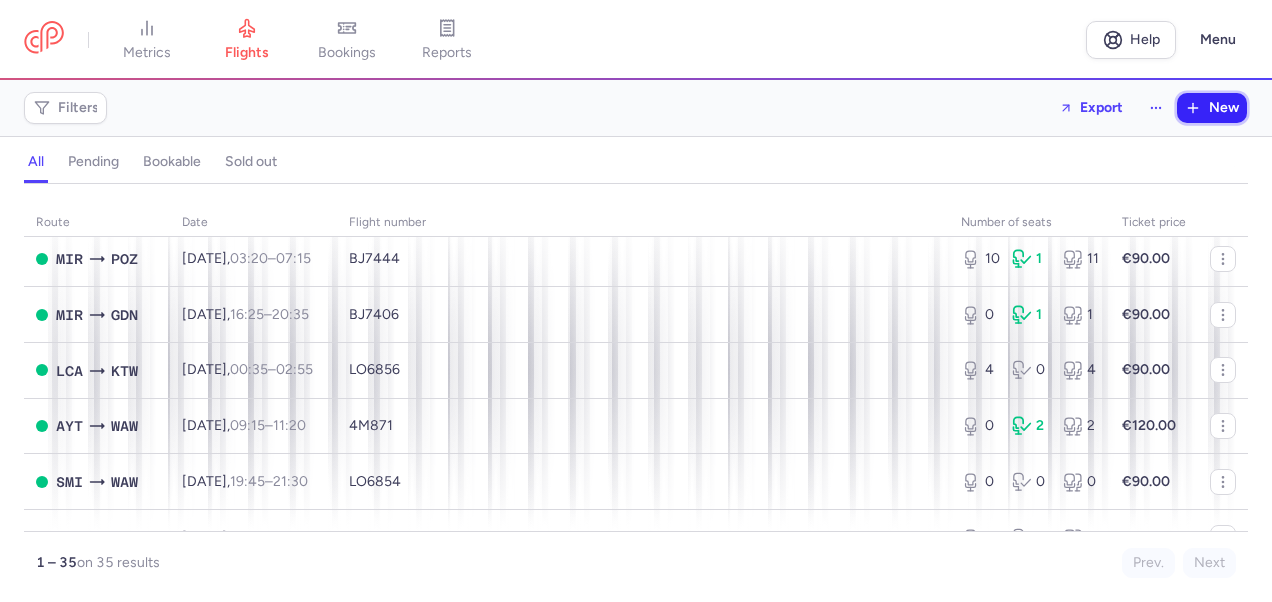 click on "New" at bounding box center (1212, 108) 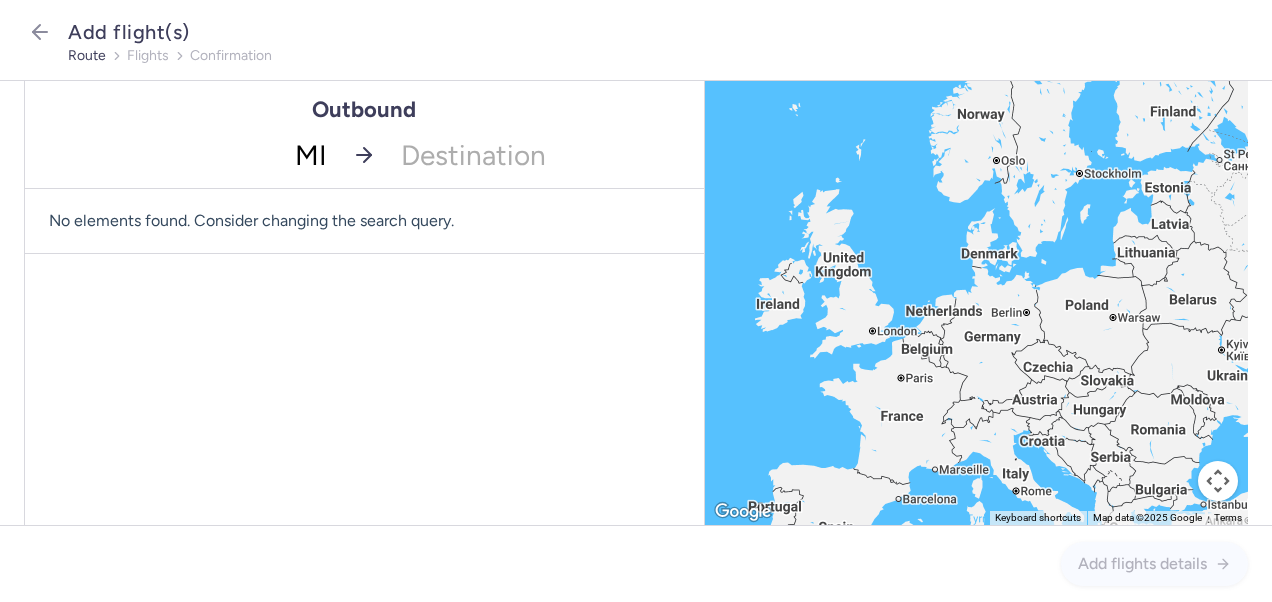 type on "MIR" 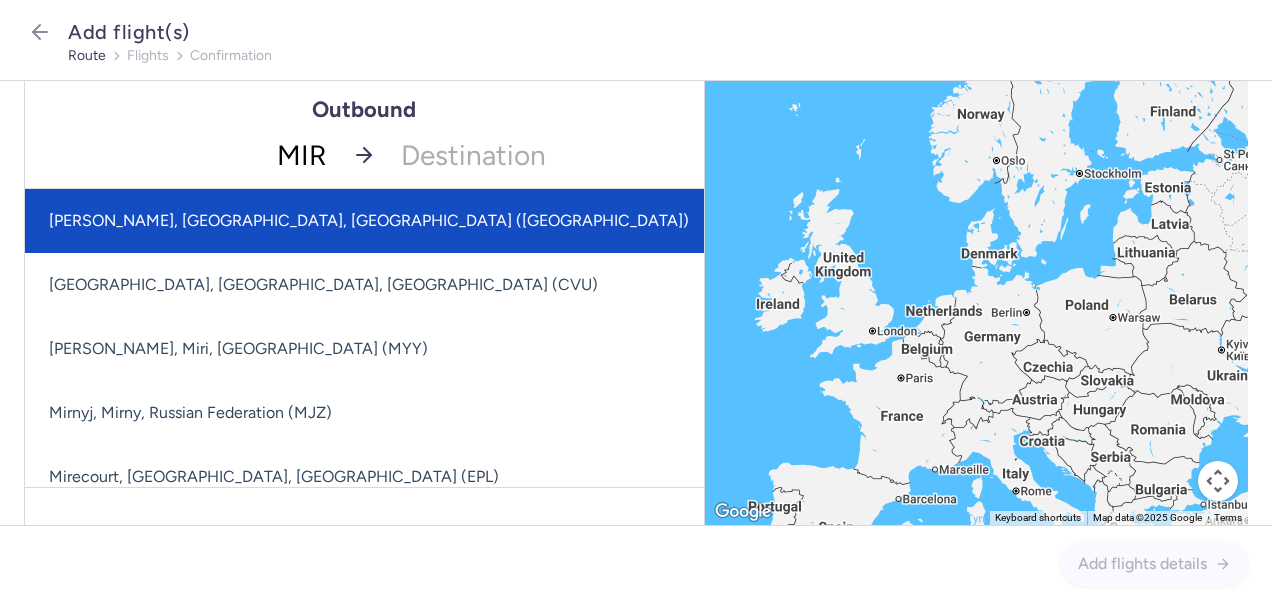 click on "[PERSON_NAME], [GEOGRAPHIC_DATA], [GEOGRAPHIC_DATA] ([GEOGRAPHIC_DATA])" 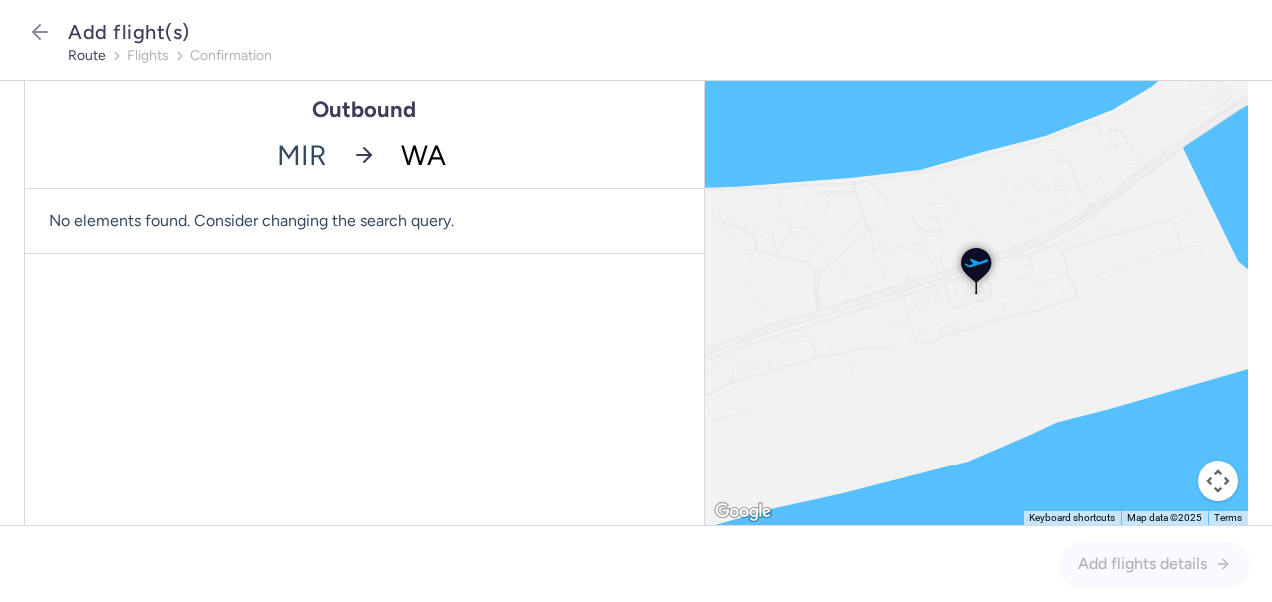 type on "WAW" 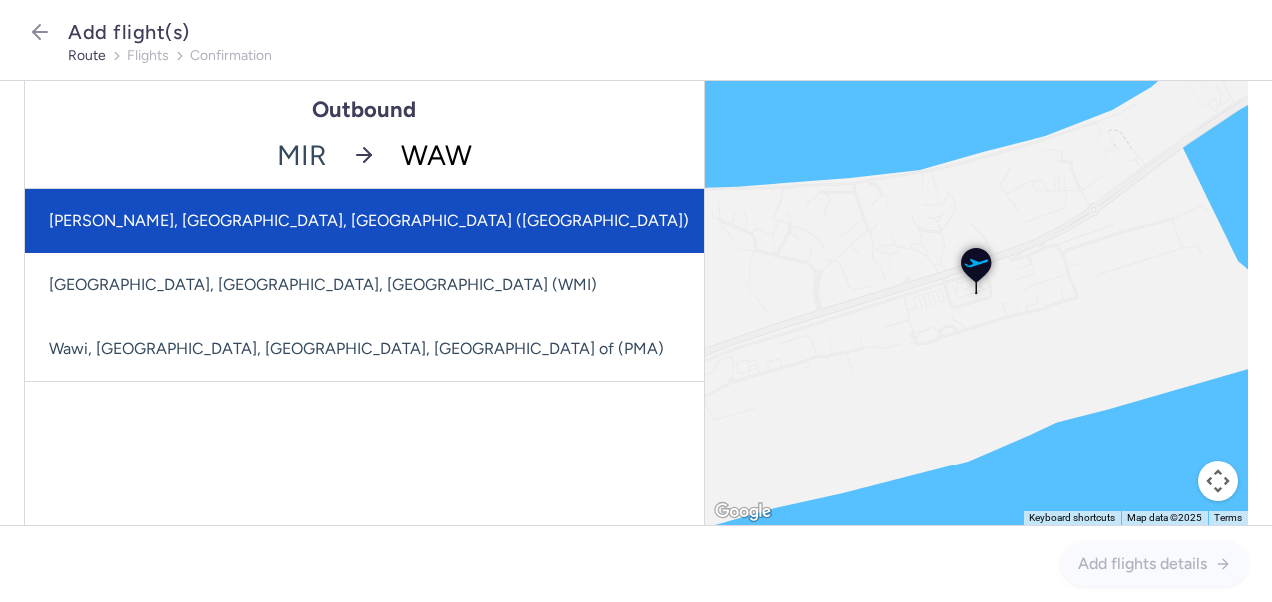 click on "[PERSON_NAME], [GEOGRAPHIC_DATA], [GEOGRAPHIC_DATA] ([GEOGRAPHIC_DATA])" 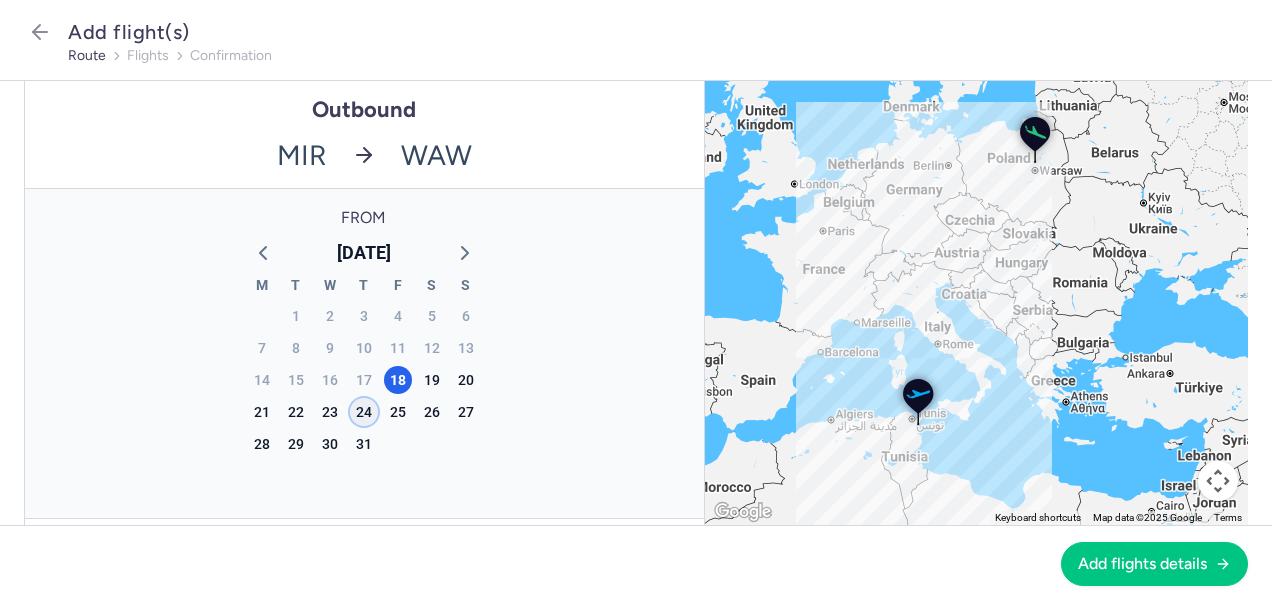 click on "24" 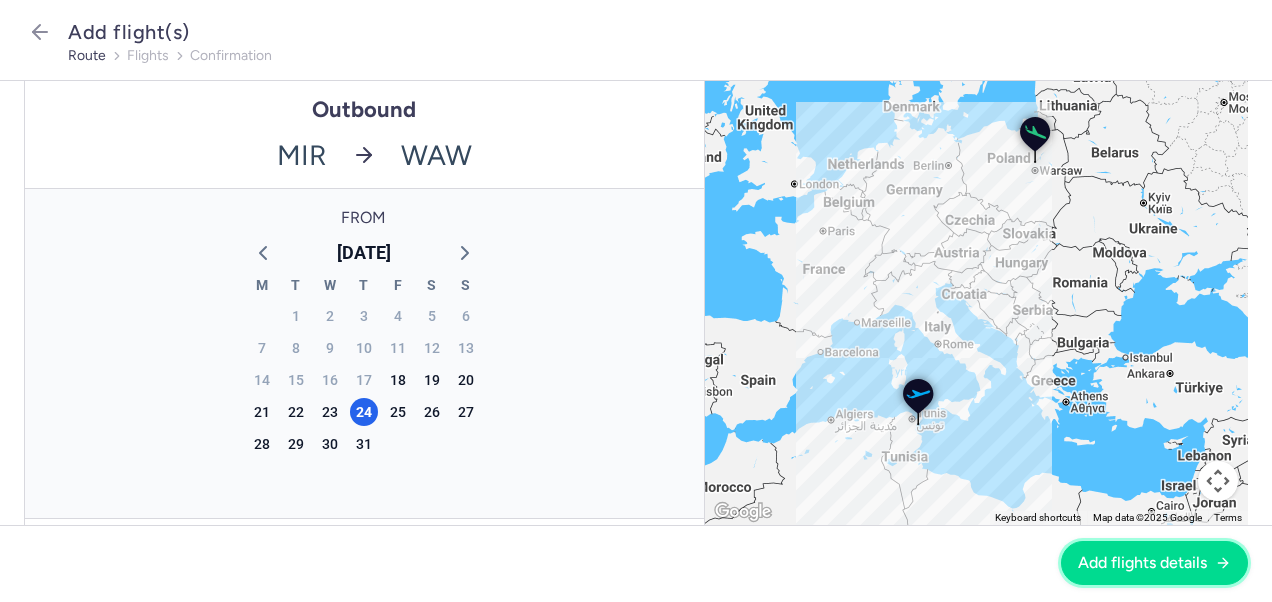 click on "Add flights details" at bounding box center [1142, 563] 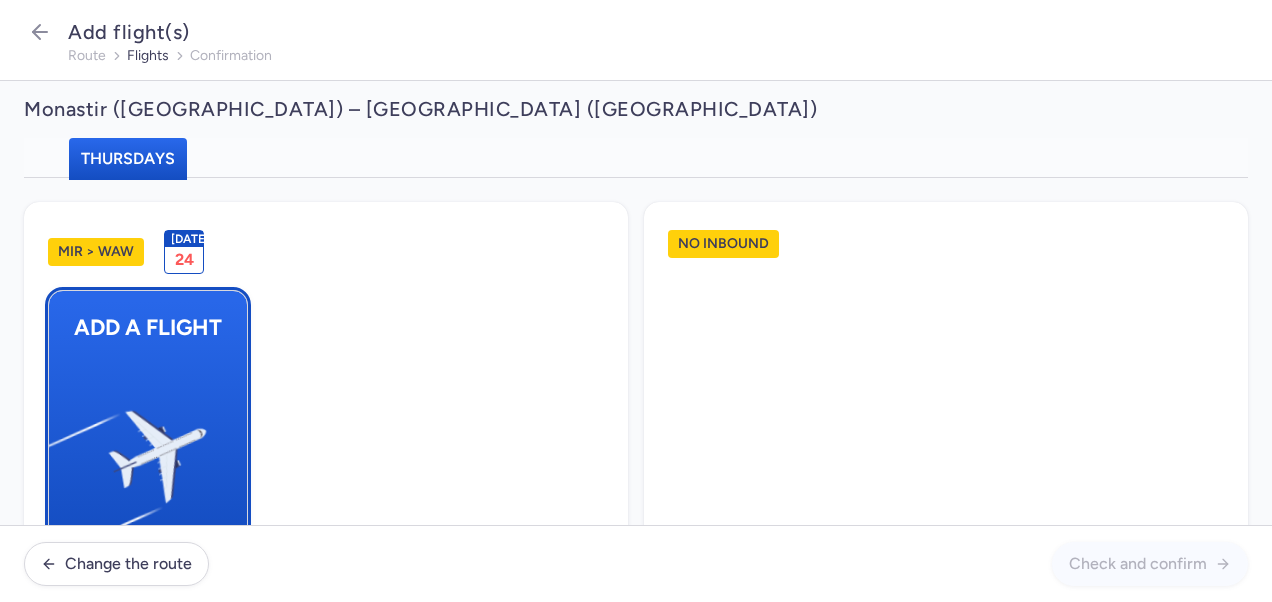 click at bounding box center [59, 448] 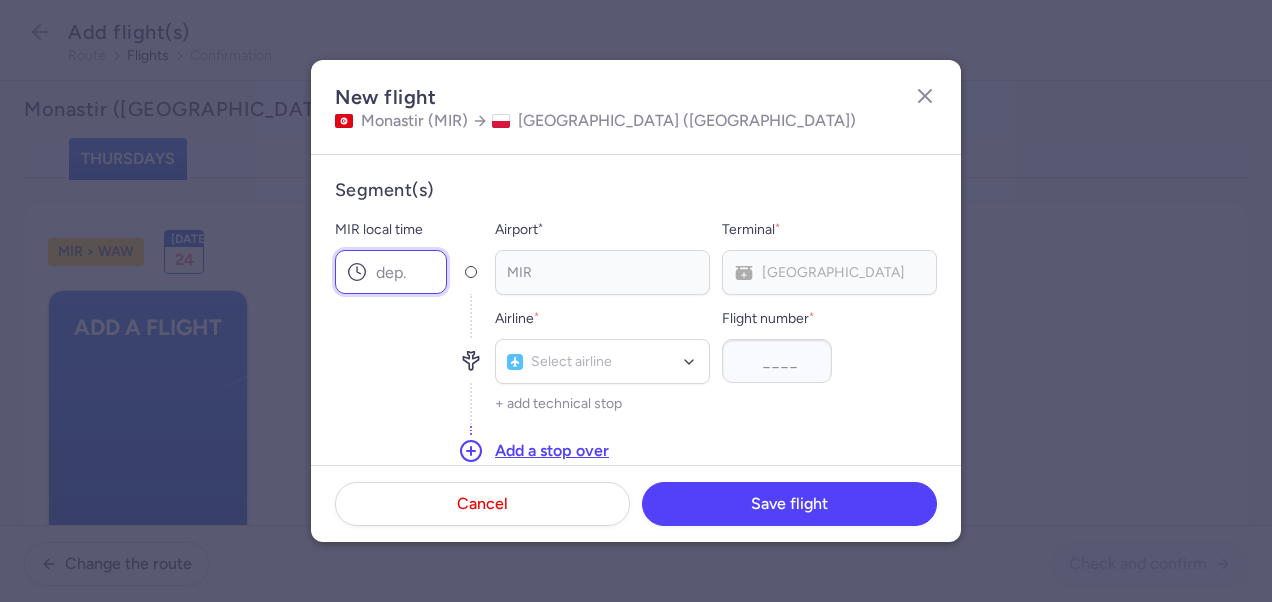 click on "MIR local time" at bounding box center (391, 272) 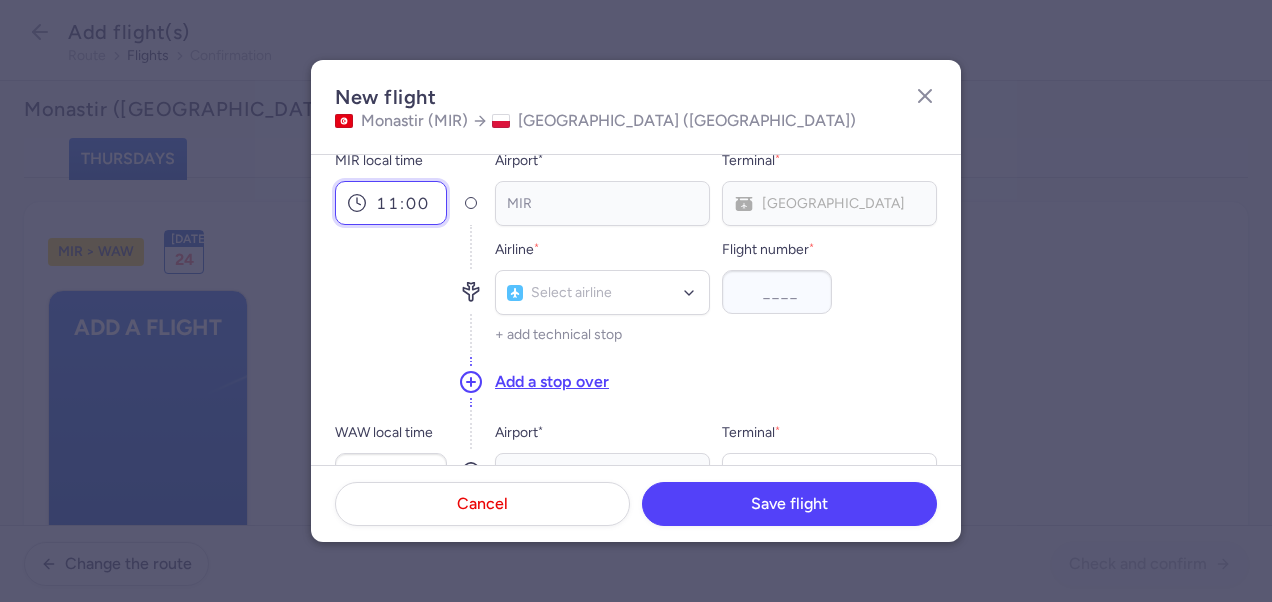 scroll, scrollTop: 100, scrollLeft: 0, axis: vertical 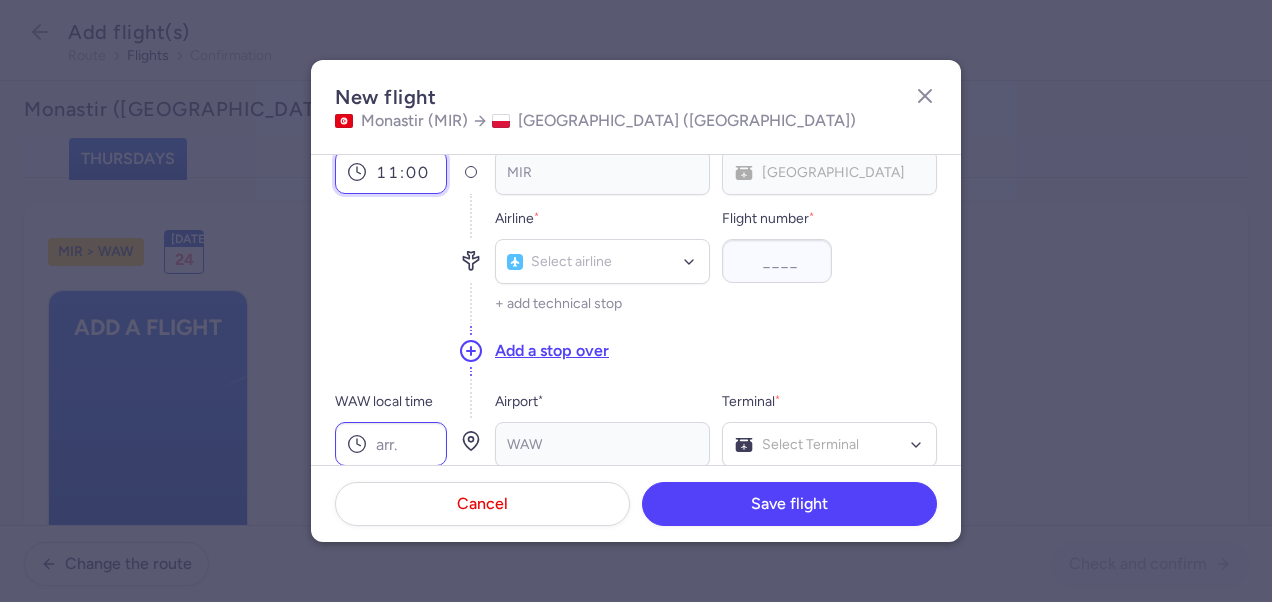 type on "11:00" 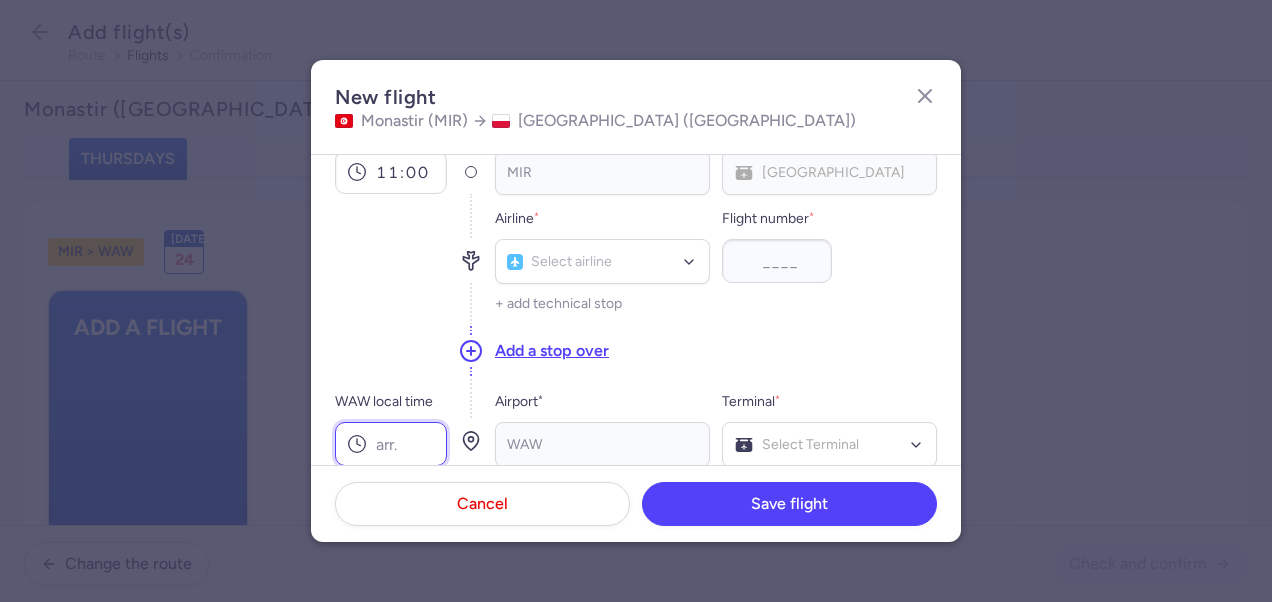 click on "WAW local time" at bounding box center (391, 444) 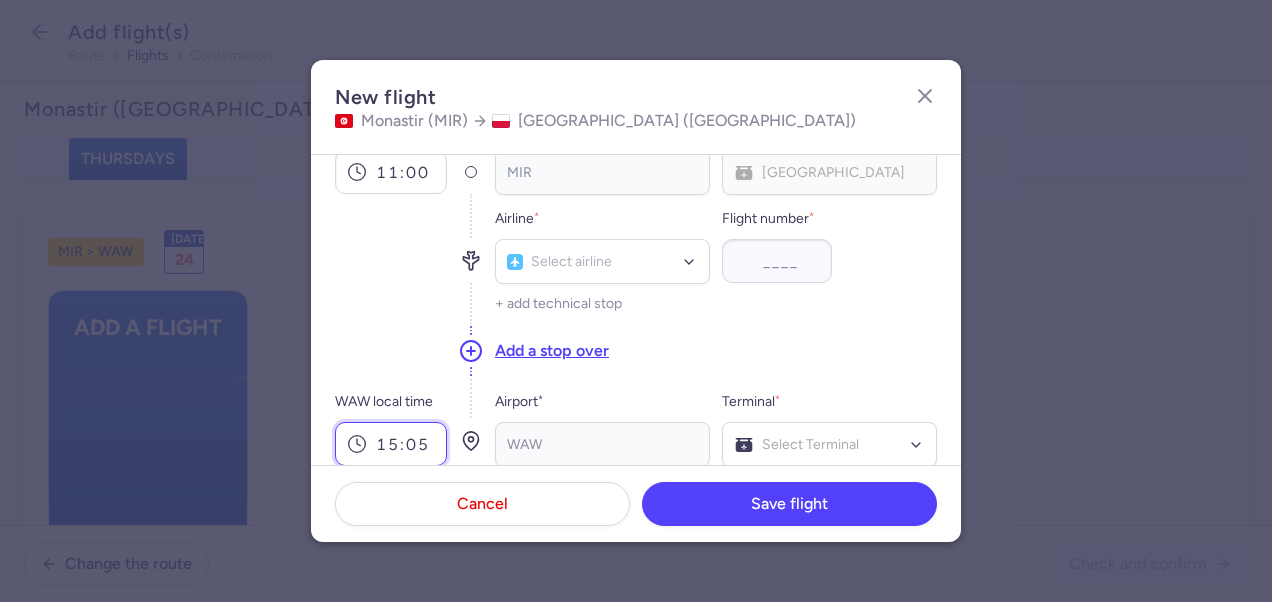 type on "15:05" 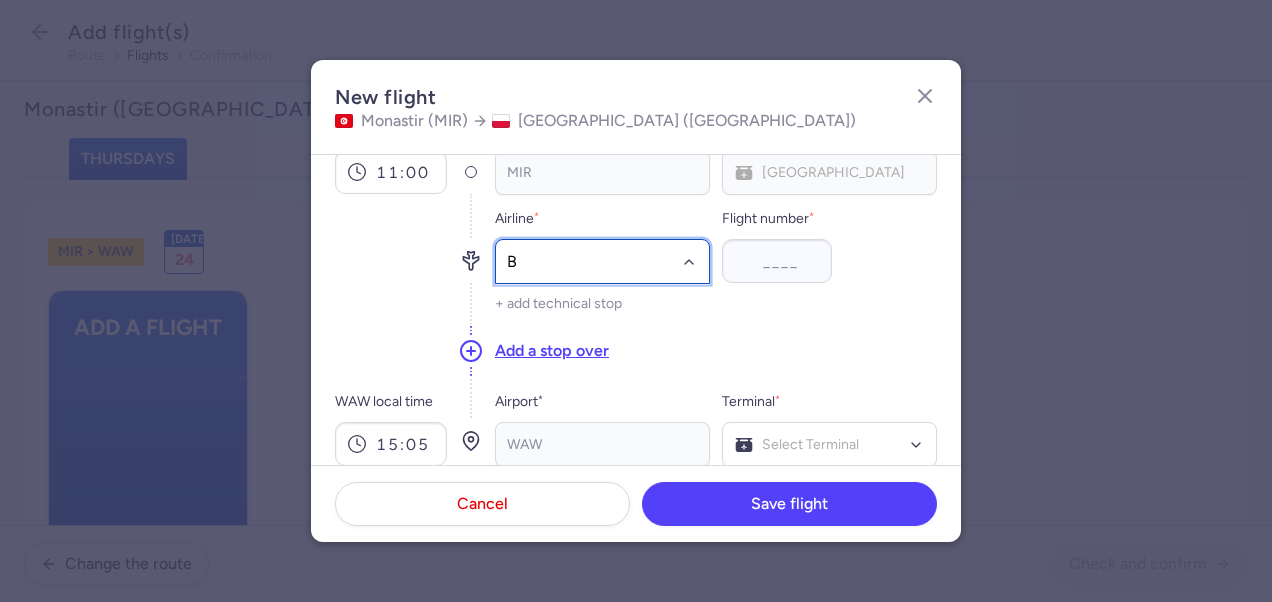 type on "BJ" 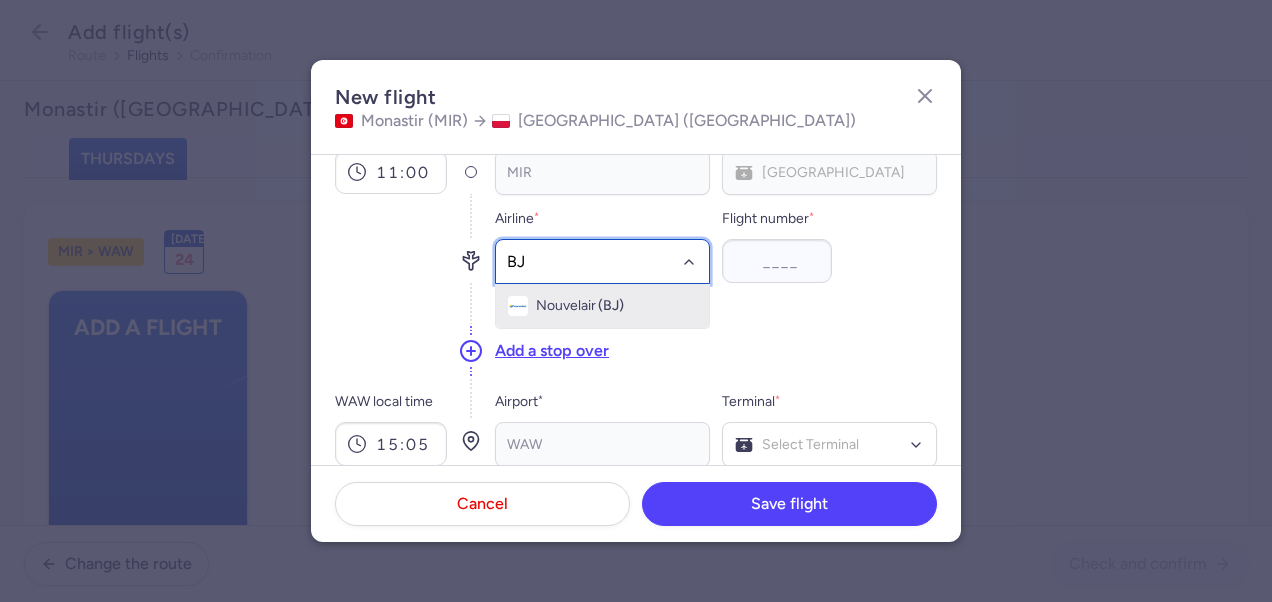 click on "(BJ)" at bounding box center (611, 306) 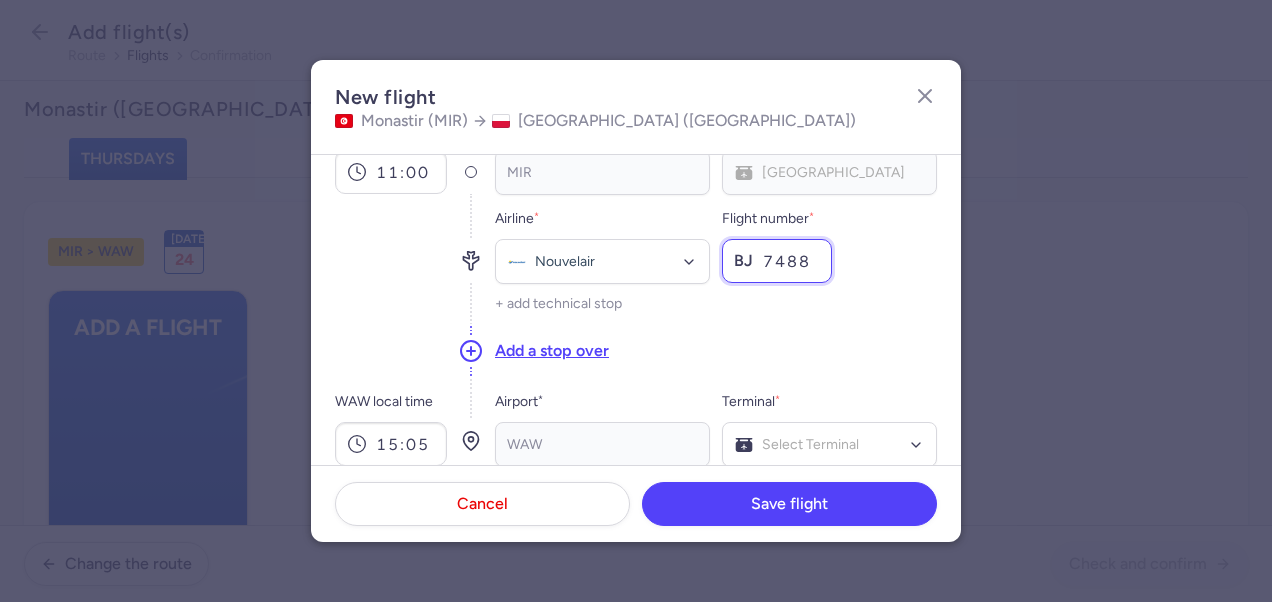 type on "7488" 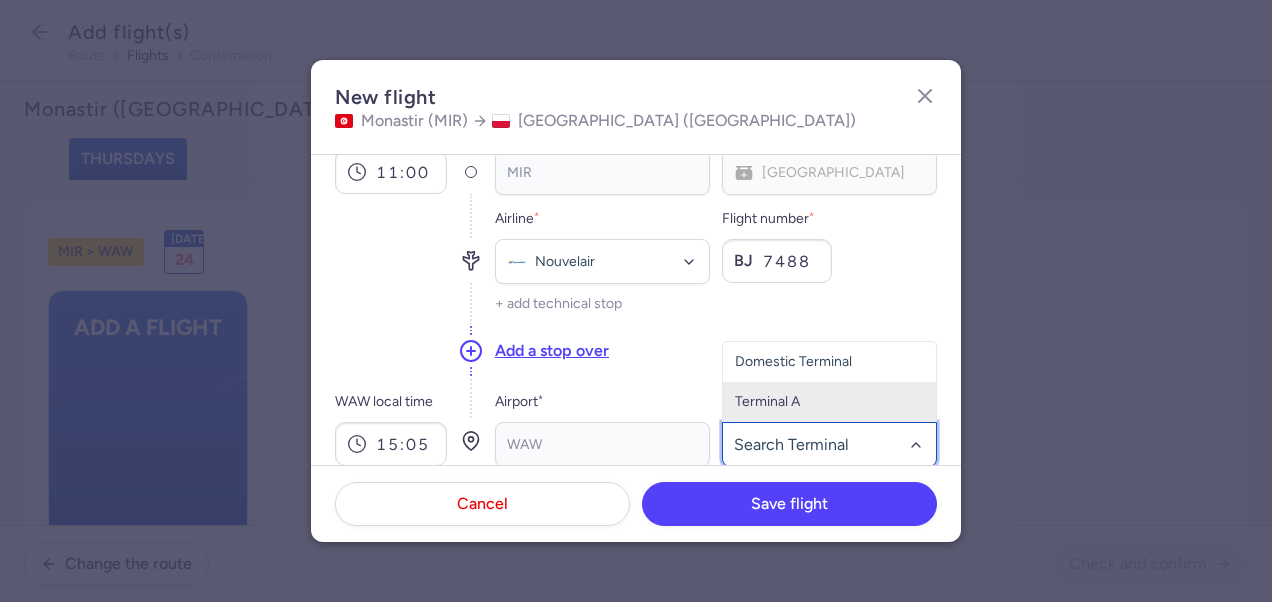 click on "Terminal A" at bounding box center (829, 402) 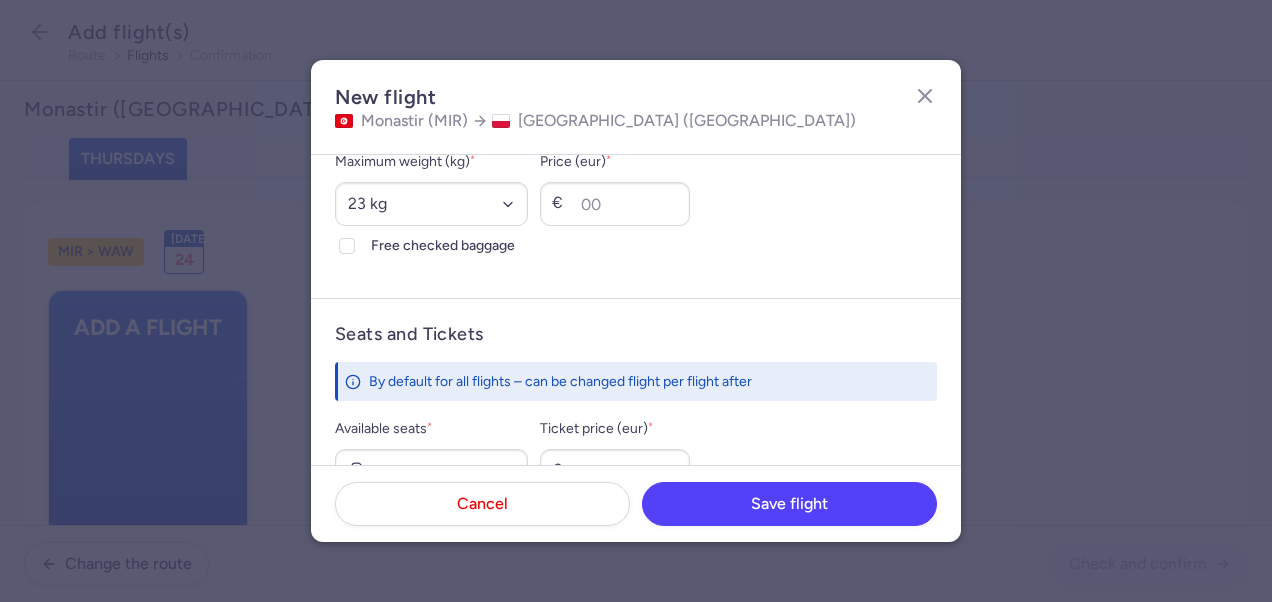scroll, scrollTop: 600, scrollLeft: 0, axis: vertical 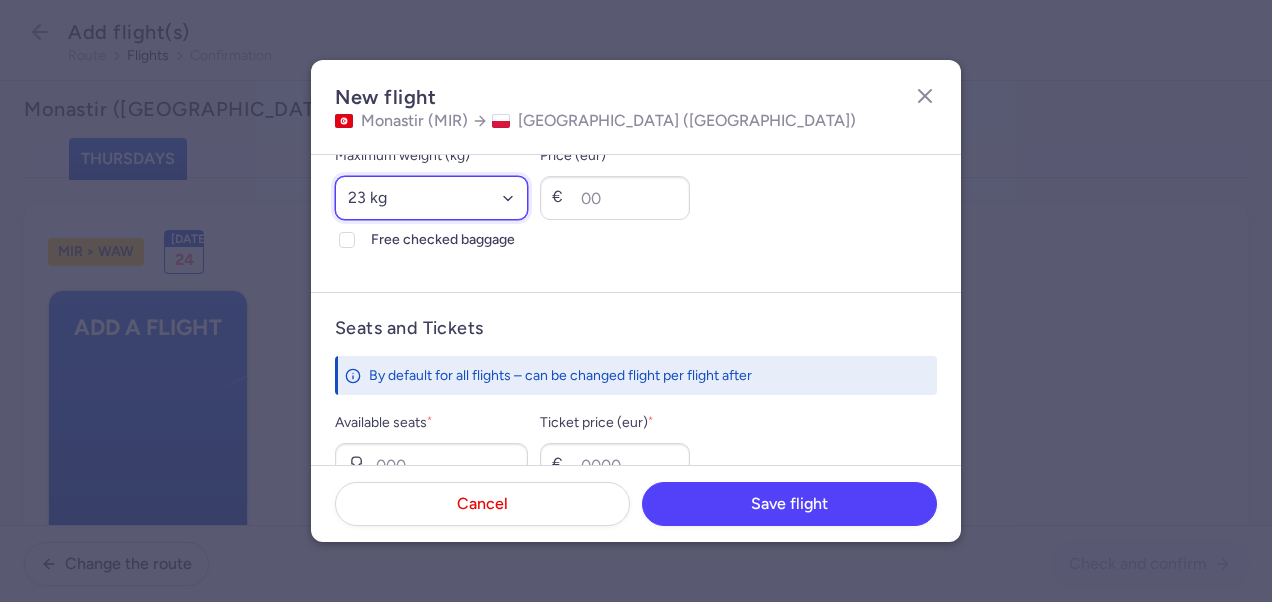 click on "Select an option 15 kg 16 kg 17 kg 18 kg 19 kg 20 kg 21 kg 22 kg 23 kg 24 kg 25 kg 26 kg 27 kg 28 kg 29 kg 30 kg 31 kg 32 kg 33 kg 34 kg 35 kg" at bounding box center (431, 198) 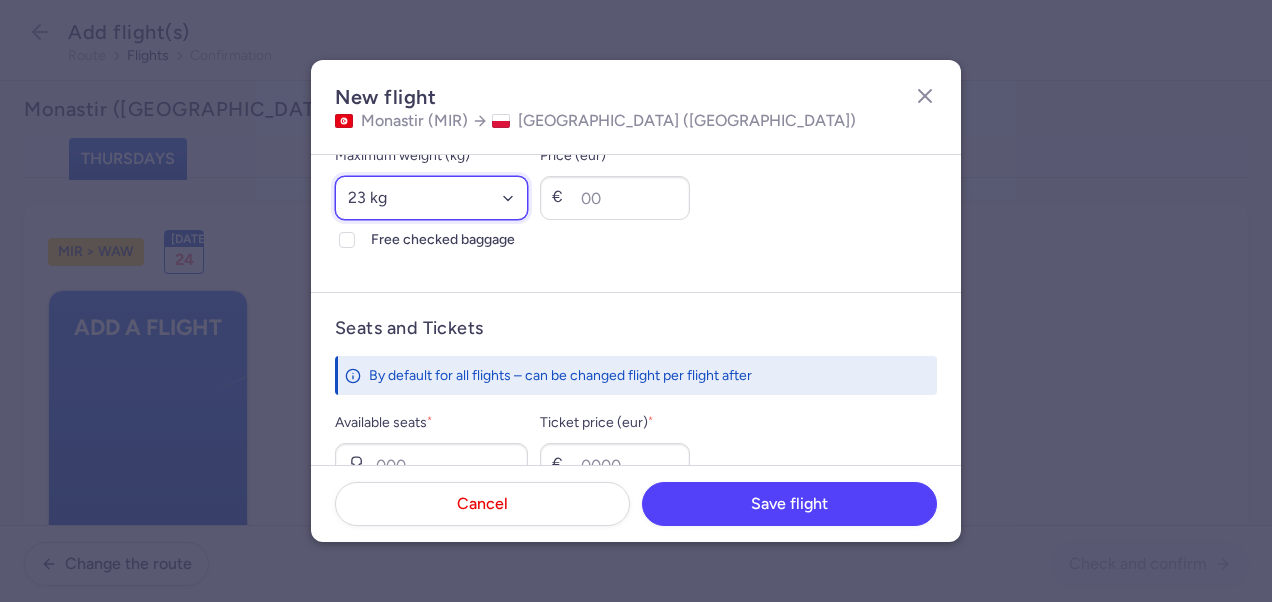select on "20" 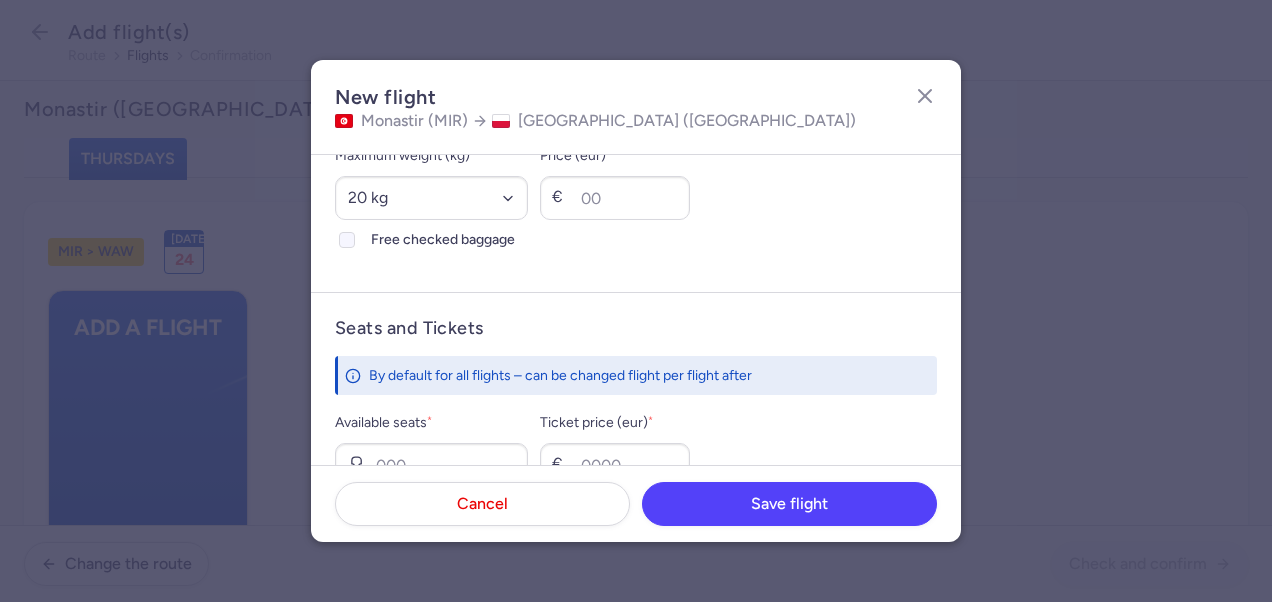 click on "Free checked baggage" 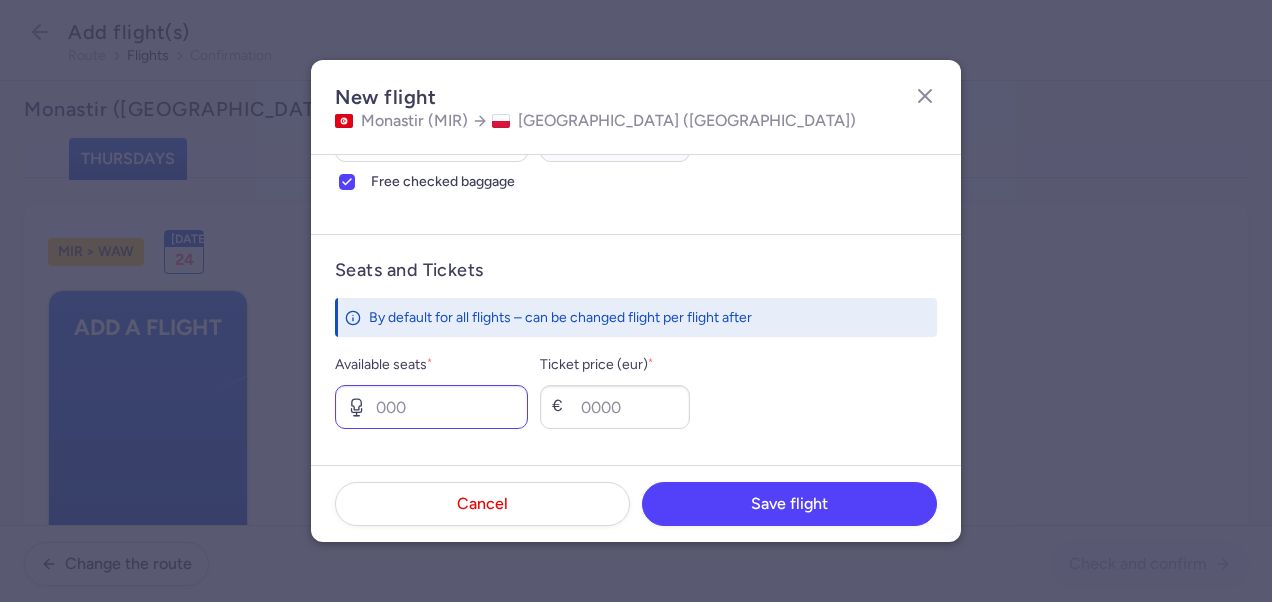 scroll, scrollTop: 700, scrollLeft: 0, axis: vertical 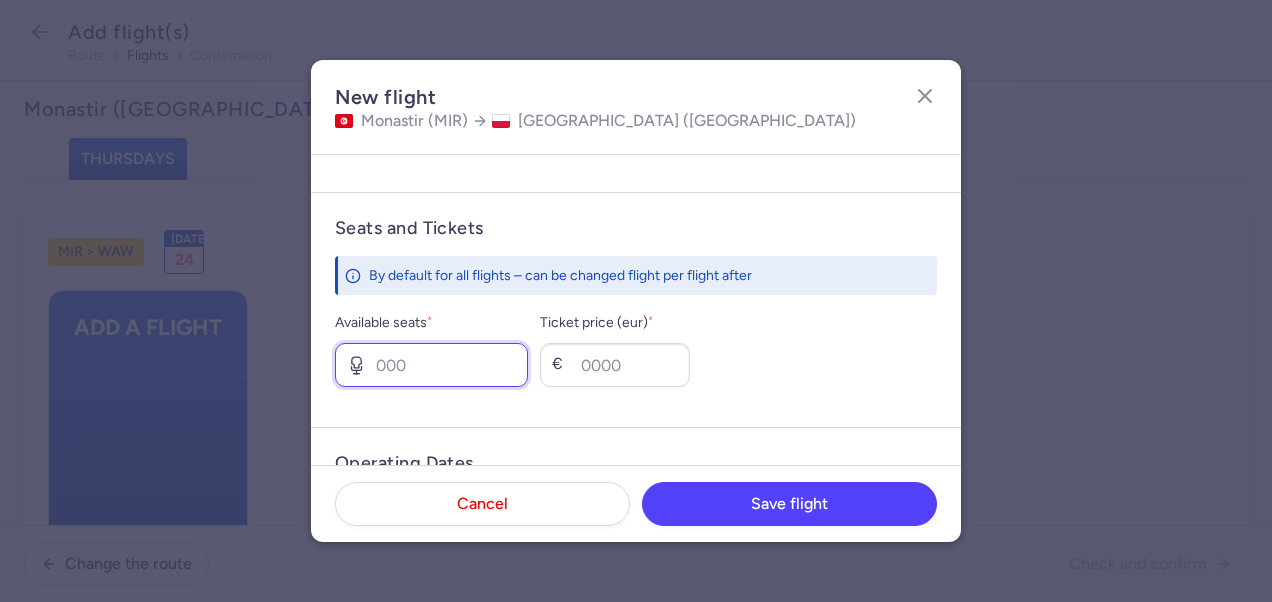 click on "Available seats  *" at bounding box center (431, 365) 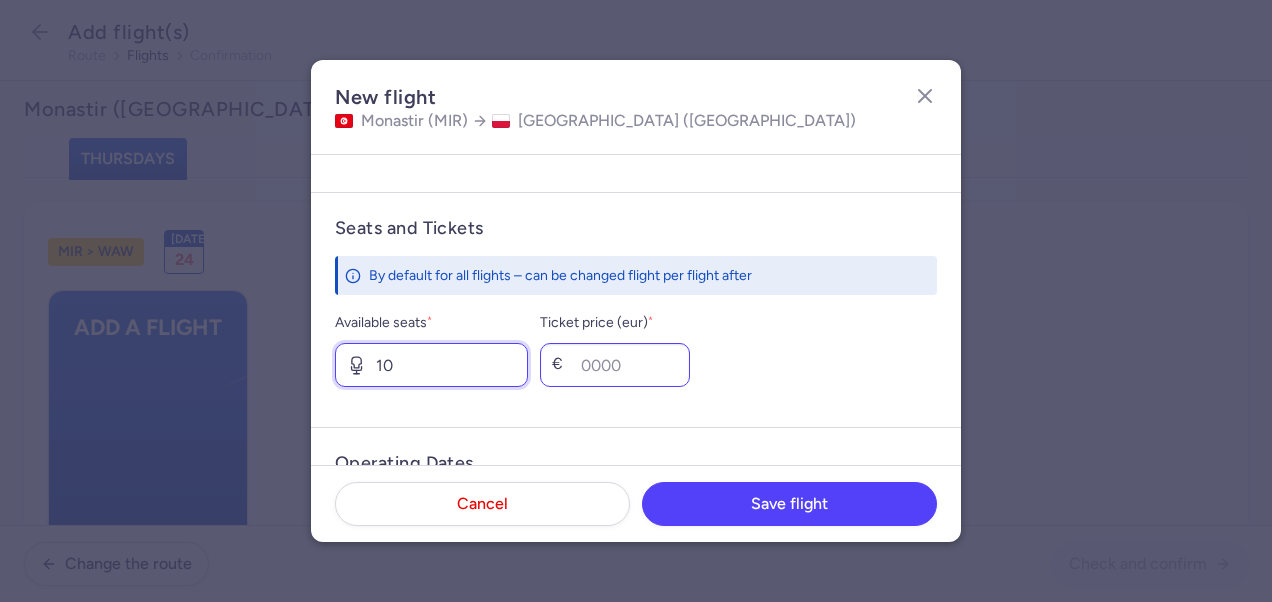 type on "10" 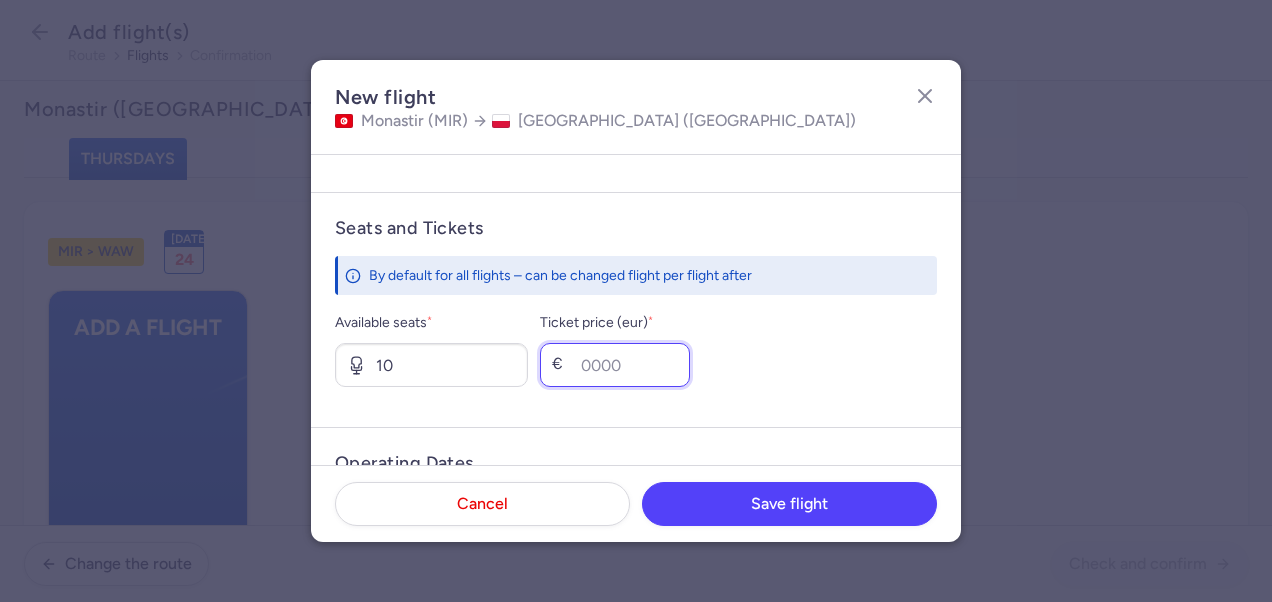 click on "Ticket price (eur)  *" at bounding box center [615, 365] 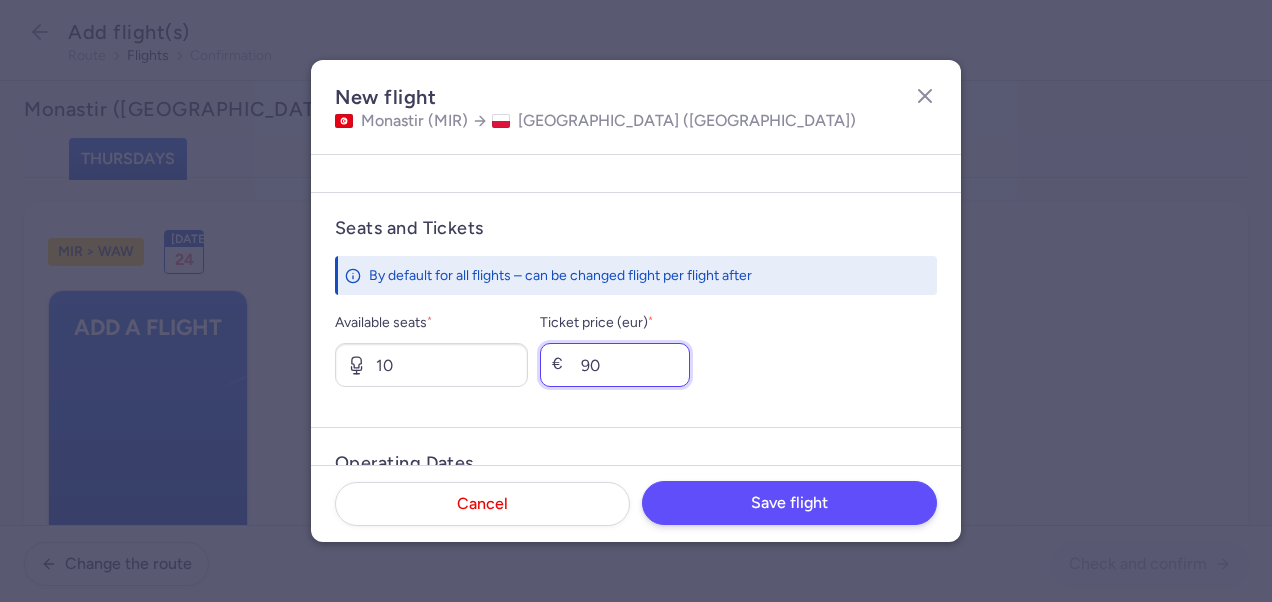 type on "90" 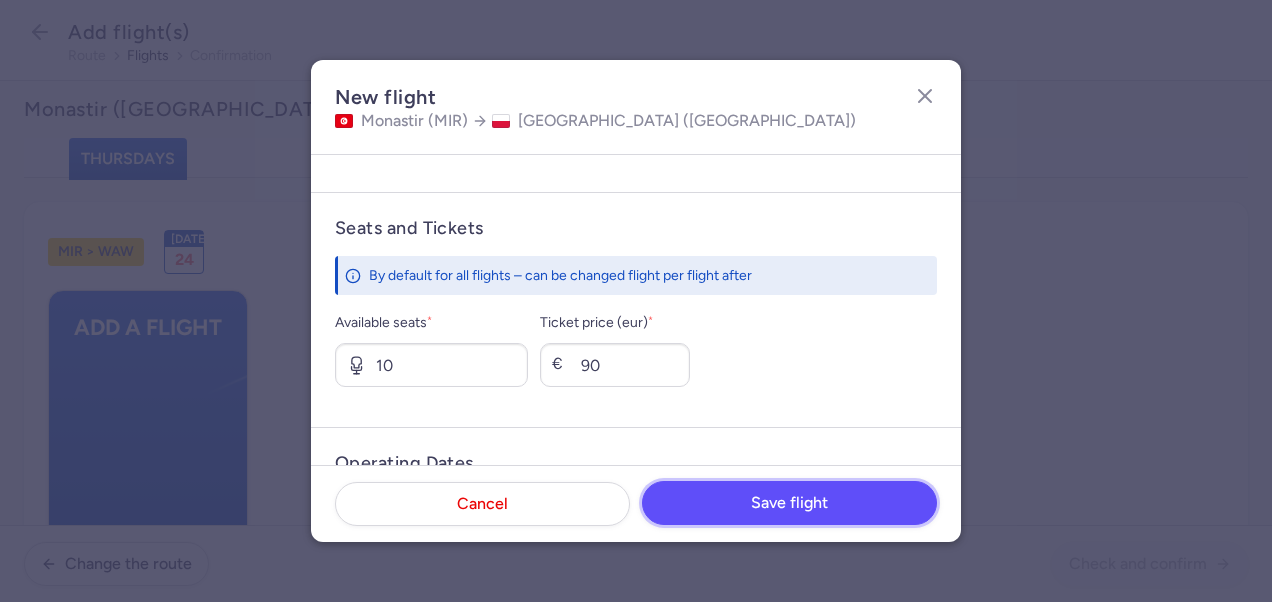 click on "Save flight" at bounding box center [789, 503] 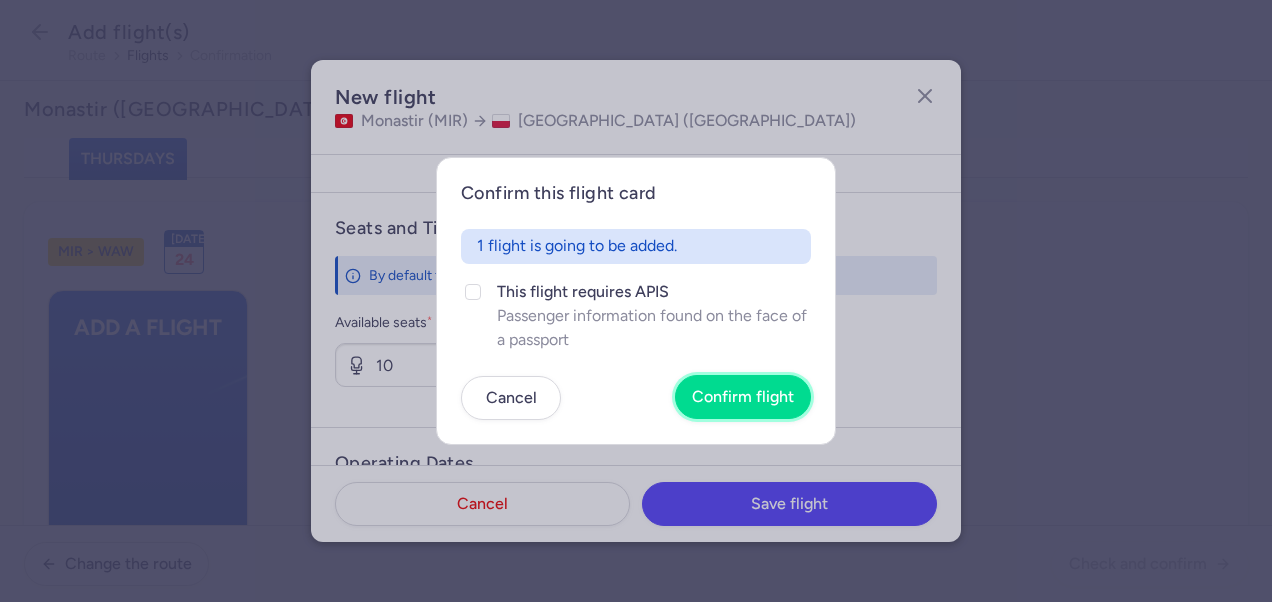 click on "Confirm flight" at bounding box center (743, 397) 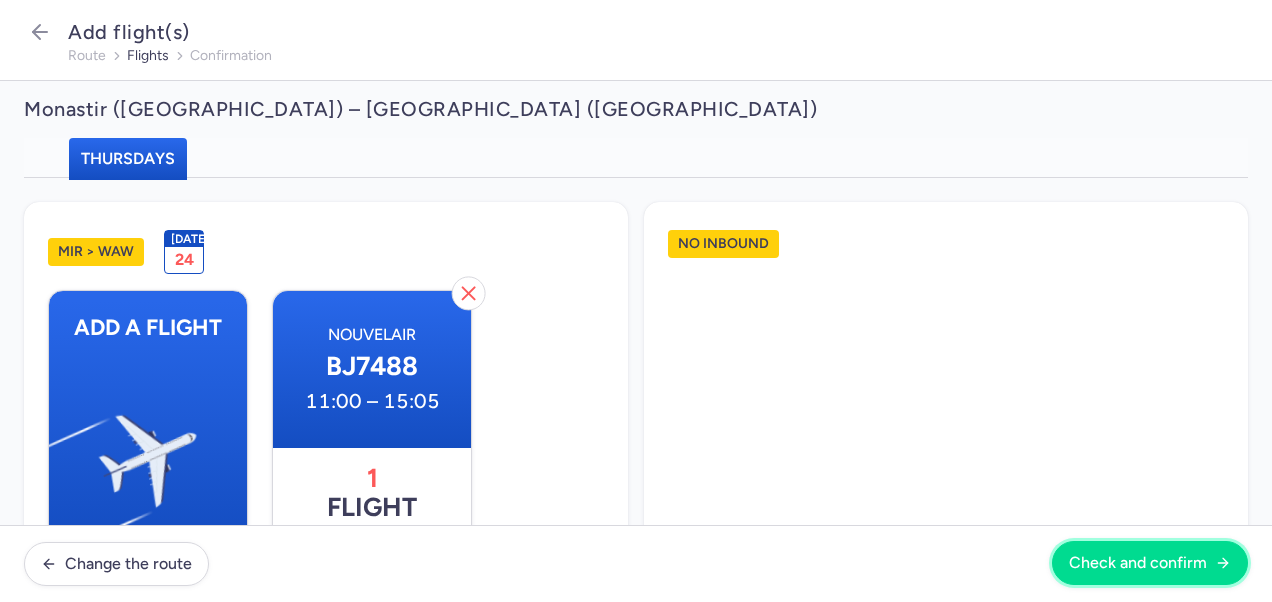 click on "Check and confirm" at bounding box center (1138, 563) 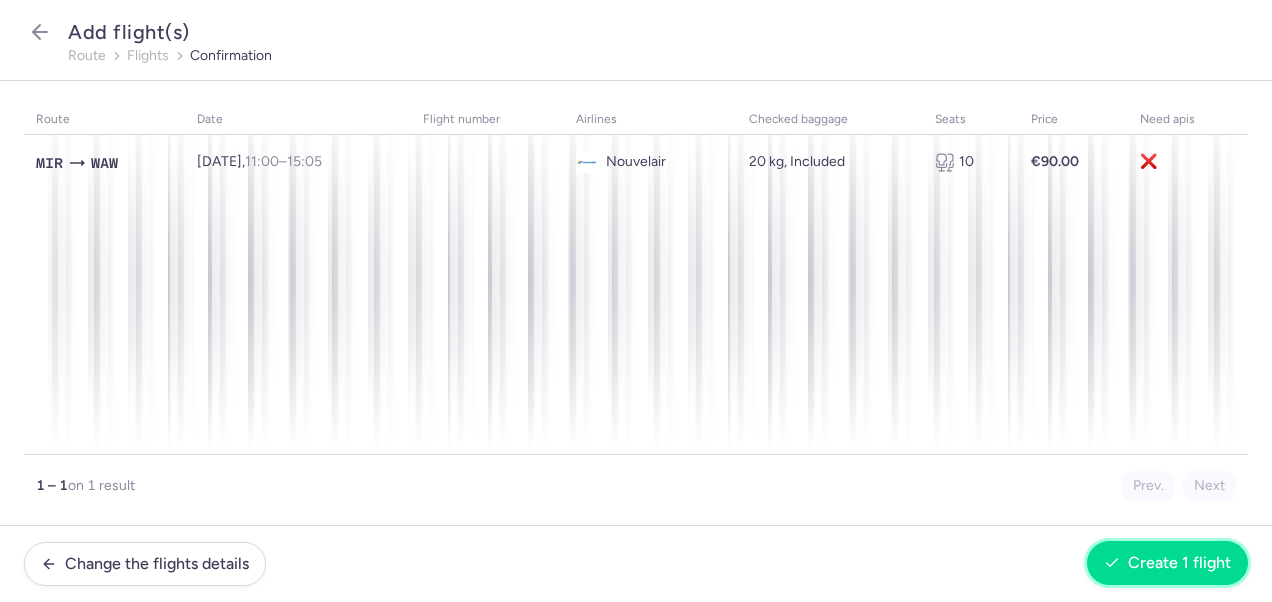 click on "Create 1 flight" at bounding box center [1179, 563] 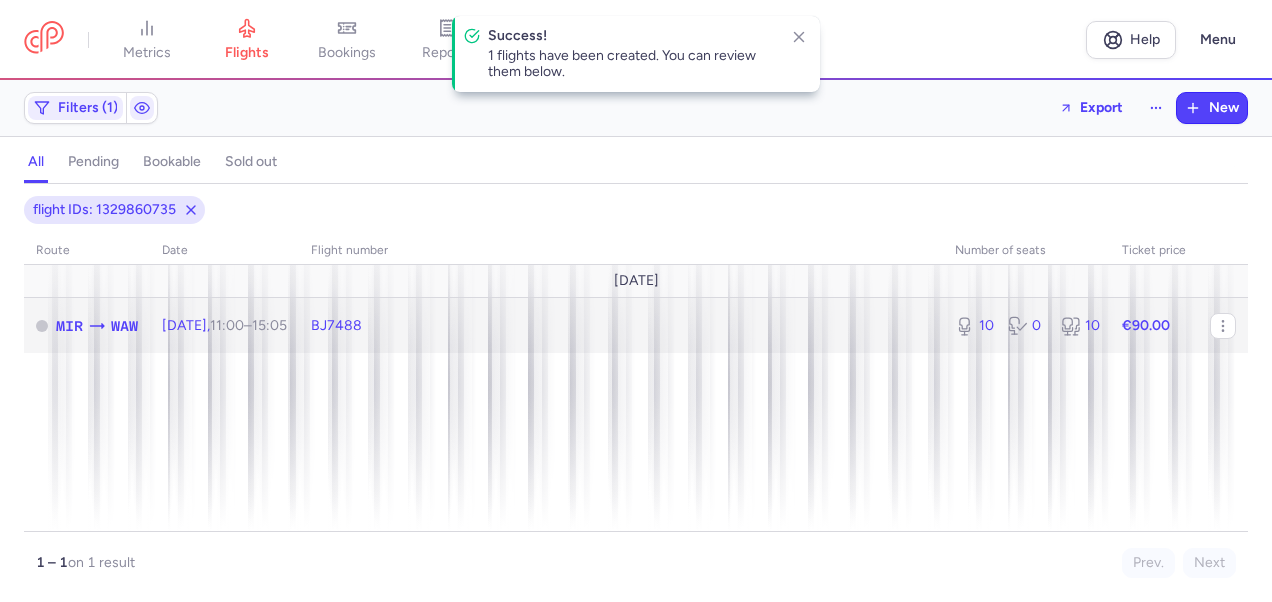 click on "€90.00" 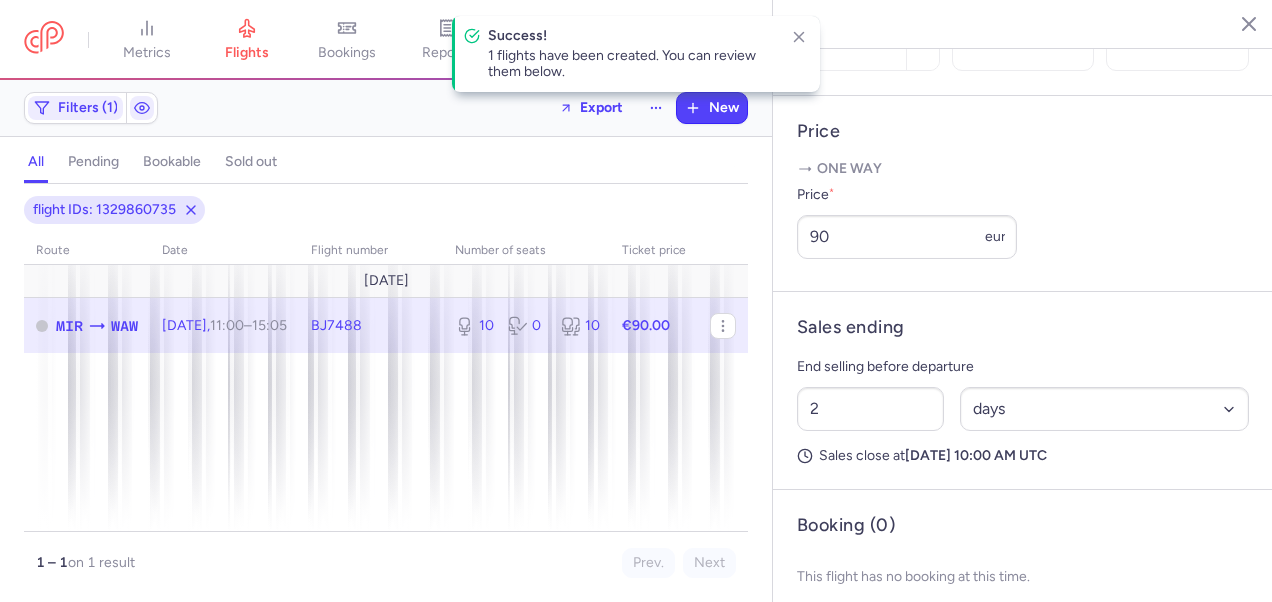 scroll, scrollTop: 775, scrollLeft: 0, axis: vertical 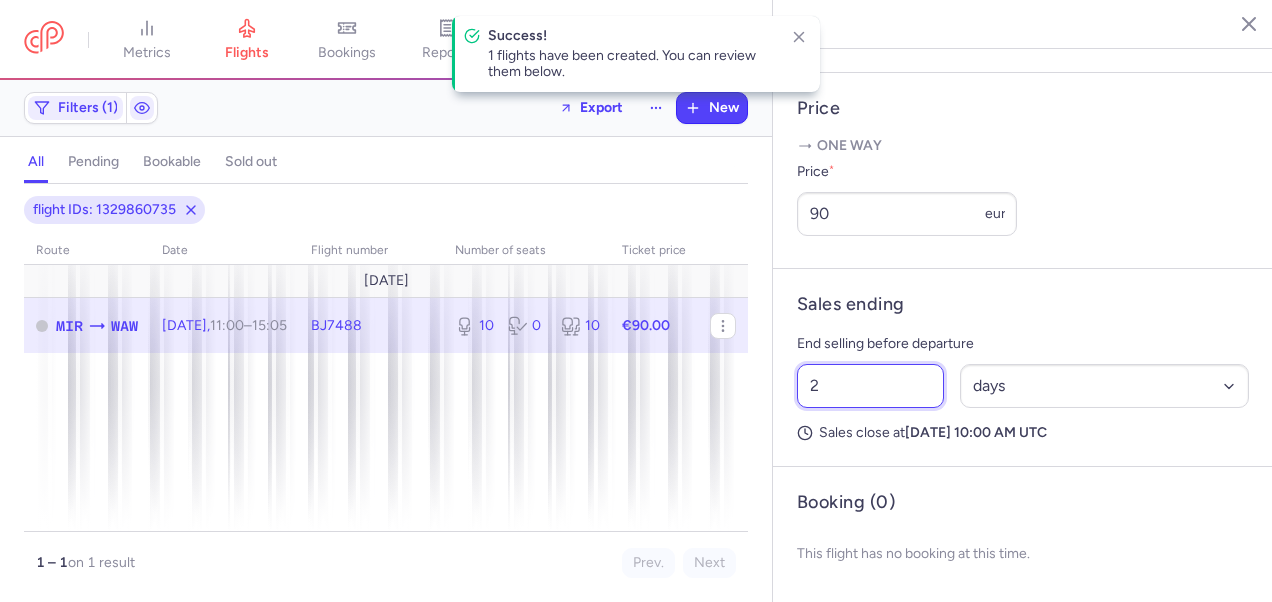 drag, startPoint x: 849, startPoint y: 387, endPoint x: 862, endPoint y: 388, distance: 13.038404 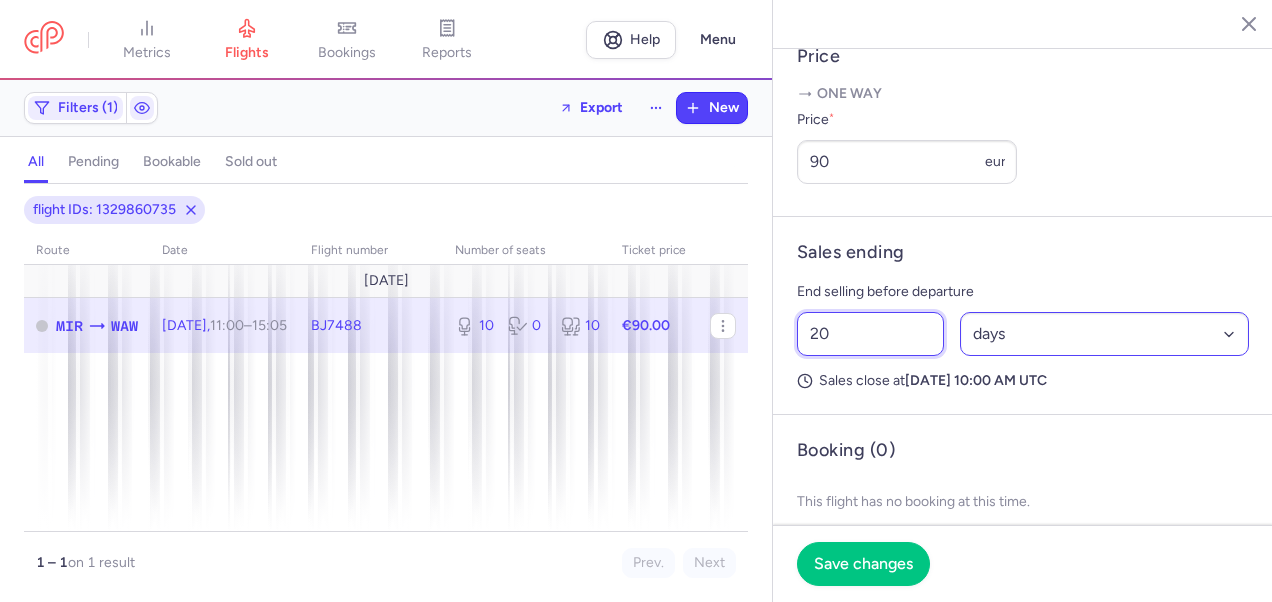 type on "20" 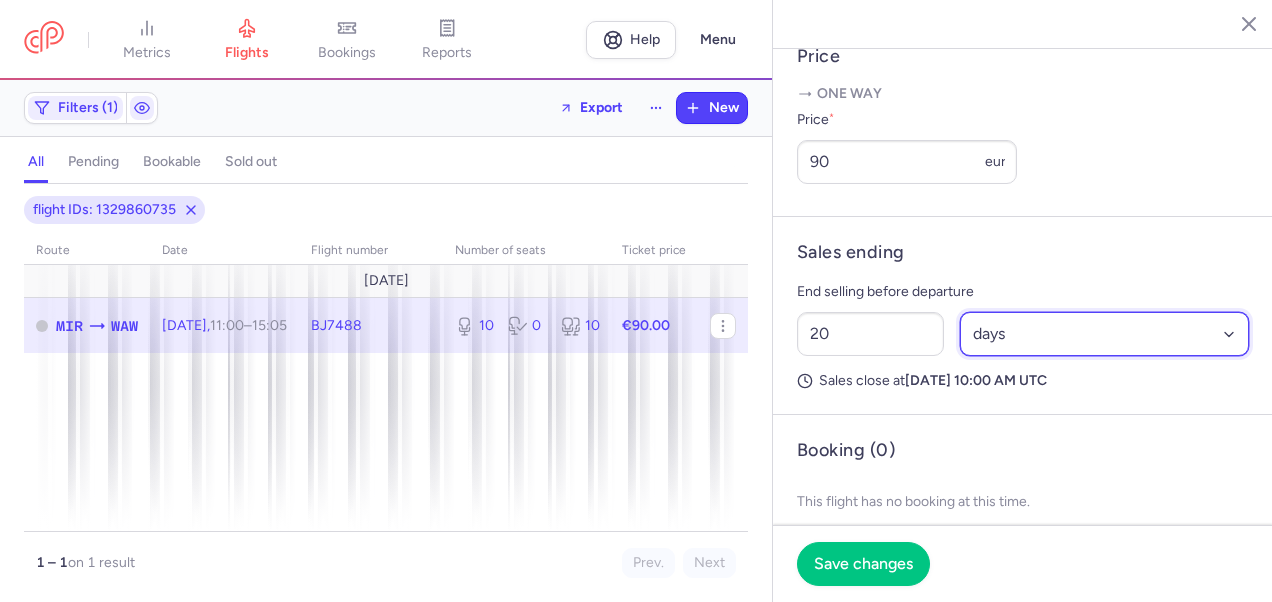 click on "Select an option hours days" at bounding box center (1105, 334) 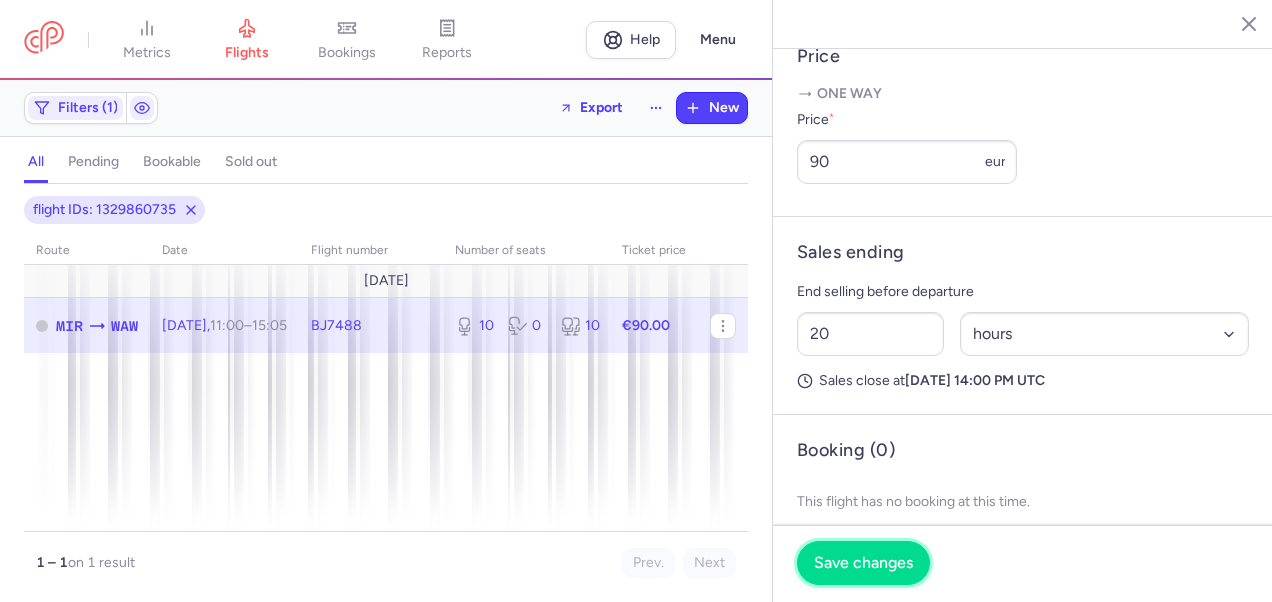 click on "Save changes" at bounding box center (863, 563) 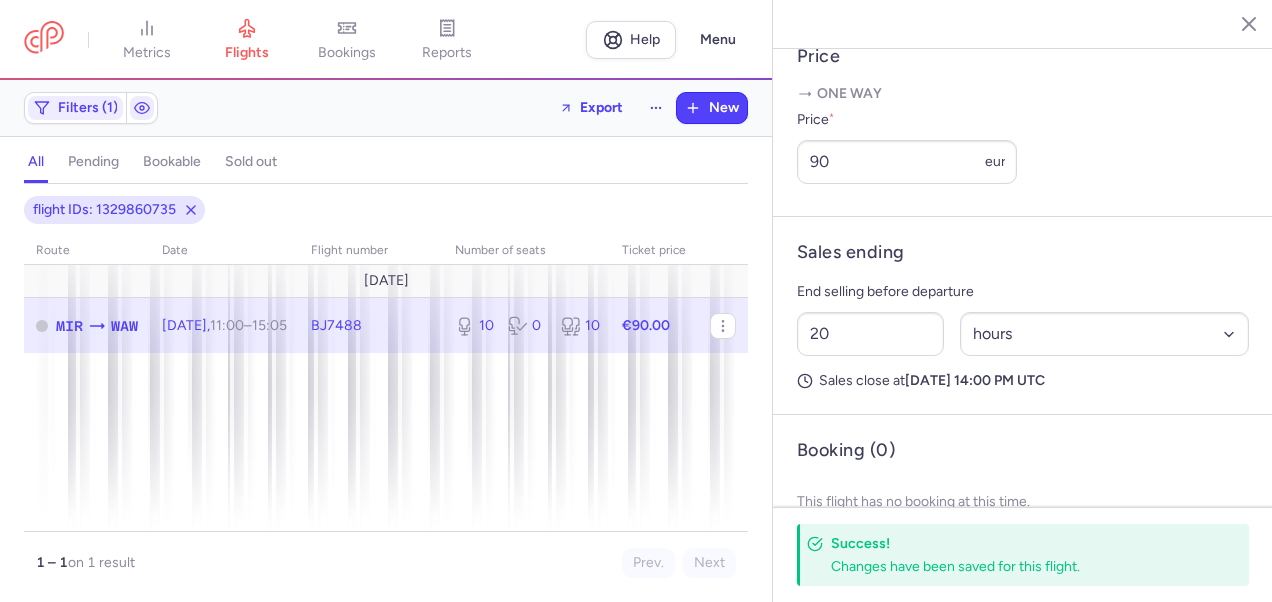 click 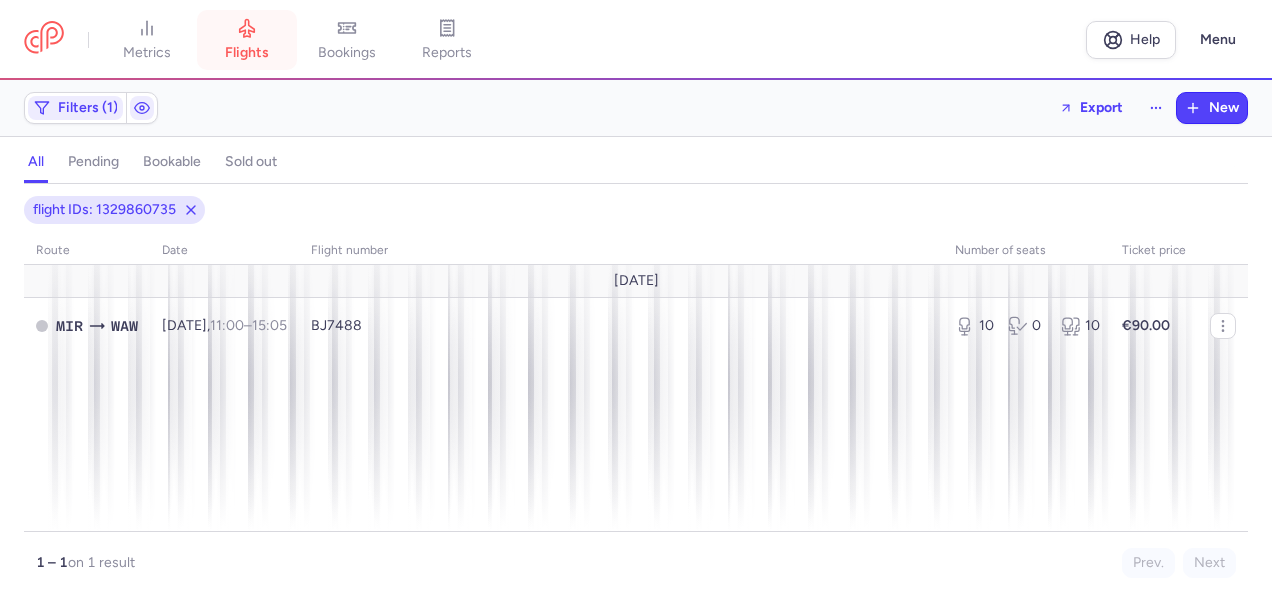 click on "flights" at bounding box center [247, 53] 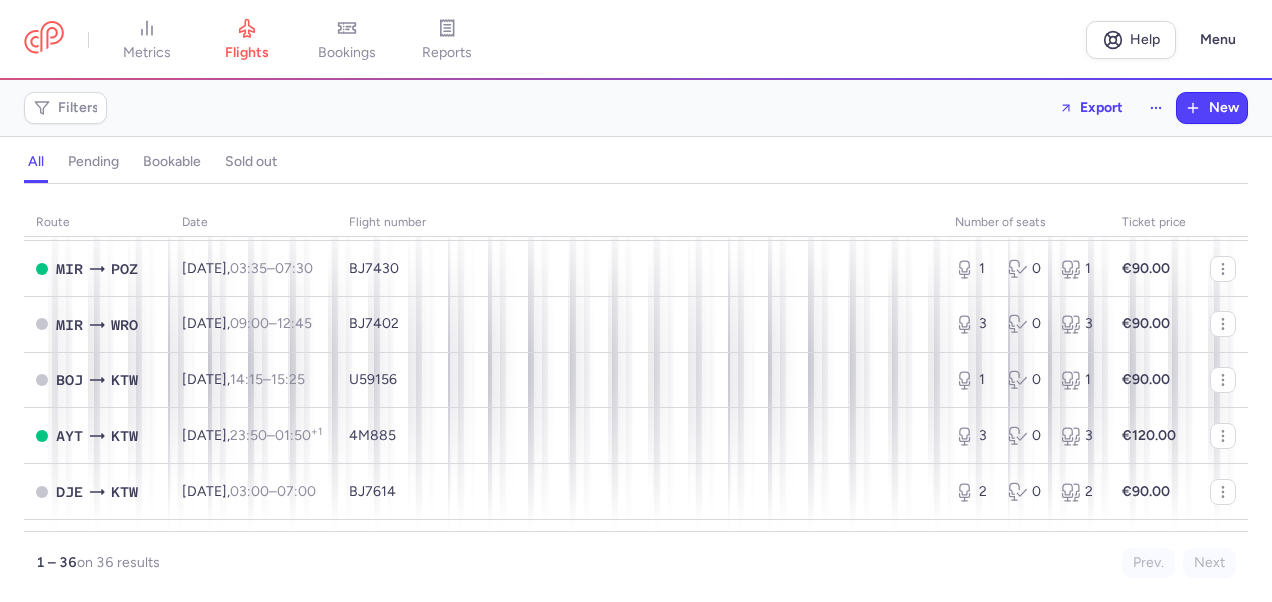 scroll, scrollTop: 1400, scrollLeft: 0, axis: vertical 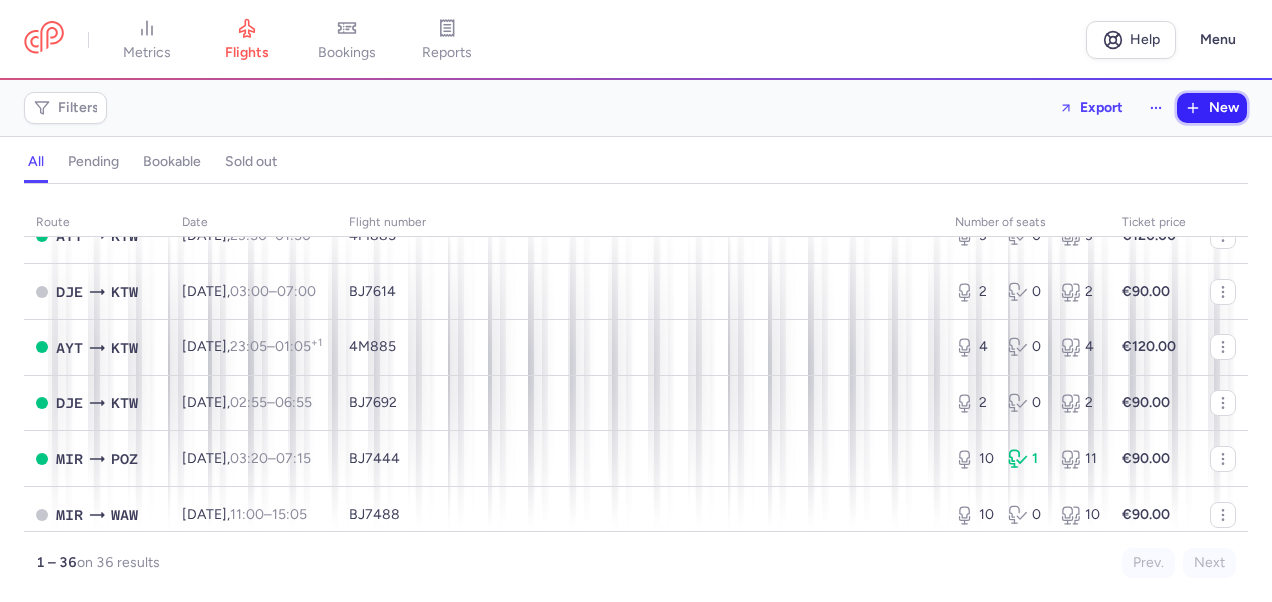click on "New" at bounding box center [1224, 108] 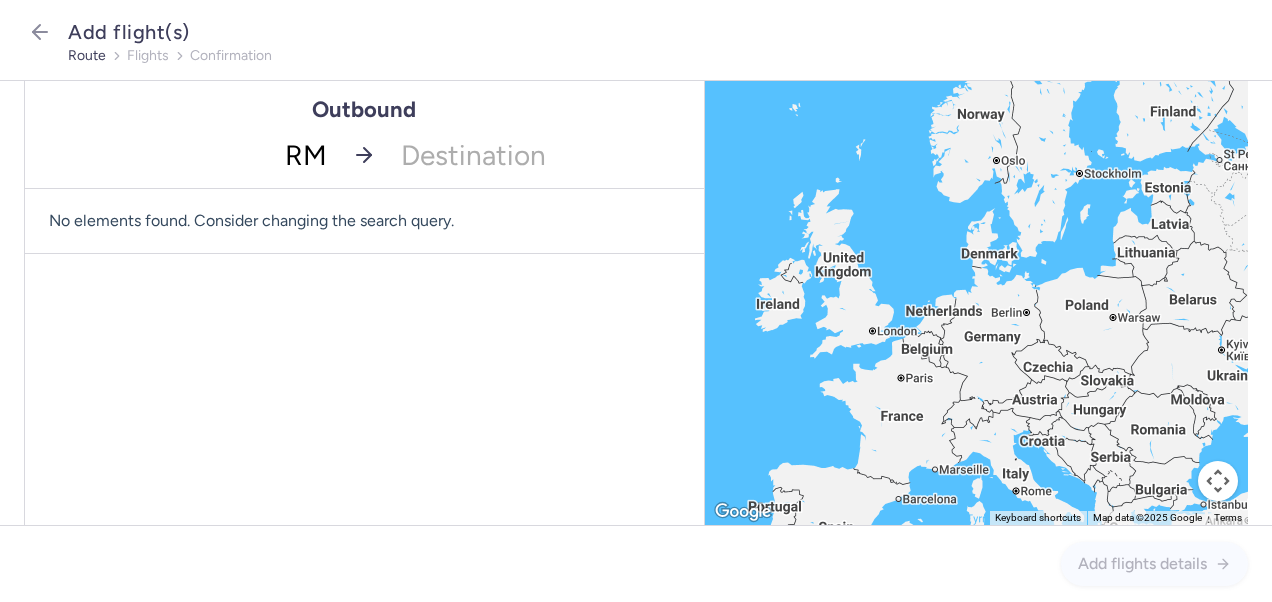 type on "RMF" 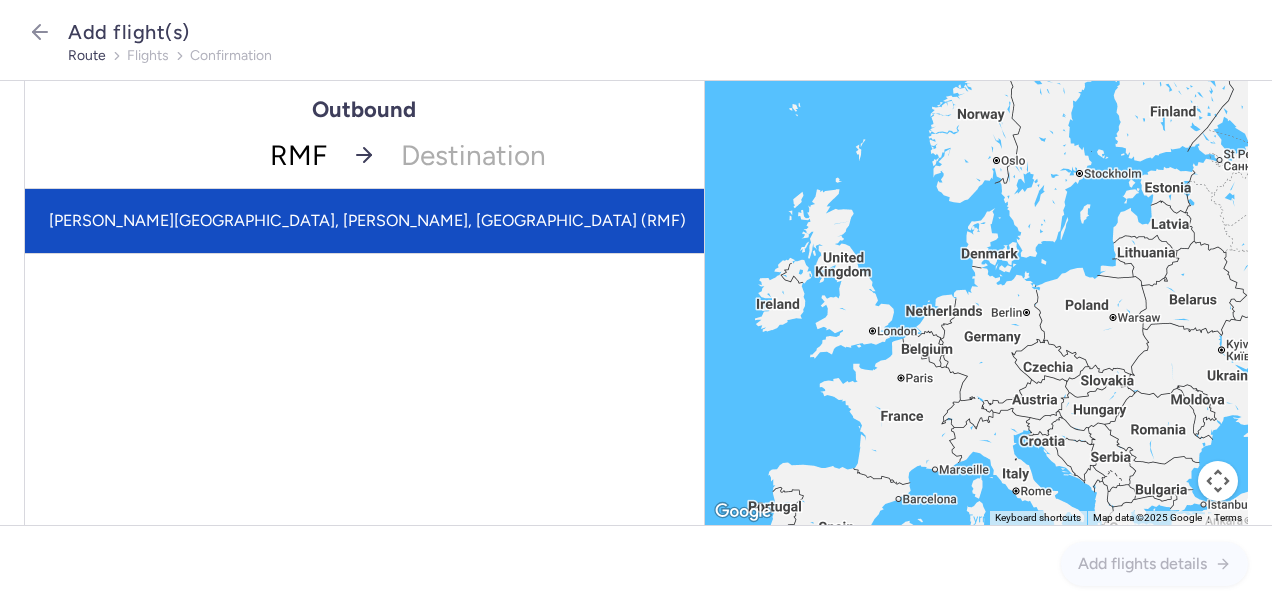click on "[PERSON_NAME][GEOGRAPHIC_DATA], [PERSON_NAME], [GEOGRAPHIC_DATA] (RMF)" 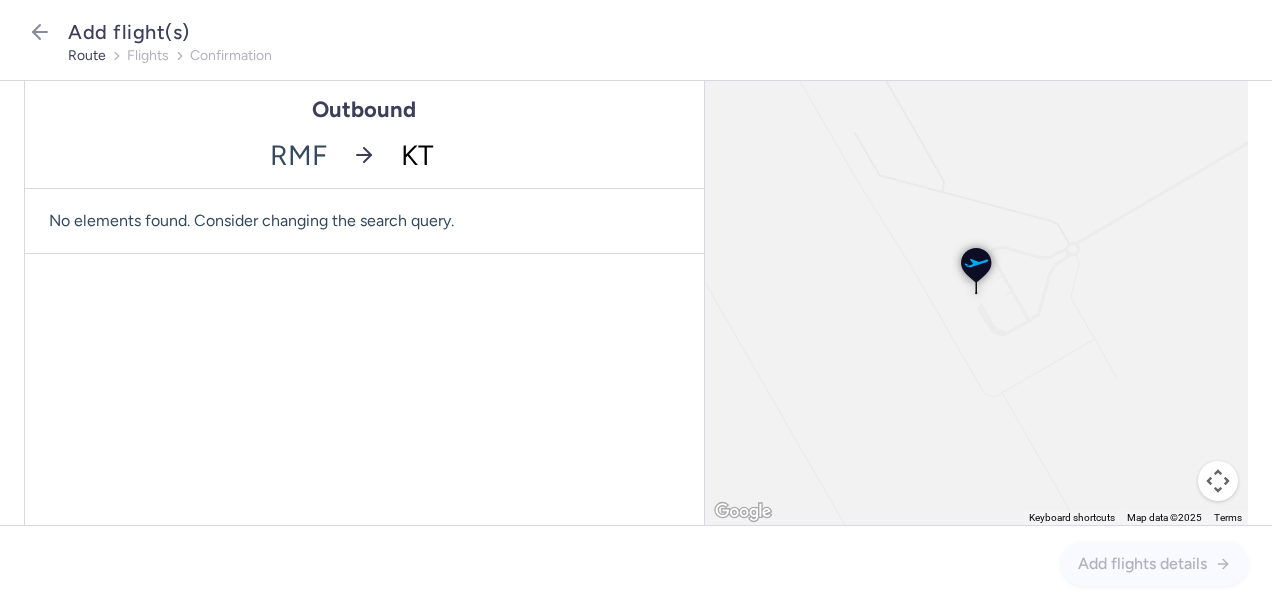 type on "KTW" 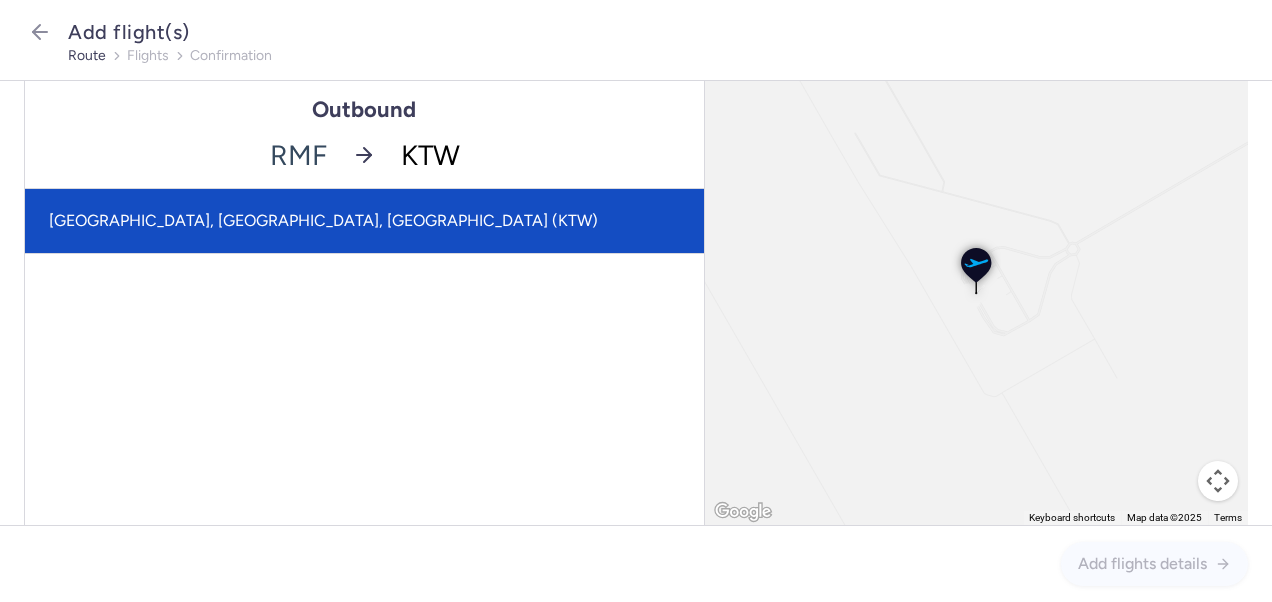 click on "[GEOGRAPHIC_DATA], [GEOGRAPHIC_DATA], [GEOGRAPHIC_DATA] (KTW)" at bounding box center (364, 221) 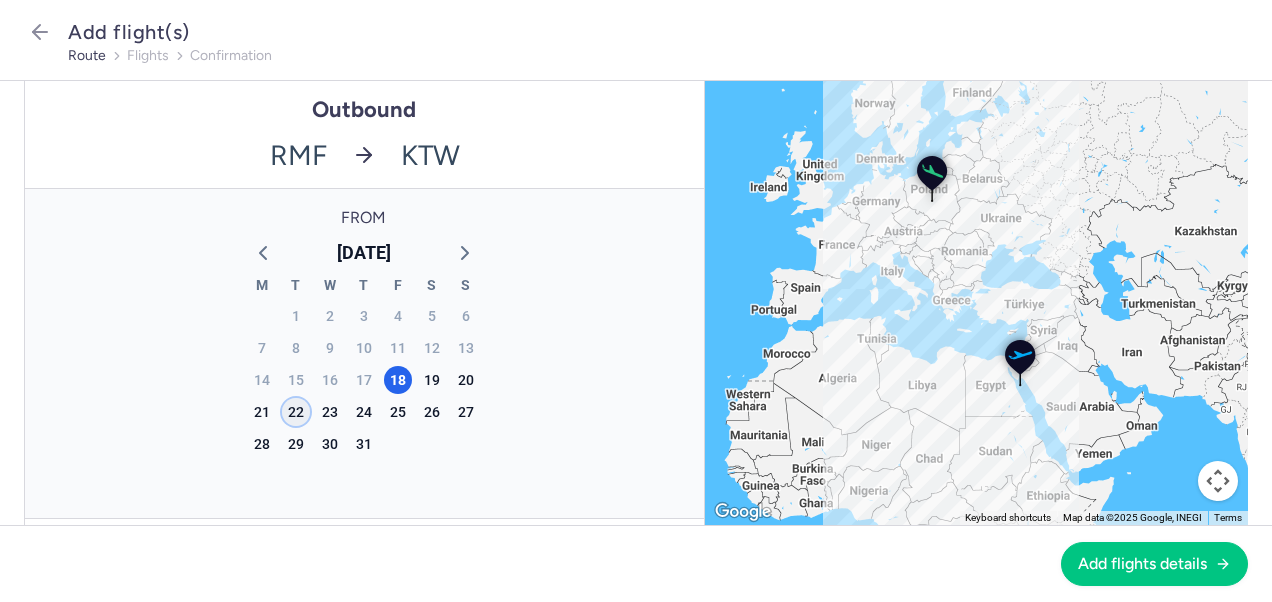click on "22" 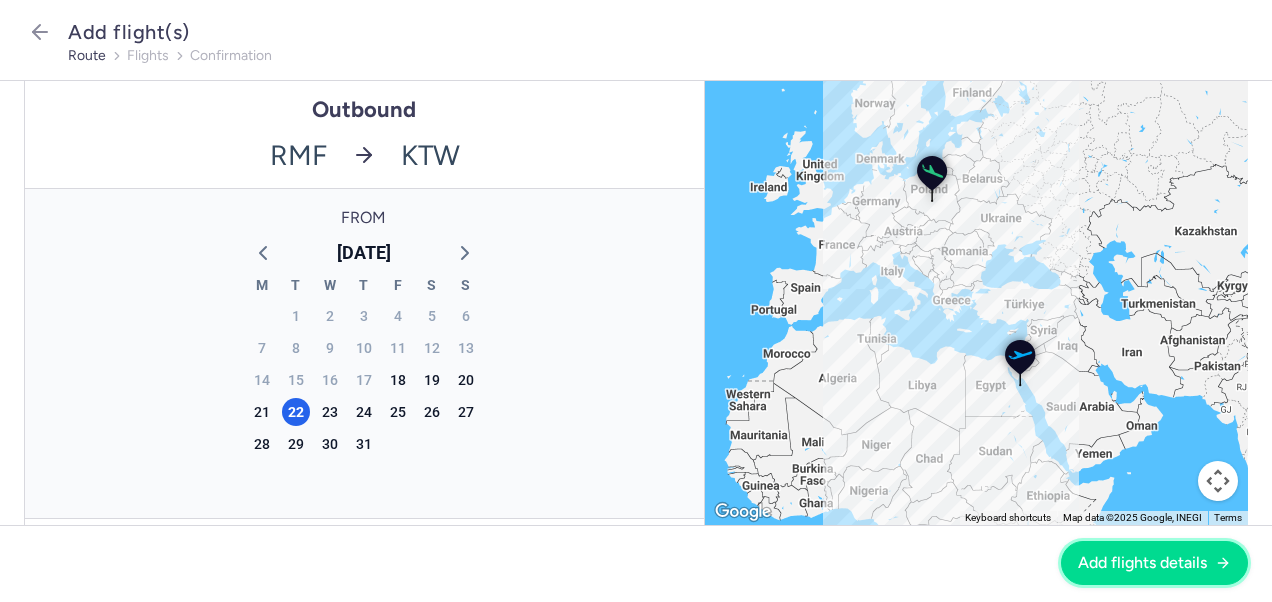 drag, startPoint x: 1152, startPoint y: 554, endPoint x: 1139, endPoint y: 547, distance: 14.764823 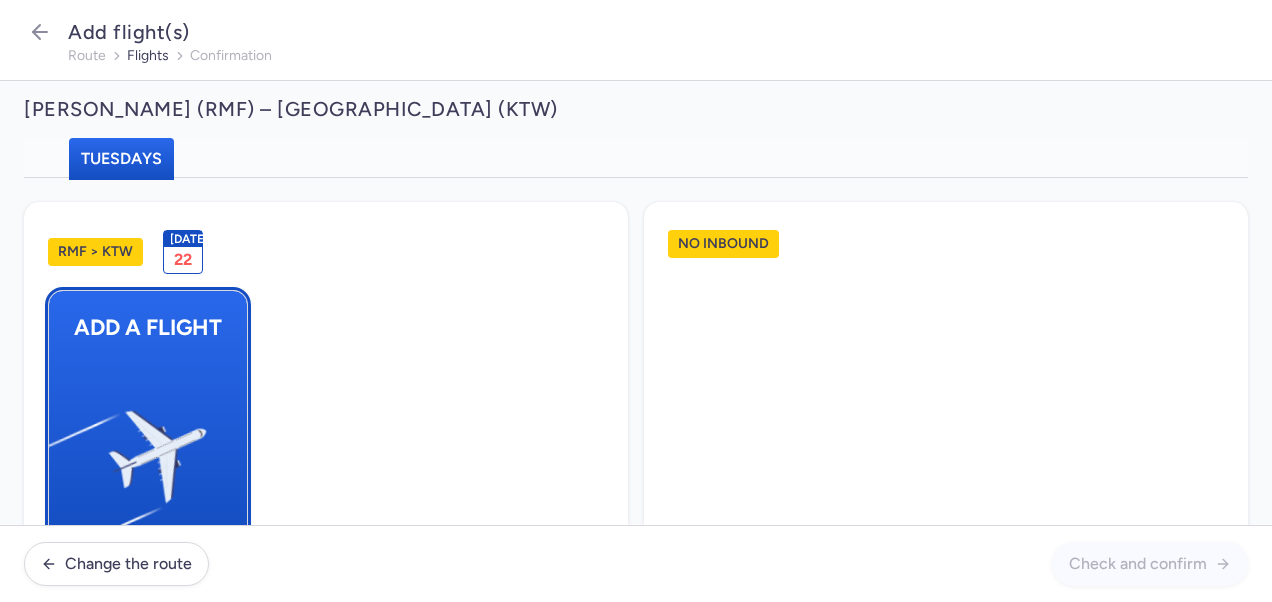 click at bounding box center [59, 448] 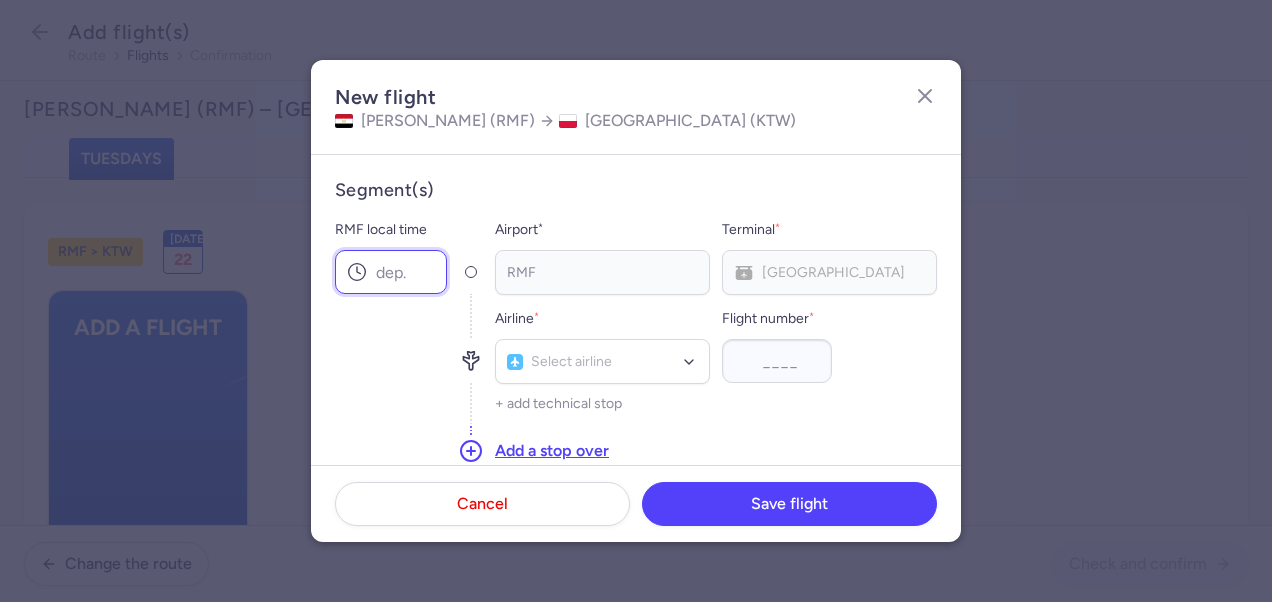 click on "RMF local time" at bounding box center [391, 272] 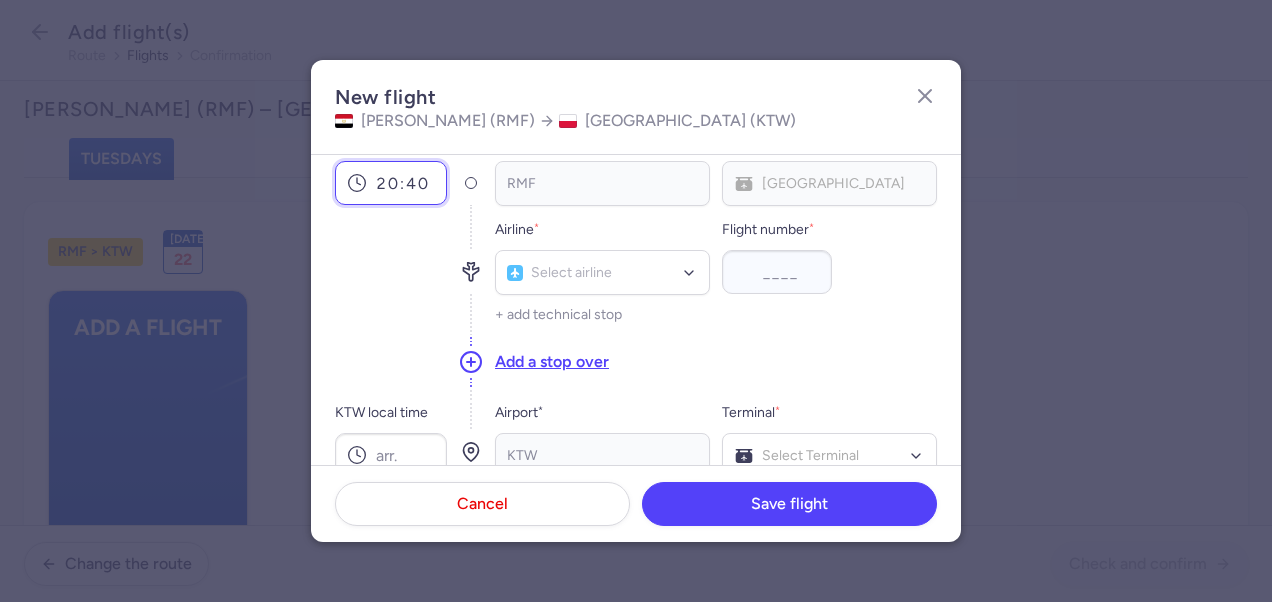 scroll, scrollTop: 200, scrollLeft: 0, axis: vertical 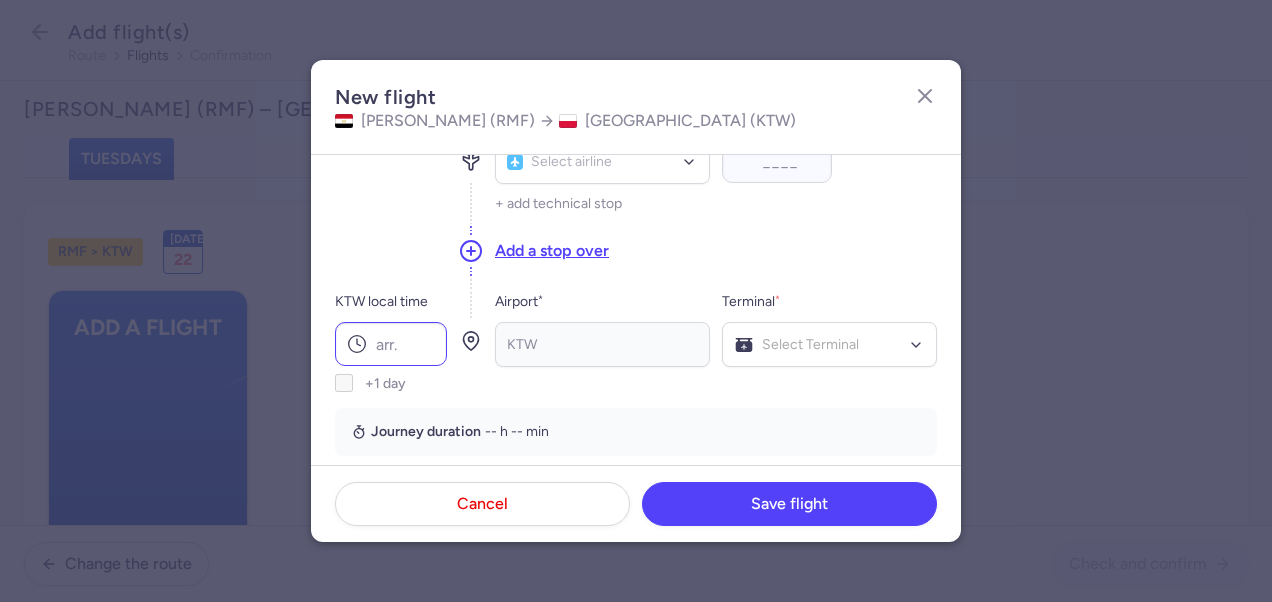 type on "20:40" 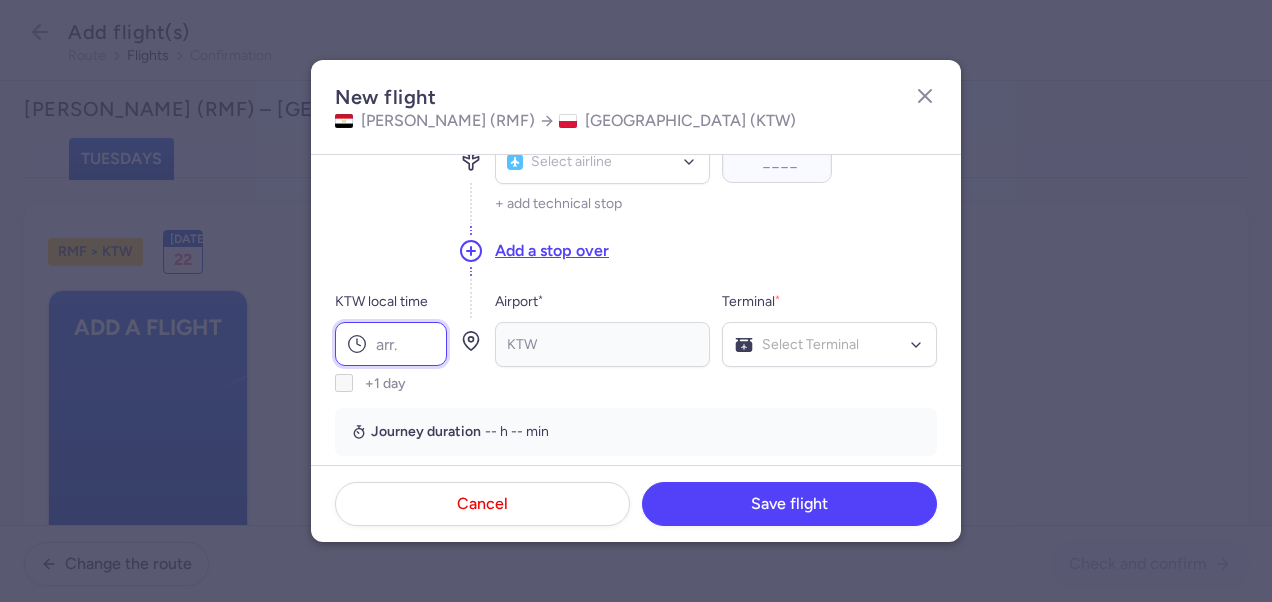 click on "KTW local time" at bounding box center [391, 344] 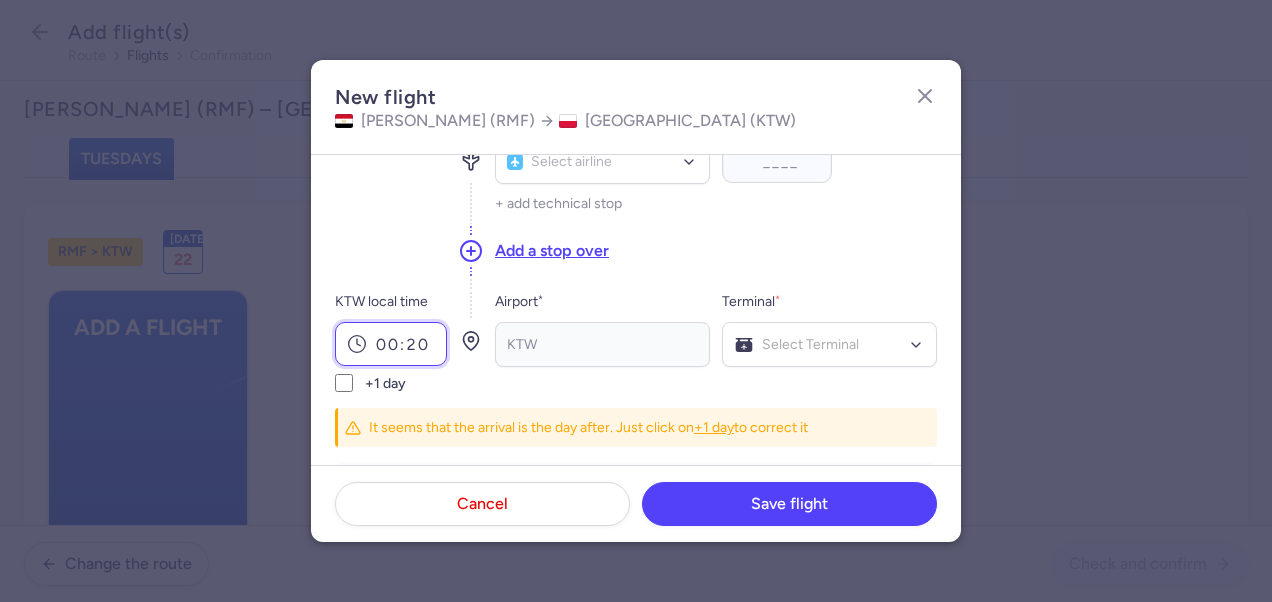 type on "00:20" 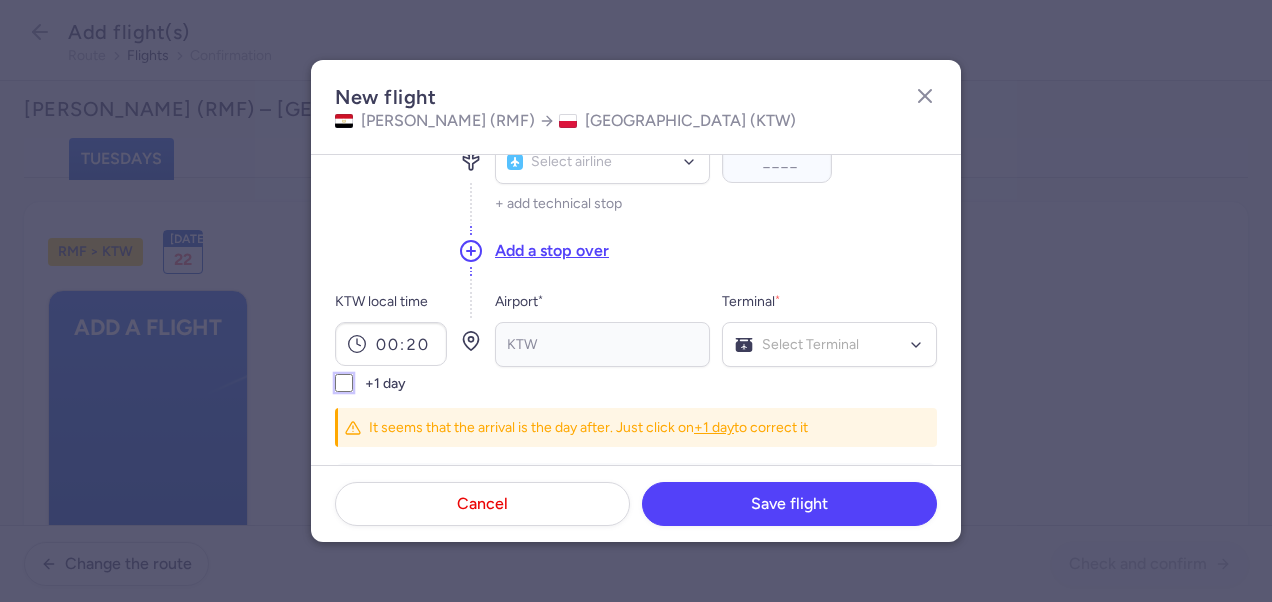 click on "+1 day" at bounding box center (344, 383) 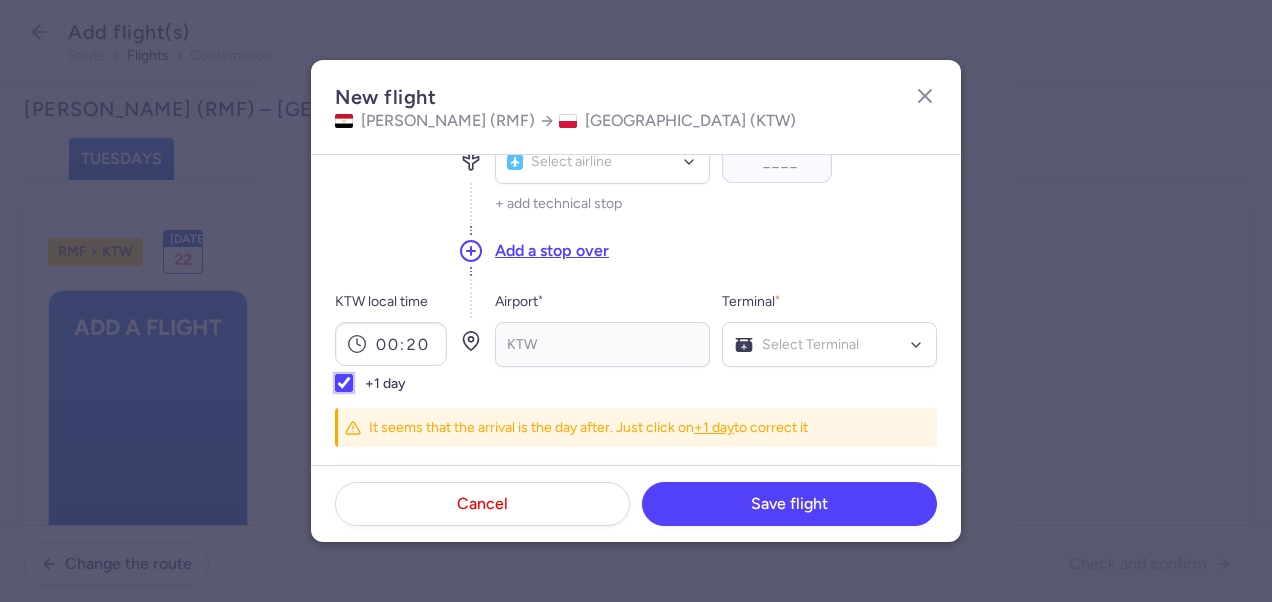 checkbox on "true" 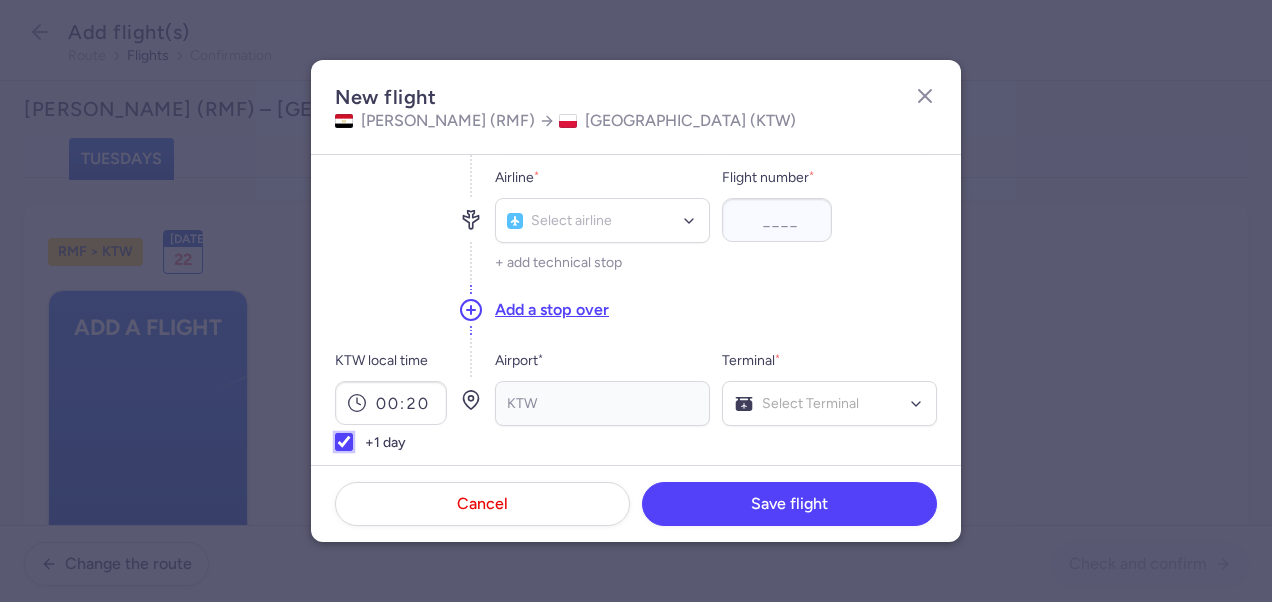 scroll, scrollTop: 100, scrollLeft: 0, axis: vertical 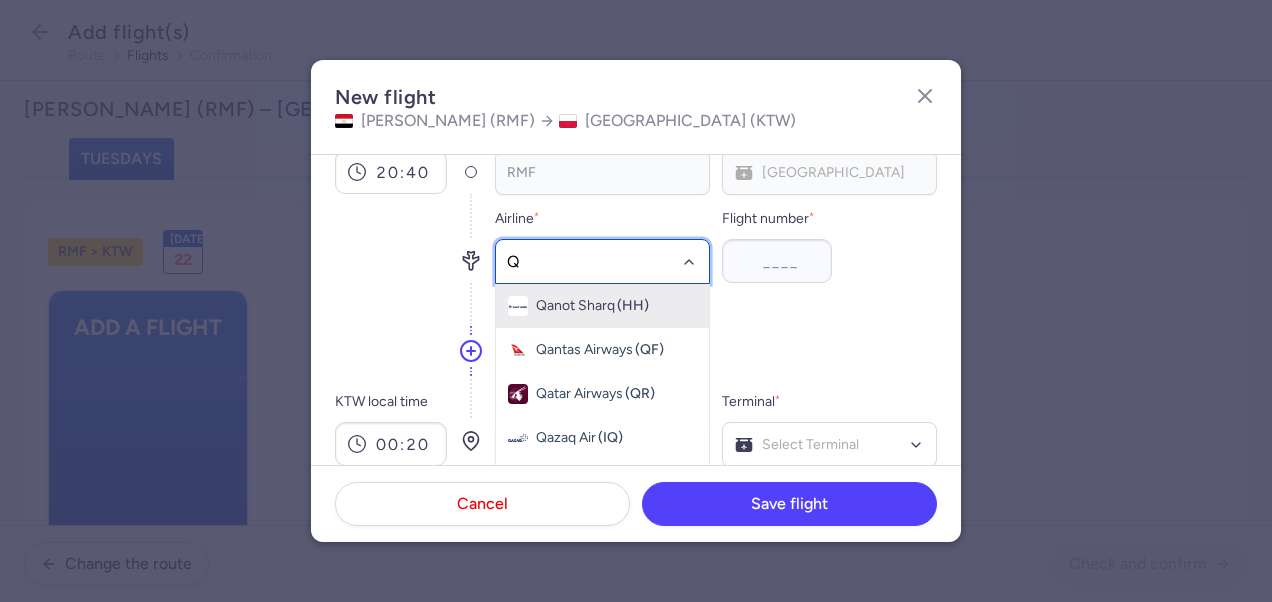 type on "QU" 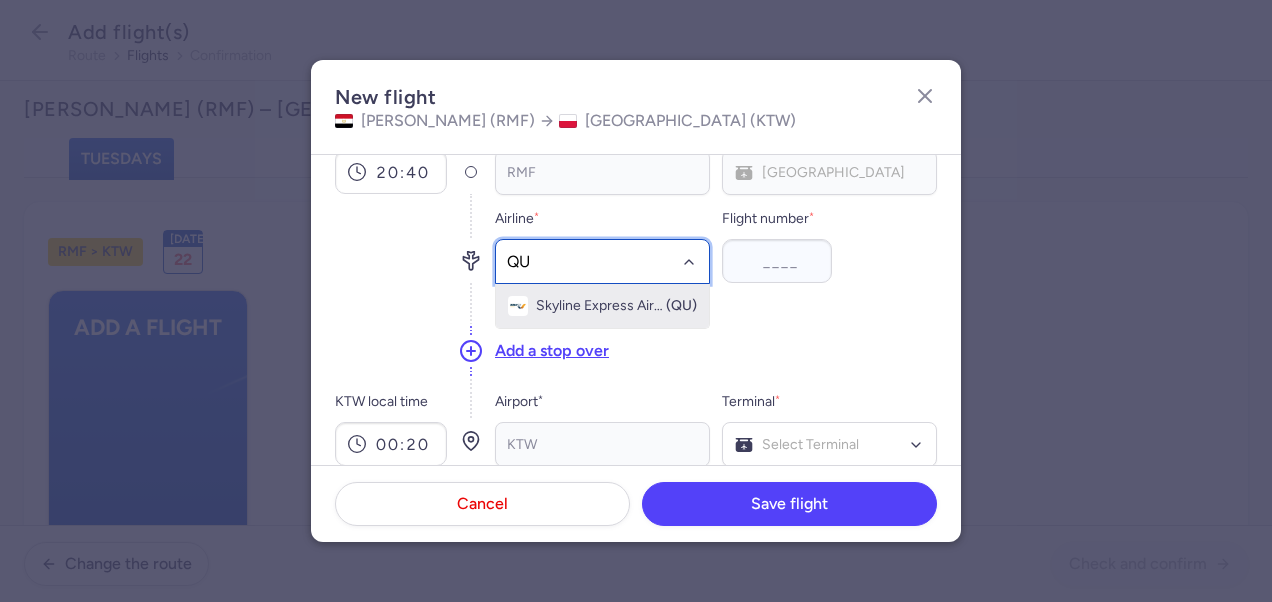 click on "Skyline Express Airlines" at bounding box center [600, 306] 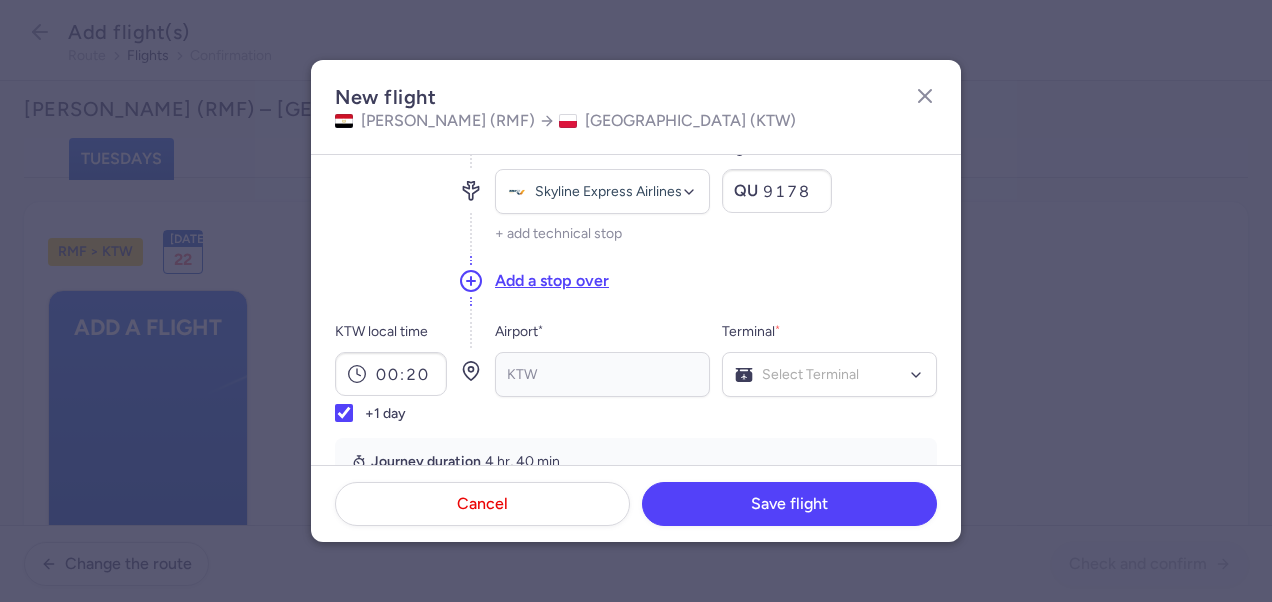 scroll, scrollTop: 200, scrollLeft: 0, axis: vertical 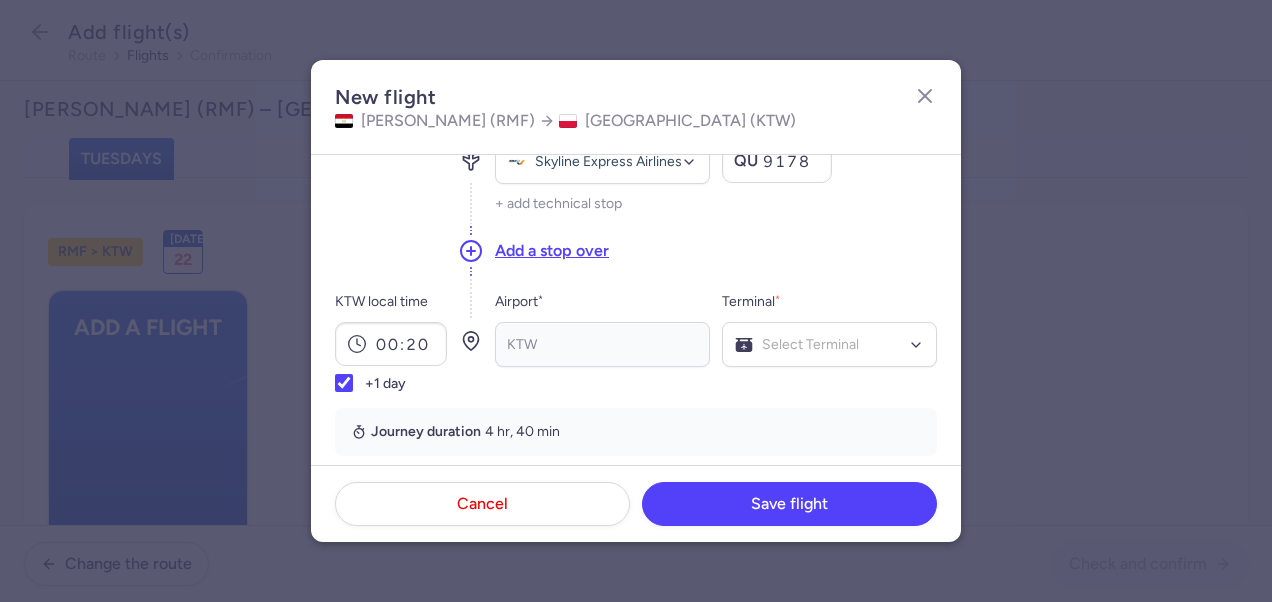 type on "9178" 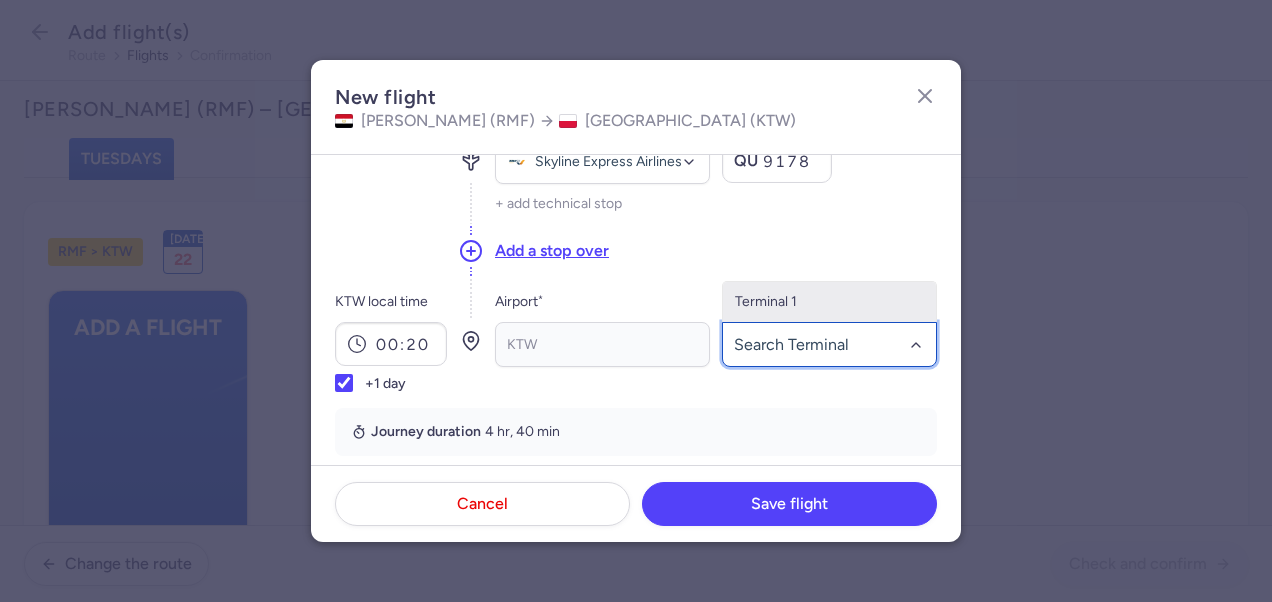 click on "Terminal 1" at bounding box center (829, 302) 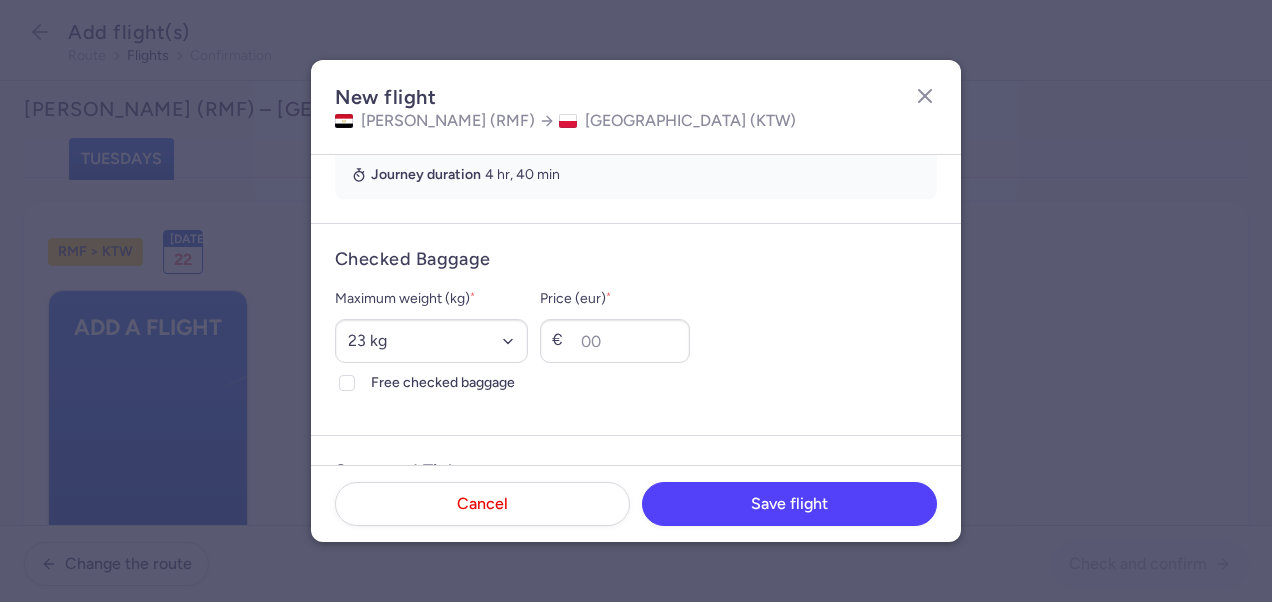 scroll, scrollTop: 500, scrollLeft: 0, axis: vertical 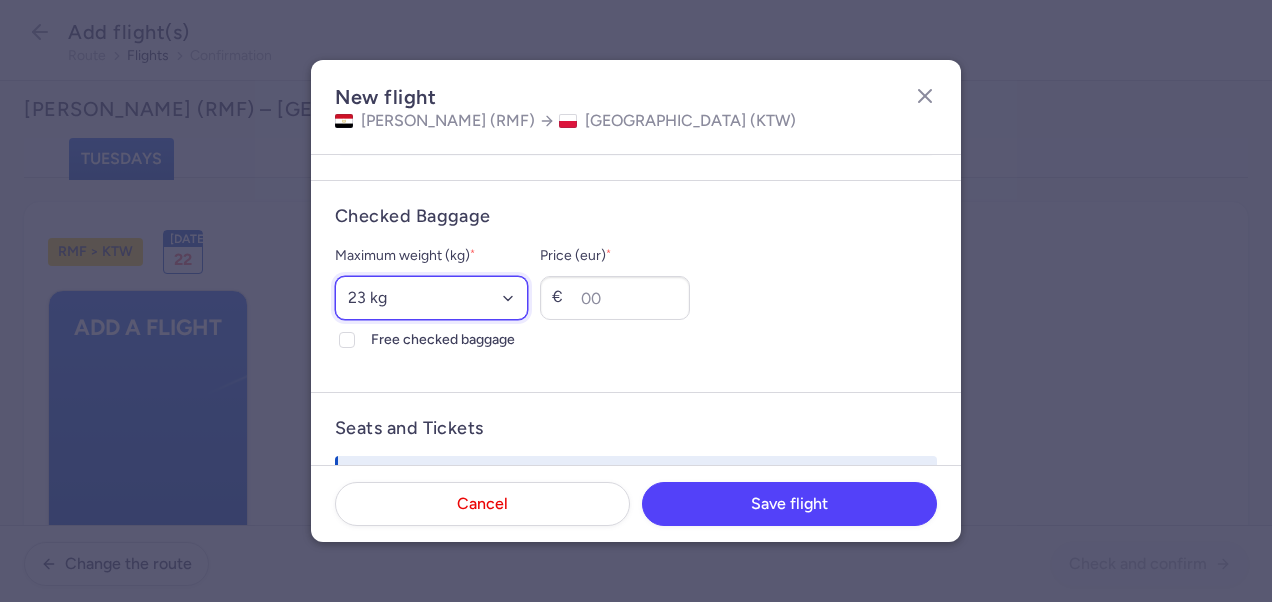 click on "Select an option 15 kg 16 kg 17 kg 18 kg 19 kg 20 kg 21 kg 22 kg 23 kg 24 kg 25 kg 26 kg 27 kg 28 kg 29 kg 30 kg 31 kg 32 kg 33 kg 34 kg 35 kg" at bounding box center (431, 298) 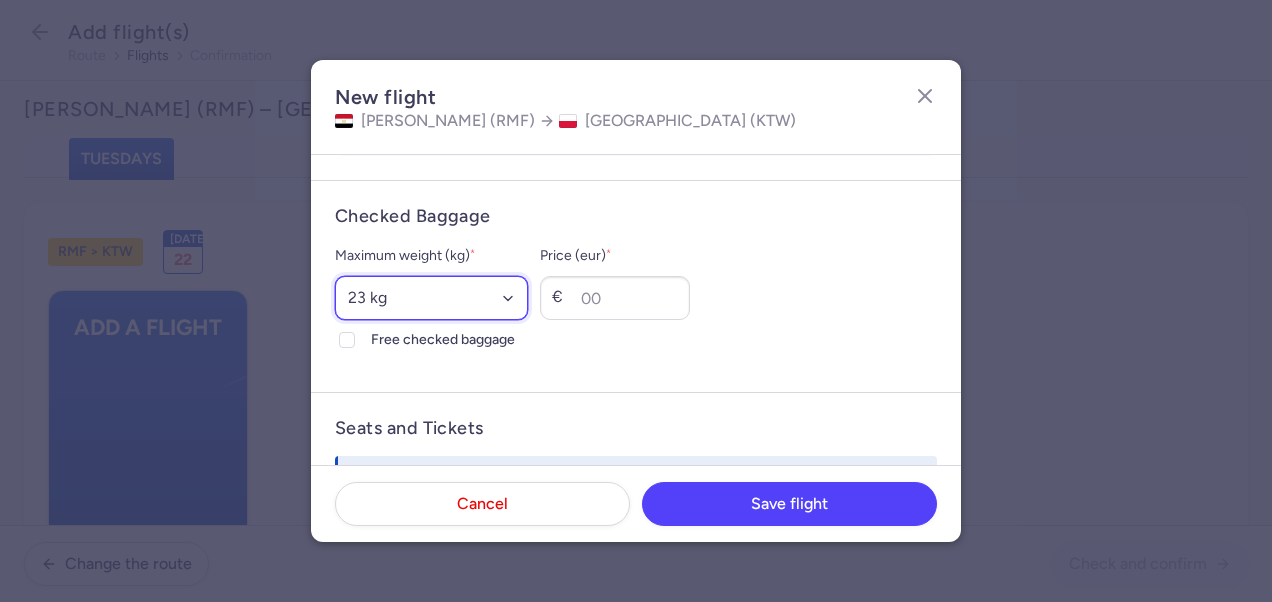 select on "20" 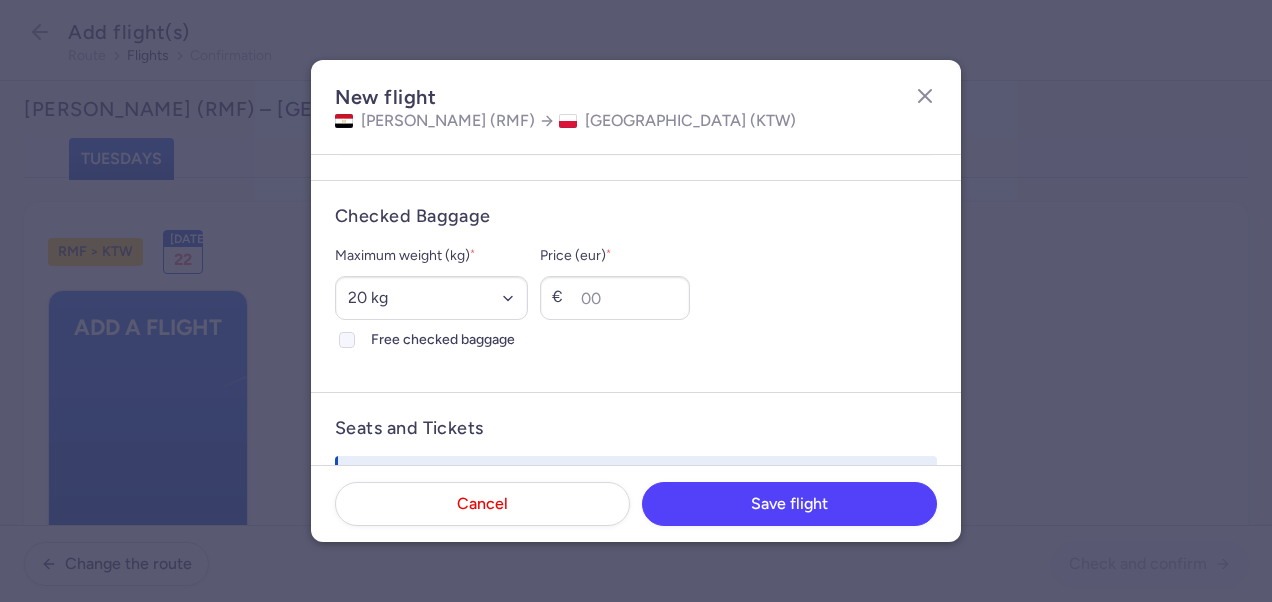 click on "Free checked baggage" 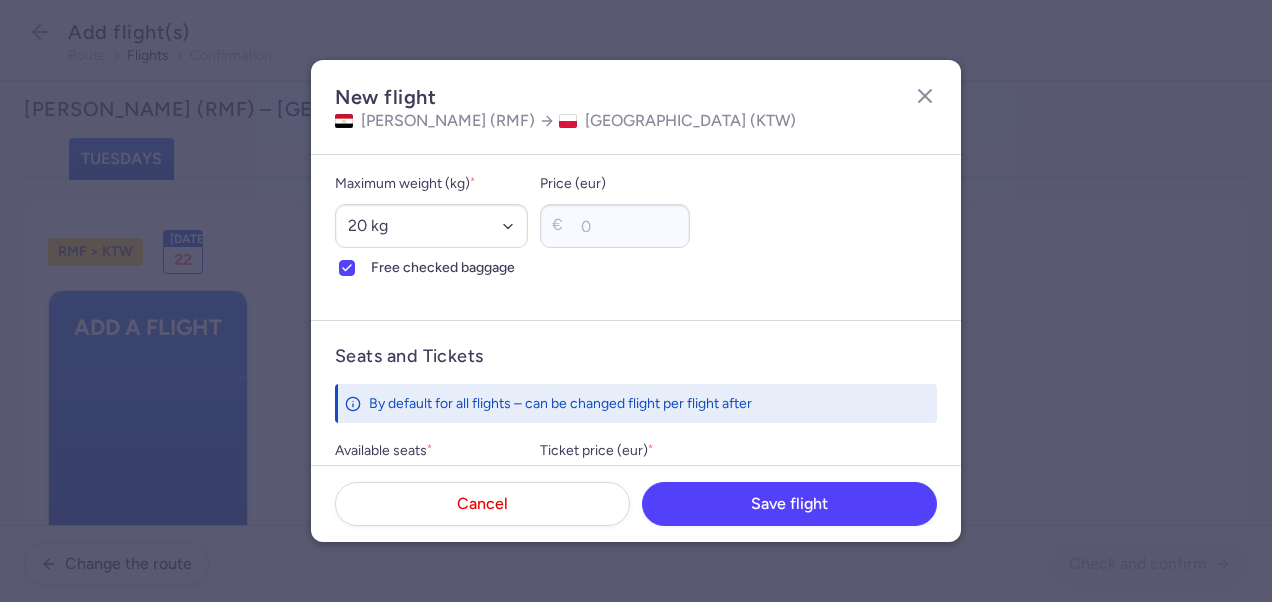 scroll, scrollTop: 700, scrollLeft: 0, axis: vertical 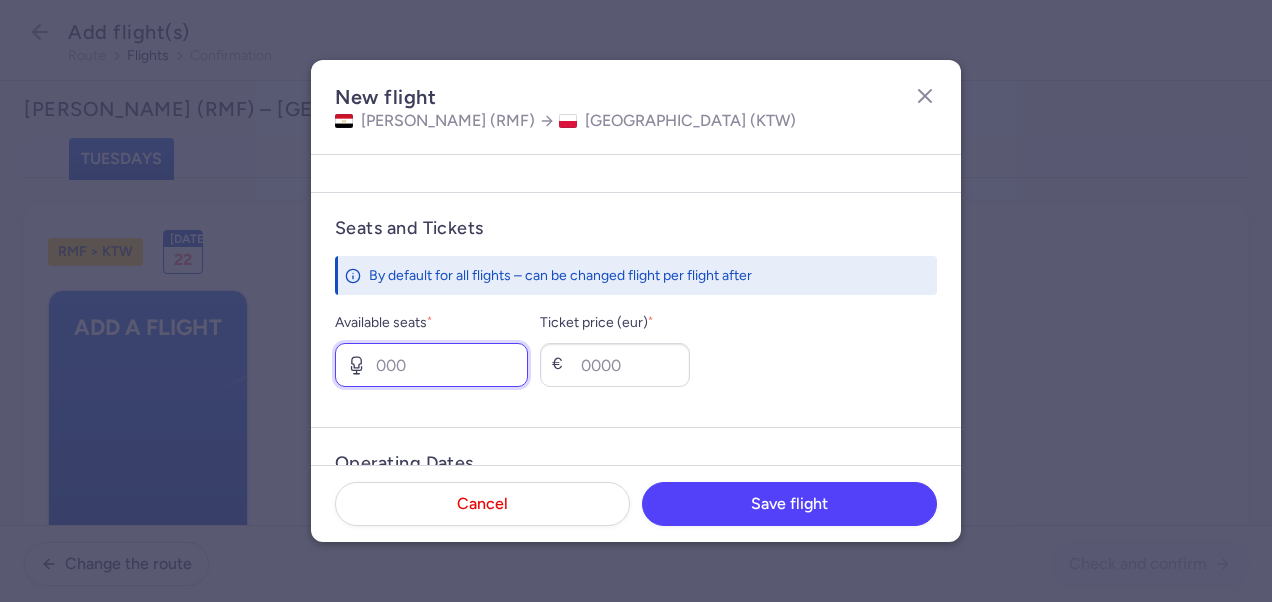 click on "Available seats  *" at bounding box center [431, 365] 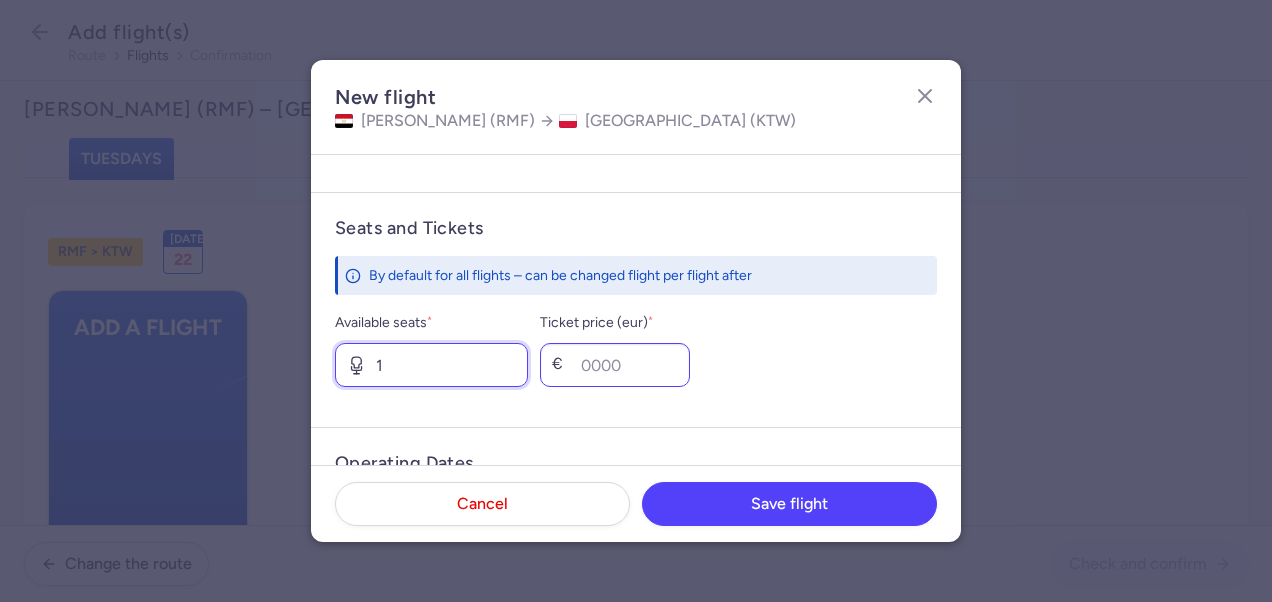 type on "1" 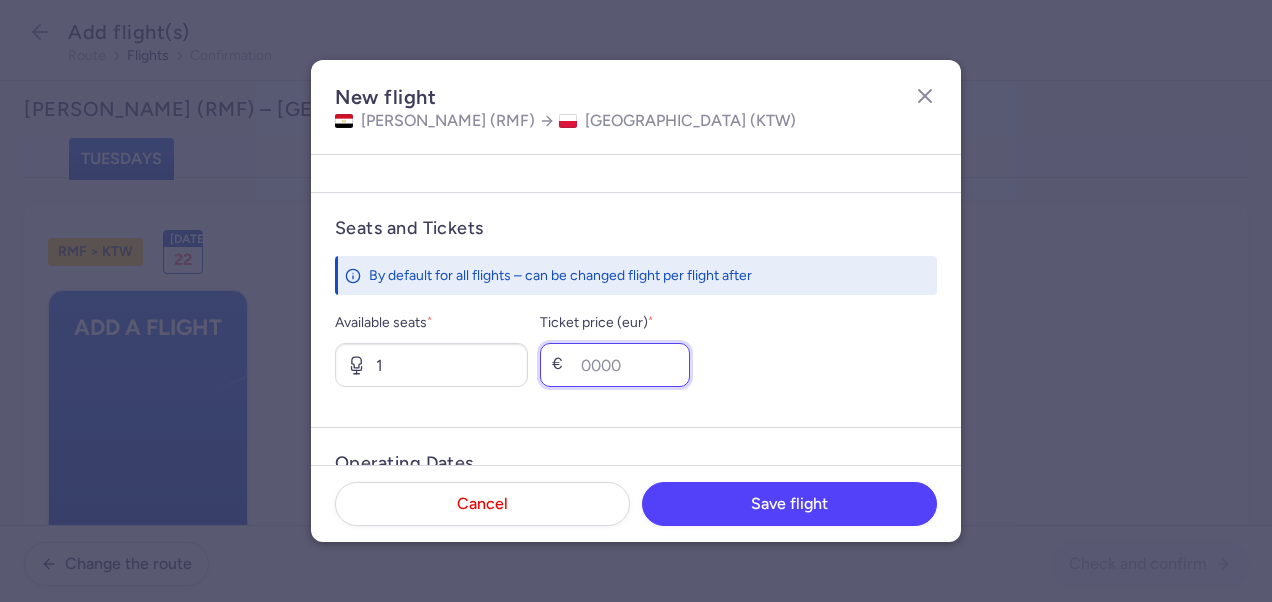 click on "Ticket price (eur)  *" at bounding box center [615, 365] 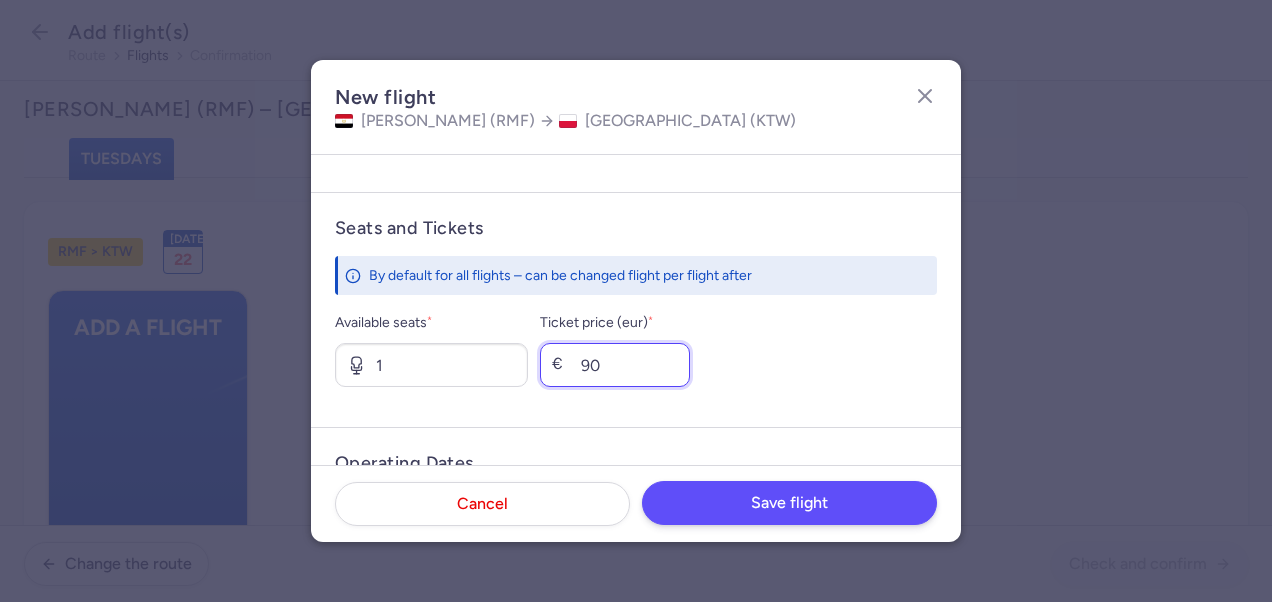 type on "90" 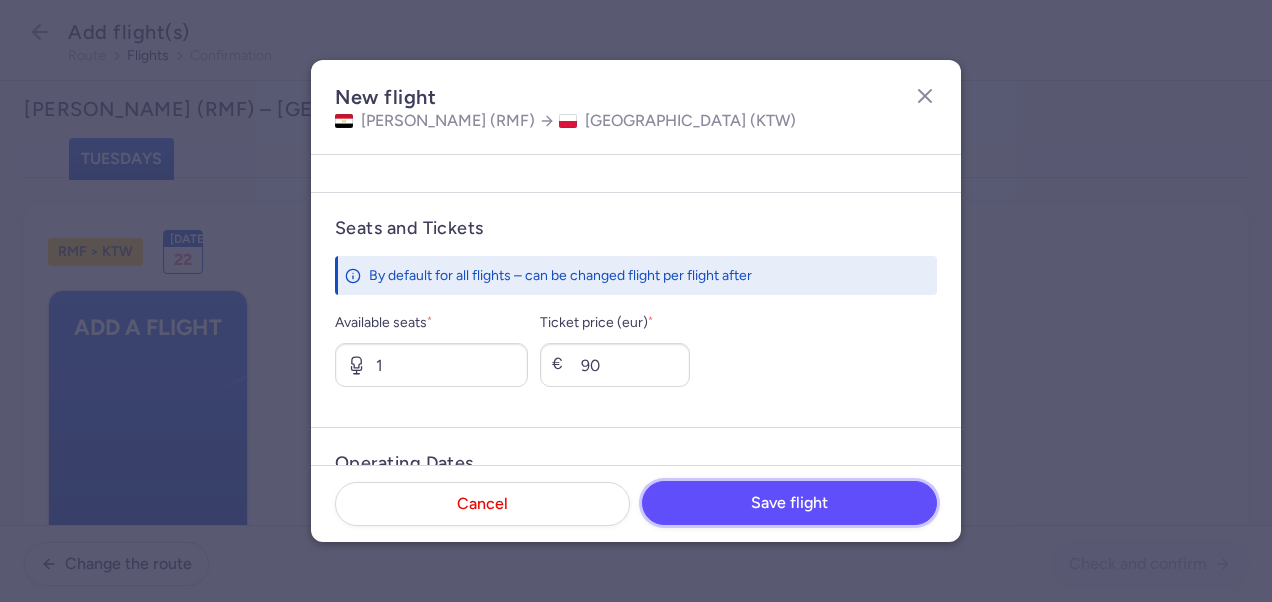 click on "Save flight" at bounding box center (789, 503) 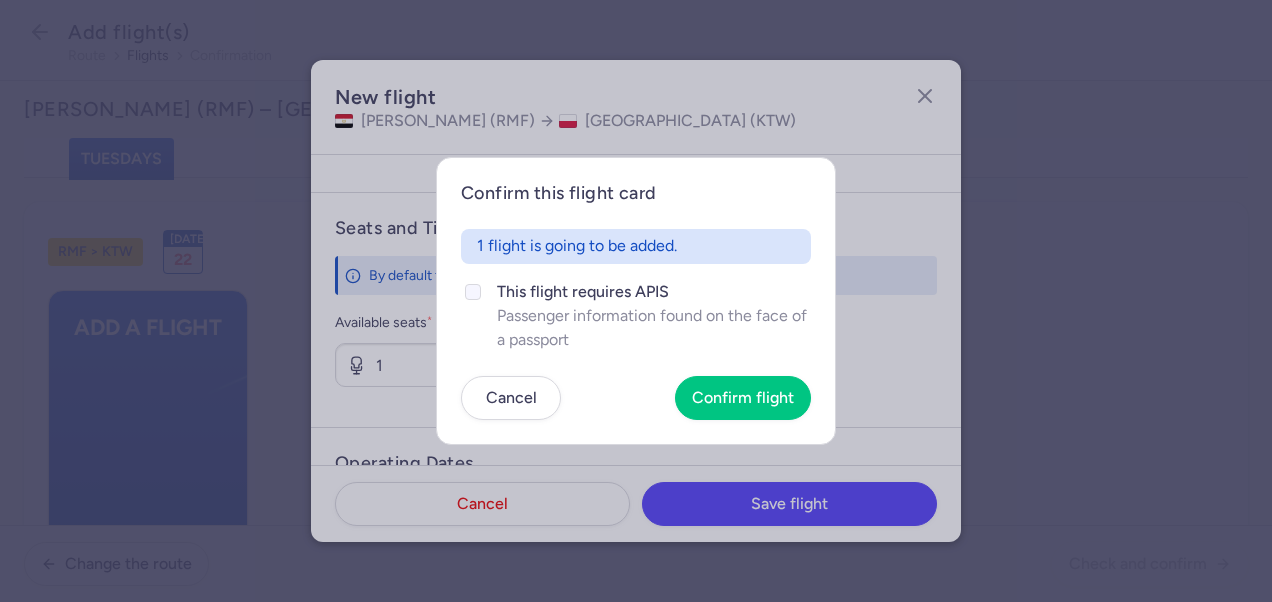 click on "This flight requires APIS" 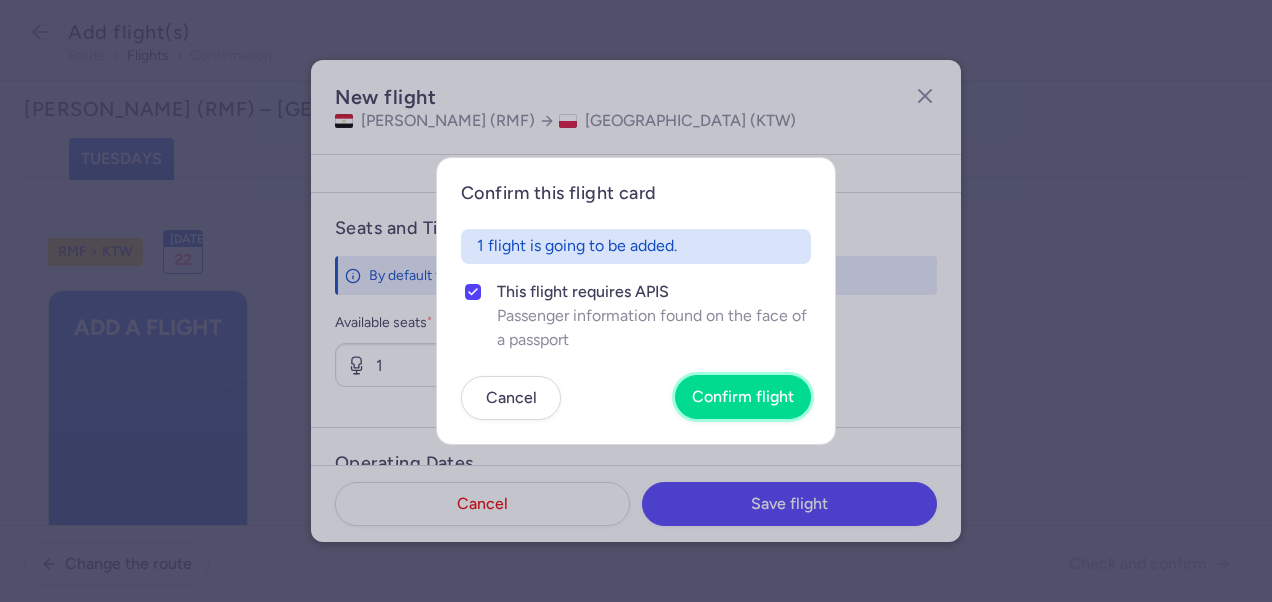 click on "Confirm flight" at bounding box center (743, 397) 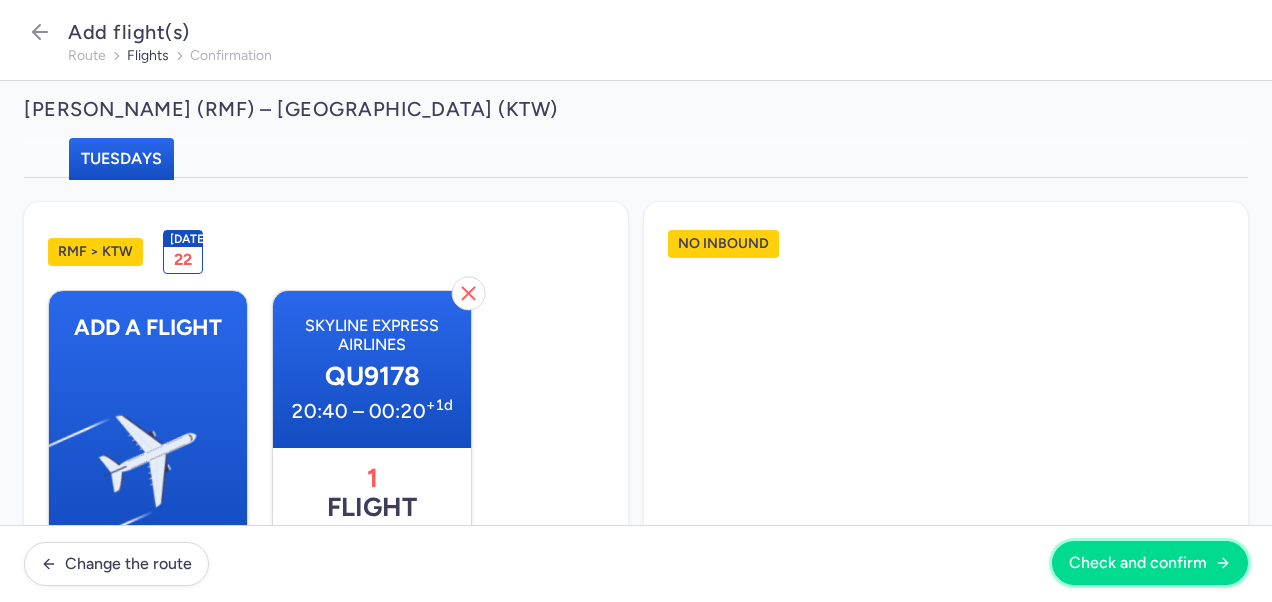 click on "Check and confirm" at bounding box center [1138, 563] 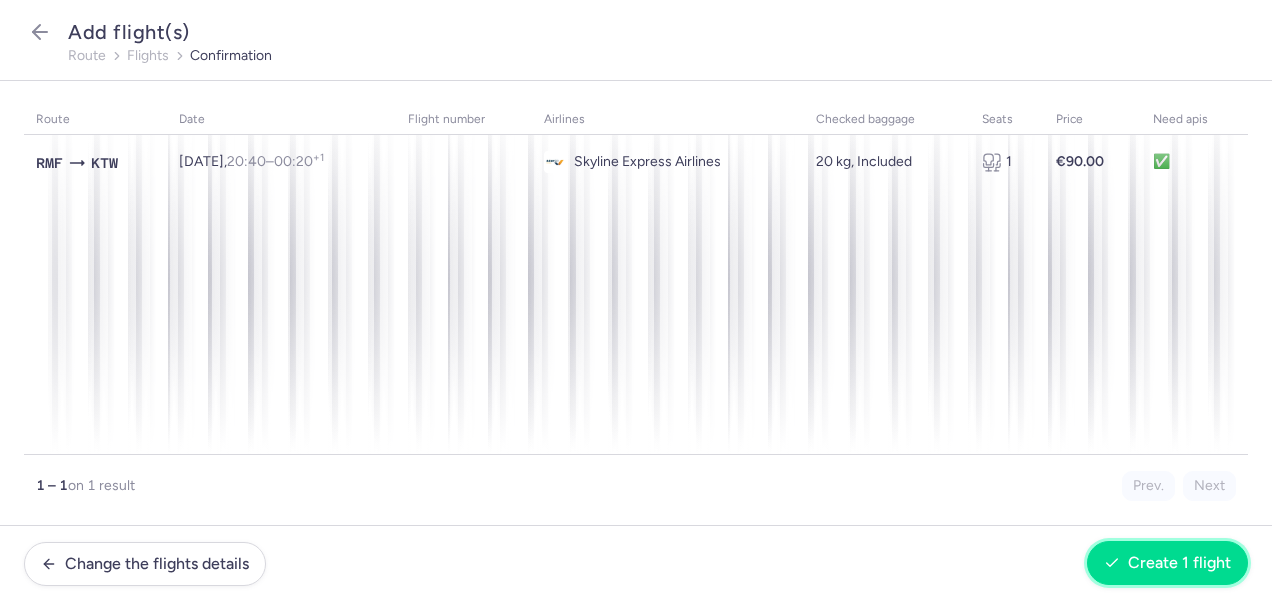 click on "Create 1 flight" at bounding box center (1179, 563) 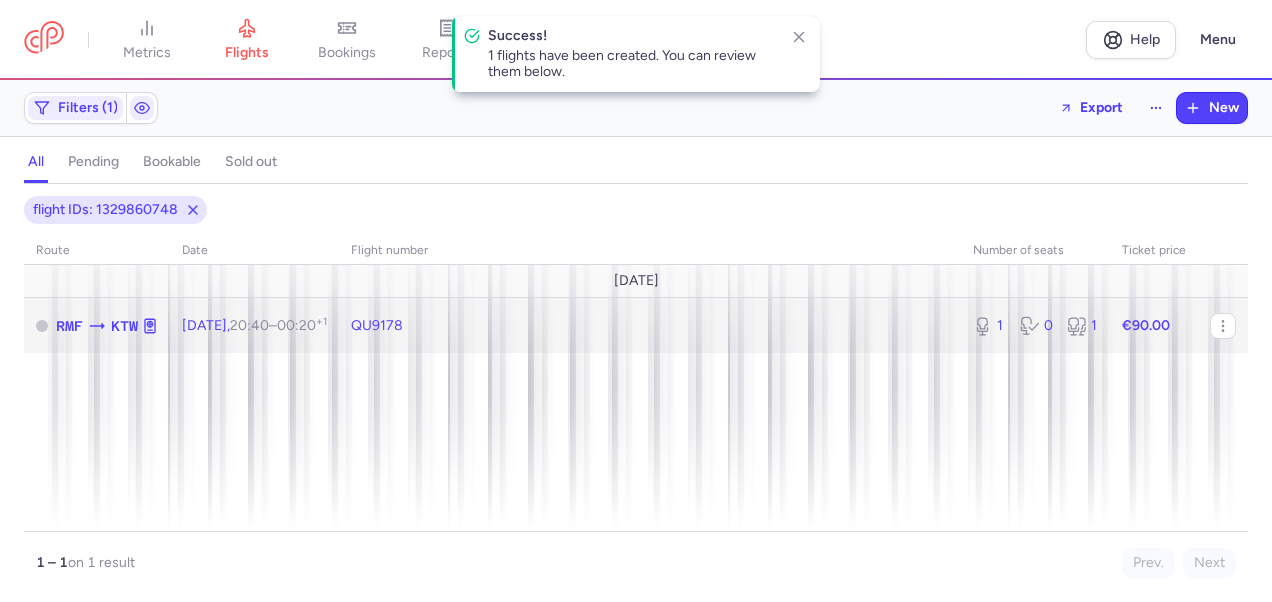 click on "€90.00" 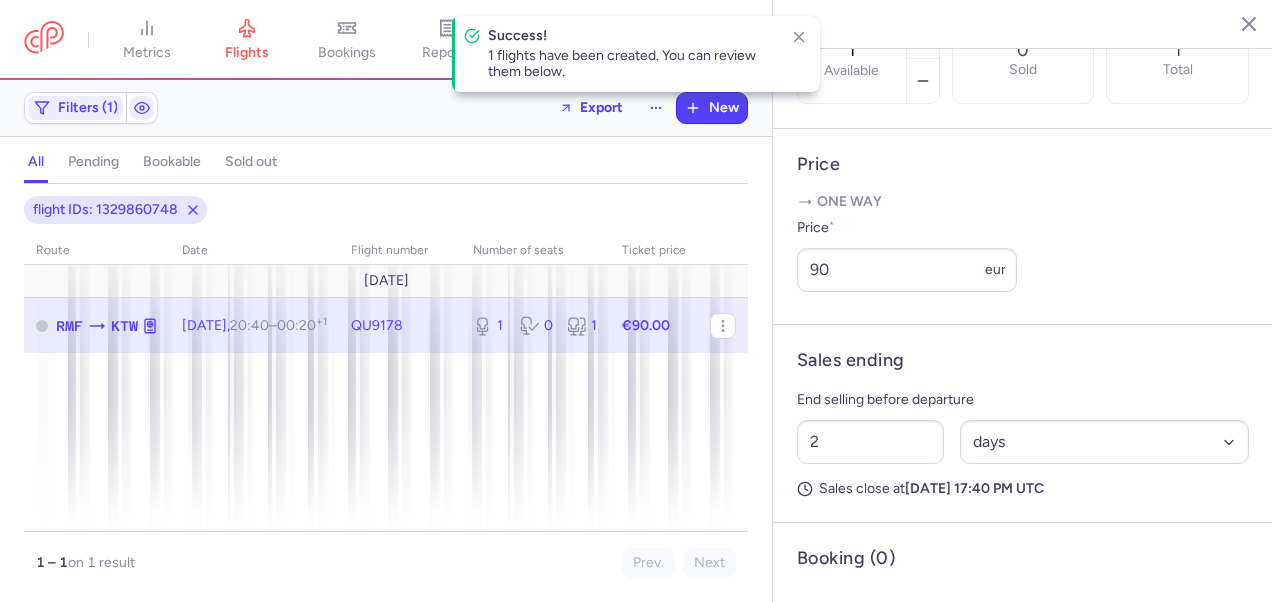 scroll, scrollTop: 775, scrollLeft: 0, axis: vertical 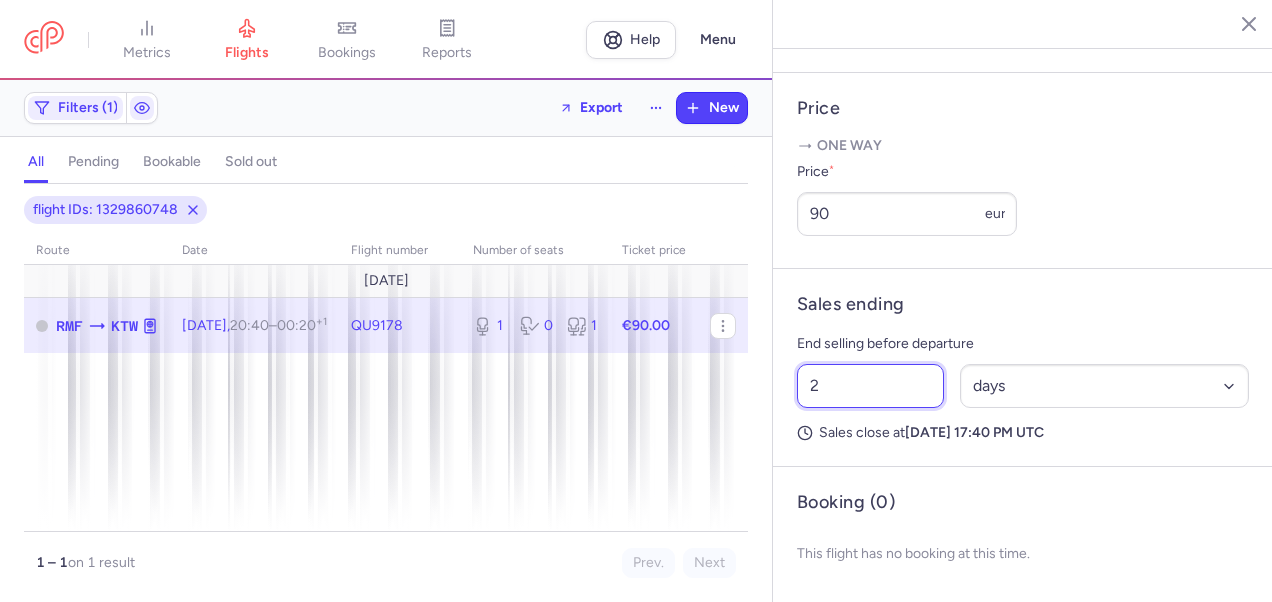drag, startPoint x: 837, startPoint y: 384, endPoint x: 798, endPoint y: 395, distance: 40.5216 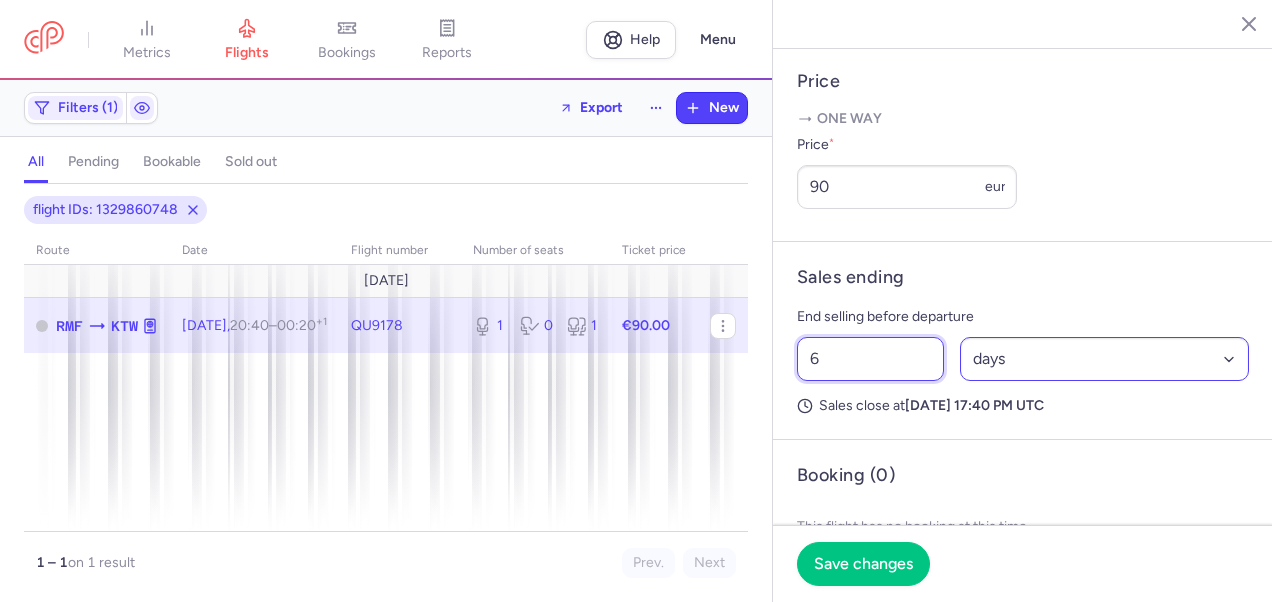 type on "6" 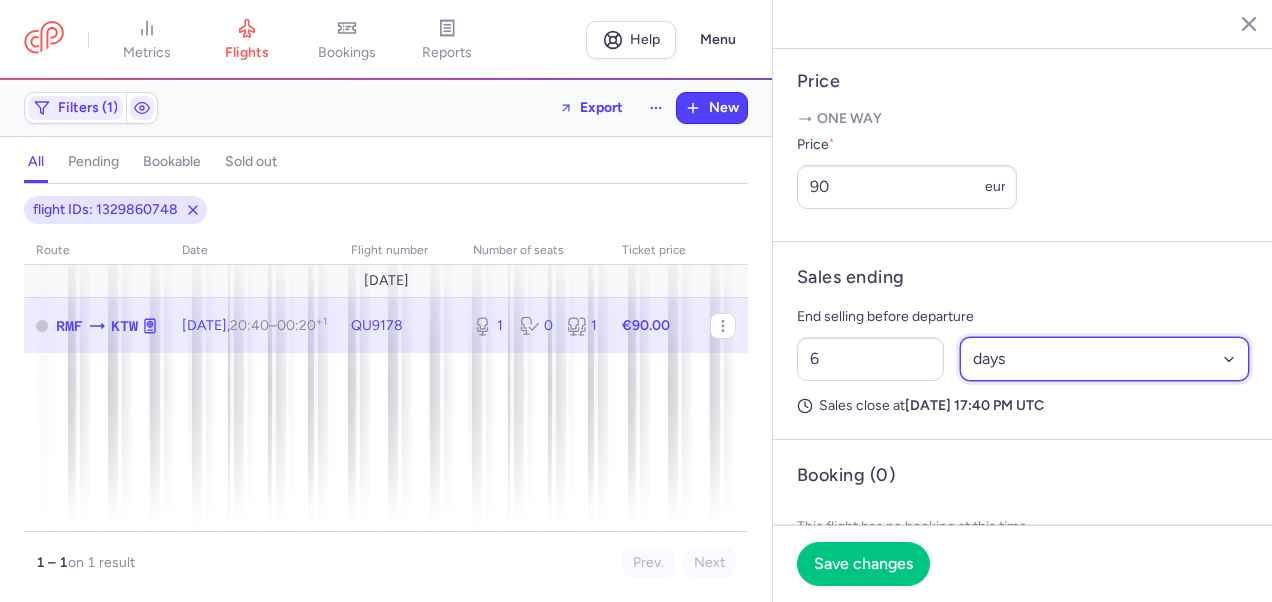 click on "Select an option hours days" at bounding box center [1105, 359] 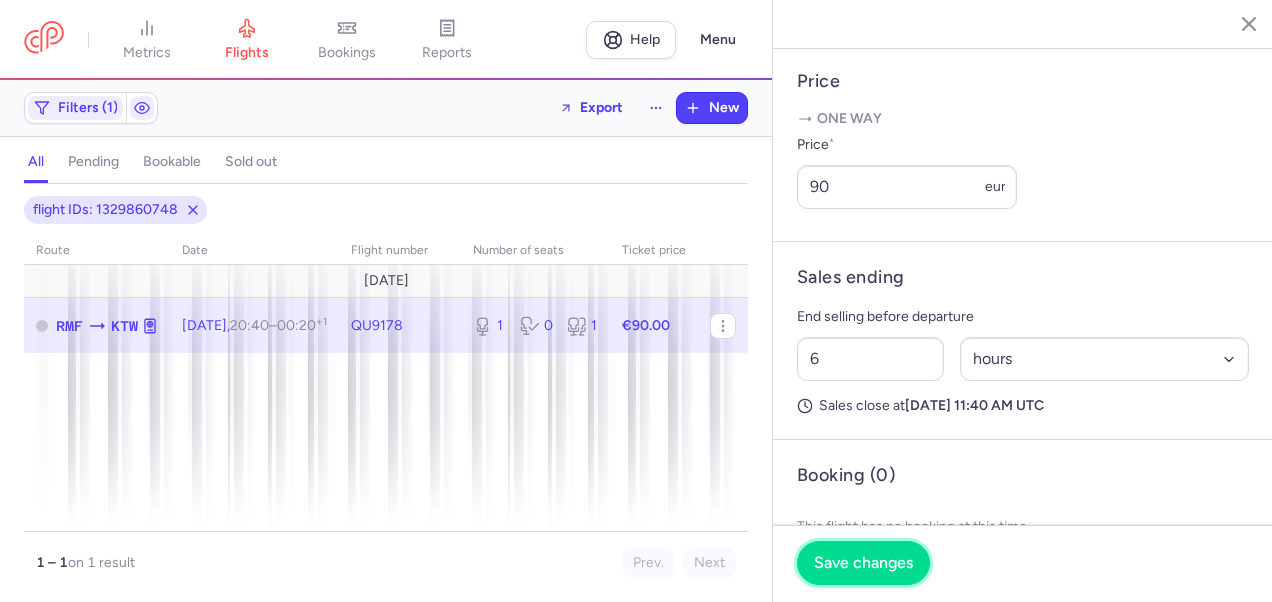 click on "Save changes" at bounding box center [863, 563] 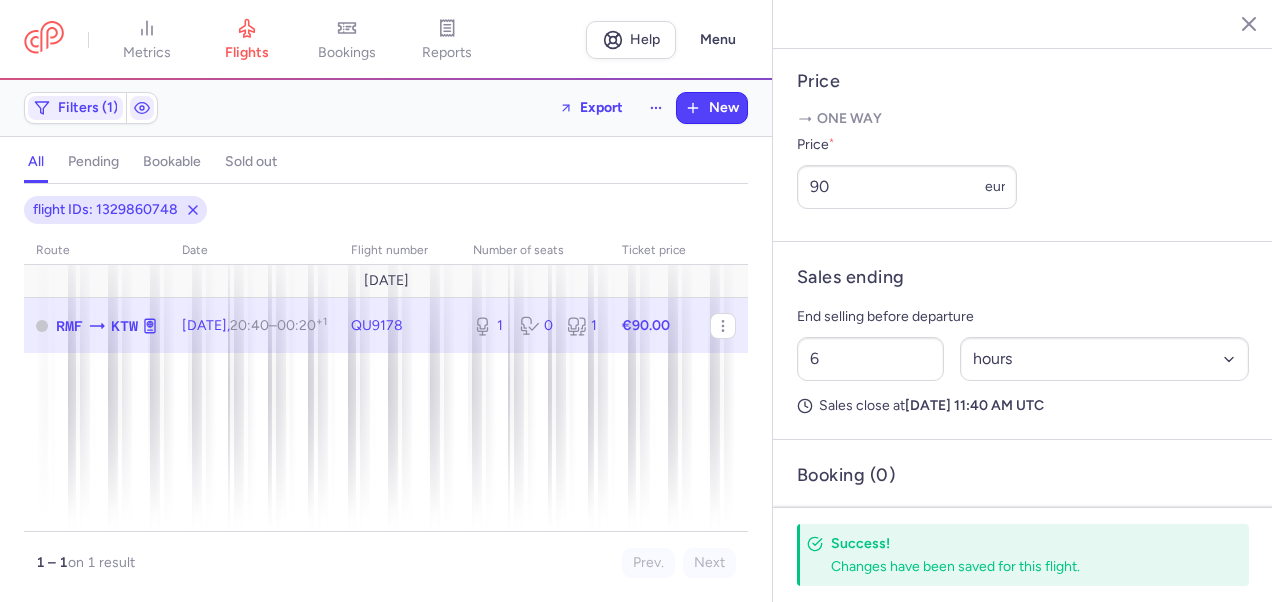 click 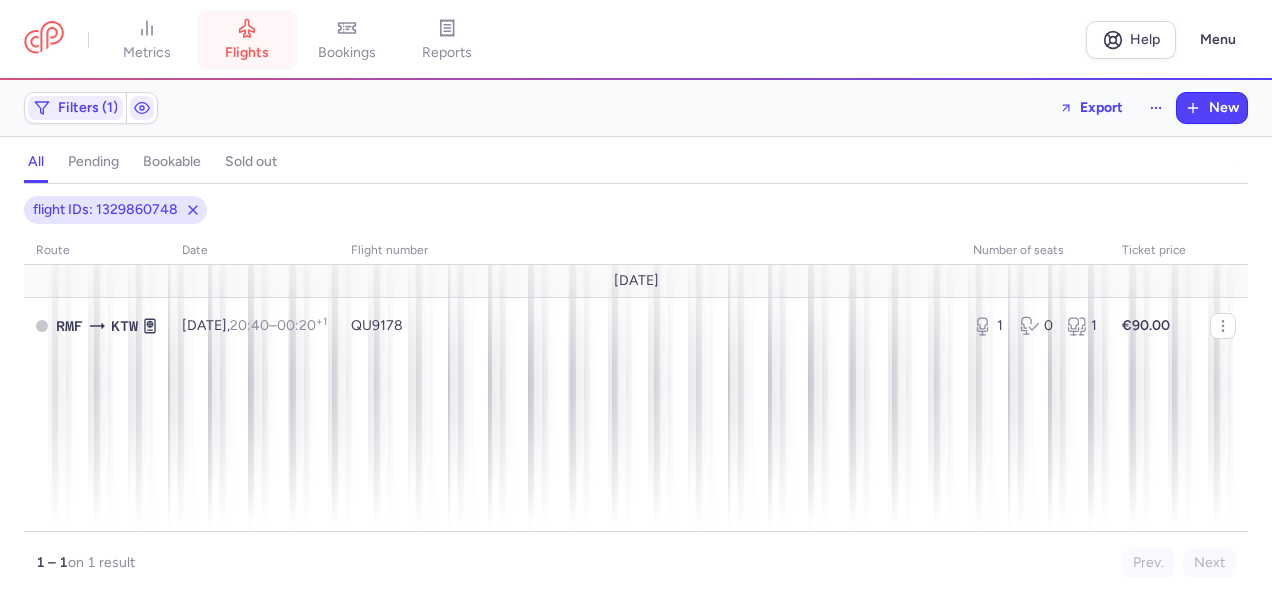 click on "flights" at bounding box center [247, 53] 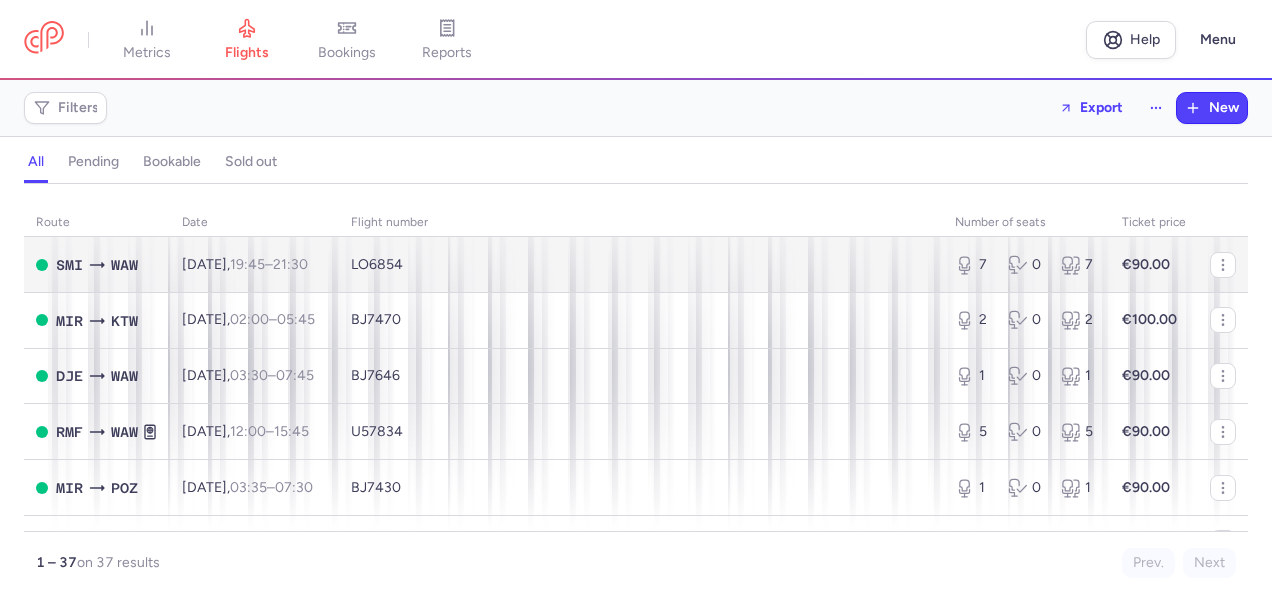 scroll, scrollTop: 1000, scrollLeft: 0, axis: vertical 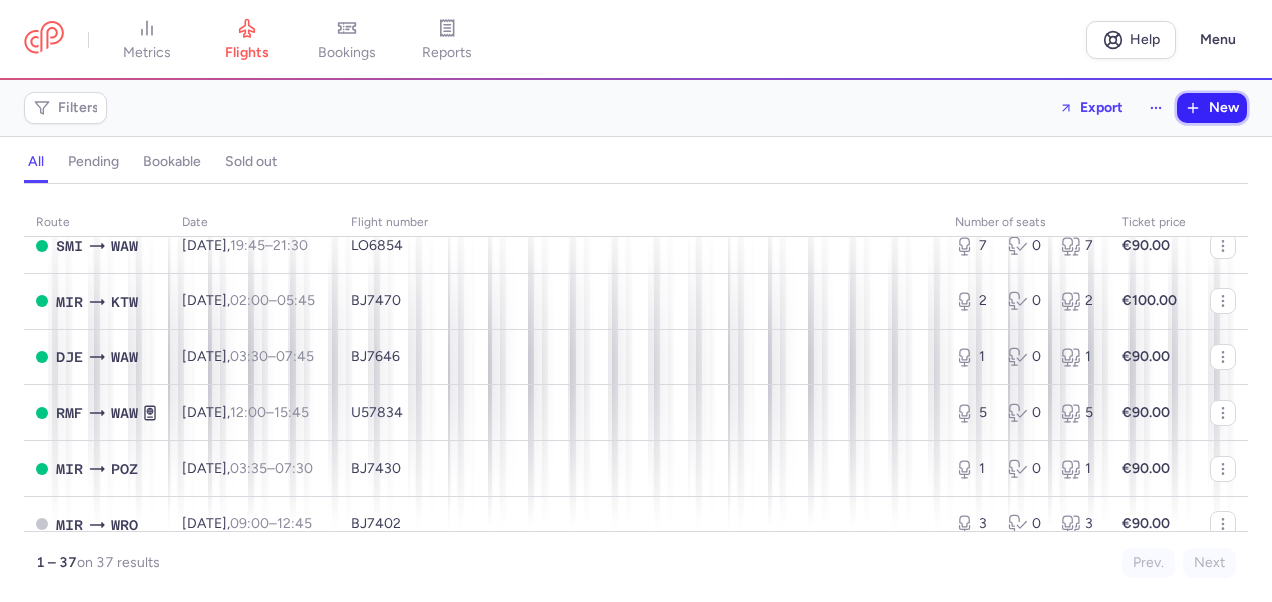 click on "New" at bounding box center (1224, 108) 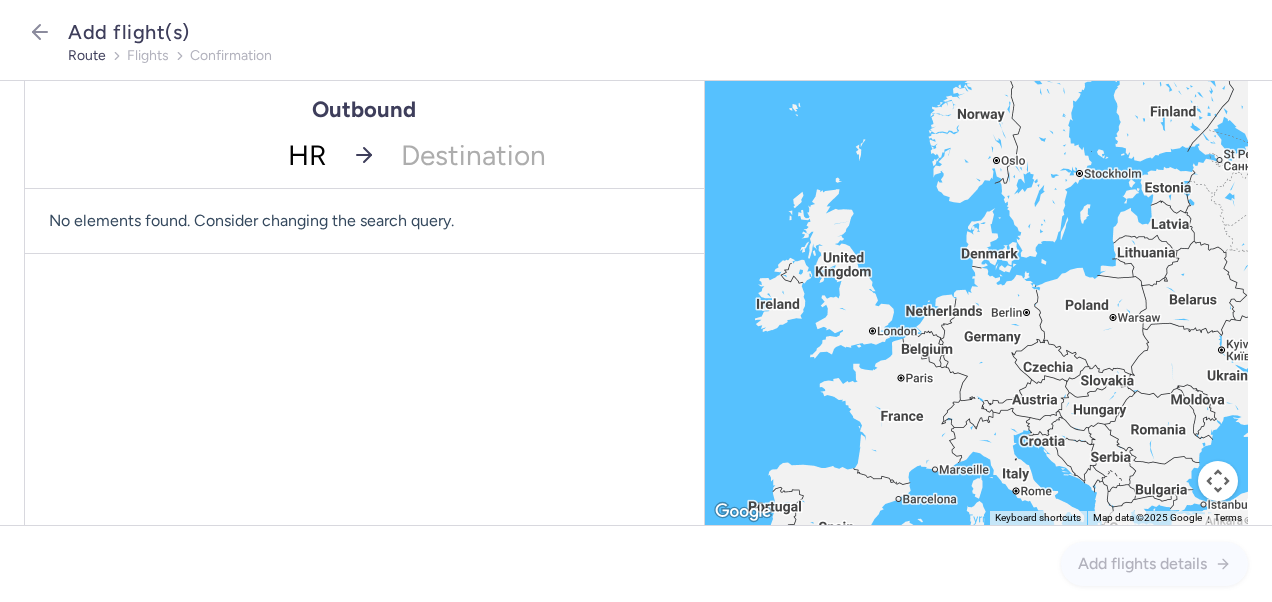 type on "HRG" 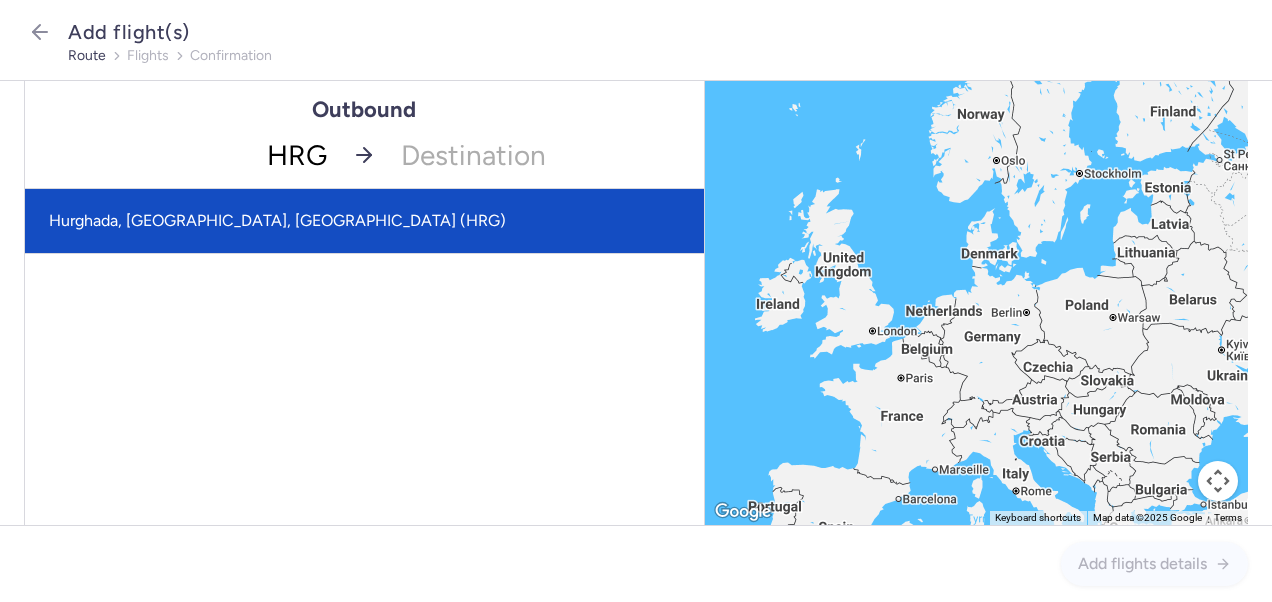 click on "Hurghada, [GEOGRAPHIC_DATA], [GEOGRAPHIC_DATA] (HRG)" at bounding box center [364, 221] 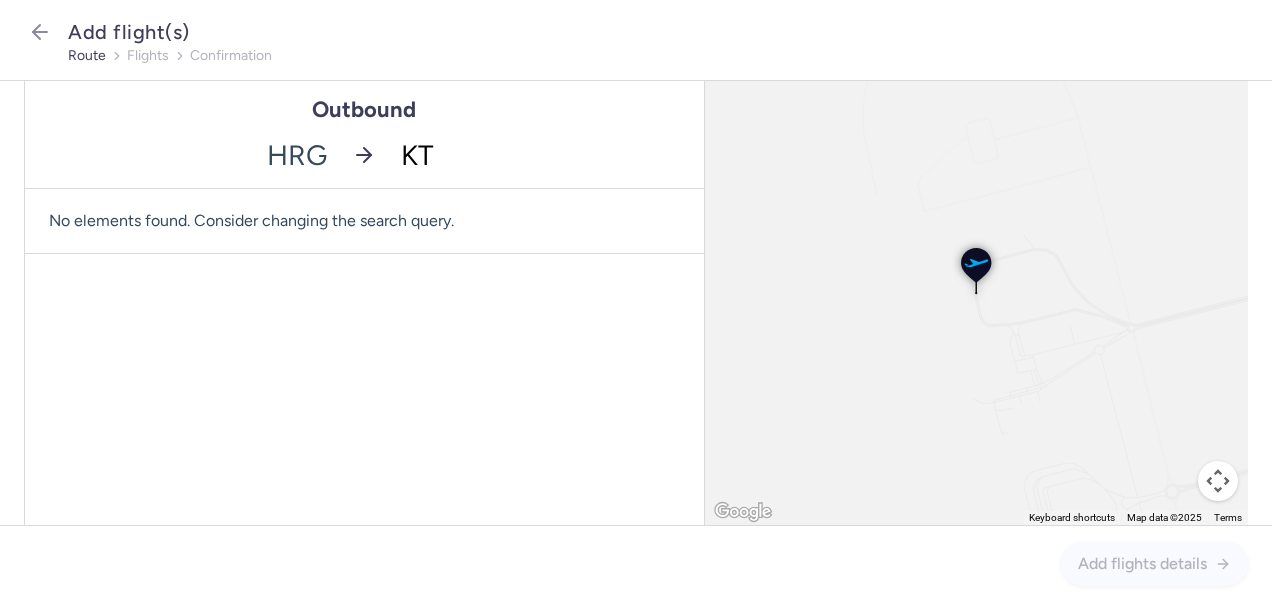 type on "KTW" 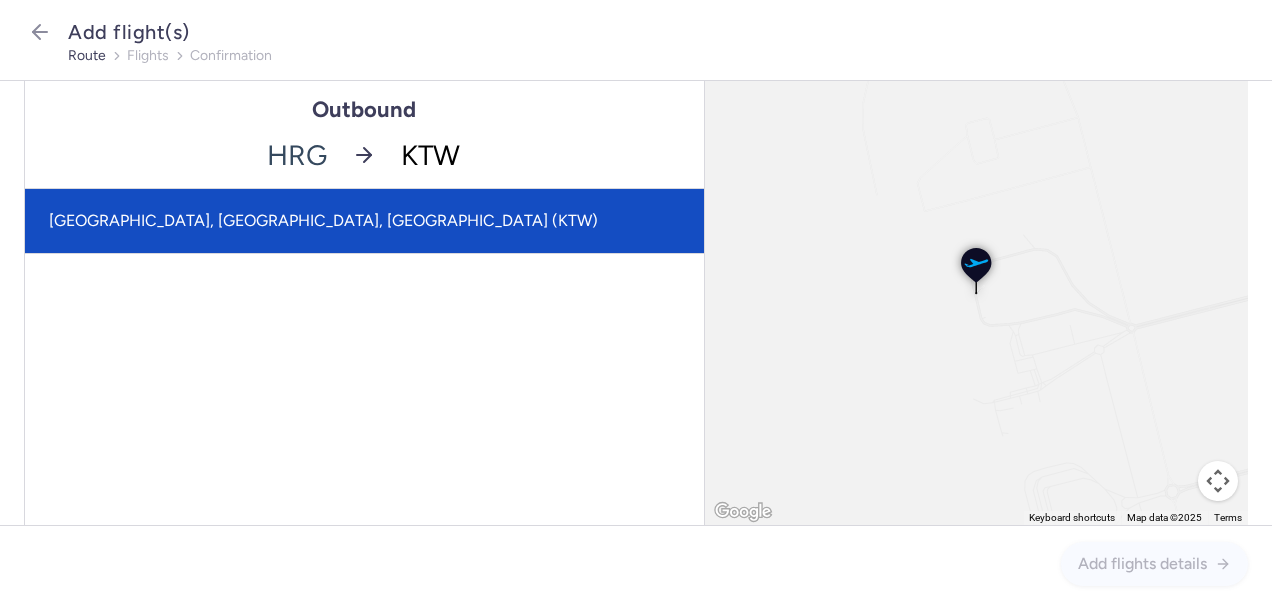 click on "[GEOGRAPHIC_DATA], [GEOGRAPHIC_DATA], [GEOGRAPHIC_DATA] (KTW)" at bounding box center [364, 221] 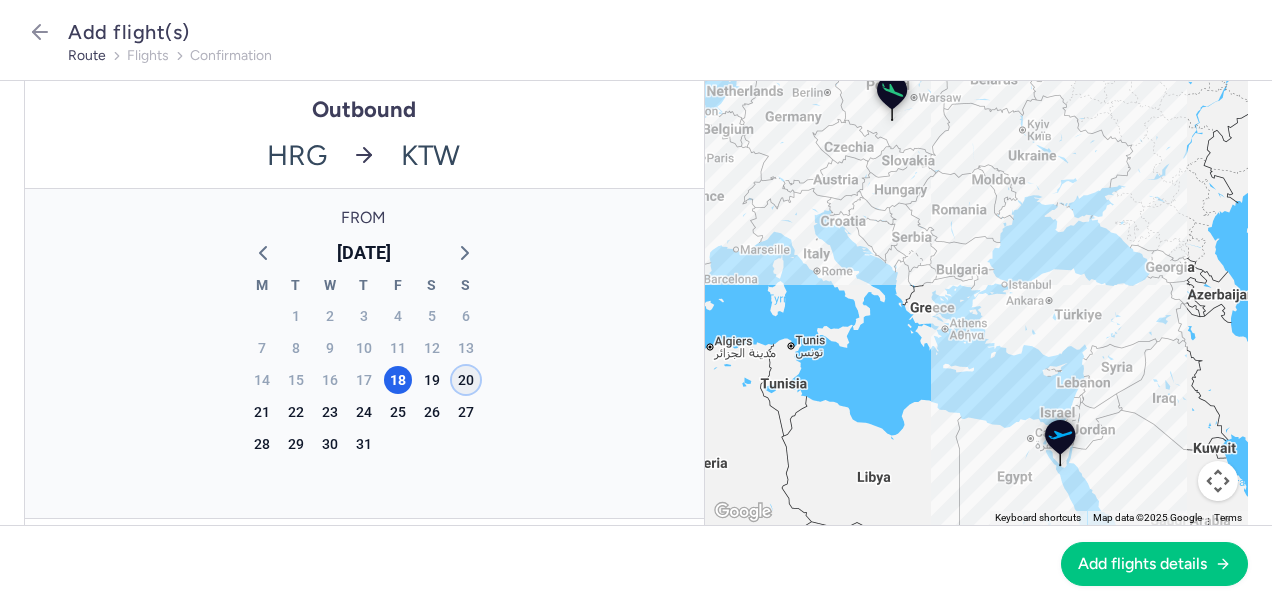 click on "20" 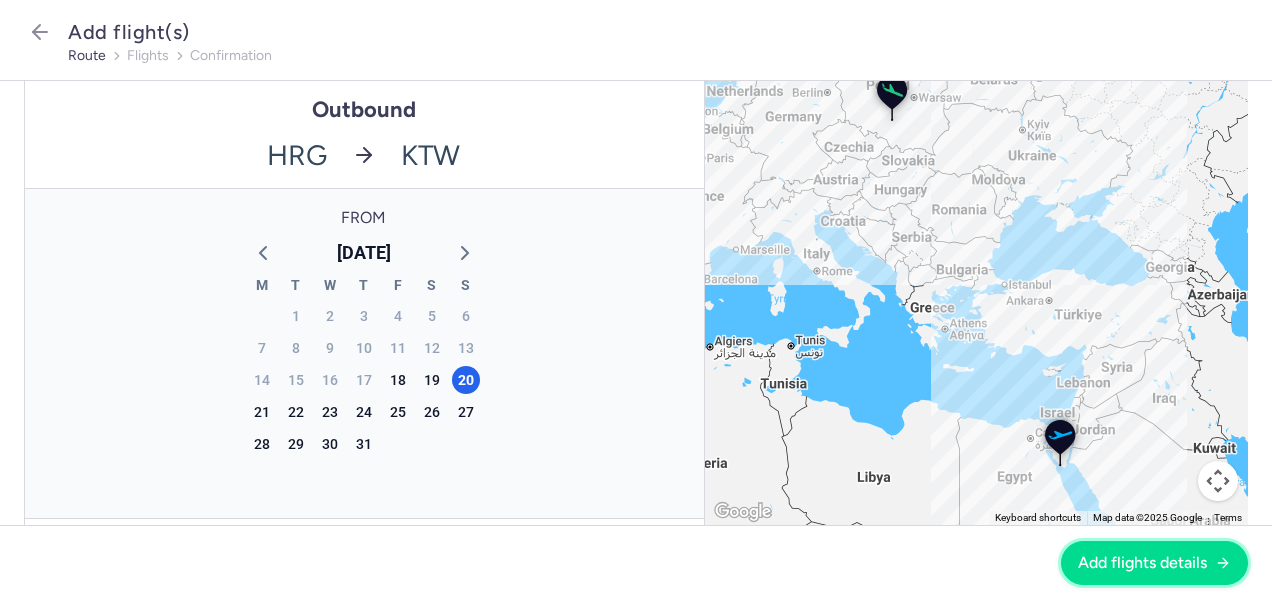 click on "Add flights details" at bounding box center [1142, 563] 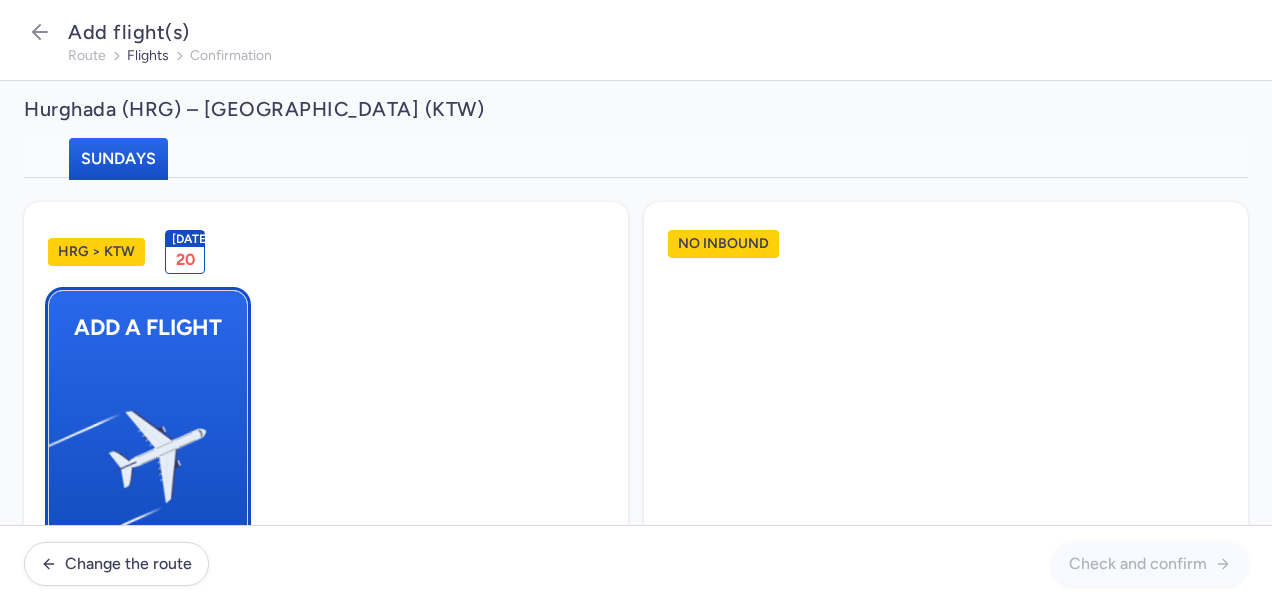 click at bounding box center [59, 448] 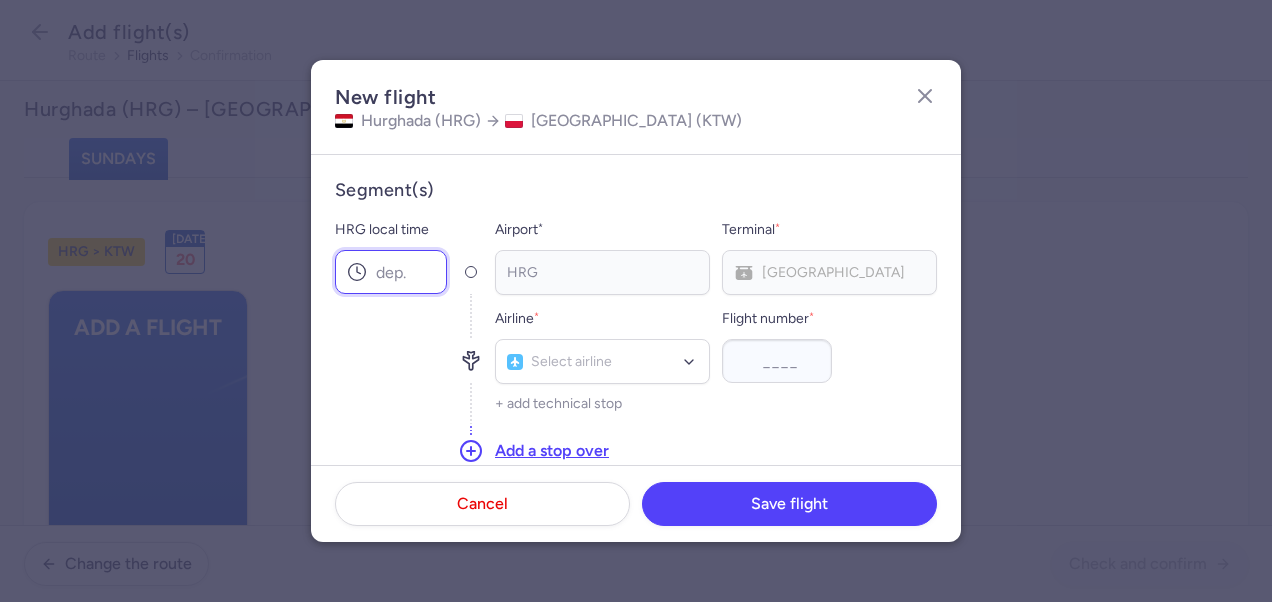 click on "HRG local time" at bounding box center [391, 272] 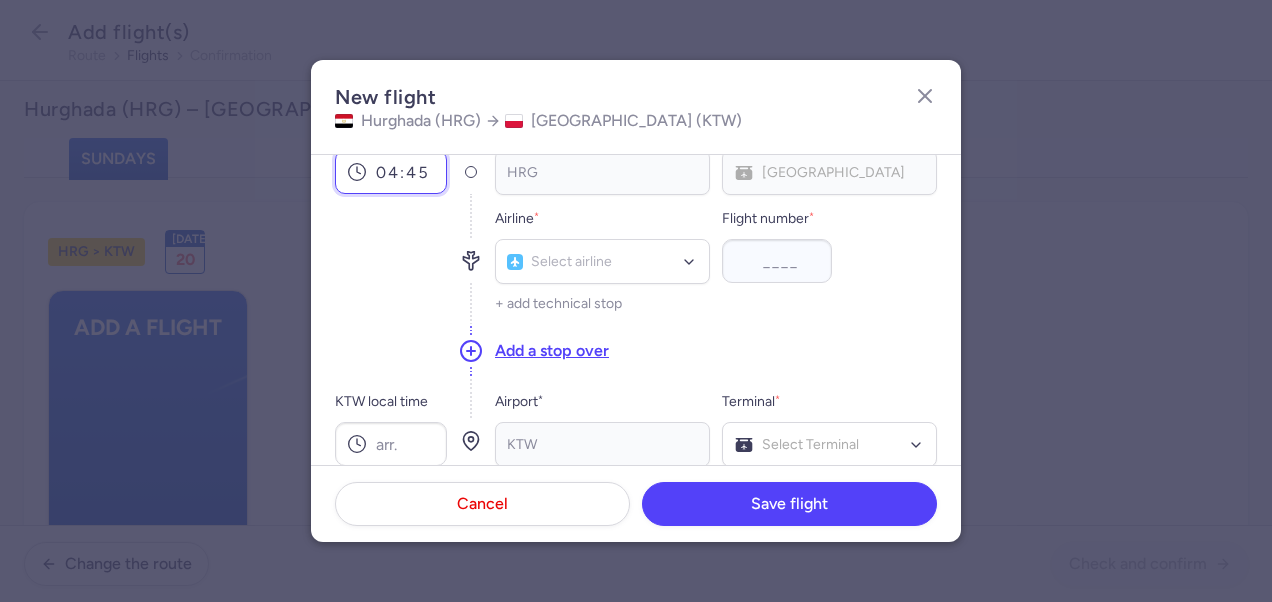 scroll, scrollTop: 200, scrollLeft: 0, axis: vertical 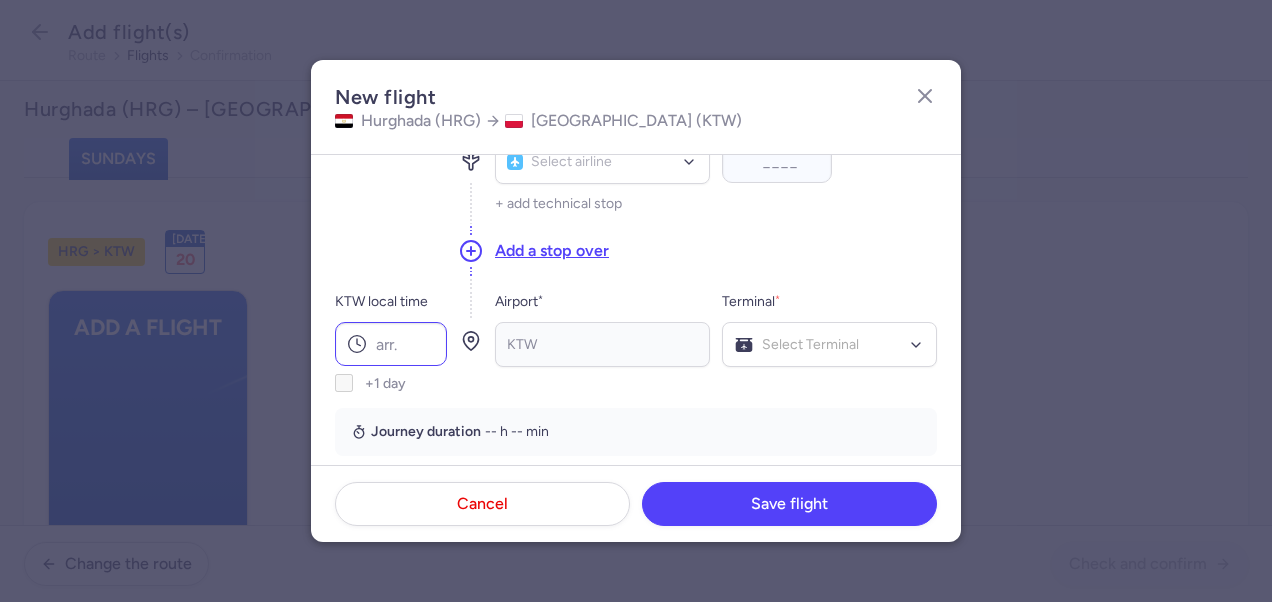 type on "04:45" 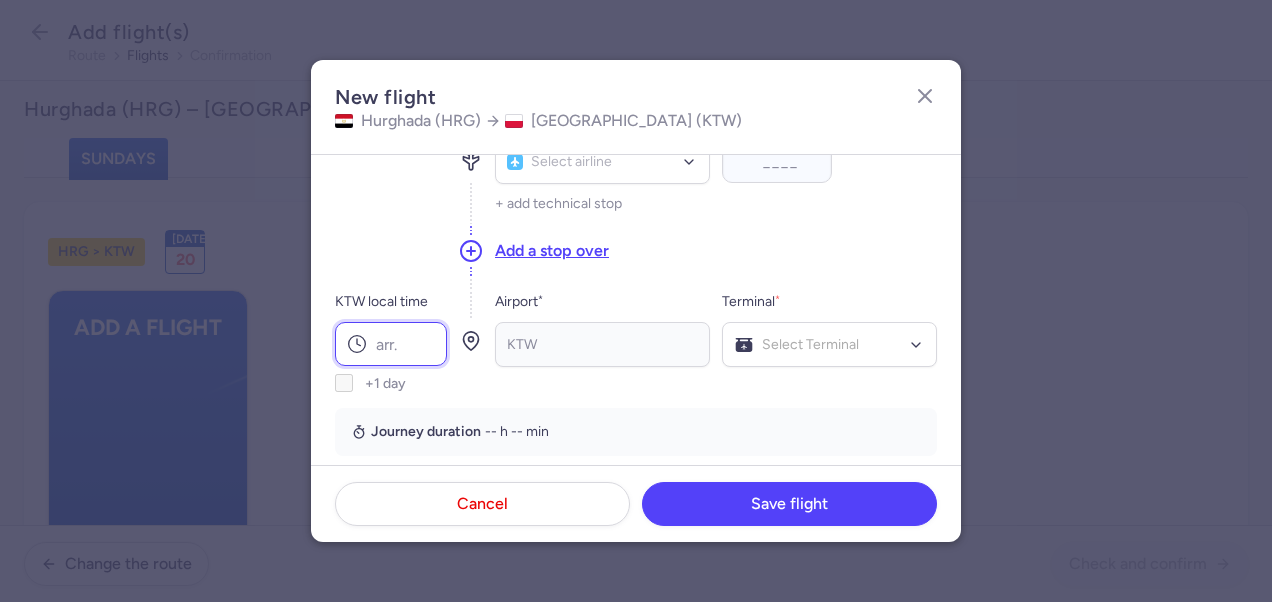 click on "KTW local time" at bounding box center (391, 344) 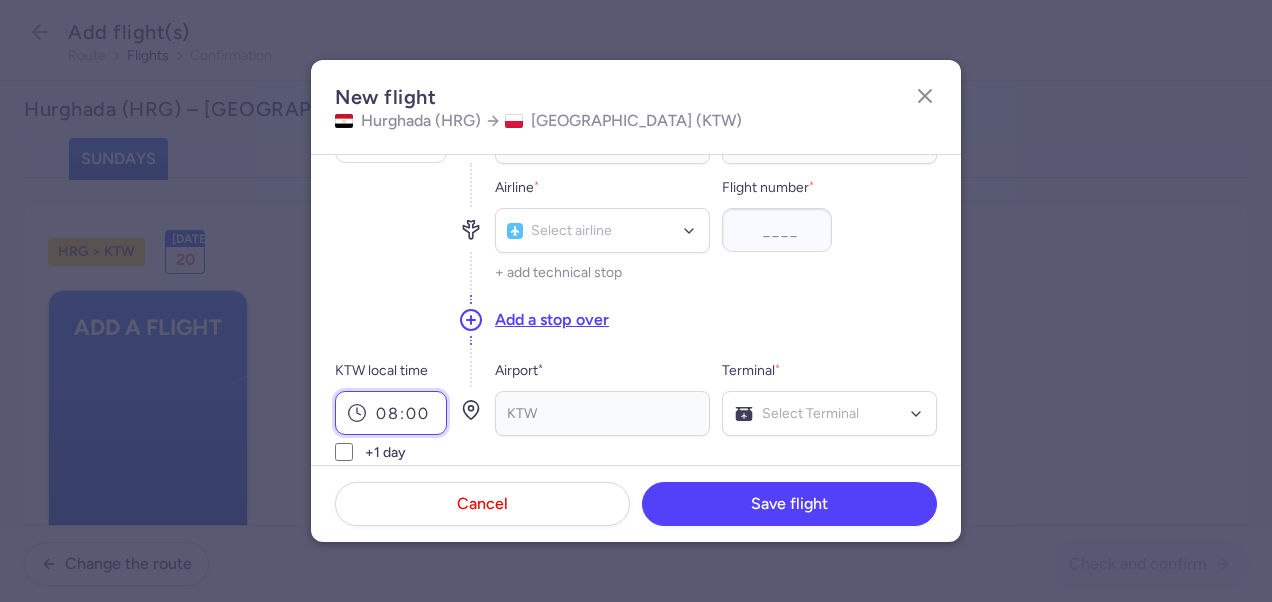 scroll, scrollTop: 100, scrollLeft: 0, axis: vertical 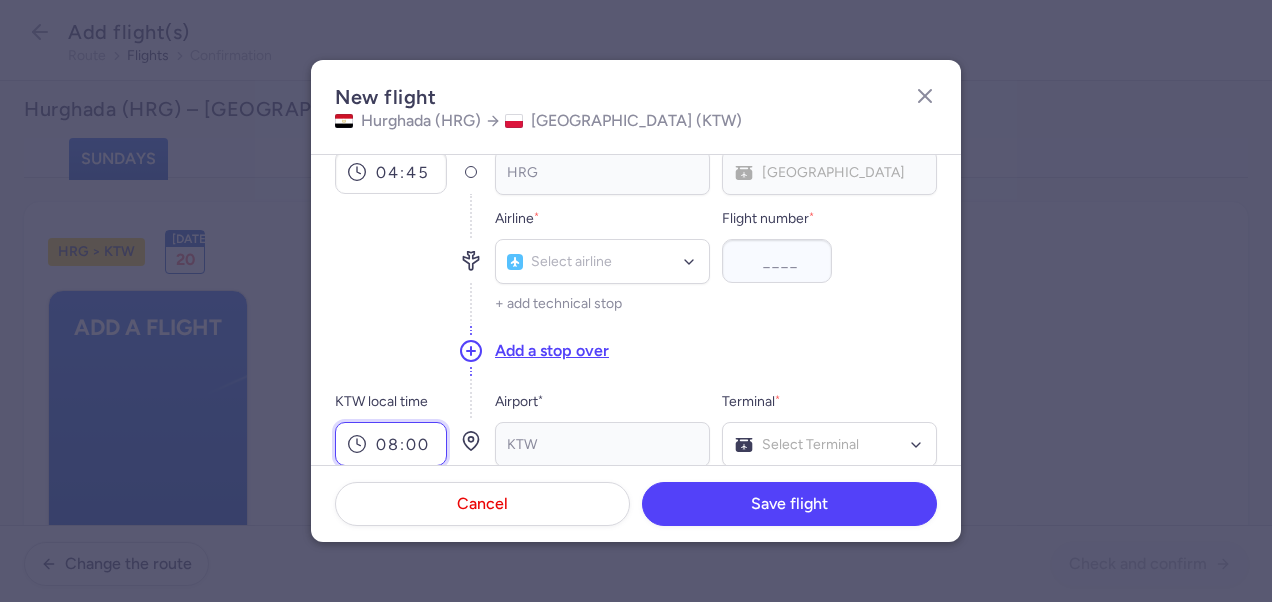 type on "08:00" 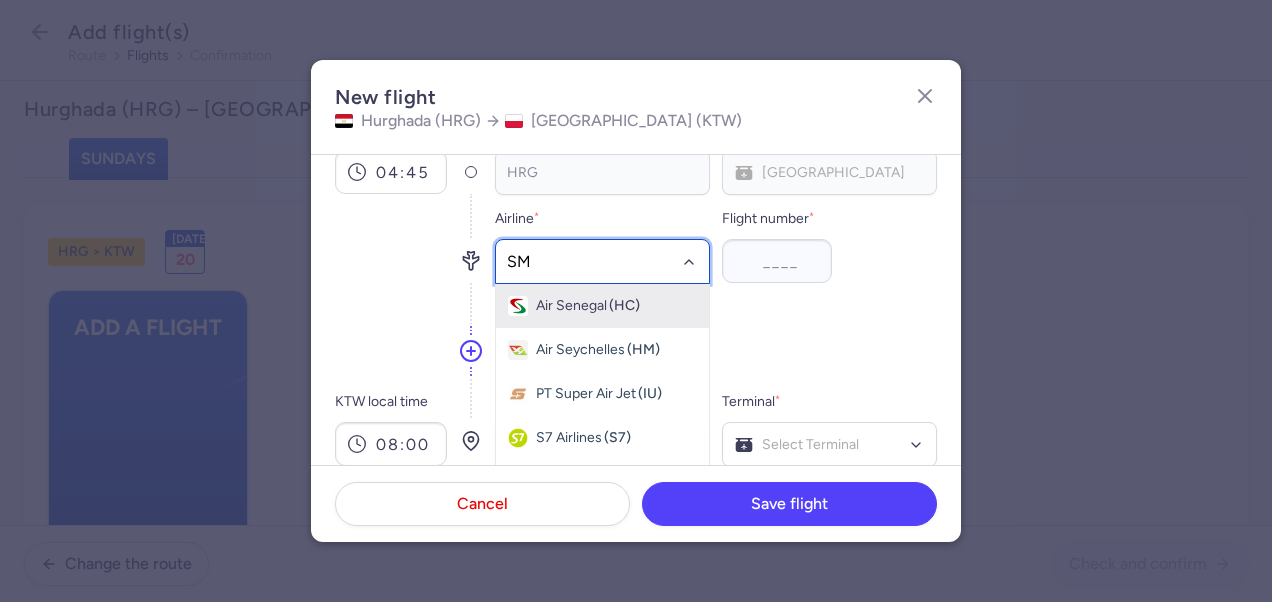 type on "SM" 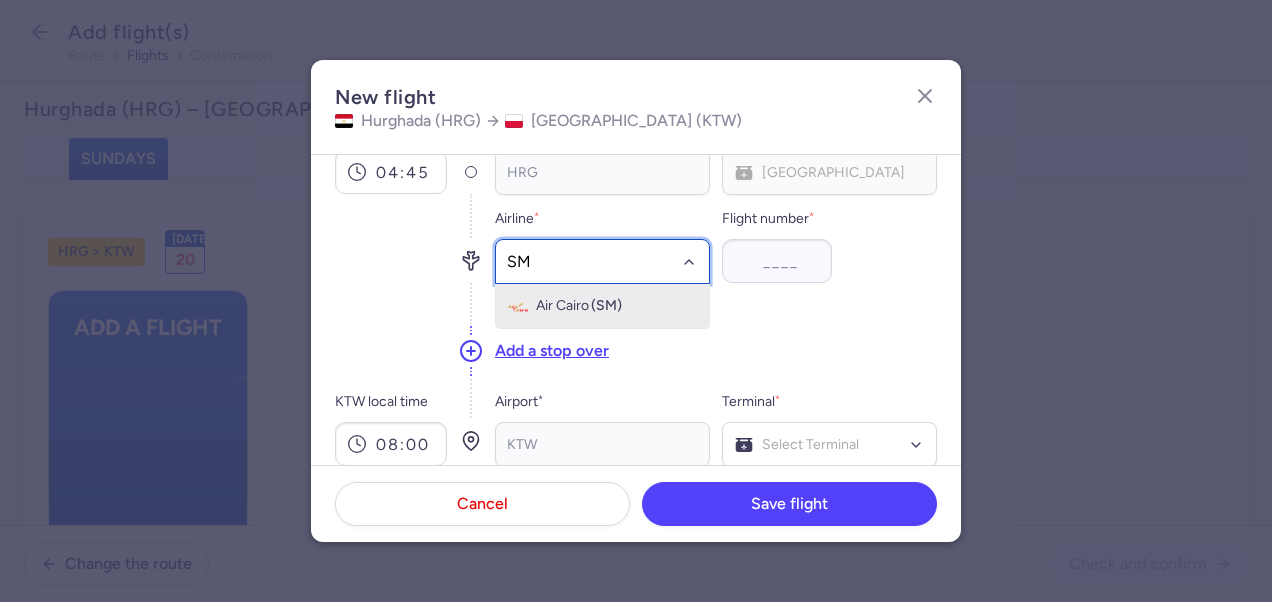 click on "Air Cairo" at bounding box center [562, 306] 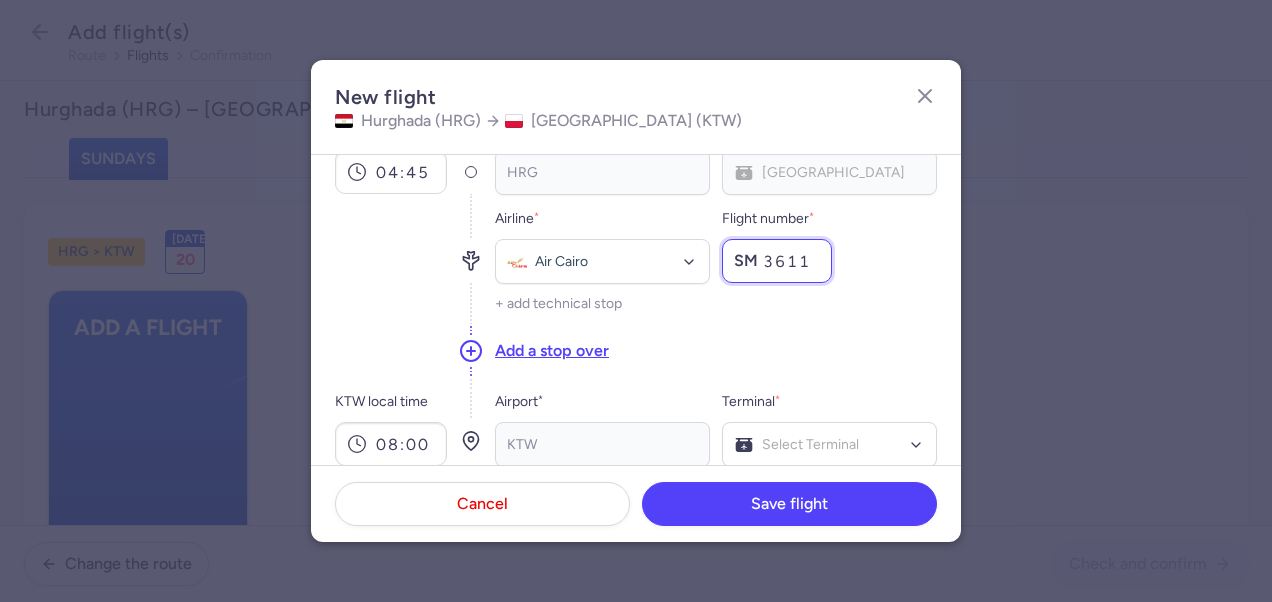 type on "3611" 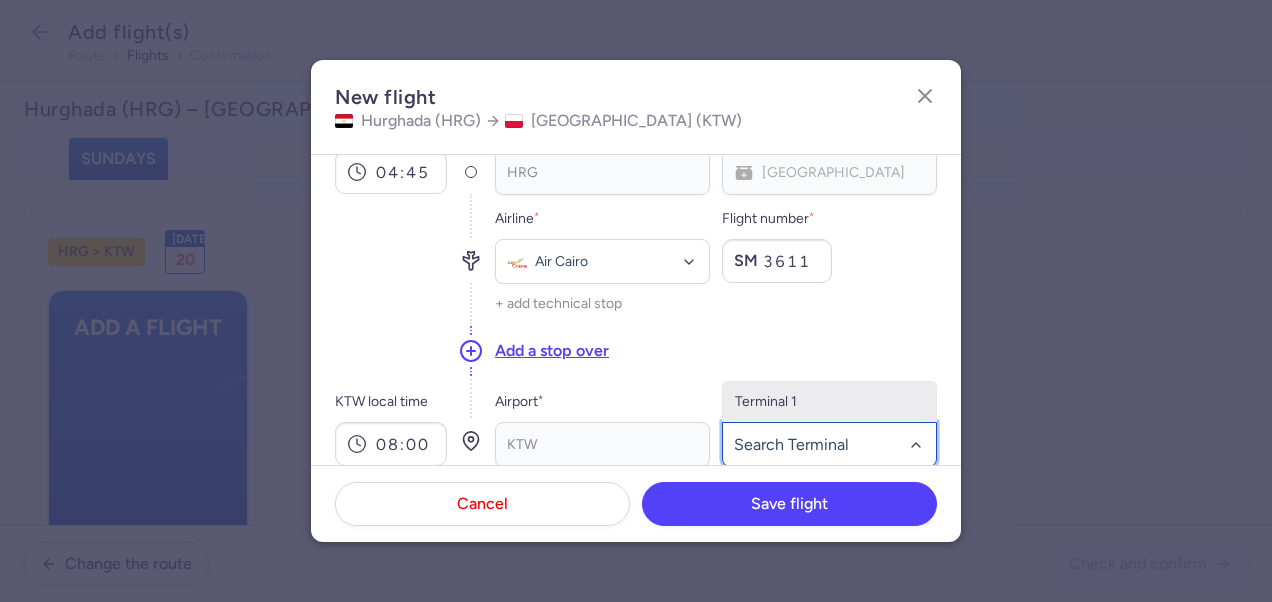click on "Terminal 1" at bounding box center (829, 402) 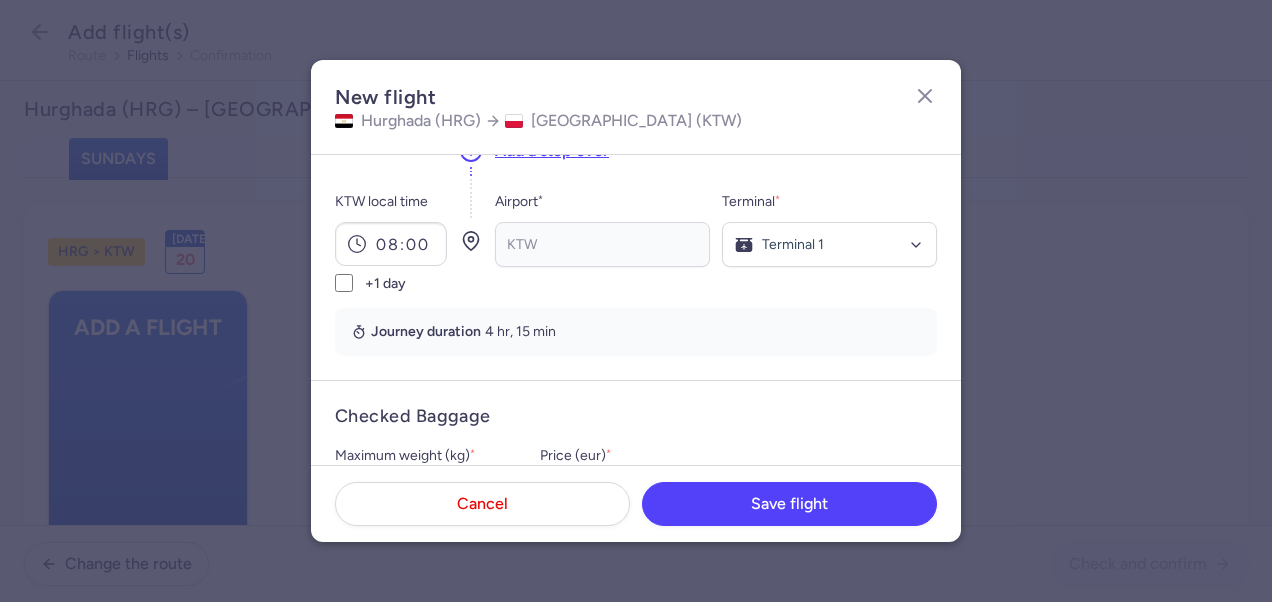 scroll, scrollTop: 400, scrollLeft: 0, axis: vertical 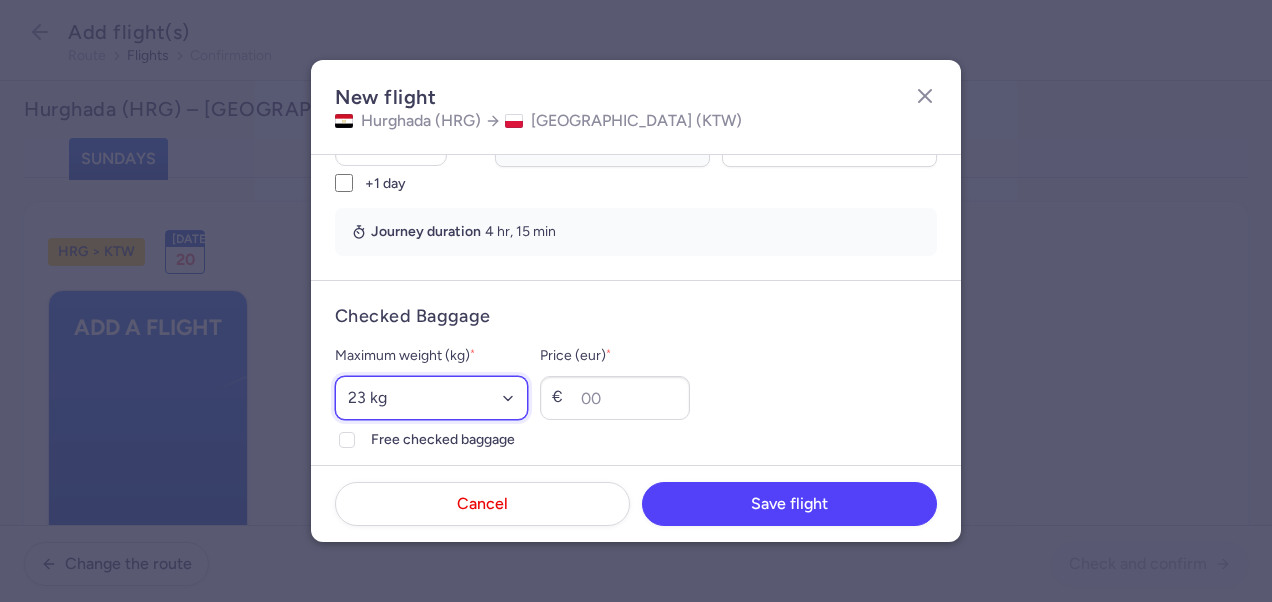 click on "Select an option 15 kg 16 kg 17 kg 18 kg 19 kg 20 kg 21 kg 22 kg 23 kg 24 kg 25 kg 26 kg 27 kg 28 kg 29 kg 30 kg 31 kg 32 kg 33 kg 34 kg 35 kg" at bounding box center (431, 398) 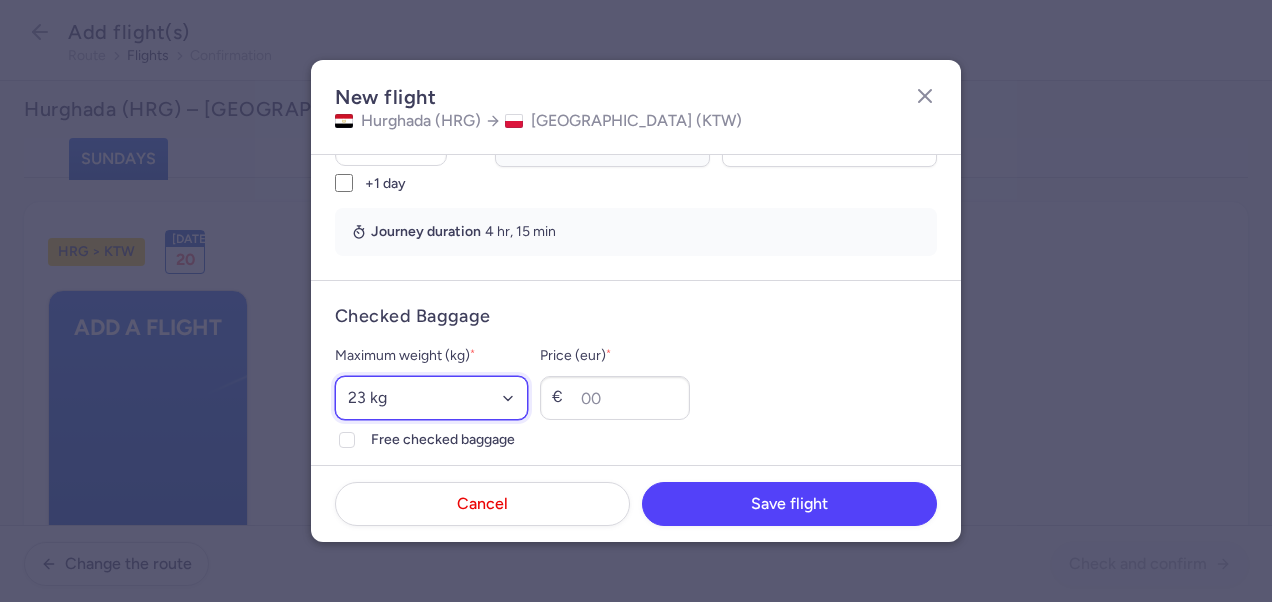 select on "20" 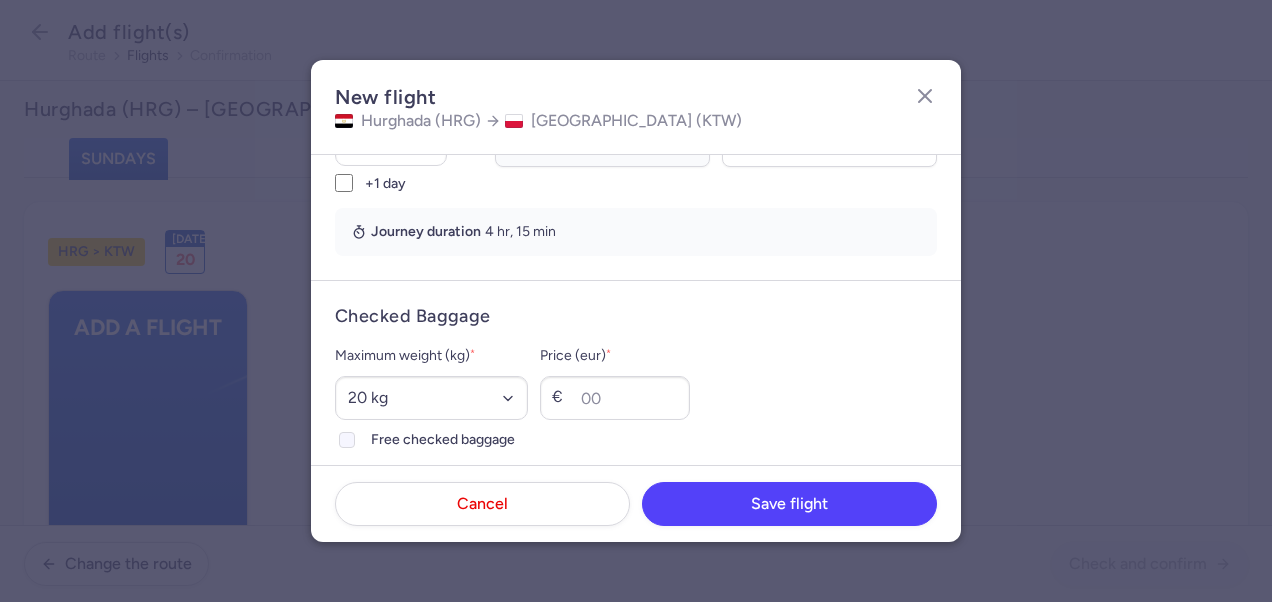 click on "Free checked baggage" 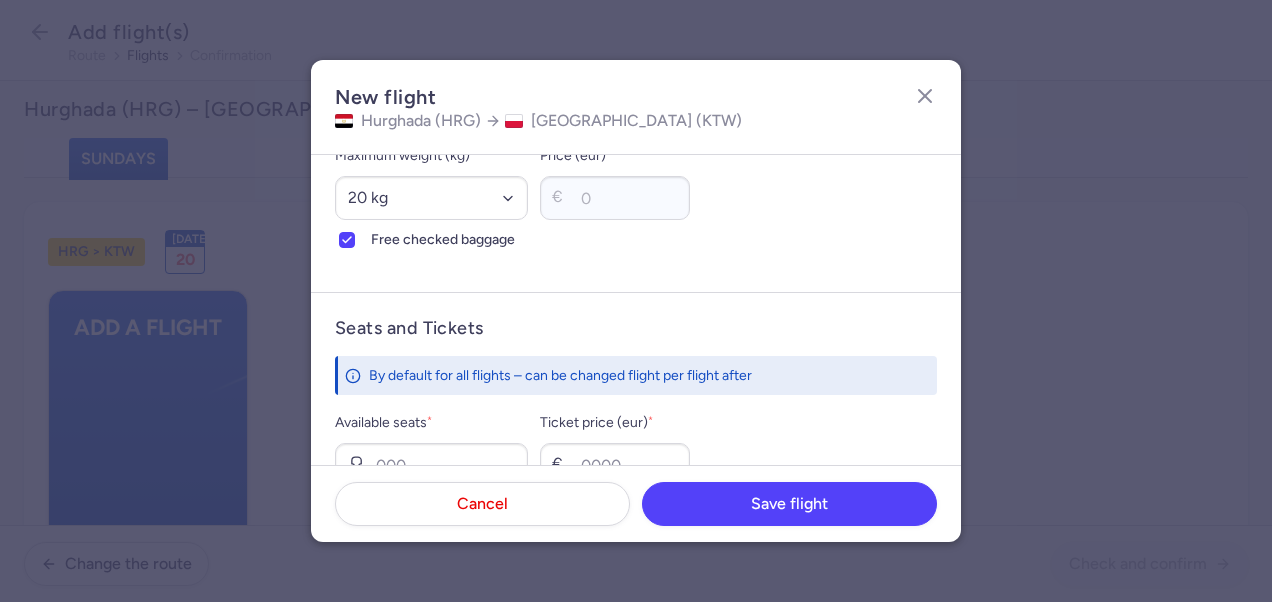 scroll, scrollTop: 800, scrollLeft: 0, axis: vertical 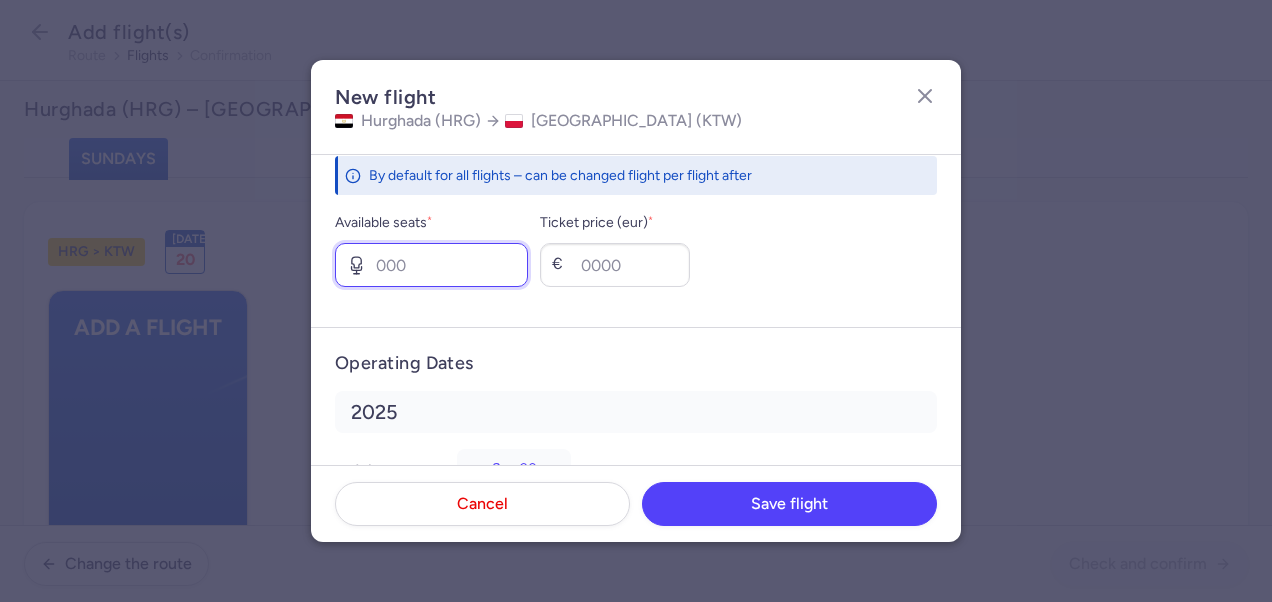 click on "Available seats  *" at bounding box center (431, 265) 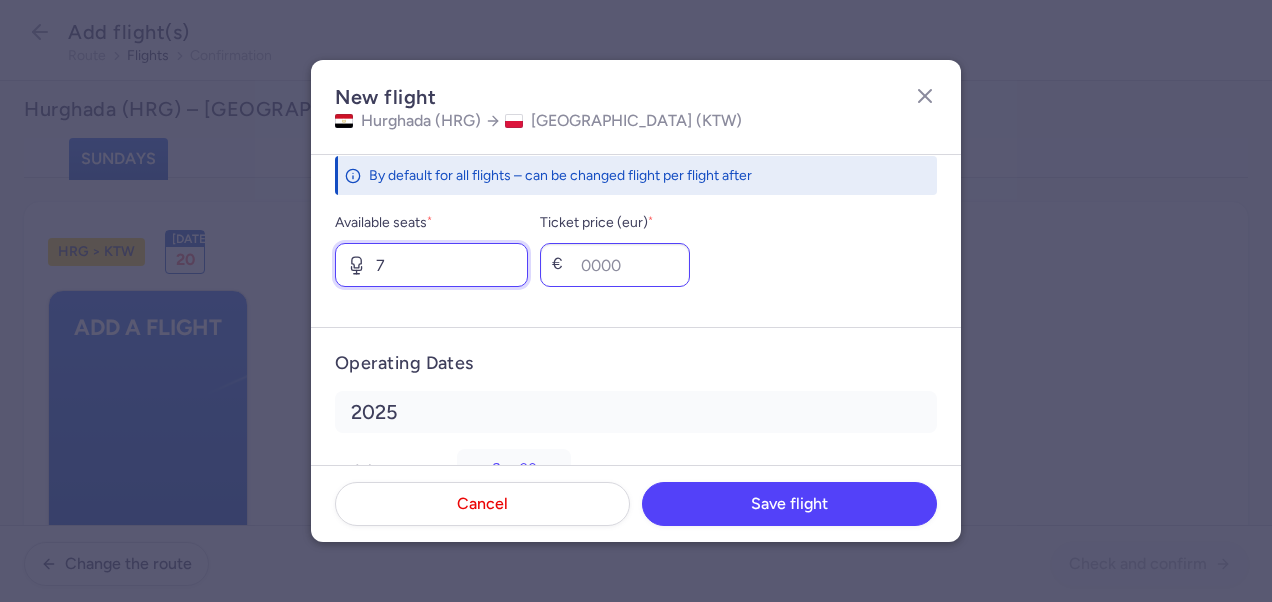 type on "7" 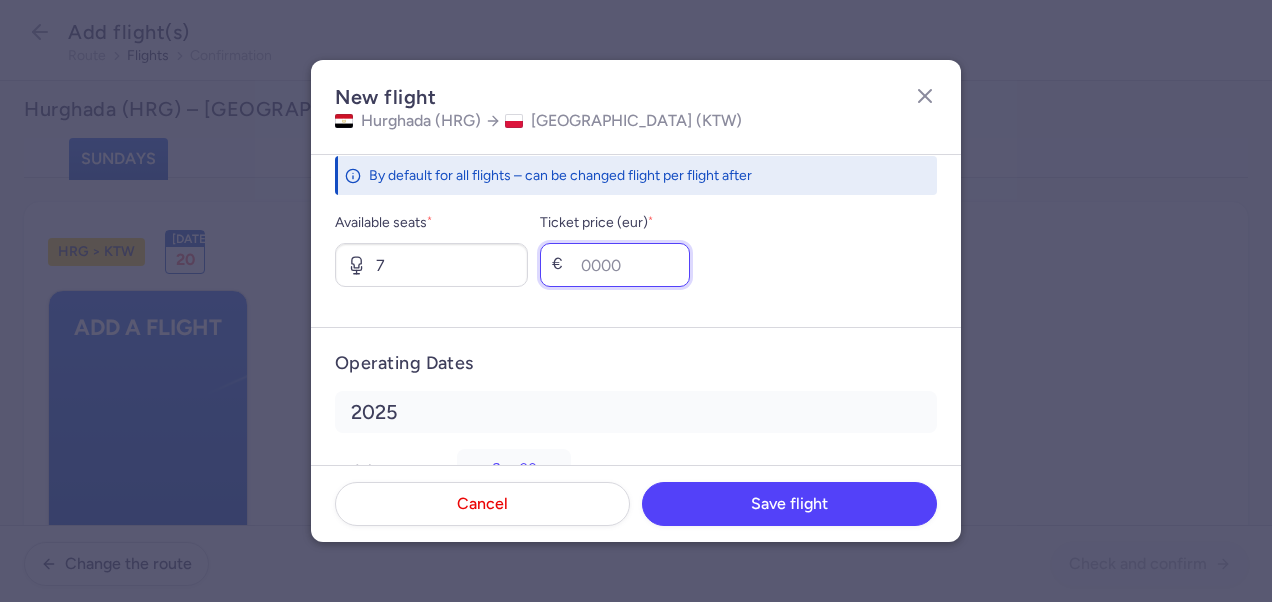 drag, startPoint x: 628, startPoint y: 263, endPoint x: 744, endPoint y: 303, distance: 122.702896 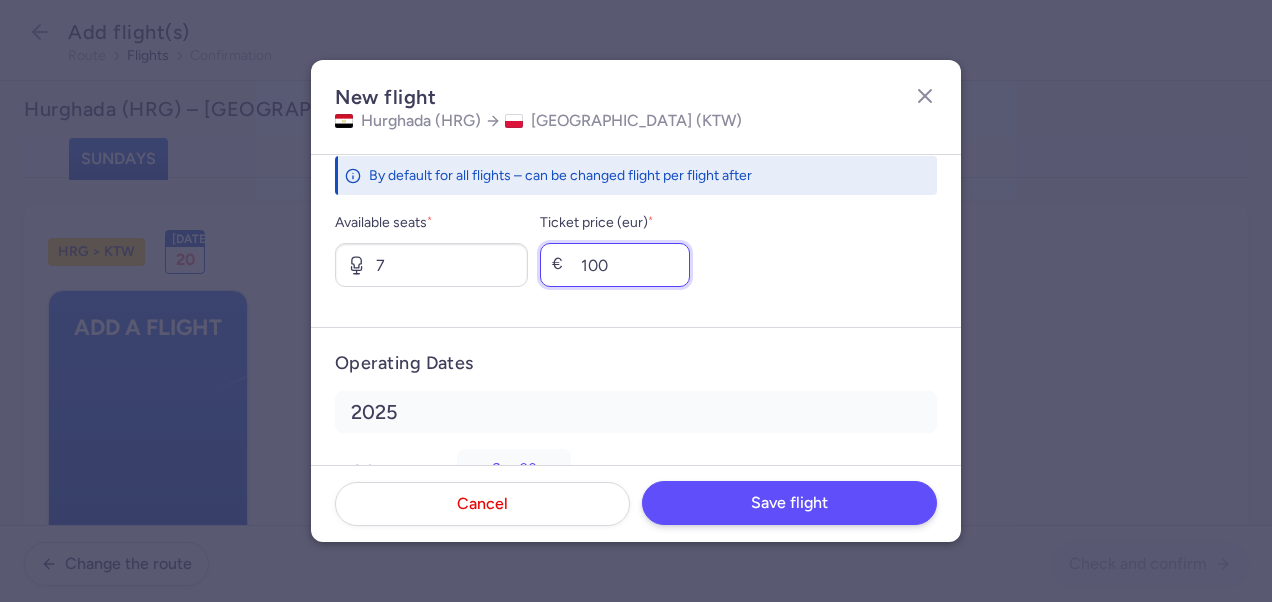 type on "100" 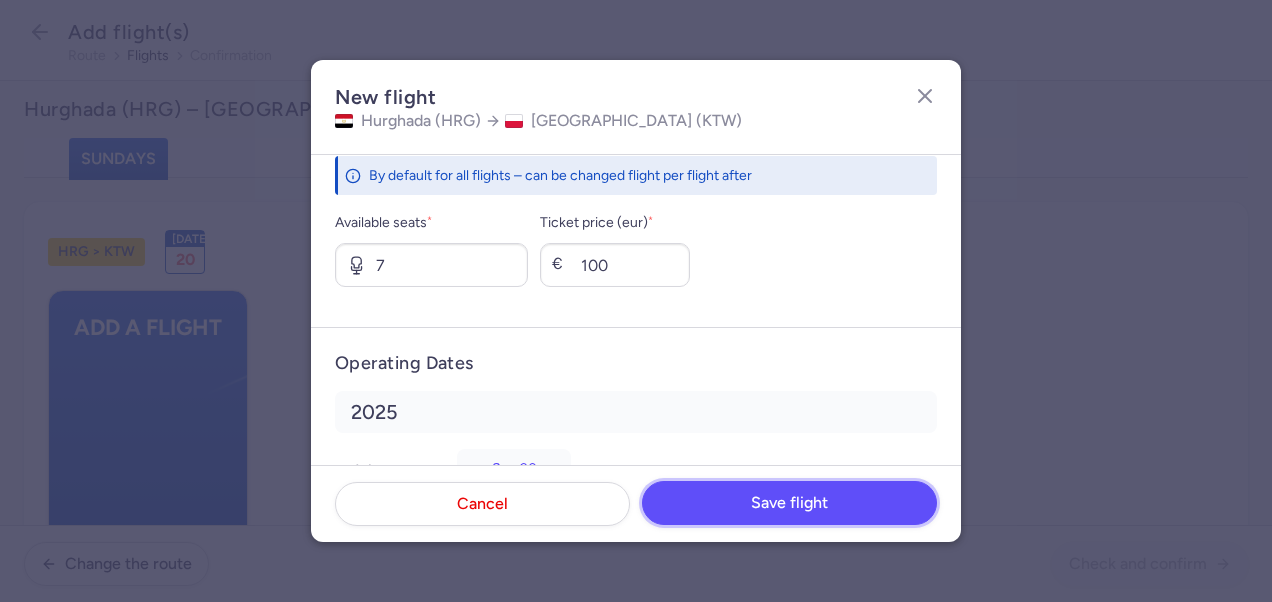click on "Save flight" at bounding box center (789, 503) 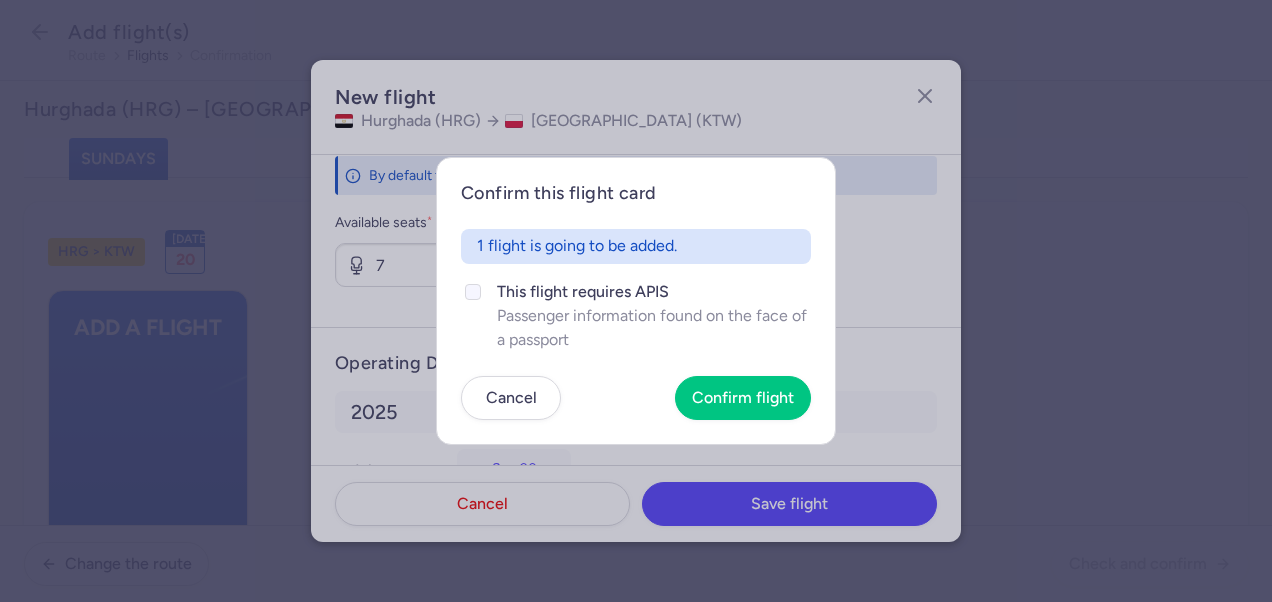 click on "This flight requires APIS" 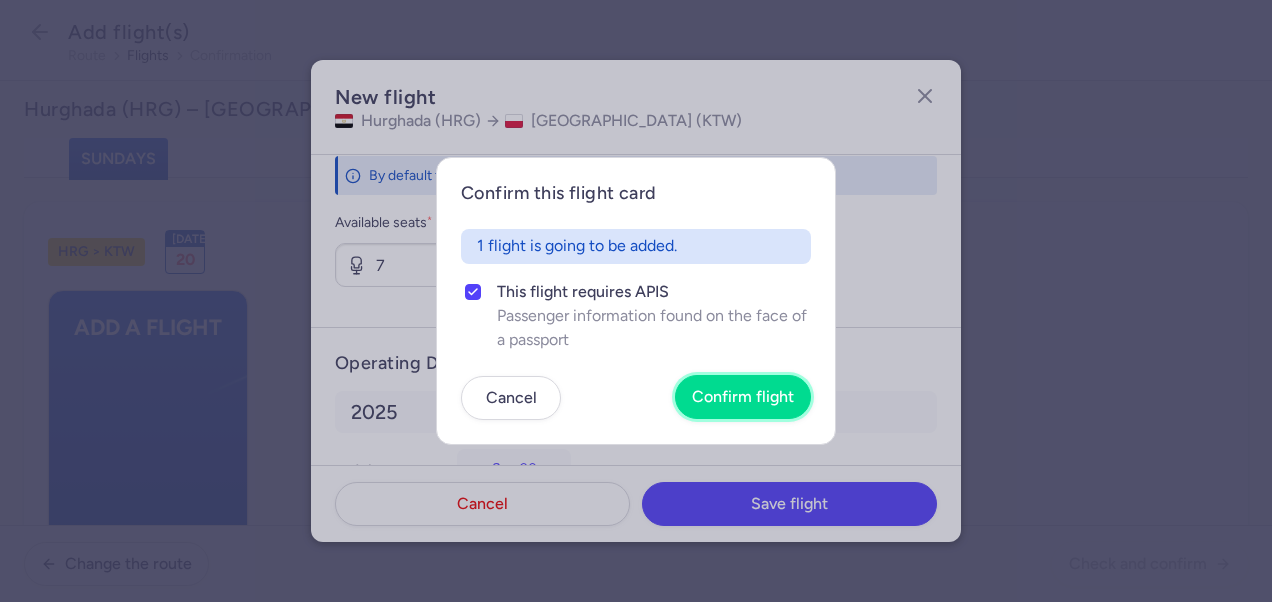 click on "Confirm flight" at bounding box center (743, 397) 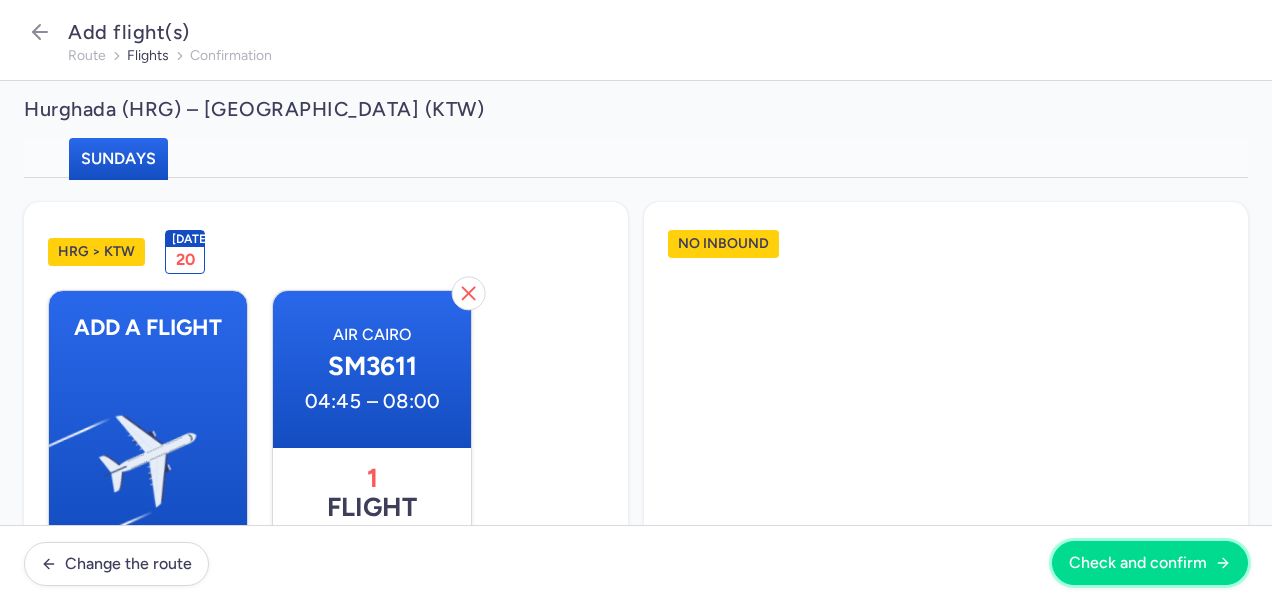 click on "Check and confirm" at bounding box center [1138, 563] 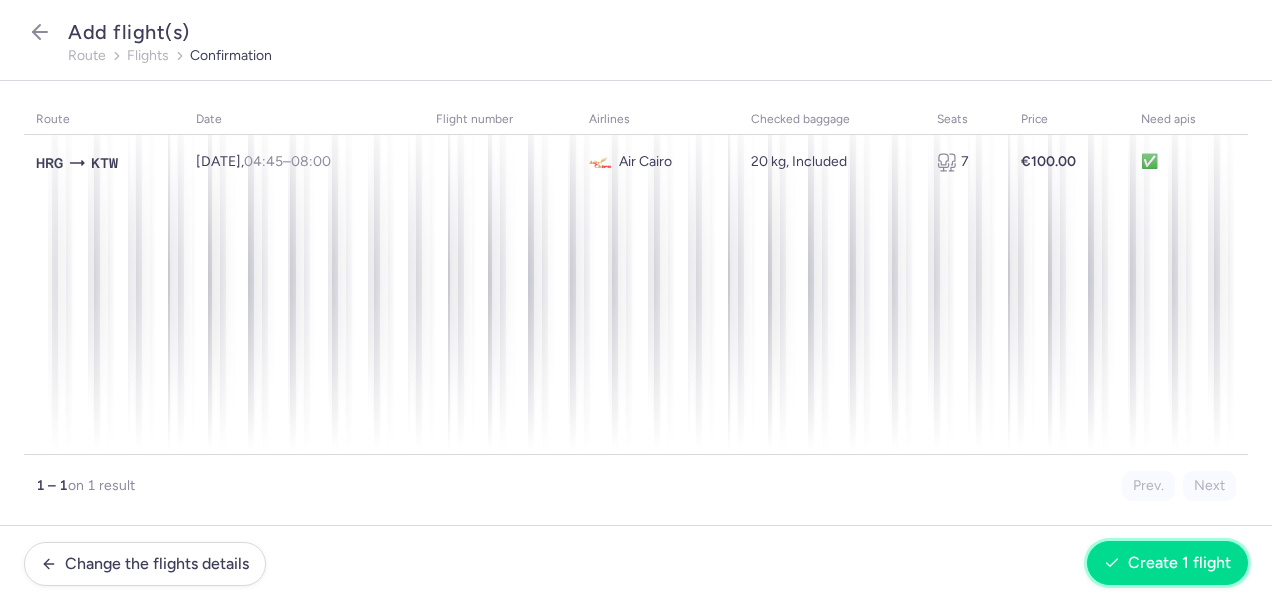 click on "Create 1 flight" at bounding box center [1179, 563] 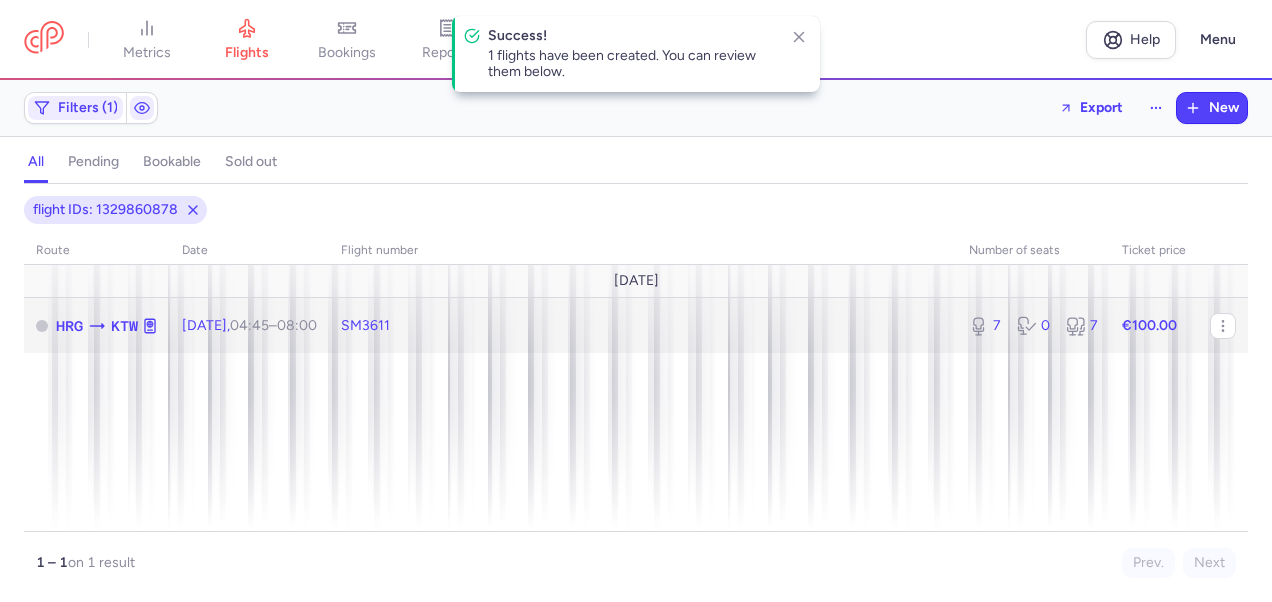 click on "€100.00" 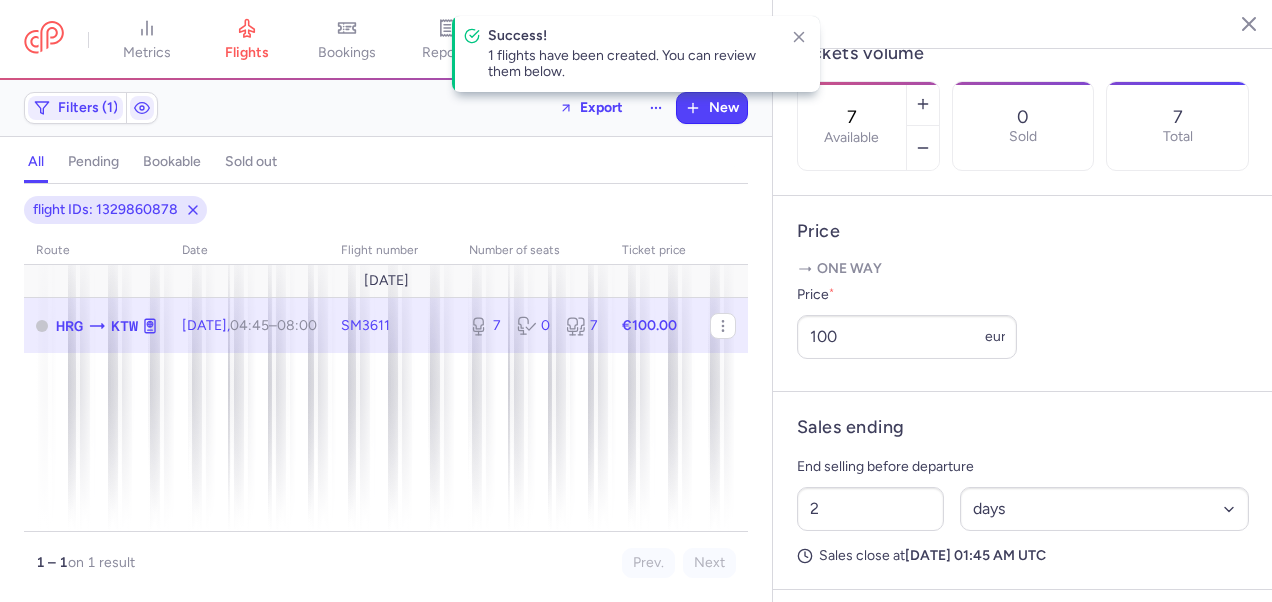 scroll, scrollTop: 775, scrollLeft: 0, axis: vertical 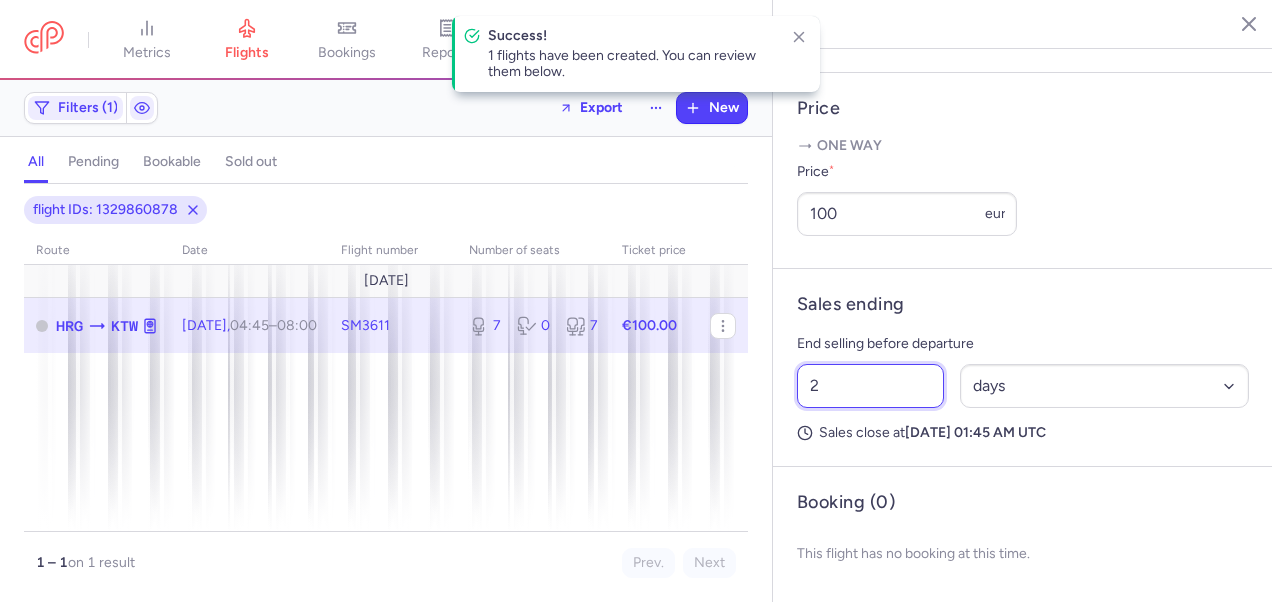 click on "2" at bounding box center (870, 386) 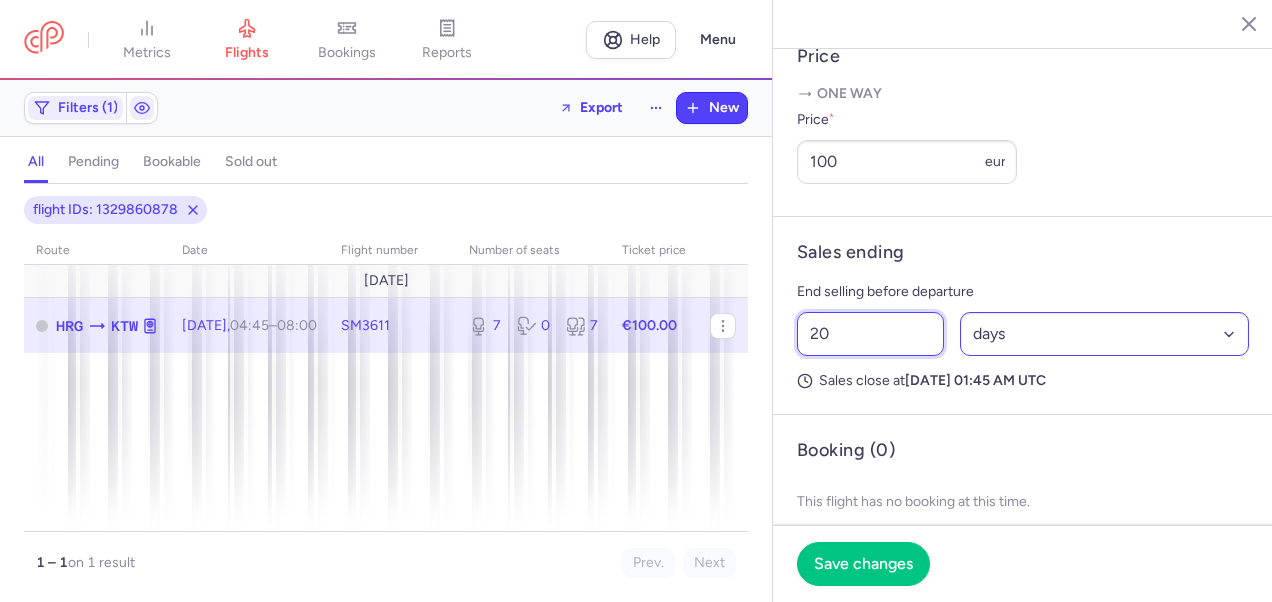 type on "20" 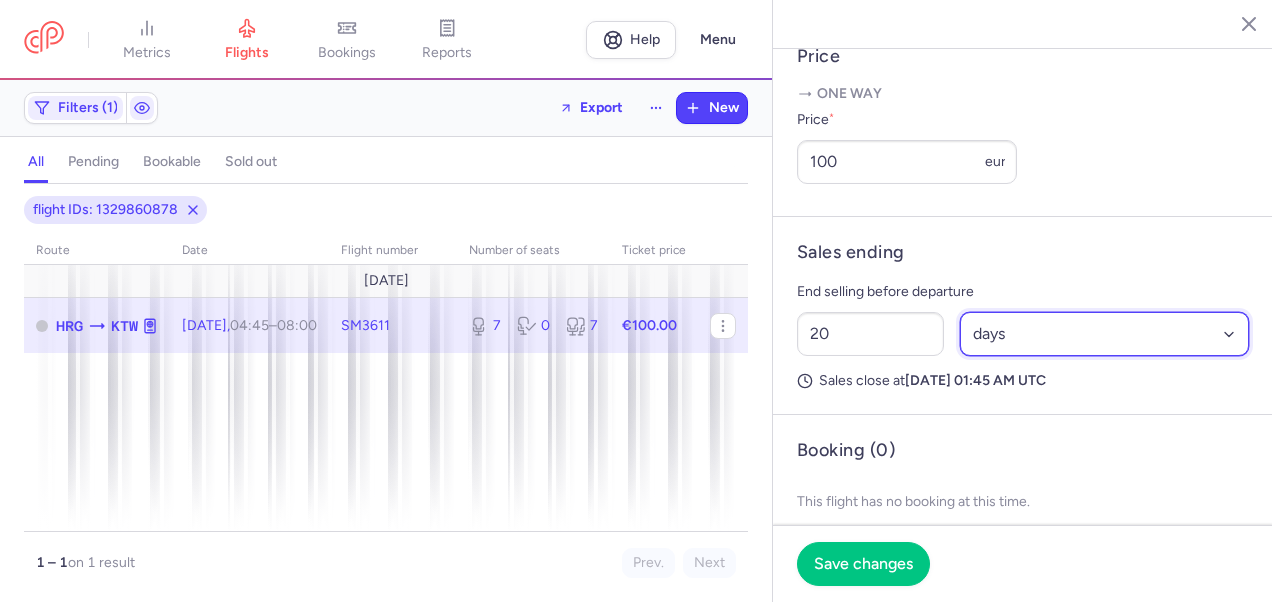 click on "Select an option hours days" at bounding box center (1105, 334) 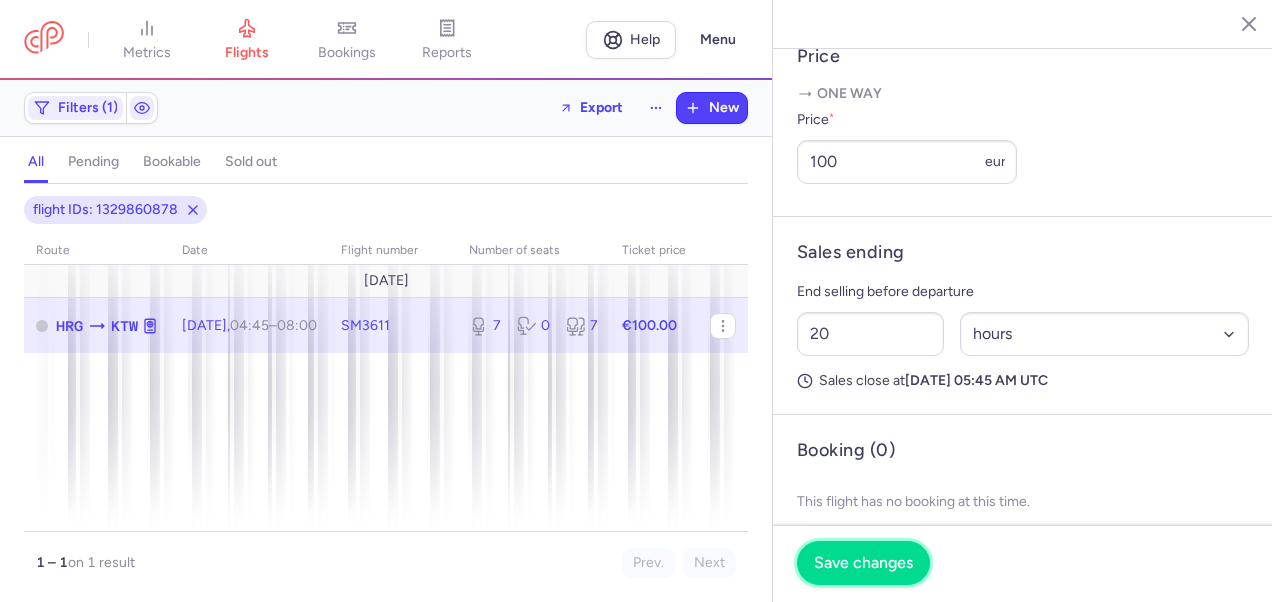click on "Save changes" at bounding box center [863, 563] 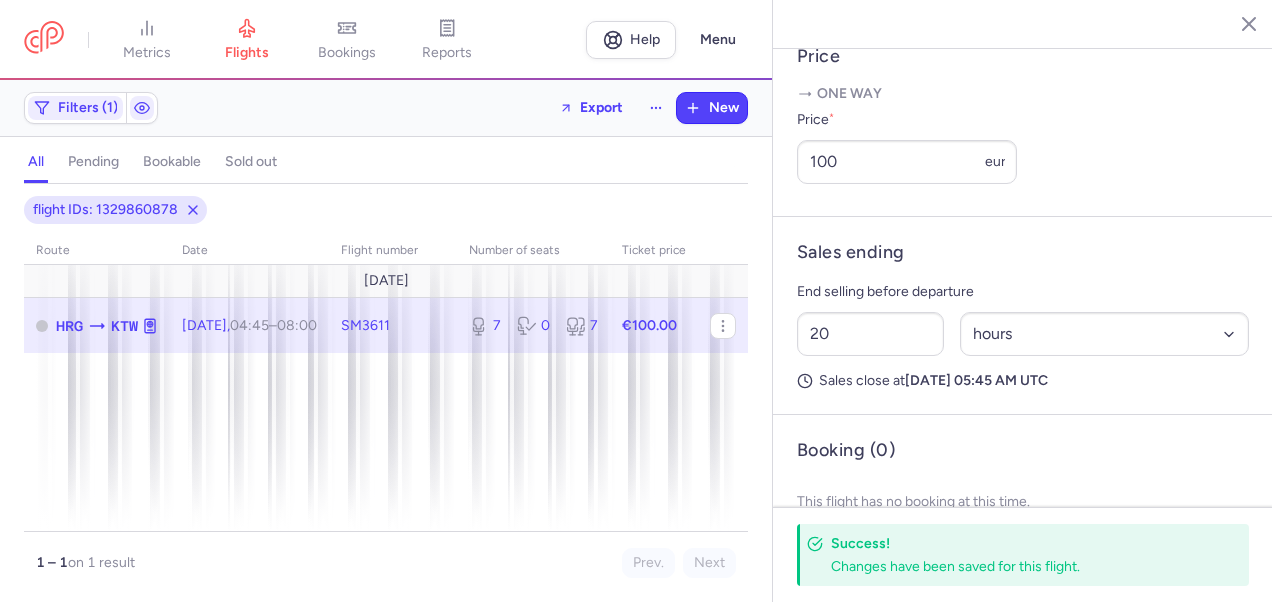 click 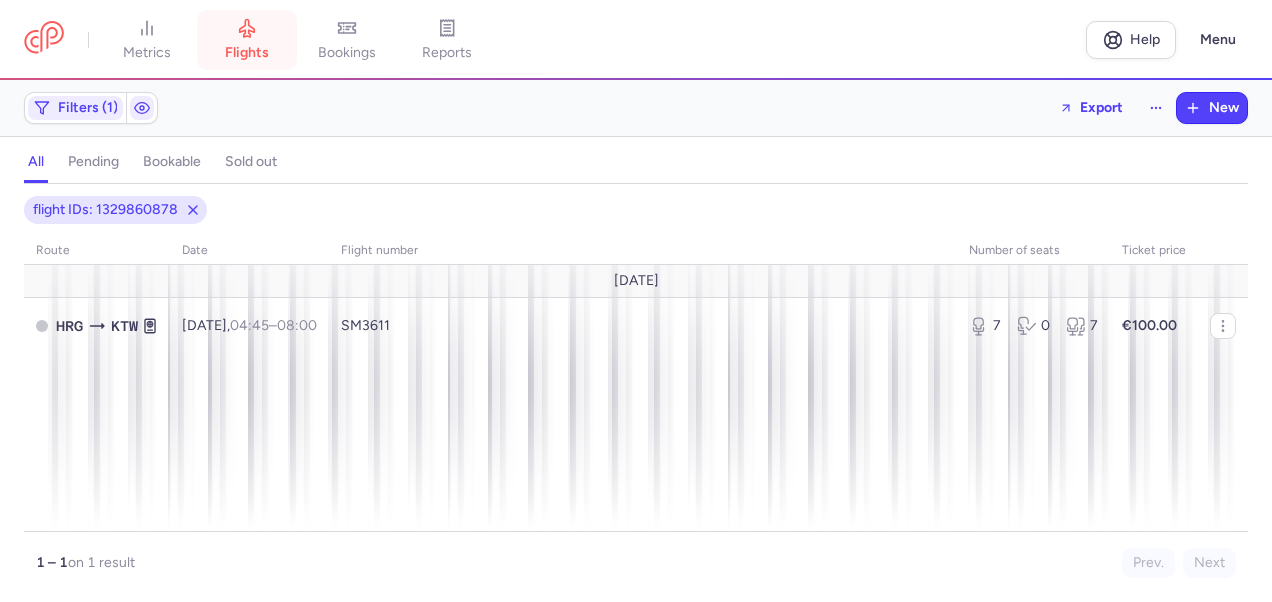 click on "flights" at bounding box center [247, 40] 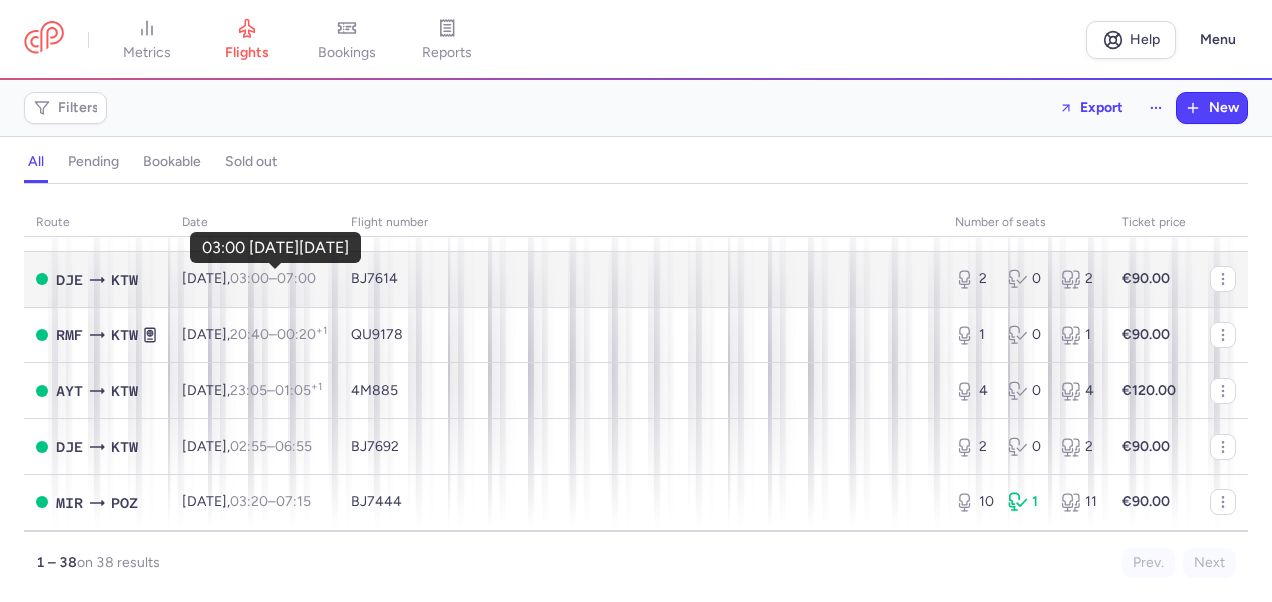 scroll, scrollTop: 1500, scrollLeft: 0, axis: vertical 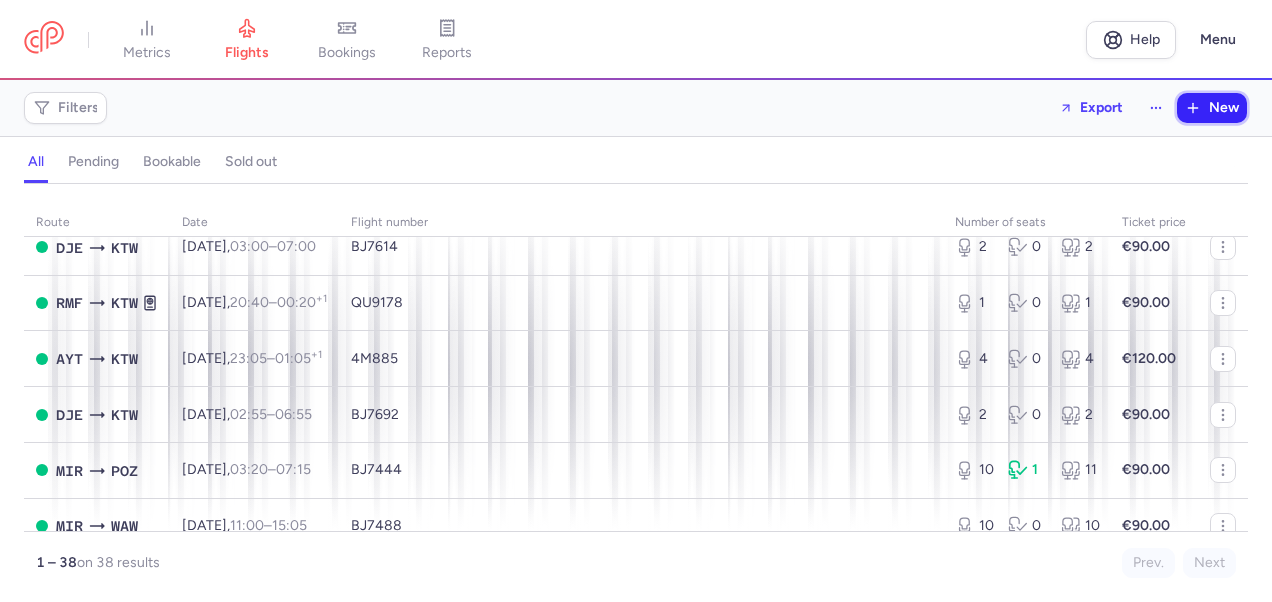 click on "New" at bounding box center (1224, 108) 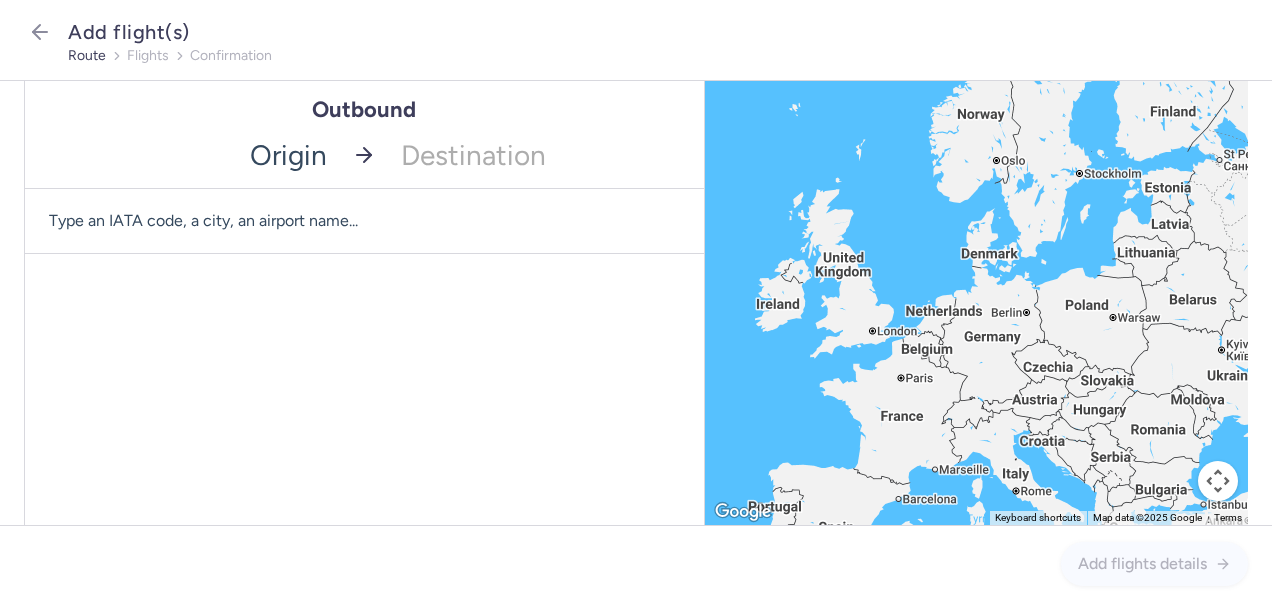 drag, startPoint x: 296, startPoint y: 134, endPoint x: 307, endPoint y: 153, distance: 21.954498 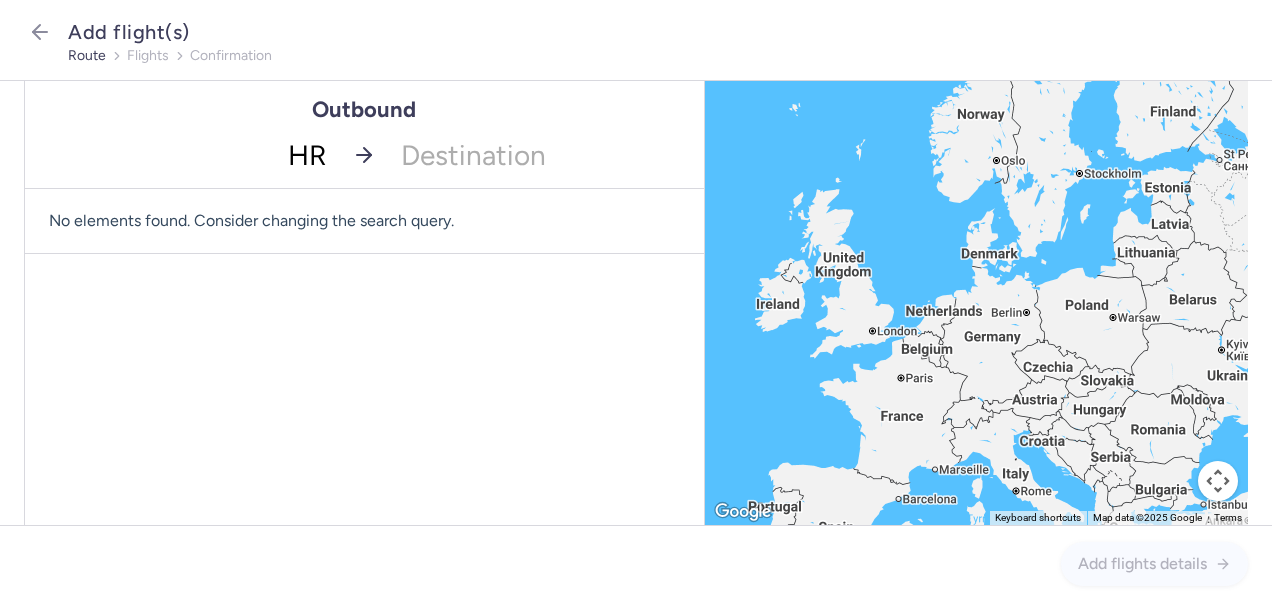 type on "HRG" 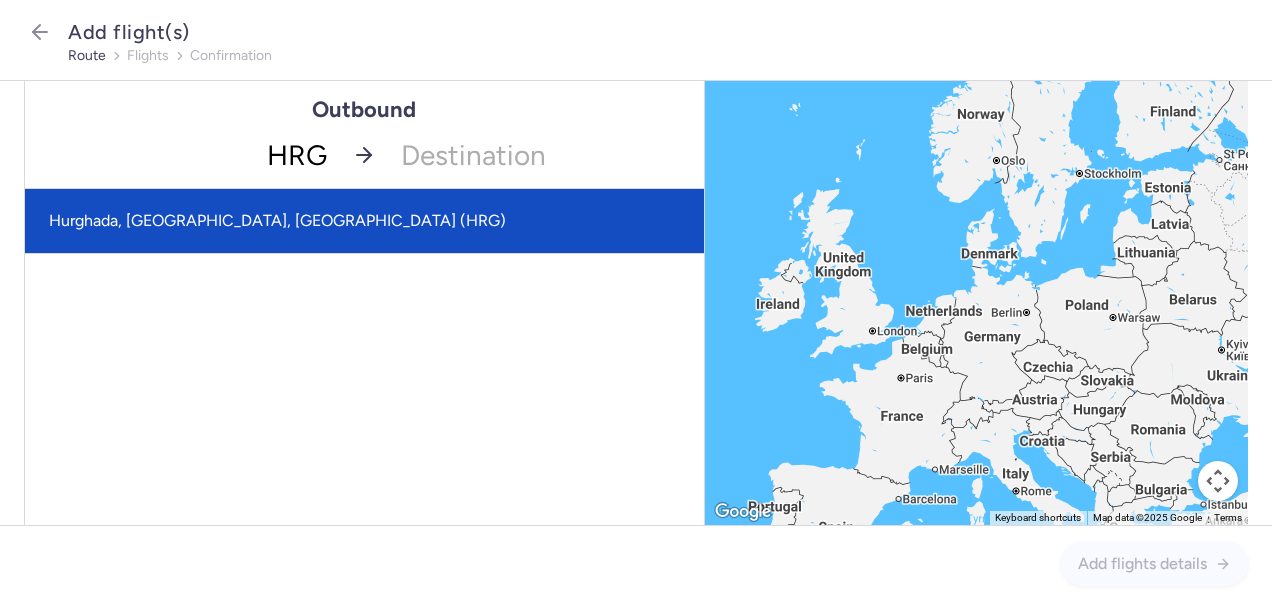 click on "Hurghada, [GEOGRAPHIC_DATA], [GEOGRAPHIC_DATA] (HRG)" at bounding box center [364, 221] 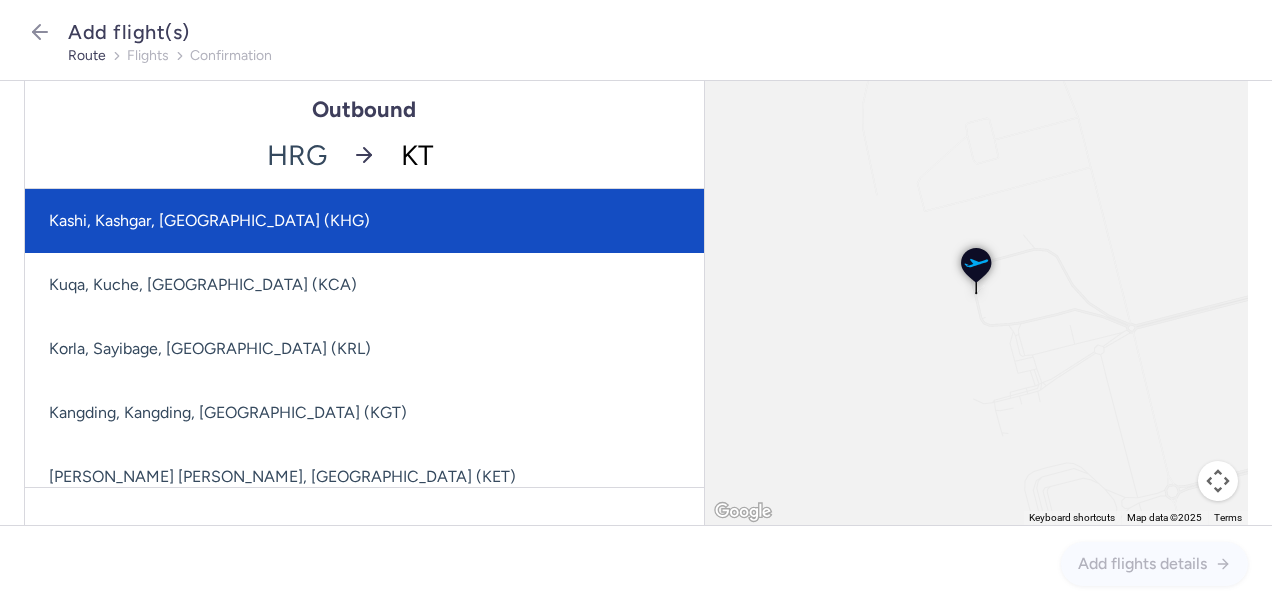 type on "KTW" 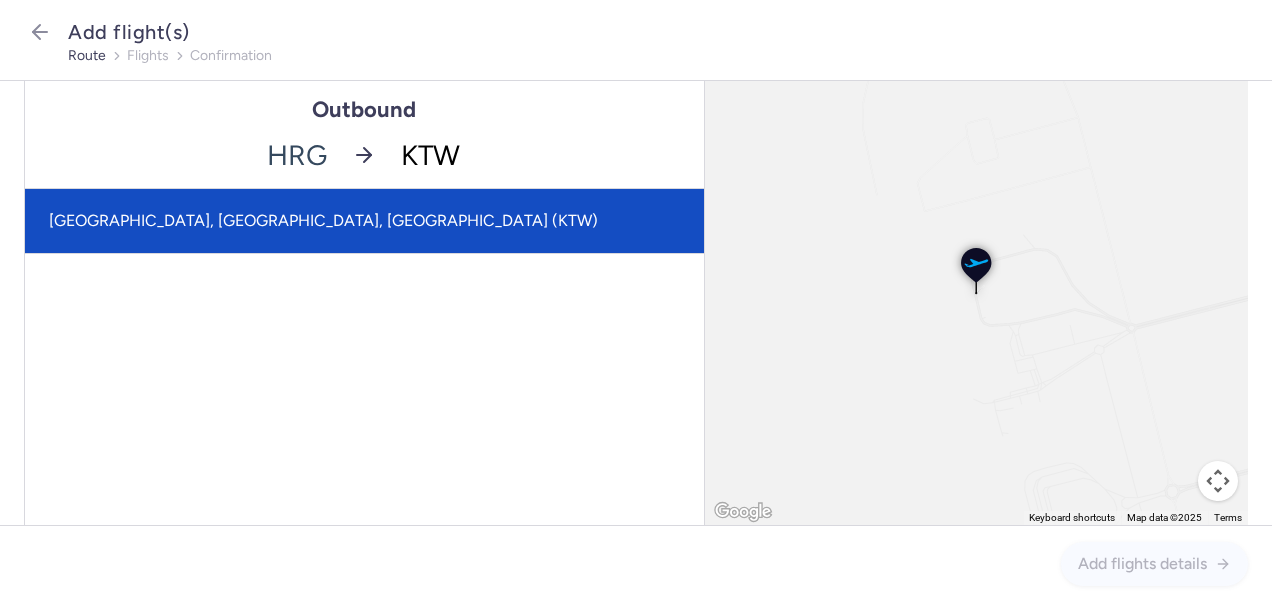click on "[GEOGRAPHIC_DATA], [GEOGRAPHIC_DATA], [GEOGRAPHIC_DATA] (KTW)" at bounding box center (364, 221) 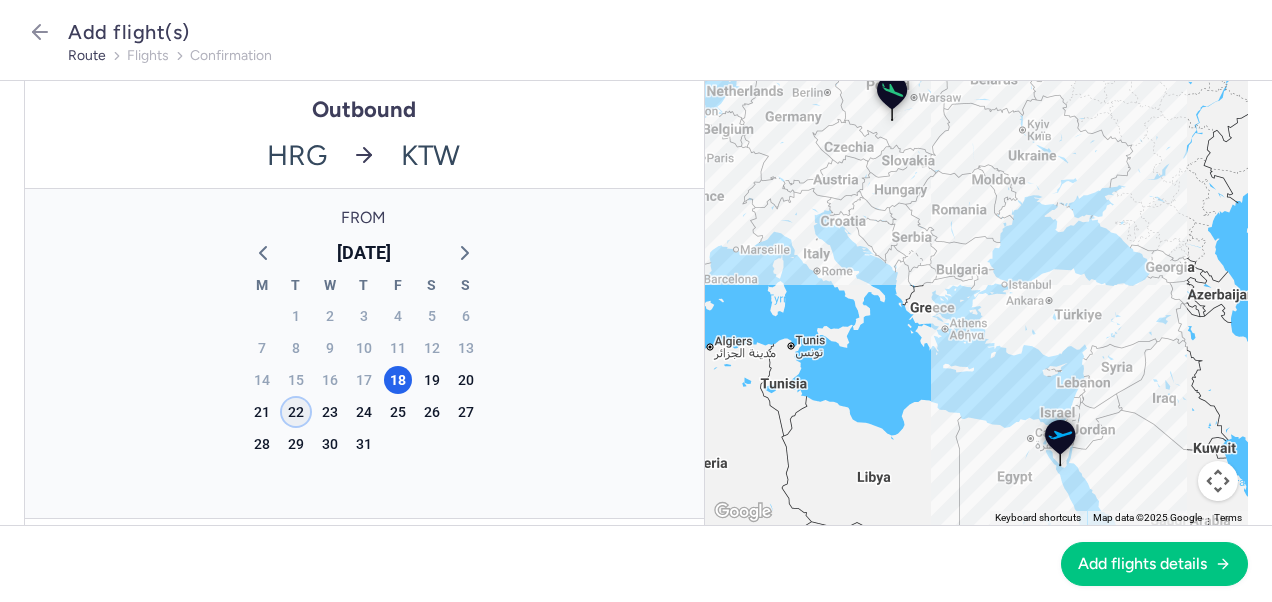 click on "22" 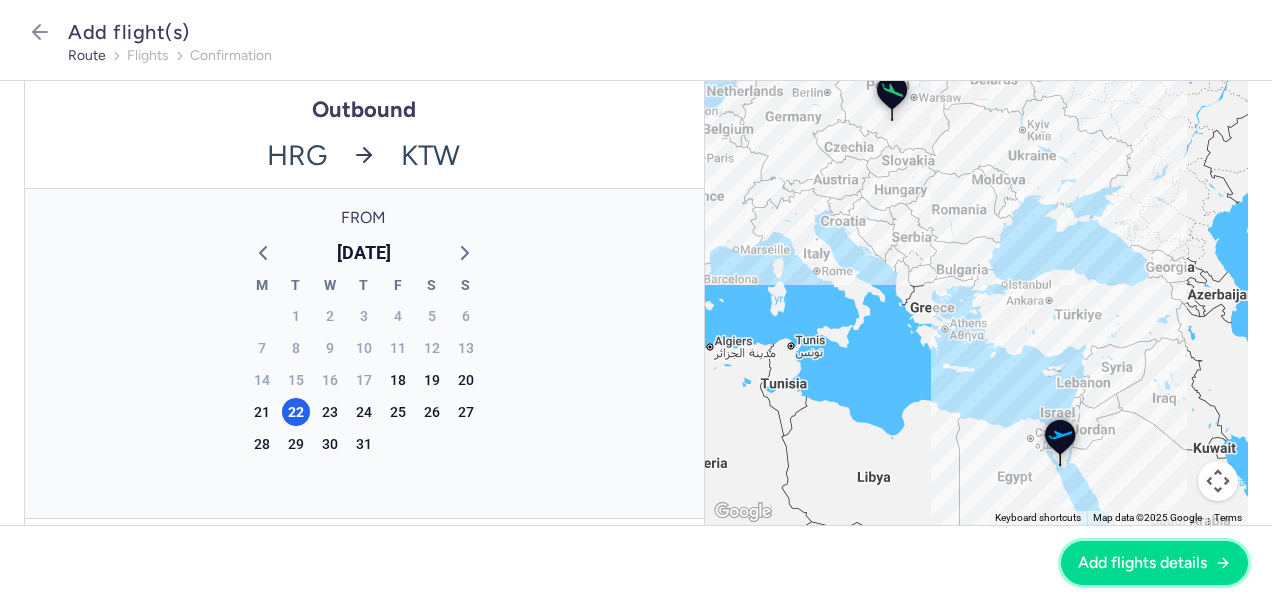 click on "Add flights details" at bounding box center [1142, 563] 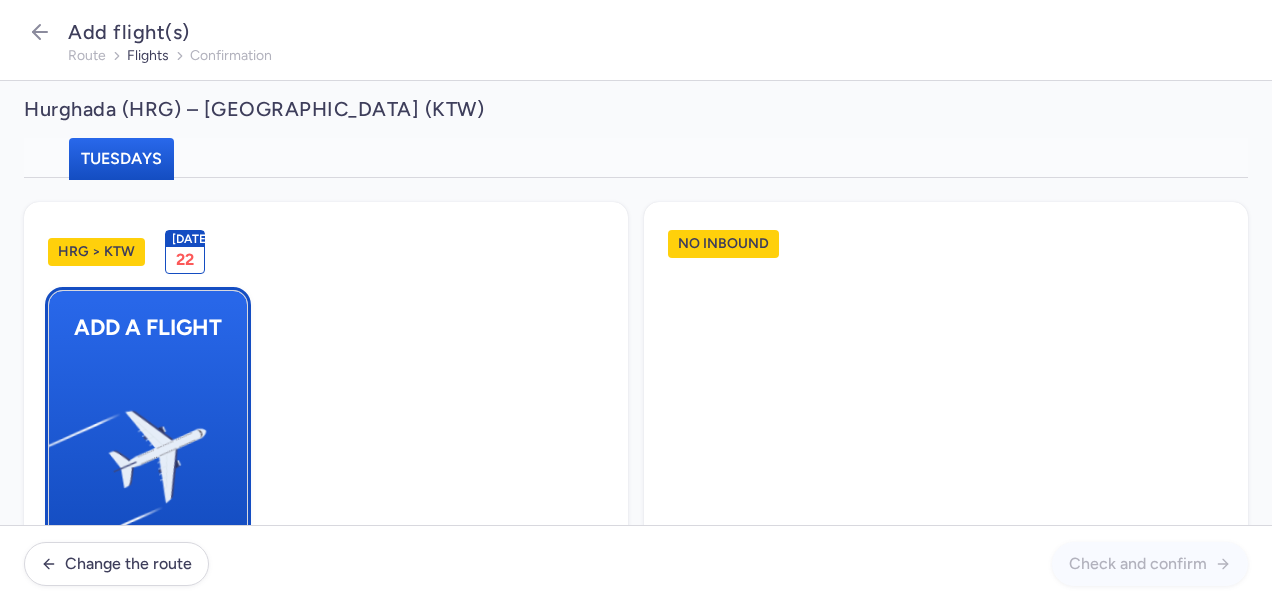 click at bounding box center (59, 448) 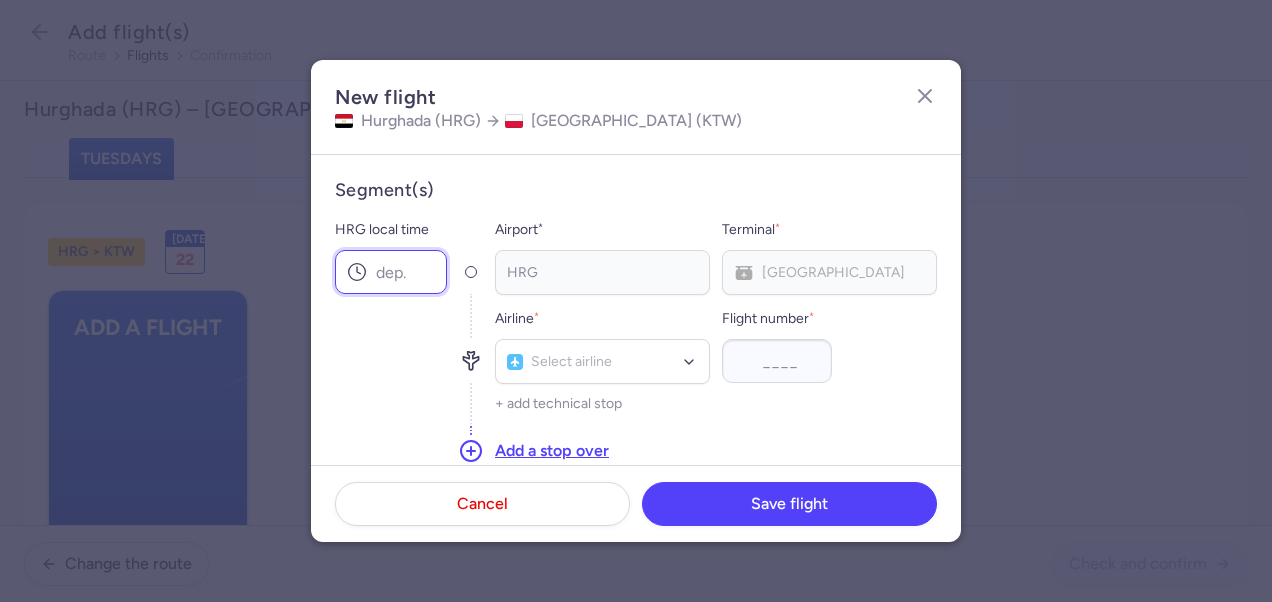 click on "HRG local time" at bounding box center (391, 272) 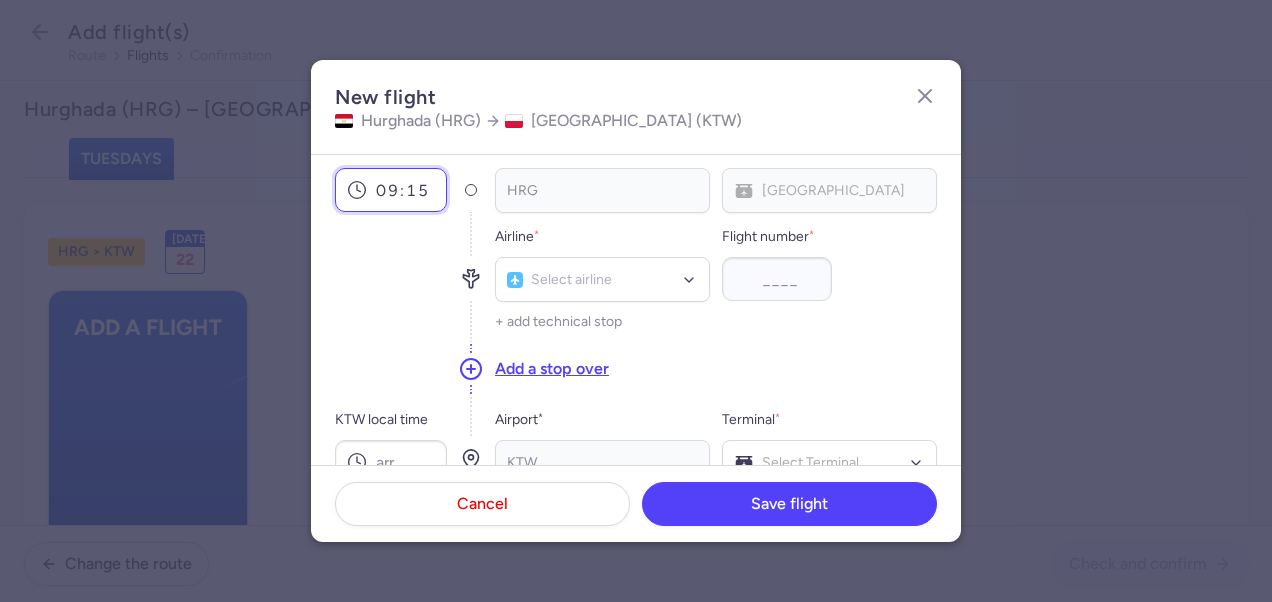 scroll, scrollTop: 200, scrollLeft: 0, axis: vertical 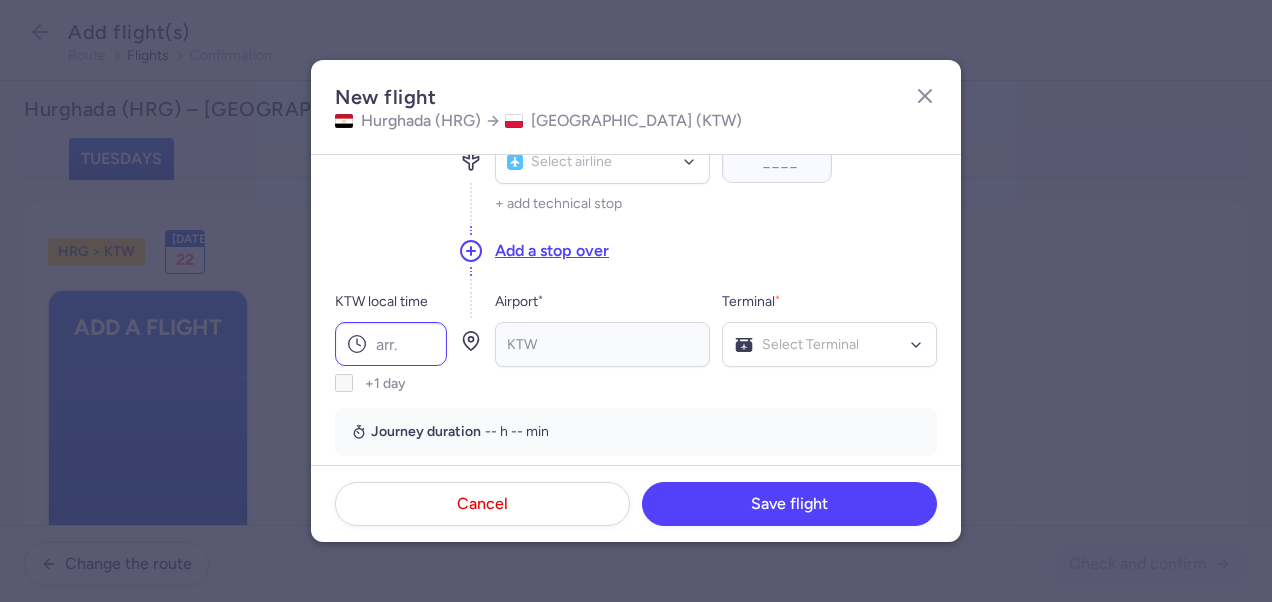 type on "09:15" 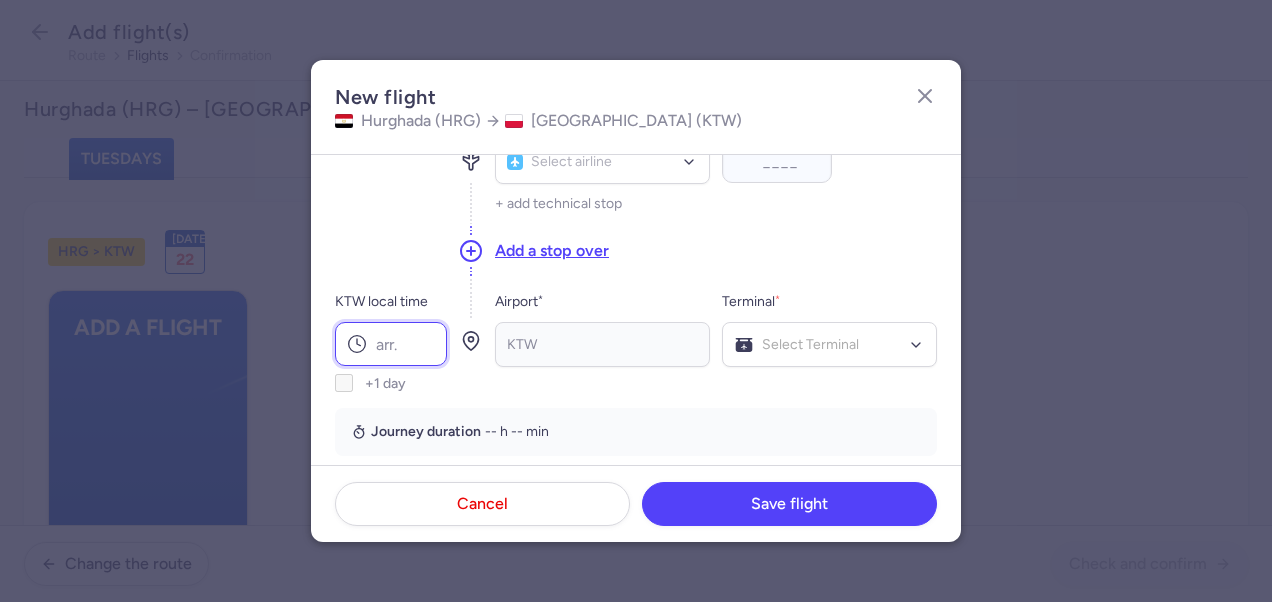 click on "KTW local time" at bounding box center [391, 344] 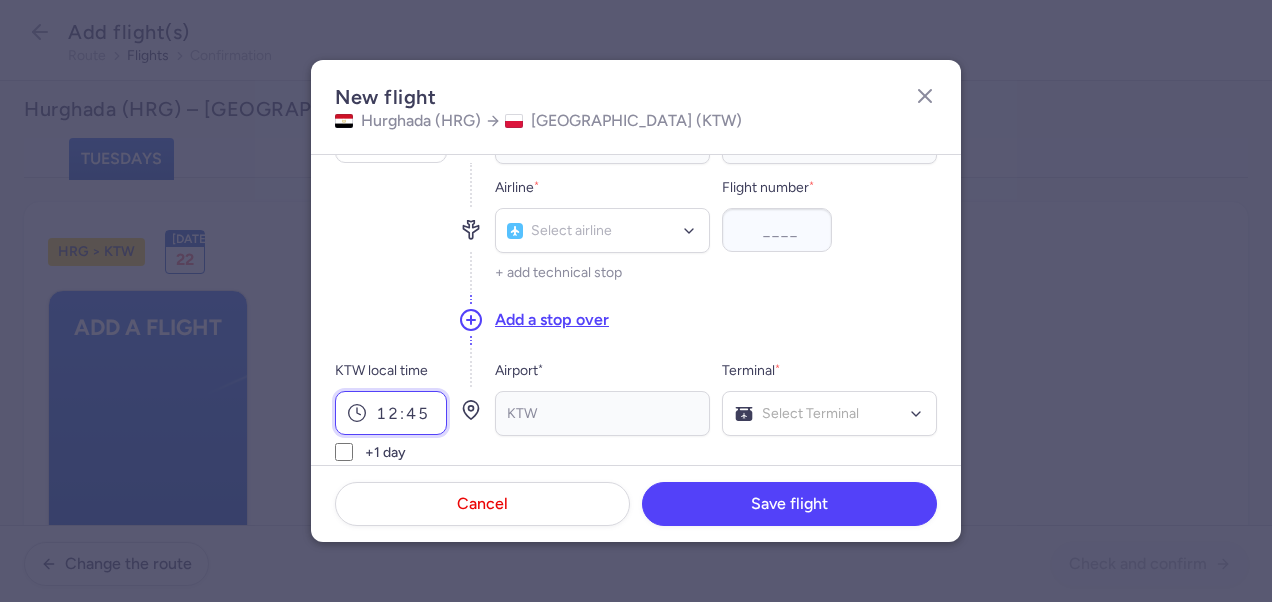 scroll, scrollTop: 100, scrollLeft: 0, axis: vertical 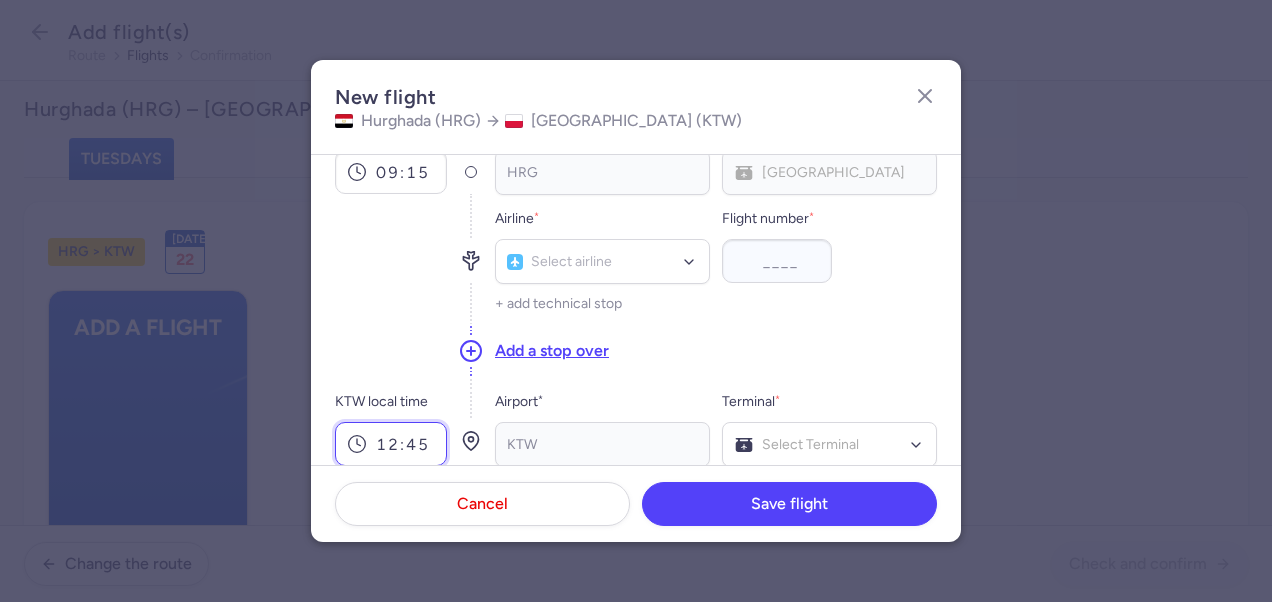 type on "12:45" 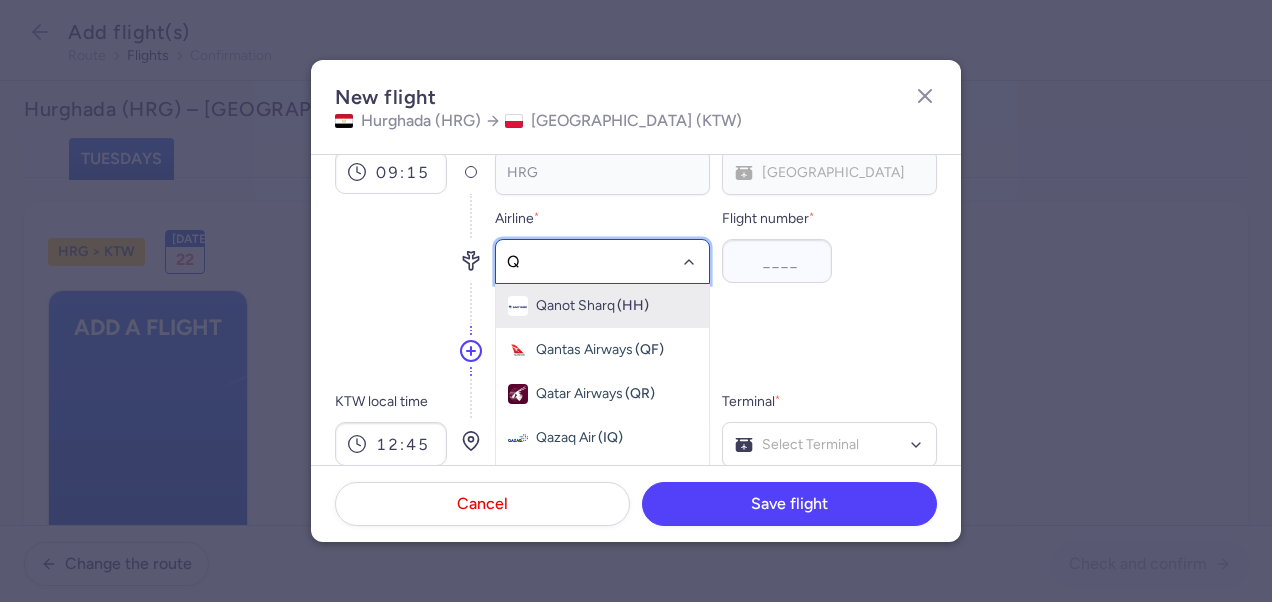 type on "QU" 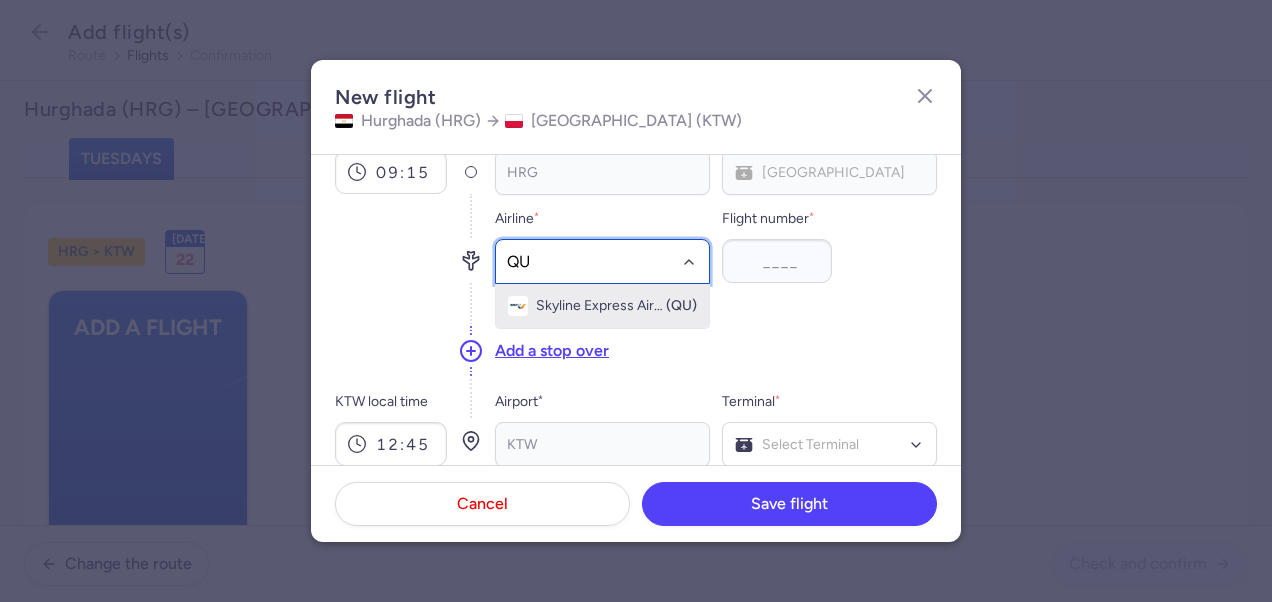 click on "Skyline Express Airlines" at bounding box center [600, 306] 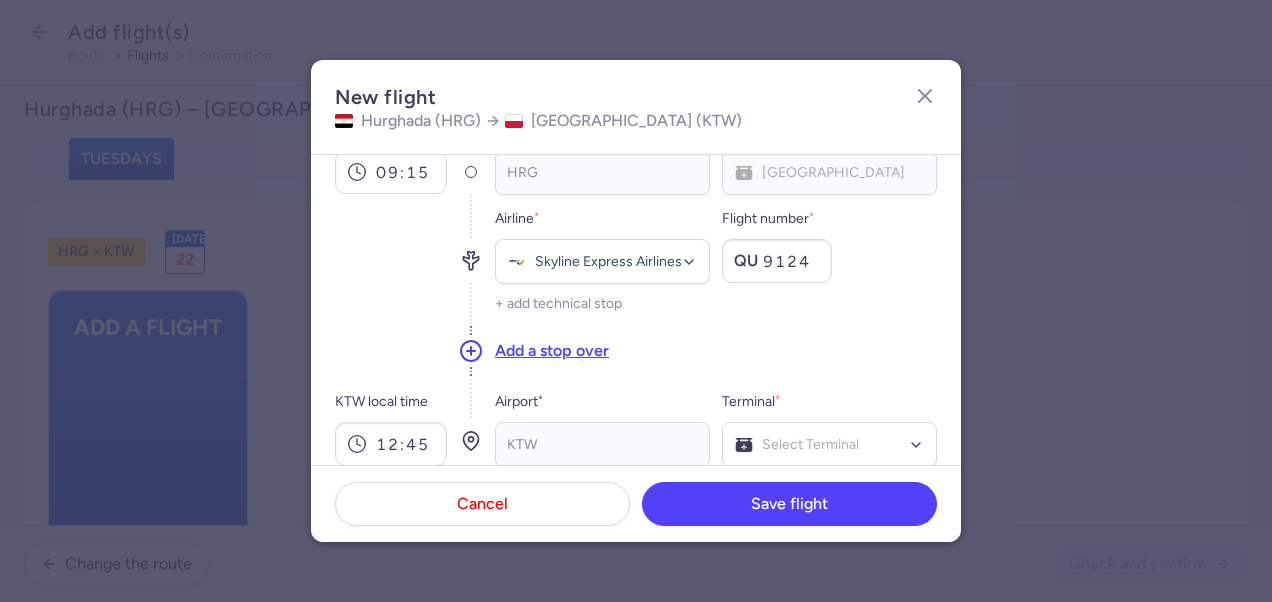 type on "9124" 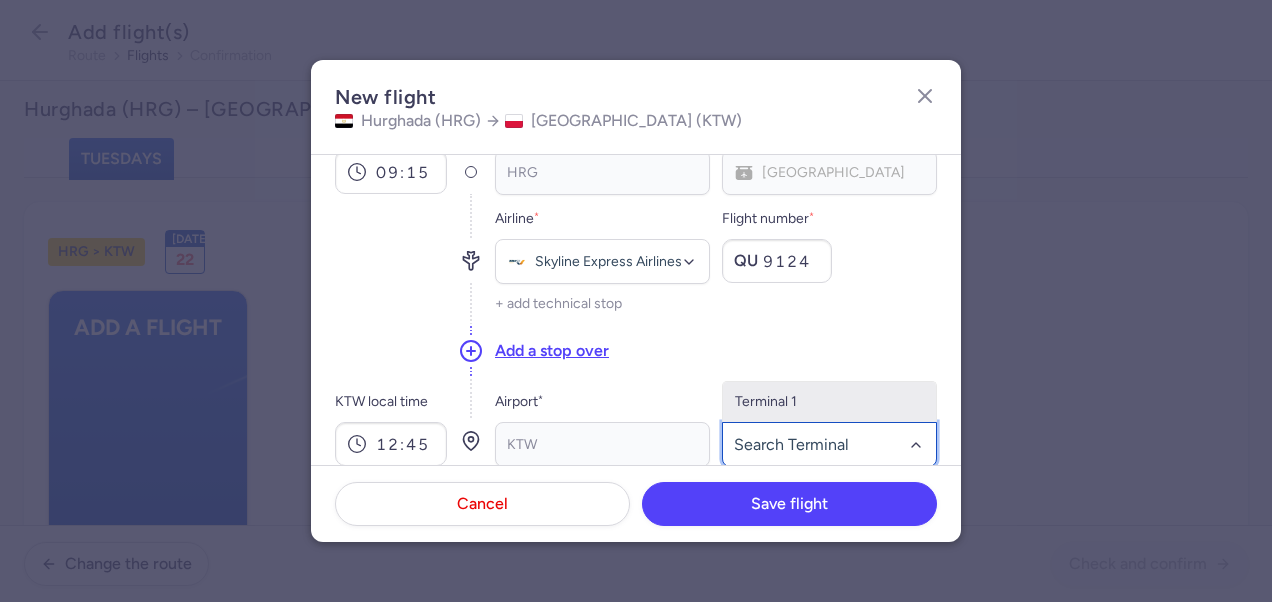 click on "Terminal 1" at bounding box center (829, 402) 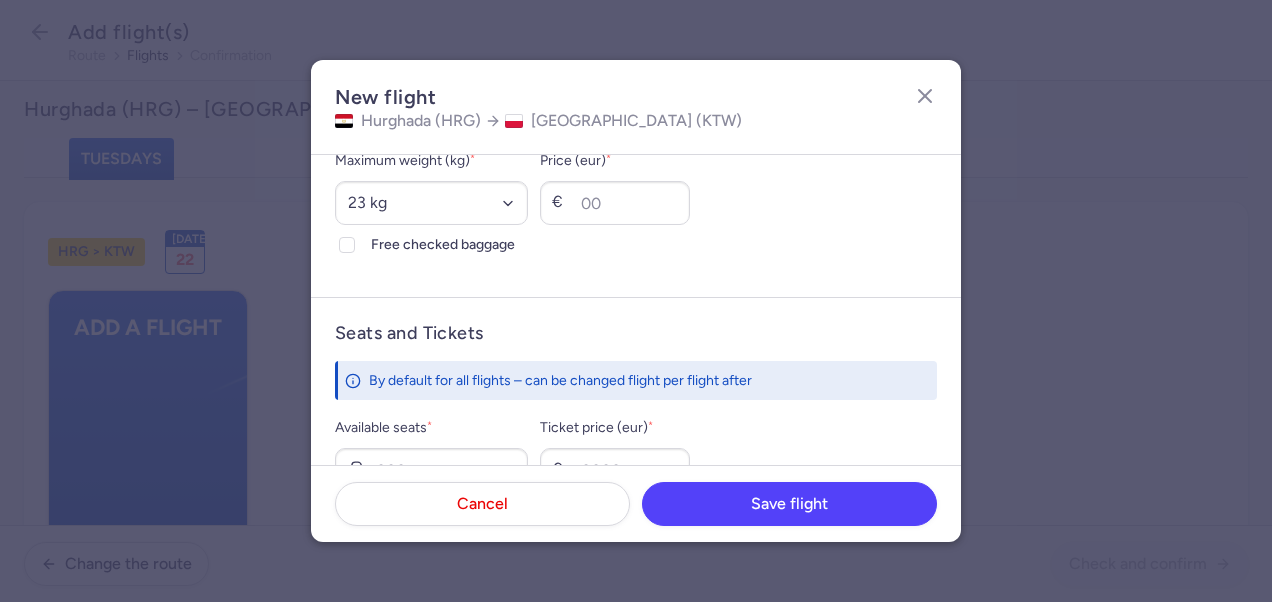 scroll, scrollTop: 600, scrollLeft: 0, axis: vertical 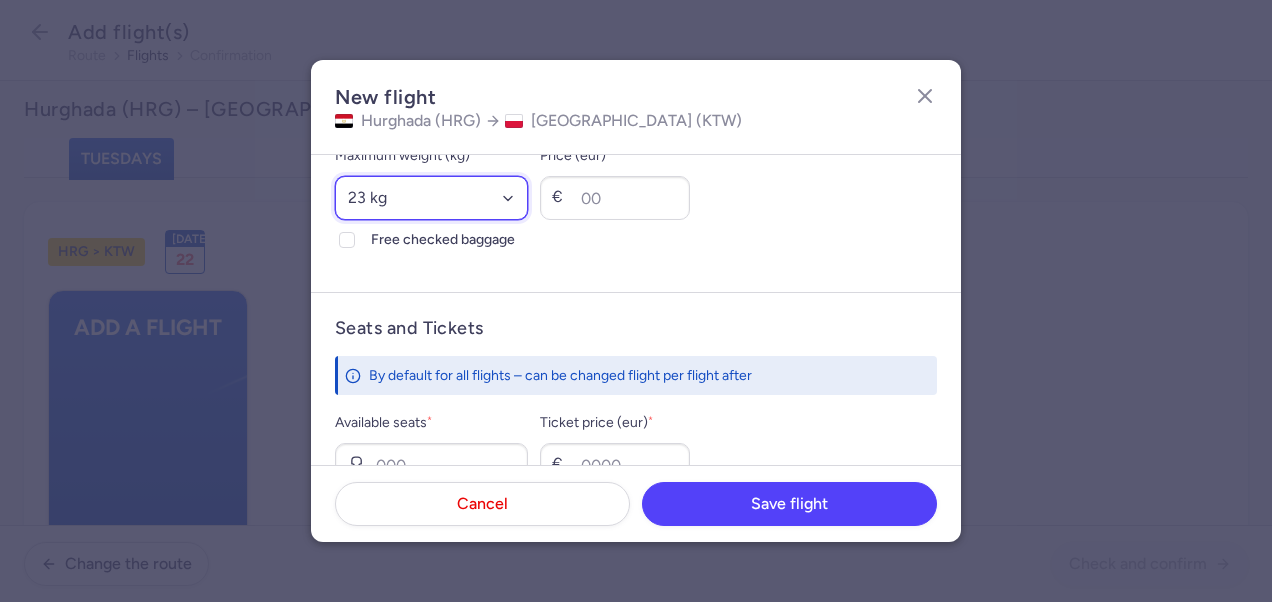 click on "Select an option 15 kg 16 kg 17 kg 18 kg 19 kg 20 kg 21 kg 22 kg 23 kg 24 kg 25 kg 26 kg 27 kg 28 kg 29 kg 30 kg 31 kg 32 kg 33 kg 34 kg 35 kg" at bounding box center (431, 198) 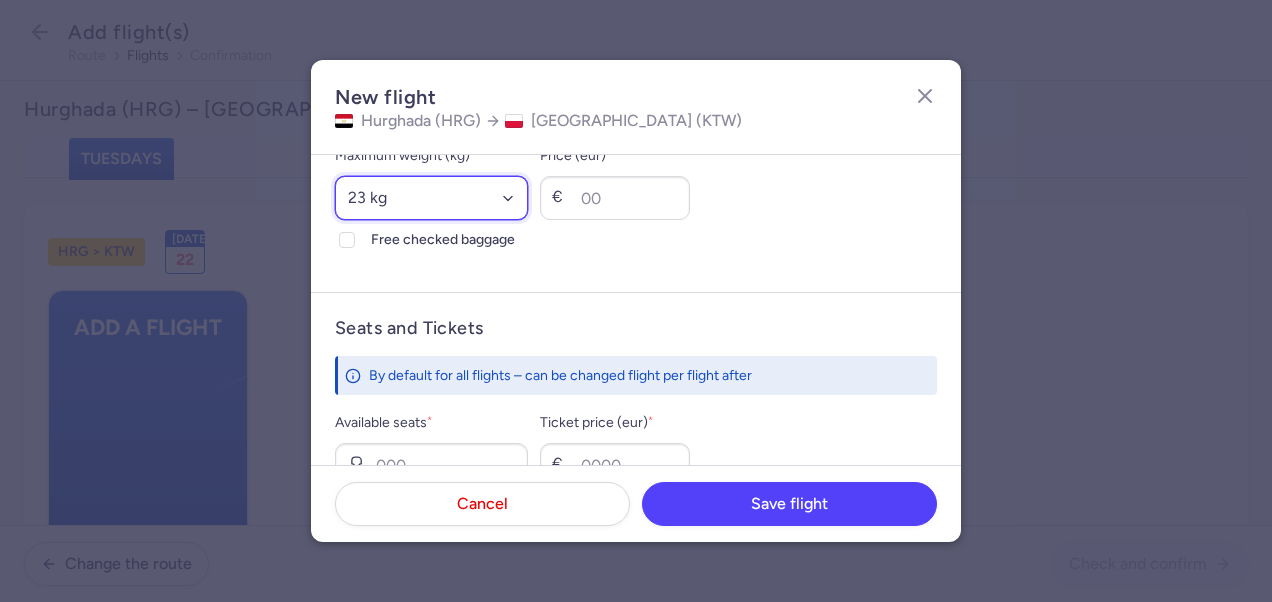 select on "20" 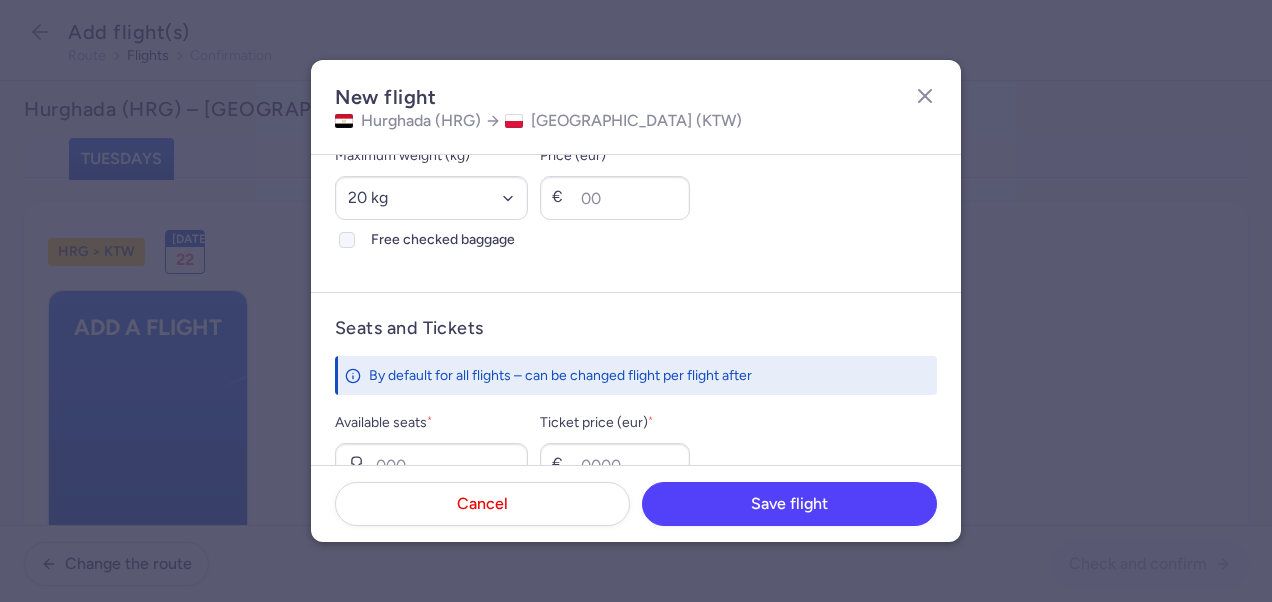 click on "Free checked baggage" 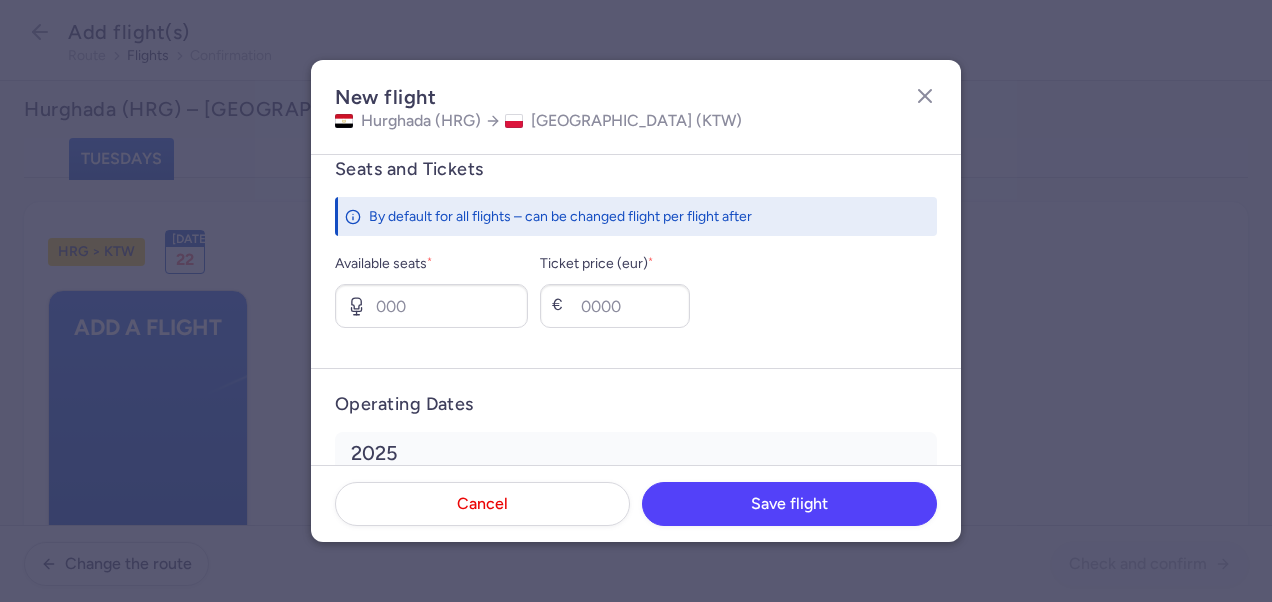 scroll, scrollTop: 800, scrollLeft: 0, axis: vertical 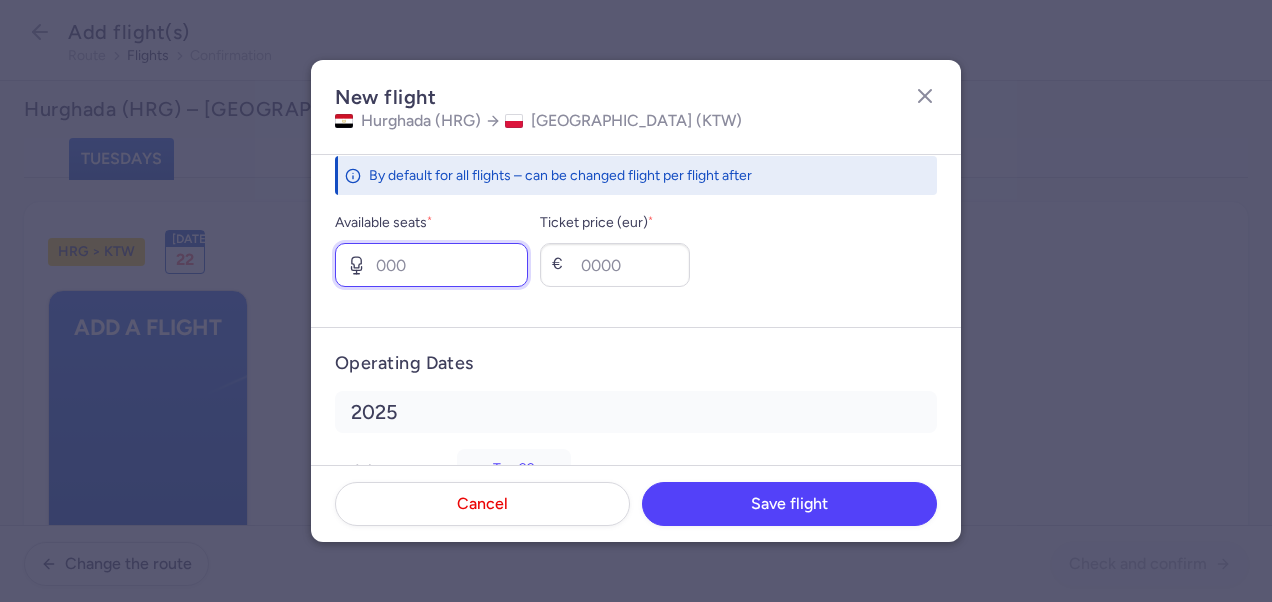 click on "Available seats  *" at bounding box center [431, 265] 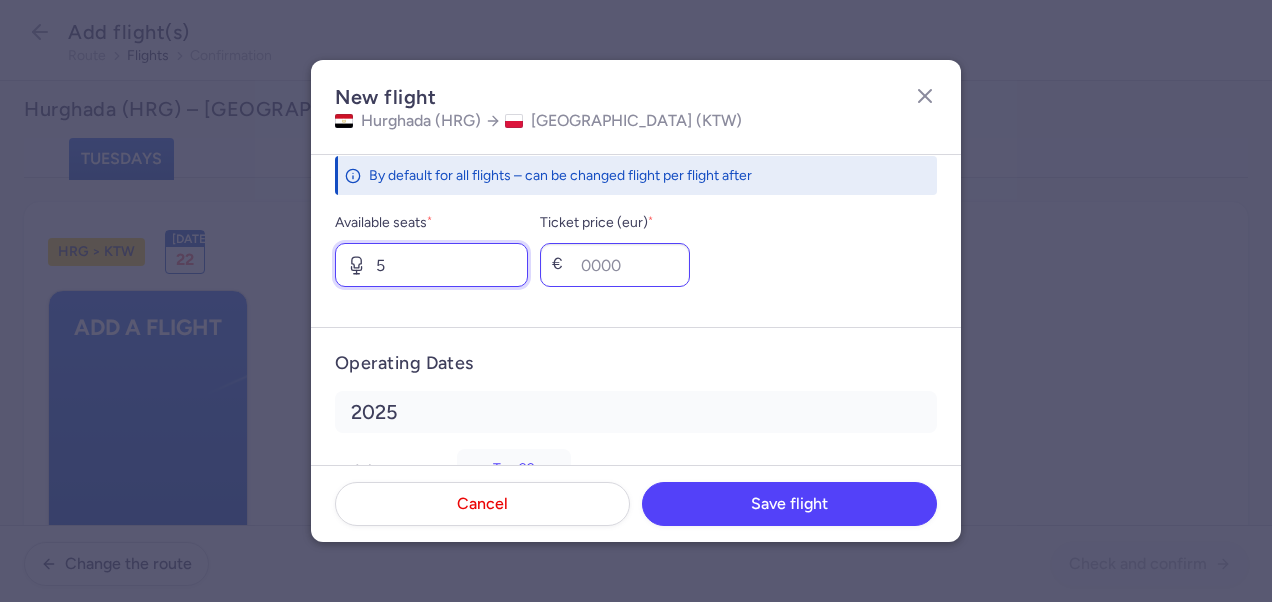 type on "5" 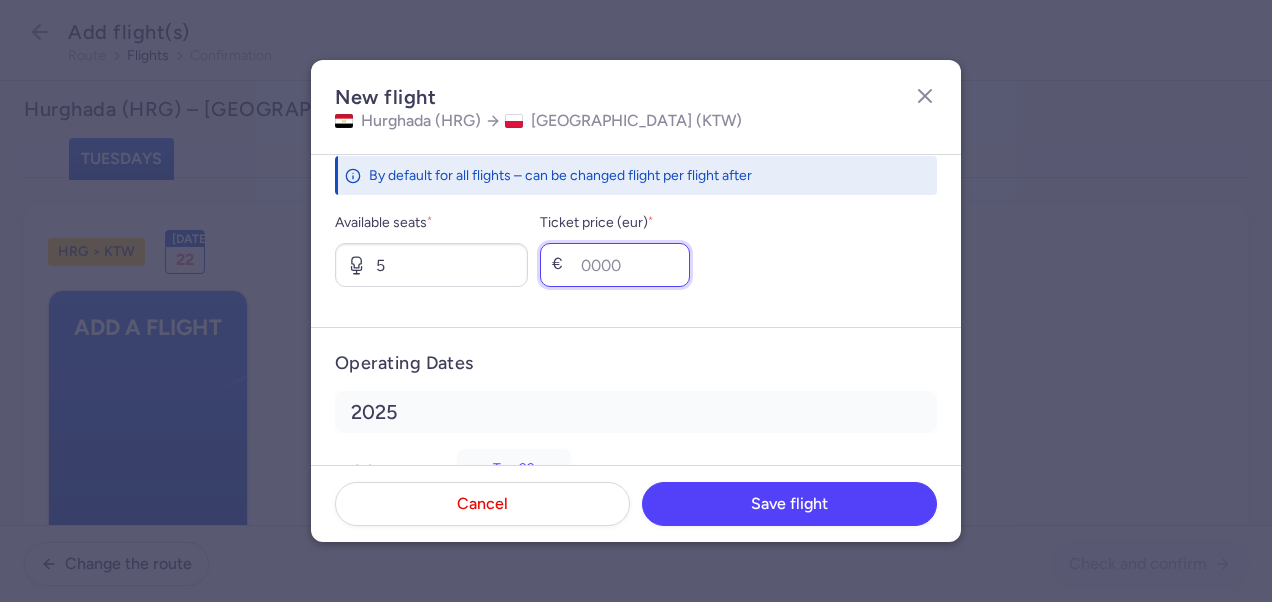click on "Ticket price (eur)  *" at bounding box center (615, 265) 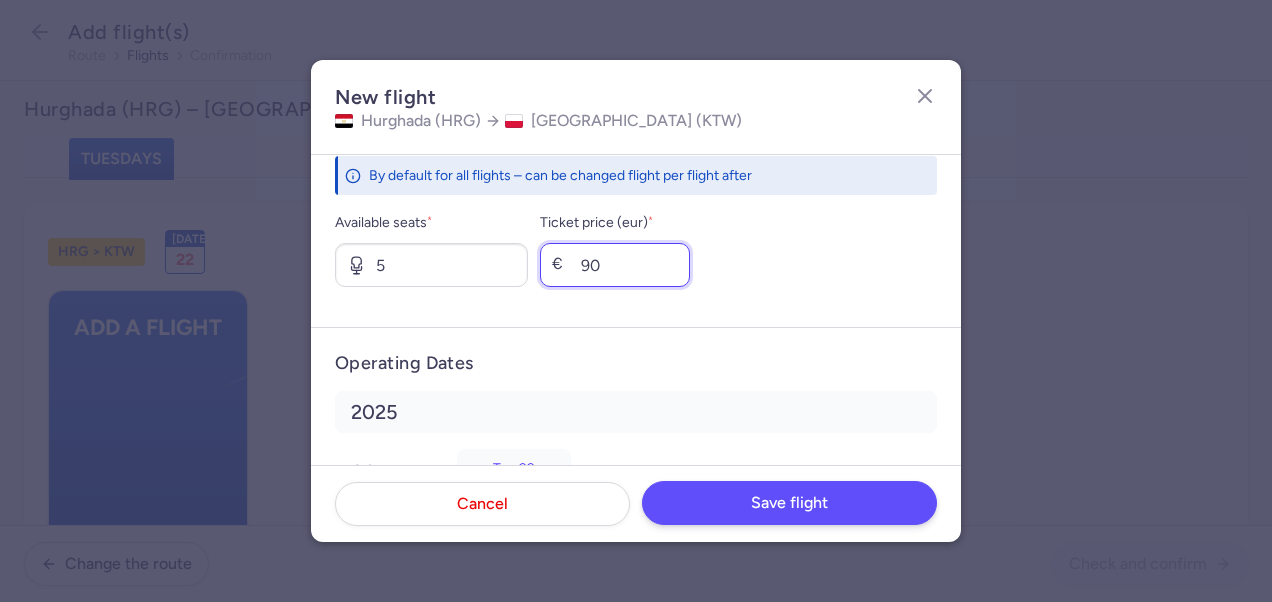 type on "90" 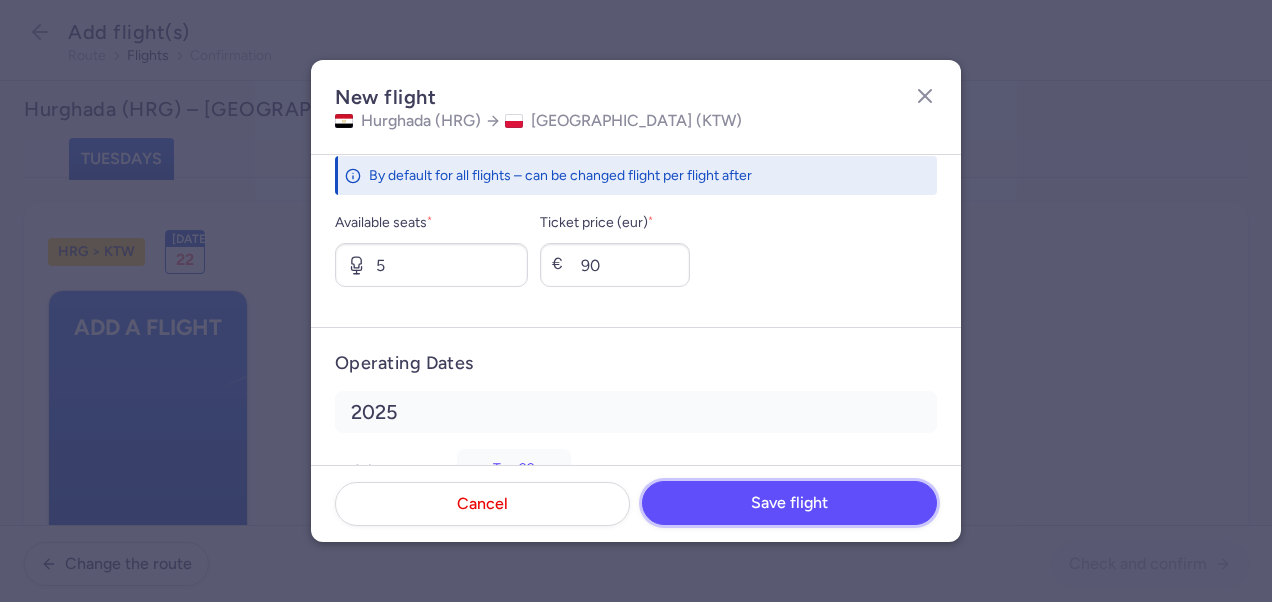 click on "Save flight" at bounding box center (789, 503) 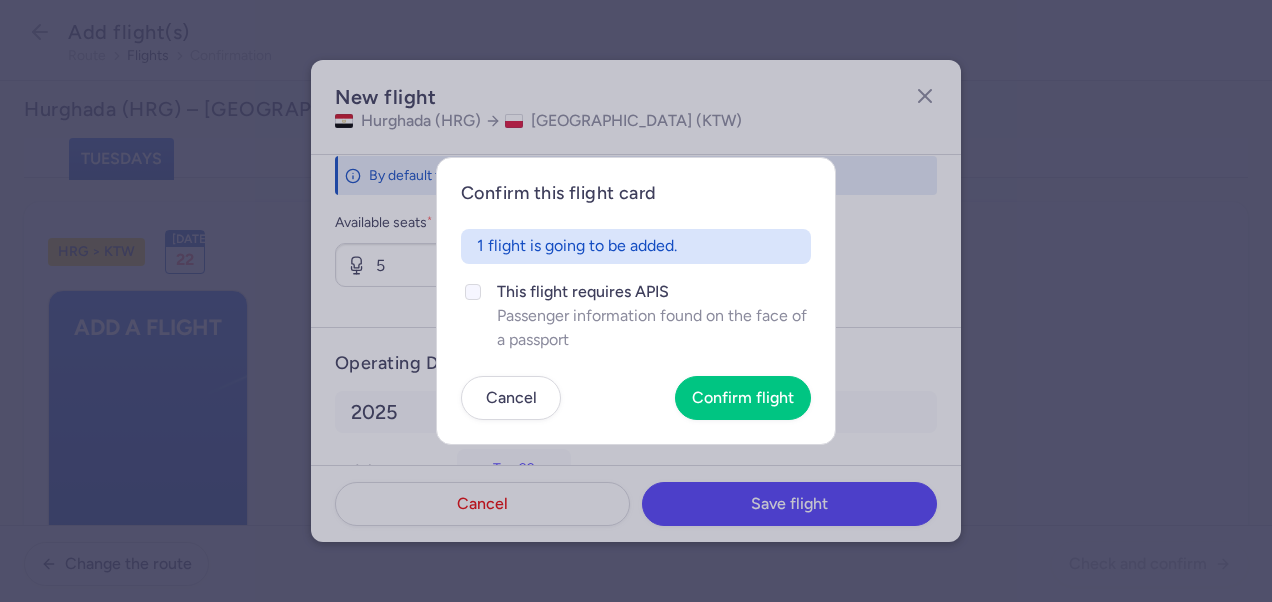 click on "This flight requires APIS" 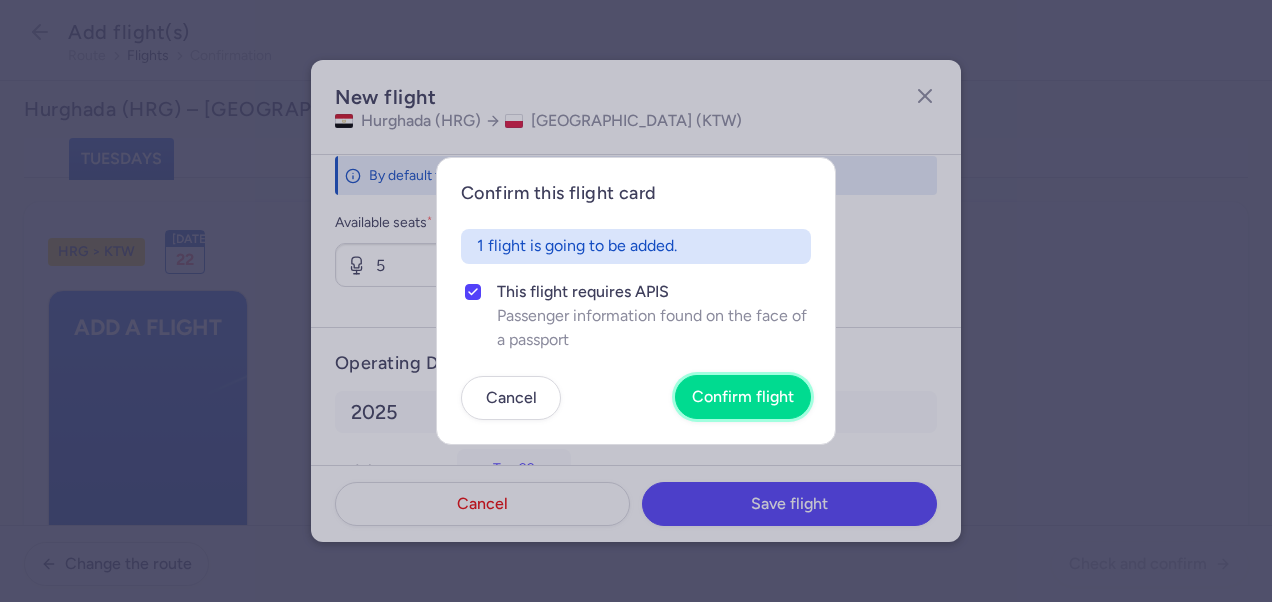 drag, startPoint x: 746, startPoint y: 401, endPoint x: 796, endPoint y: 404, distance: 50.08992 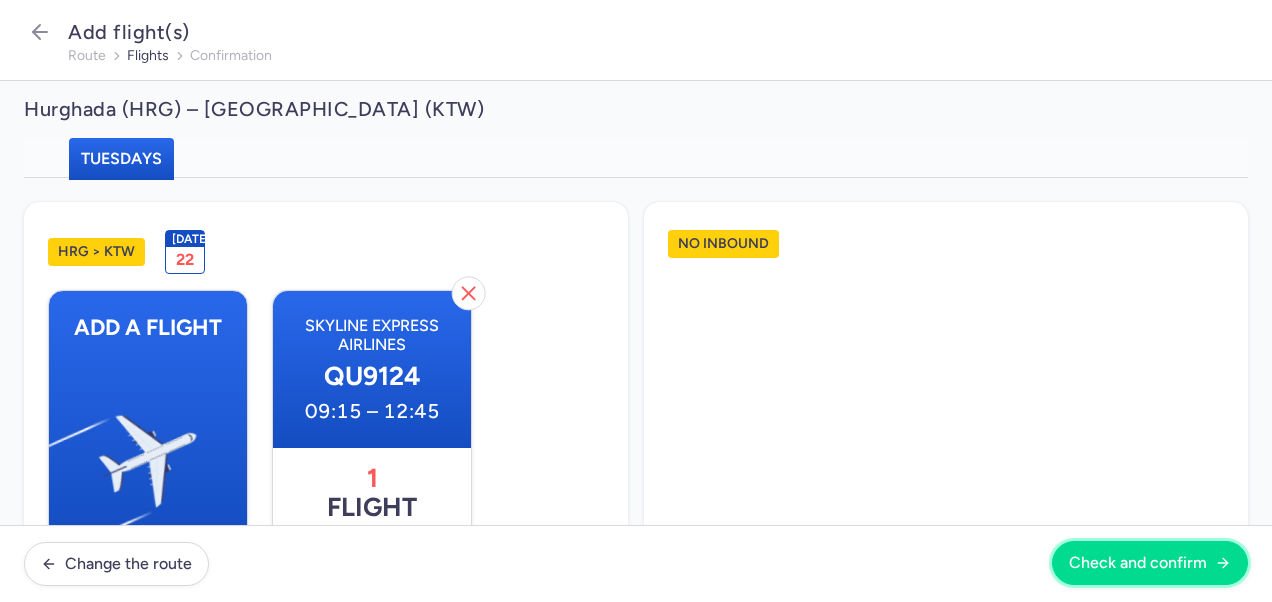 click on "Check and confirm" at bounding box center [1150, 563] 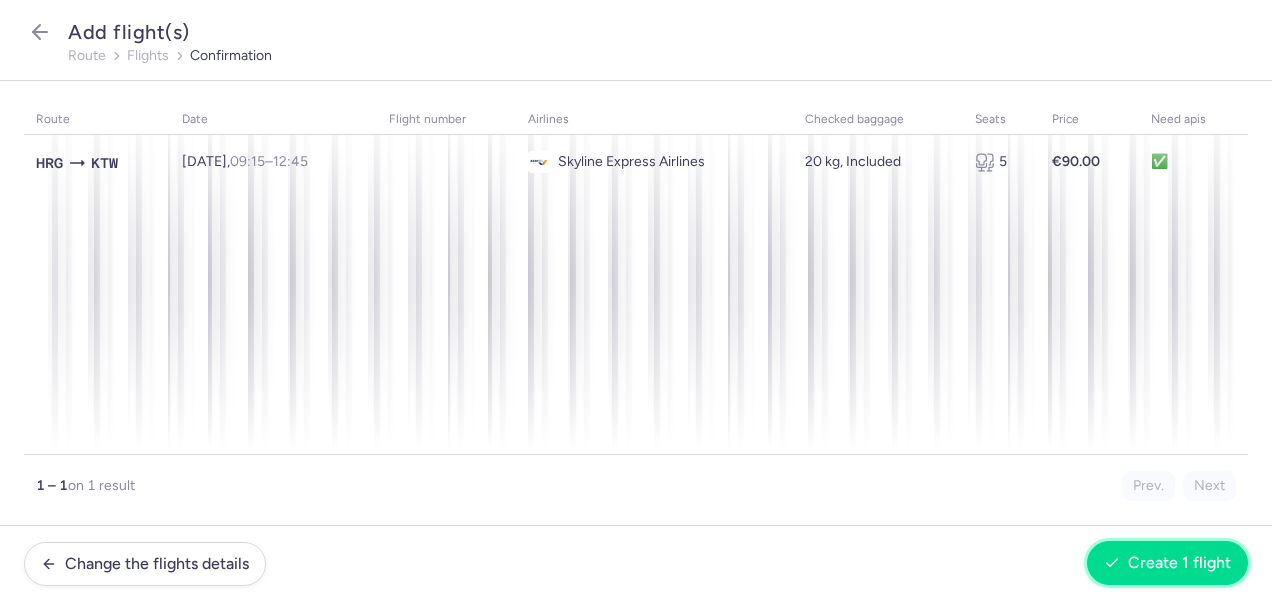 click on "Create 1 flight" at bounding box center (1179, 563) 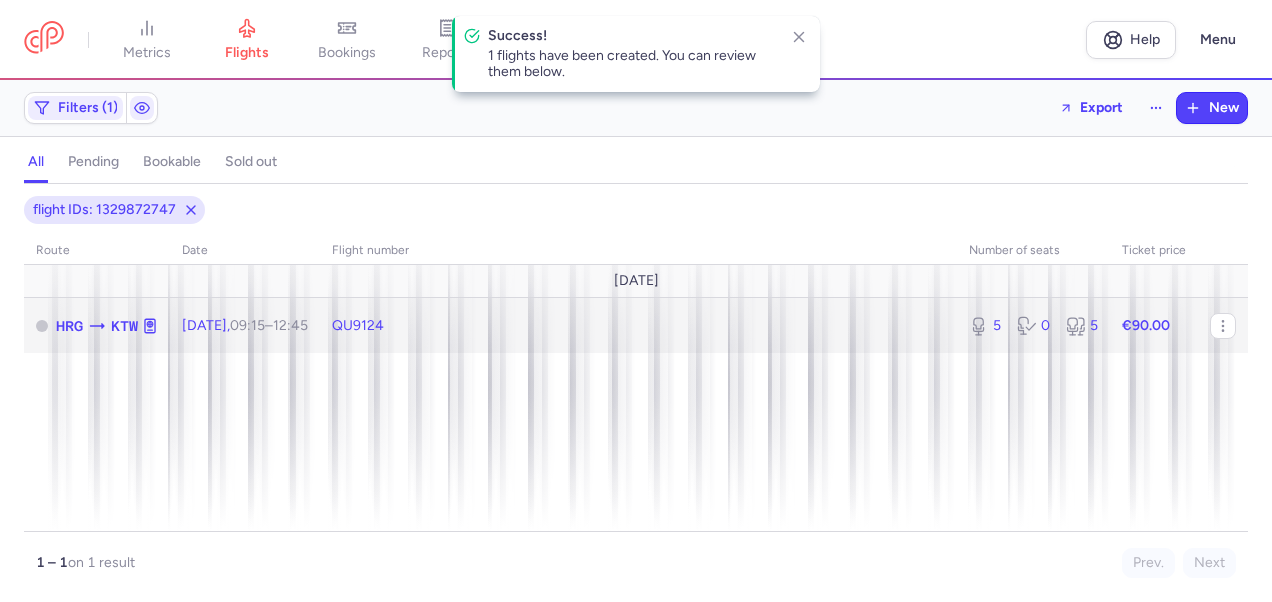 click on "€90.00" 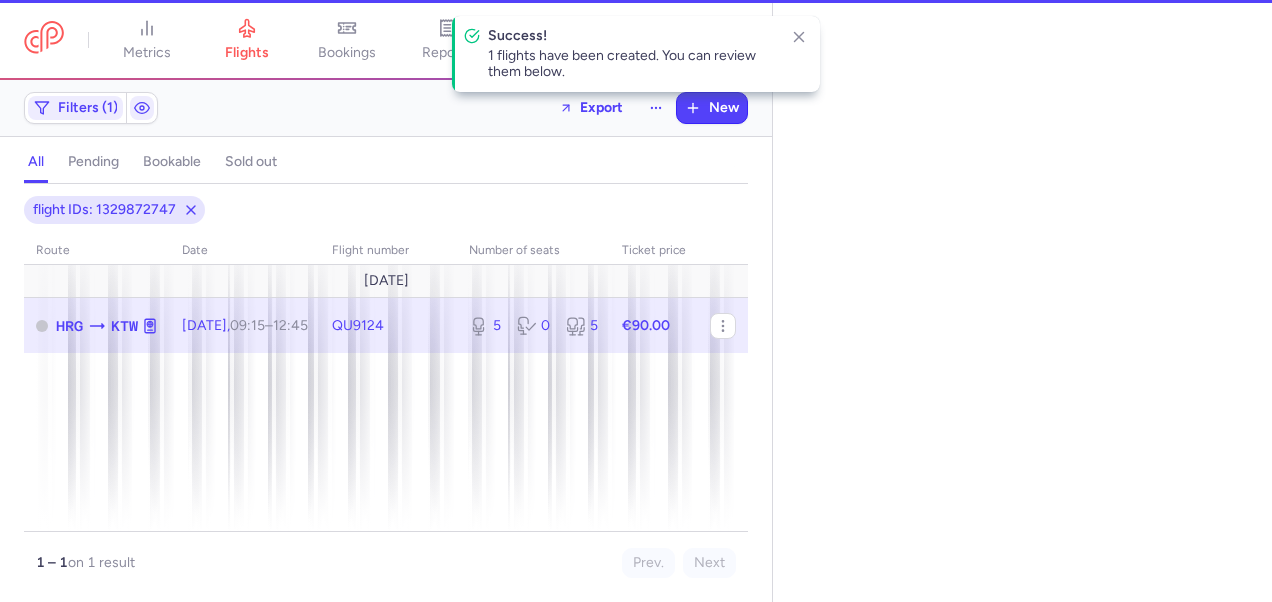 select on "days" 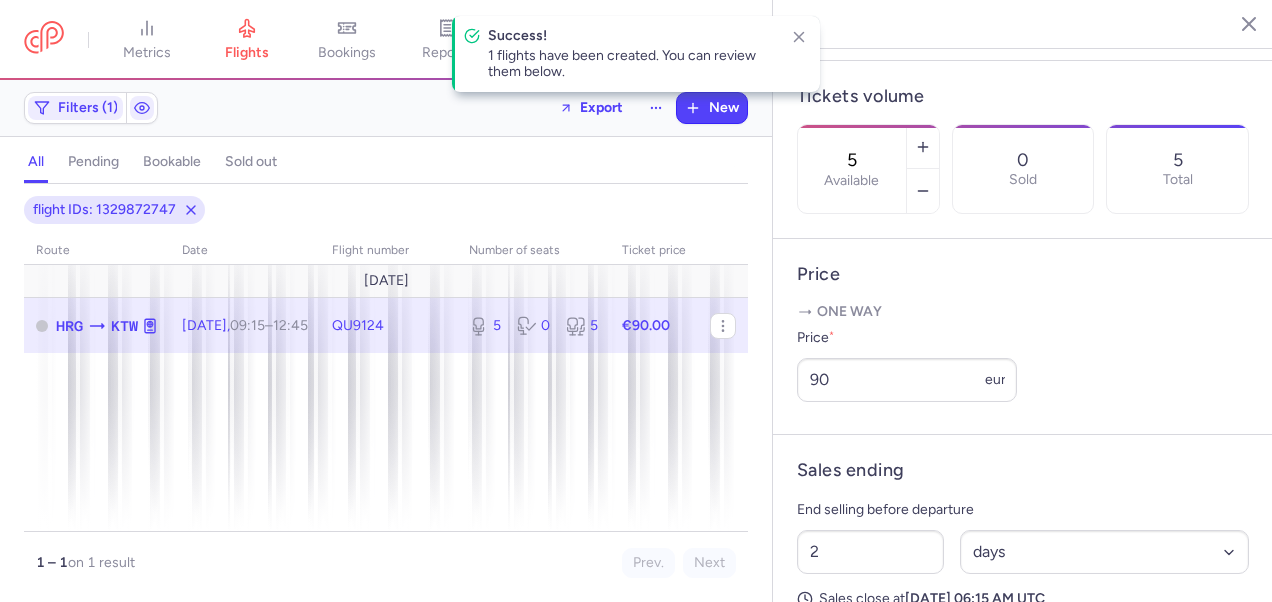 scroll, scrollTop: 600, scrollLeft: 0, axis: vertical 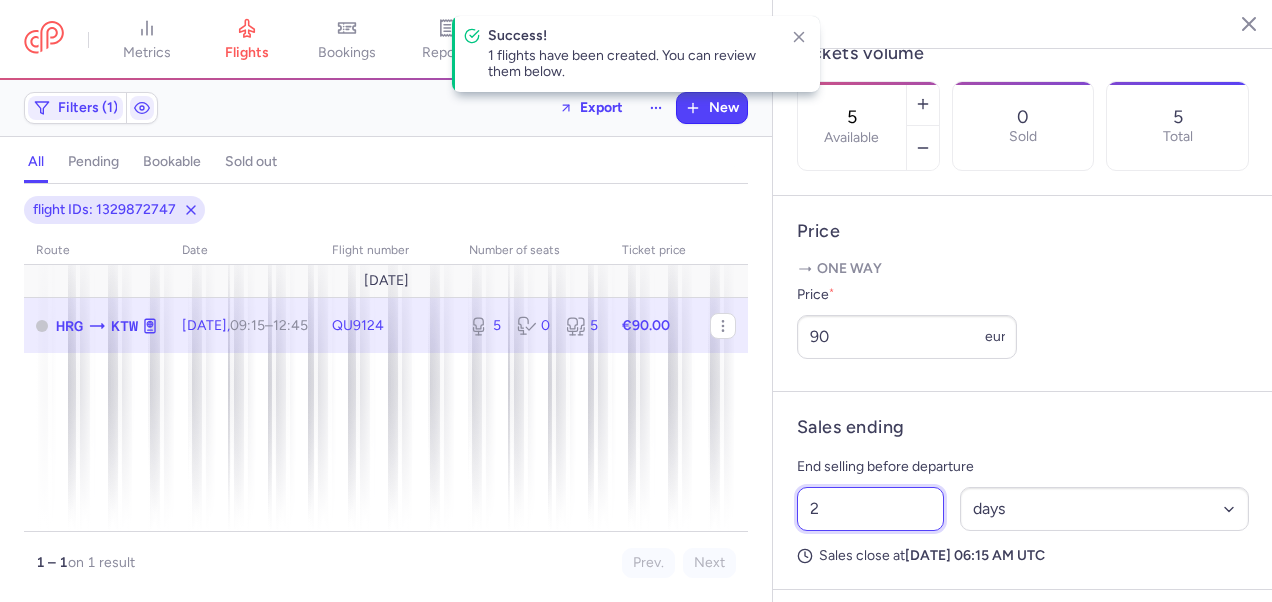 click on "2" at bounding box center (870, 509) 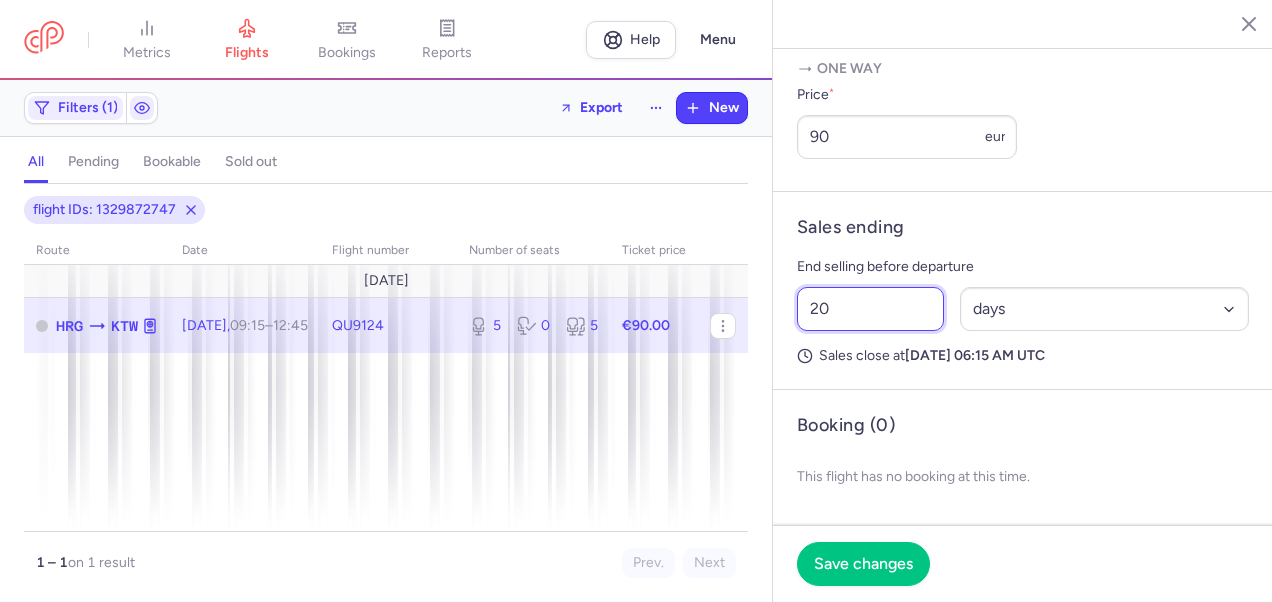 scroll, scrollTop: 852, scrollLeft: 0, axis: vertical 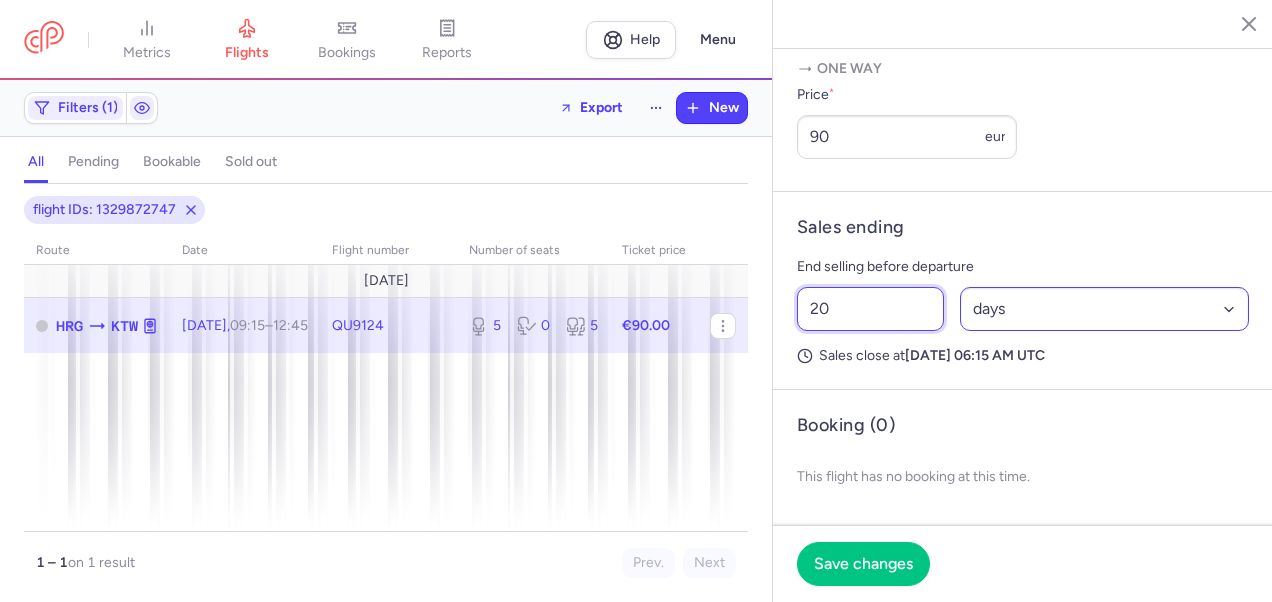type on "20" 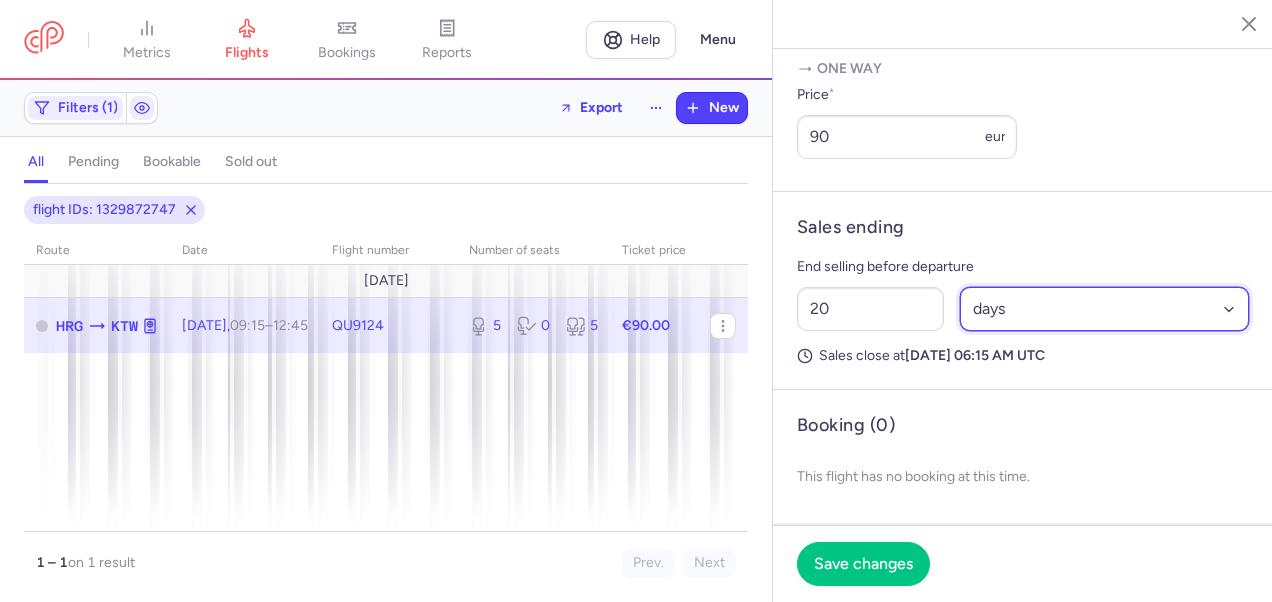 click on "Select an option hours days" at bounding box center (1105, 309) 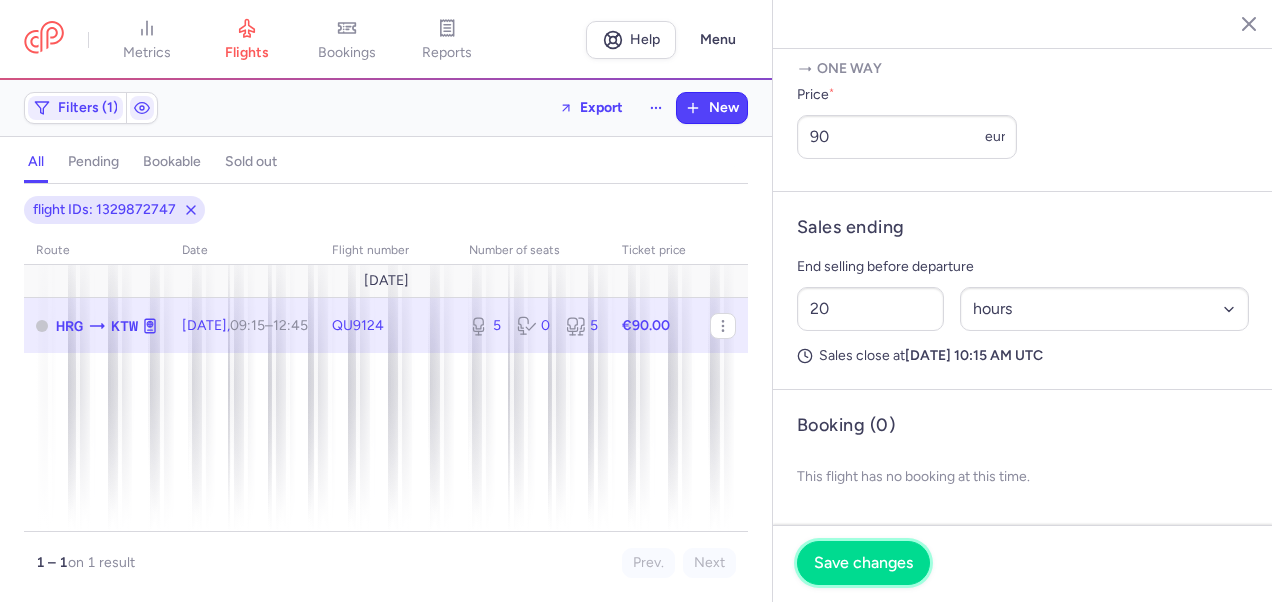 click on "Save changes" at bounding box center (863, 563) 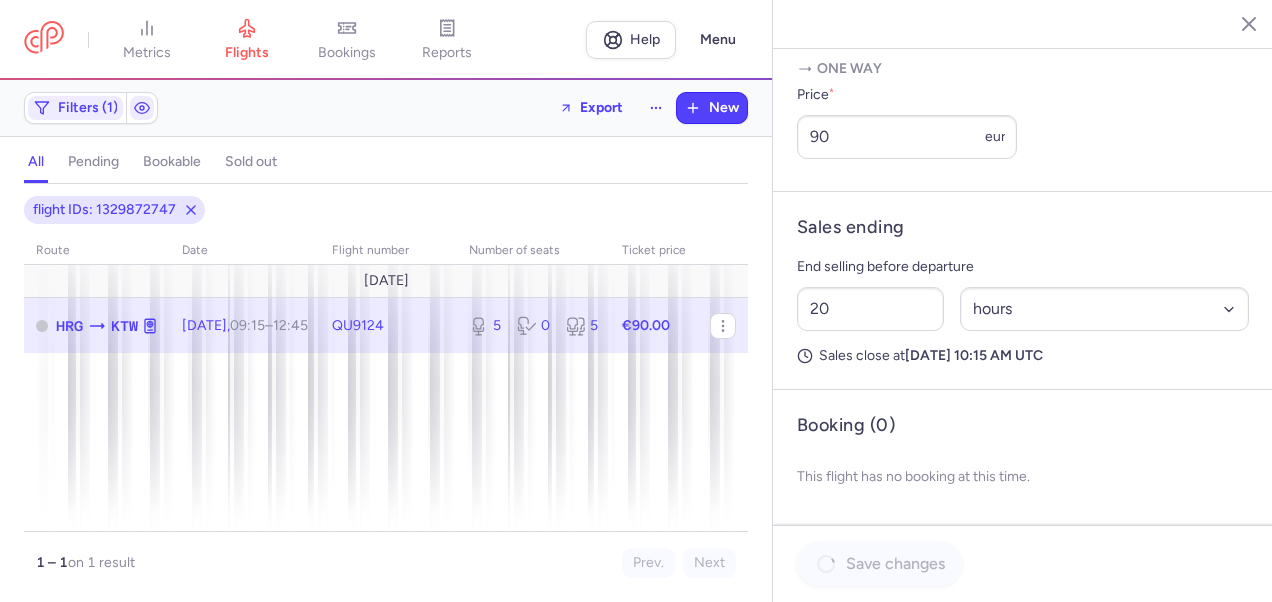 scroll, scrollTop: 828, scrollLeft: 0, axis: vertical 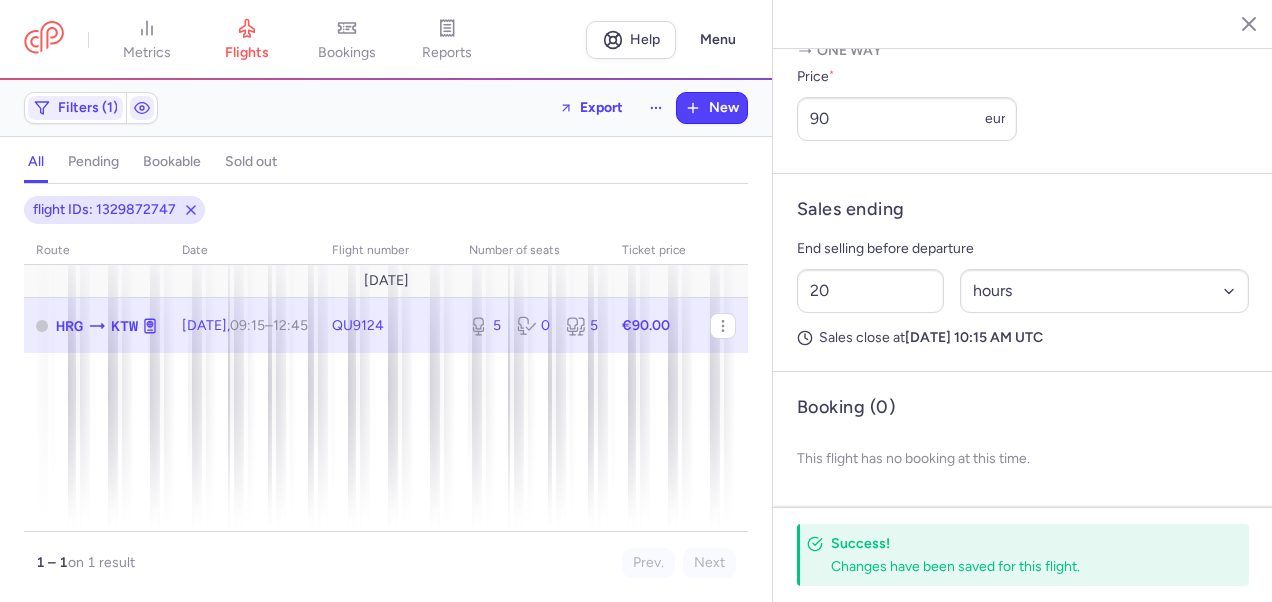 click 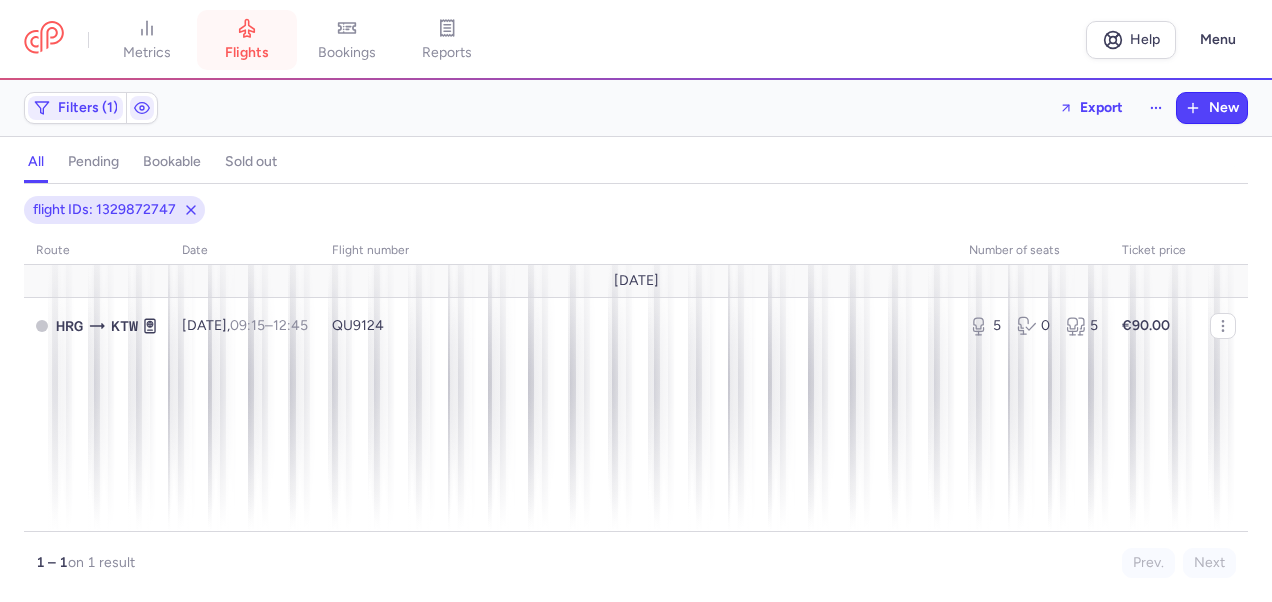 drag, startPoint x: 265, startPoint y: 30, endPoint x: 272, endPoint y: 40, distance: 12.206555 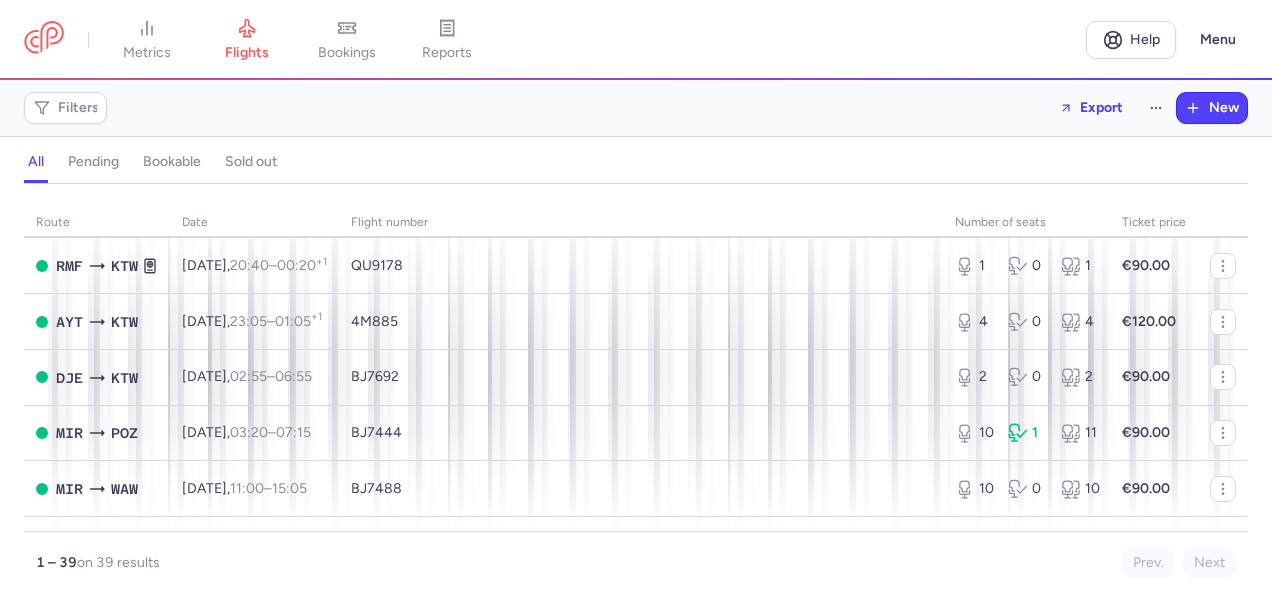 scroll, scrollTop: 1600, scrollLeft: 0, axis: vertical 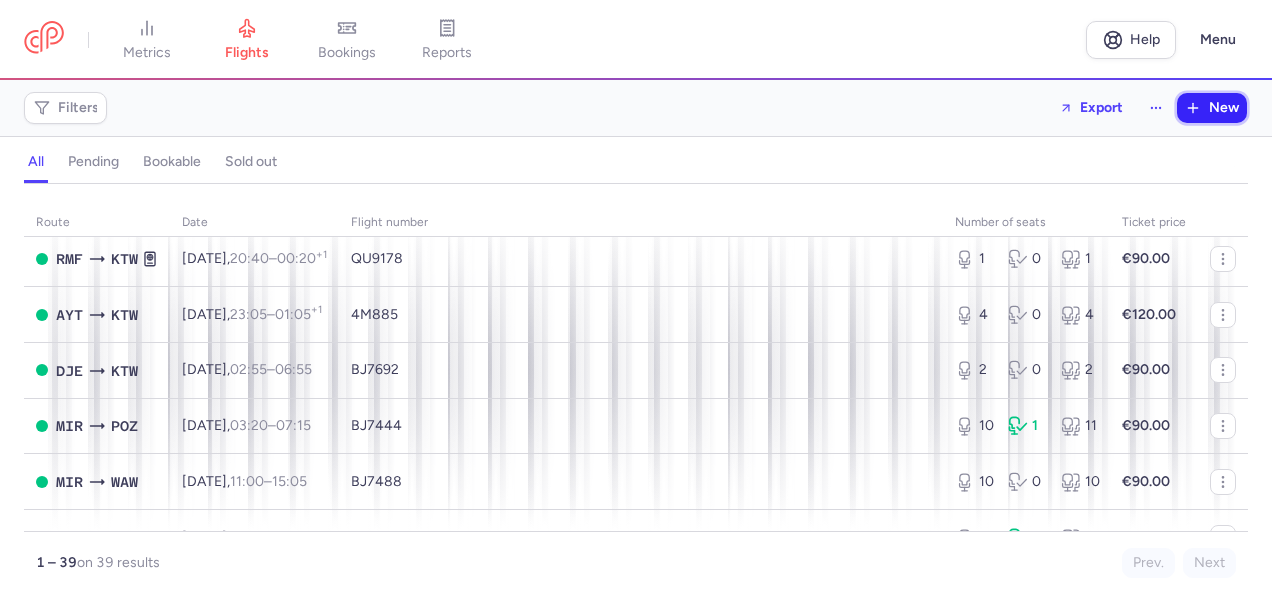 click on "New" at bounding box center [1224, 108] 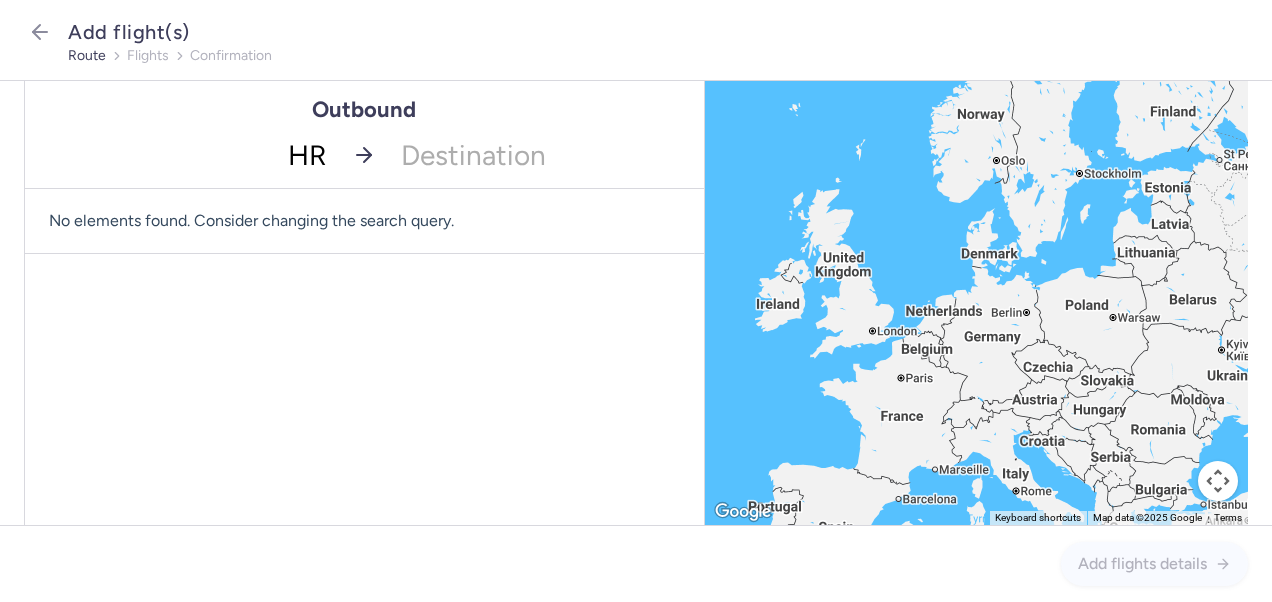 type on "HRG" 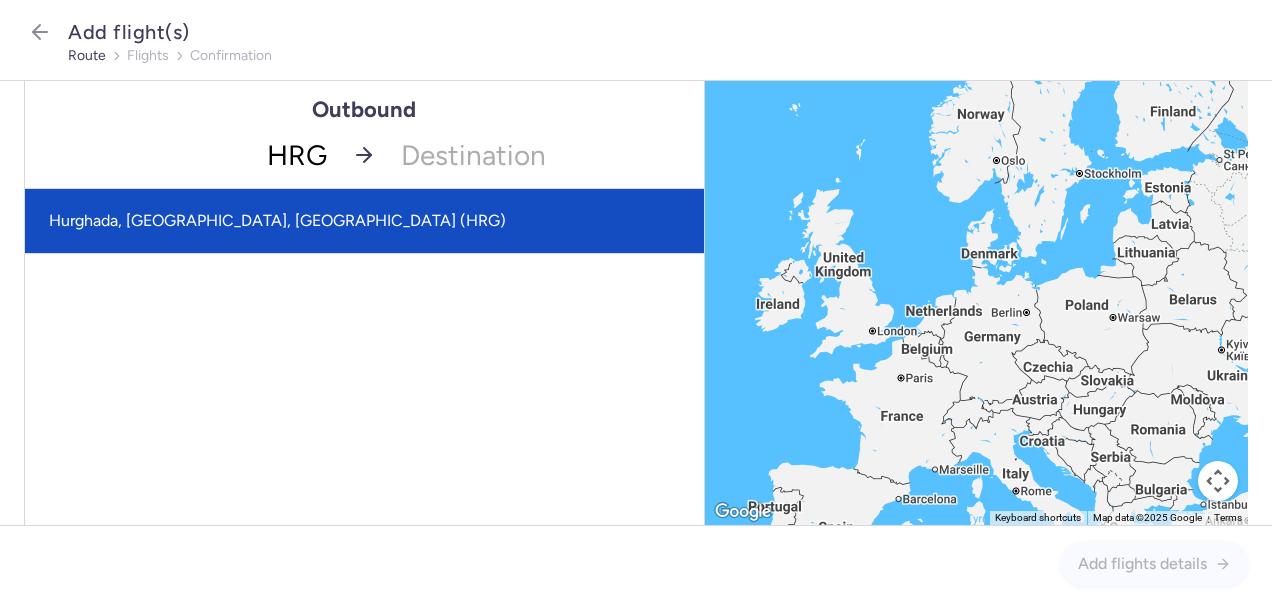 click on "Hurghada, [GEOGRAPHIC_DATA], [GEOGRAPHIC_DATA] (HRG)" at bounding box center [364, 221] 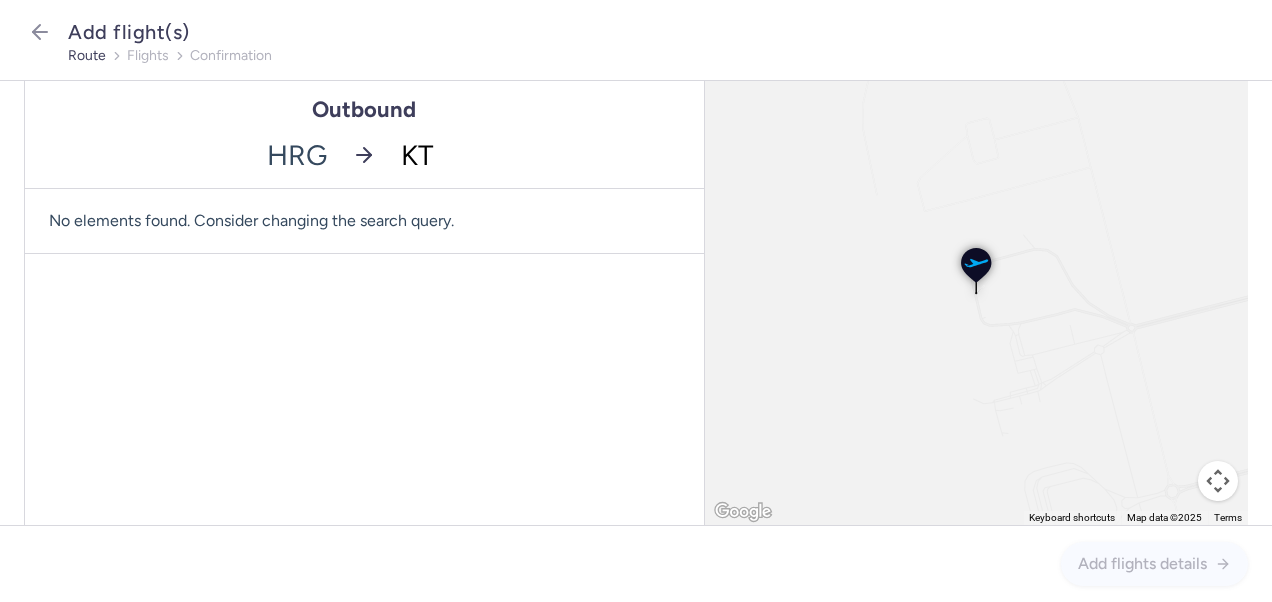 type on "KTW" 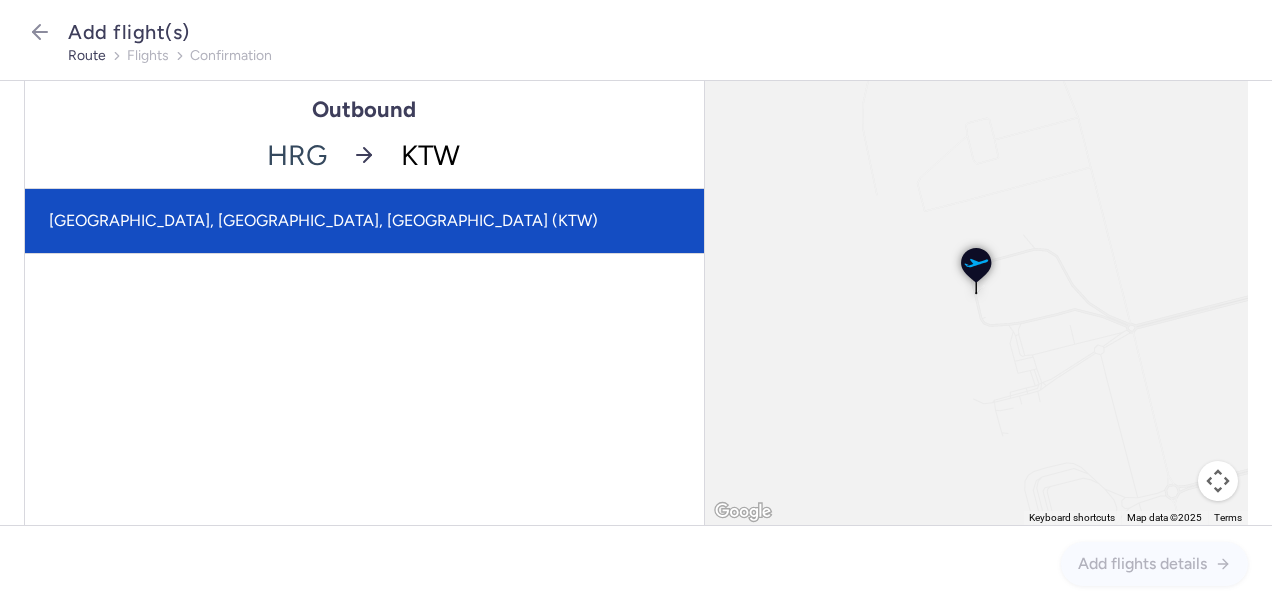 click on "[GEOGRAPHIC_DATA], [GEOGRAPHIC_DATA], [GEOGRAPHIC_DATA] (KTW)" at bounding box center [364, 221] 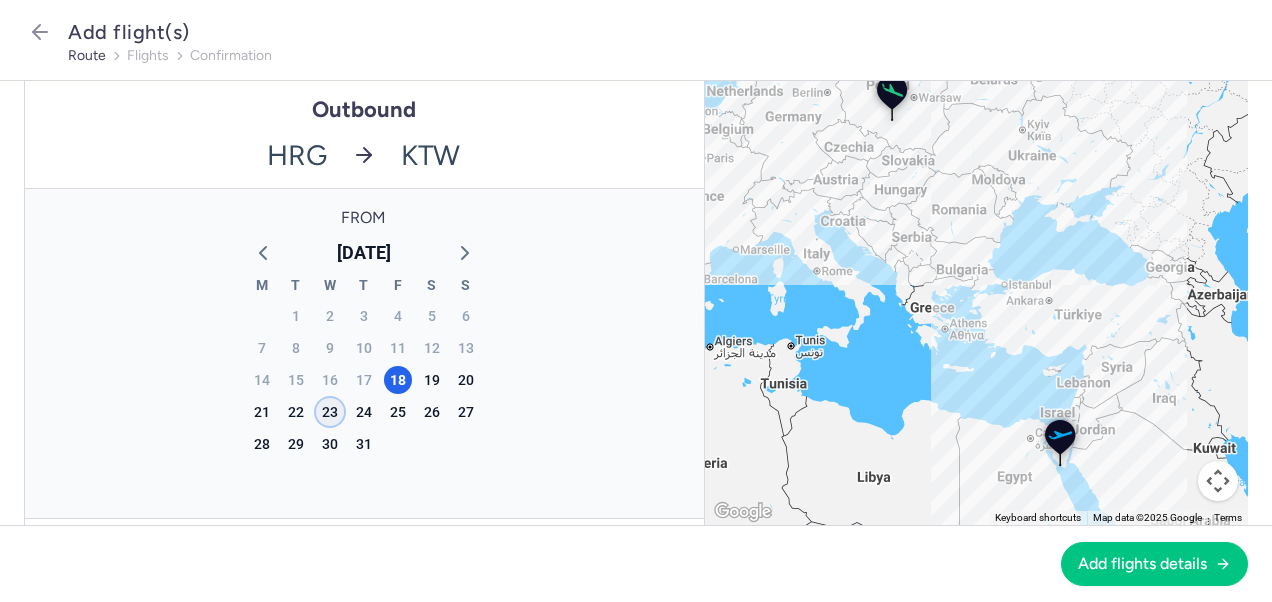 click on "23" 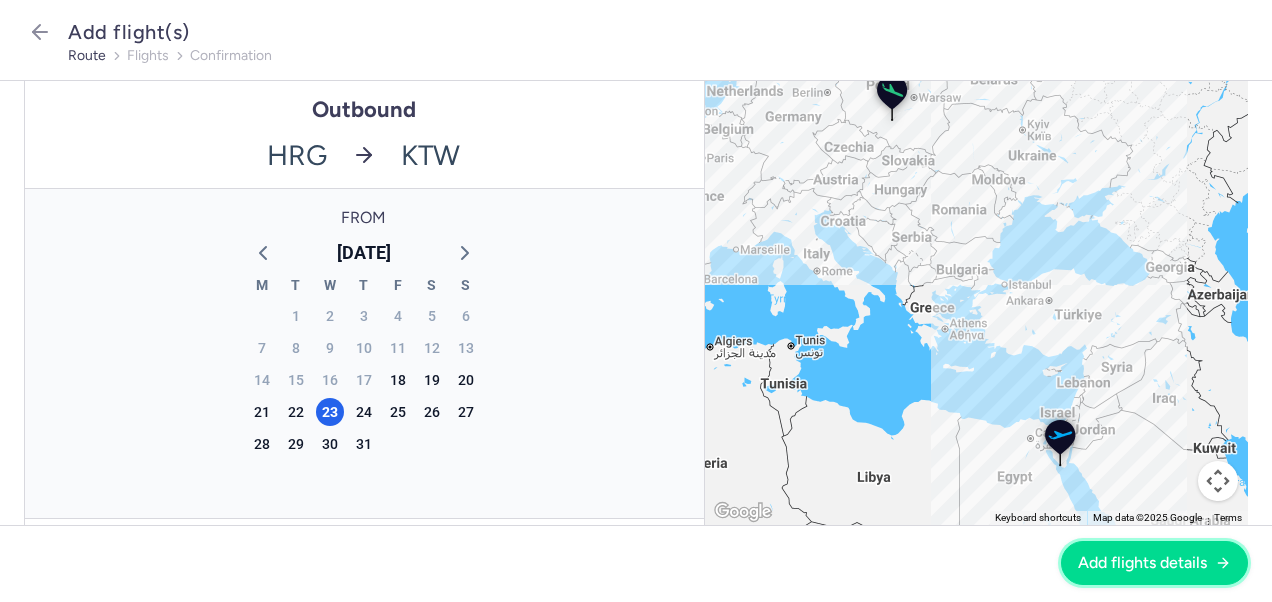 click on "Add flights details" at bounding box center (1142, 563) 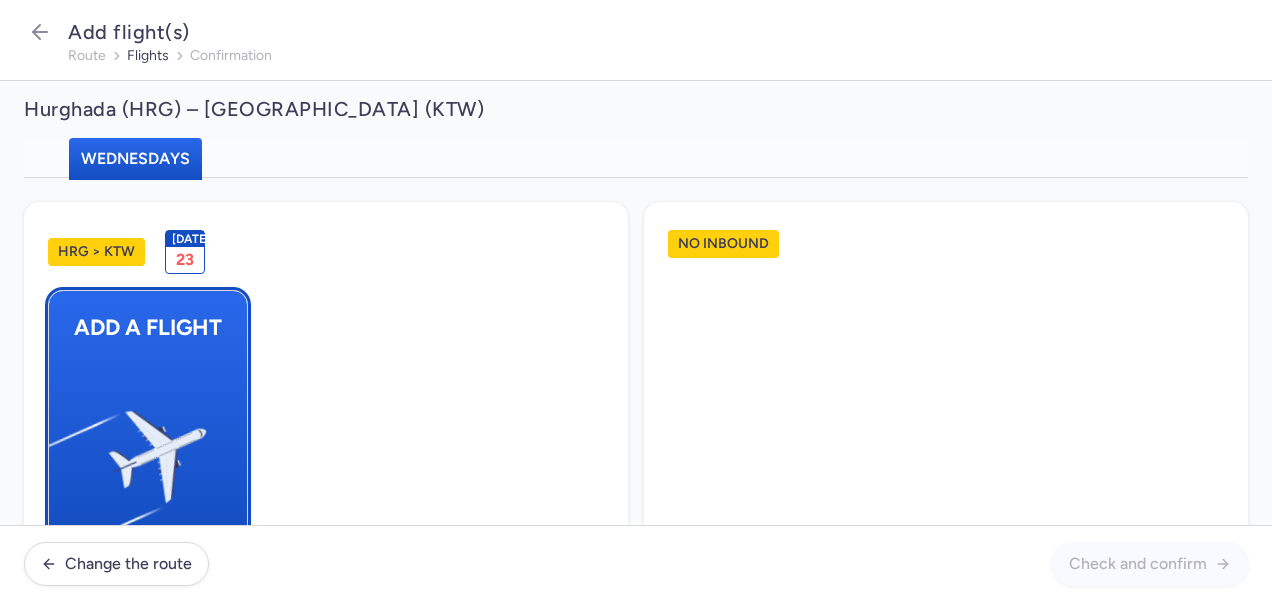 click at bounding box center [59, 448] 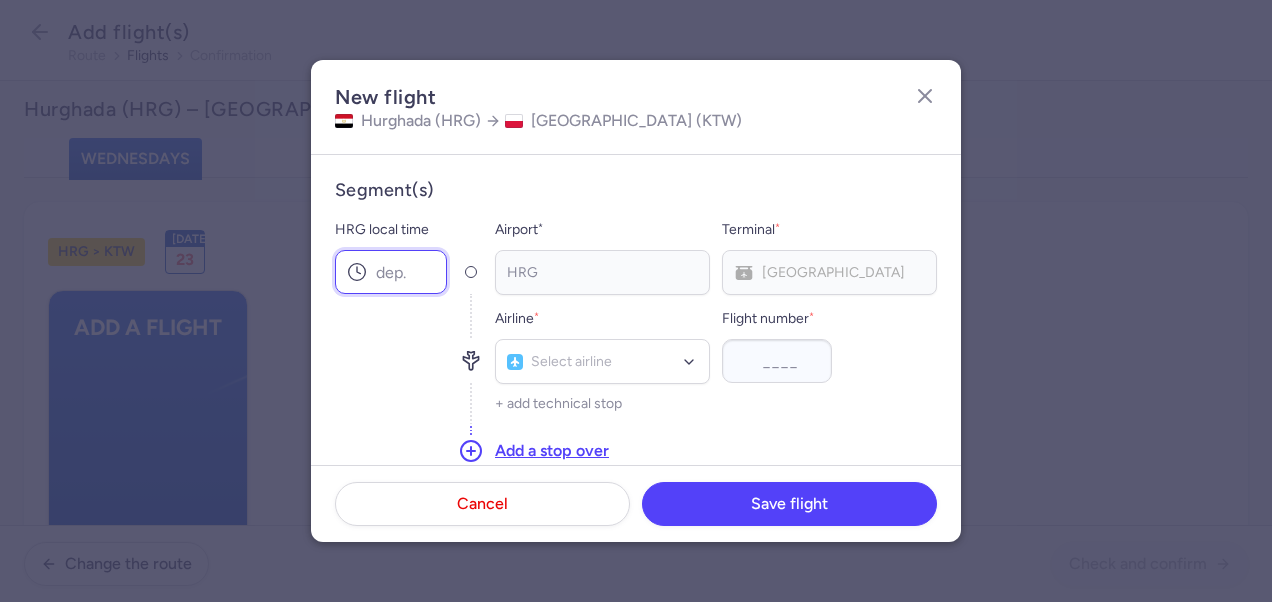click on "HRG local time" at bounding box center (391, 272) 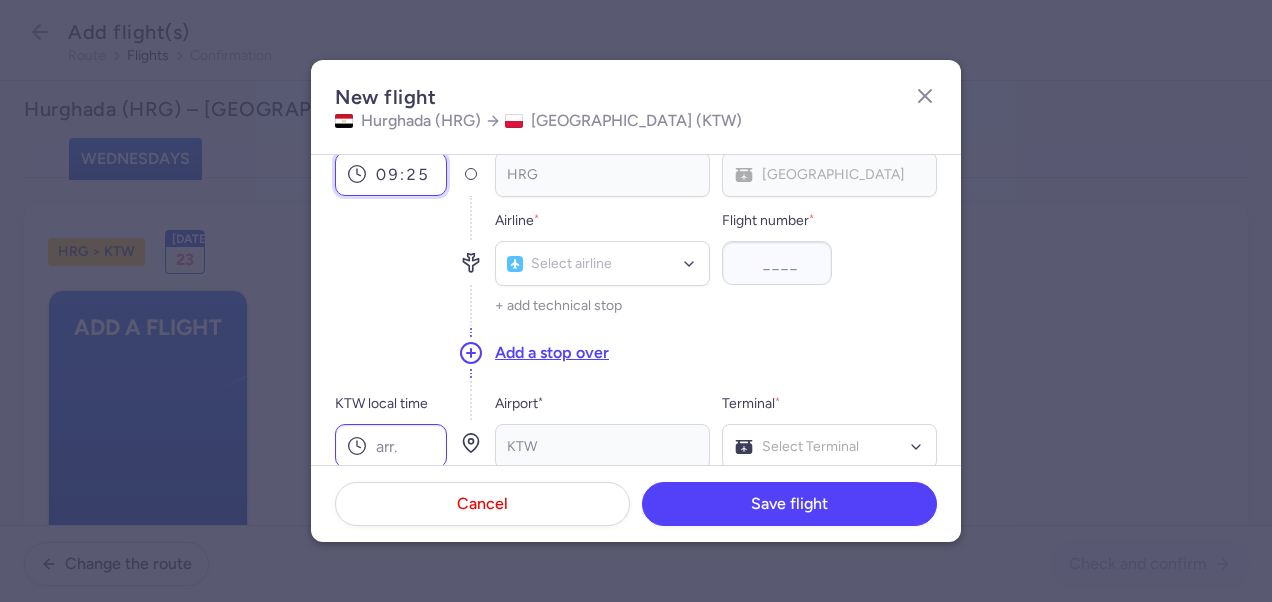 scroll, scrollTop: 200, scrollLeft: 0, axis: vertical 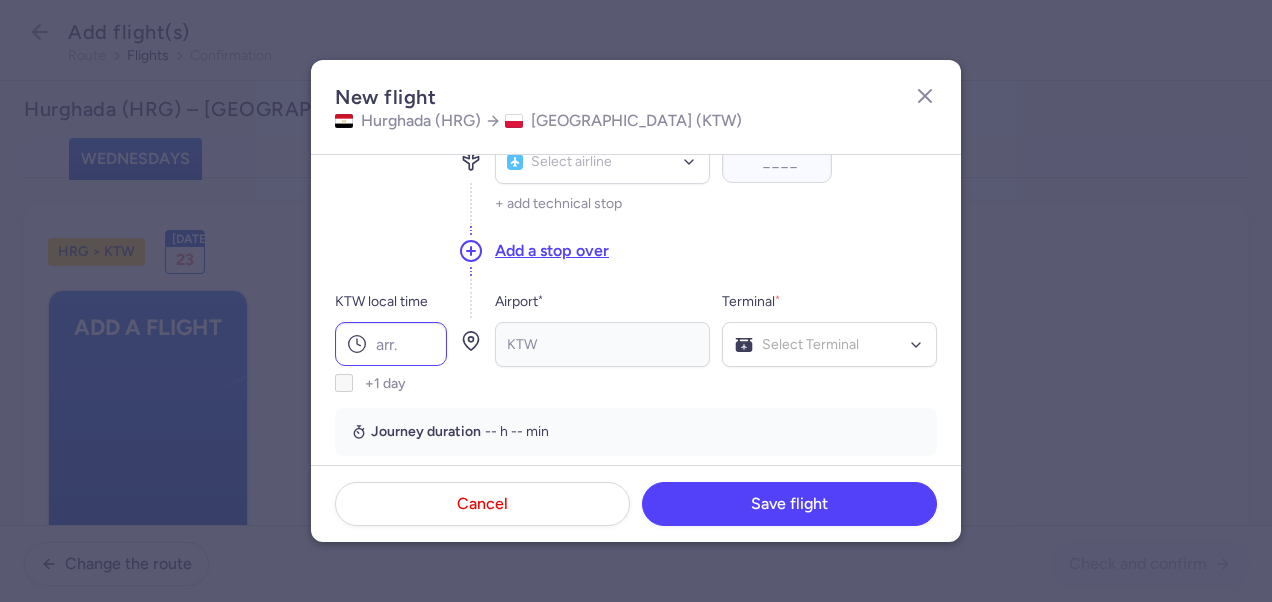 type on "09:25" 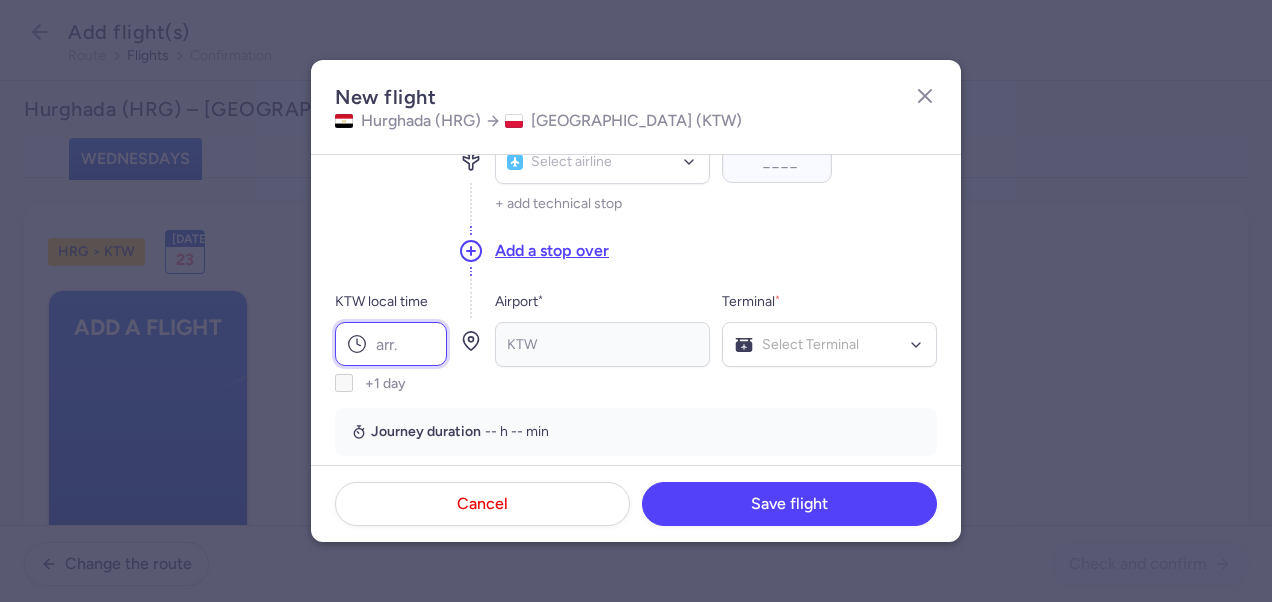 click on "KTW local time" at bounding box center [391, 344] 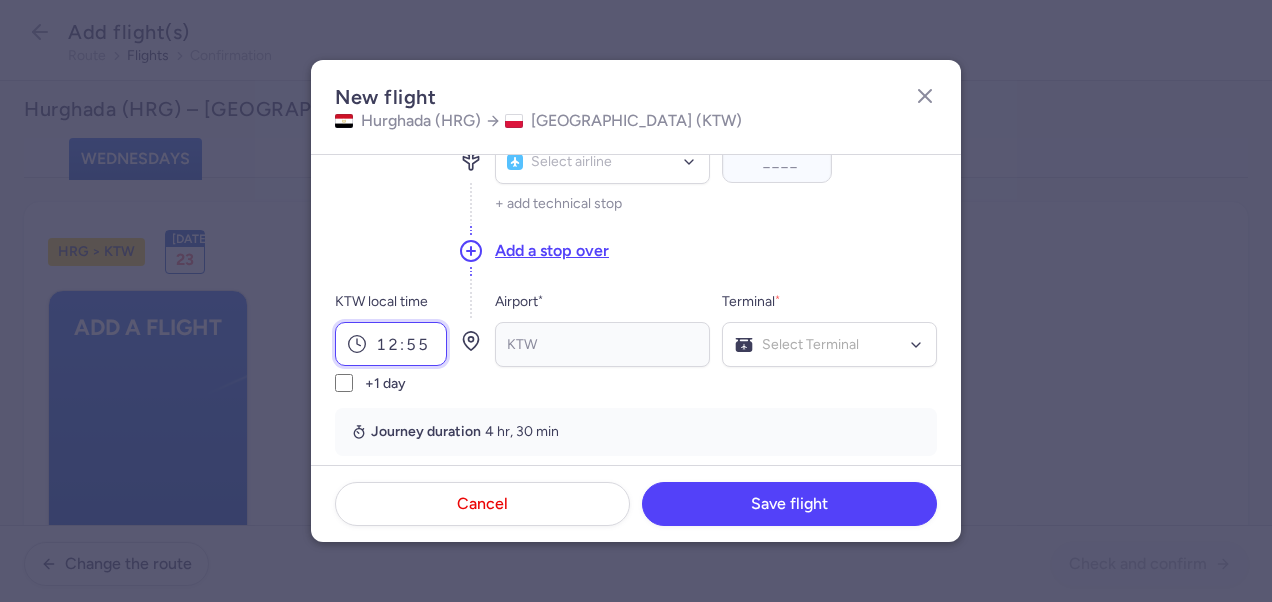scroll, scrollTop: 100, scrollLeft: 0, axis: vertical 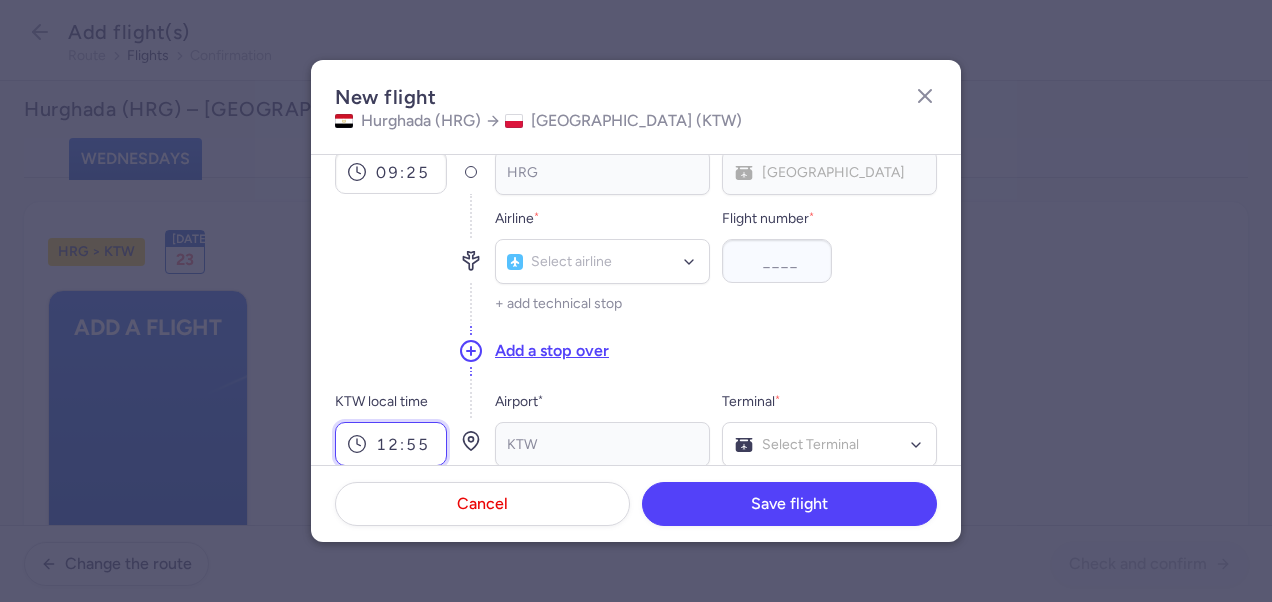 type on "12:55" 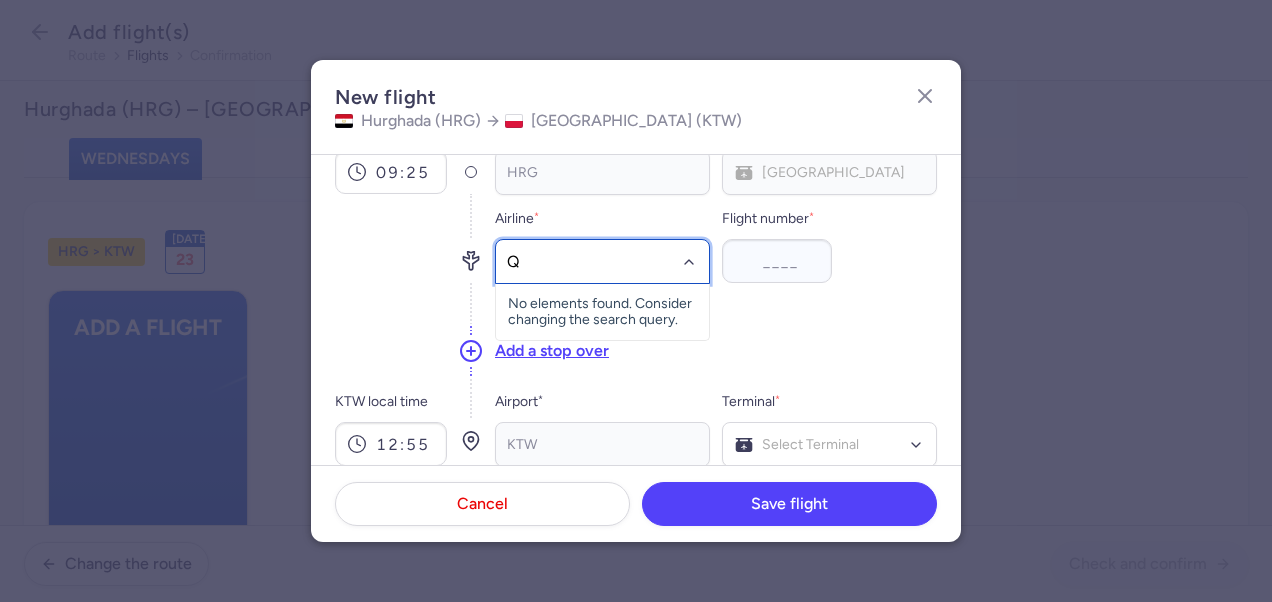 type on "QU" 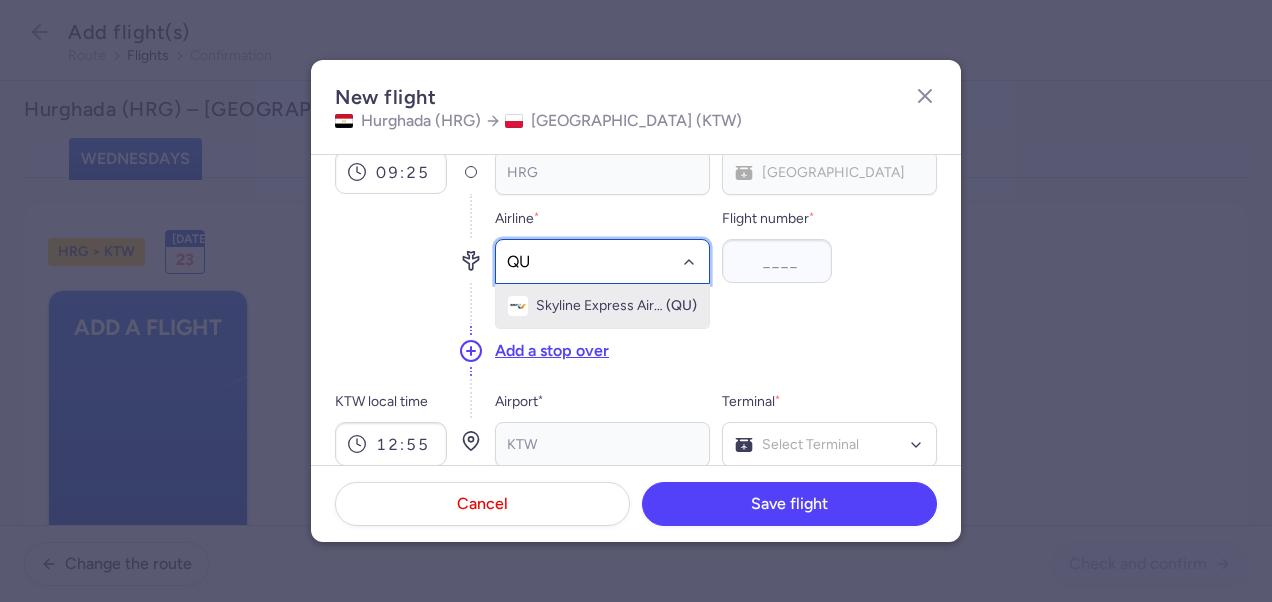 click on "Skyline Express Airlines" at bounding box center [600, 306] 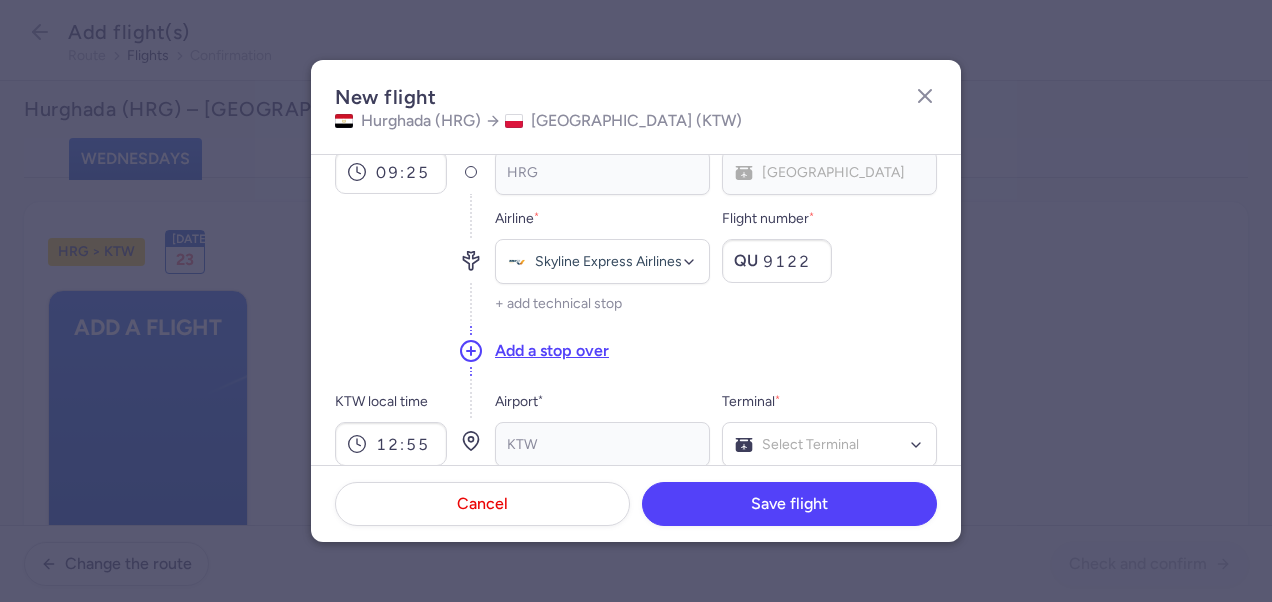 type on "9122" 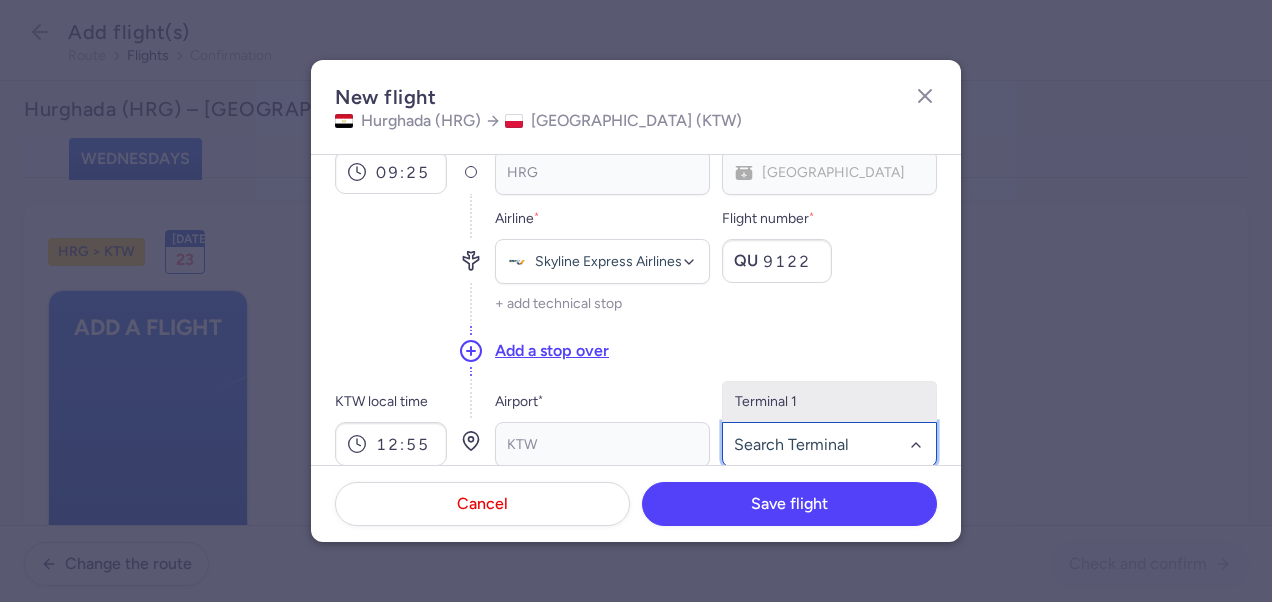 click on "Terminal 1" at bounding box center (829, 402) 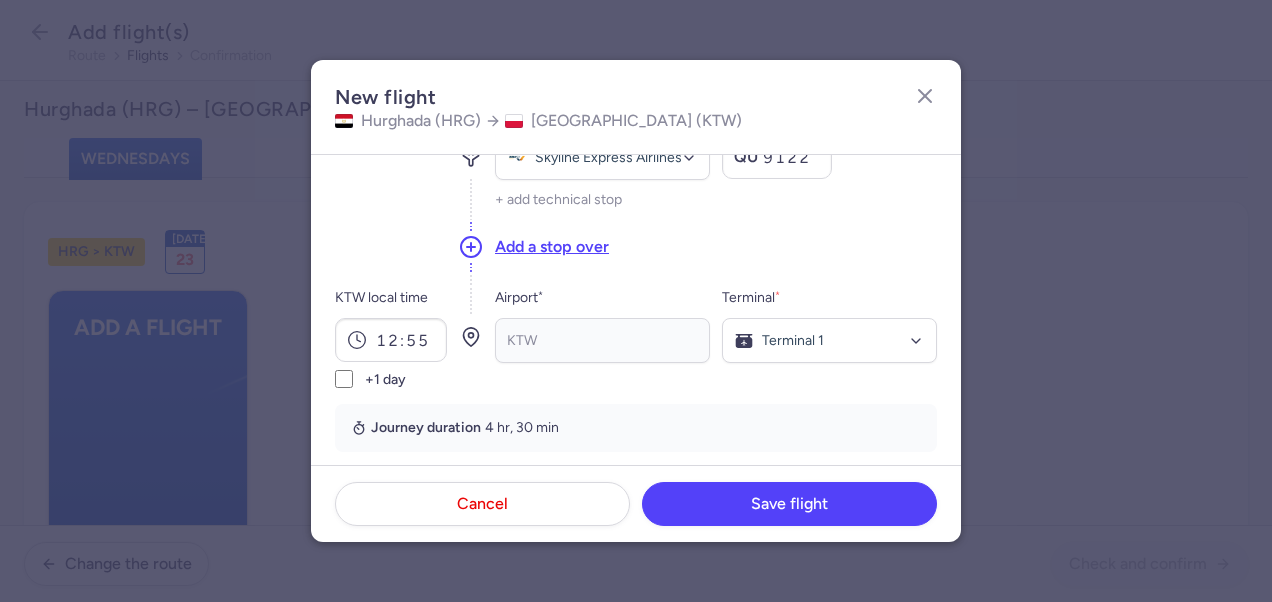 scroll, scrollTop: 400, scrollLeft: 0, axis: vertical 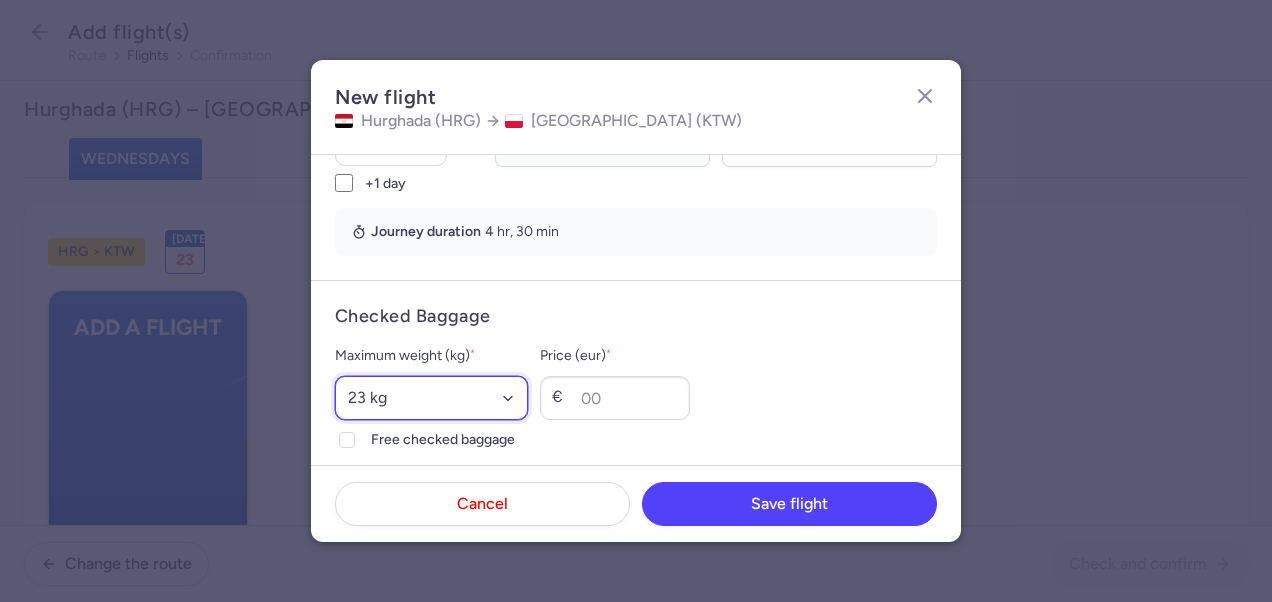 drag, startPoint x: 418, startPoint y: 396, endPoint x: 427, endPoint y: 389, distance: 11.401754 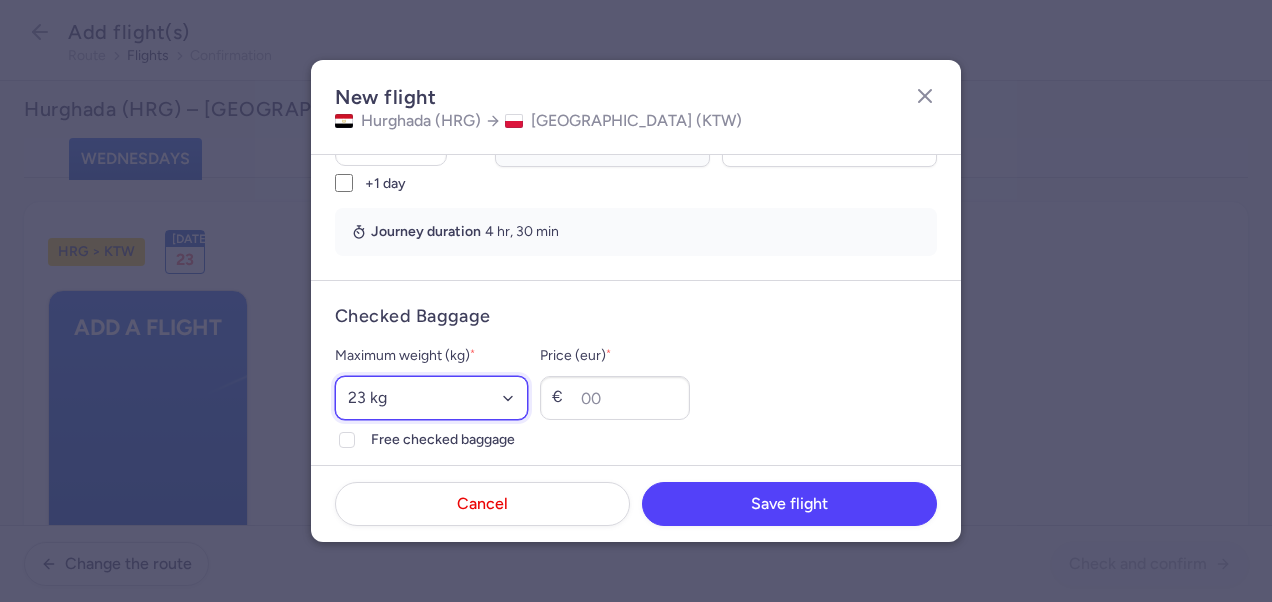 select on "20" 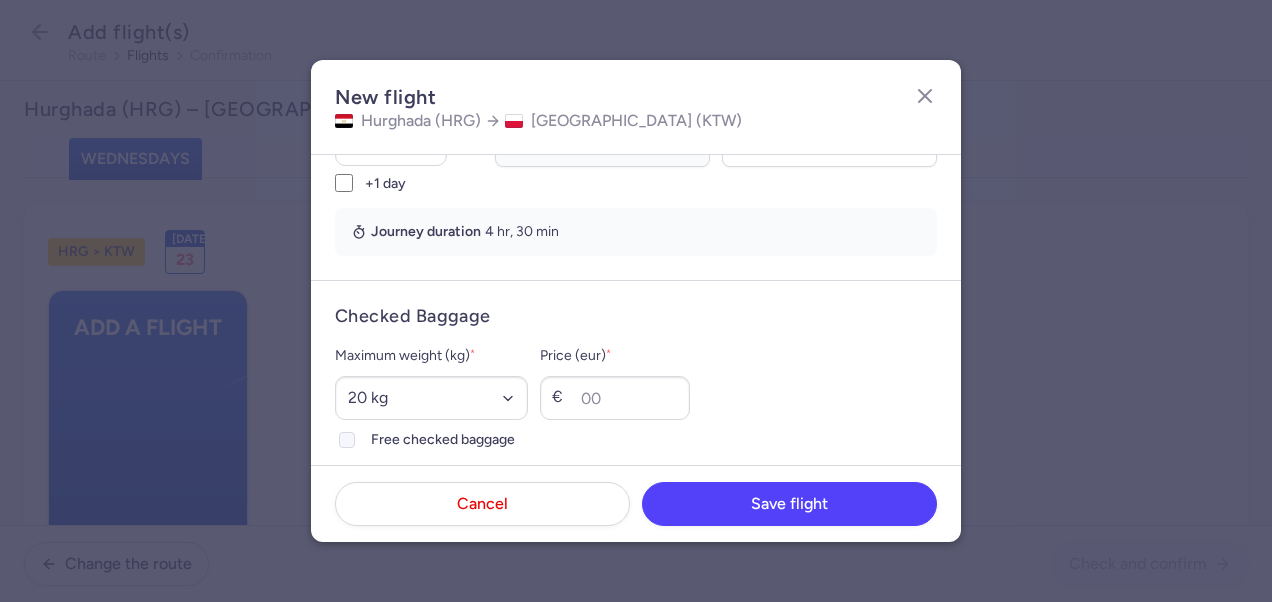 click on "Free checked baggage" 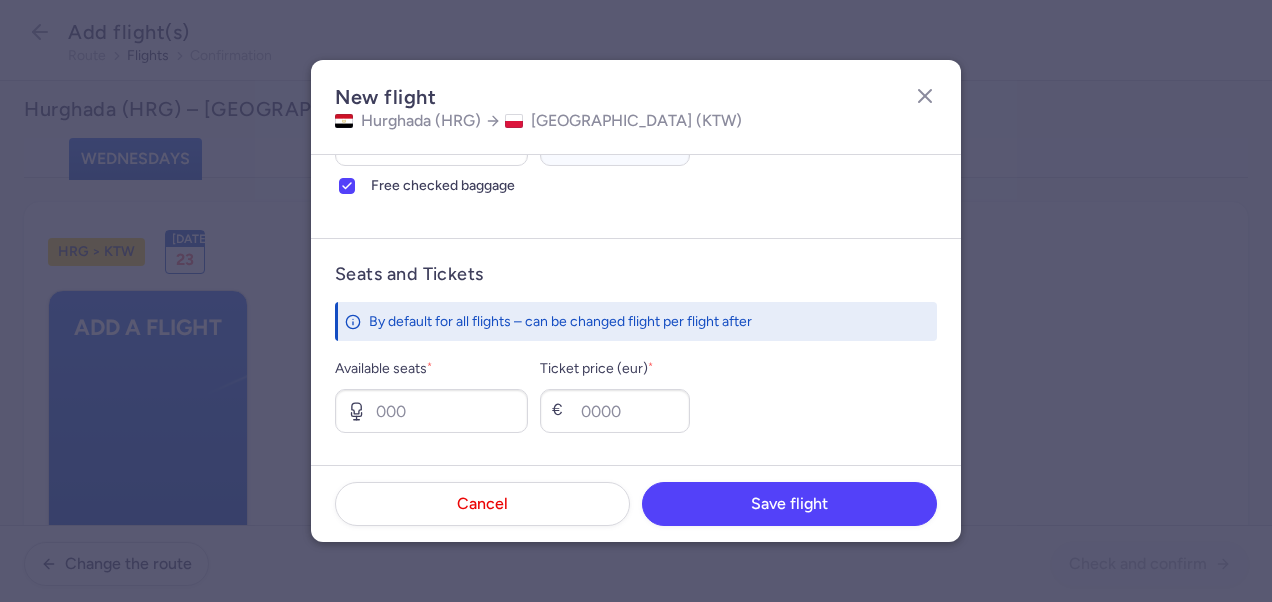 scroll, scrollTop: 700, scrollLeft: 0, axis: vertical 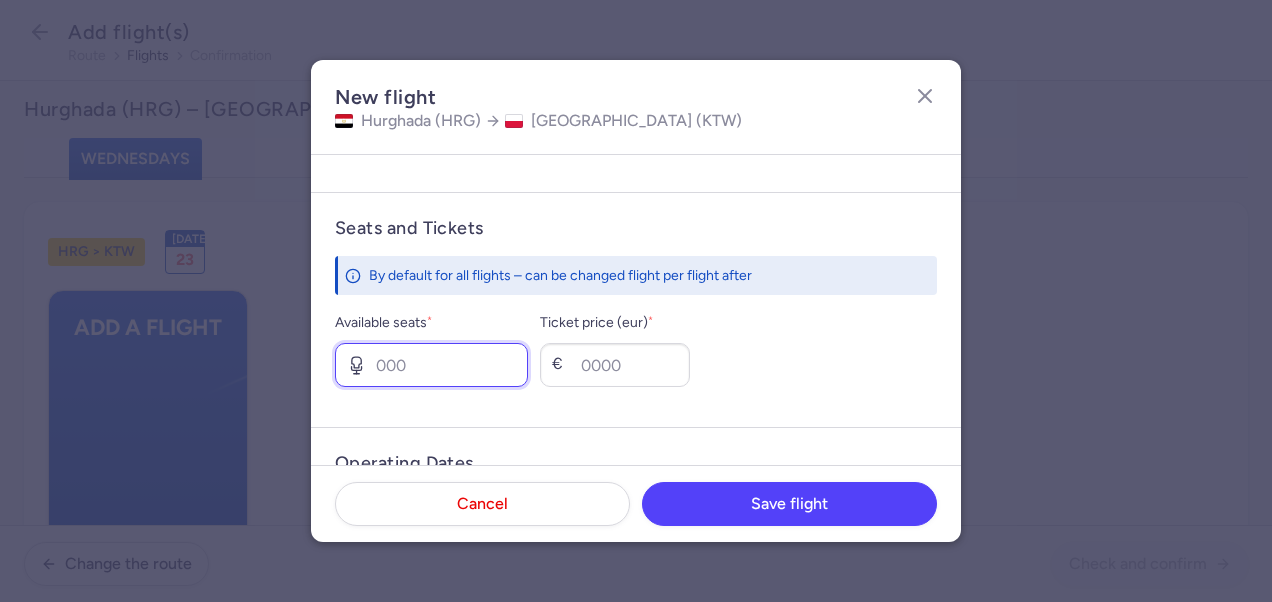 click on "Available seats  *" at bounding box center [431, 365] 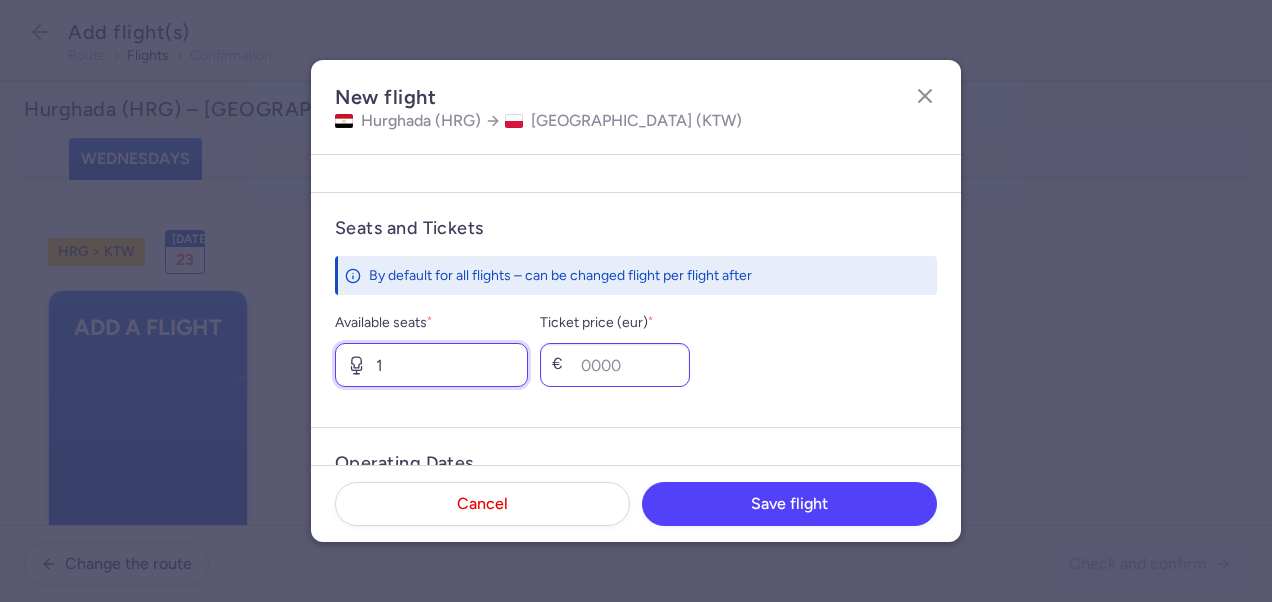 type on "1" 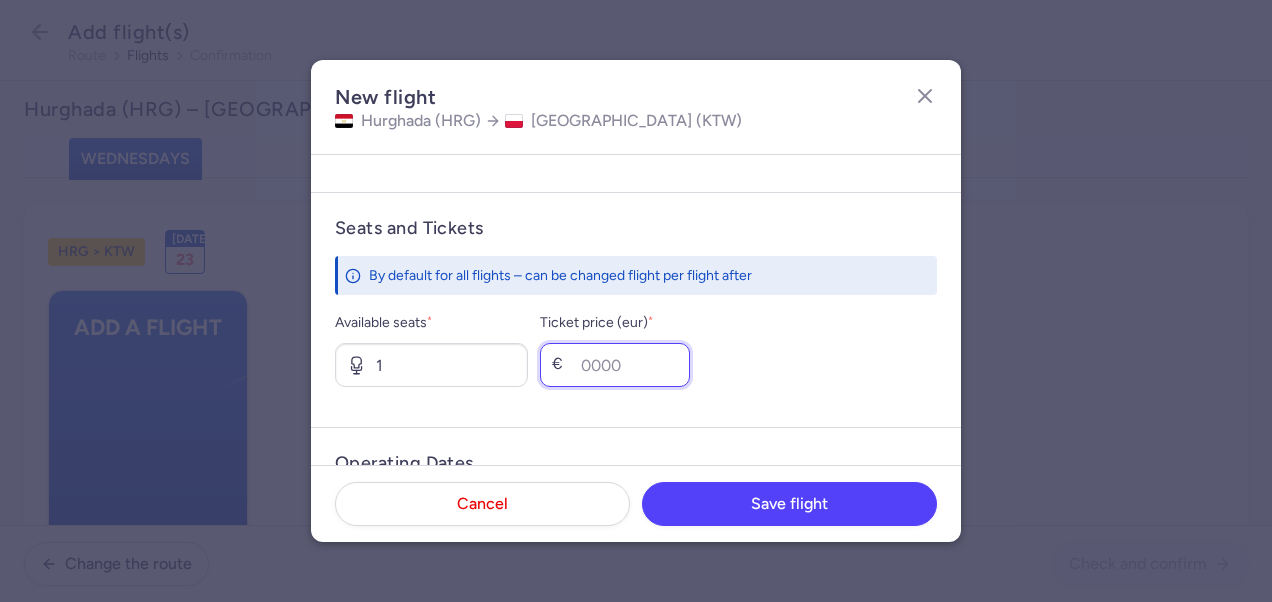 click on "Ticket price (eur)  *" at bounding box center [615, 365] 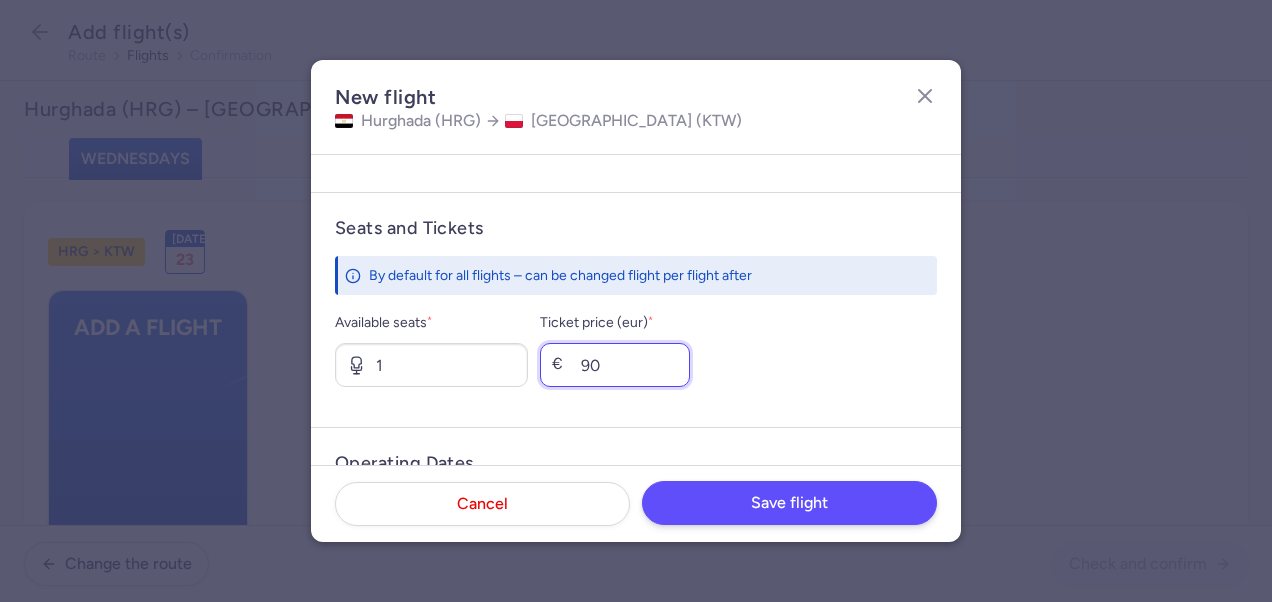 type on "90" 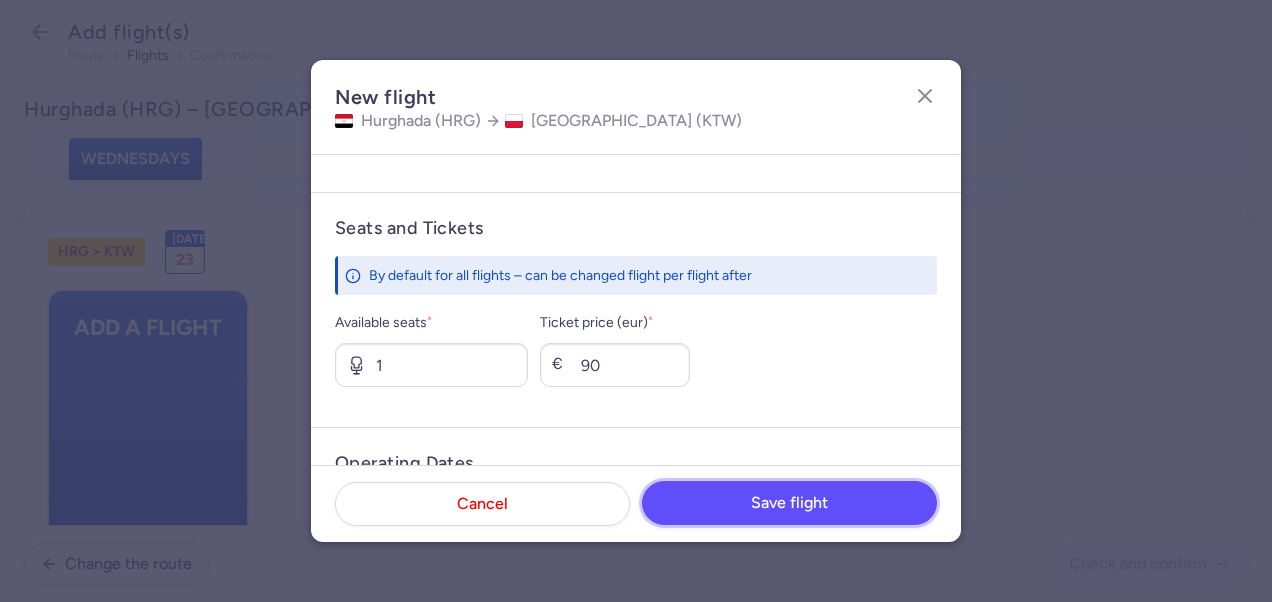 click on "Save flight" at bounding box center [789, 503] 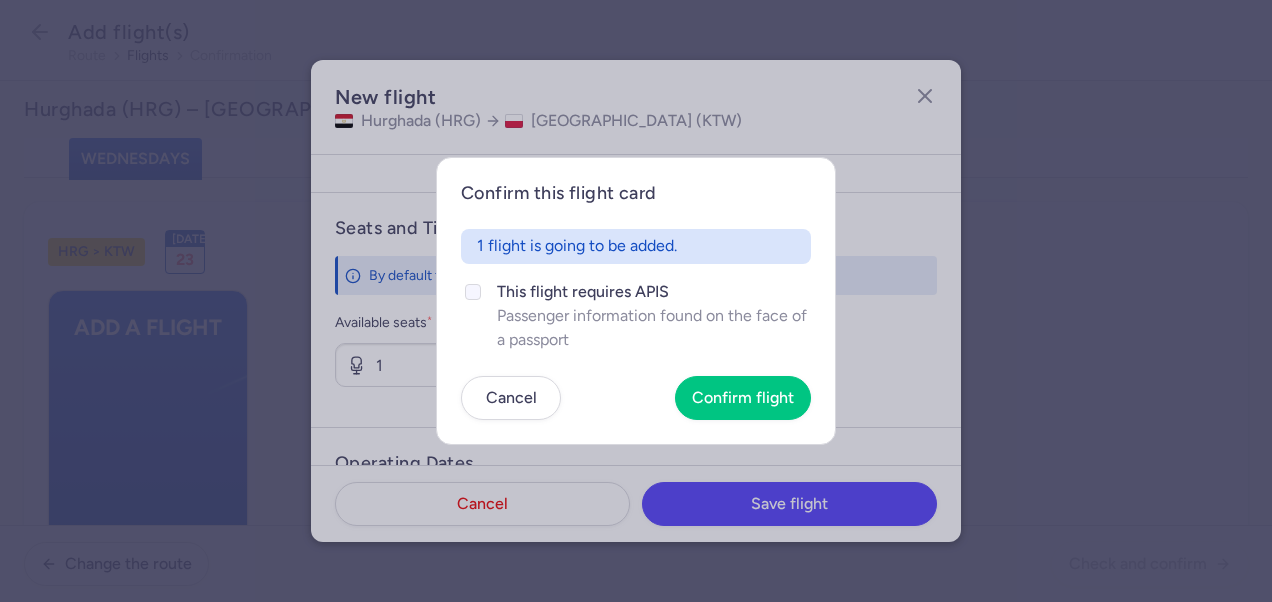 click on "This flight requires APIS" 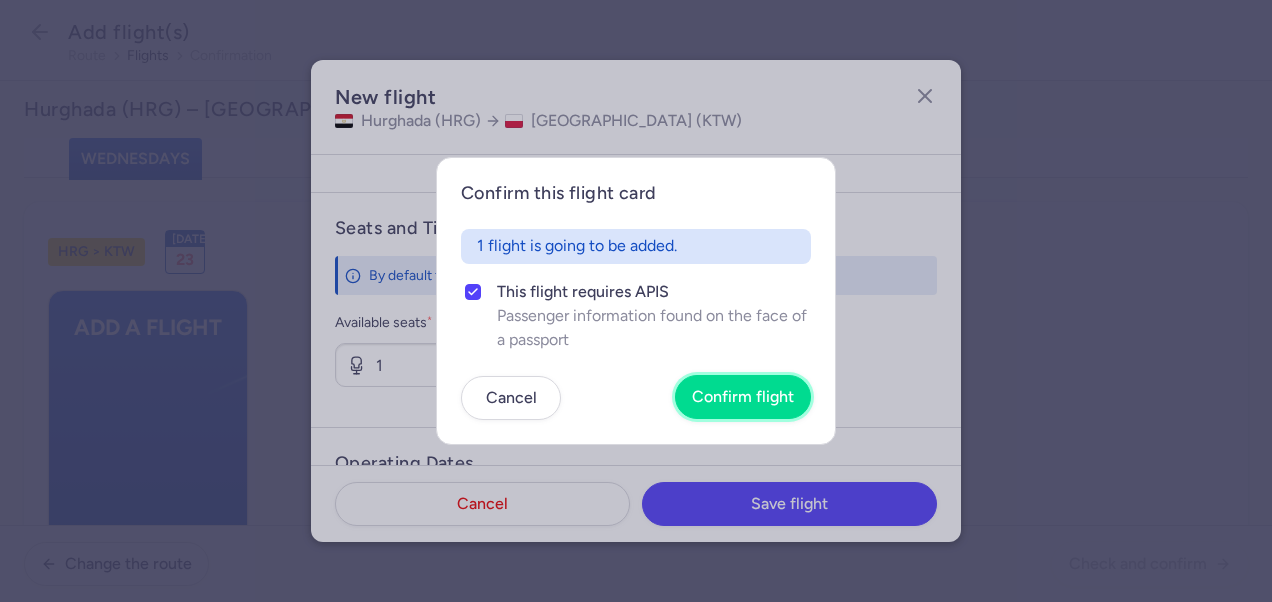 drag, startPoint x: 726, startPoint y: 403, endPoint x: 817, endPoint y: 419, distance: 92.39589 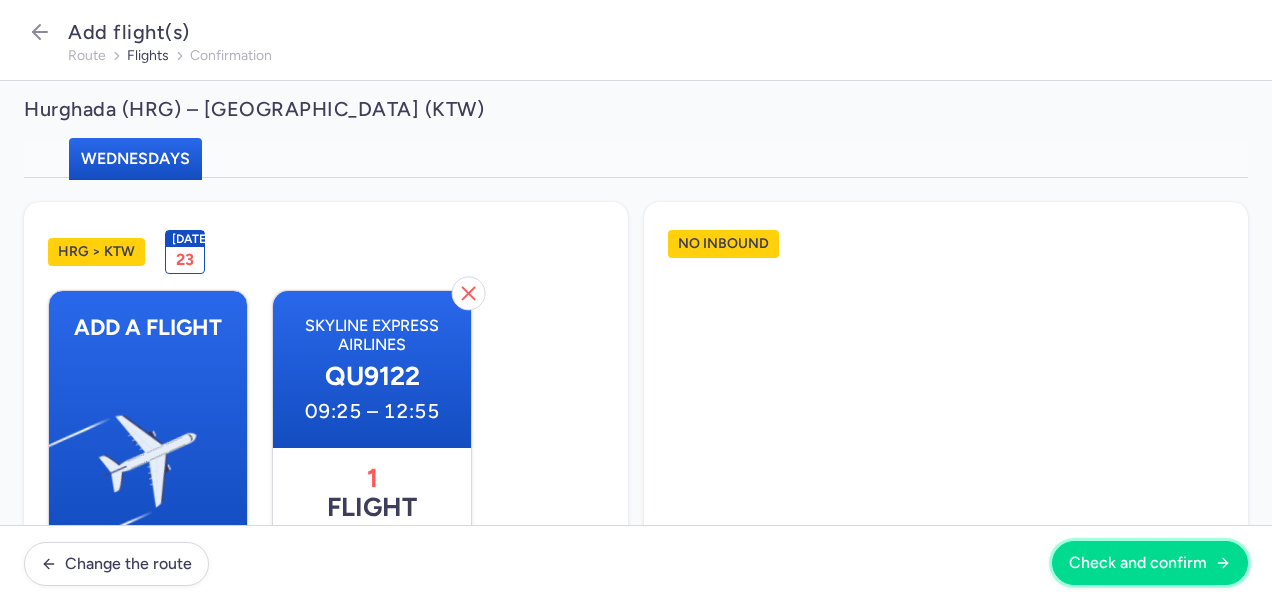 click on "Check and confirm" at bounding box center (1138, 563) 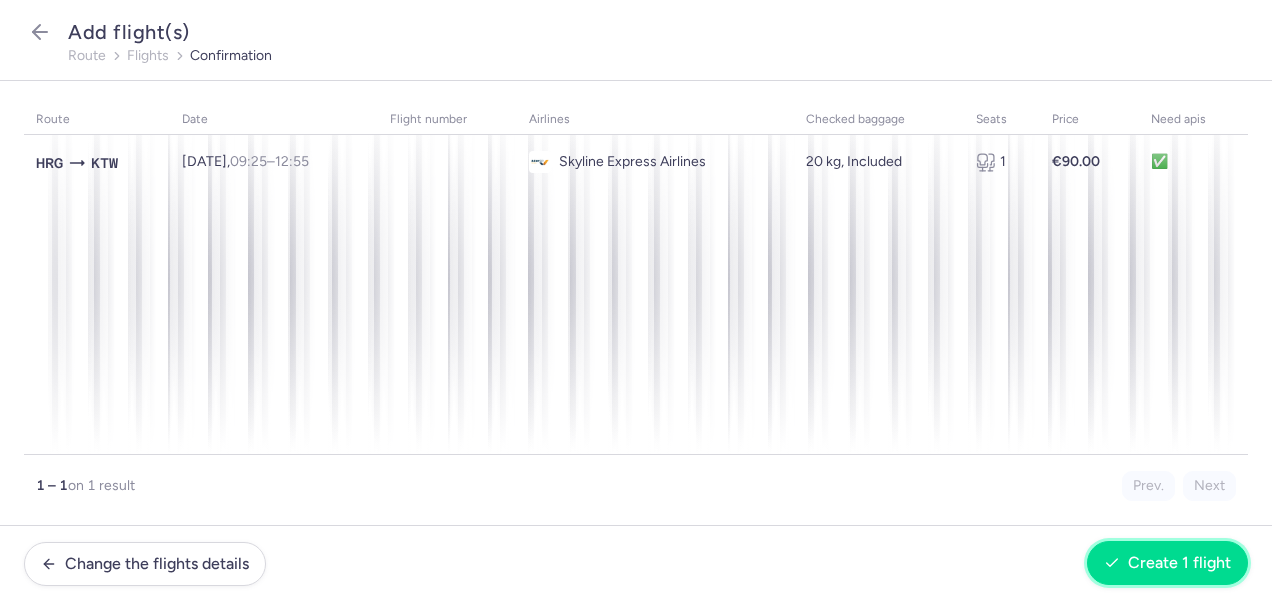 click on "Create 1 flight" at bounding box center [1179, 563] 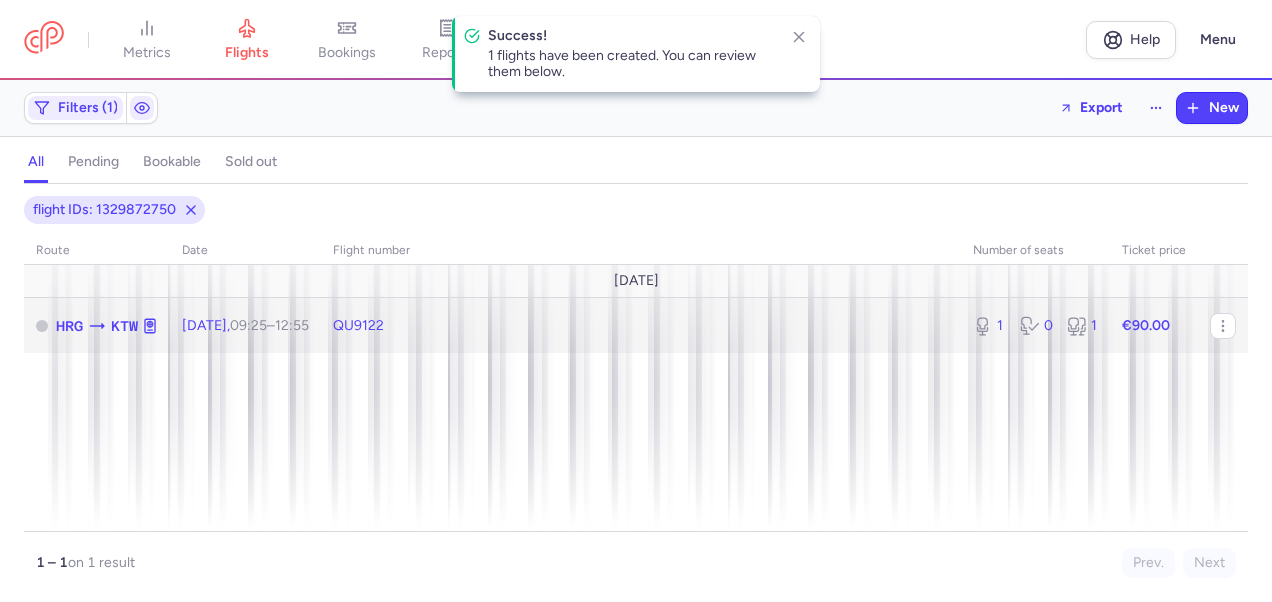 click on "€90.00" 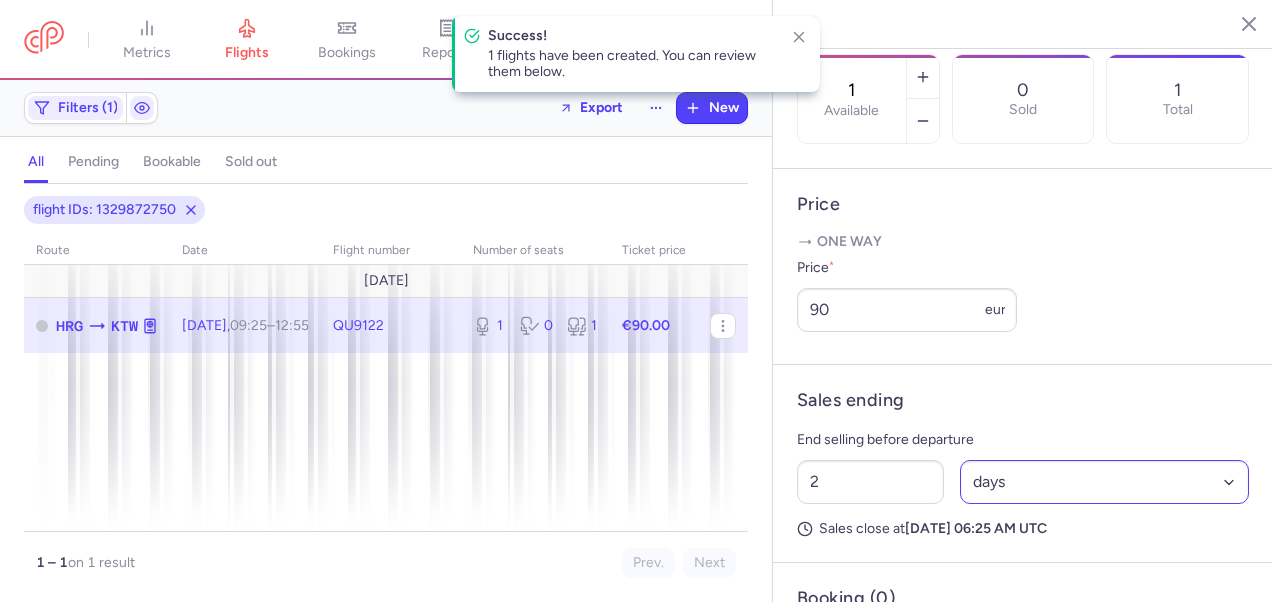 scroll, scrollTop: 775, scrollLeft: 0, axis: vertical 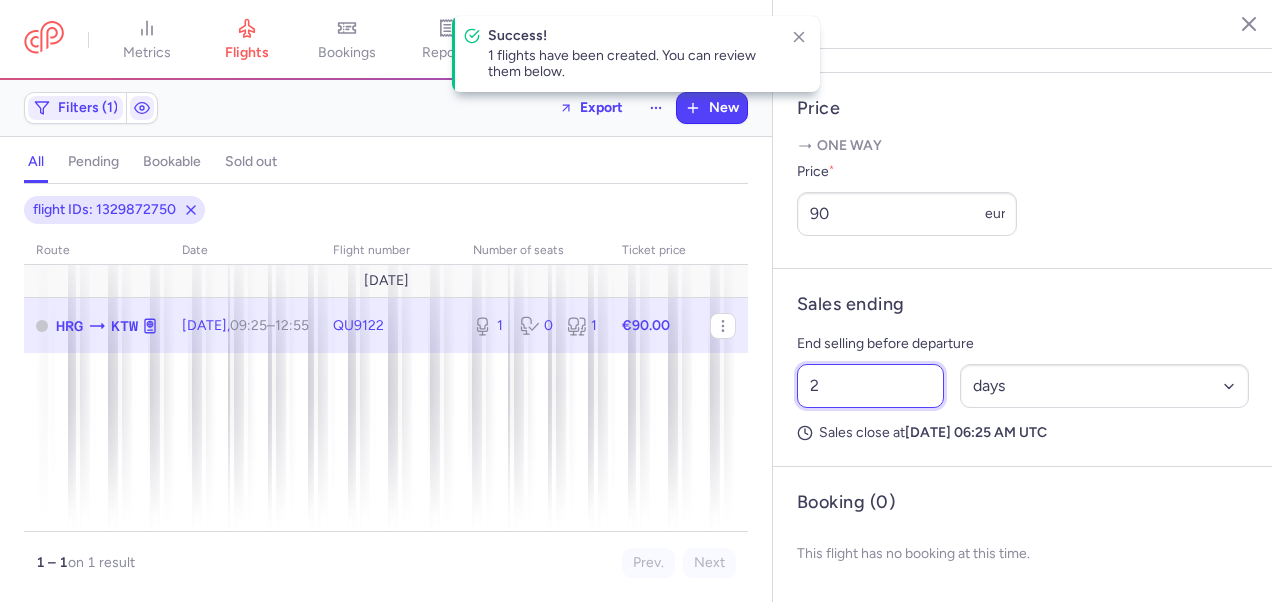 click on "2" at bounding box center [870, 386] 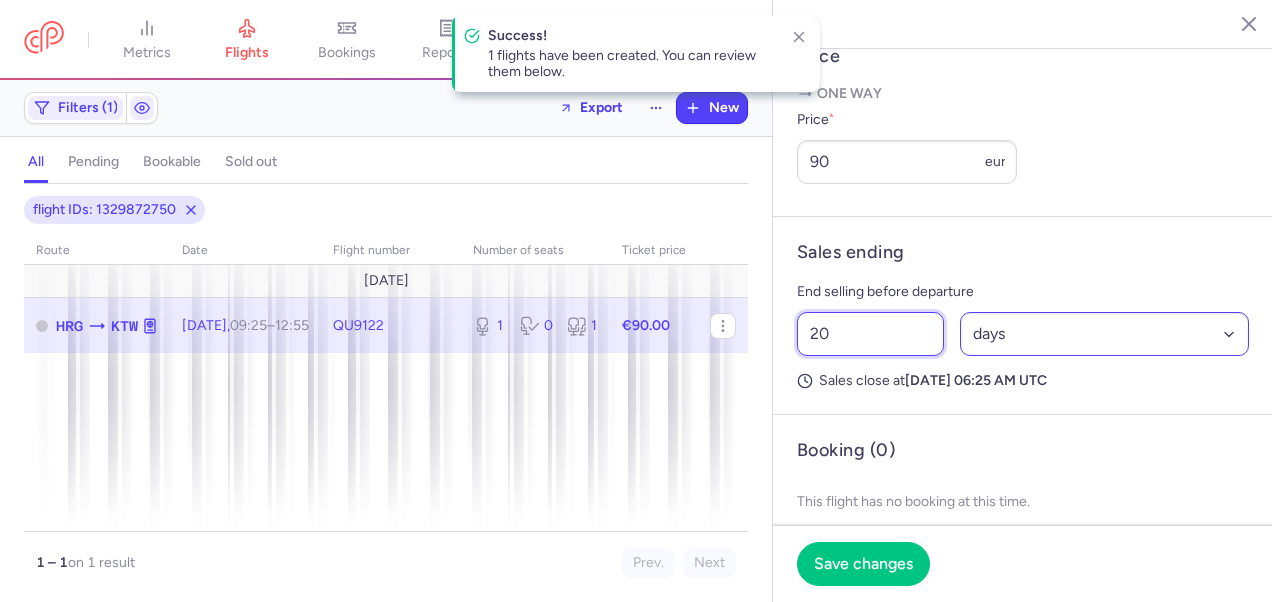 type on "20" 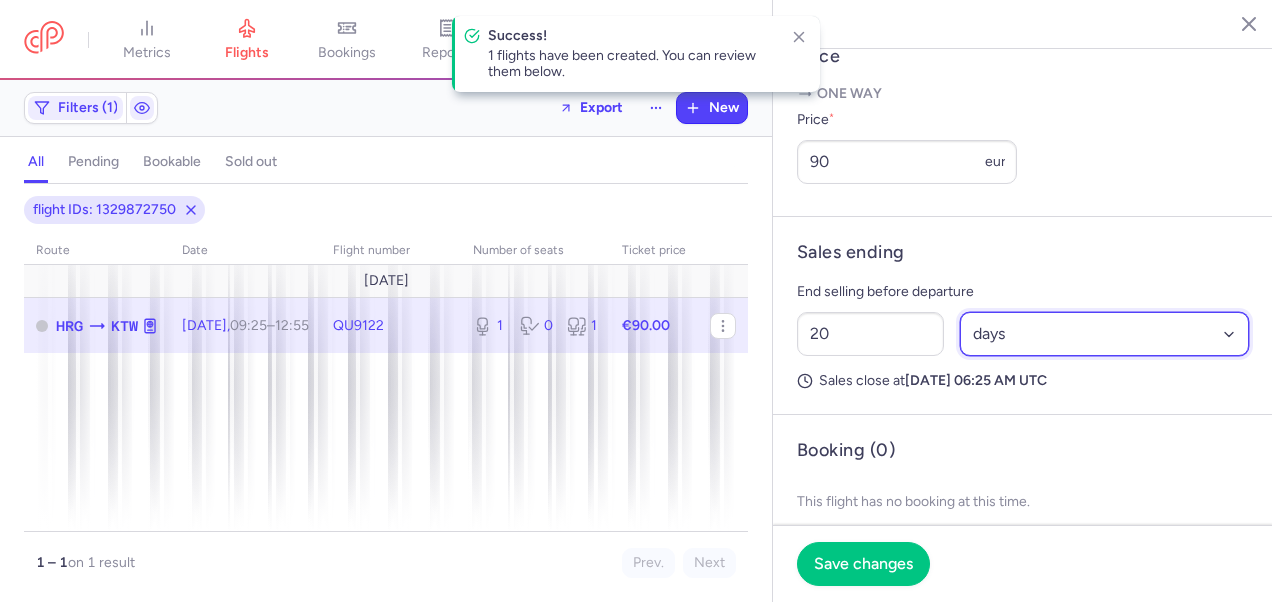 click on "Select an option hours days" at bounding box center (1105, 334) 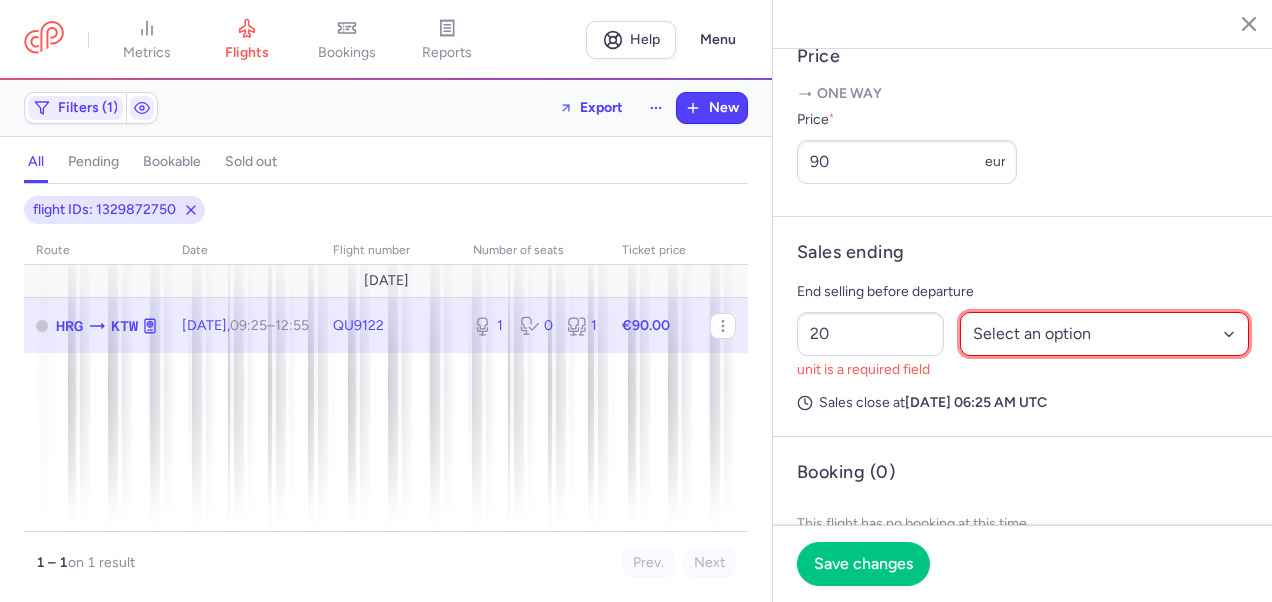 drag, startPoint x: 1015, startPoint y: 394, endPoint x: 1026, endPoint y: 410, distance: 19.416489 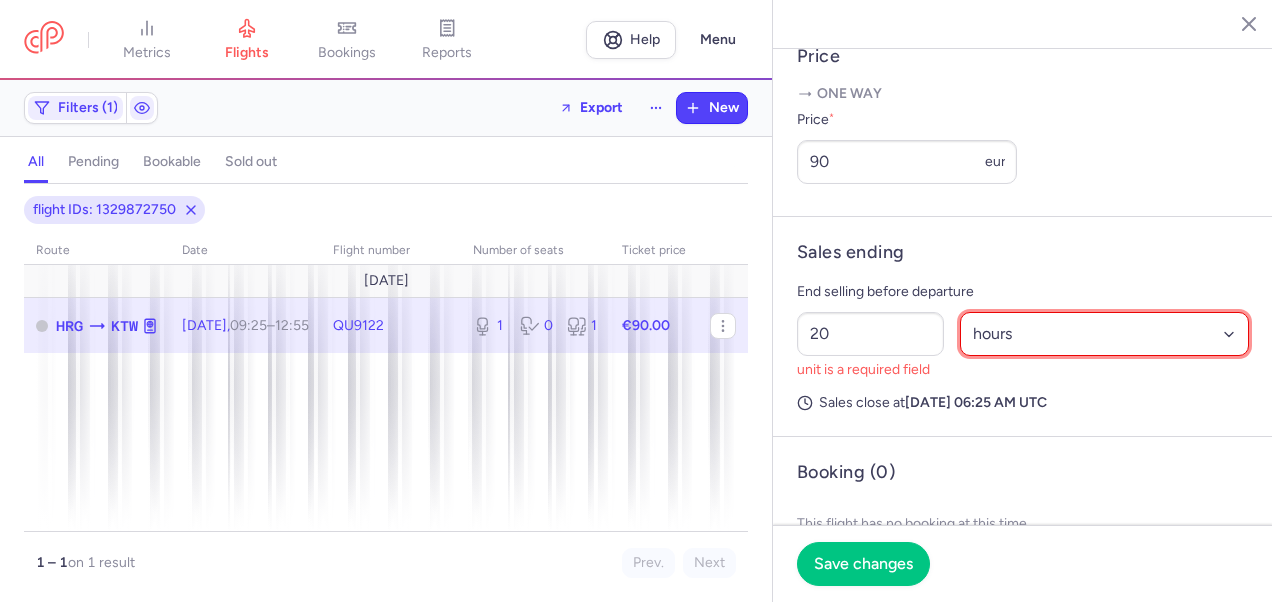 click on "Select an option hours days" at bounding box center [1105, 334] 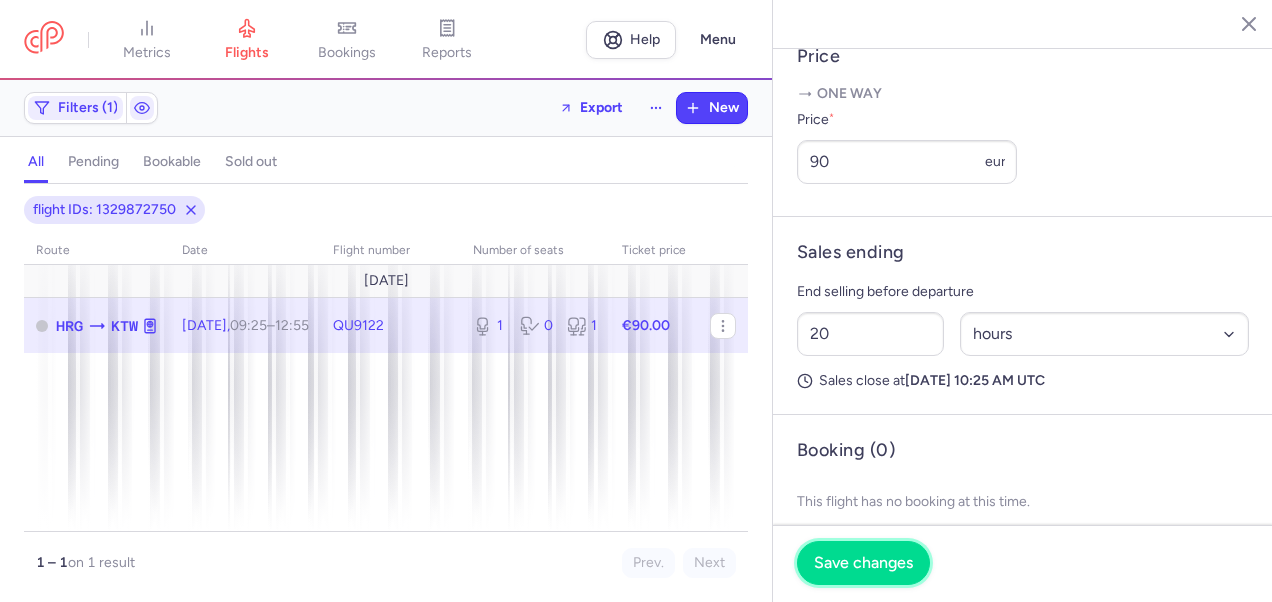 click on "Save changes" at bounding box center [863, 563] 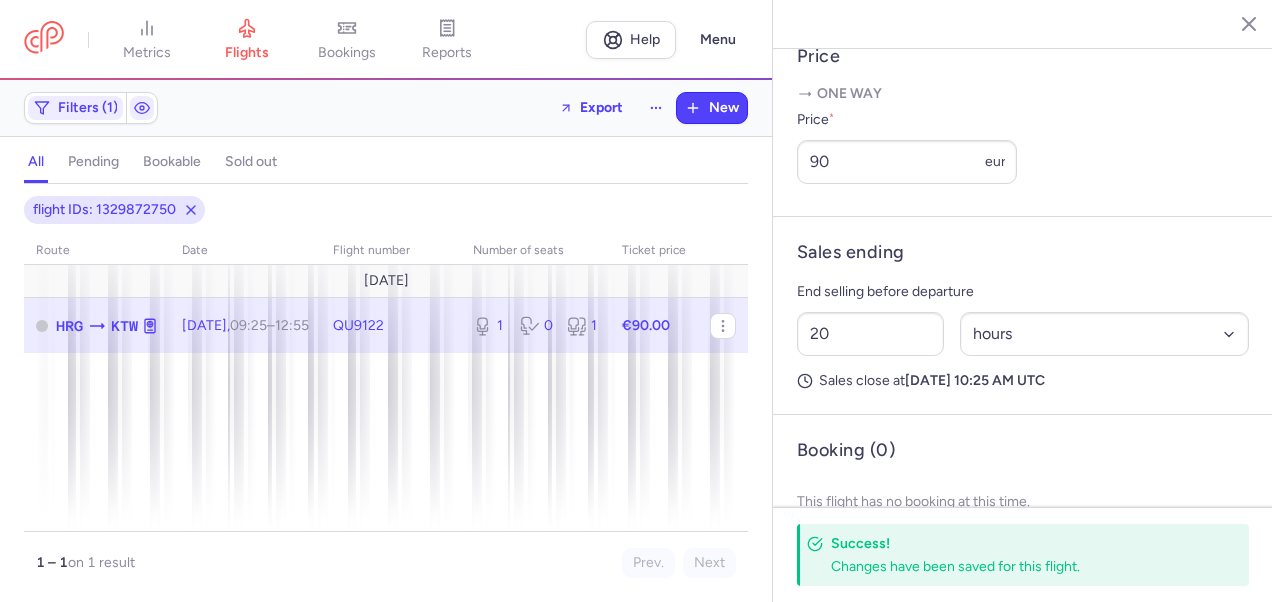 click 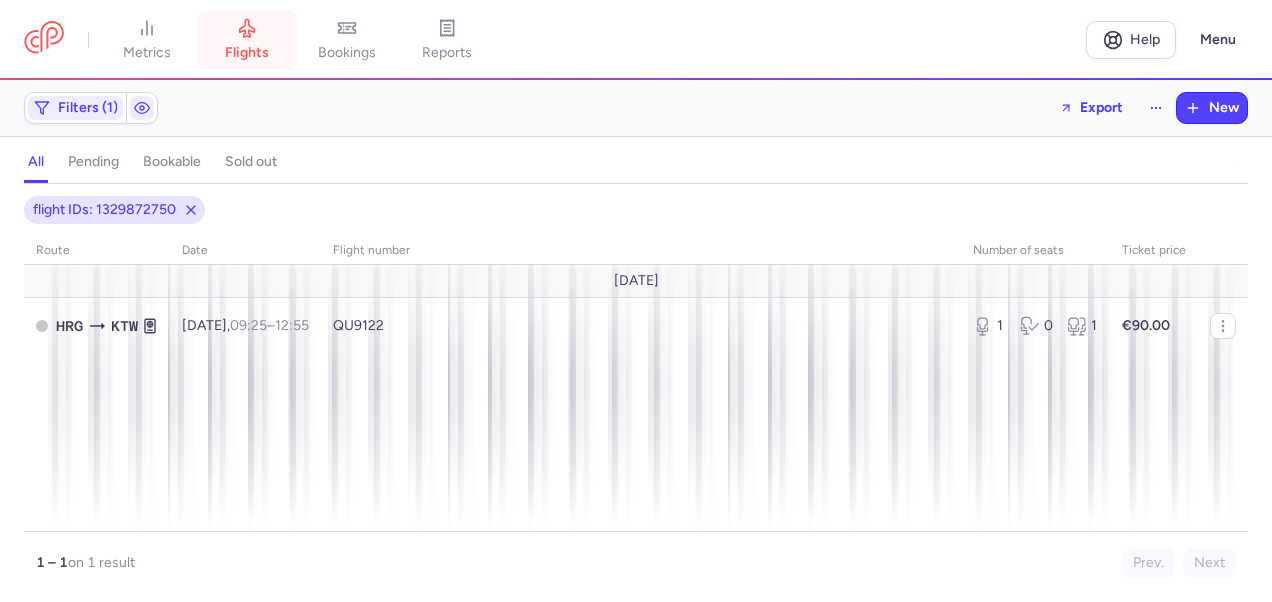 click on "flights" at bounding box center (247, 53) 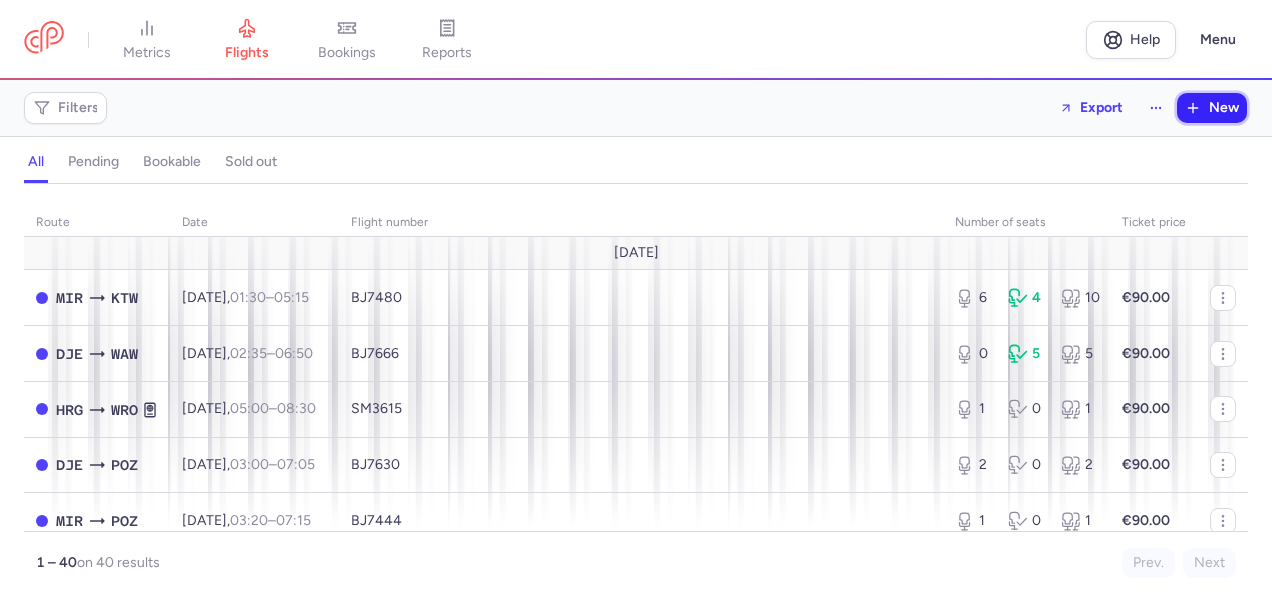 click on "New" at bounding box center [1224, 108] 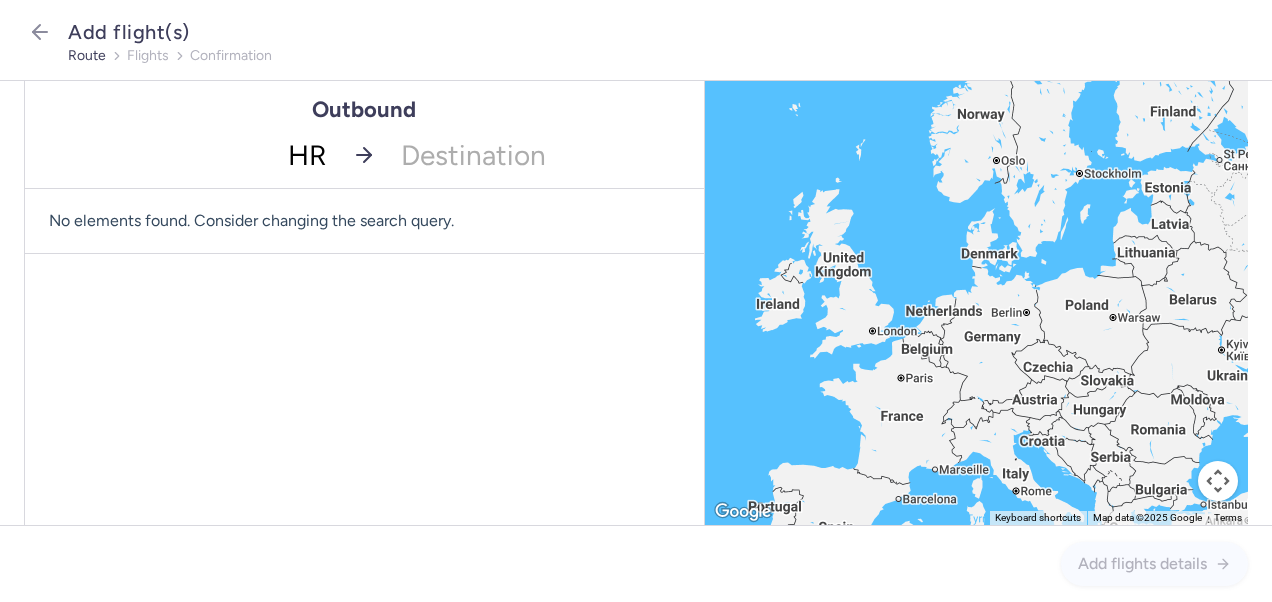 type on "HRG" 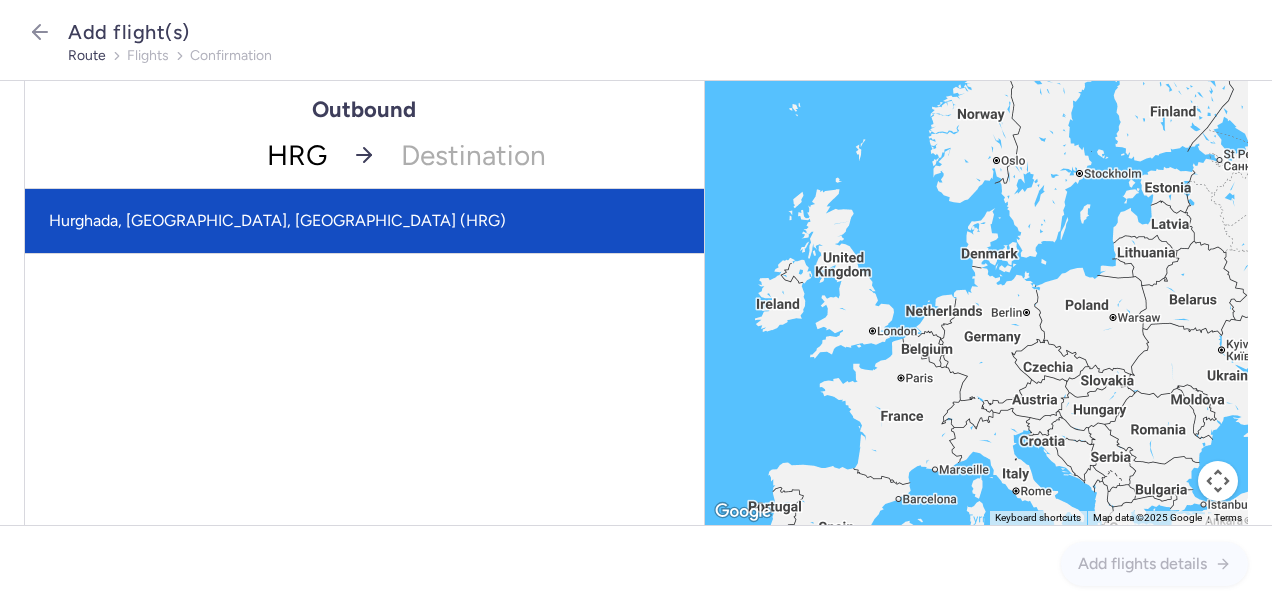click on "Hurghada, [GEOGRAPHIC_DATA], [GEOGRAPHIC_DATA] (HRG)" at bounding box center [364, 221] 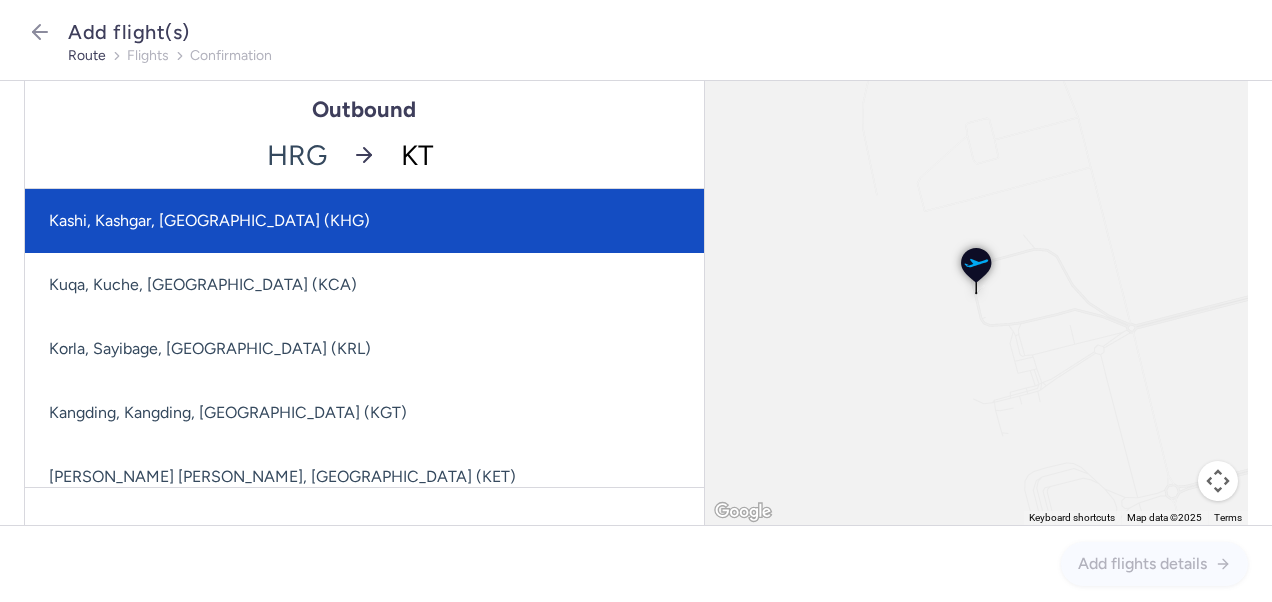 type on "KTW" 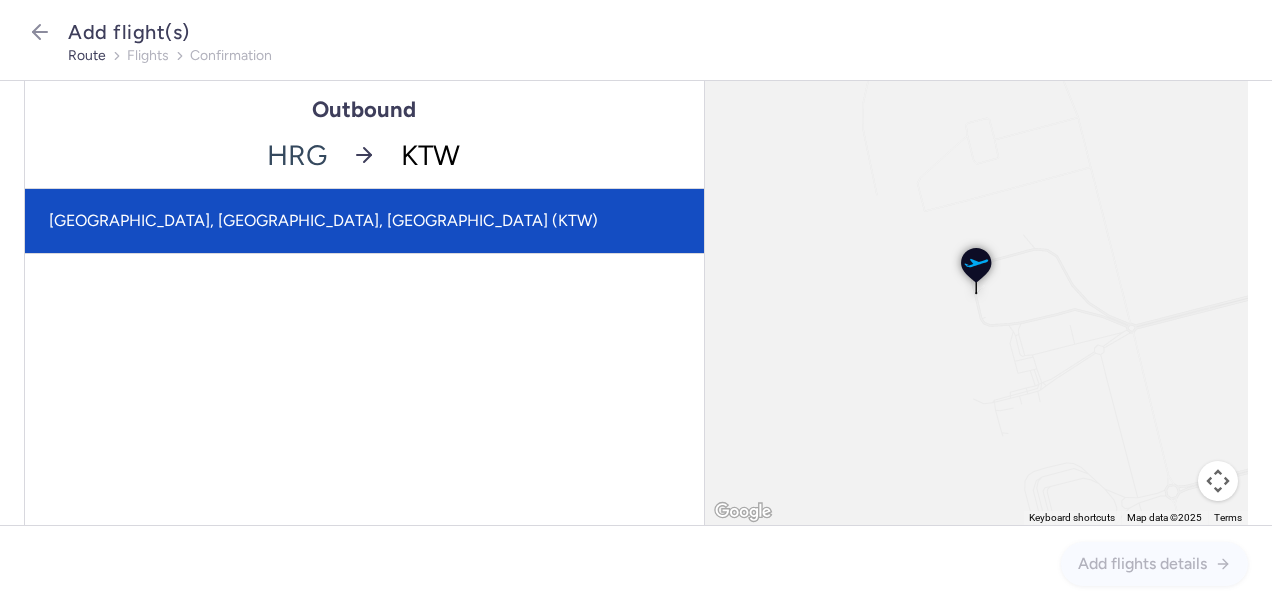 click on "[GEOGRAPHIC_DATA], [GEOGRAPHIC_DATA], [GEOGRAPHIC_DATA] (KTW)" at bounding box center [364, 221] 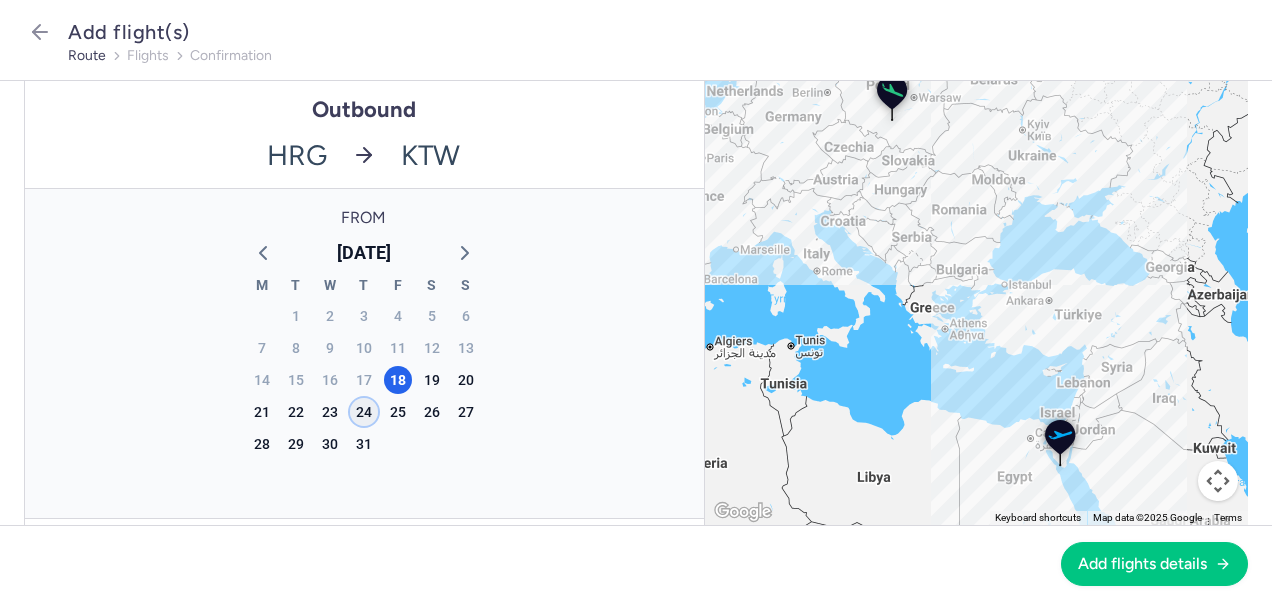 click on "24" 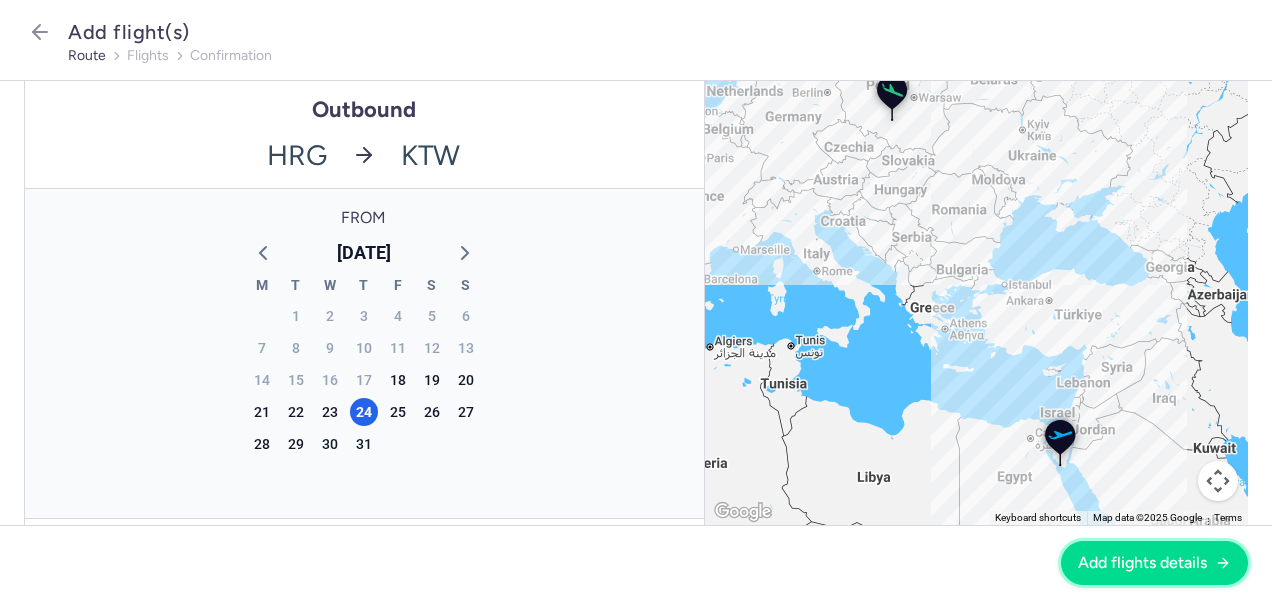 click on "Add flights details" at bounding box center (1154, 563) 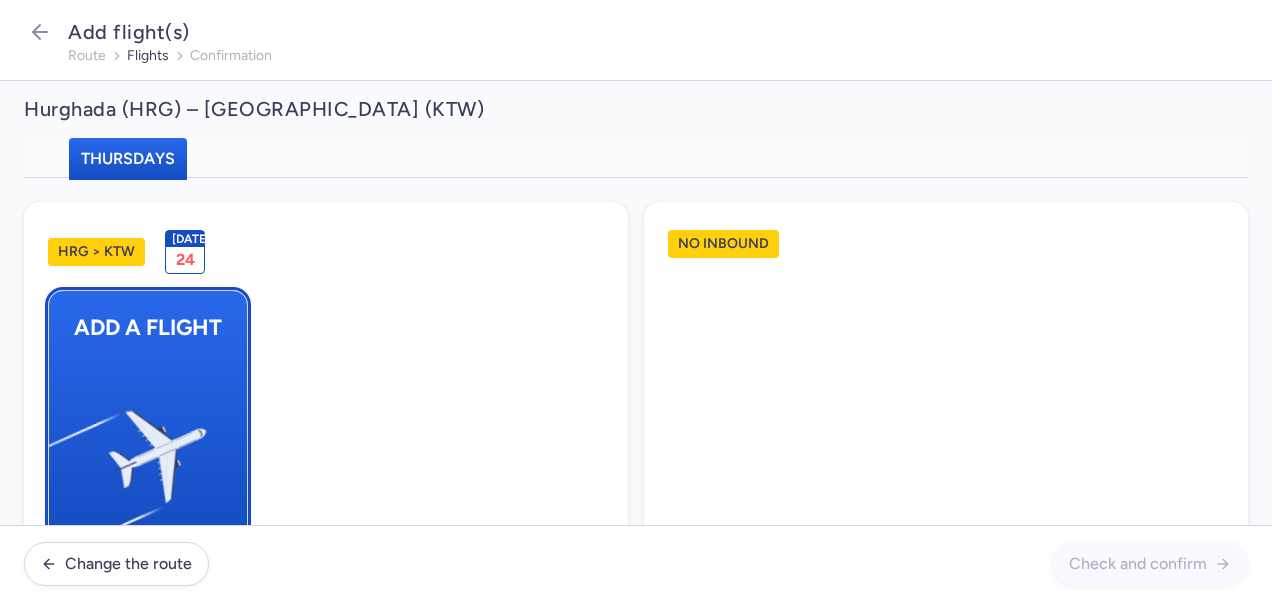 click at bounding box center [59, 448] 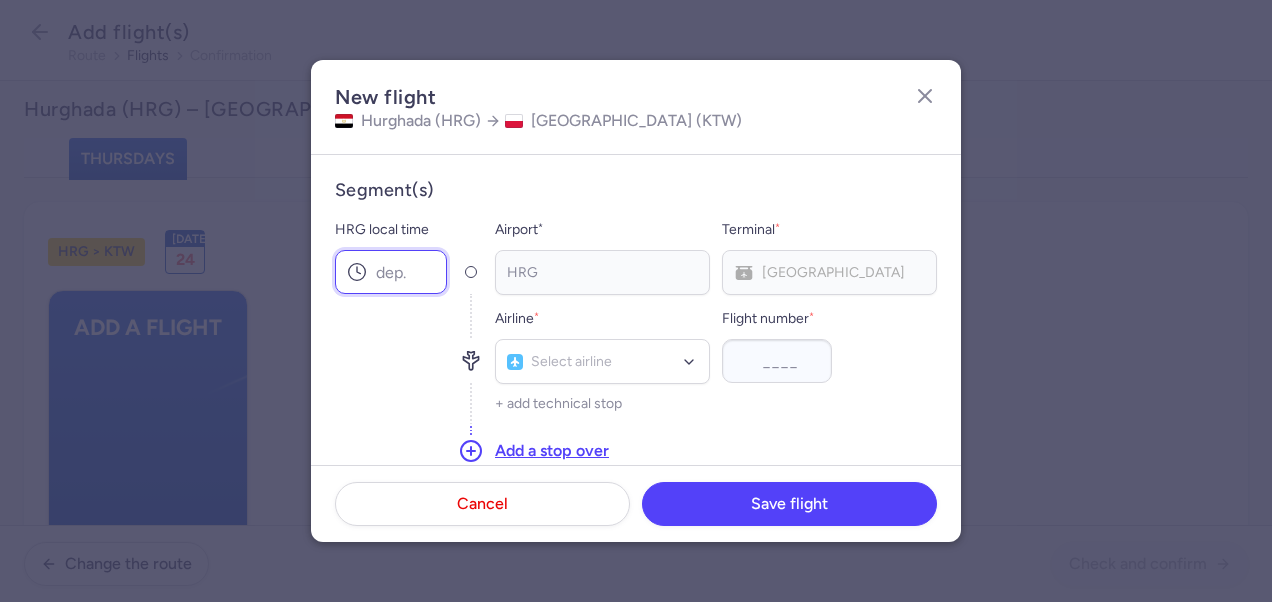 click on "HRG local time" at bounding box center (391, 272) 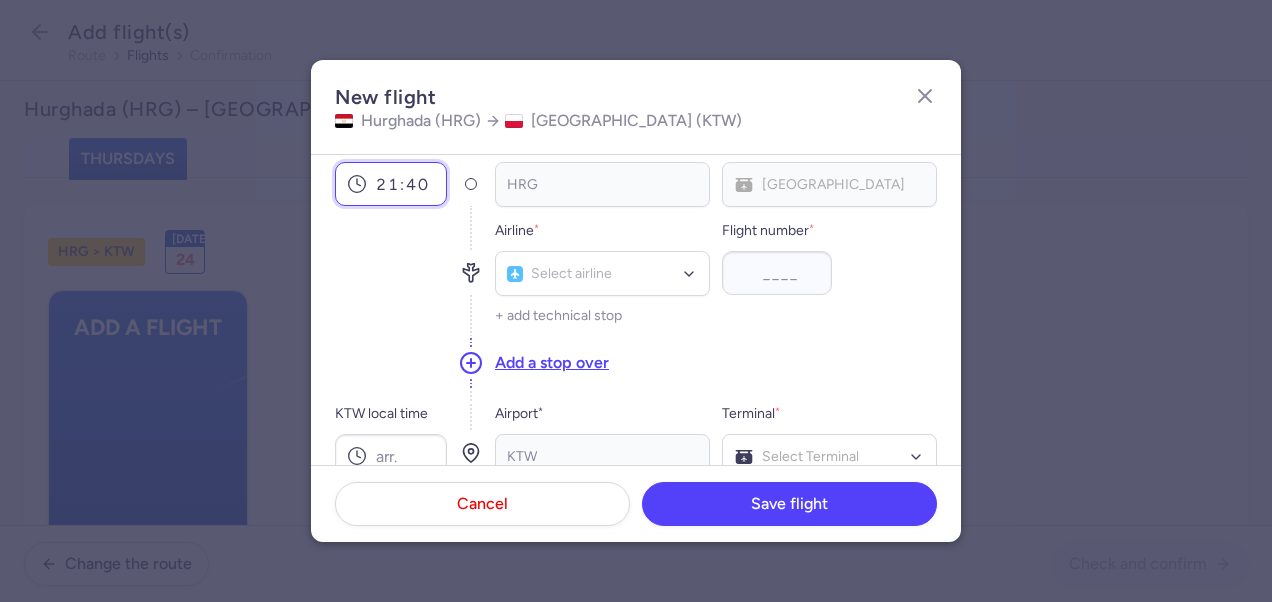 scroll, scrollTop: 200, scrollLeft: 0, axis: vertical 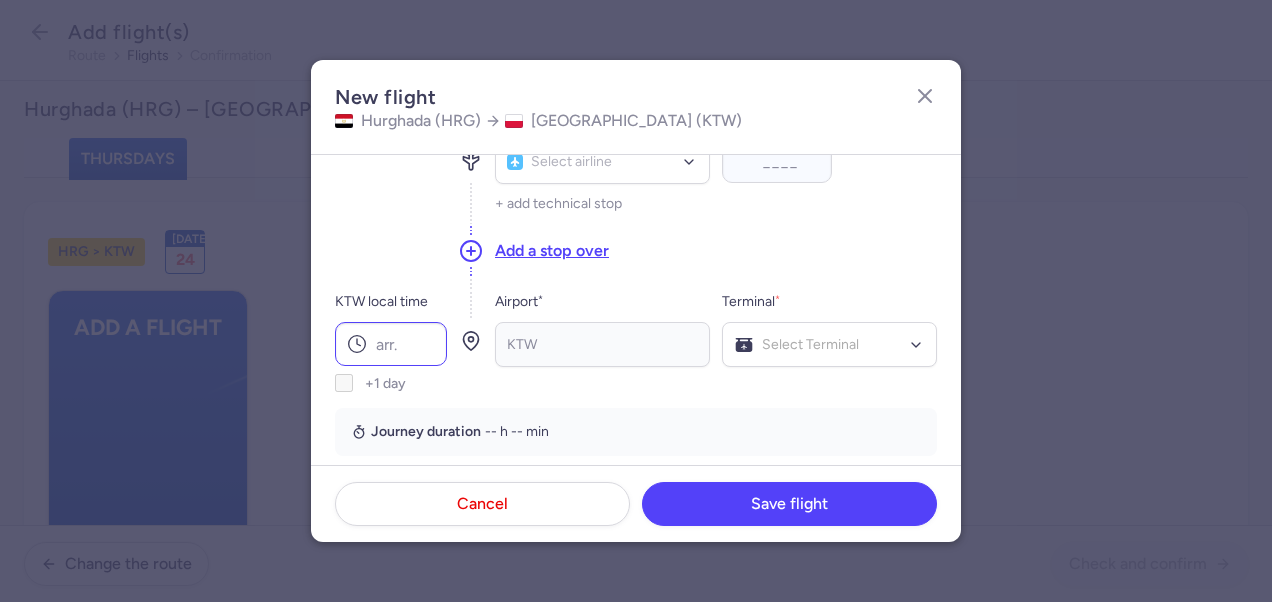 type on "21:40" 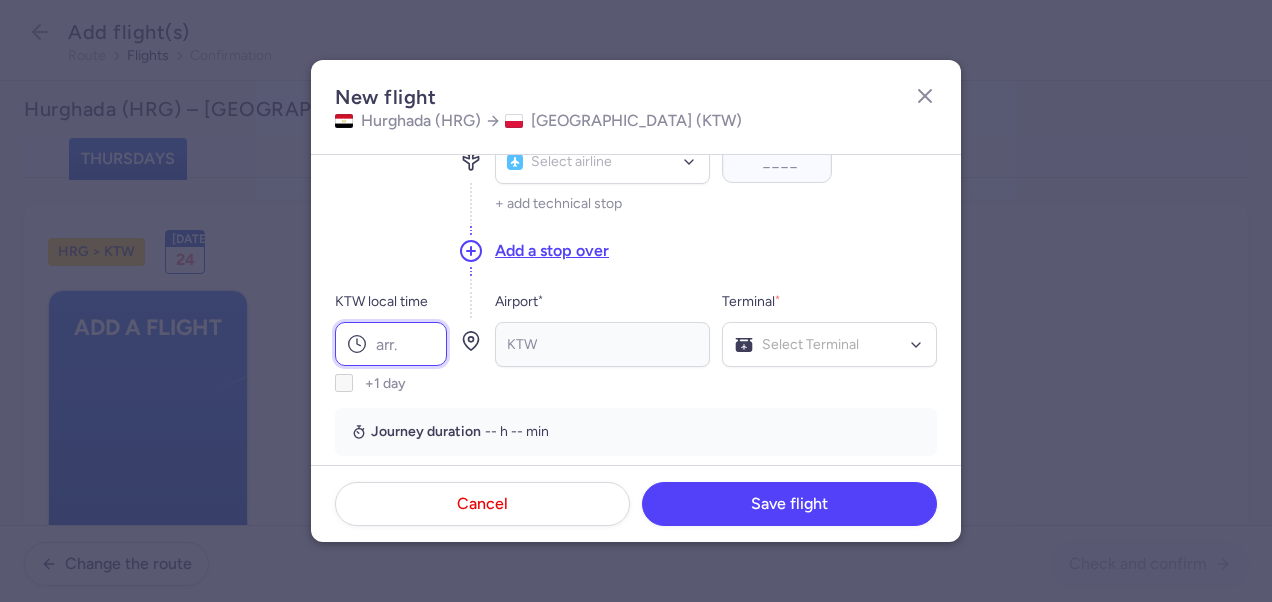 click on "KTW local time" at bounding box center [391, 344] 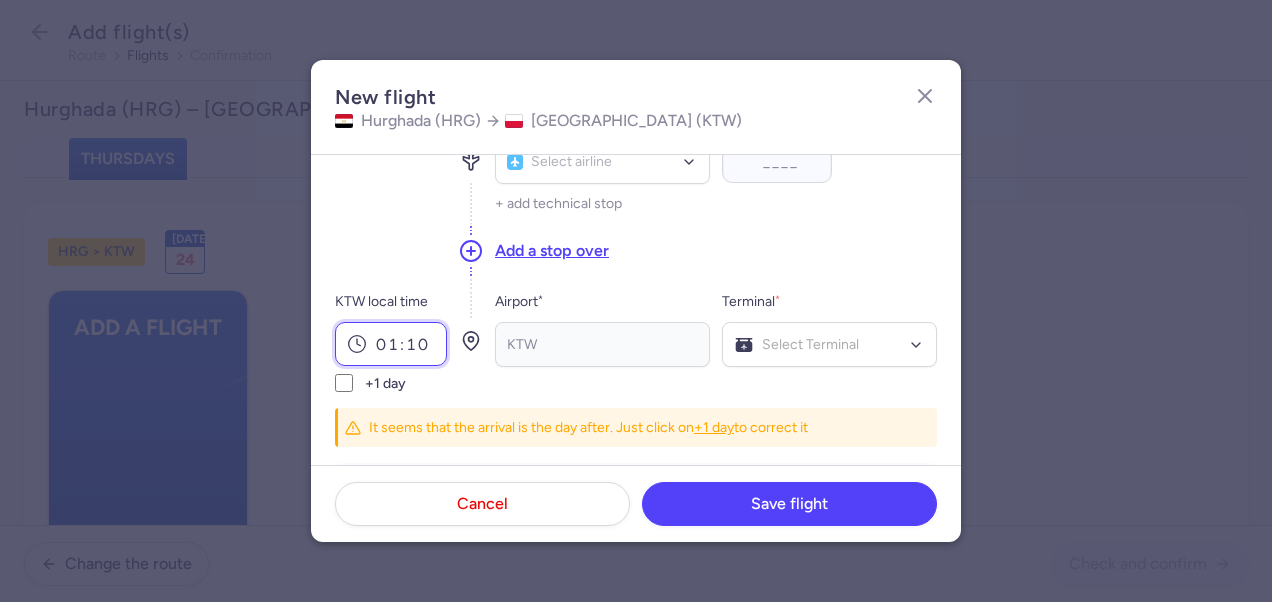 type on "01:10" 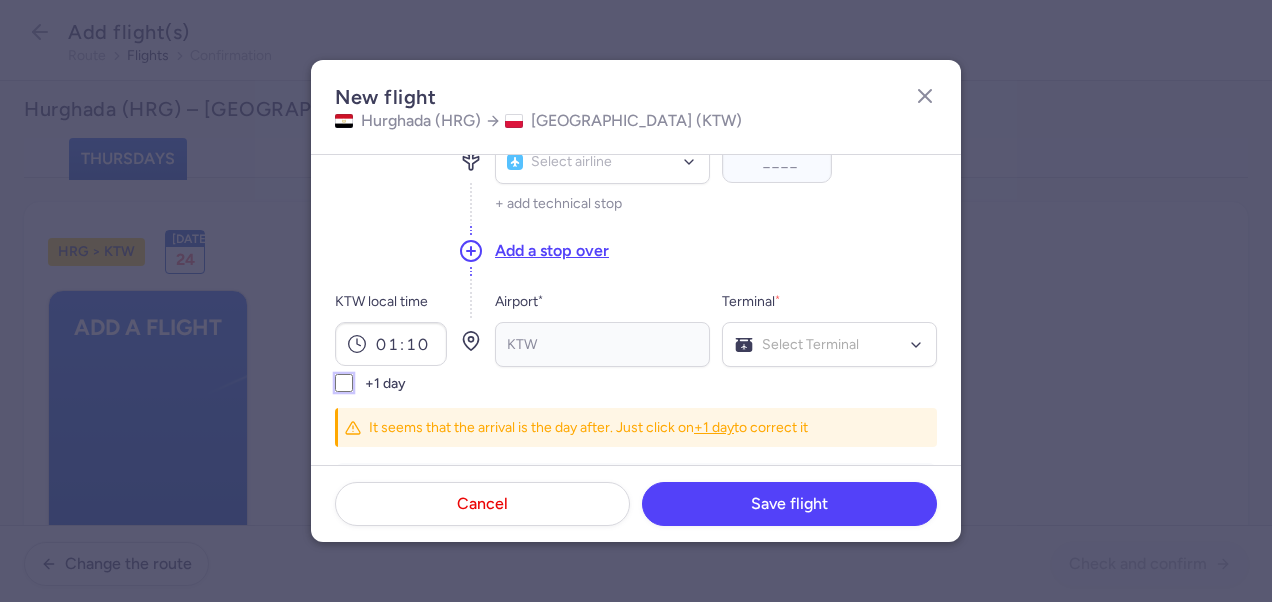 click on "+1 day" at bounding box center [344, 383] 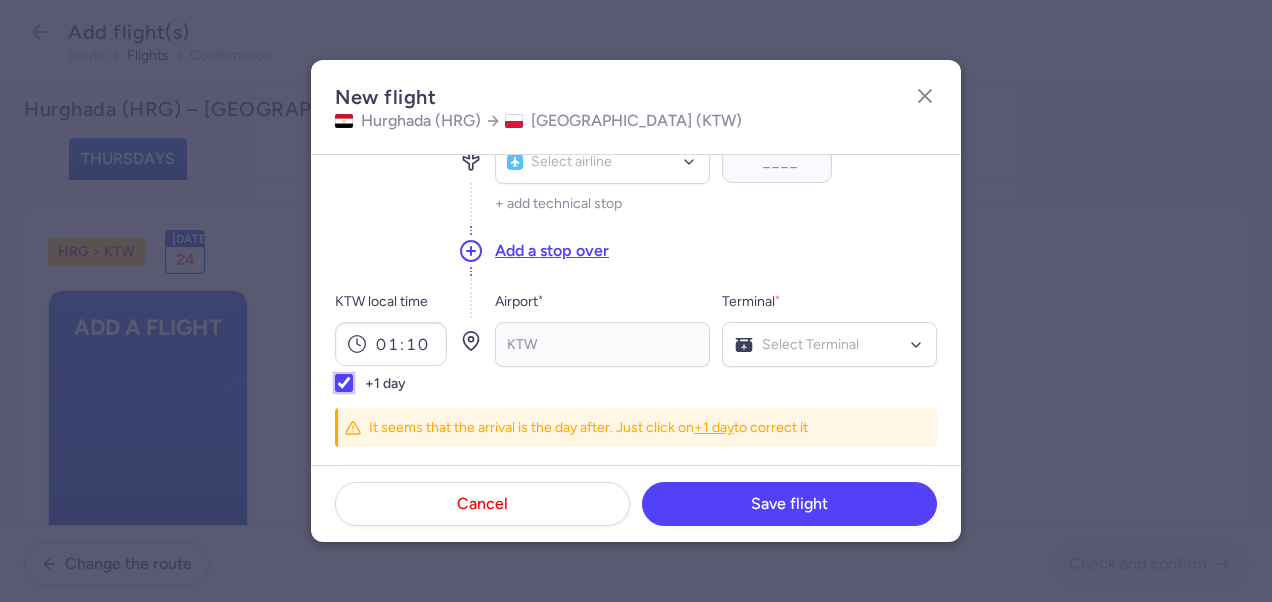 checkbox on "true" 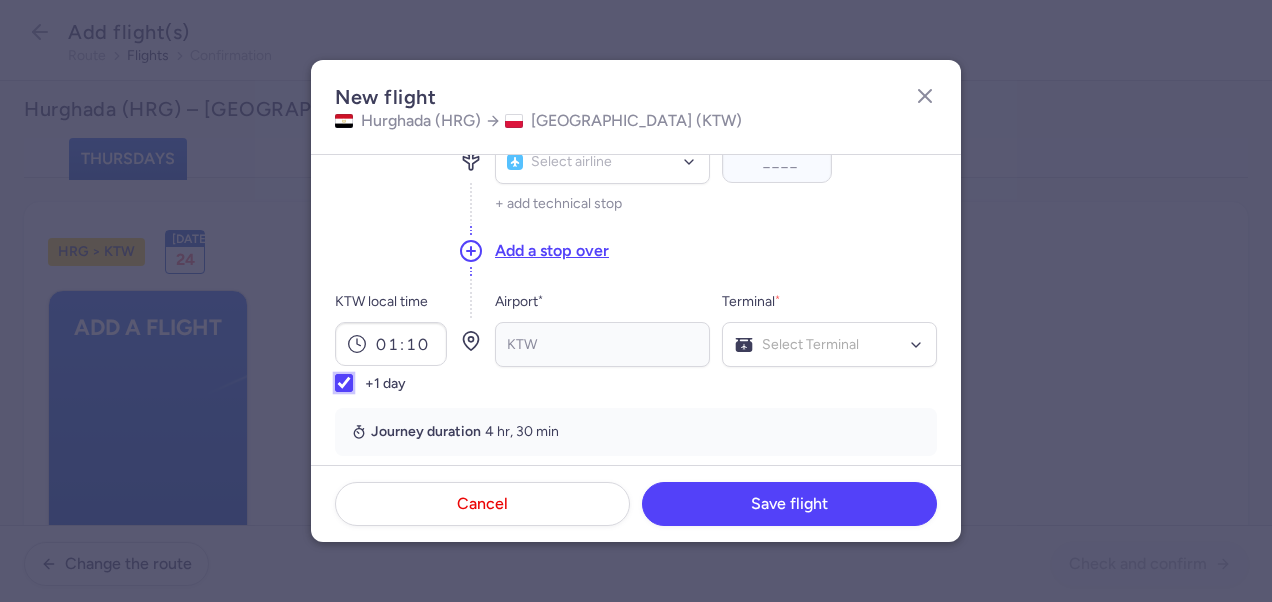 scroll, scrollTop: 100, scrollLeft: 0, axis: vertical 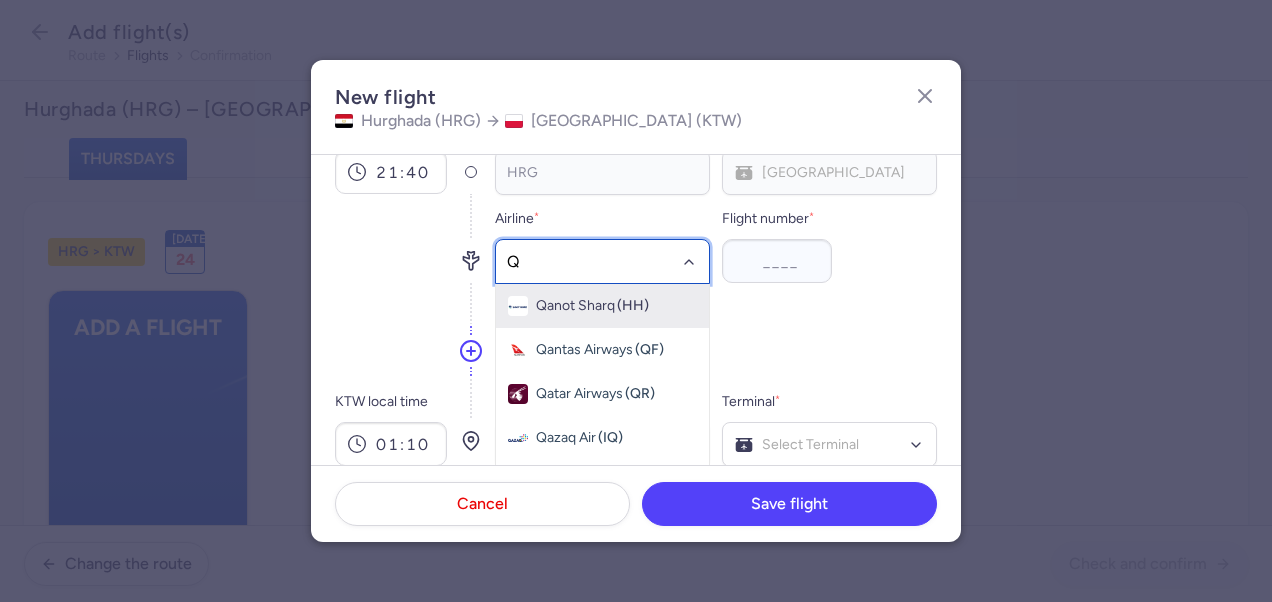 type on "QU" 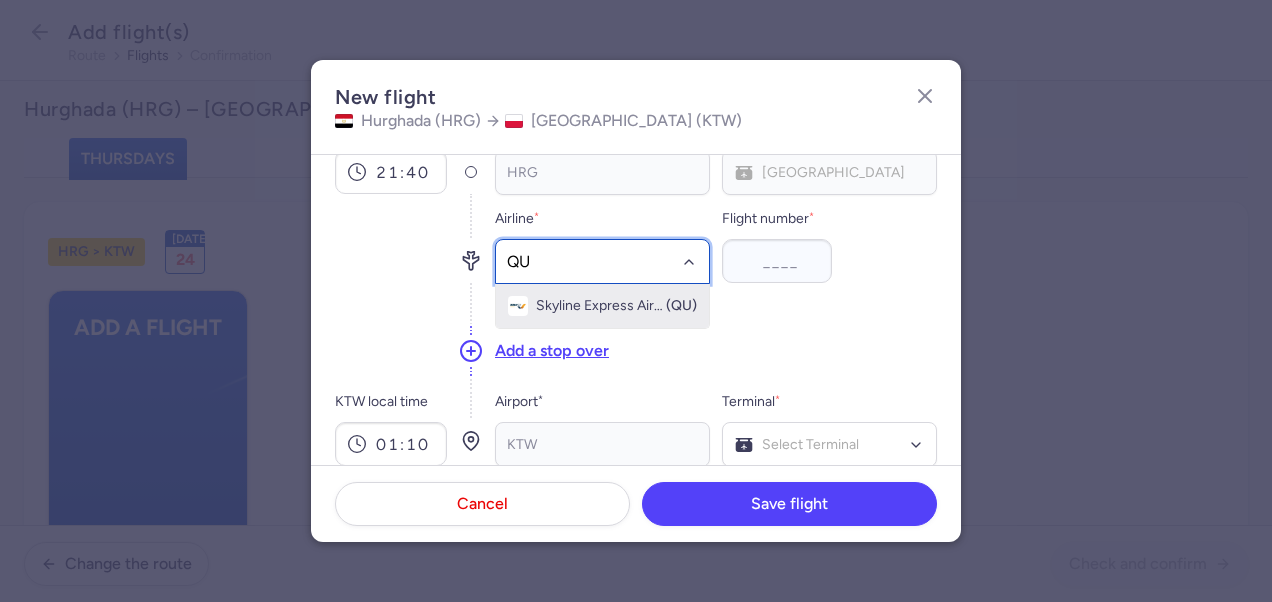 click on "Skyline Express Airlines" at bounding box center (600, 306) 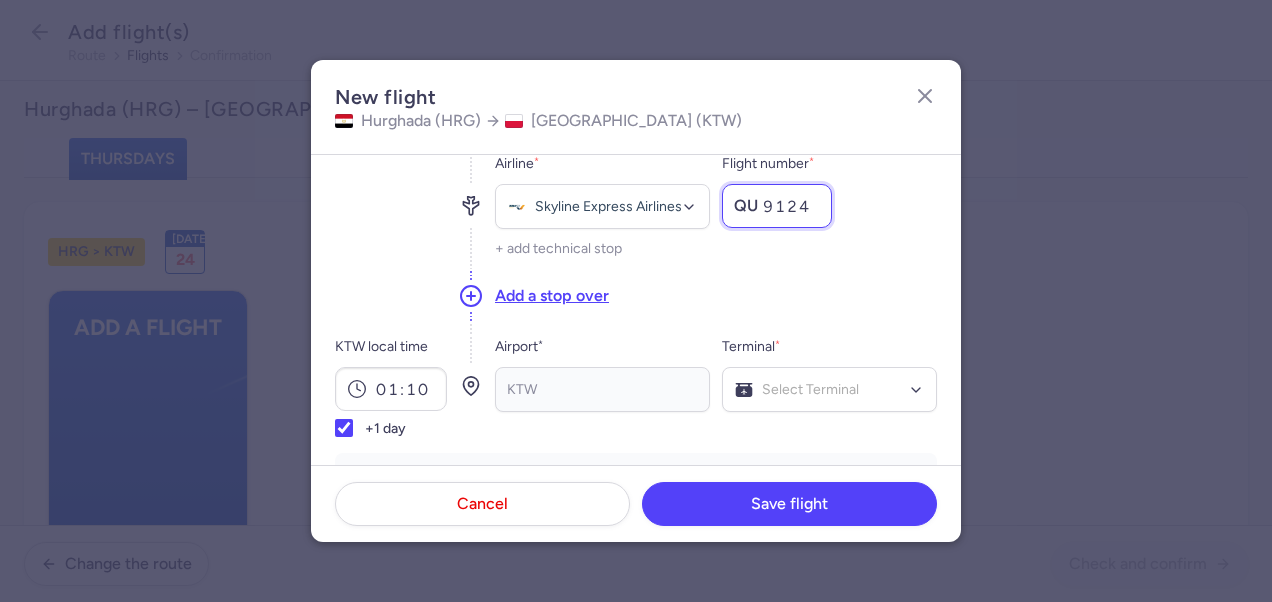 scroll, scrollTop: 200, scrollLeft: 0, axis: vertical 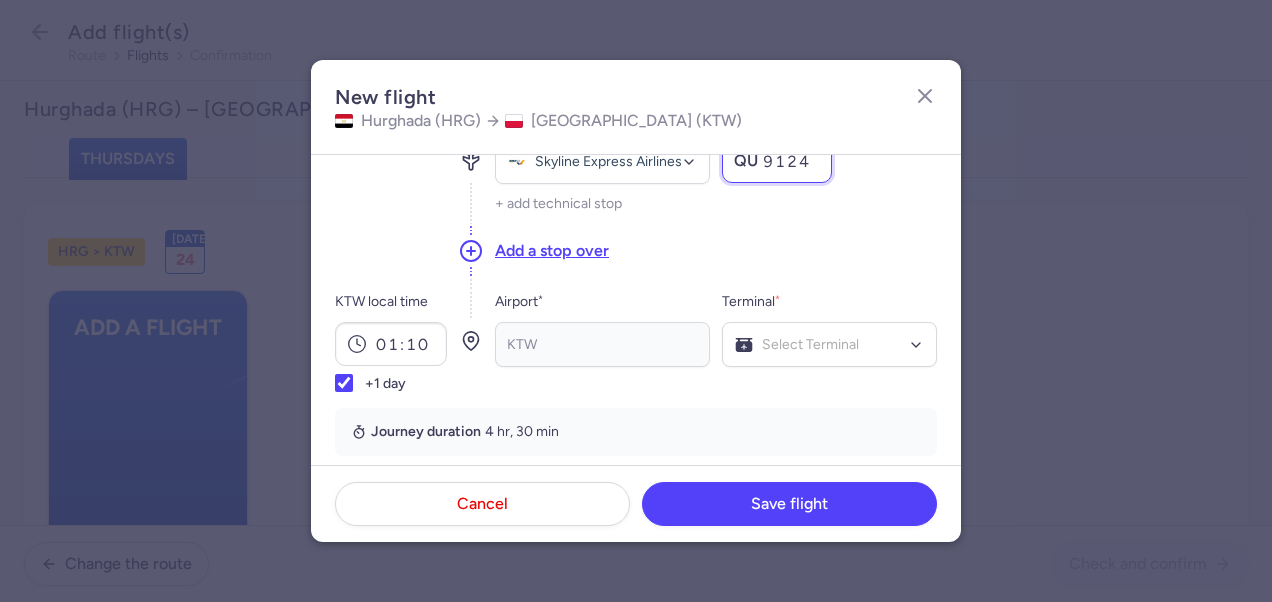 type on "9124" 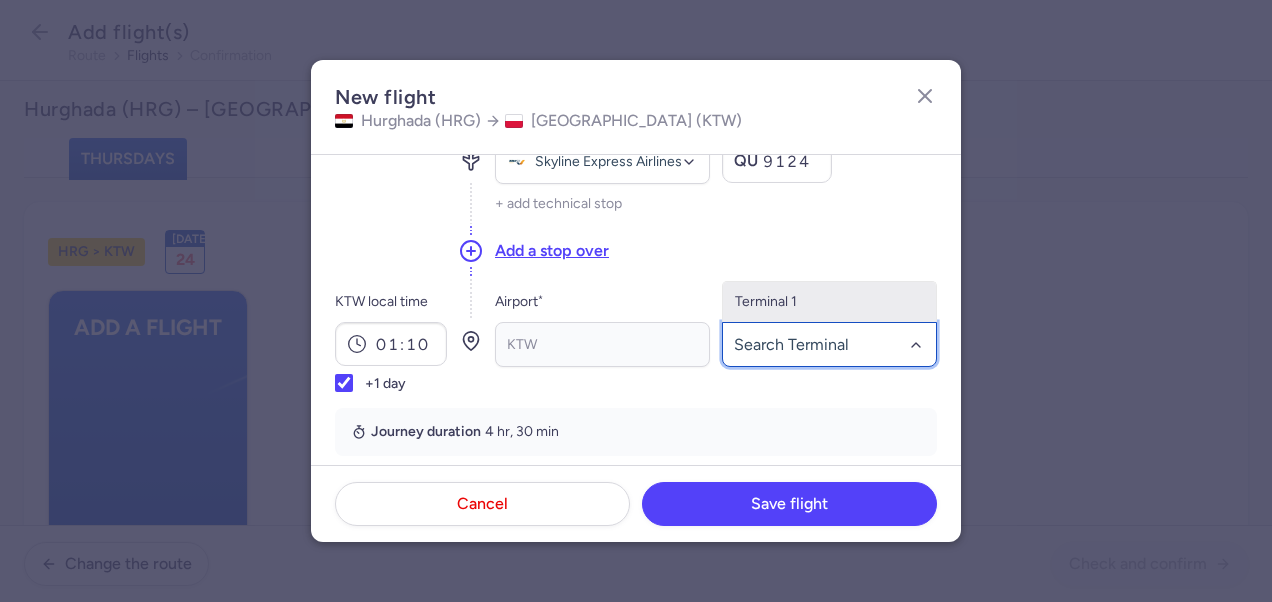click on "Terminal 1" at bounding box center [829, 302] 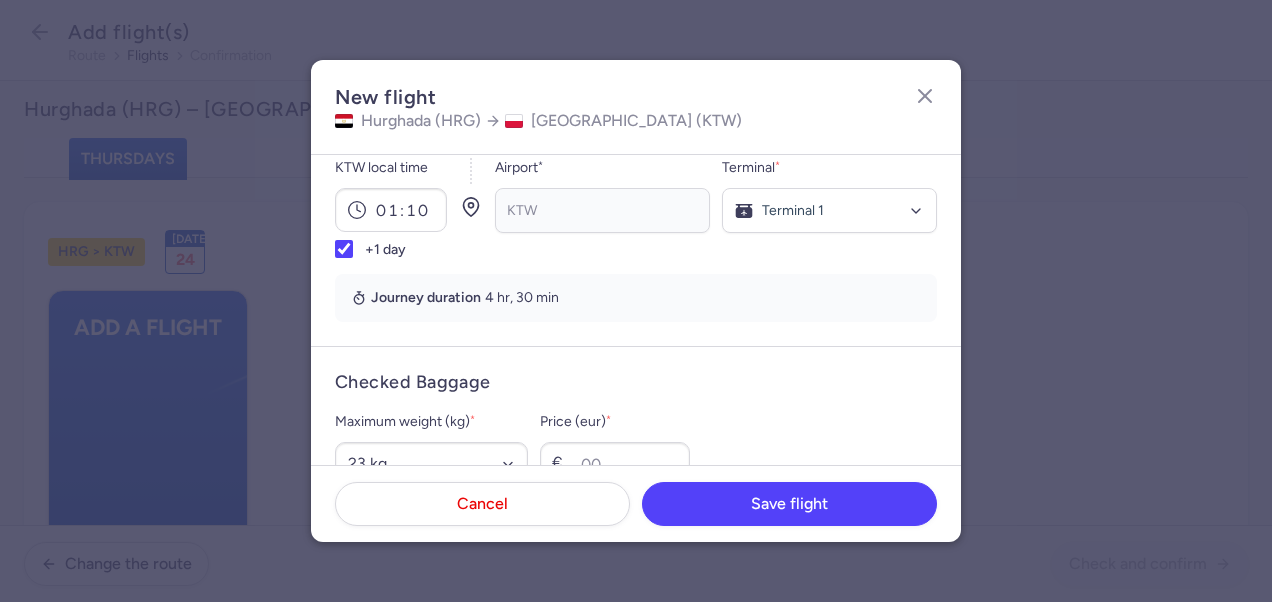 scroll, scrollTop: 500, scrollLeft: 0, axis: vertical 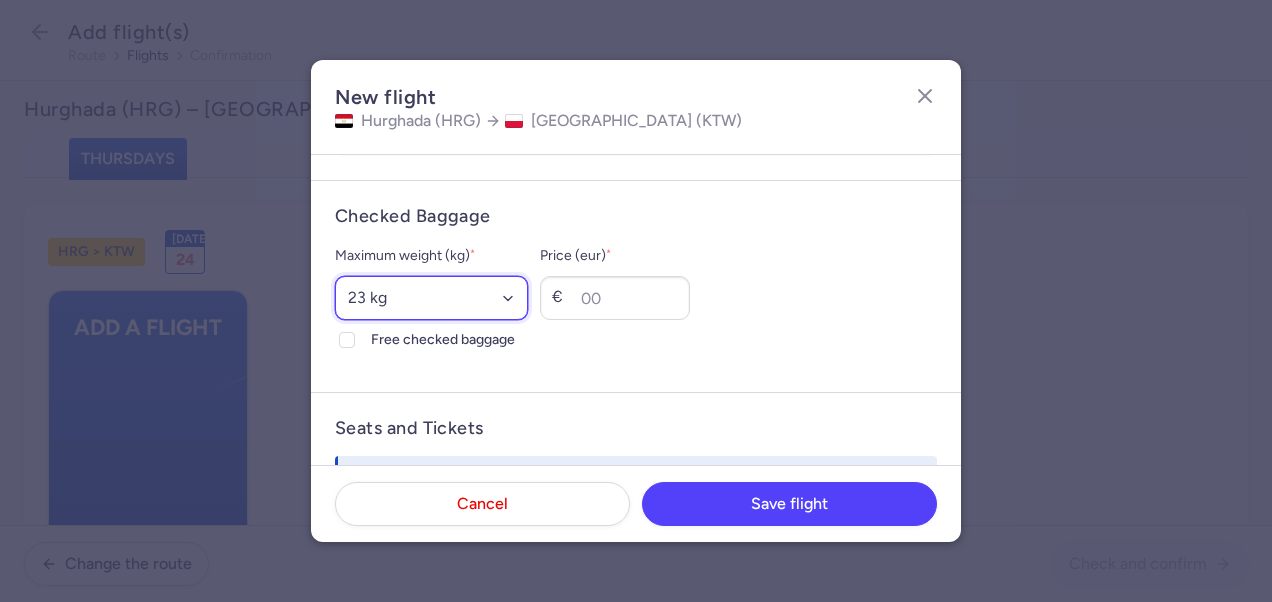 click on "Select an option 15 kg 16 kg 17 kg 18 kg 19 kg 20 kg 21 kg 22 kg 23 kg 24 kg 25 kg 26 kg 27 kg 28 kg 29 kg 30 kg 31 kg 32 kg 33 kg 34 kg 35 kg" at bounding box center [431, 298] 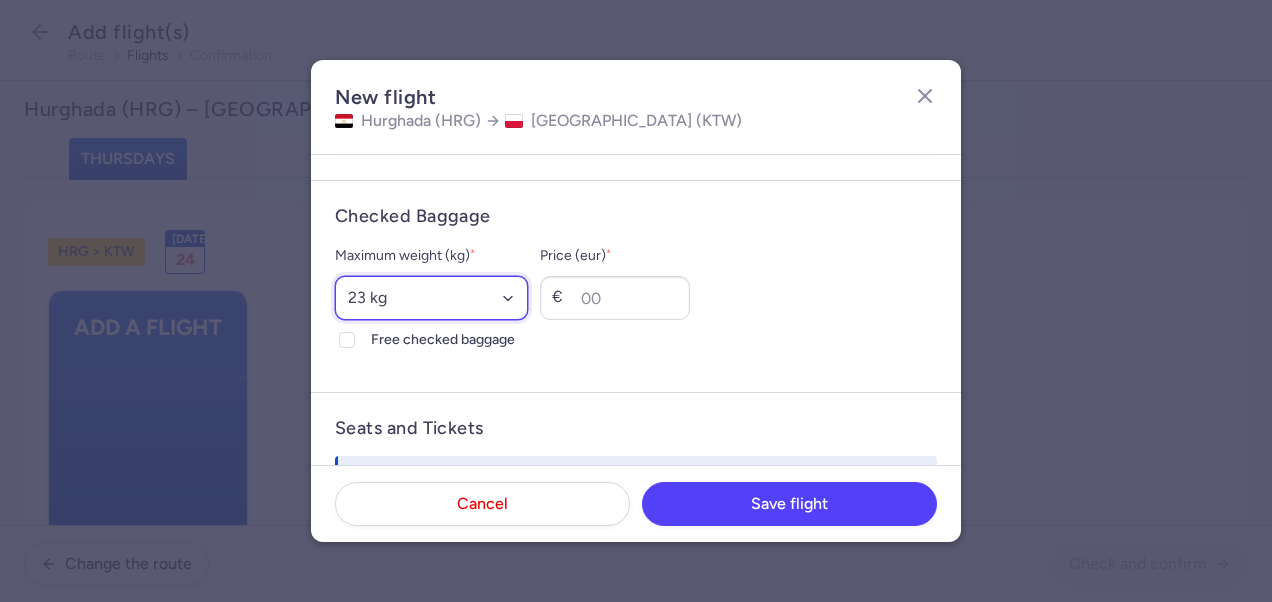 select on "20" 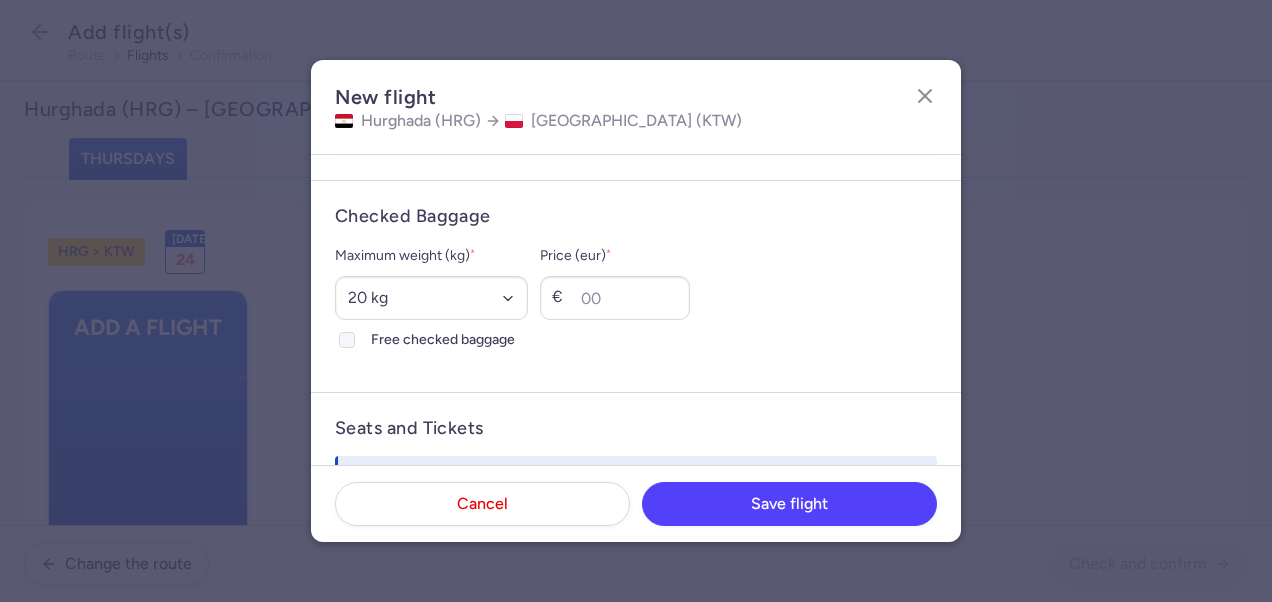click on "Free checked baggage" 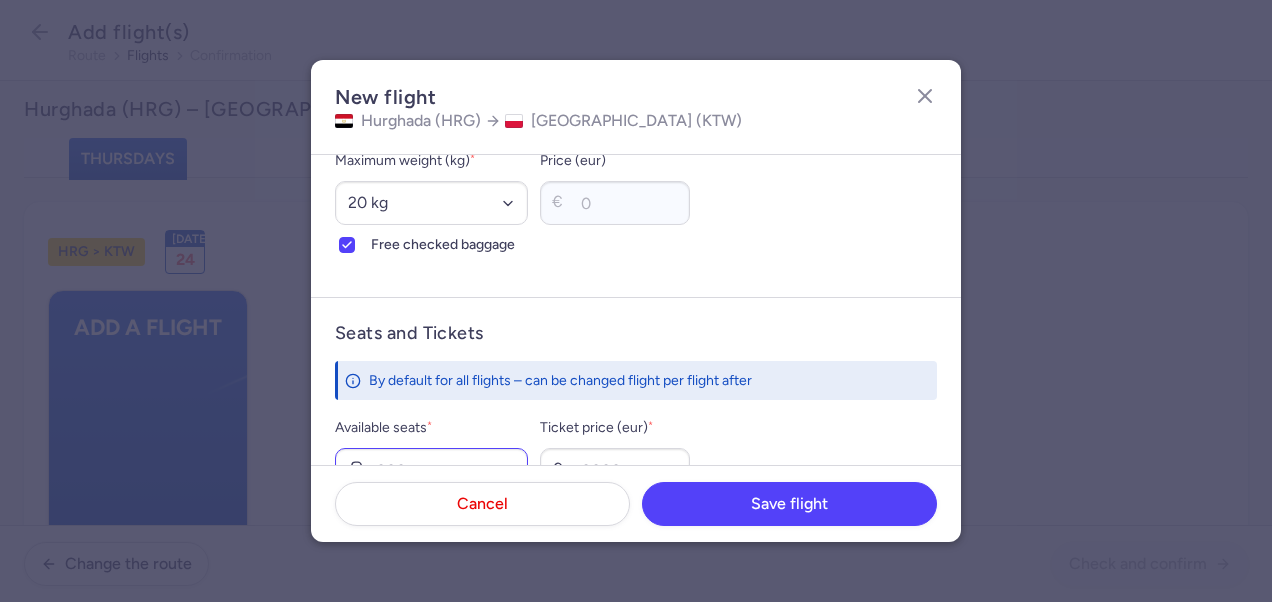 scroll, scrollTop: 700, scrollLeft: 0, axis: vertical 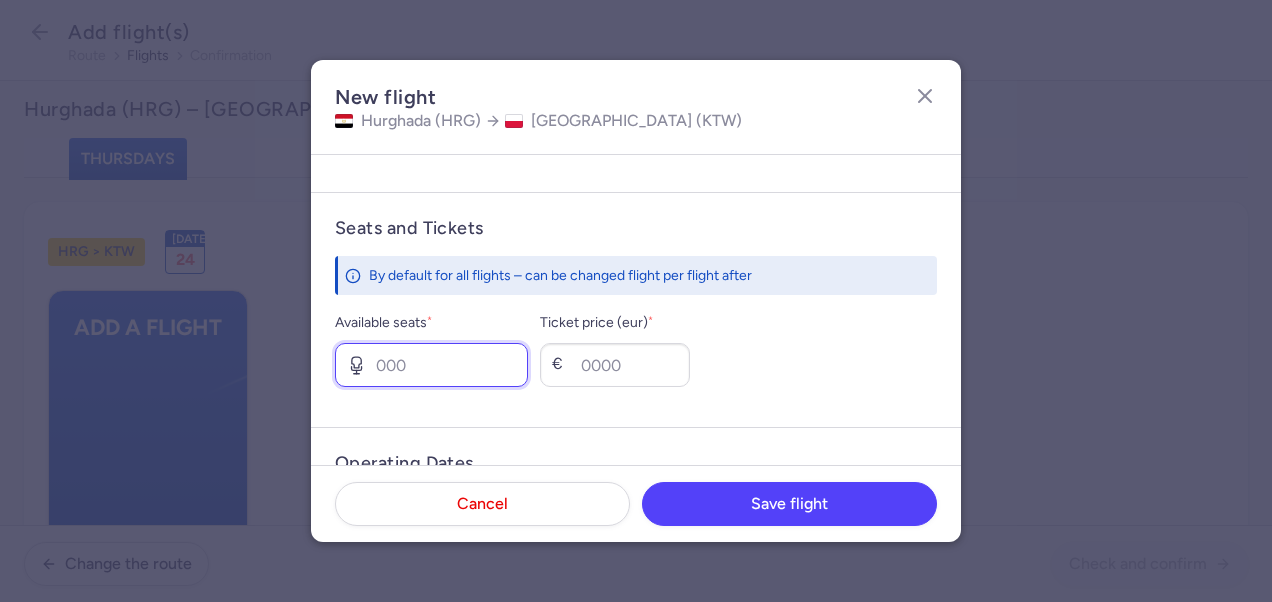 click on "Available seats  *" at bounding box center (431, 365) 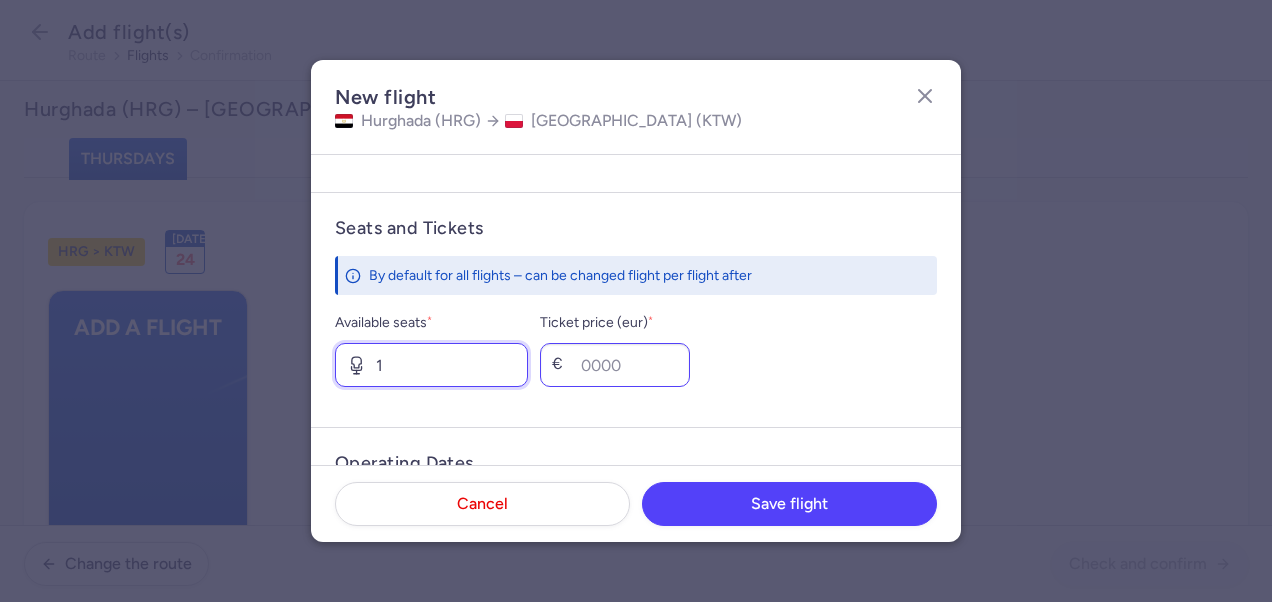type on "1" 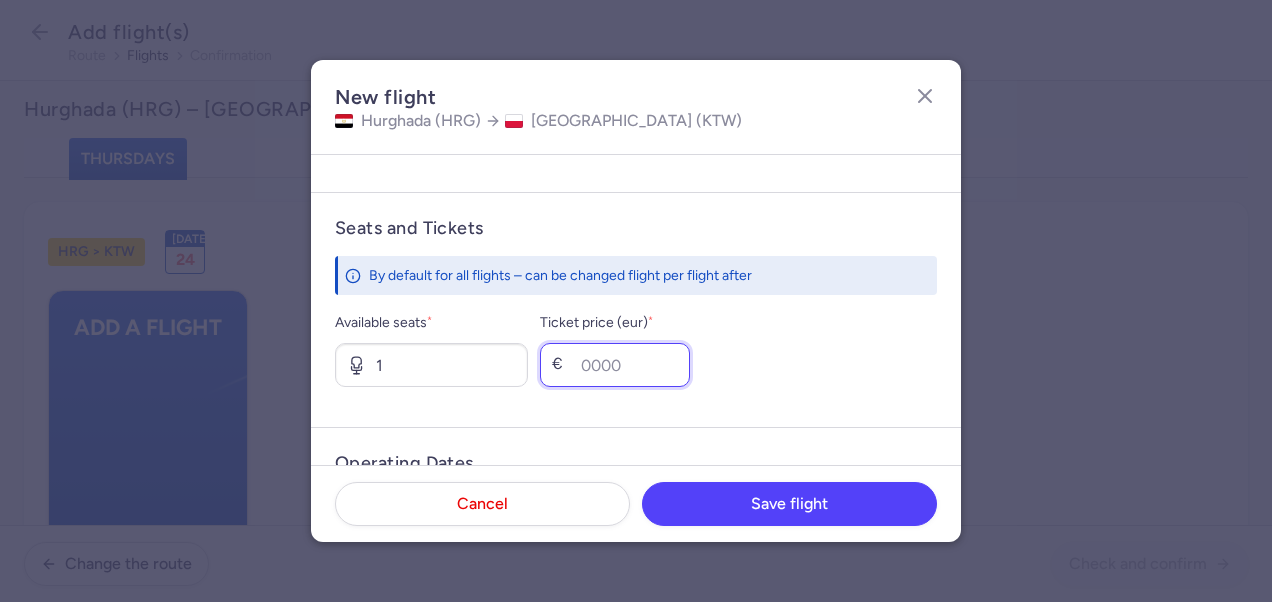 click on "Ticket price (eur)  *" at bounding box center [615, 365] 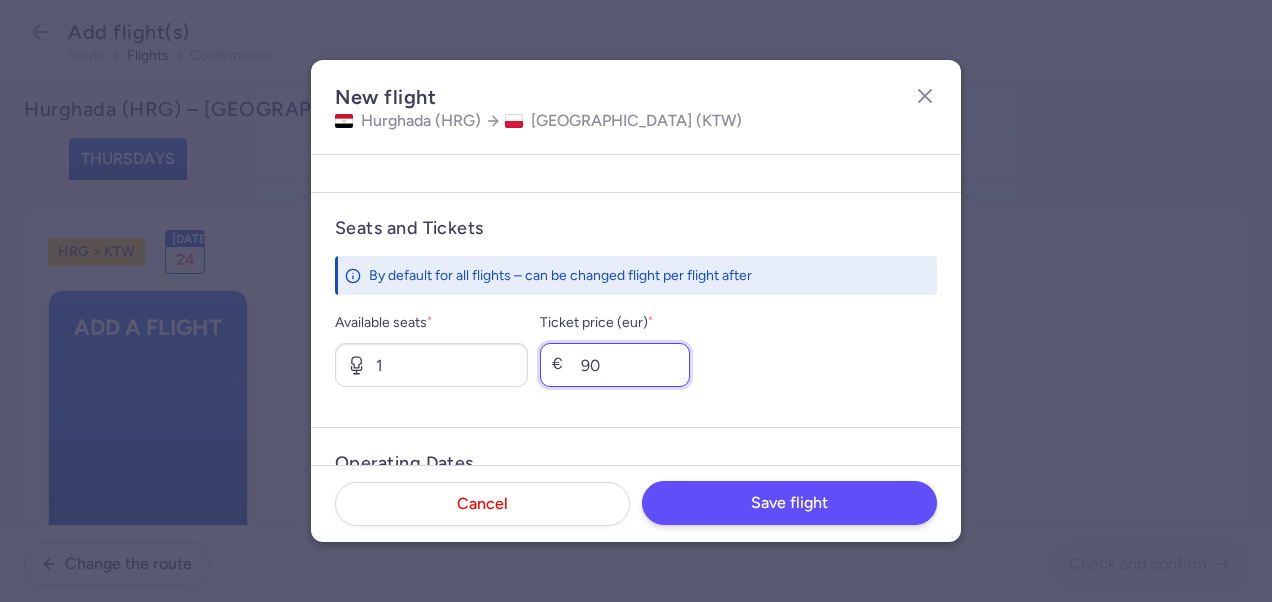 type on "90" 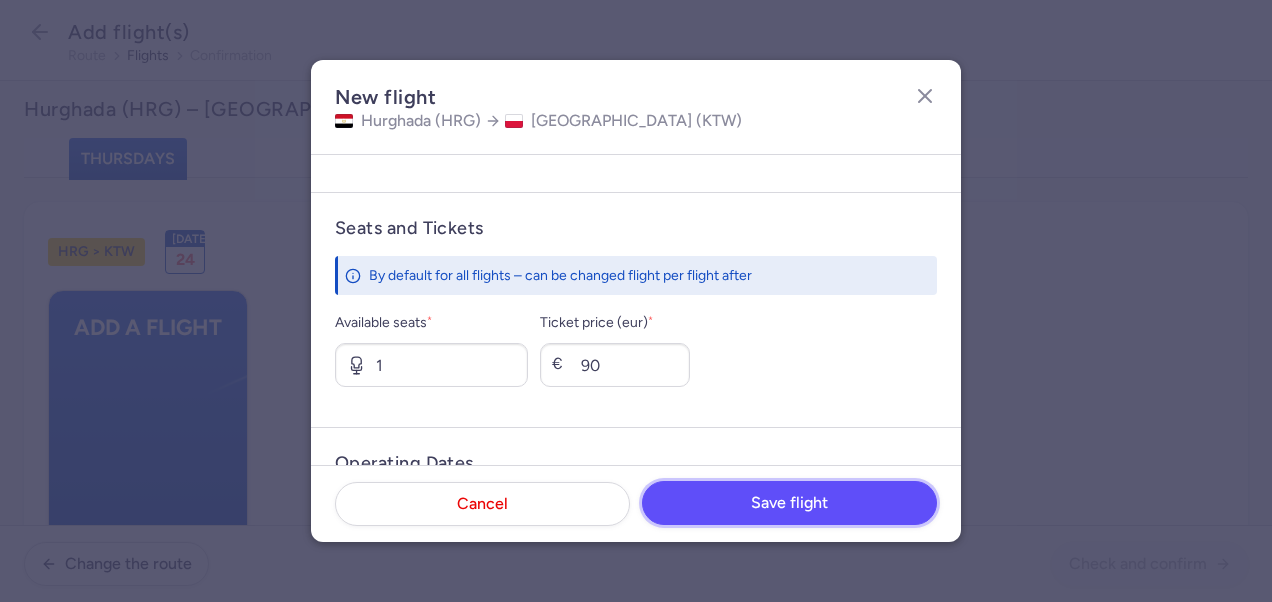 click on "Save flight" at bounding box center [789, 503] 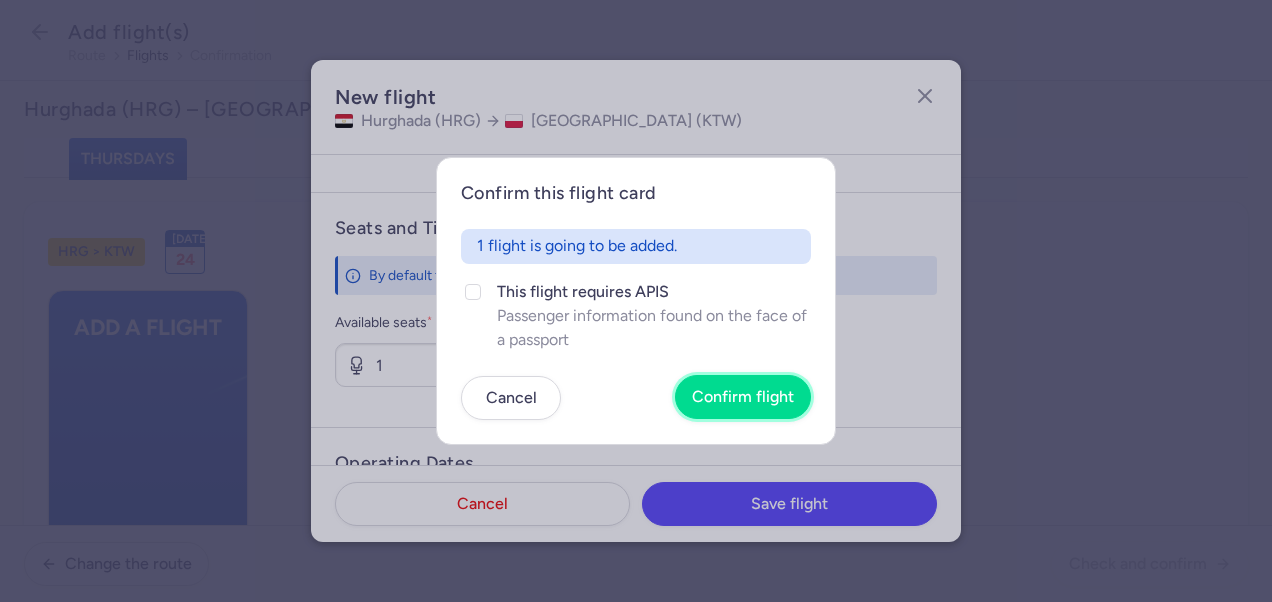 click on "Confirm flight" at bounding box center (743, 397) 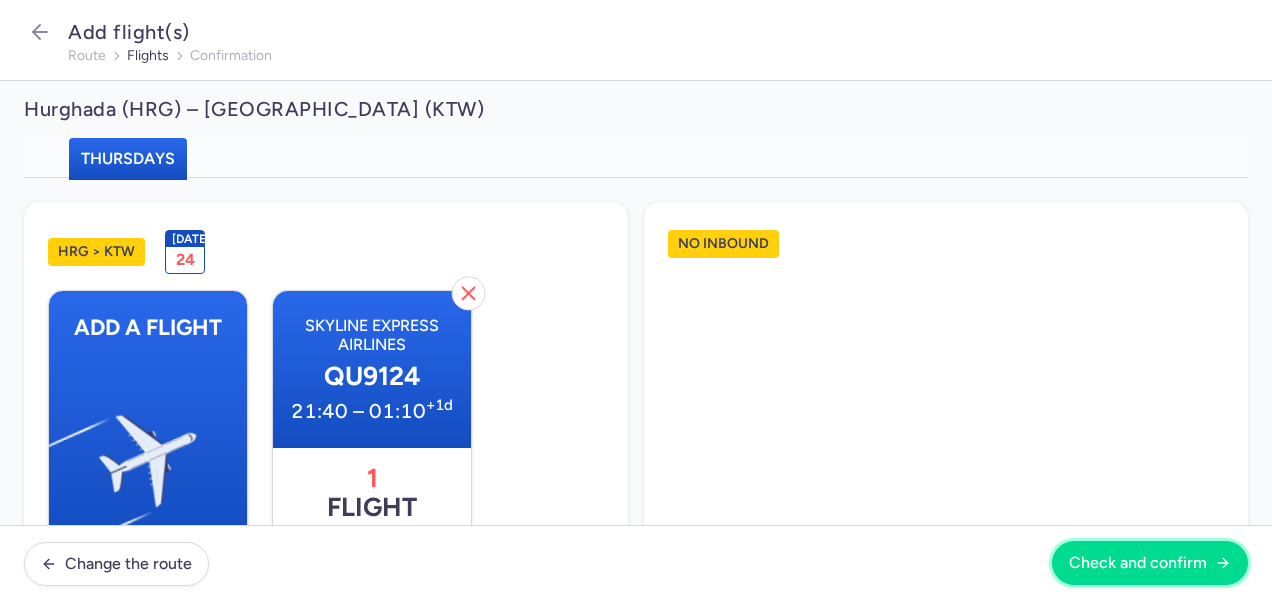click on "Check and confirm" at bounding box center [1138, 563] 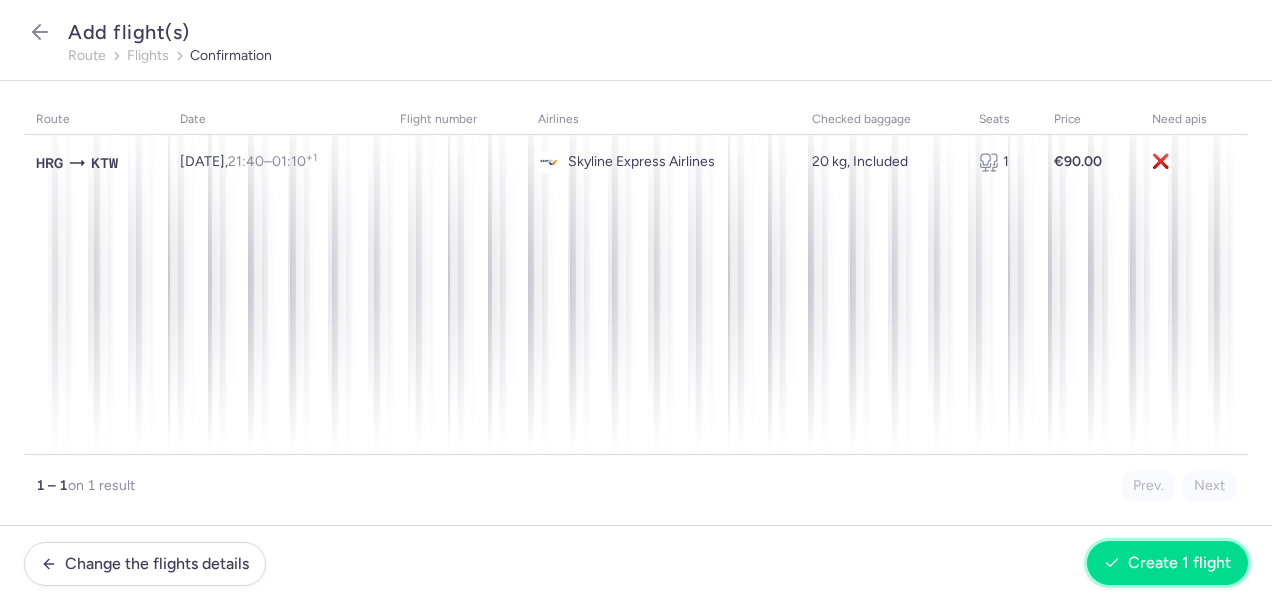 click on "Create 1 flight" at bounding box center [1167, 563] 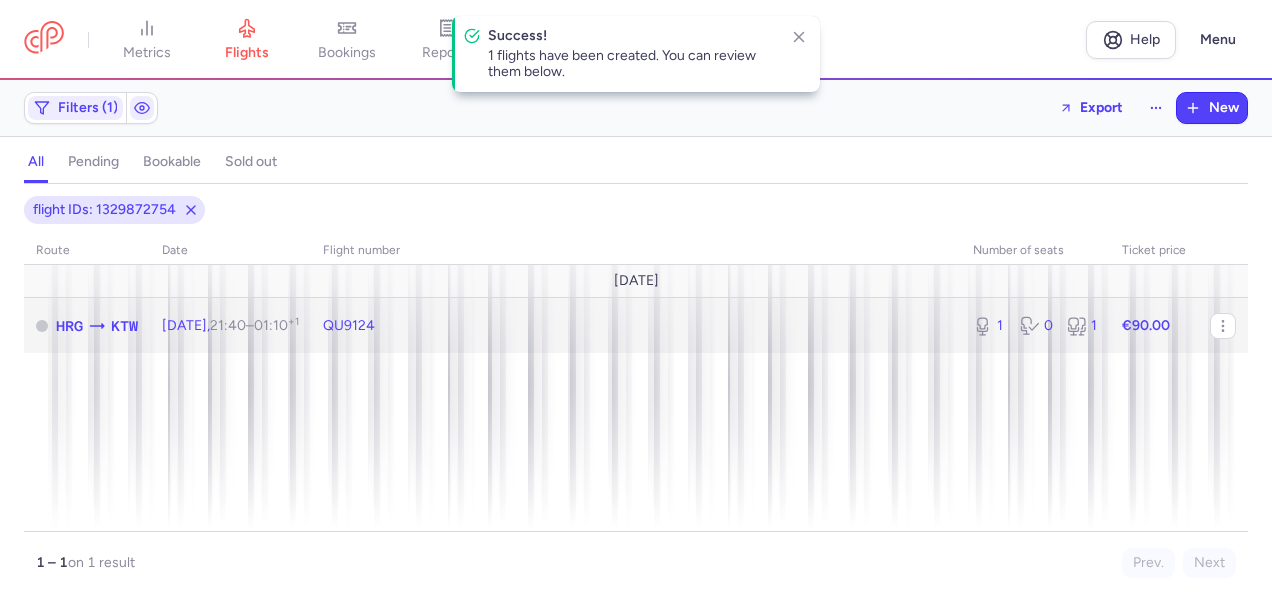 click on "€90.00" 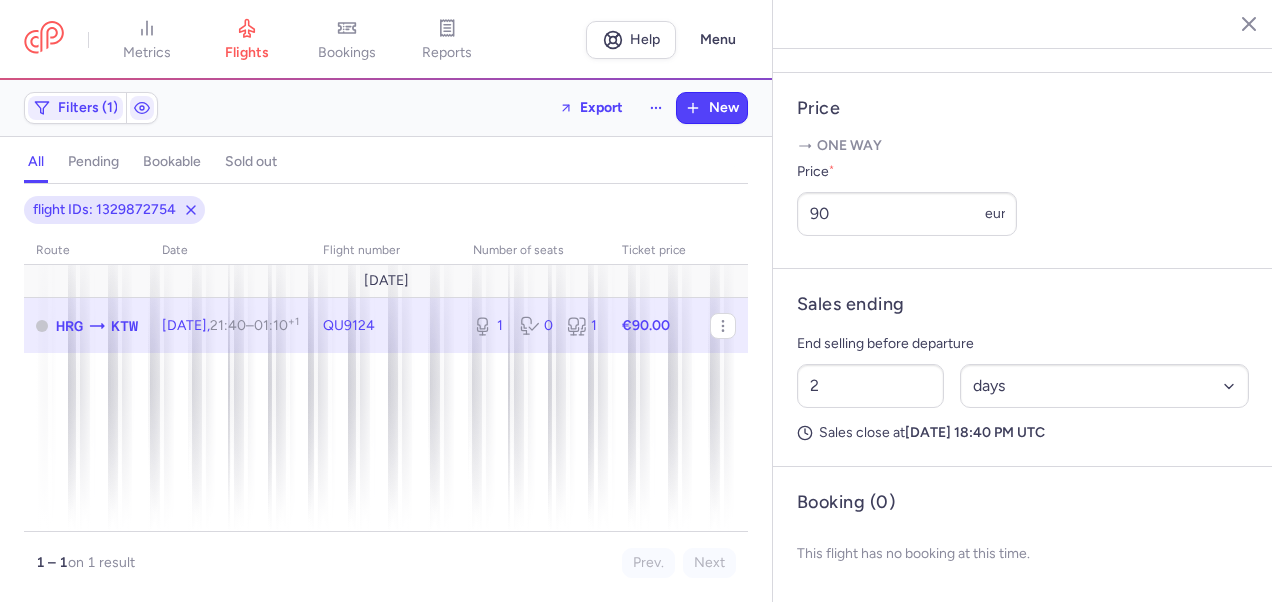 scroll, scrollTop: 775, scrollLeft: 0, axis: vertical 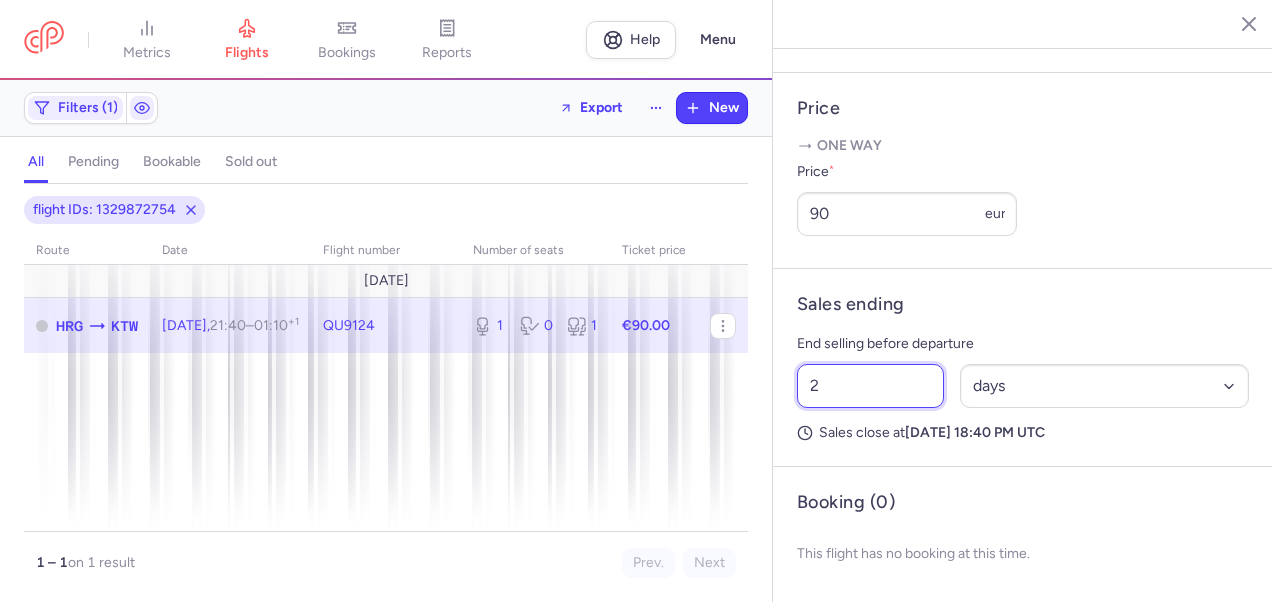 drag, startPoint x: 816, startPoint y: 392, endPoint x: 760, endPoint y: 394, distance: 56.0357 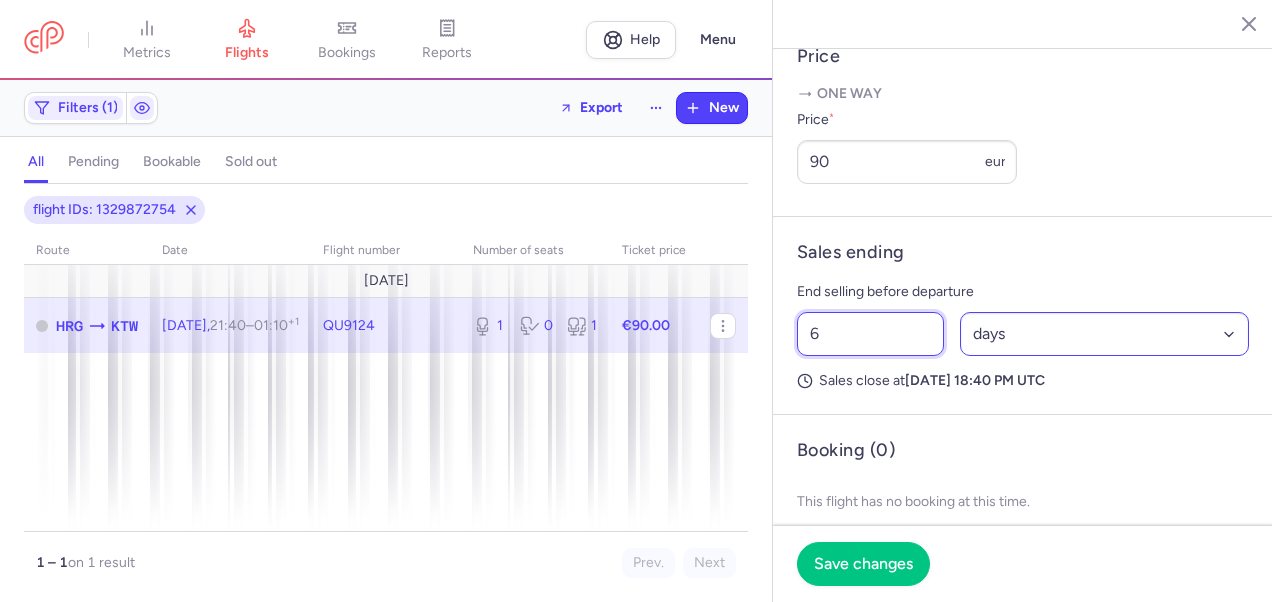 type on "6" 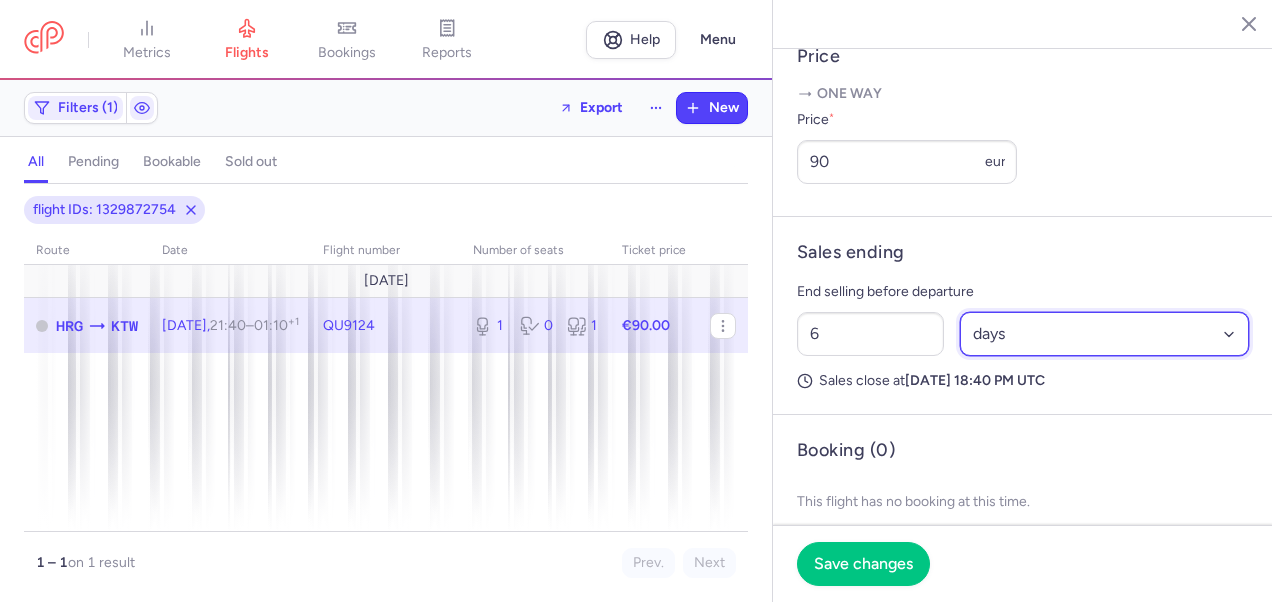 click on "Select an option hours days" at bounding box center [1105, 334] 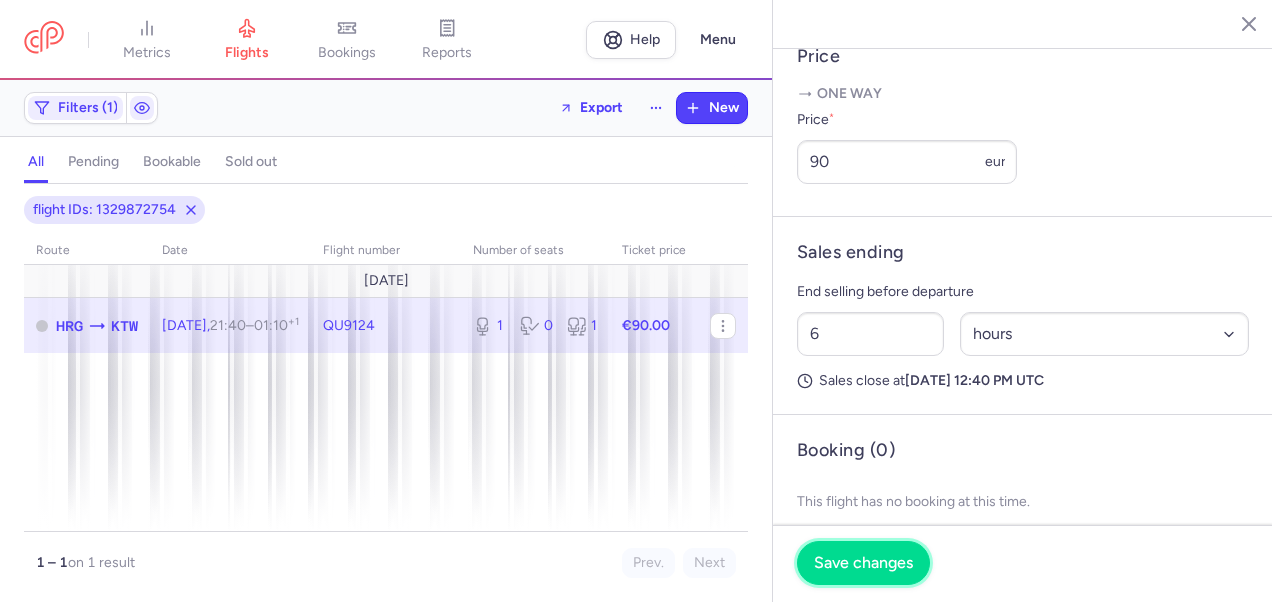 click on "Save changes" at bounding box center (863, 563) 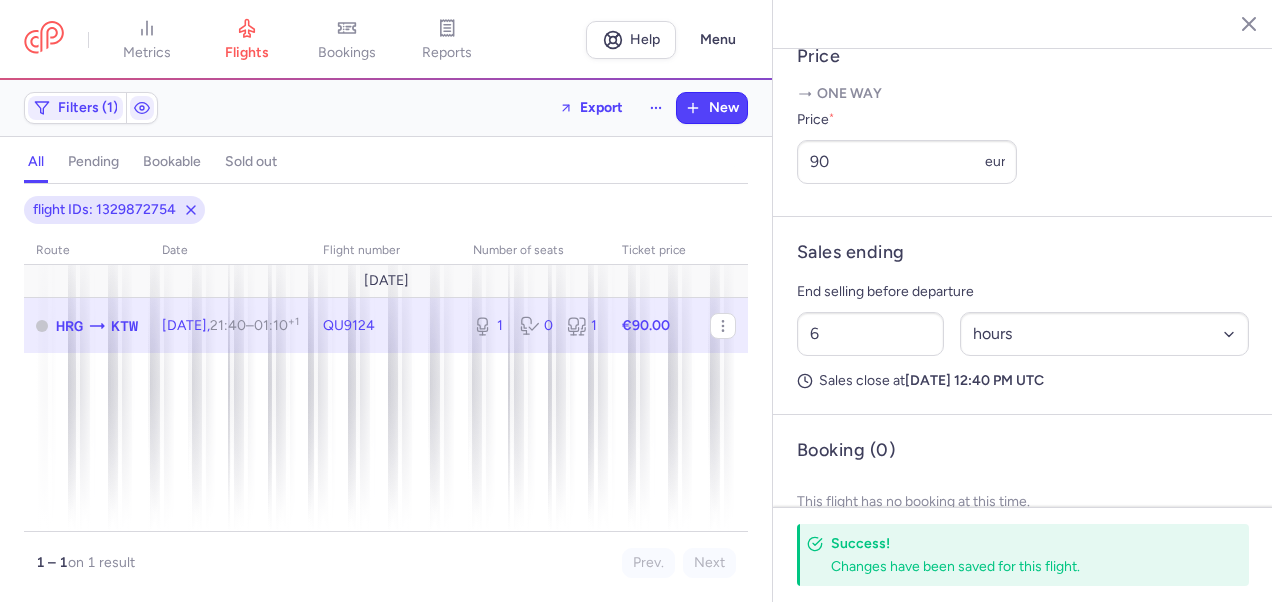 click at bounding box center (1234, 23) 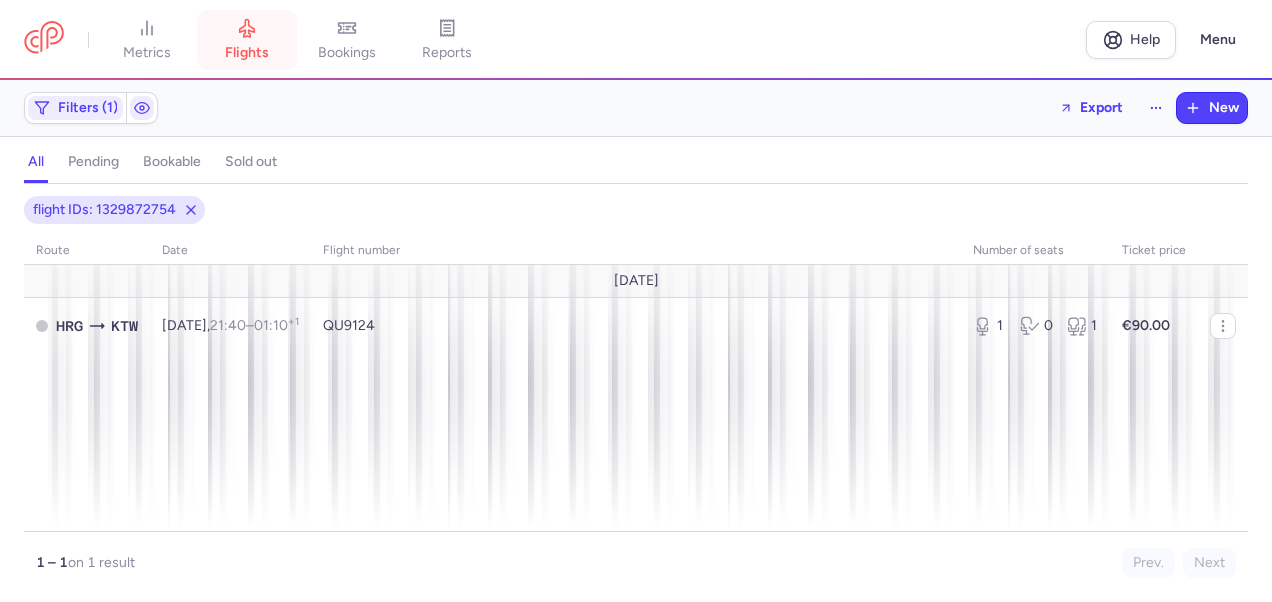 drag, startPoint x: 233, startPoint y: 36, endPoint x: 262, endPoint y: 46, distance: 30.675724 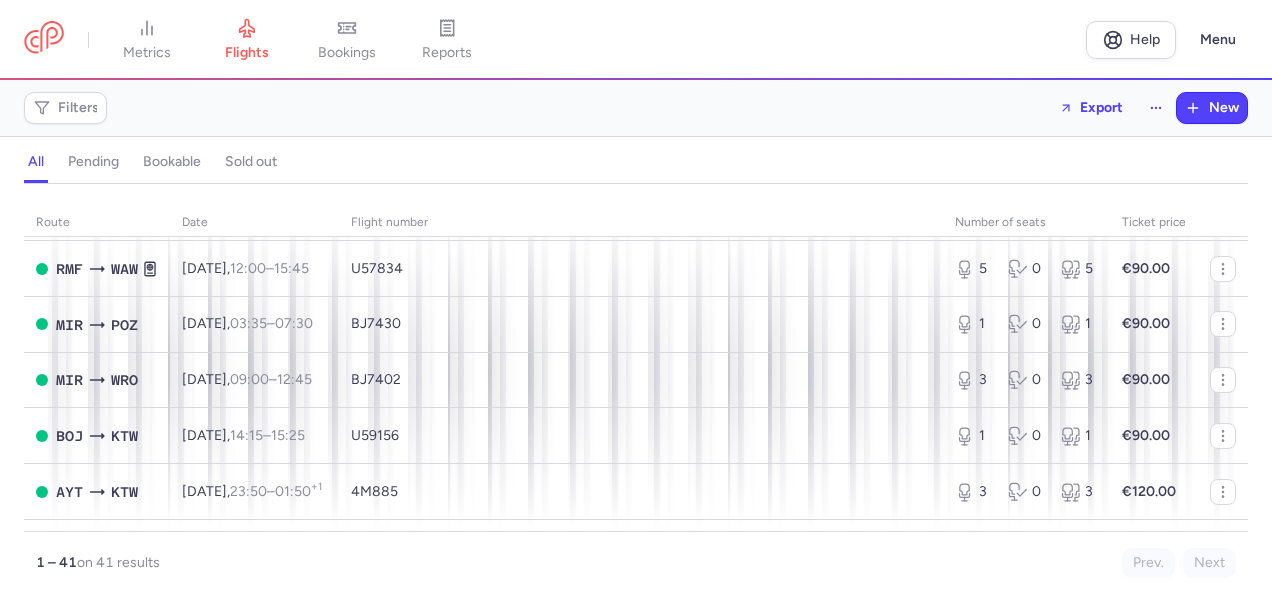 scroll, scrollTop: 1300, scrollLeft: 0, axis: vertical 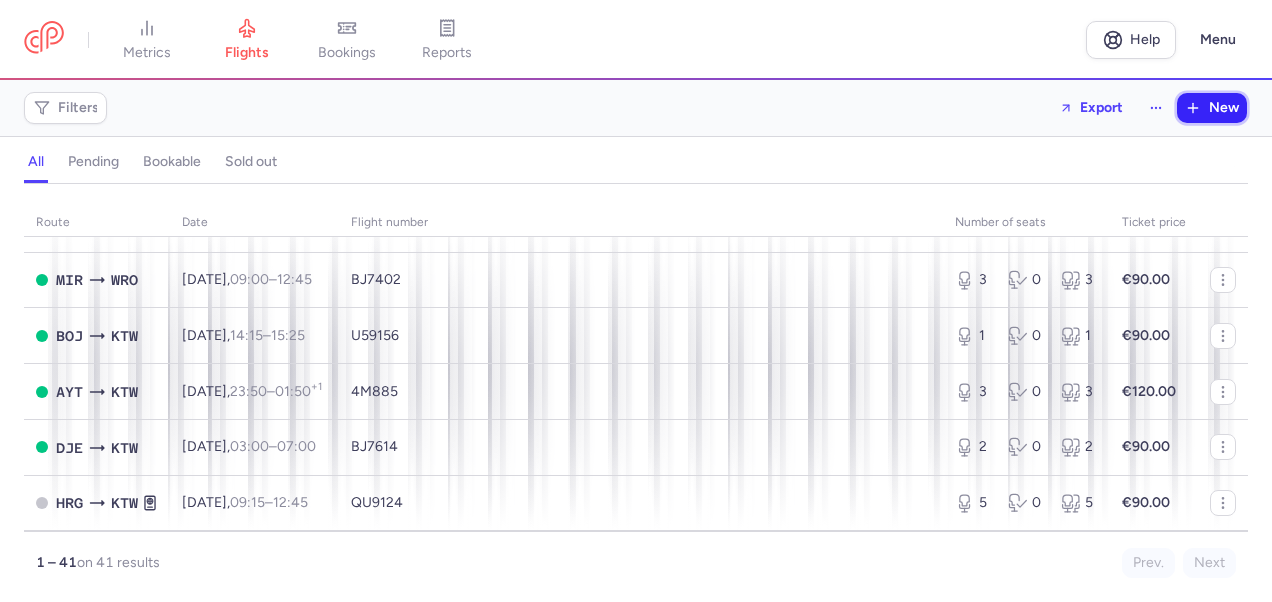 click on "New" at bounding box center (1224, 108) 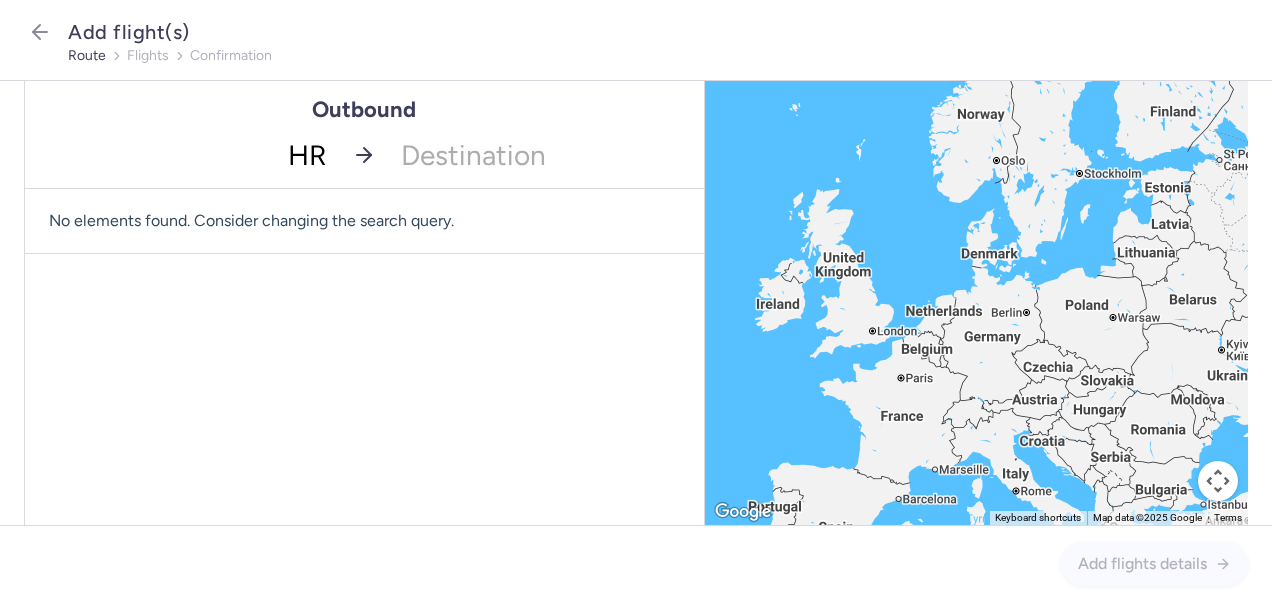 type on "HRG" 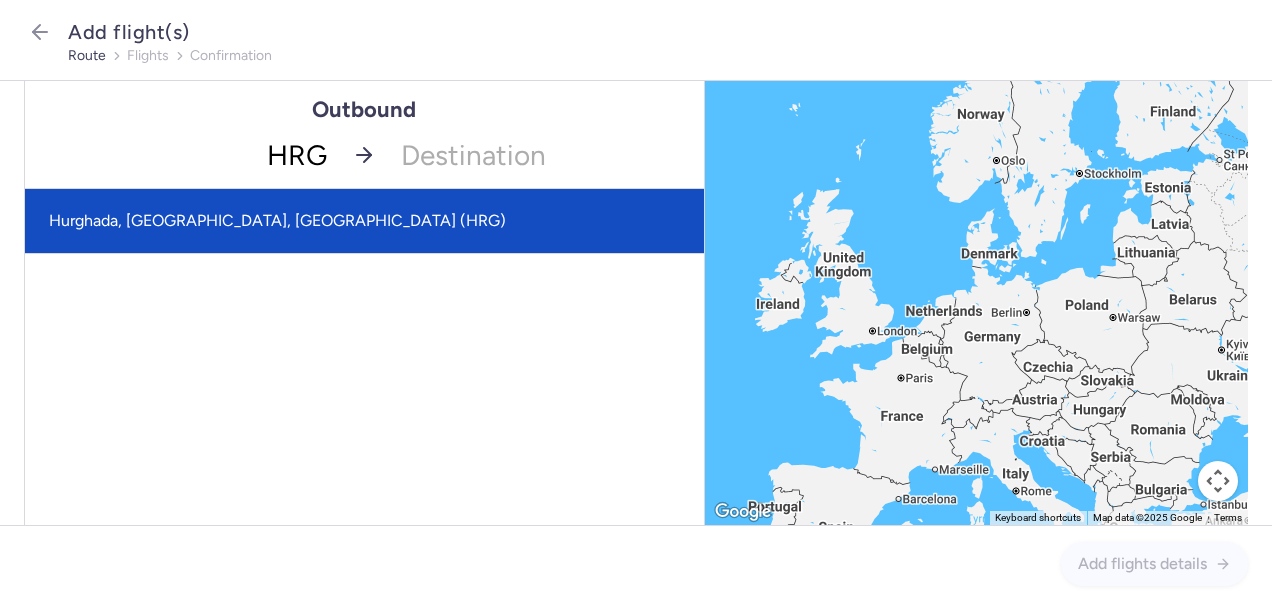 click on "Hurghada, [GEOGRAPHIC_DATA], [GEOGRAPHIC_DATA] (HRG)" 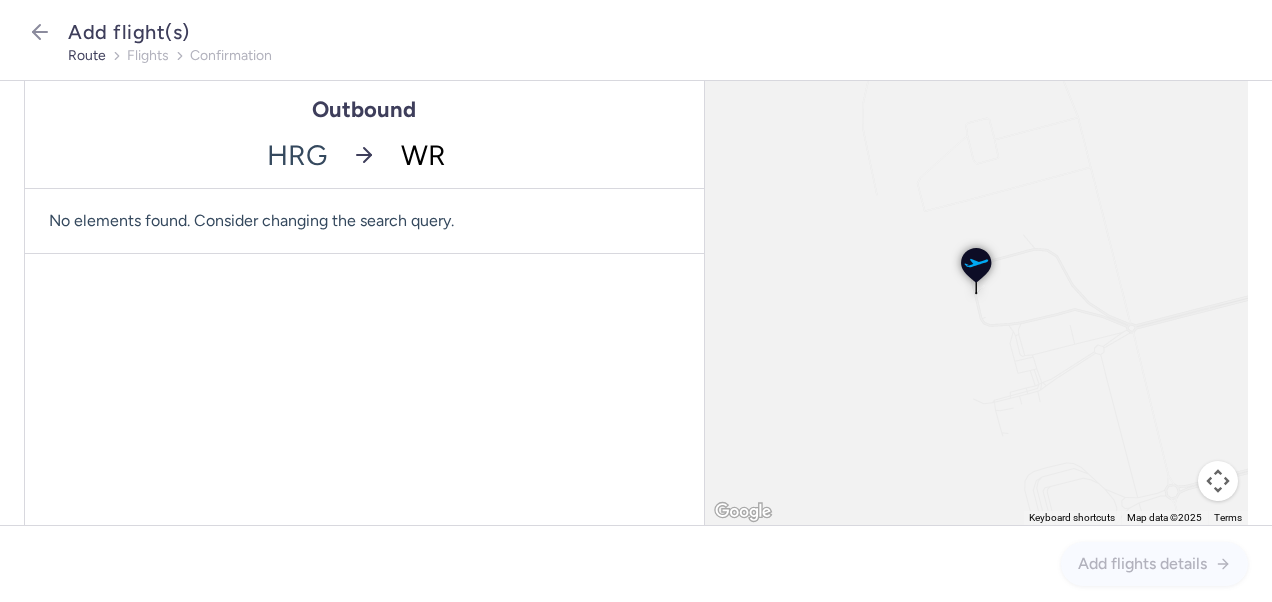 type on "WRO" 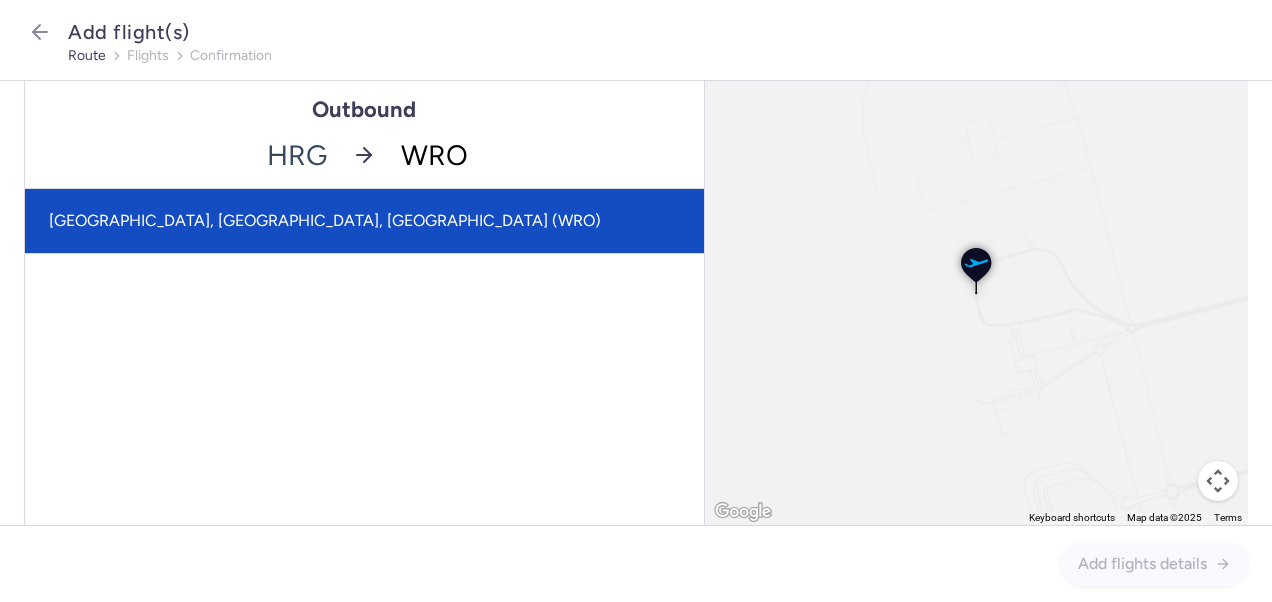 click on "[GEOGRAPHIC_DATA], [GEOGRAPHIC_DATA], [GEOGRAPHIC_DATA] (WRO)" 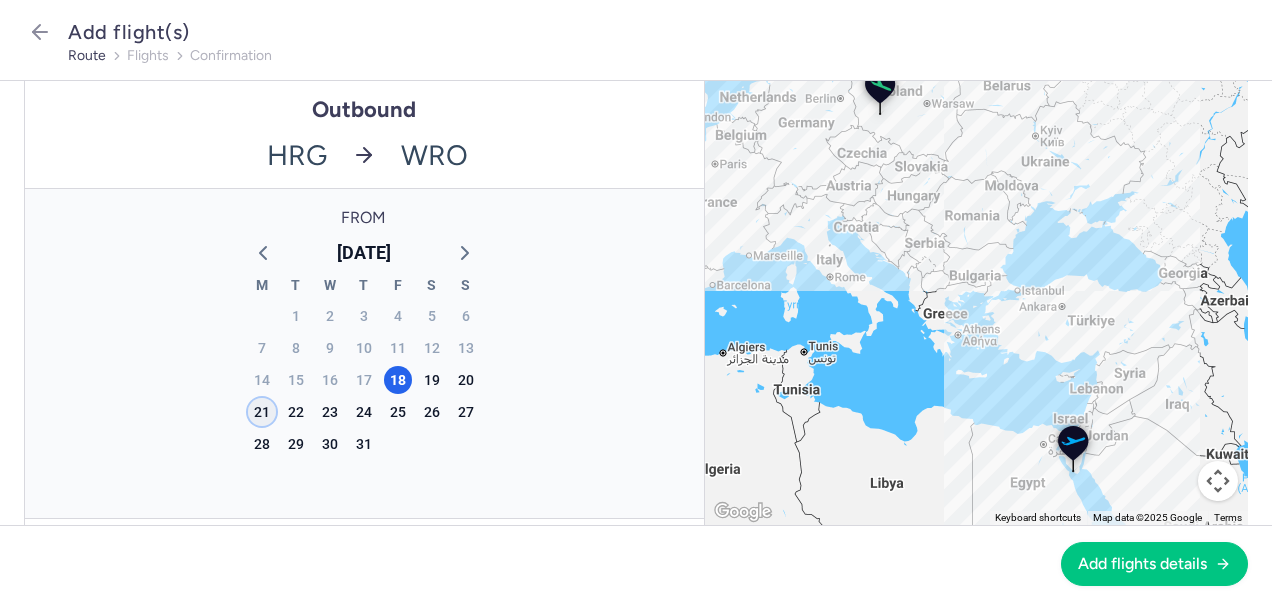 click on "21" 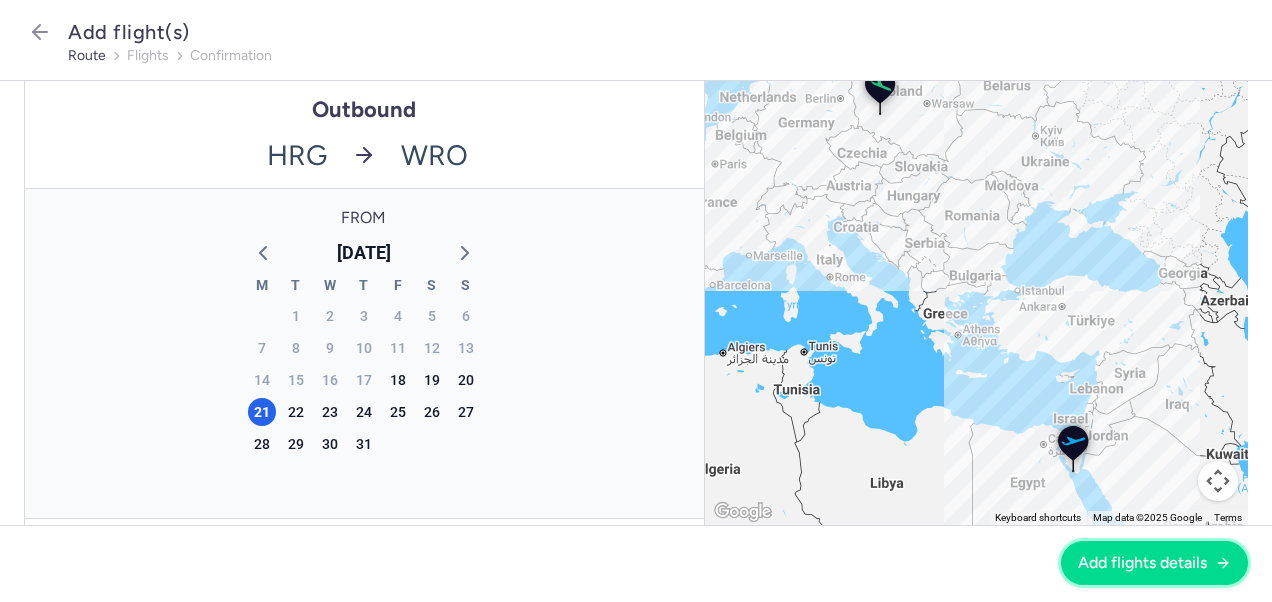 click on "Add flights details" at bounding box center [1142, 563] 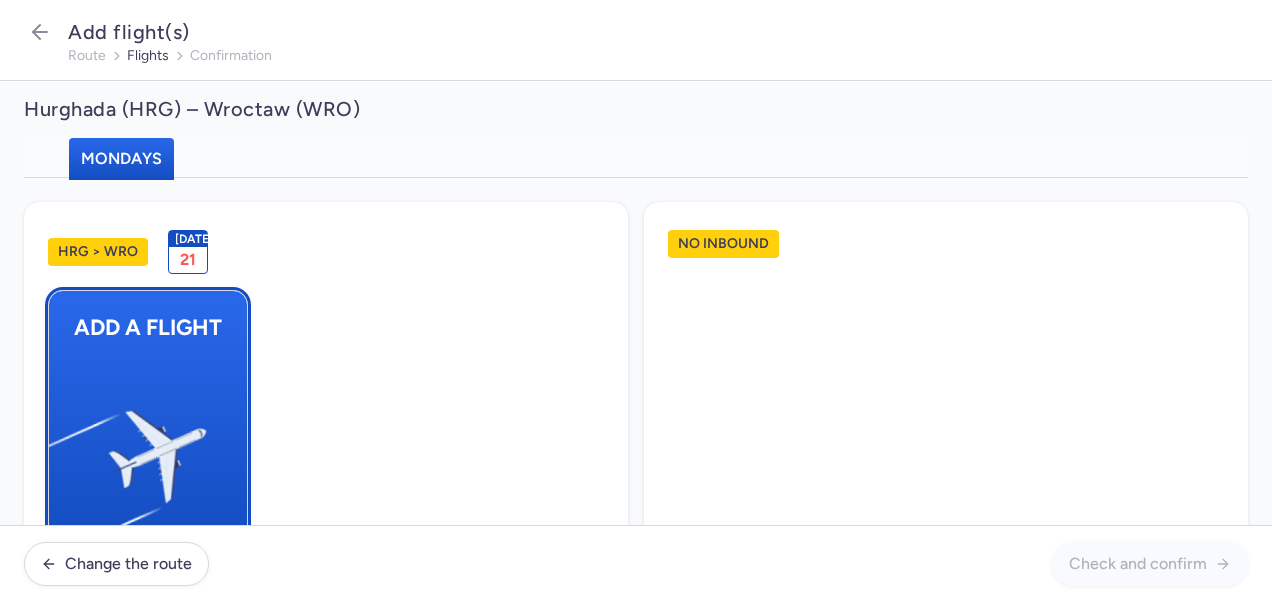 click at bounding box center [59, 448] 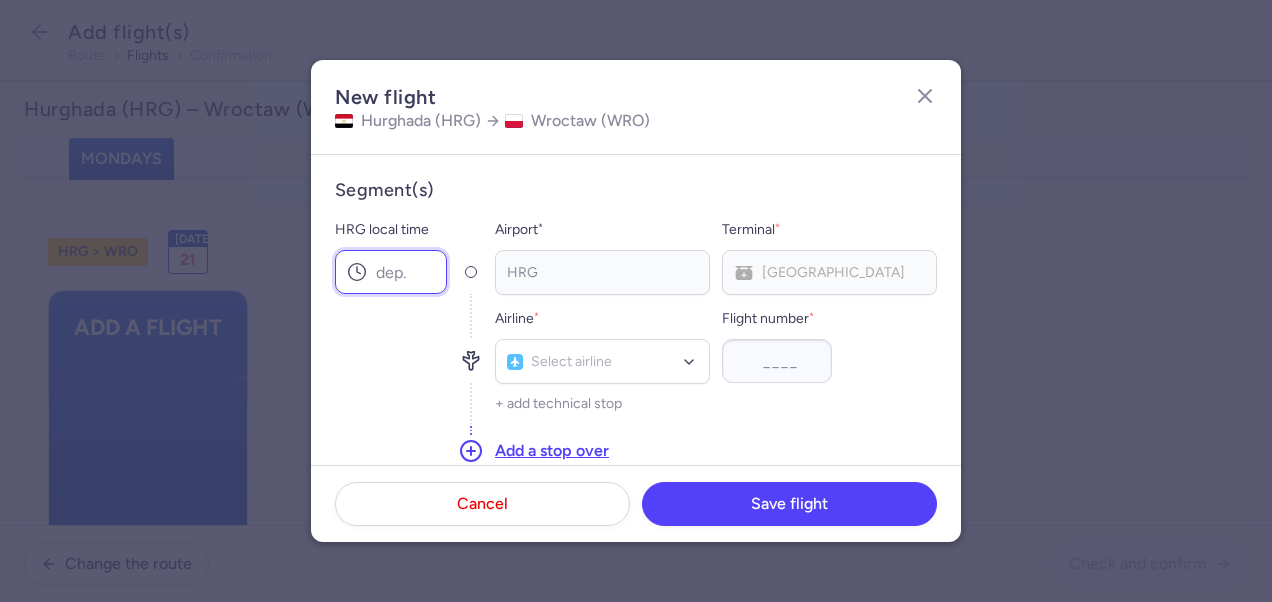 drag, startPoint x: 390, startPoint y: 260, endPoint x: 442, endPoint y: 286, distance: 58.137768 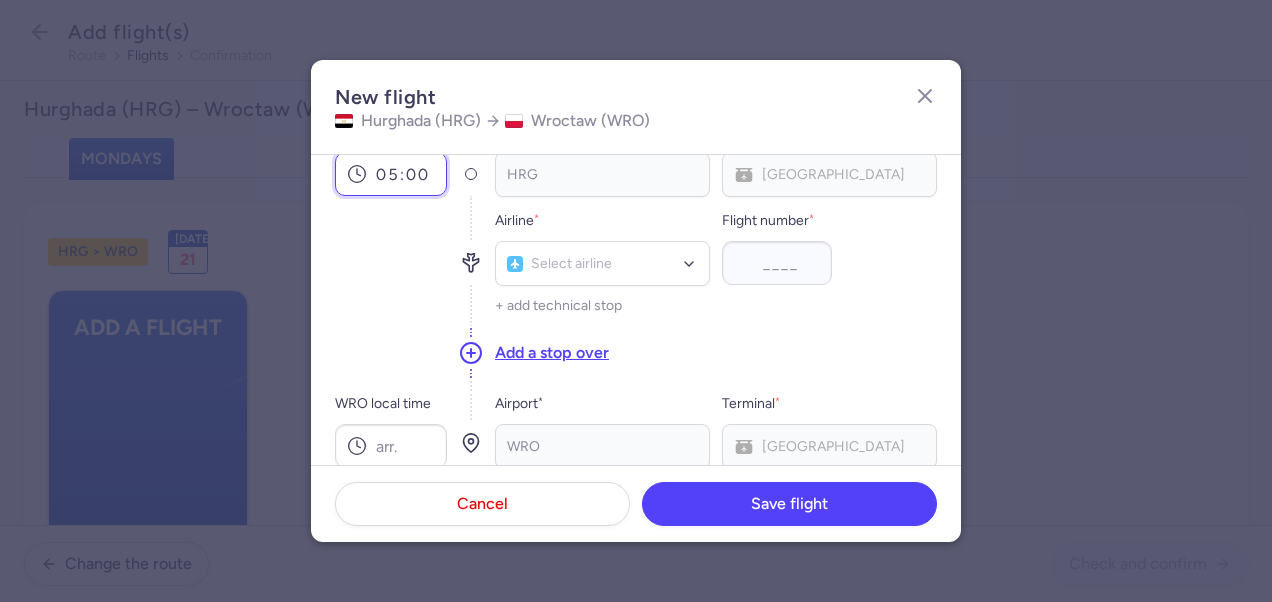 scroll, scrollTop: 200, scrollLeft: 0, axis: vertical 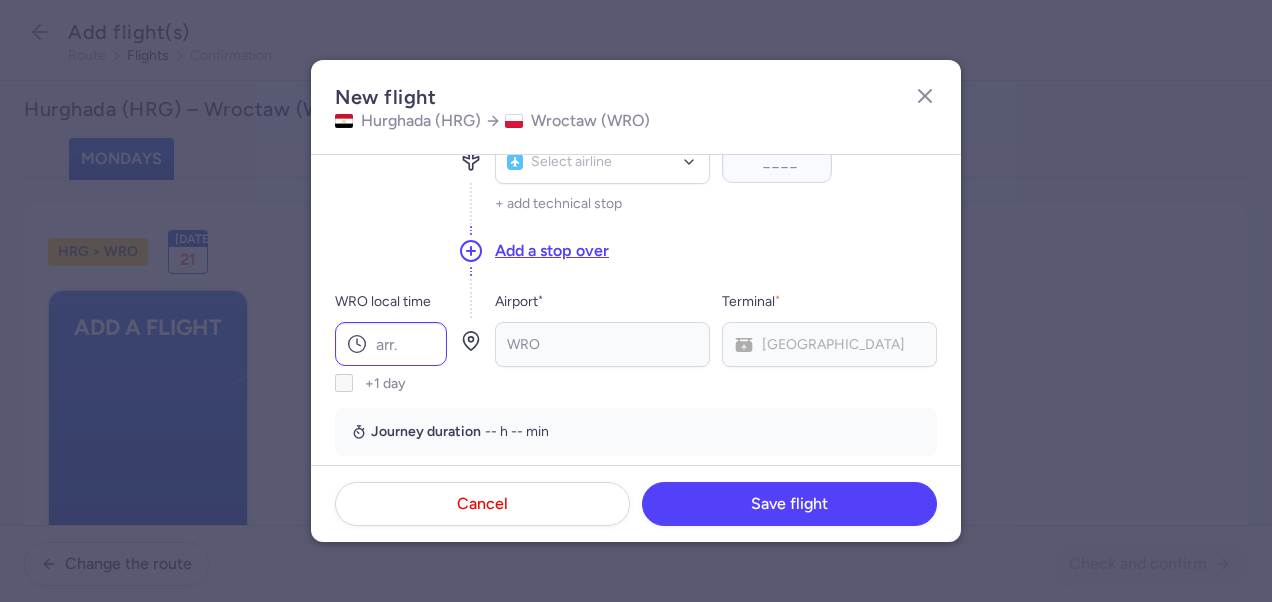 type on "05:00" 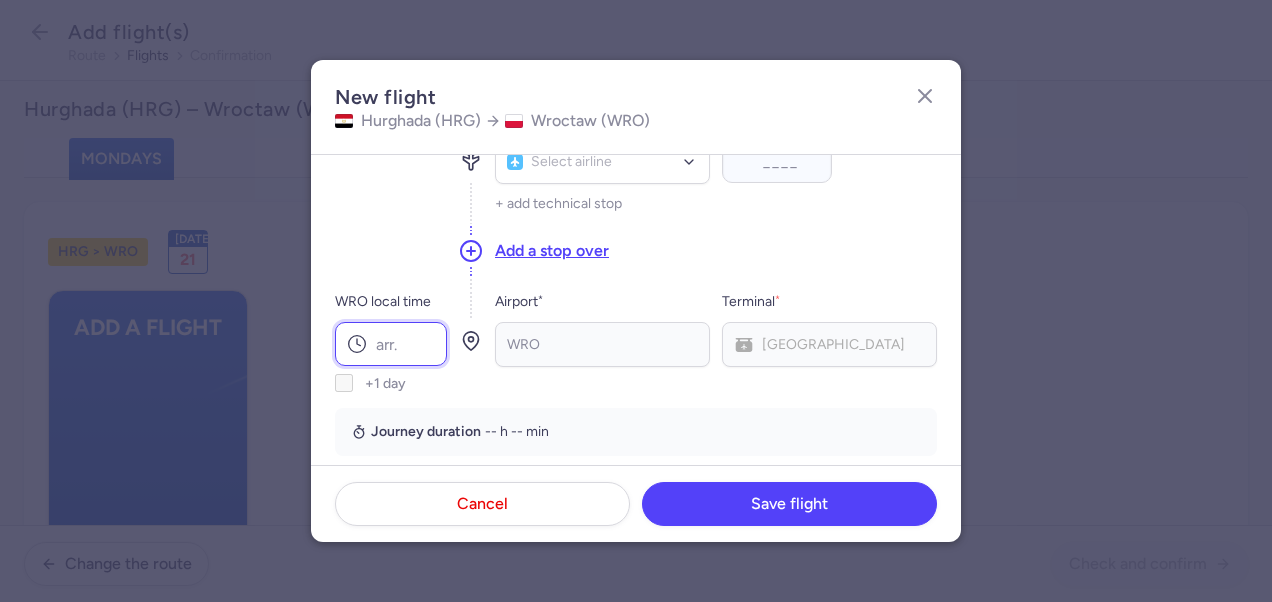 click on "WRO local time" at bounding box center [391, 344] 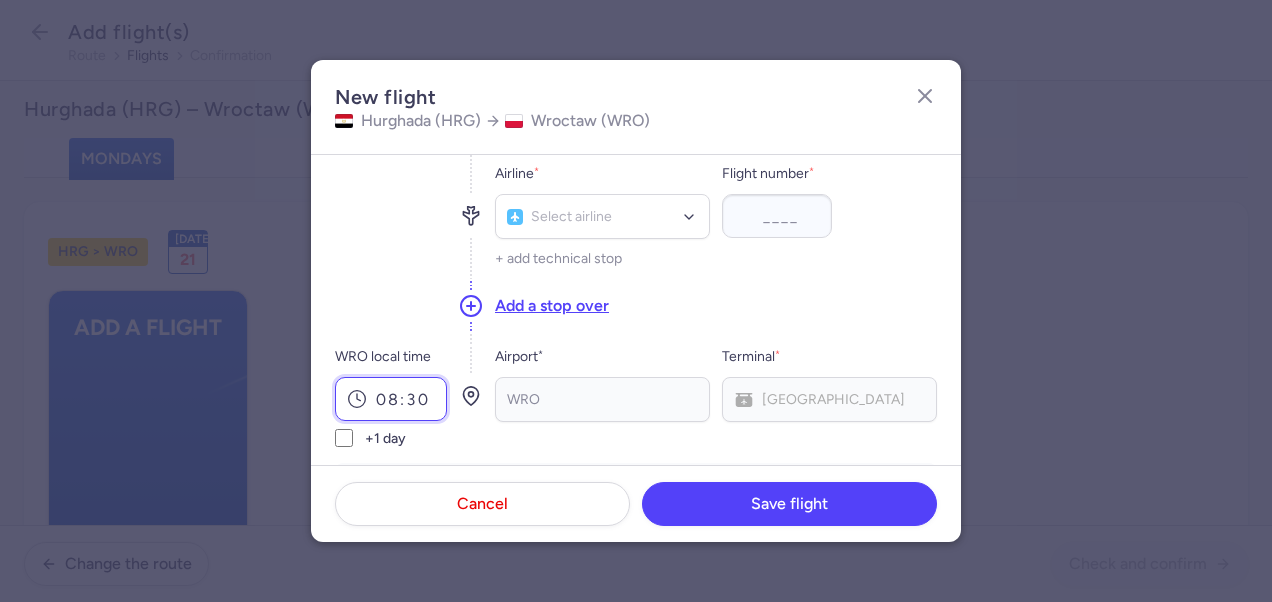 scroll, scrollTop: 100, scrollLeft: 0, axis: vertical 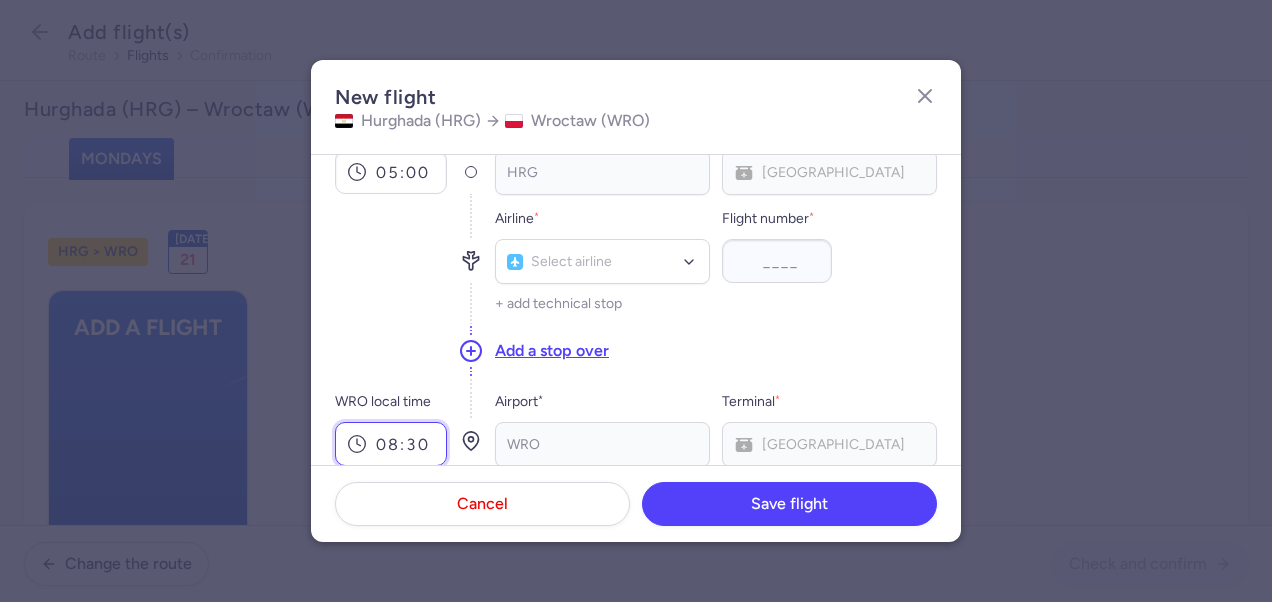 type on "08:30" 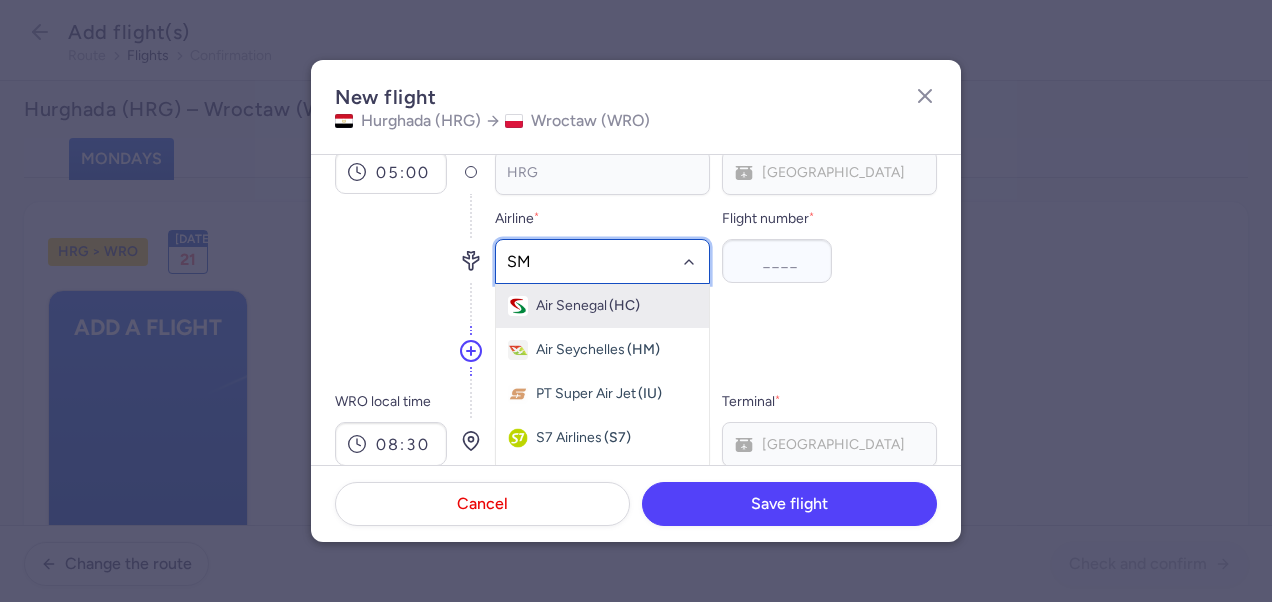 type on "SM" 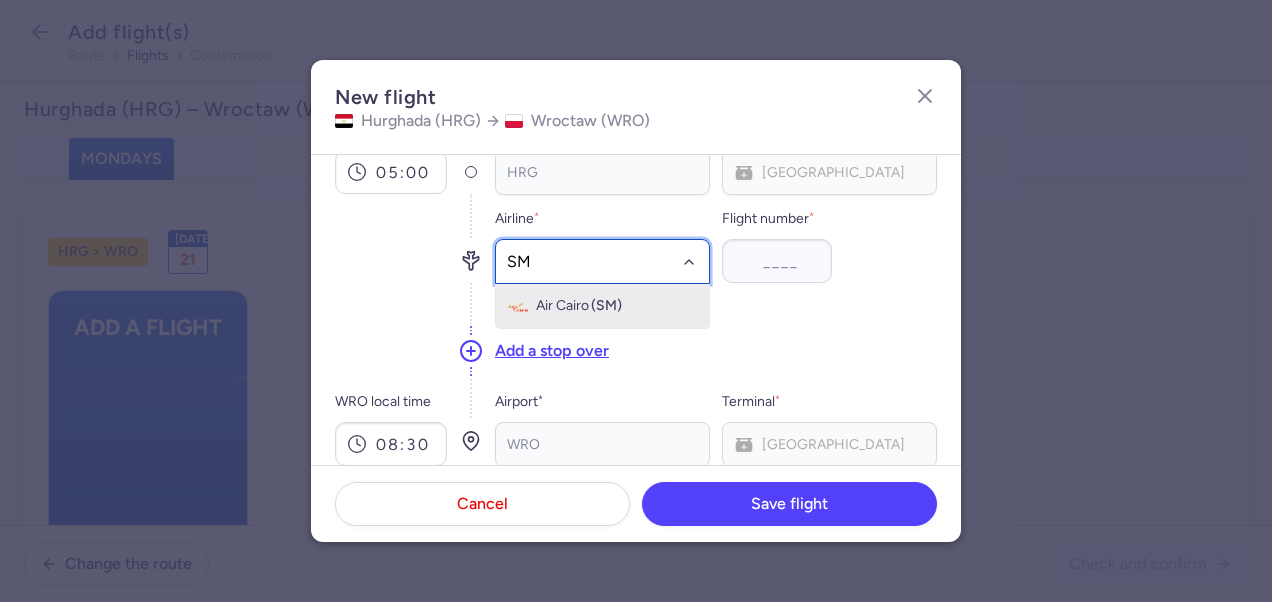 click on "(SM)" at bounding box center [606, 306] 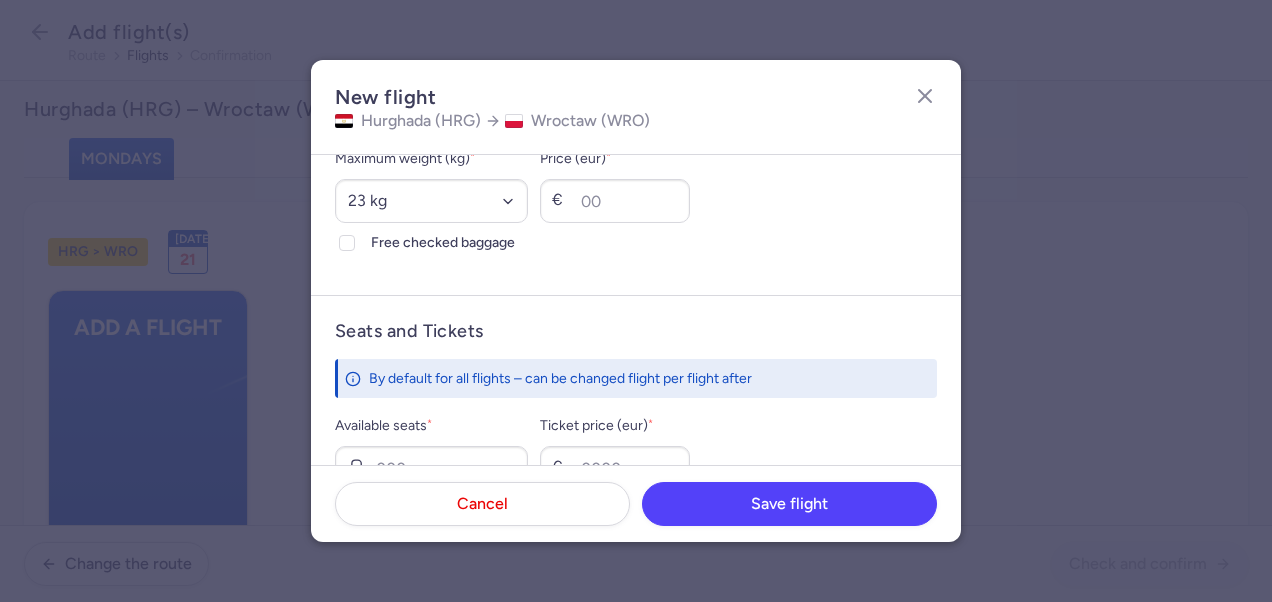 scroll, scrollTop: 600, scrollLeft: 0, axis: vertical 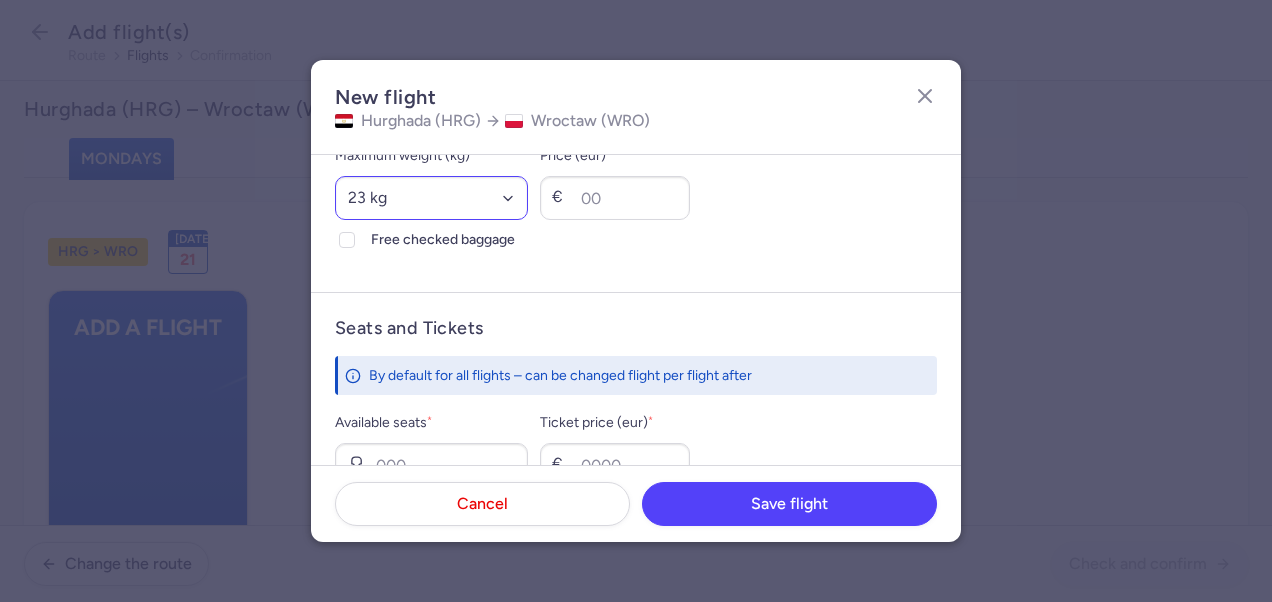 type on "3615" 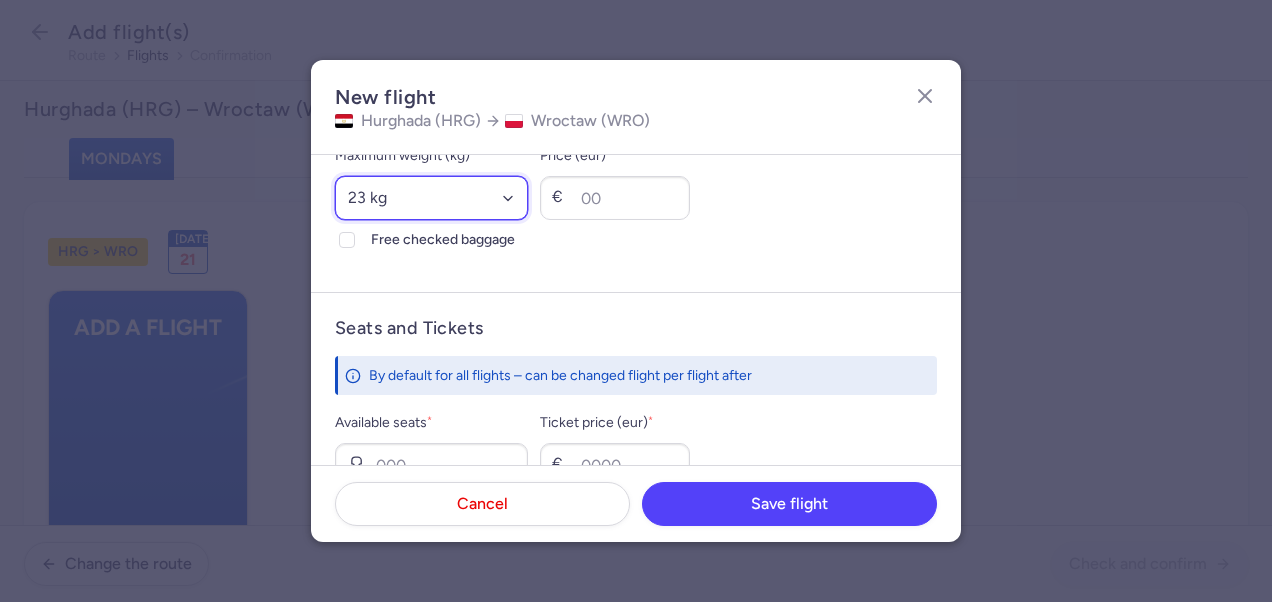 click on "Select an option 15 kg 16 kg 17 kg 18 kg 19 kg 20 kg 21 kg 22 kg 23 kg 24 kg 25 kg 26 kg 27 kg 28 kg 29 kg 30 kg 31 kg 32 kg 33 kg 34 kg 35 kg" at bounding box center (431, 198) 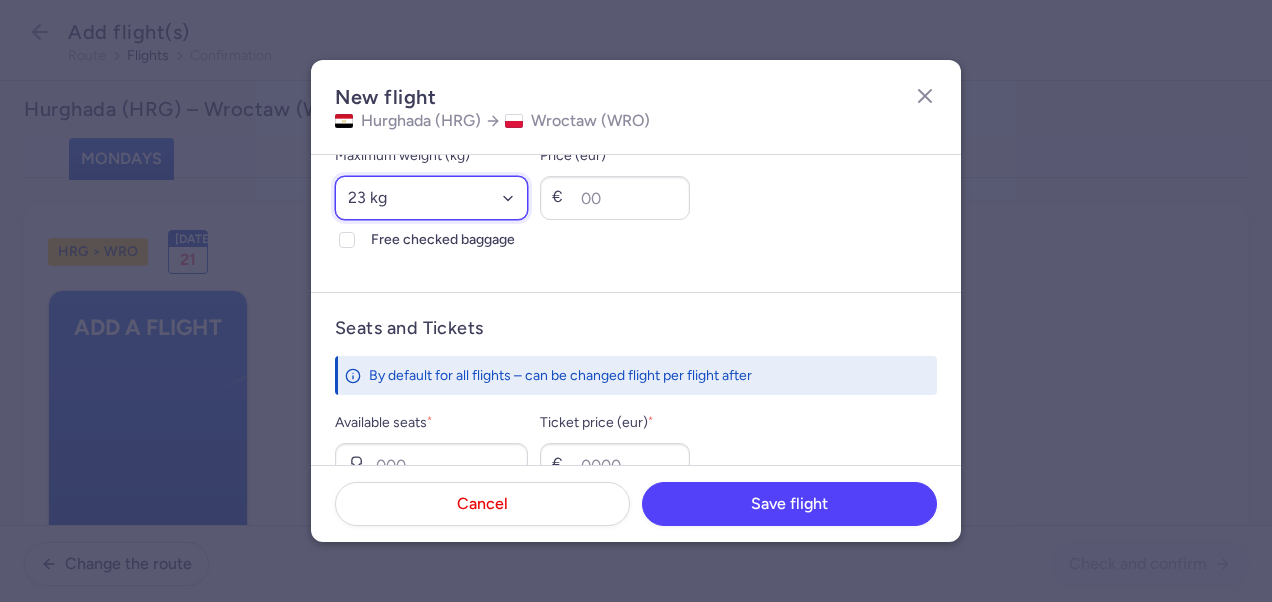 select on "20" 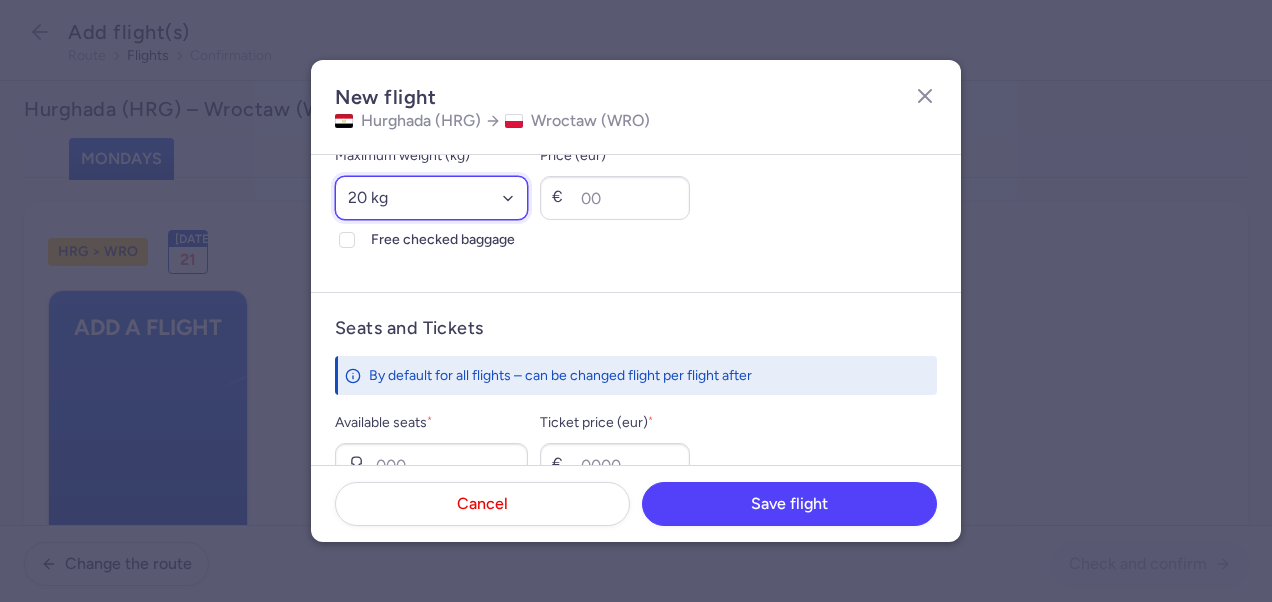 click on "Select an option 15 kg 16 kg 17 kg 18 kg 19 kg 20 kg 21 kg 22 kg 23 kg 24 kg 25 kg 26 kg 27 kg 28 kg 29 kg 30 kg 31 kg 32 kg 33 kg 34 kg 35 kg" at bounding box center (431, 198) 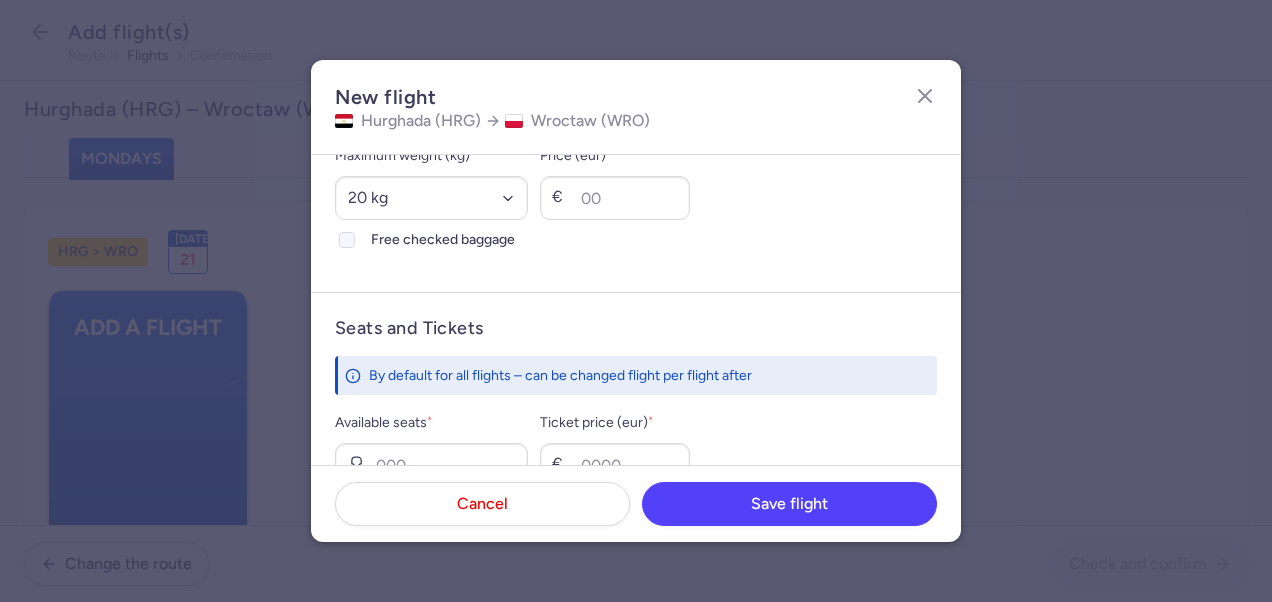 click on "Free checked baggage" 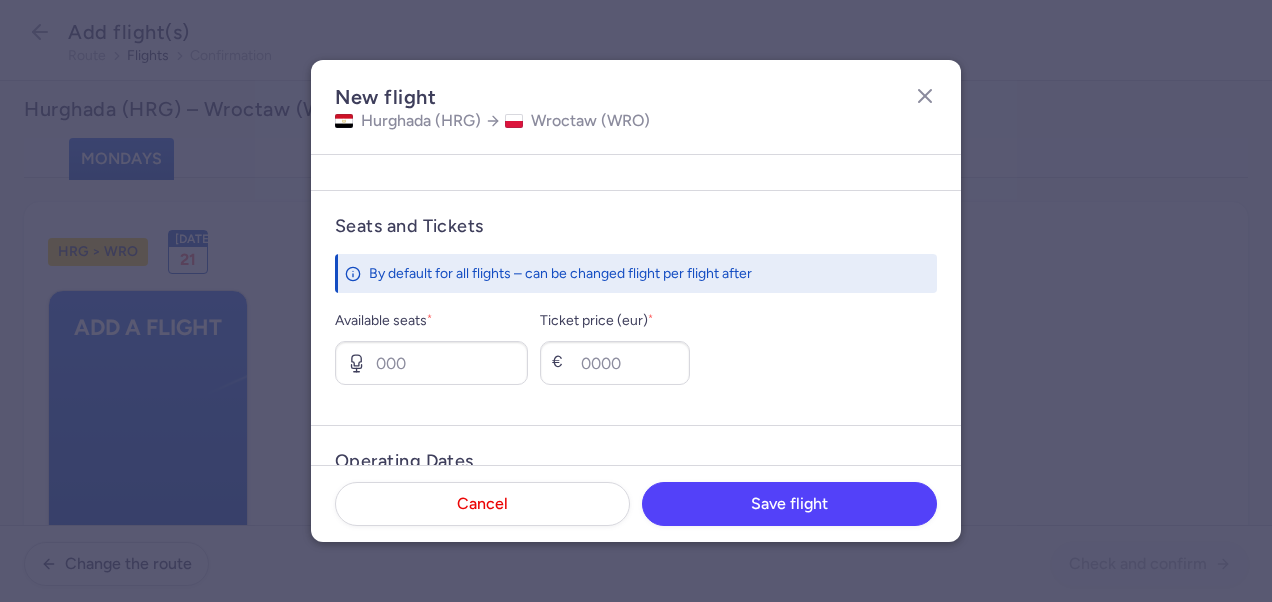 scroll, scrollTop: 800, scrollLeft: 0, axis: vertical 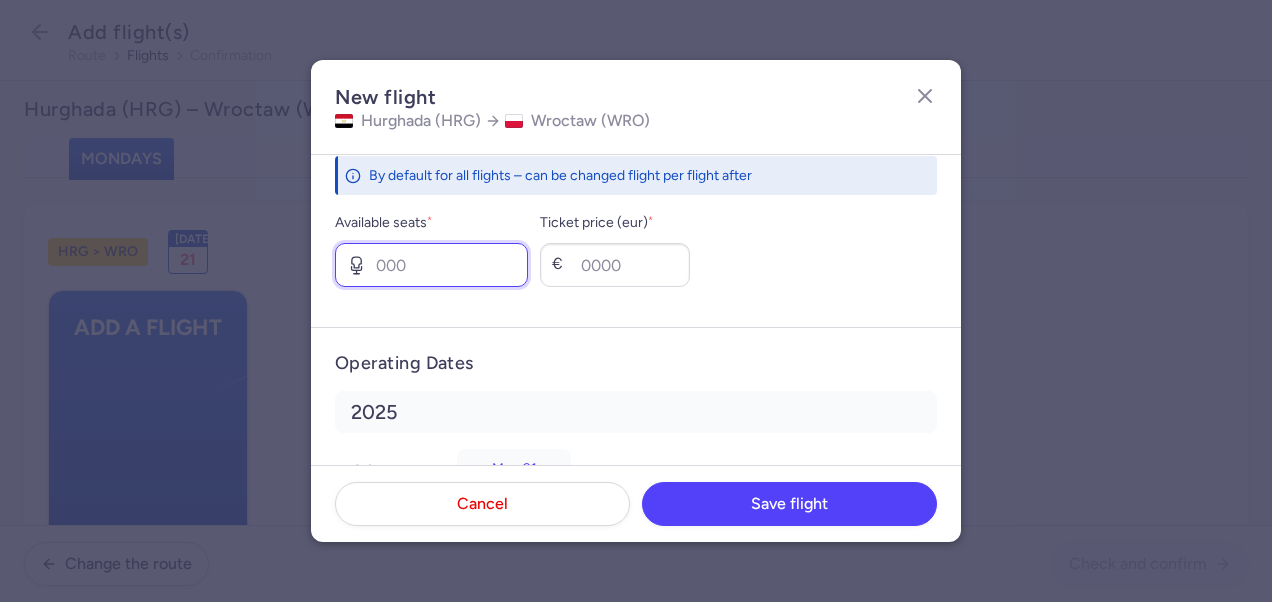 click on "Available seats  *" at bounding box center (431, 265) 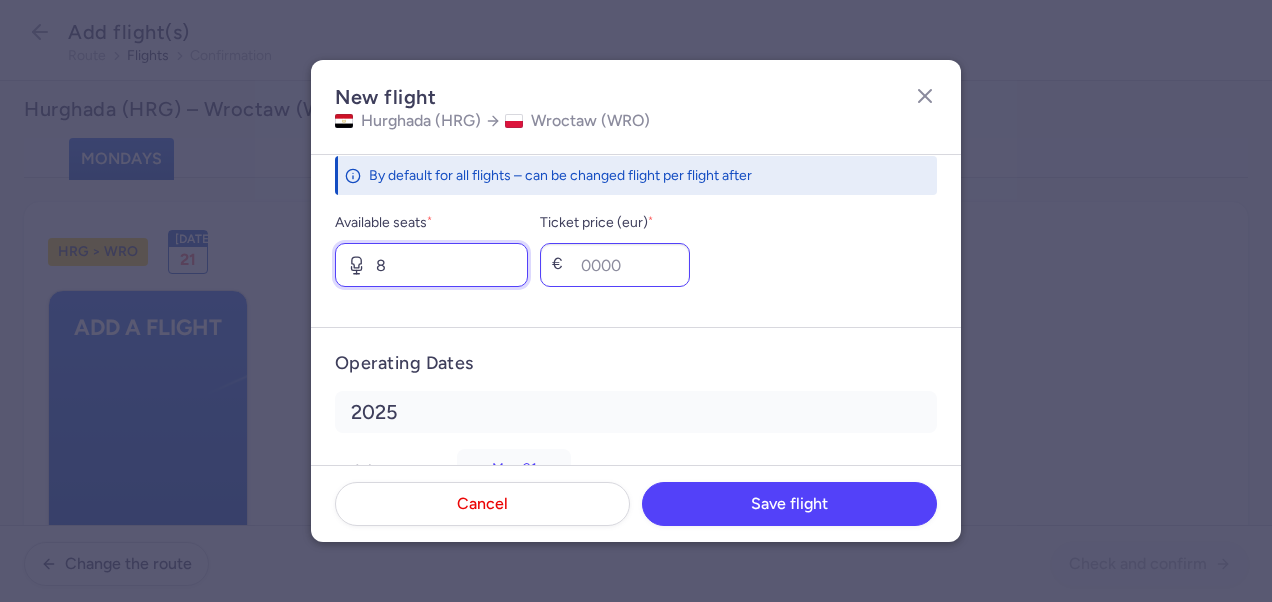 type on "8" 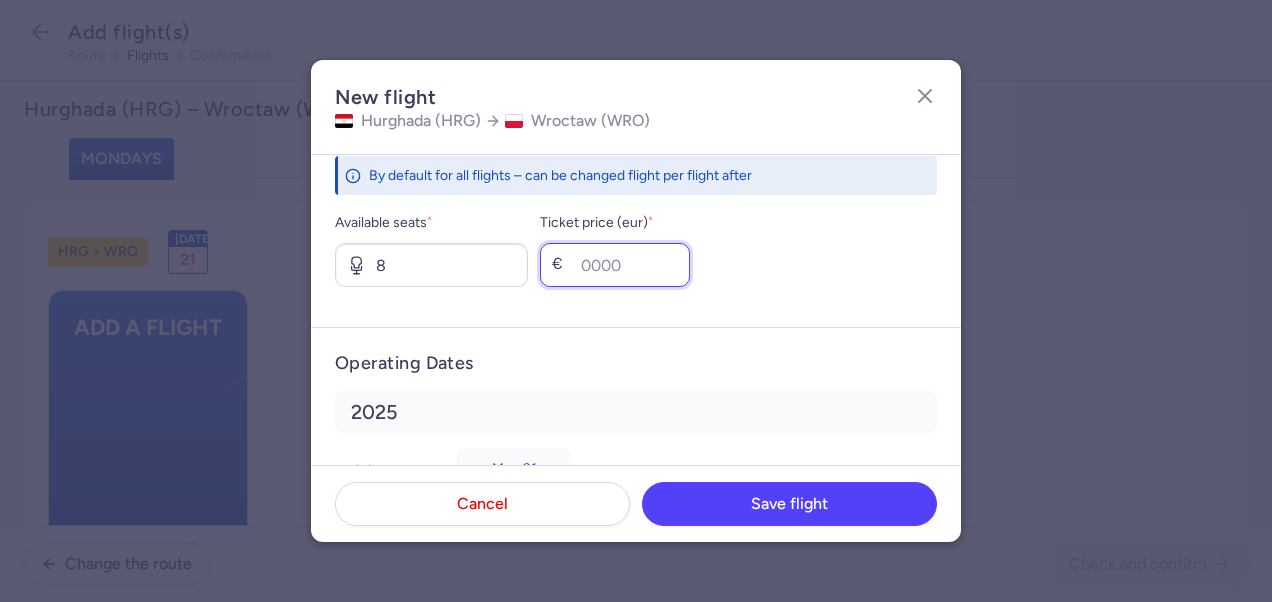 click on "Ticket price (eur)  *" at bounding box center [615, 265] 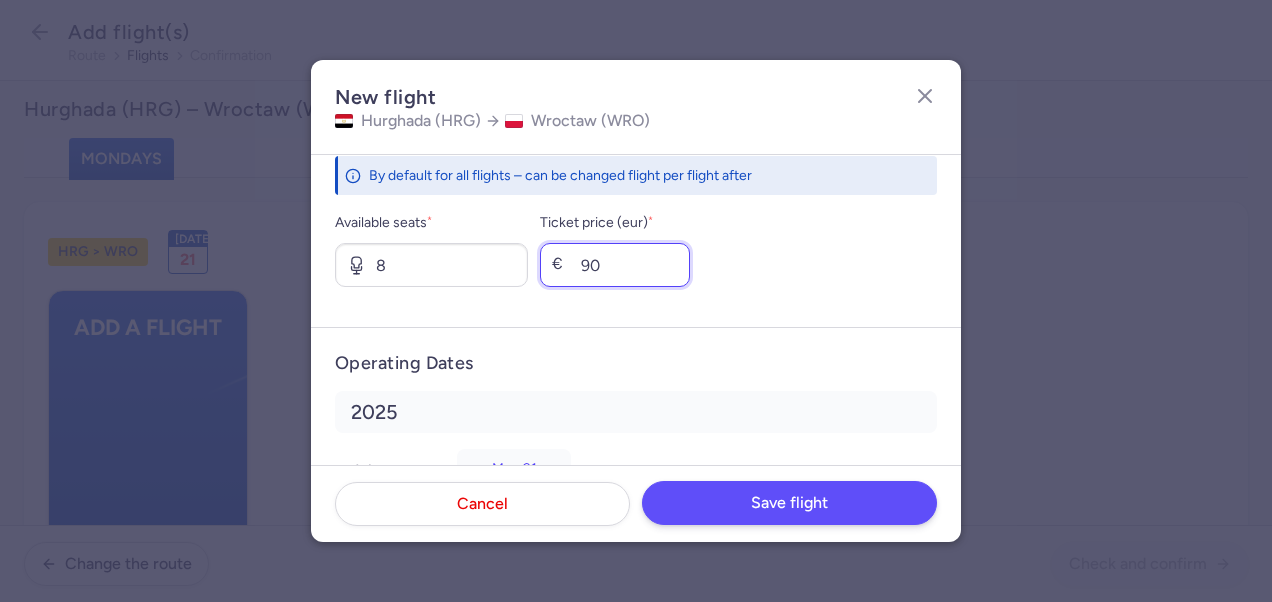 type on "90" 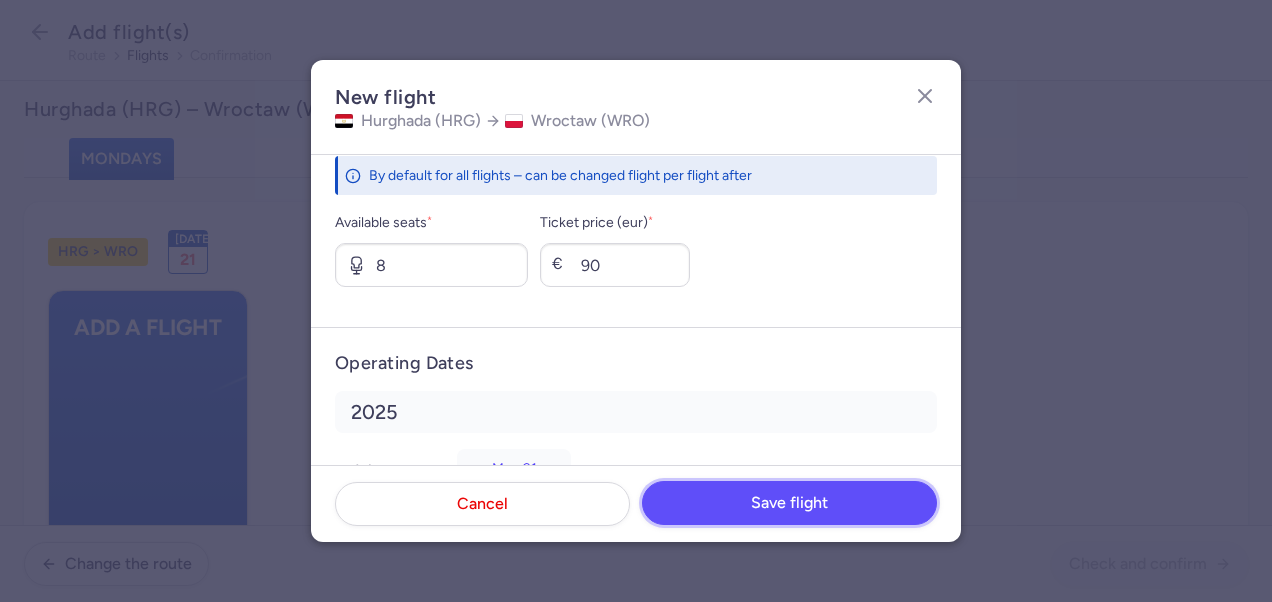 click on "Save flight" at bounding box center (789, 503) 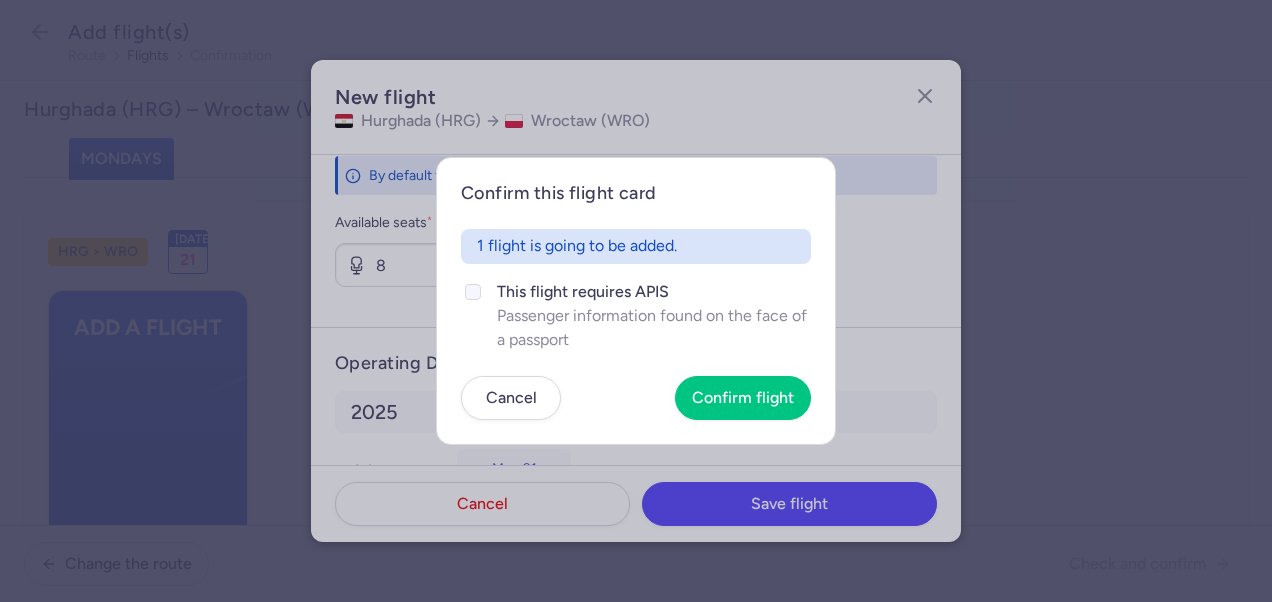 click on "This flight requires APIS" 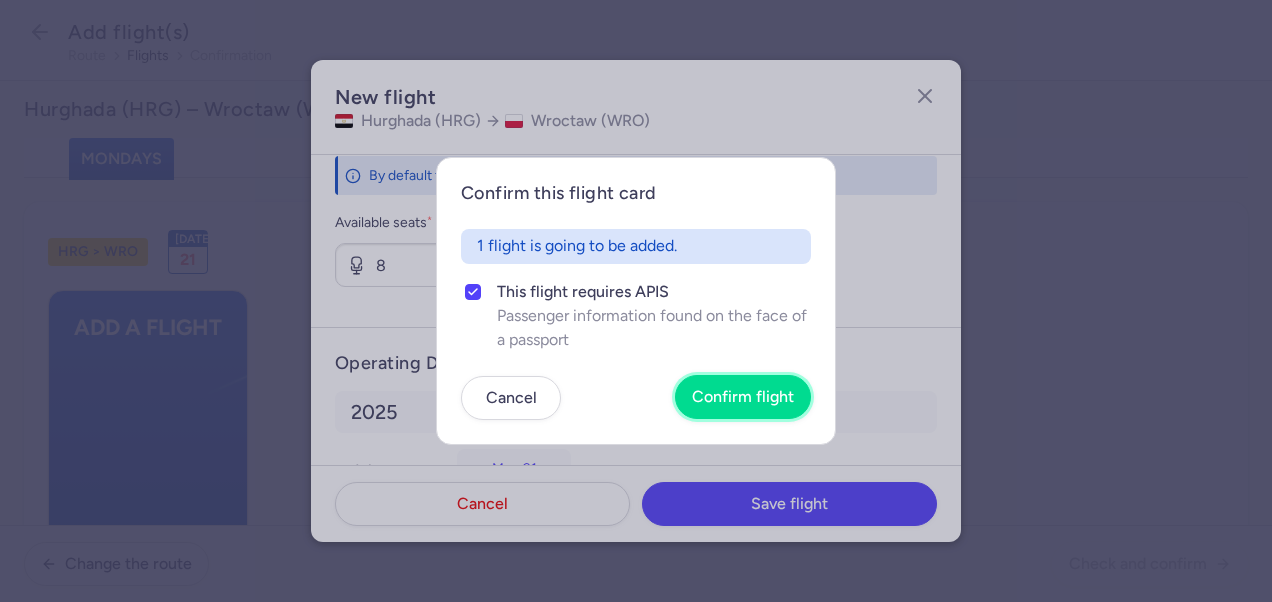 click on "Confirm flight" at bounding box center (743, 397) 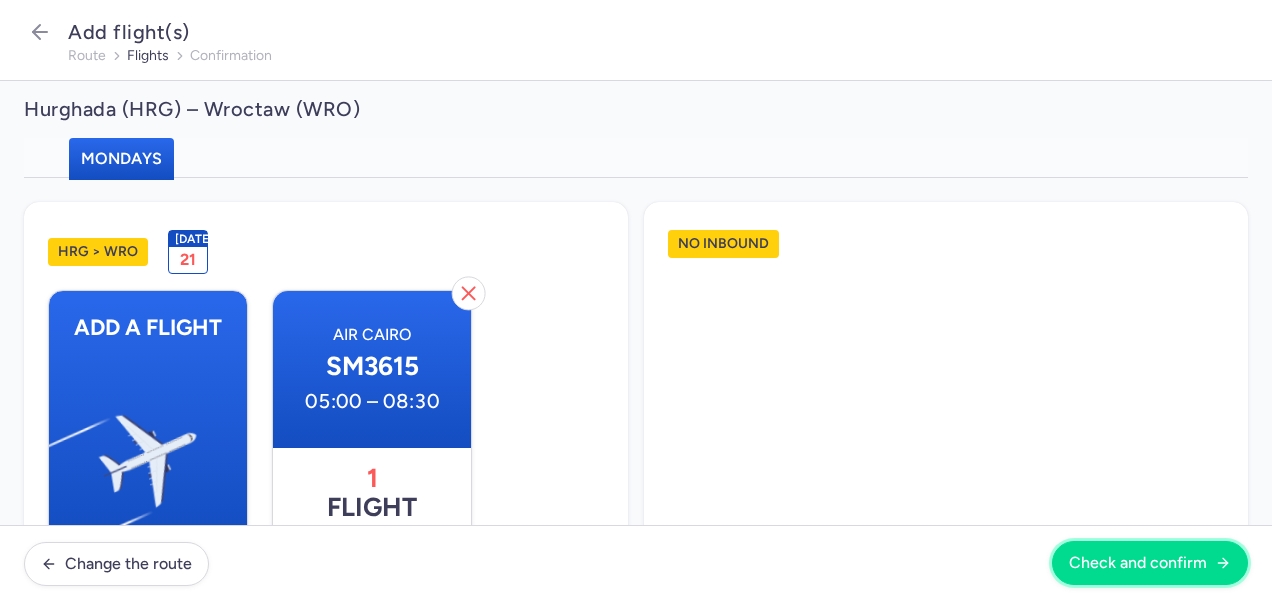click on "Check and confirm" at bounding box center [1138, 563] 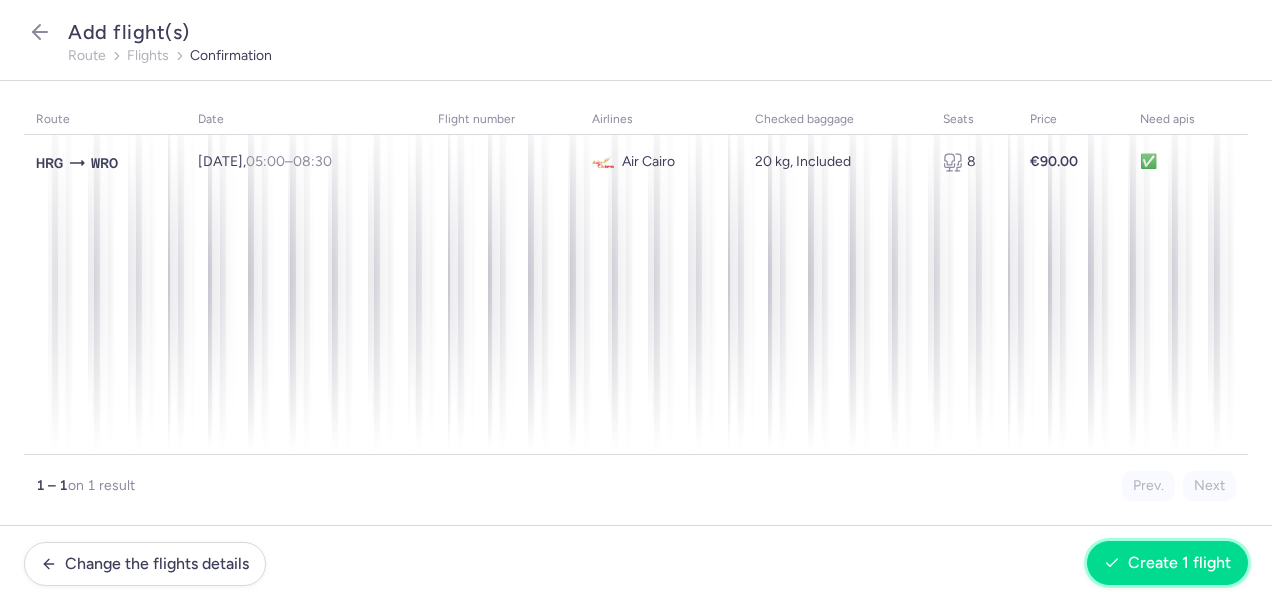 click on "Create 1 flight" at bounding box center [1179, 563] 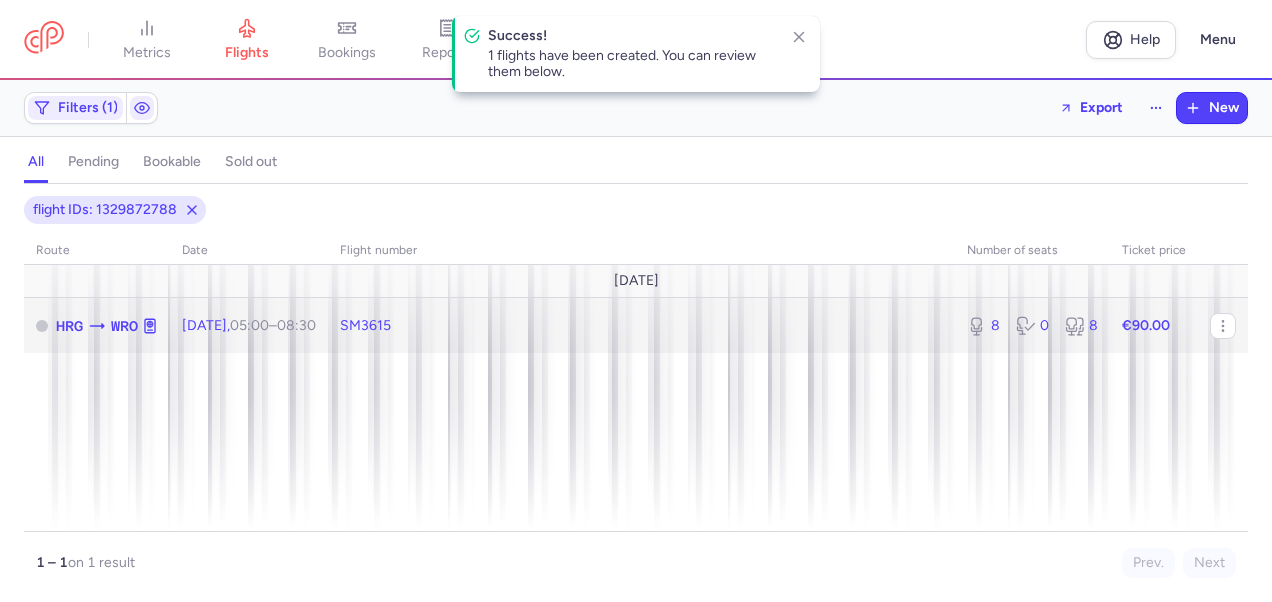 click on "€90.00" 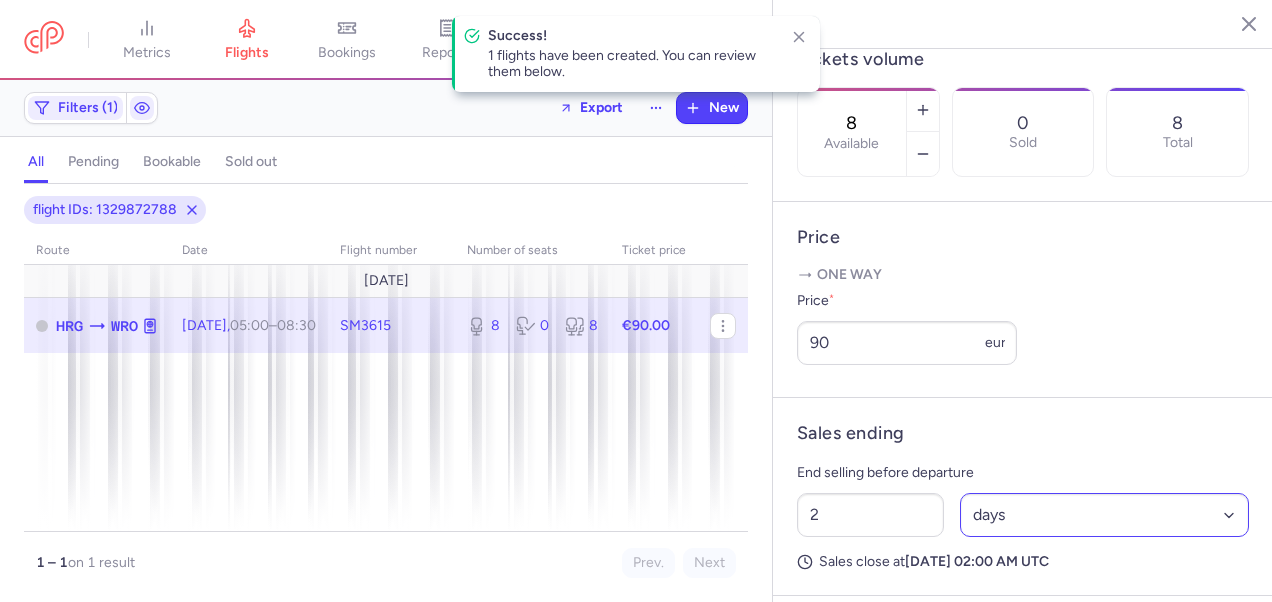scroll, scrollTop: 775, scrollLeft: 0, axis: vertical 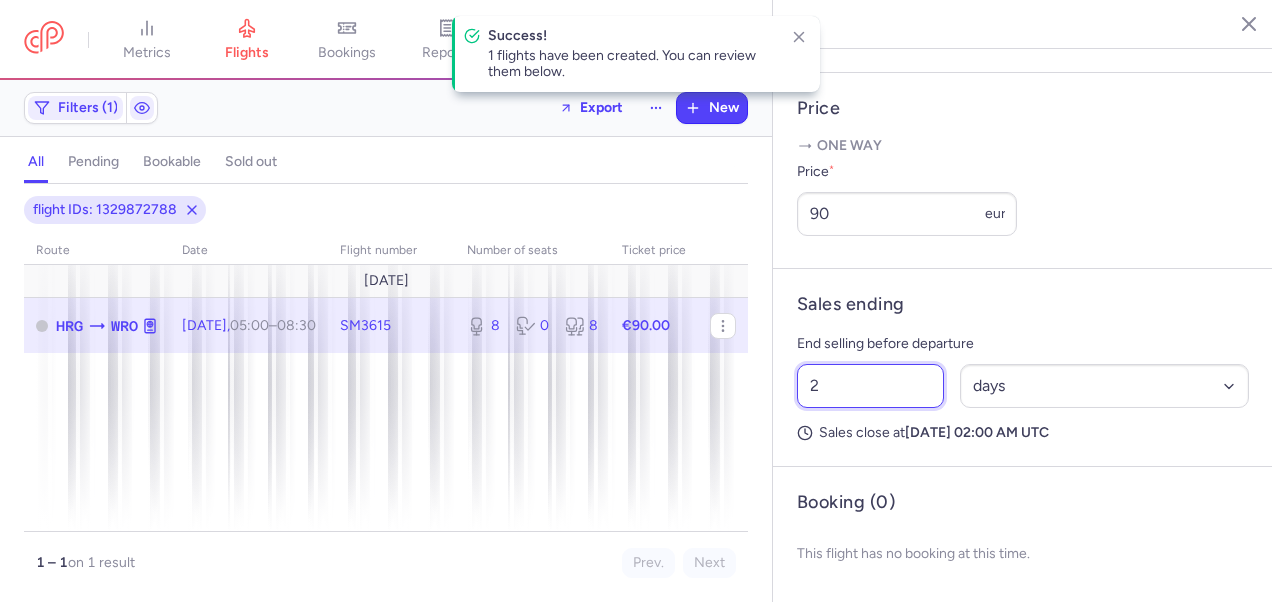 drag, startPoint x: 780, startPoint y: 390, endPoint x: 729, endPoint y: 396, distance: 51.351727 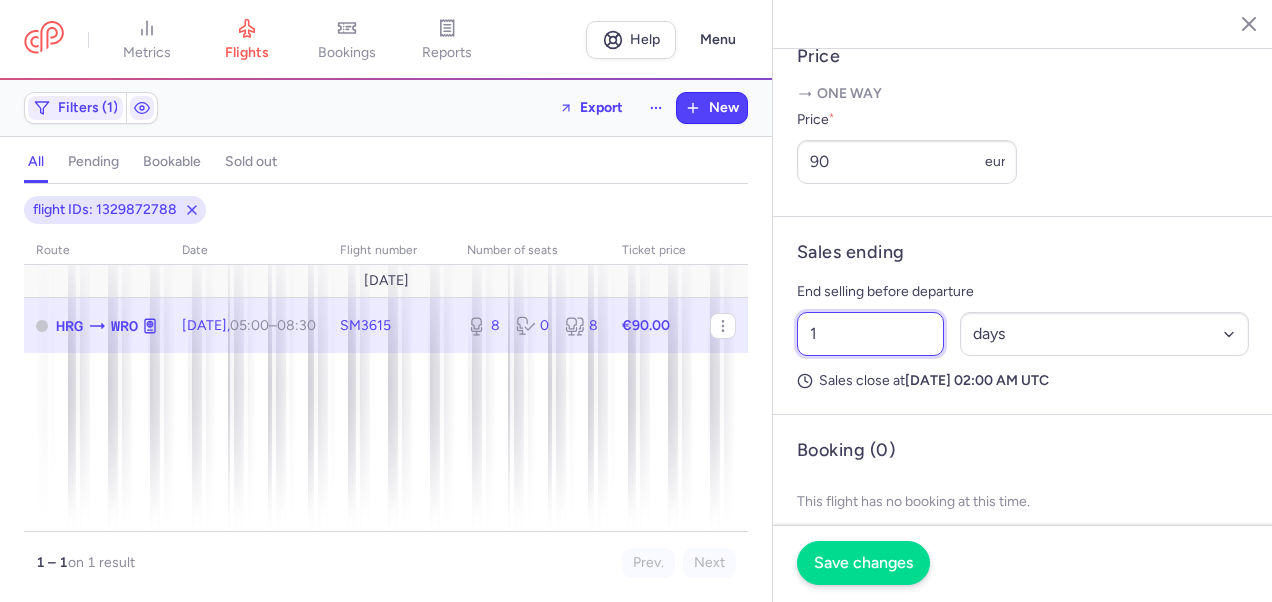type on "1" 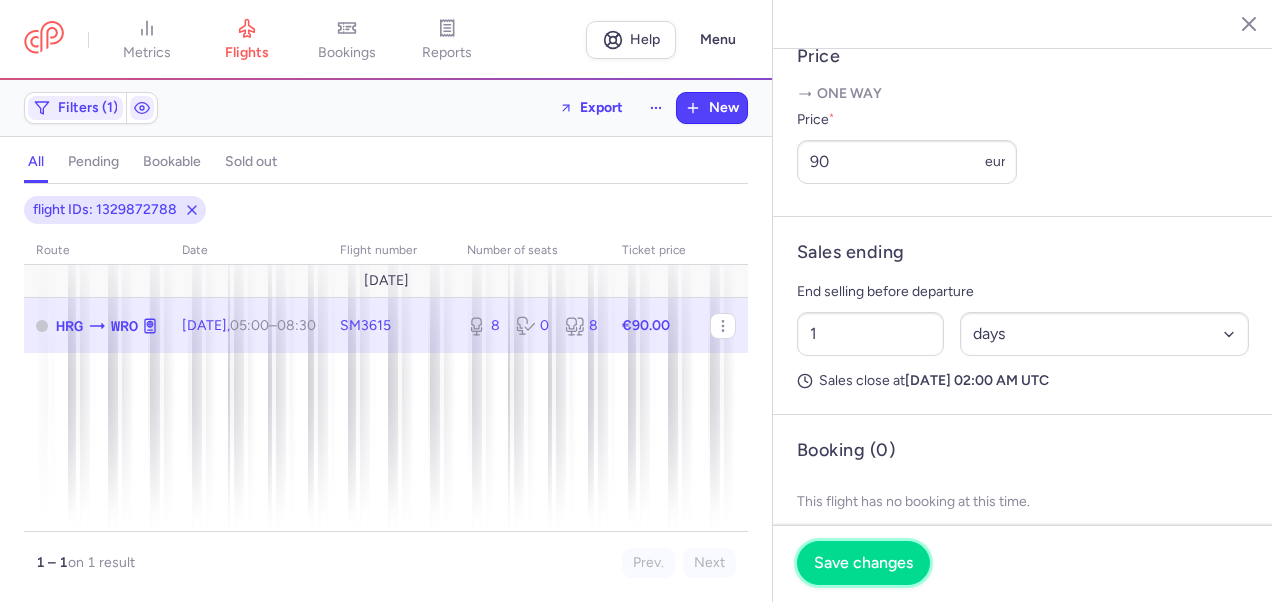 click on "Save changes" at bounding box center (863, 563) 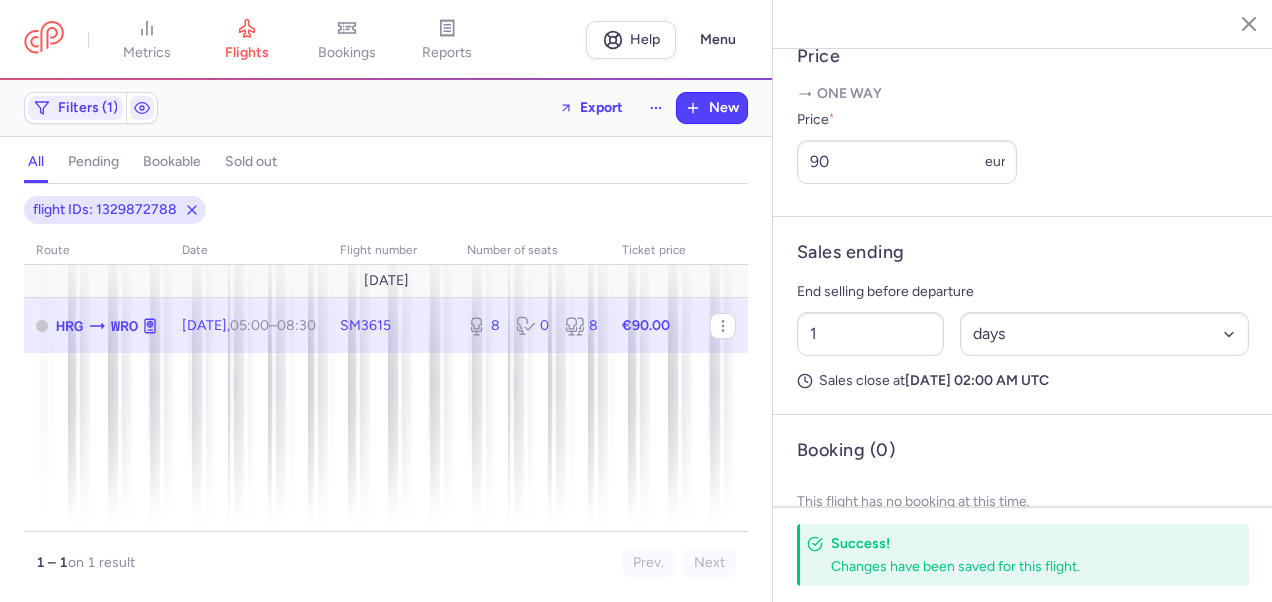 click at bounding box center (1234, 23) 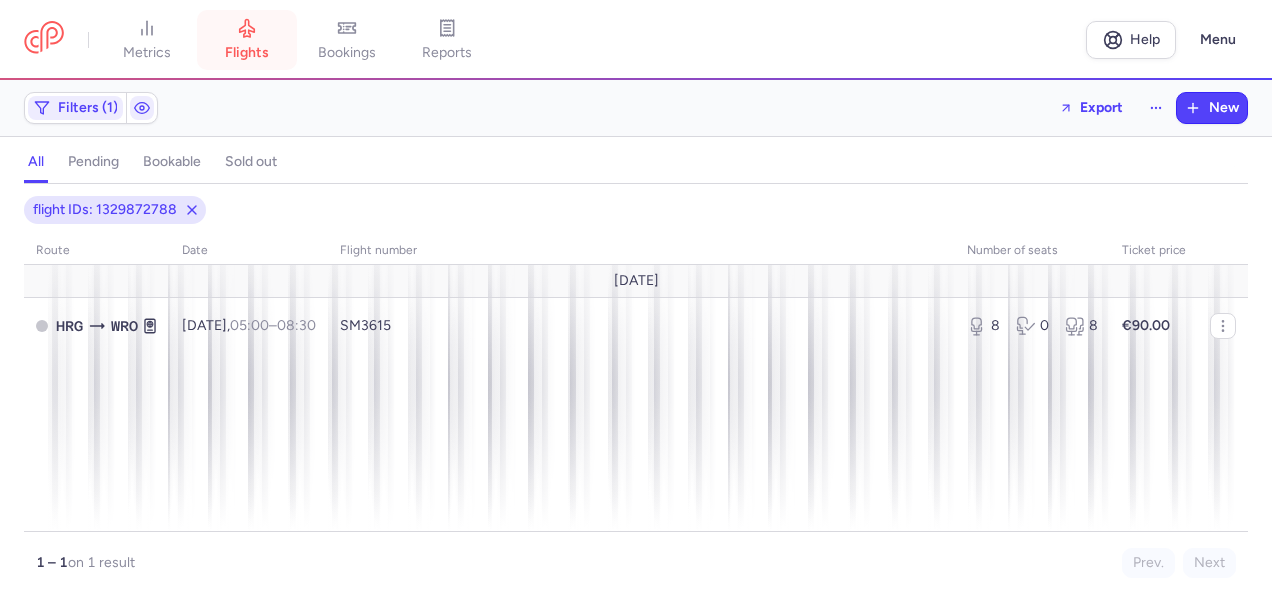 click on "flights" at bounding box center [247, 40] 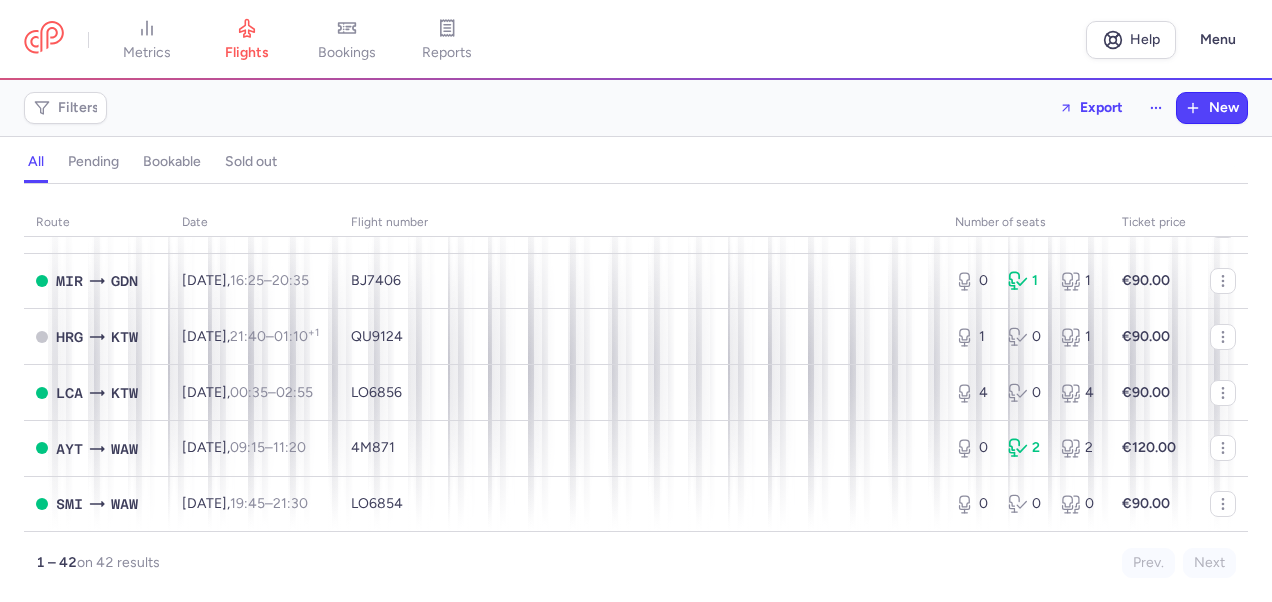 scroll, scrollTop: 2000, scrollLeft: 0, axis: vertical 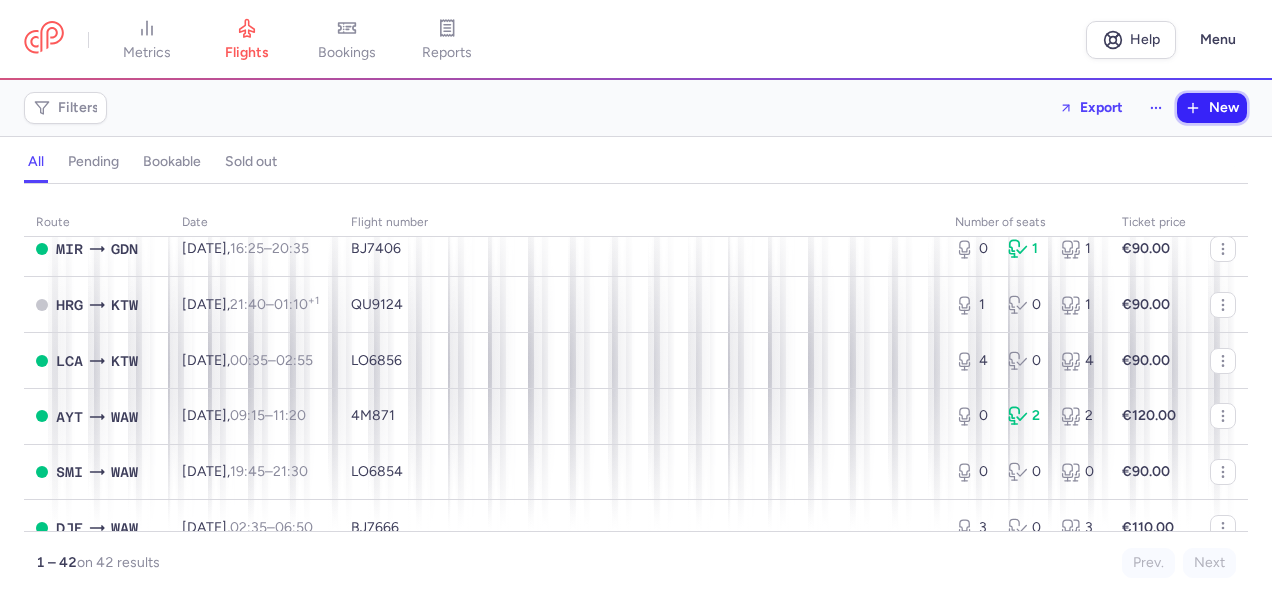 click on "New" at bounding box center (1224, 108) 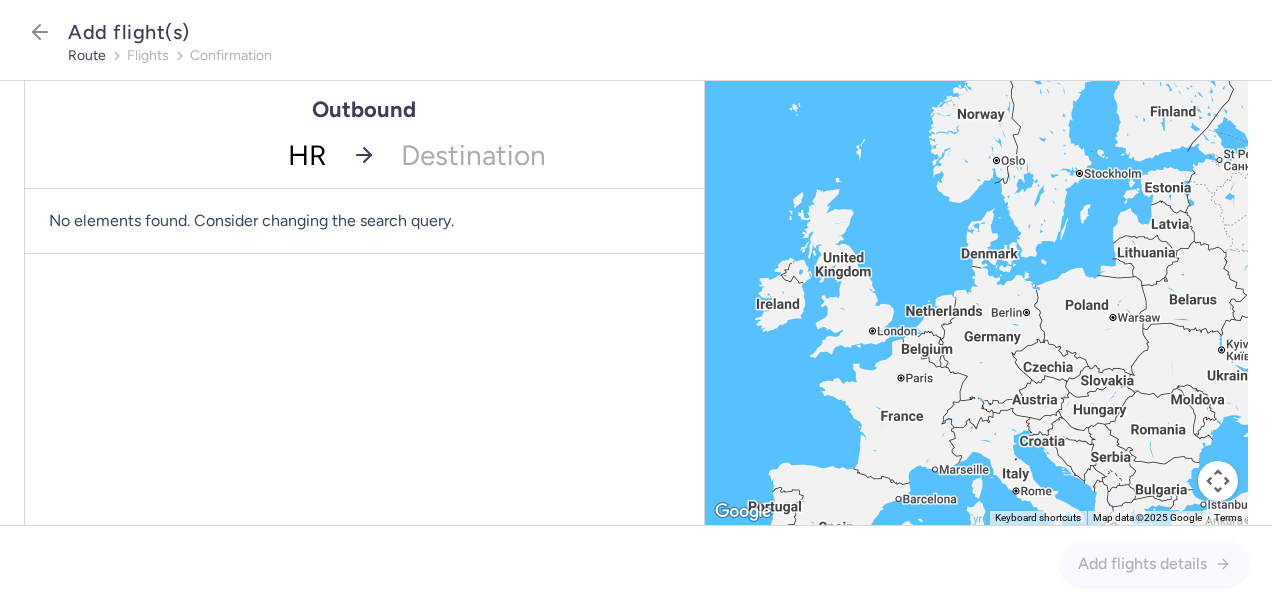 type on "HRG" 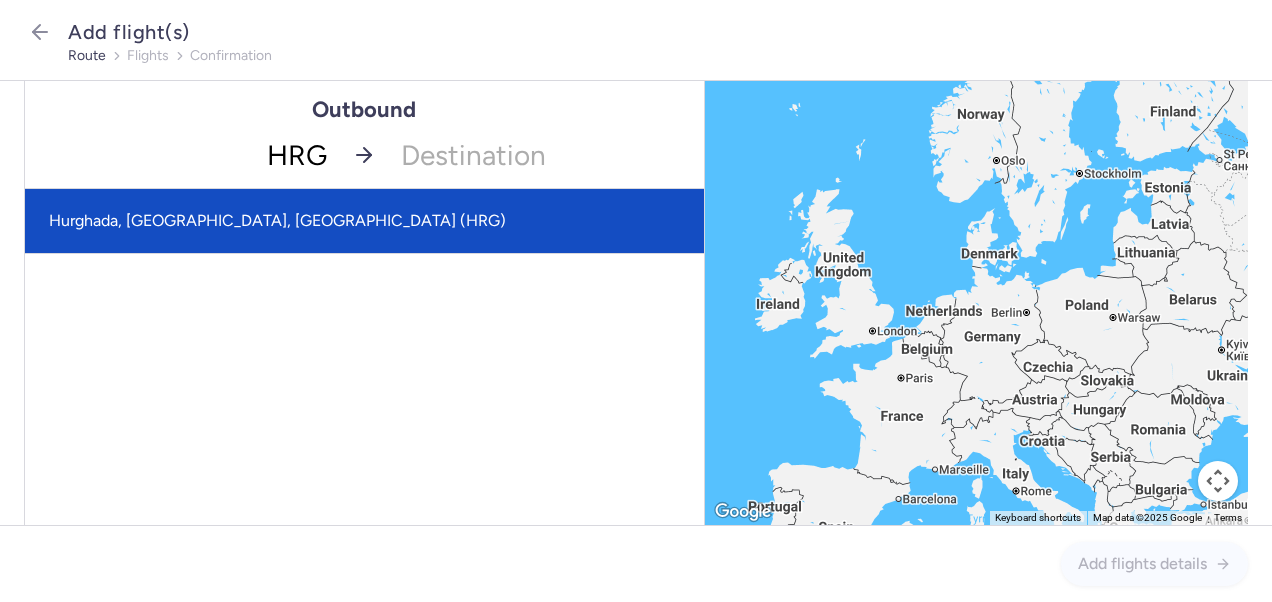 click on "Hurghada, [GEOGRAPHIC_DATA], [GEOGRAPHIC_DATA] (HRG)" at bounding box center [364, 221] 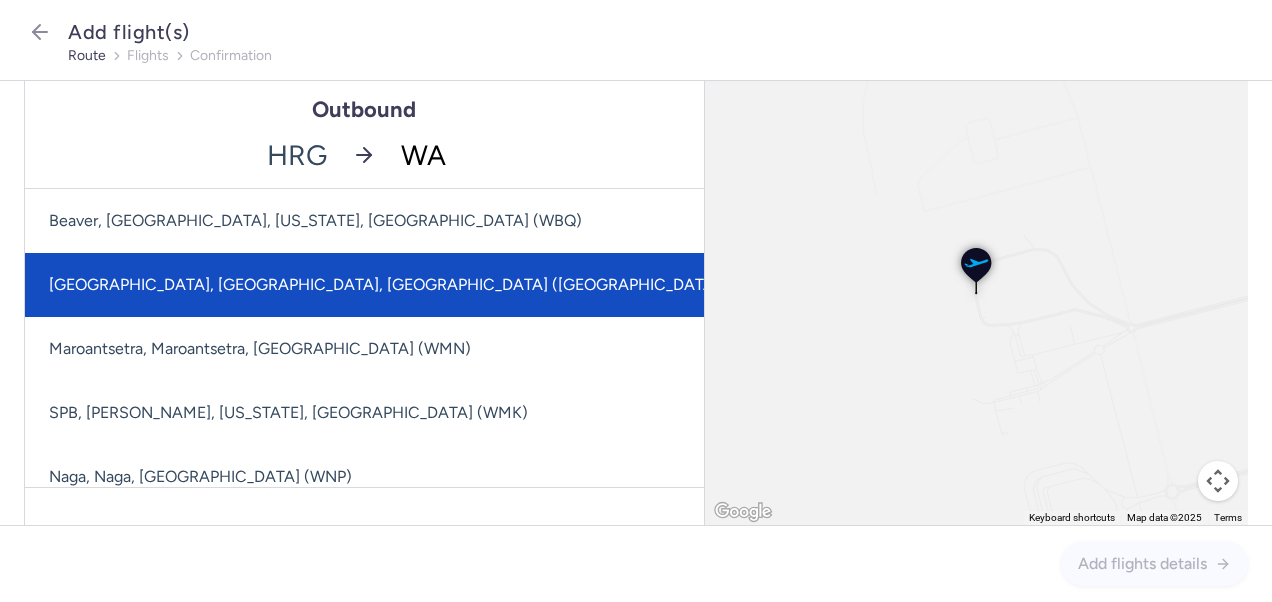 type on "WAW" 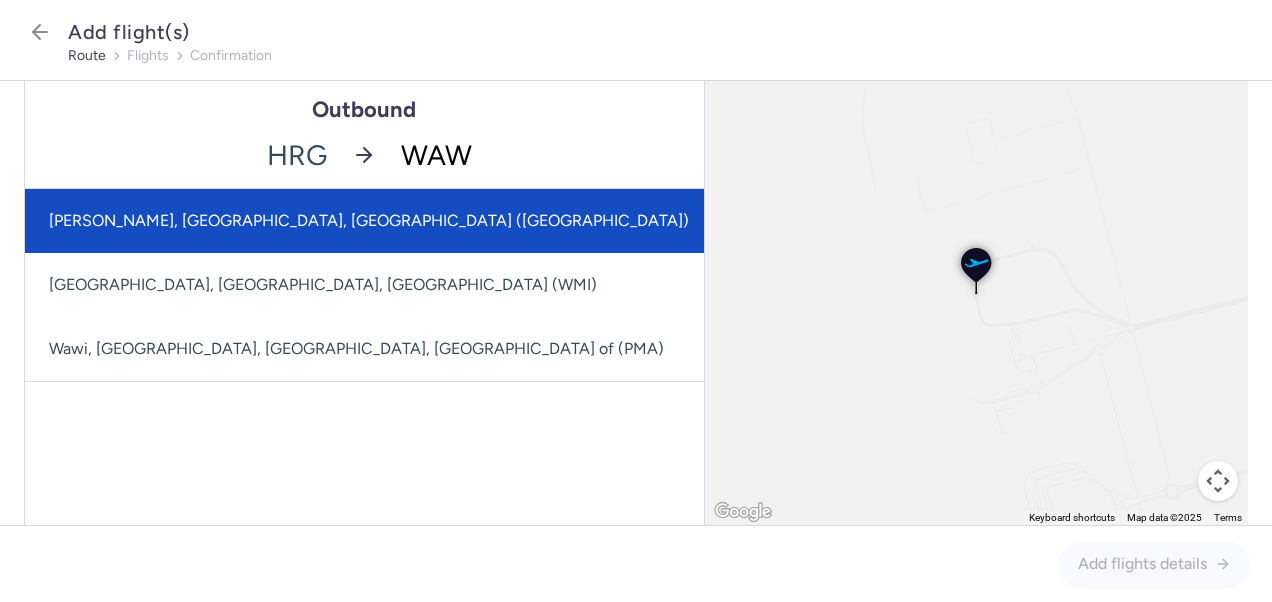 click on "[PERSON_NAME], [GEOGRAPHIC_DATA], [GEOGRAPHIC_DATA] ([GEOGRAPHIC_DATA])" at bounding box center [369, 221] 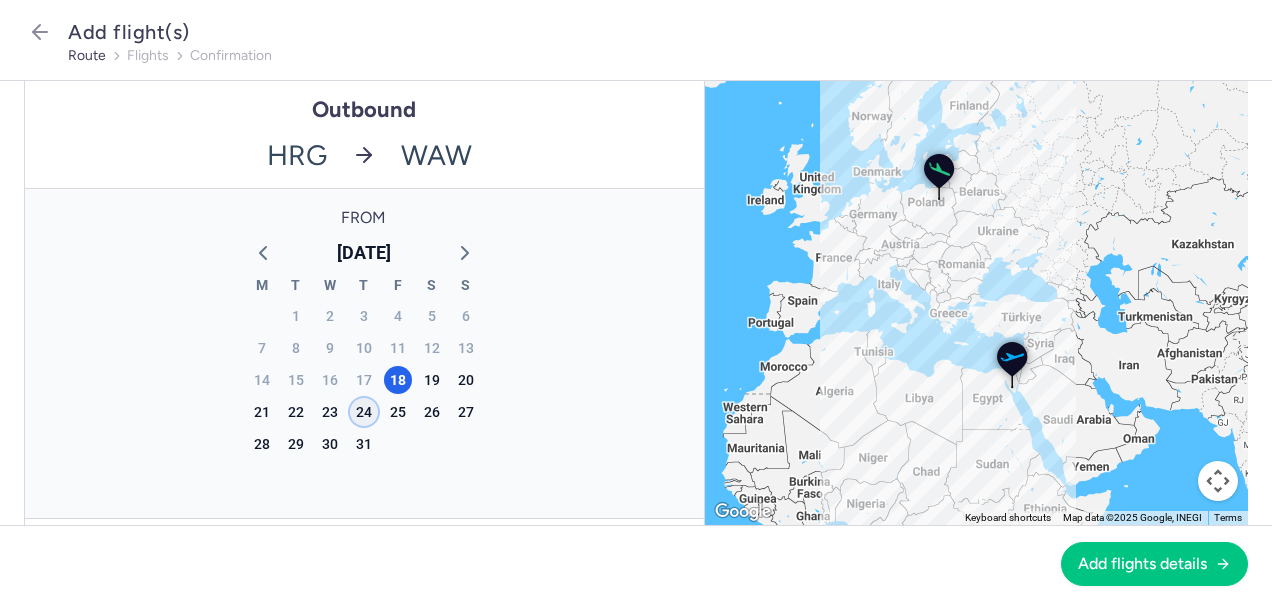 click on "24" 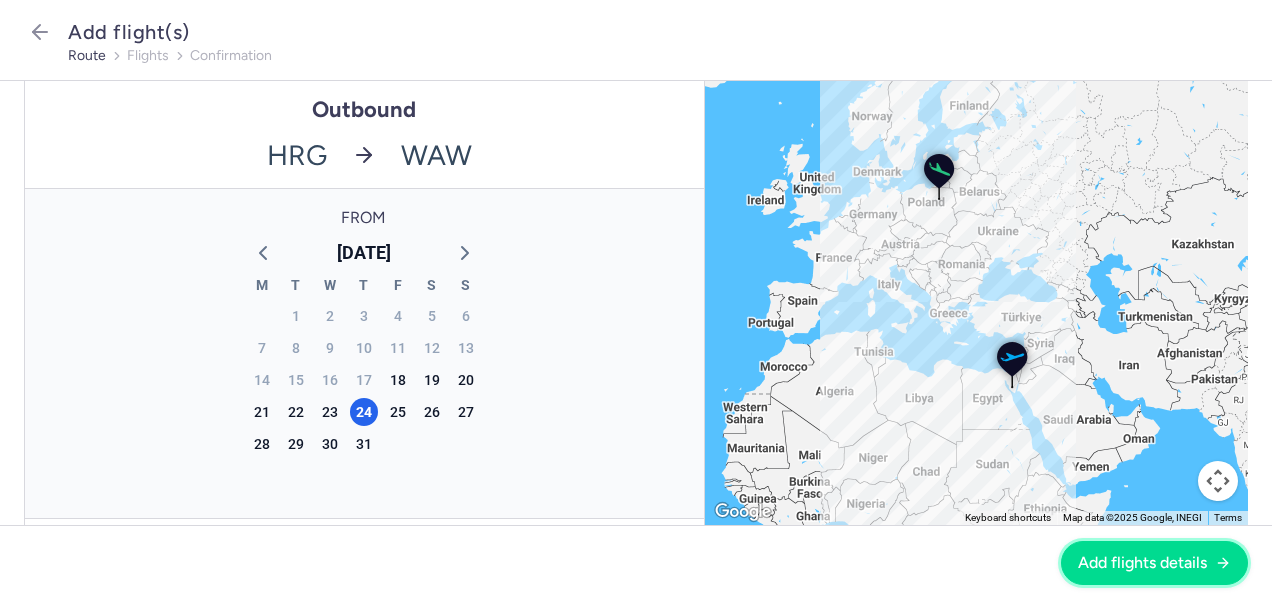 click on "Add flights details" at bounding box center [1142, 563] 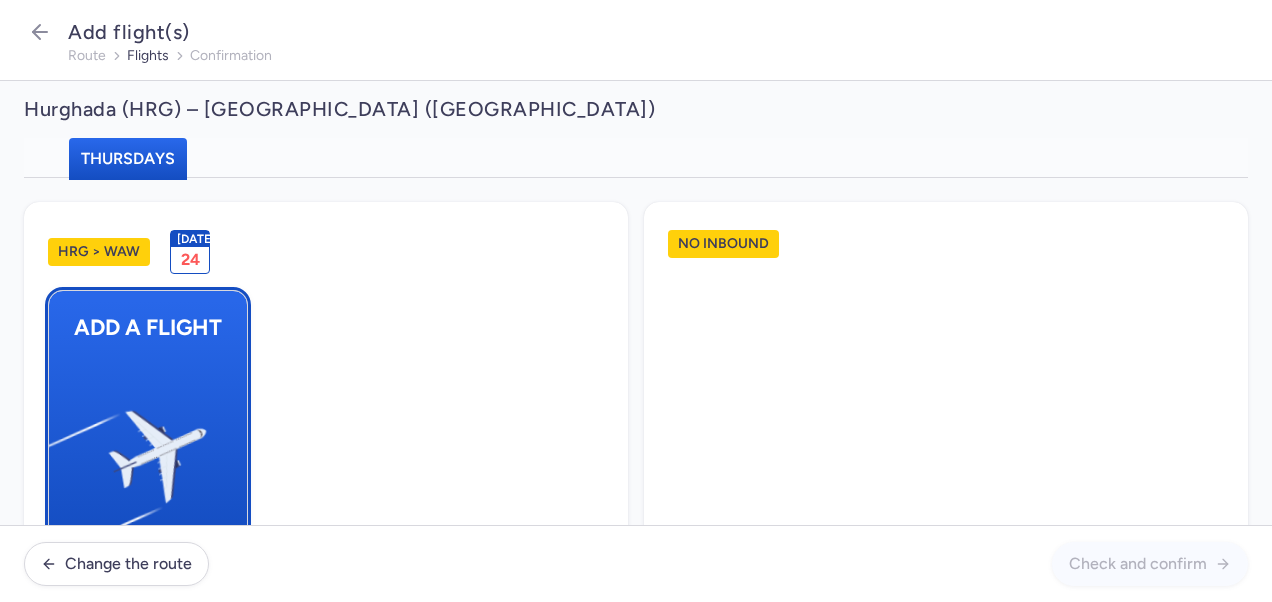 click at bounding box center [59, 448] 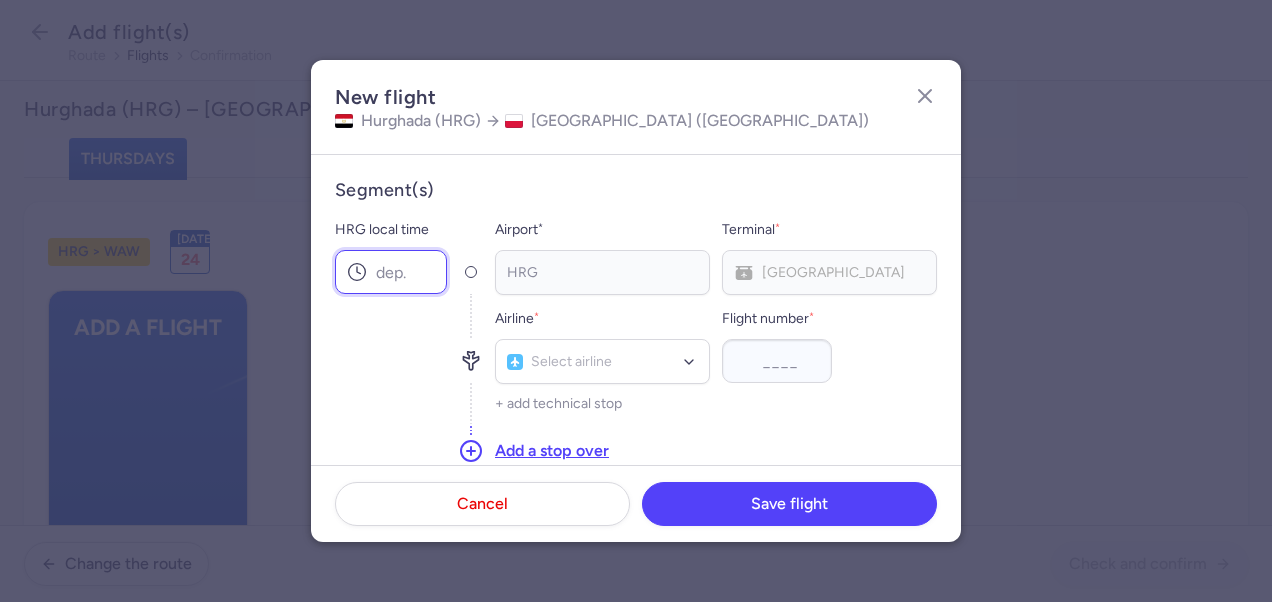 click on "HRG local time" at bounding box center [391, 272] 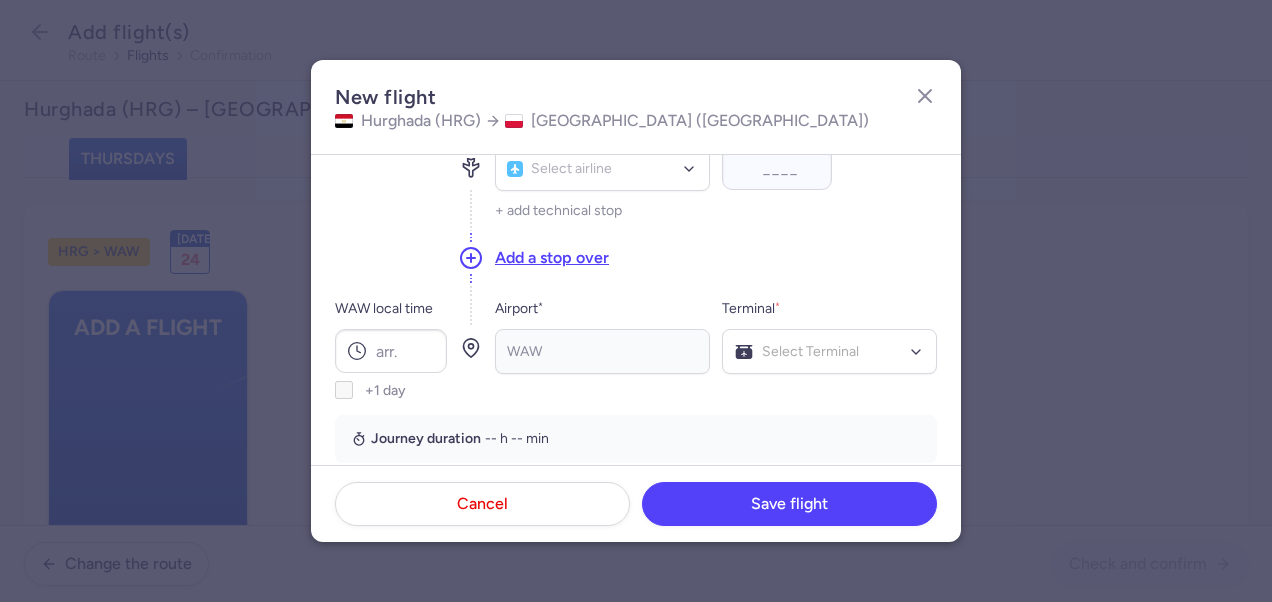scroll, scrollTop: 200, scrollLeft: 0, axis: vertical 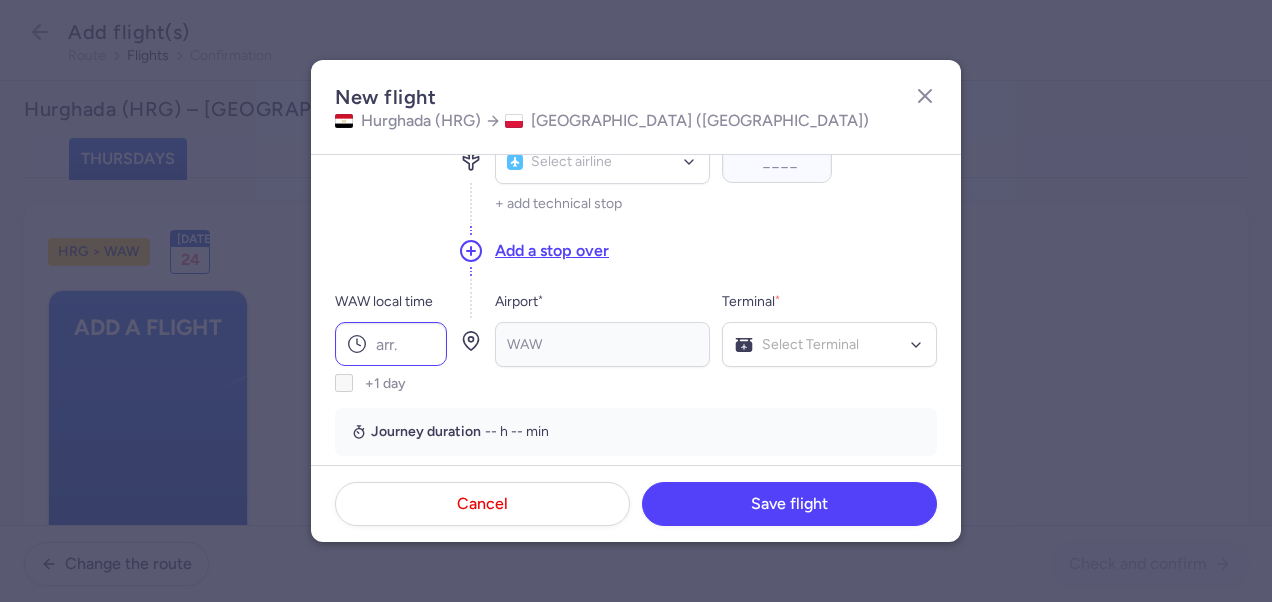 type on "16:00" 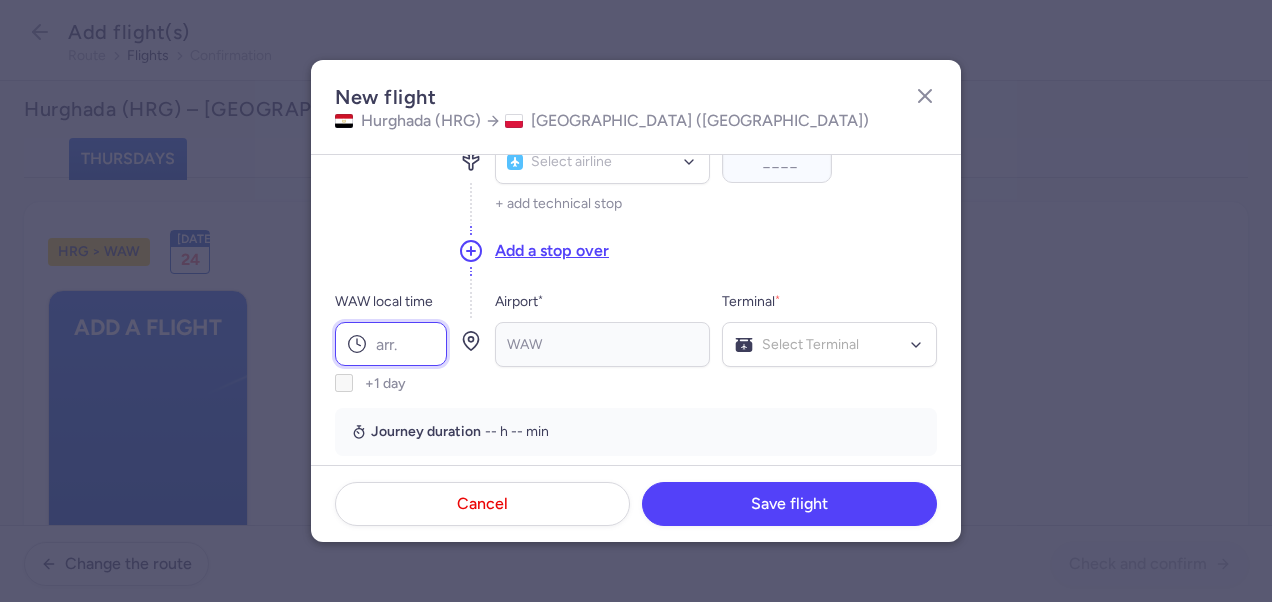 click on "WAW local time" at bounding box center [391, 344] 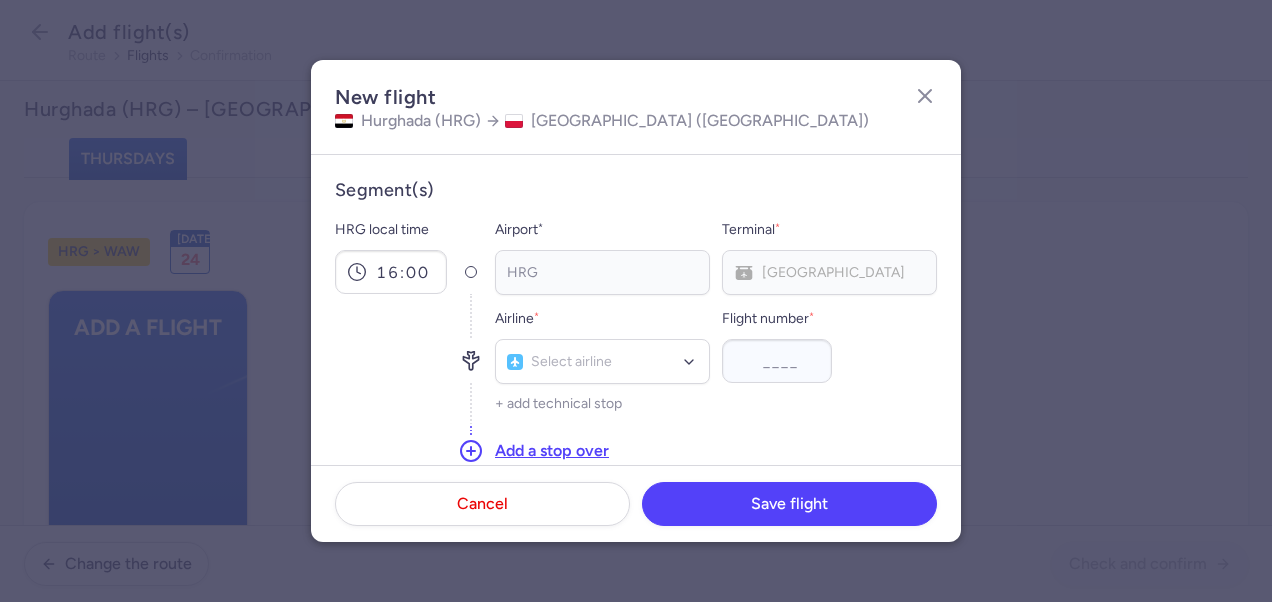 scroll, scrollTop: 0, scrollLeft: 0, axis: both 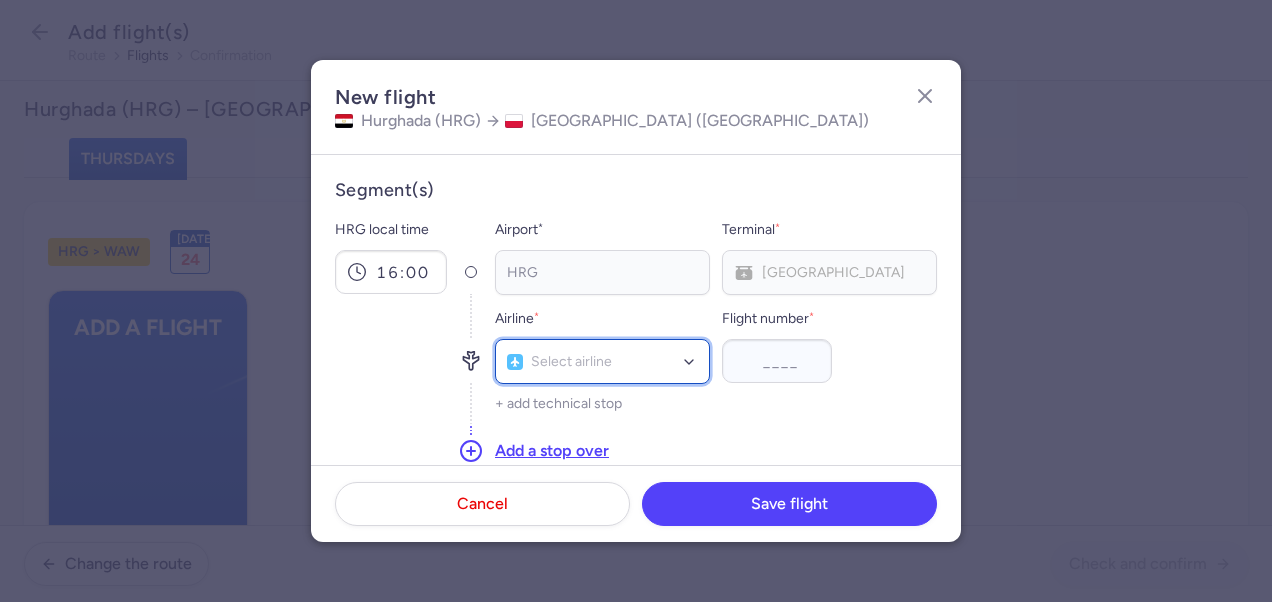 click on "Select airline" 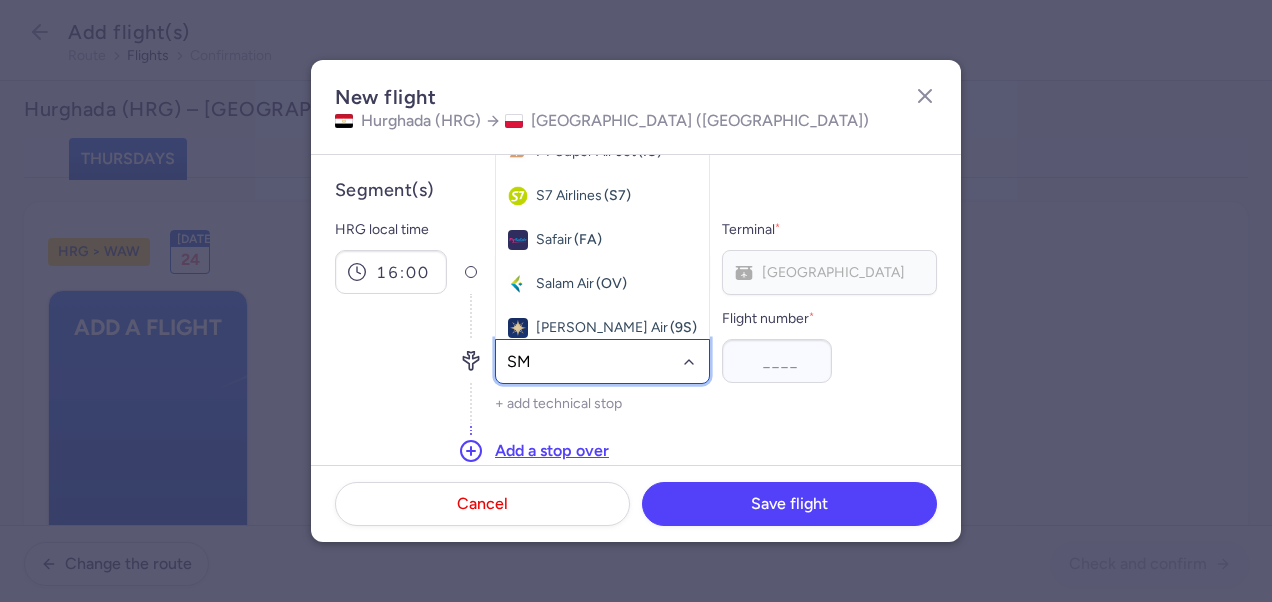 type on "SM" 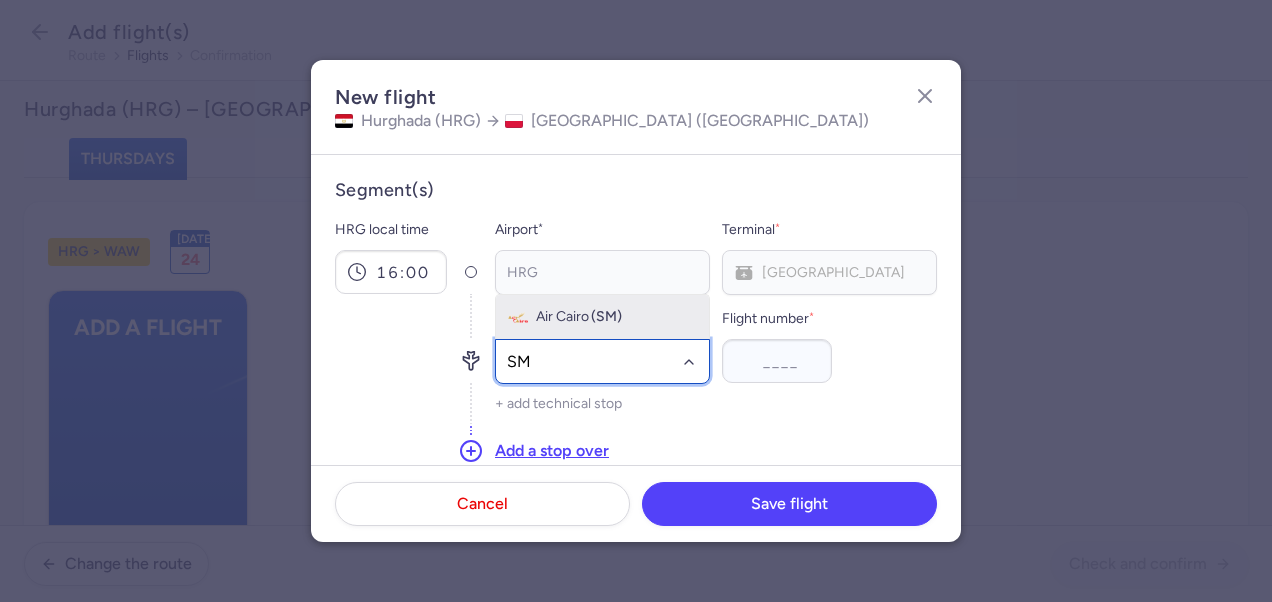 click on "Air Cairo (SM)" 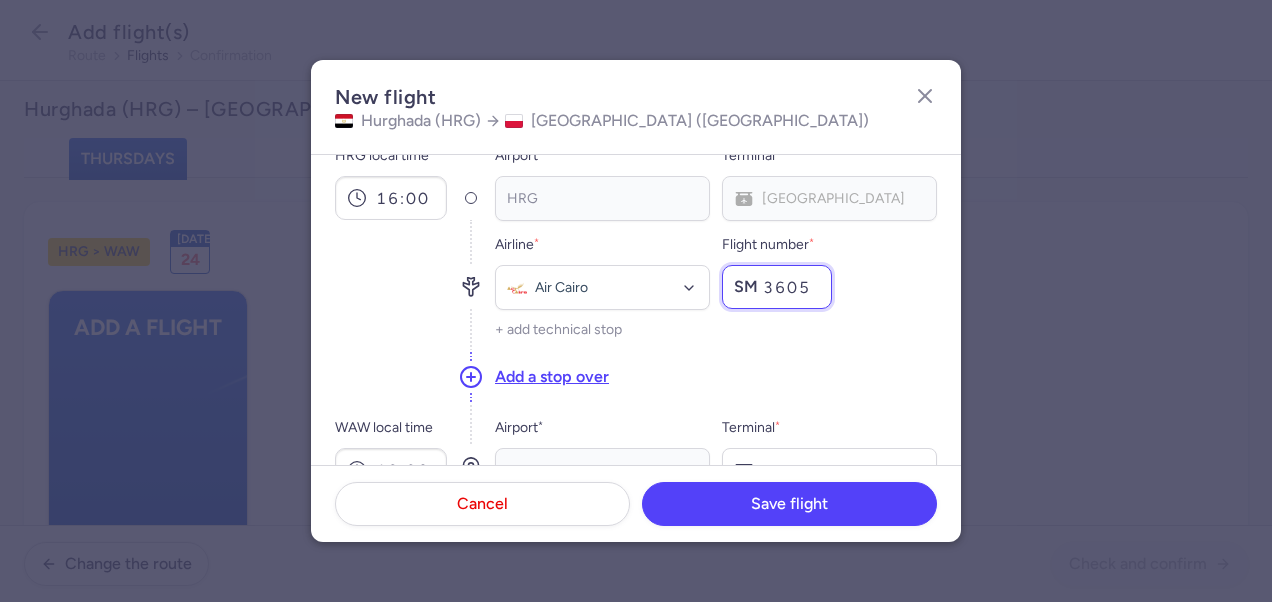 scroll, scrollTop: 200, scrollLeft: 0, axis: vertical 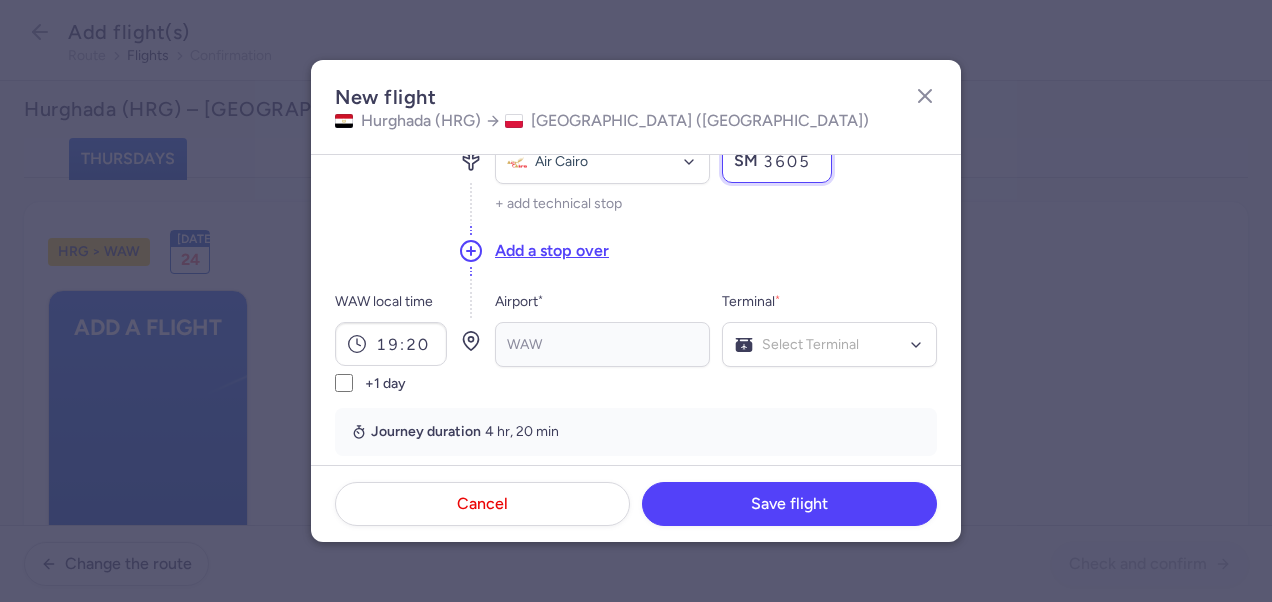 type on "3605" 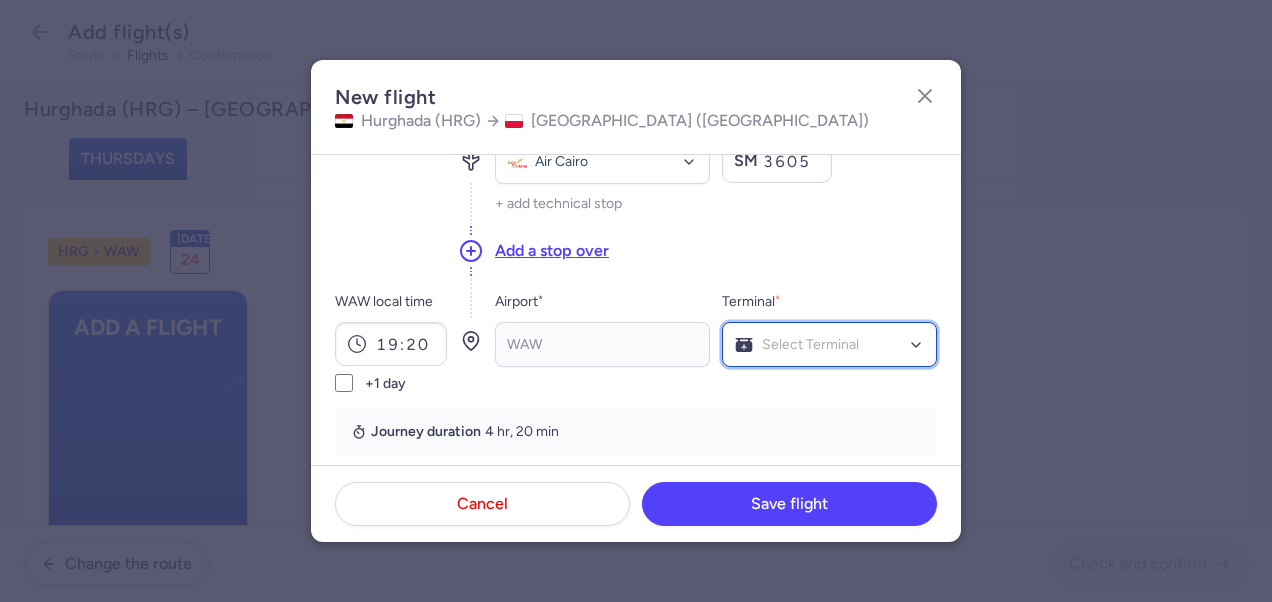 click on "Select Terminal" 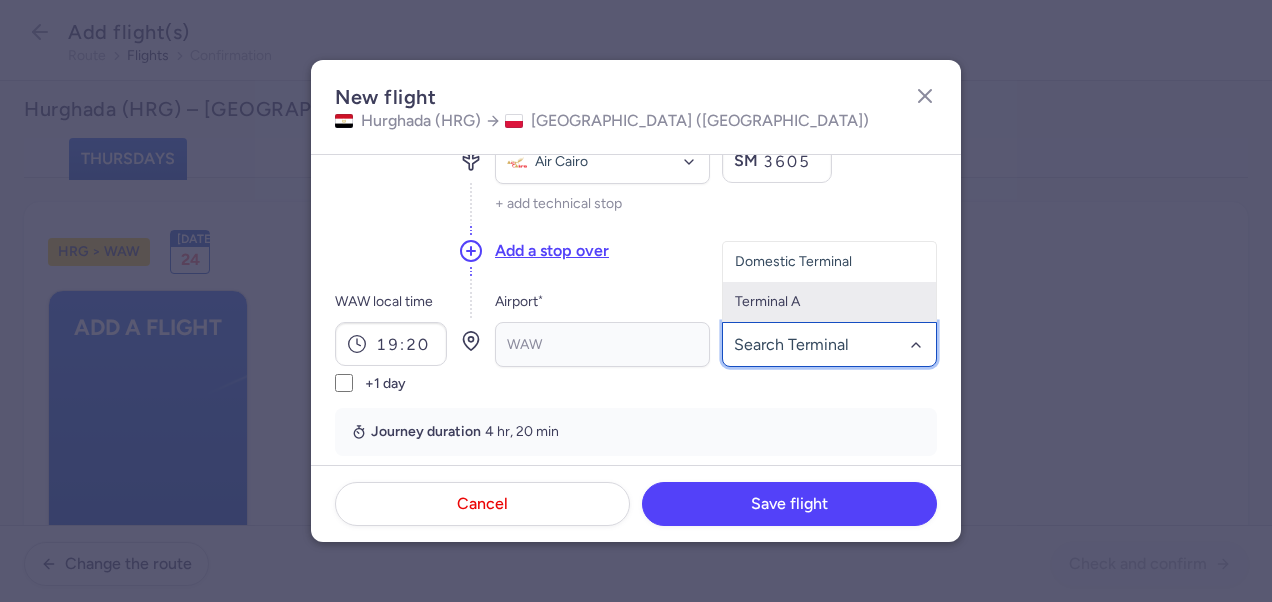 click on "Terminal A" 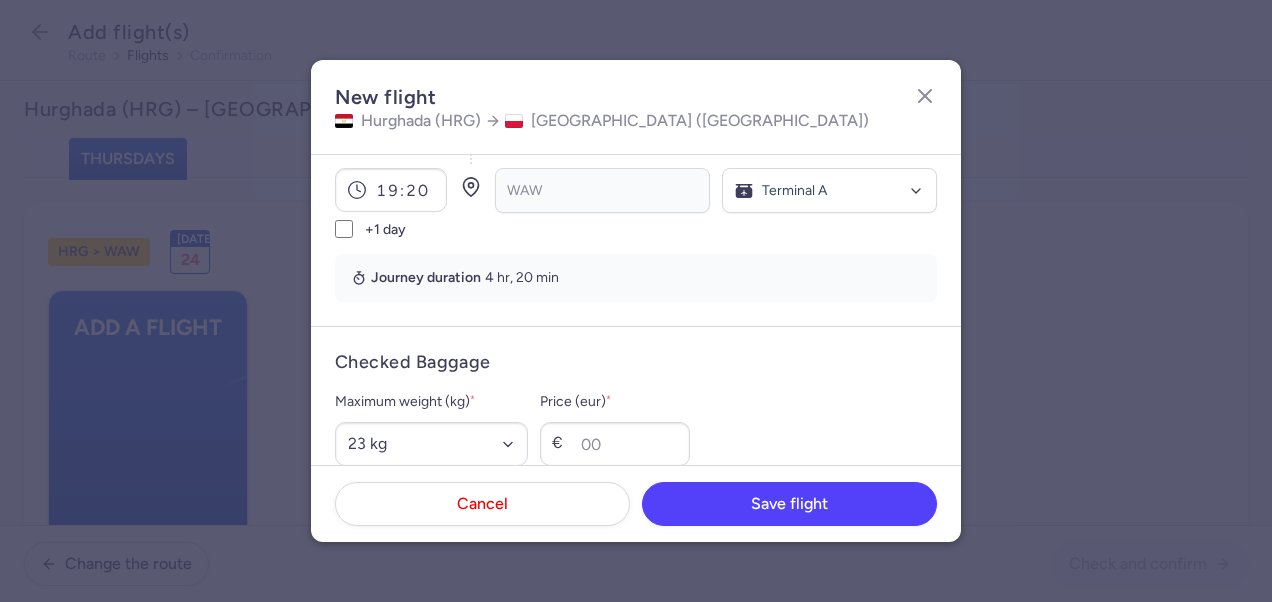 scroll, scrollTop: 500, scrollLeft: 0, axis: vertical 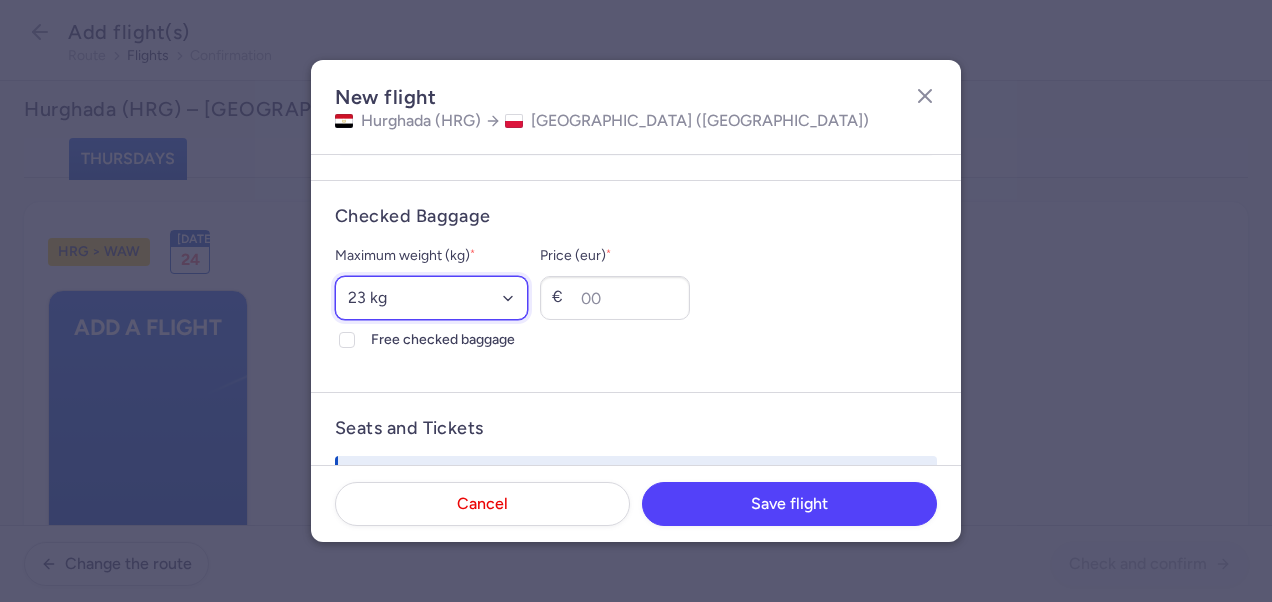 click on "Select an option 15 kg 16 kg 17 kg 18 kg 19 kg 20 kg 21 kg 22 kg 23 kg 24 kg 25 kg 26 kg 27 kg 28 kg 29 kg 30 kg 31 kg 32 kg 33 kg 34 kg 35 kg" at bounding box center (431, 298) 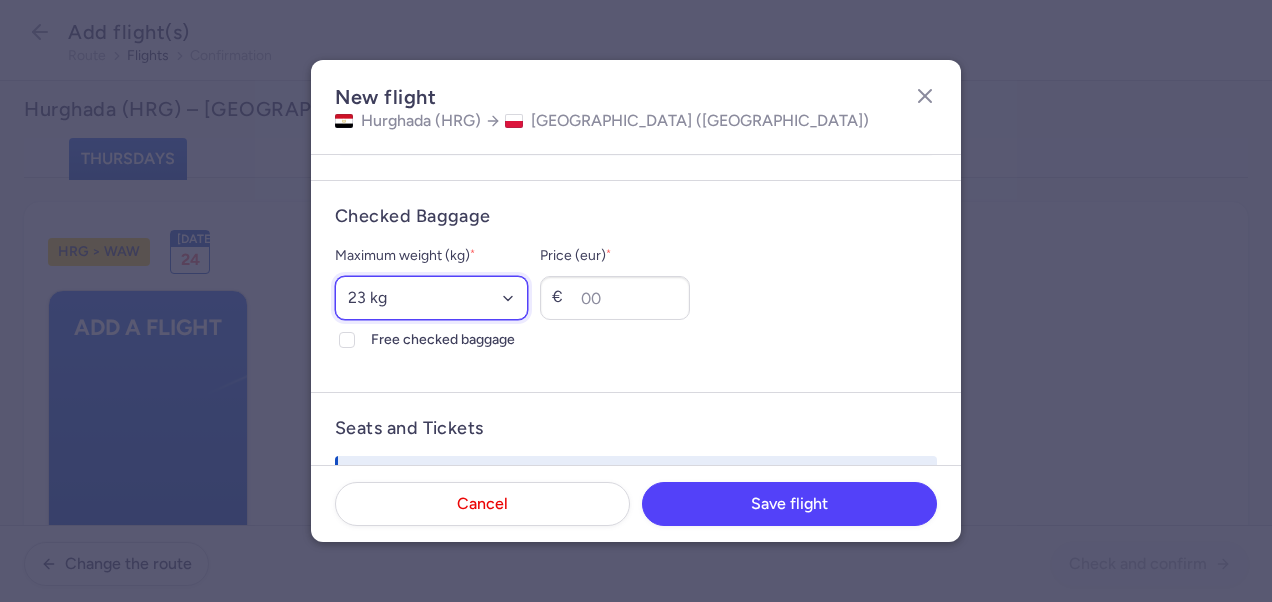 select on "20" 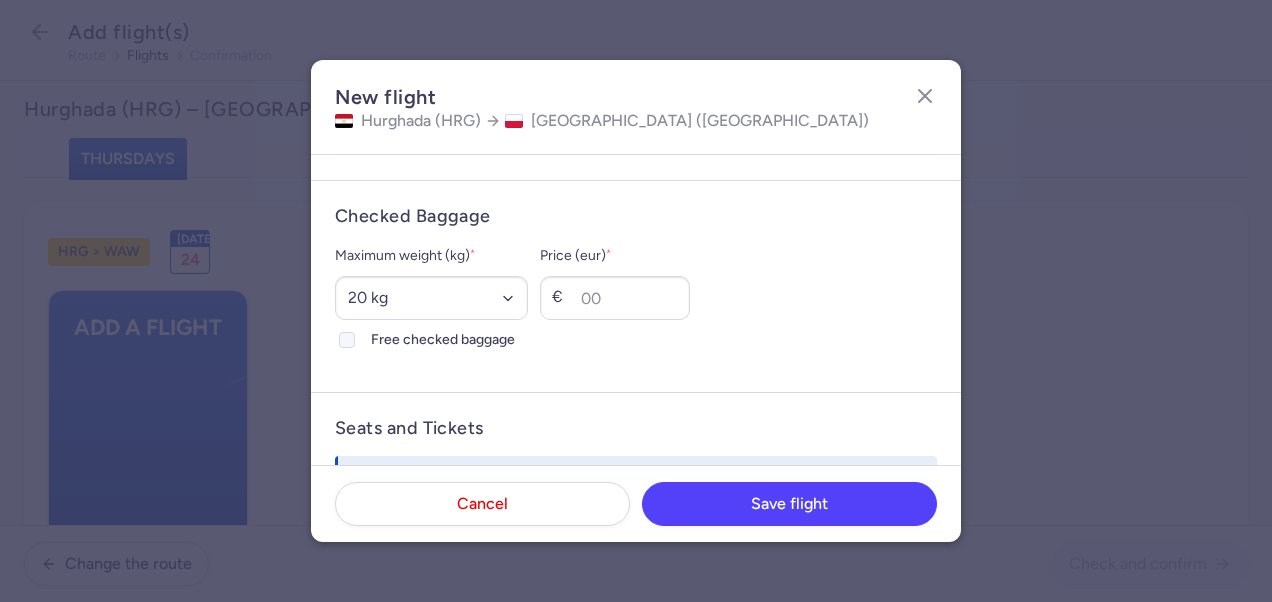 click on "Free checked baggage" 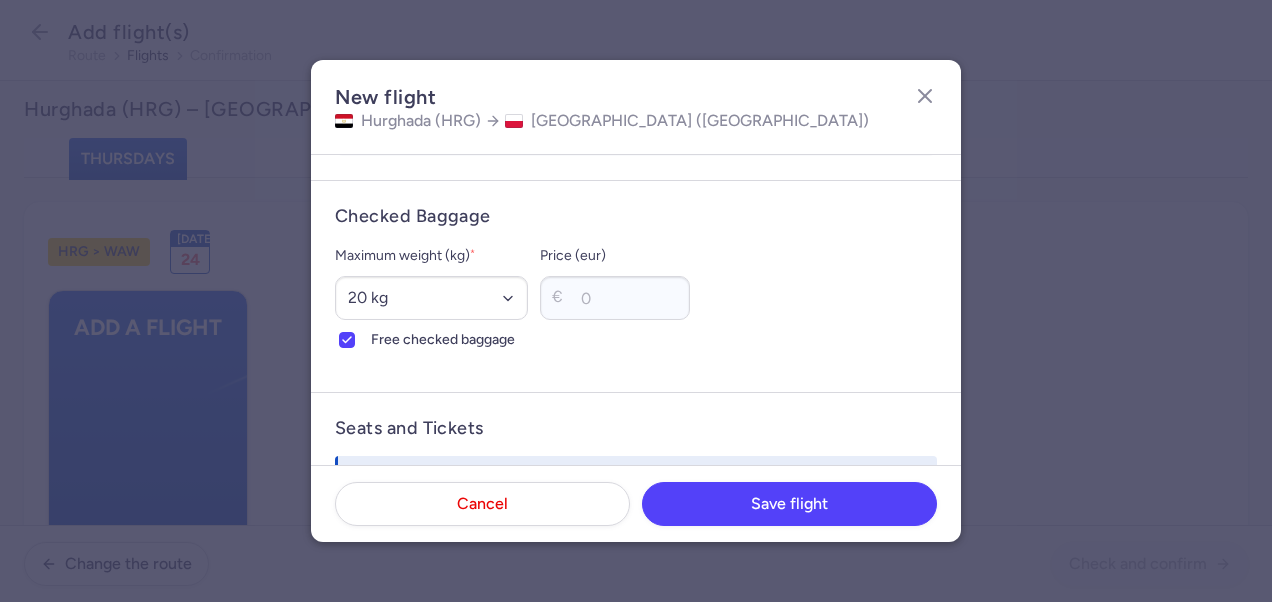 scroll, scrollTop: 700, scrollLeft: 0, axis: vertical 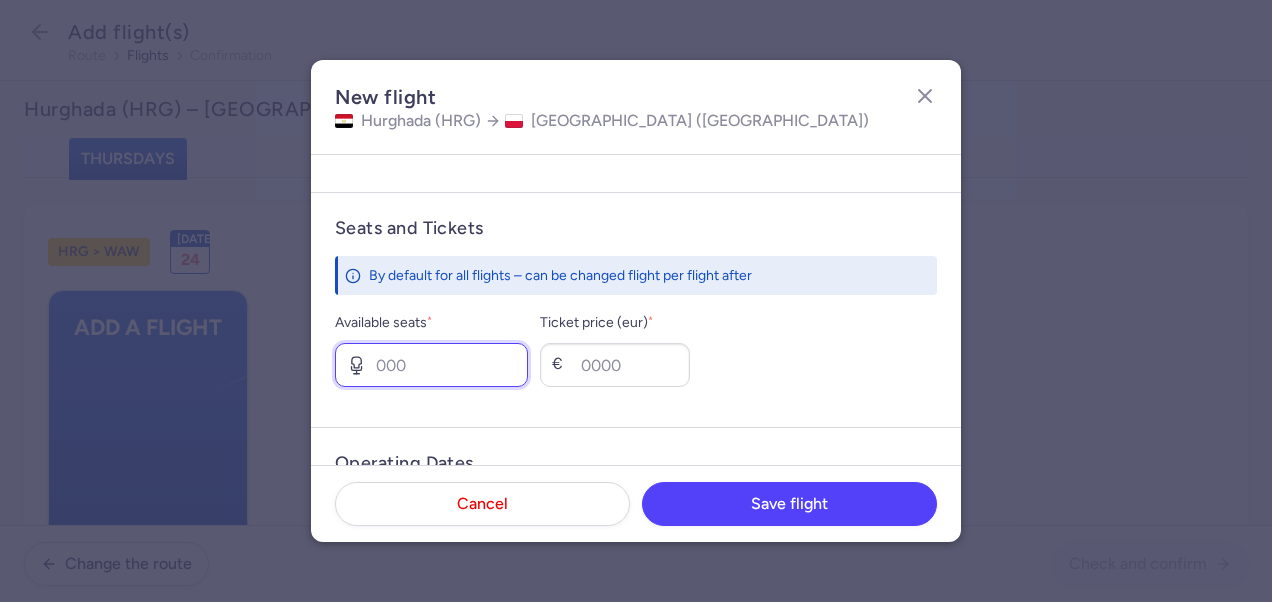 click on "Available seats  *" at bounding box center [431, 365] 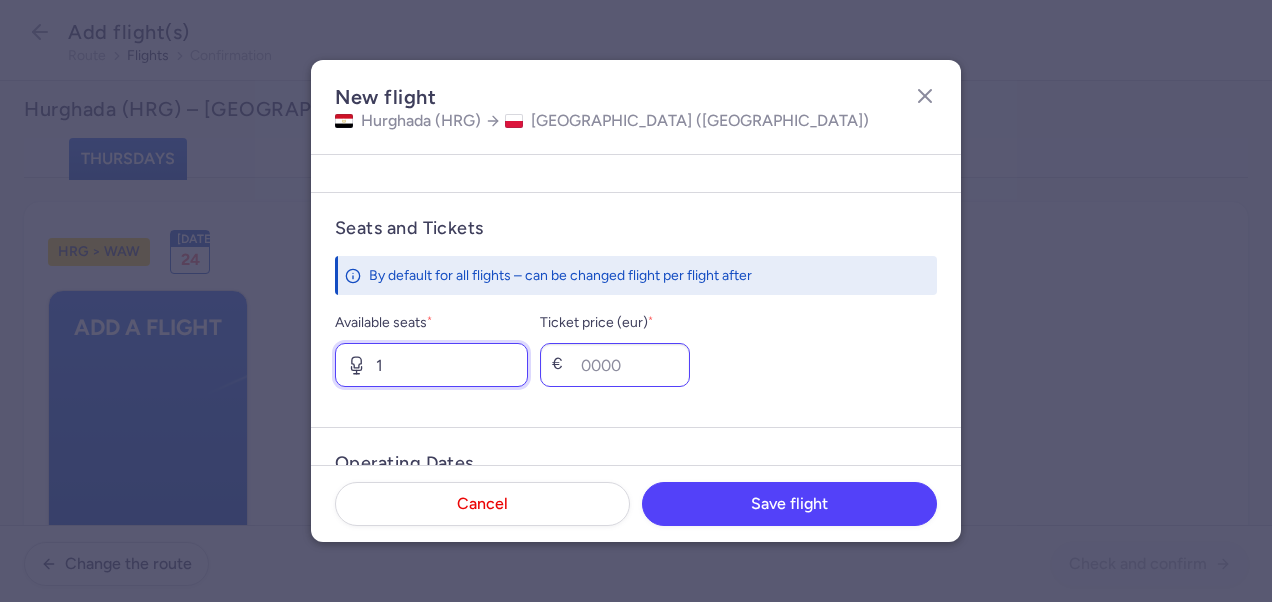 type on "1" 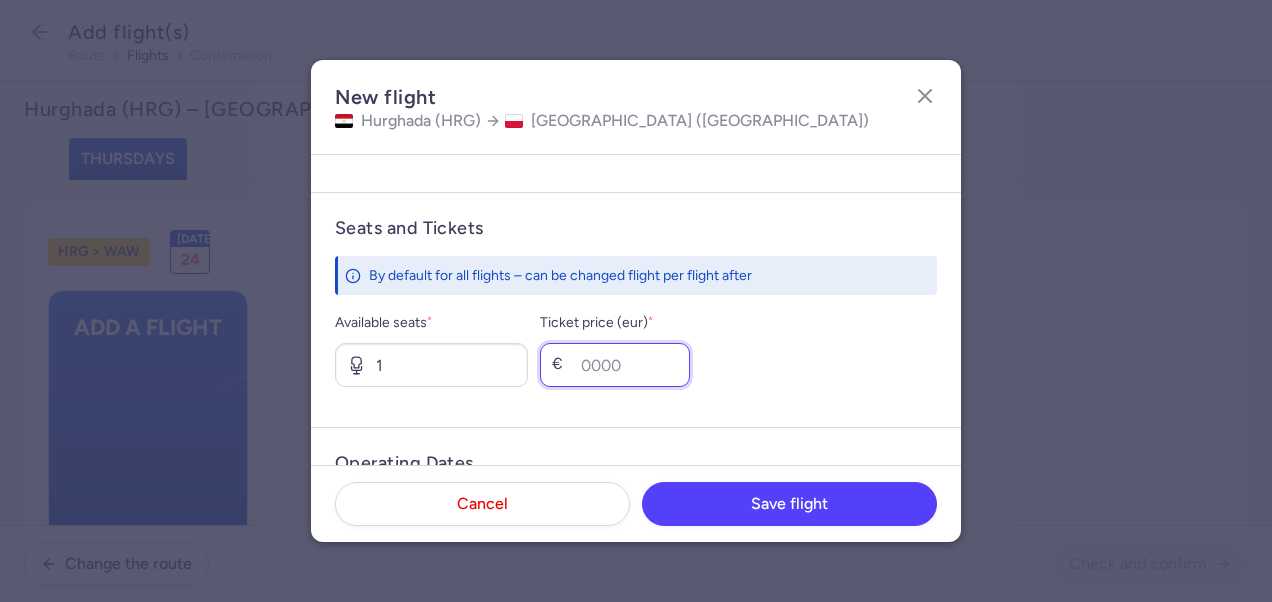 drag, startPoint x: 640, startPoint y: 367, endPoint x: 705, endPoint y: 388, distance: 68.30813 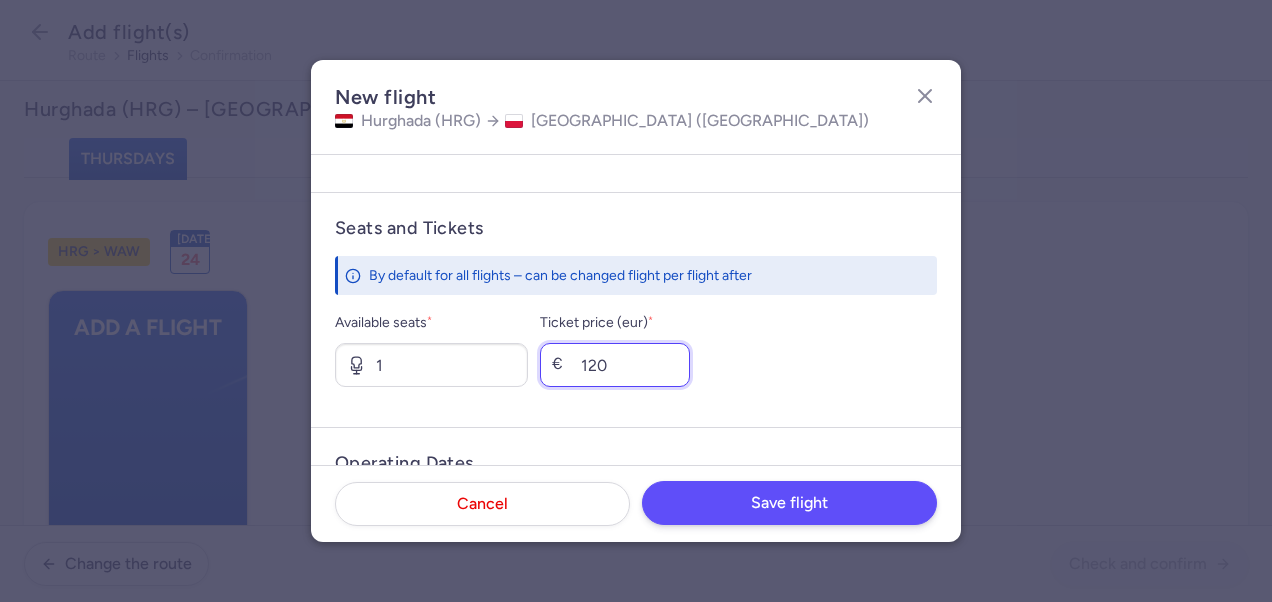 type on "120" 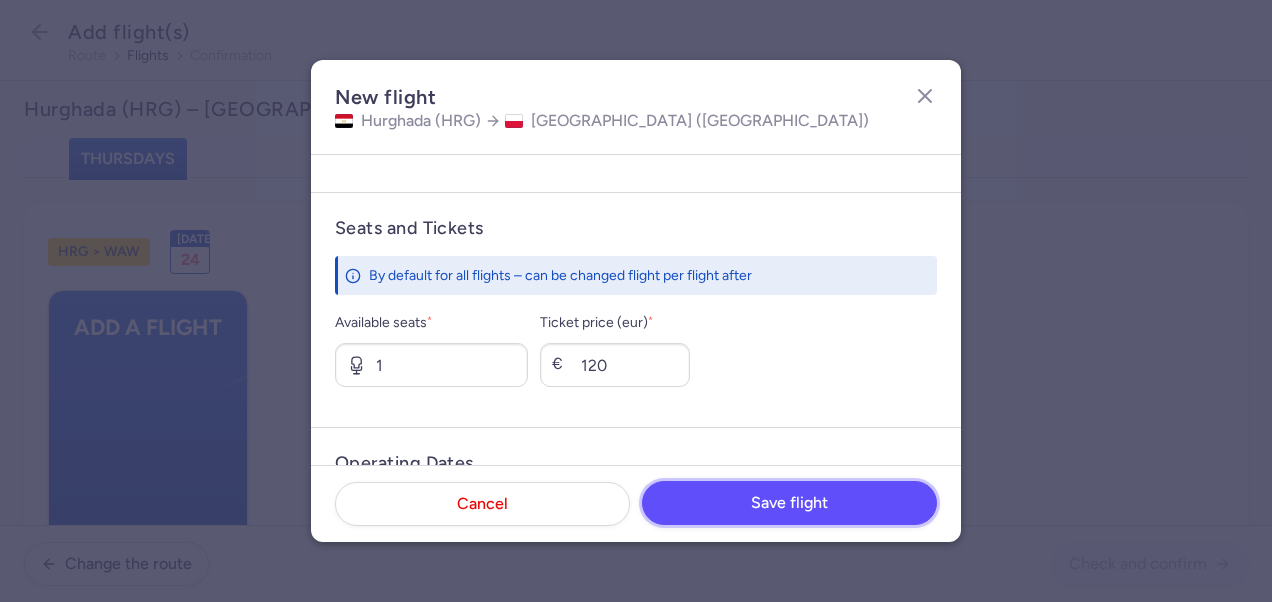 click on "Save flight" at bounding box center (789, 503) 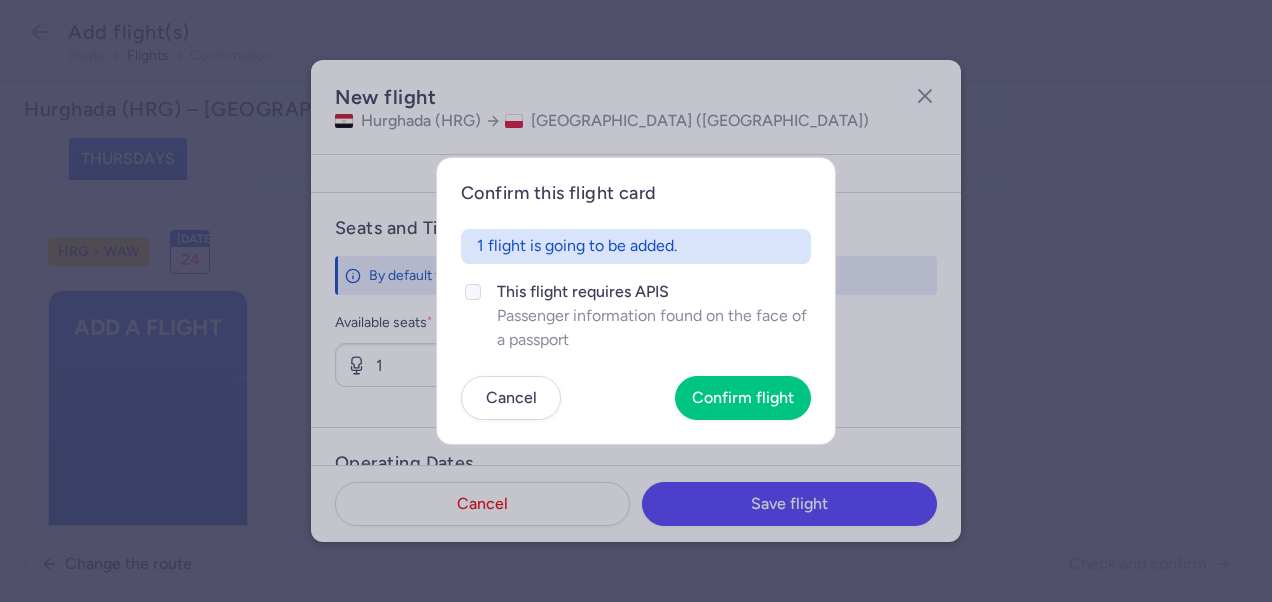 click on "This flight requires APIS" 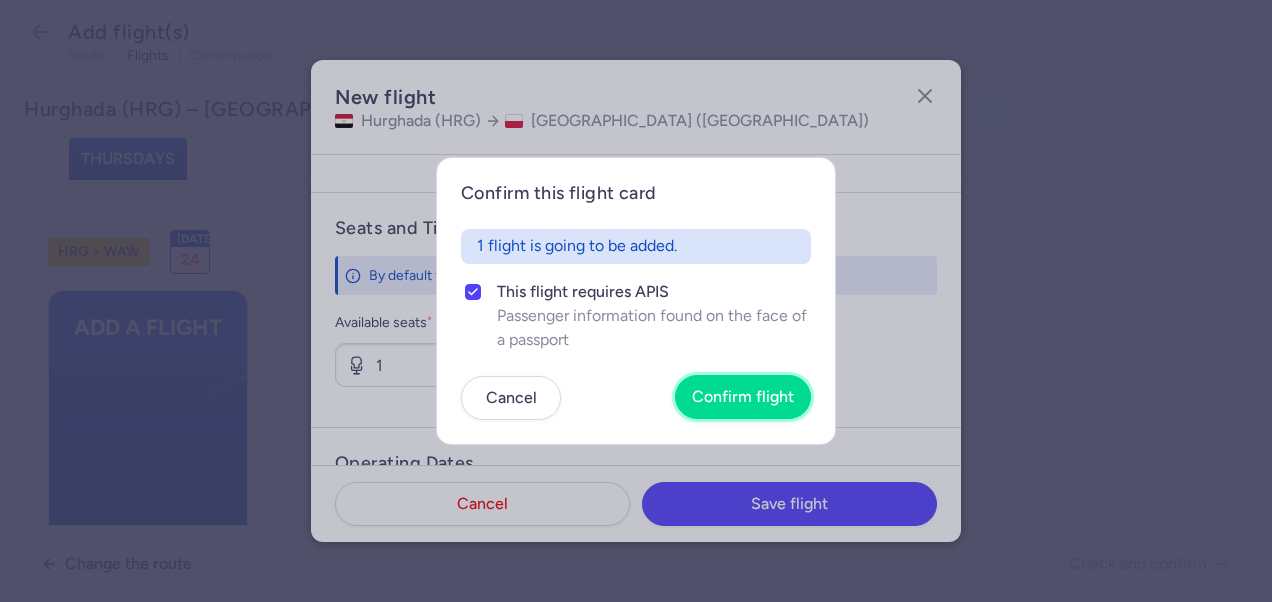 click on "Confirm flight" at bounding box center (743, 397) 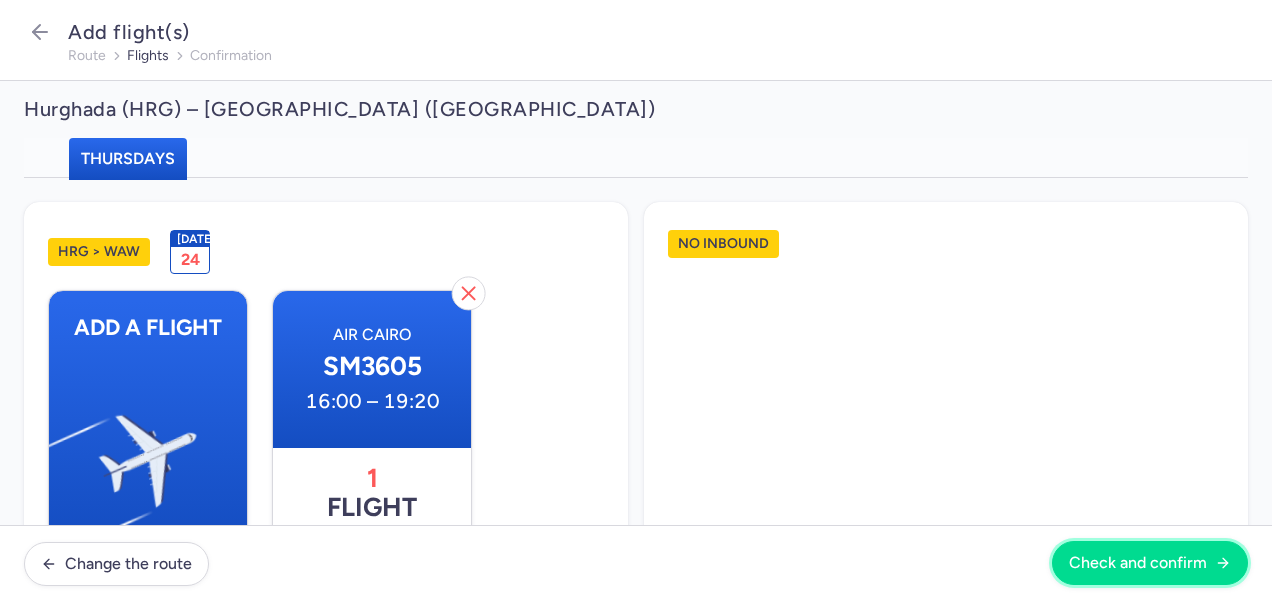 click on "Check and confirm" at bounding box center [1138, 563] 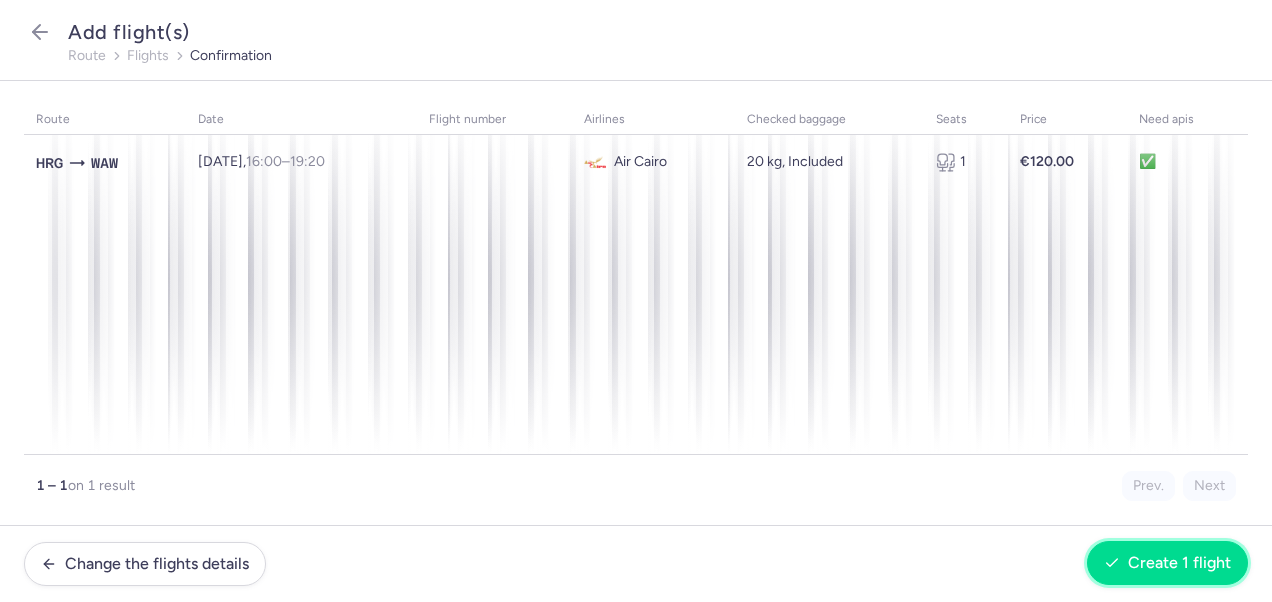 click on "Create 1 flight" at bounding box center [1167, 563] 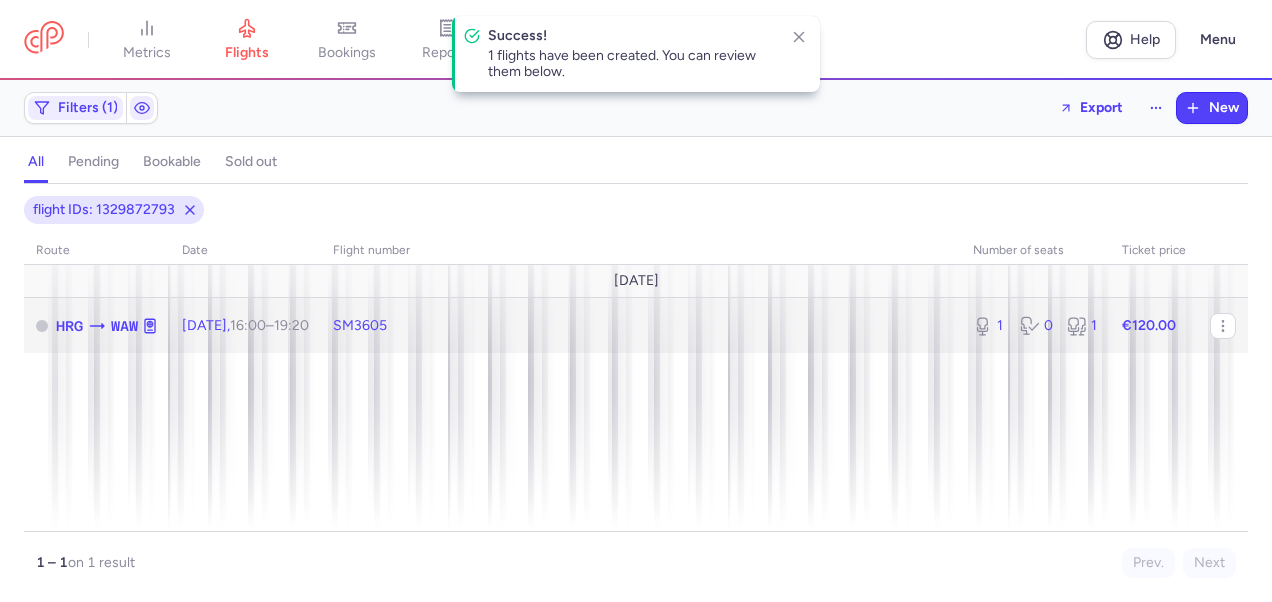 click on "€120.00" 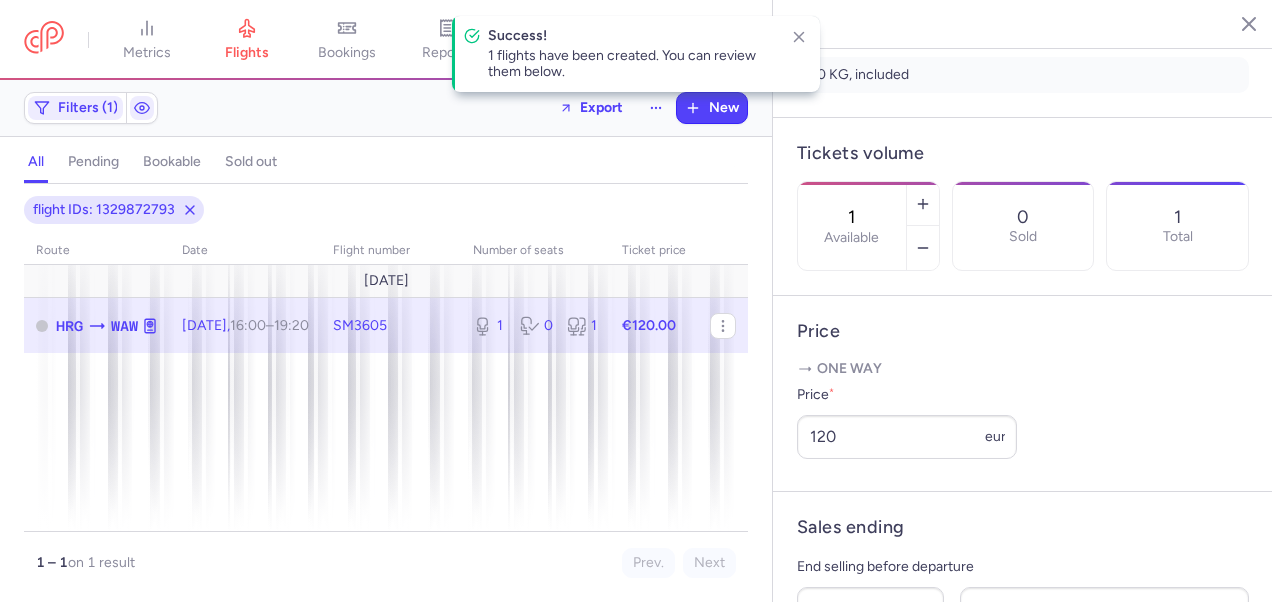 scroll, scrollTop: 775, scrollLeft: 0, axis: vertical 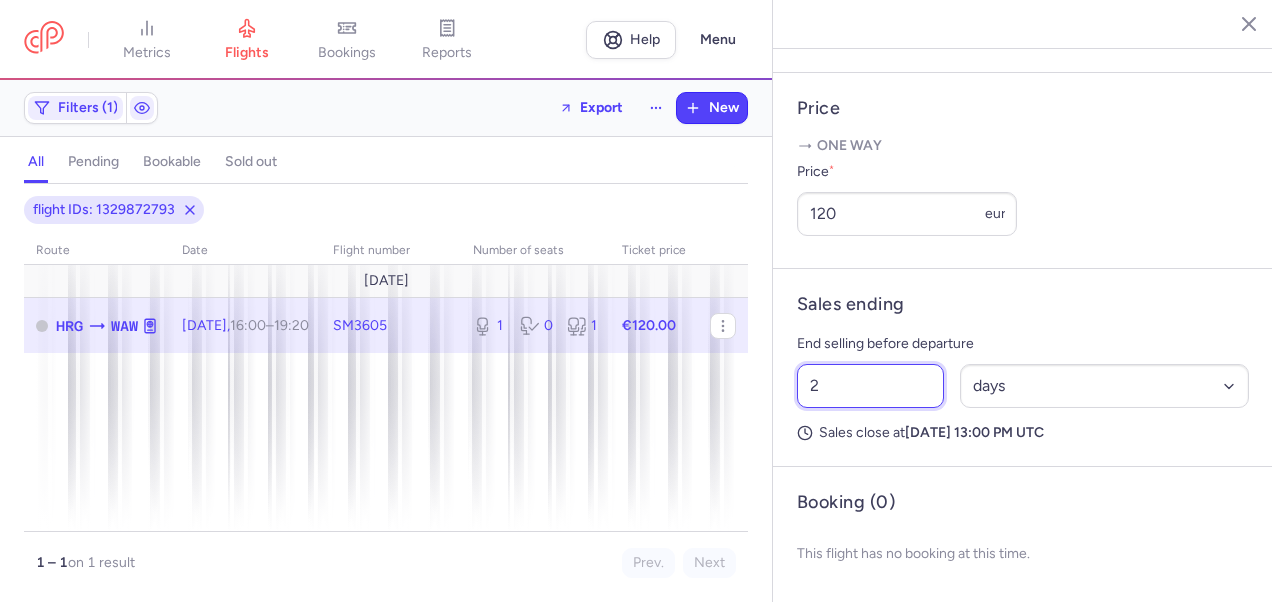 drag, startPoint x: 833, startPoint y: 384, endPoint x: 722, endPoint y: 395, distance: 111.54372 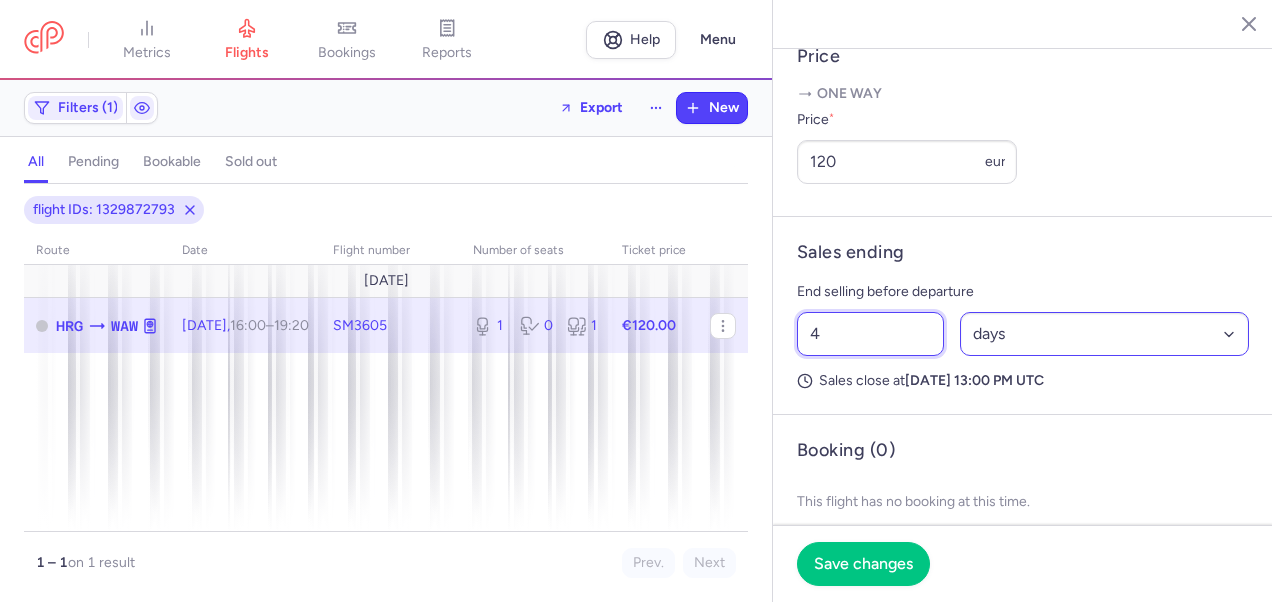 type on "4" 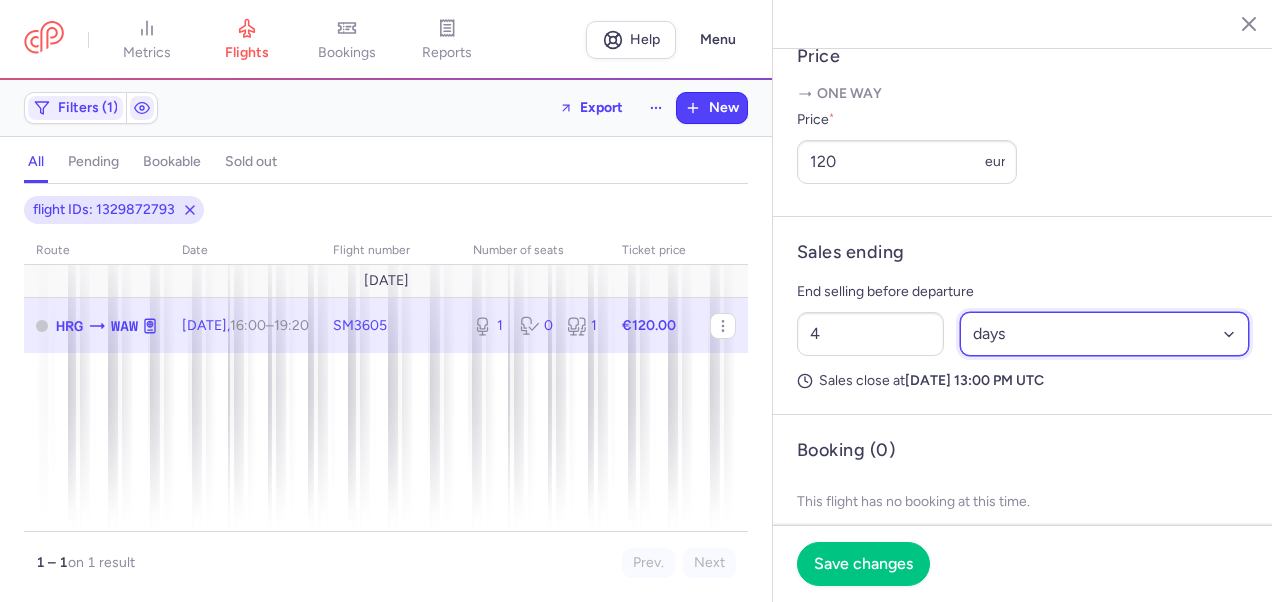 click on "Select an option hours days" at bounding box center (1105, 334) 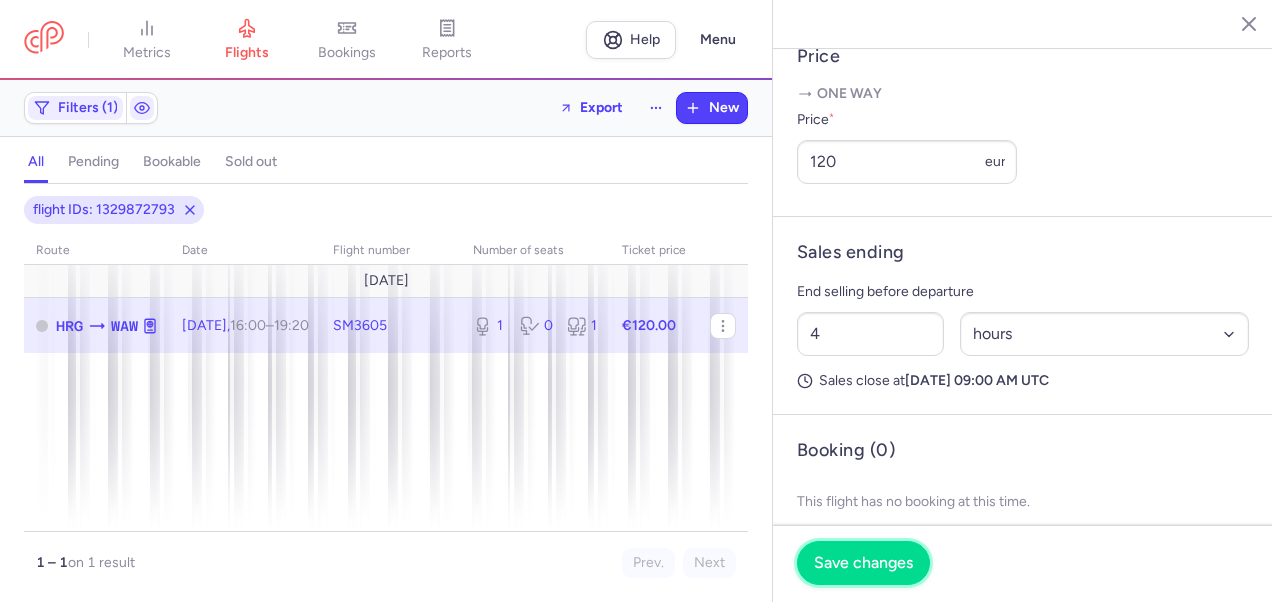click on "Save changes" at bounding box center (863, 563) 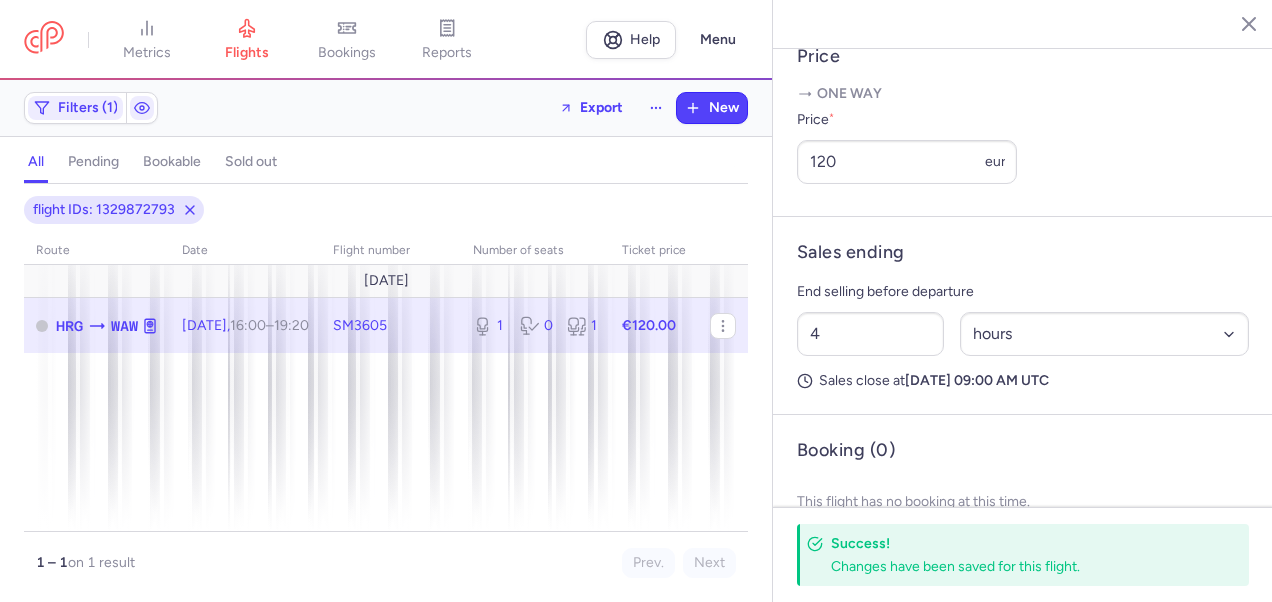 click 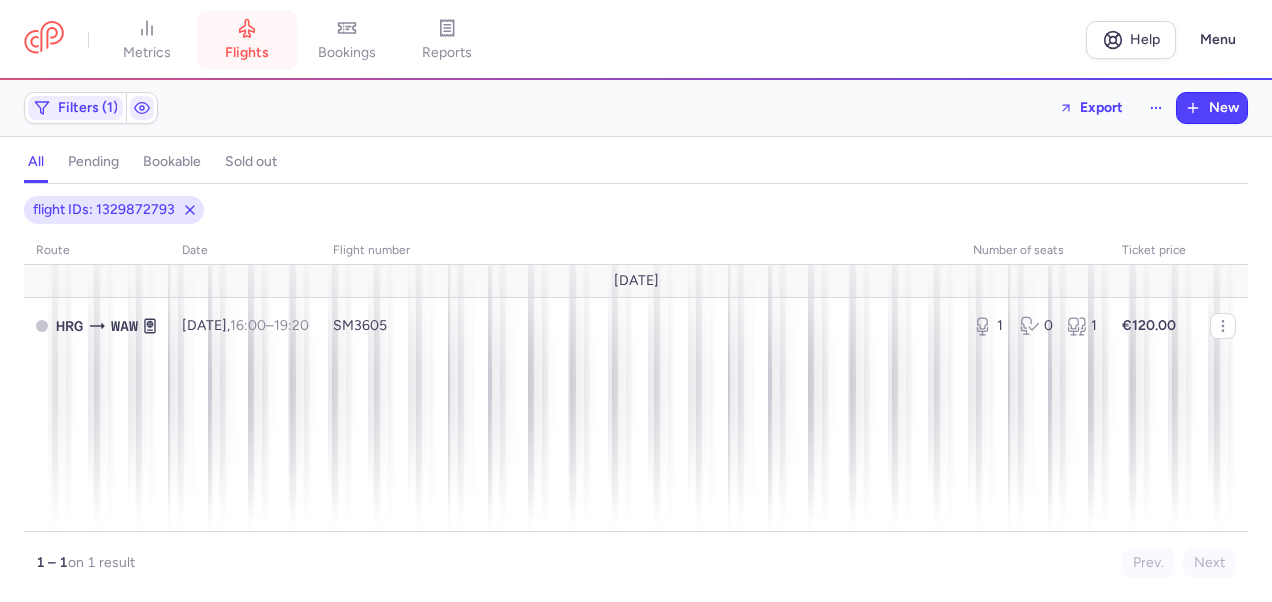 click on "flights" at bounding box center [247, 53] 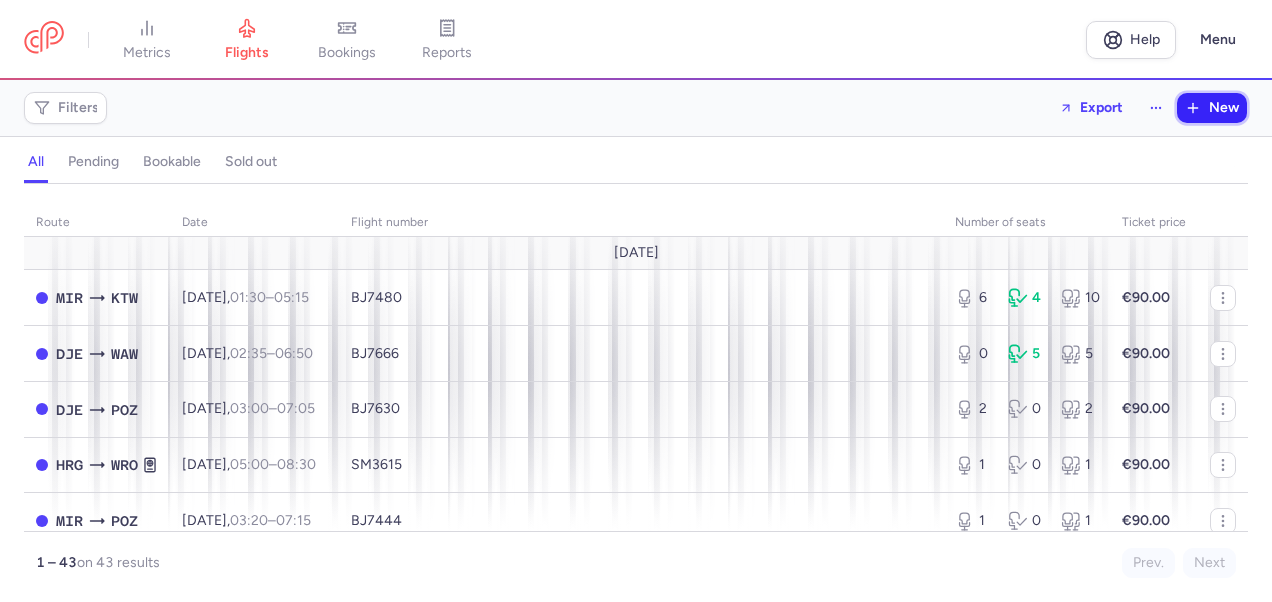 click on "New" at bounding box center [1212, 108] 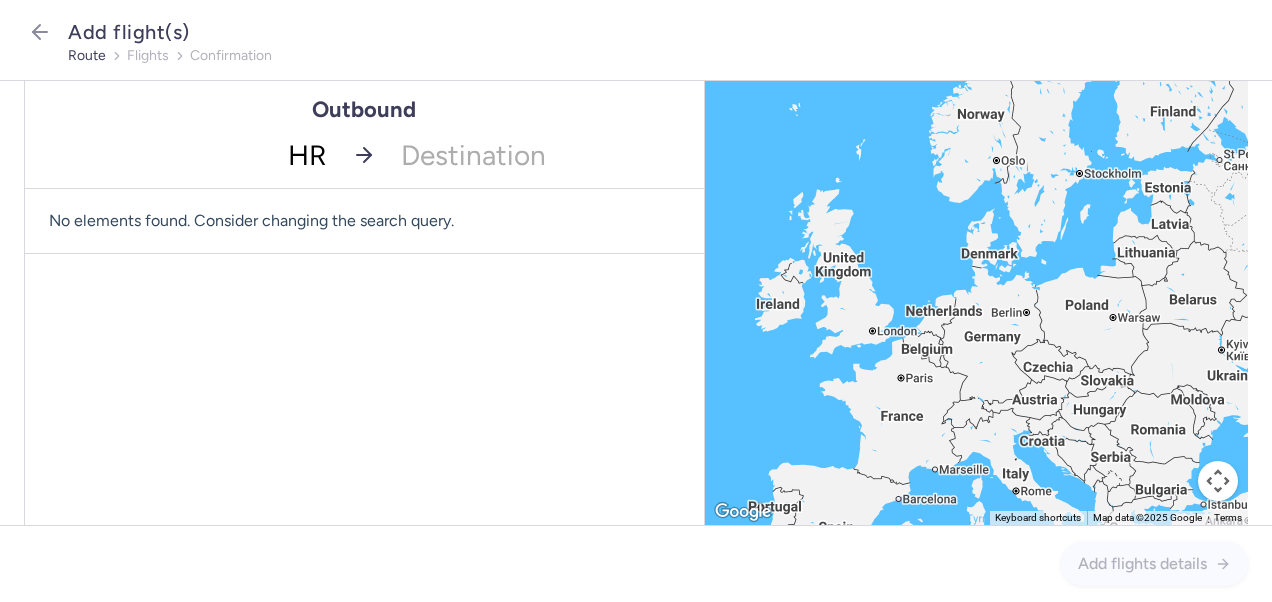 type on "HRG" 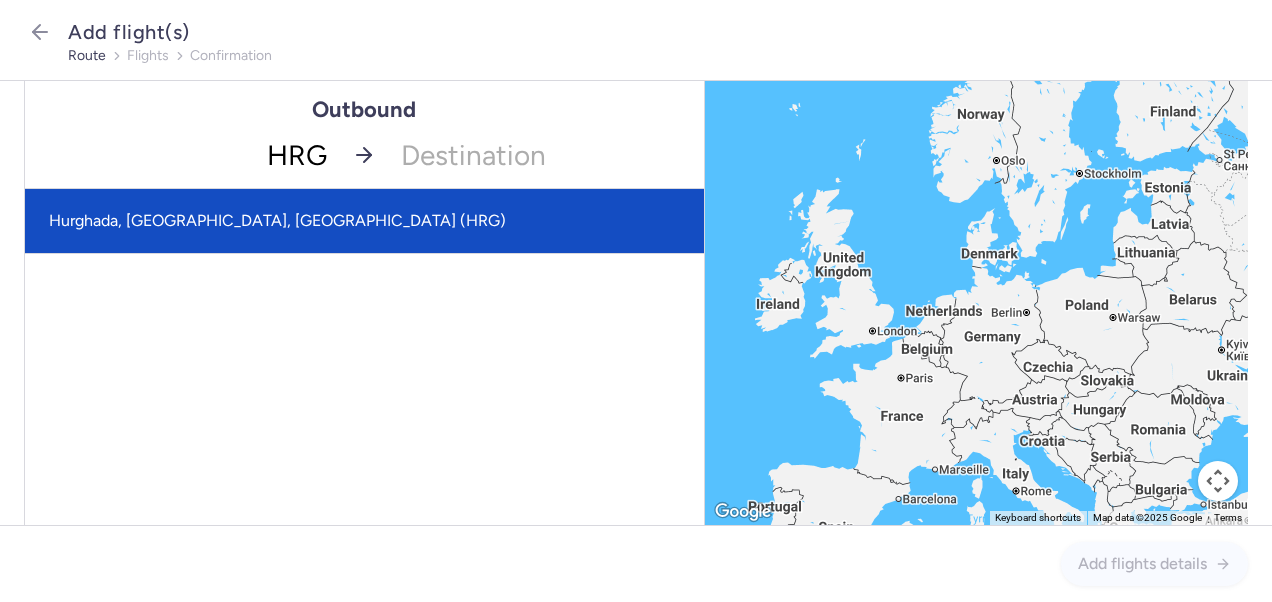 click on "Hurghada, [GEOGRAPHIC_DATA], [GEOGRAPHIC_DATA] (HRG)" at bounding box center [364, 221] 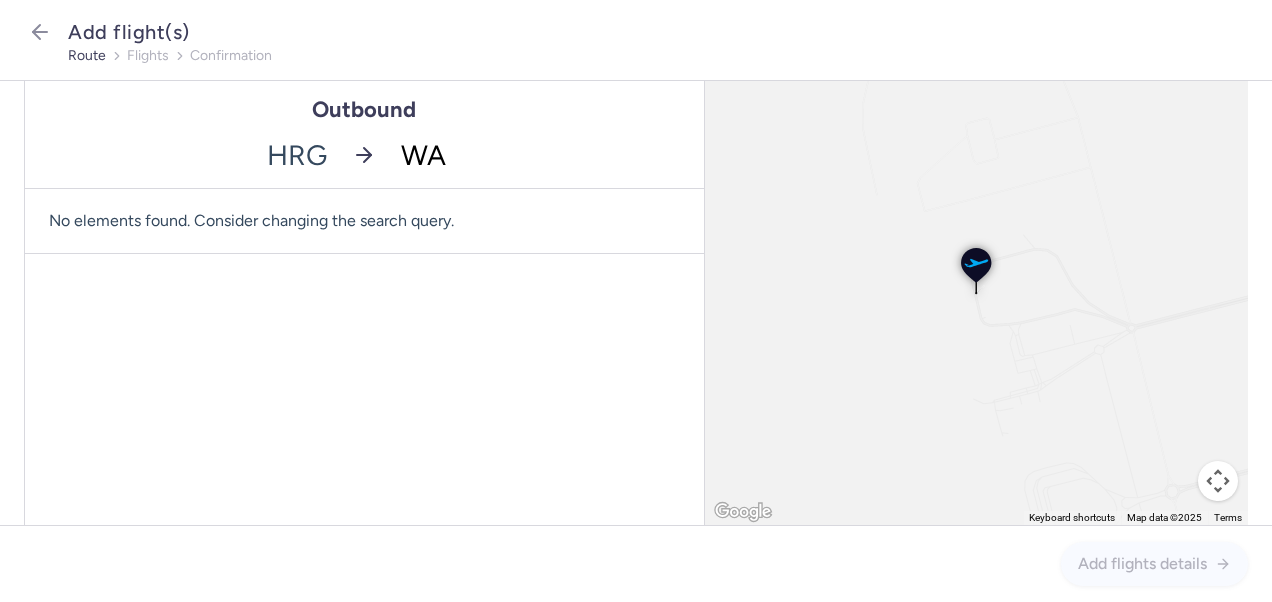 type on "WAW" 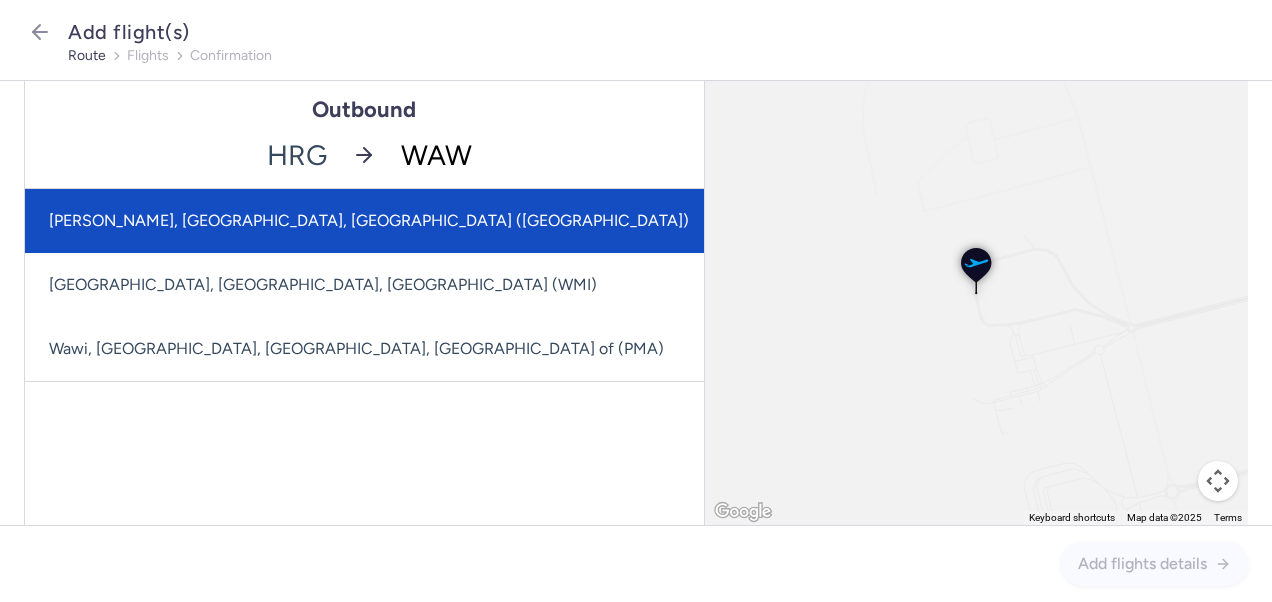click on "[PERSON_NAME], [GEOGRAPHIC_DATA], [GEOGRAPHIC_DATA] ([GEOGRAPHIC_DATA])" 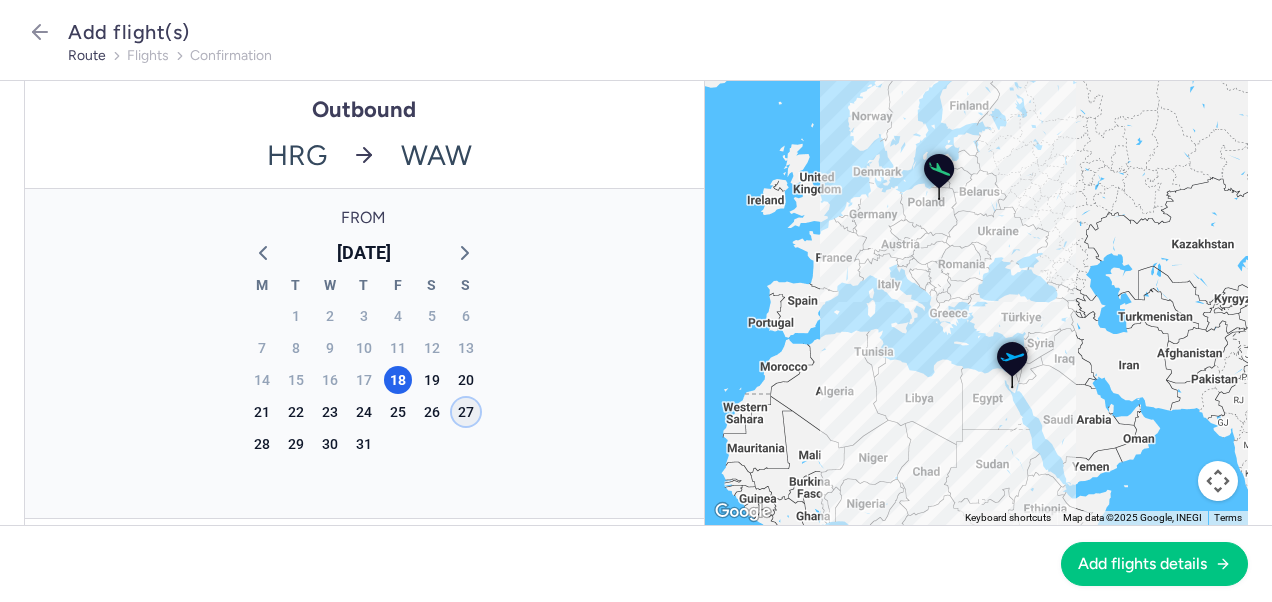 click on "27" 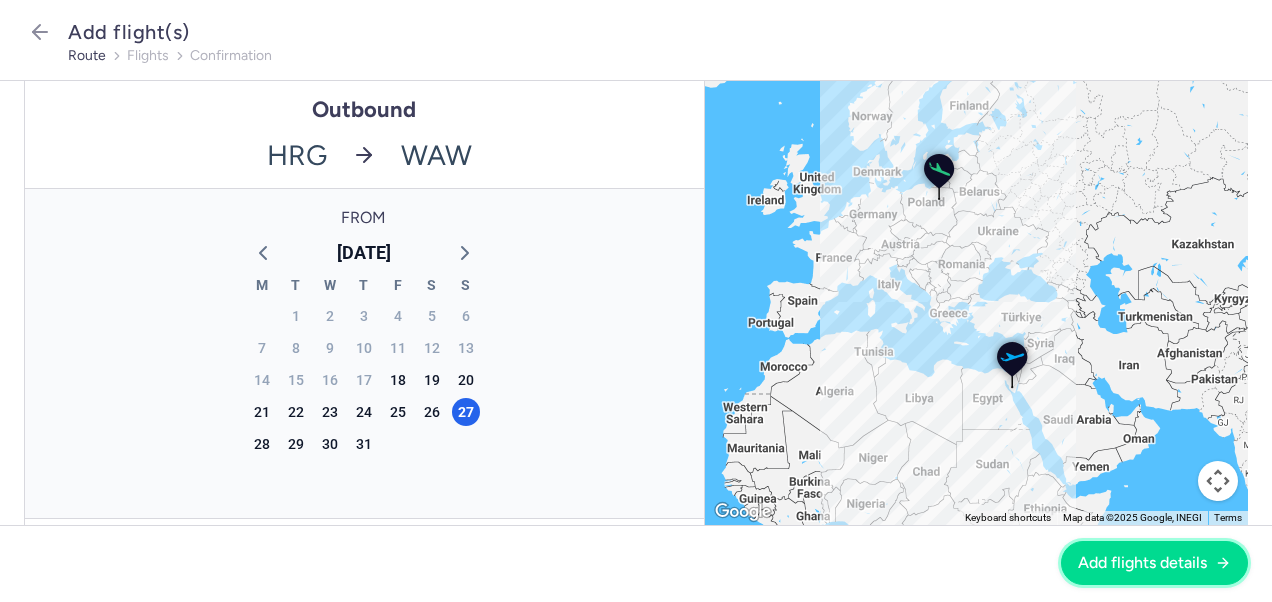 click on "Add flights details" at bounding box center (1154, 563) 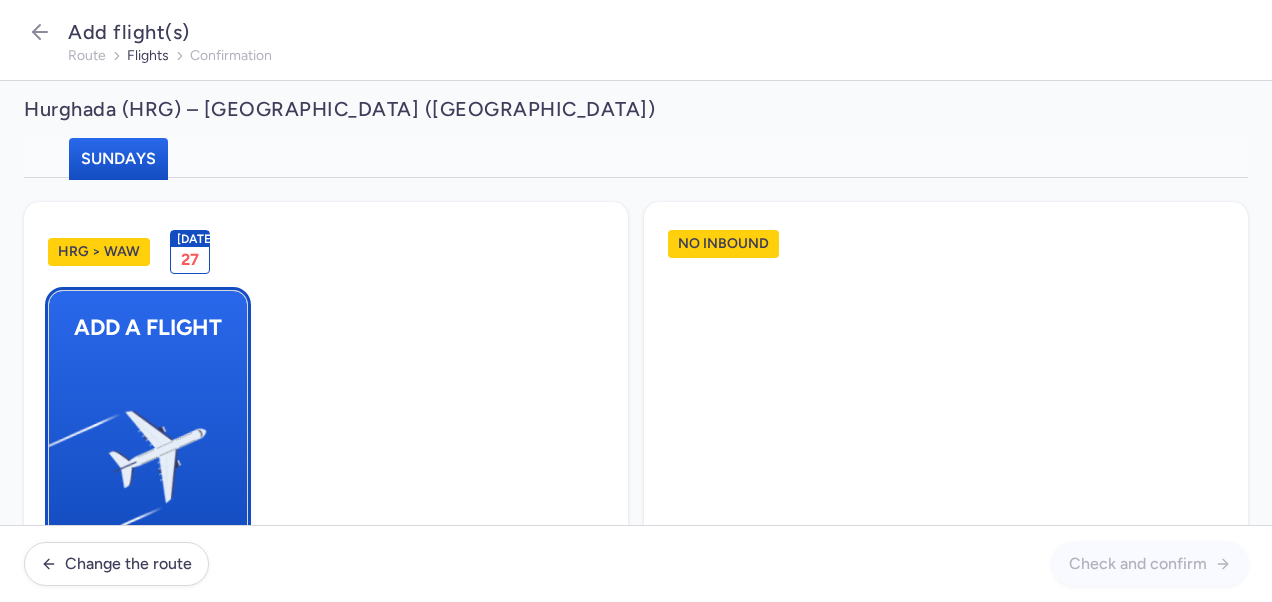 click at bounding box center [59, 448] 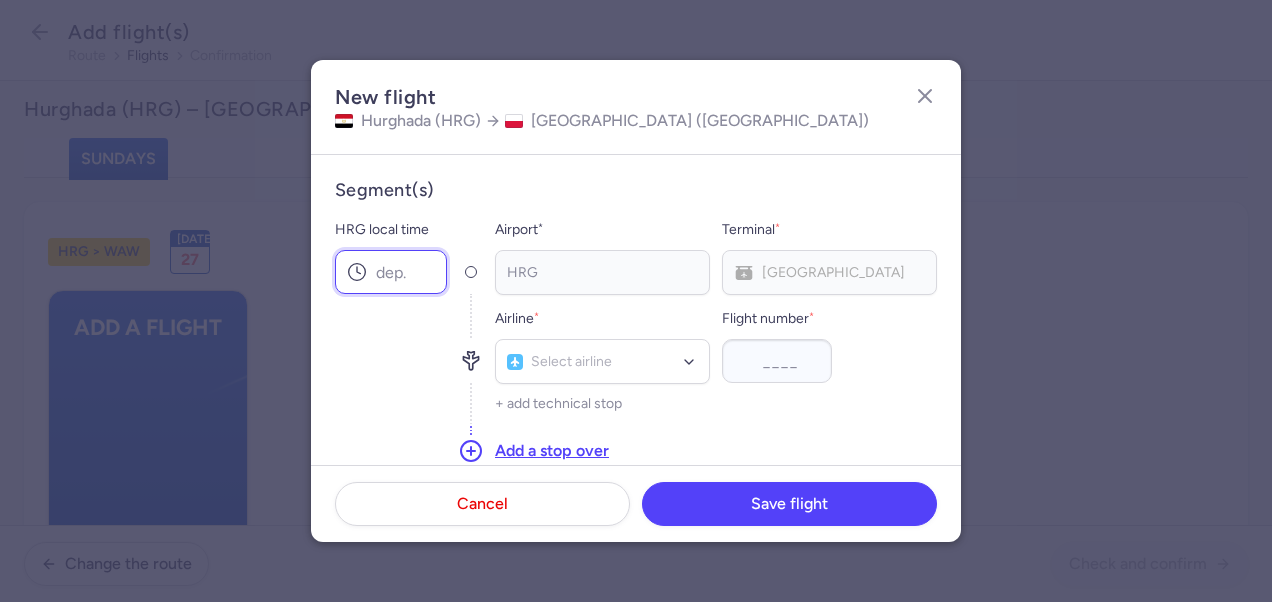click on "HRG local time" at bounding box center (391, 272) 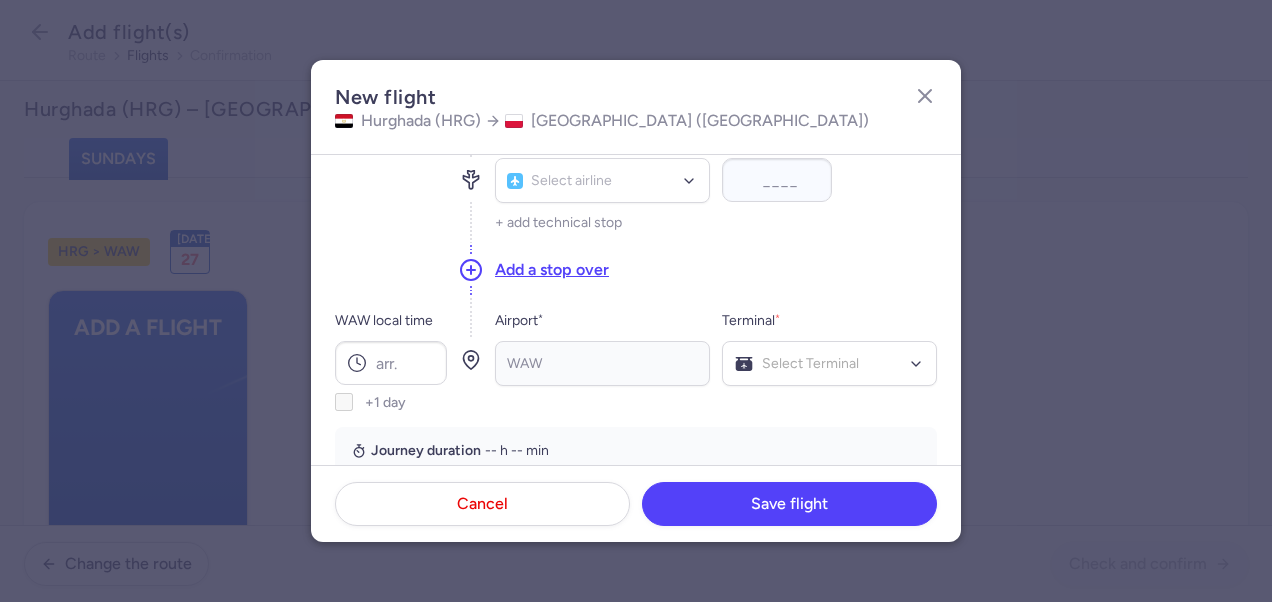scroll, scrollTop: 200, scrollLeft: 0, axis: vertical 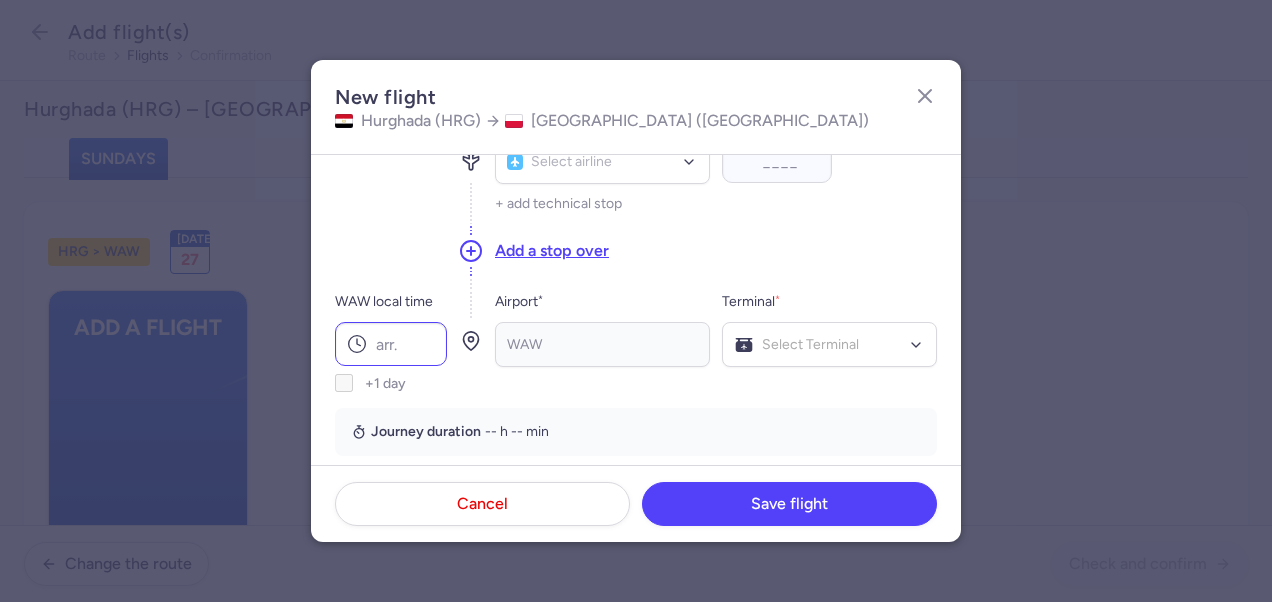 type on "16:25" 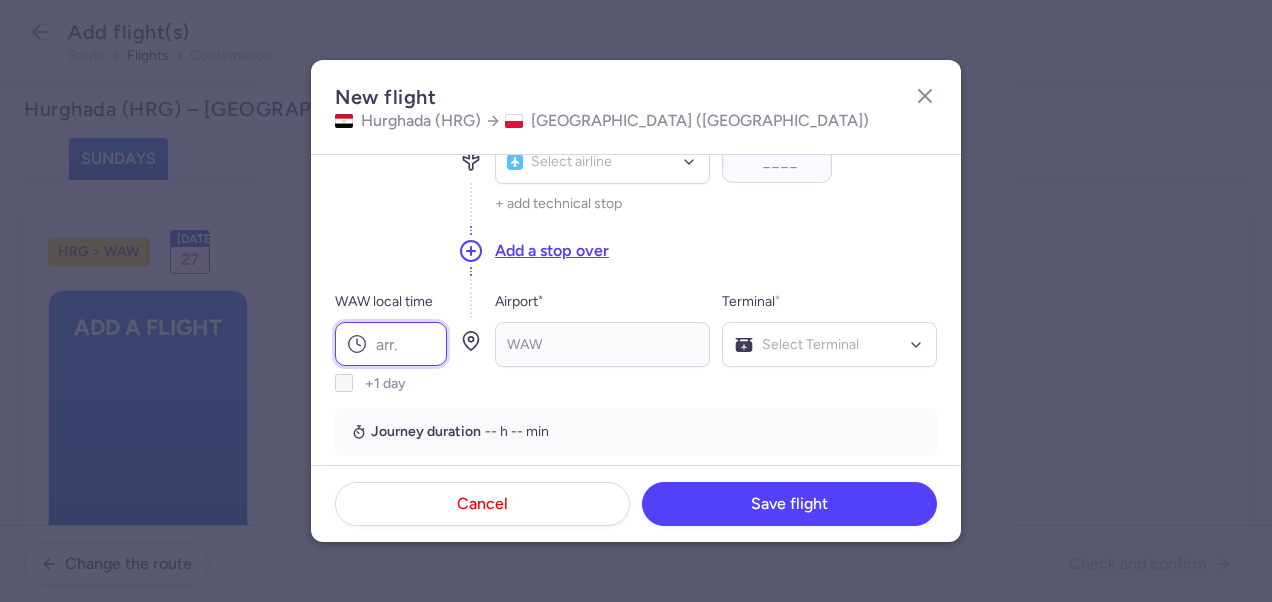 click on "WAW local time" at bounding box center (391, 344) 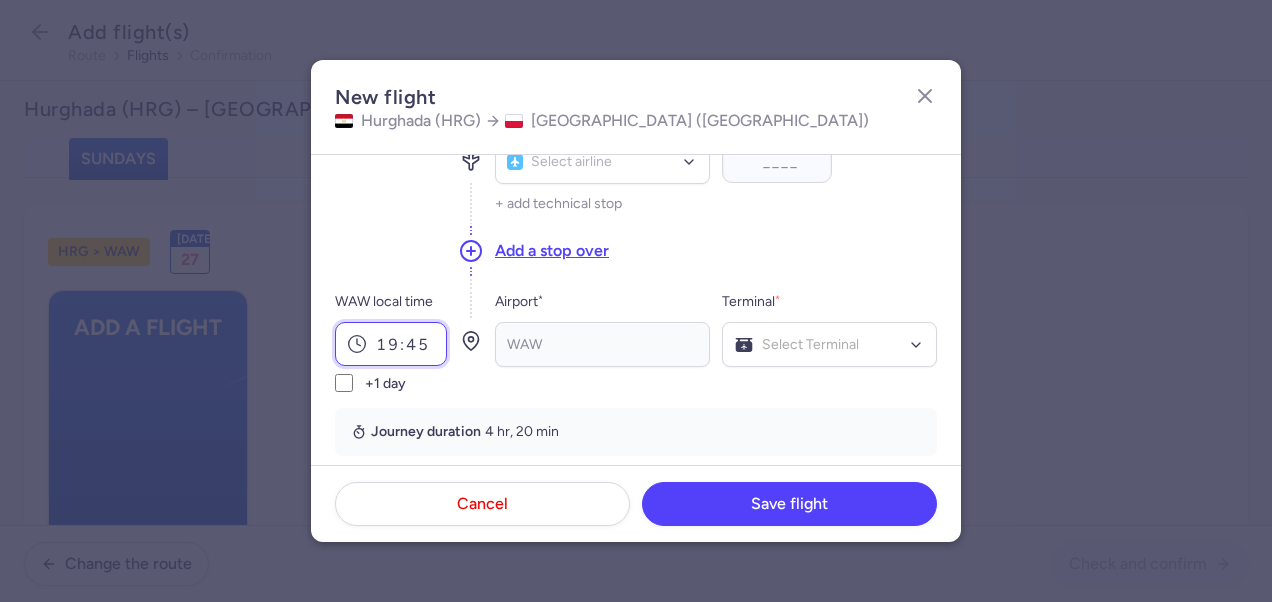 scroll, scrollTop: 100, scrollLeft: 0, axis: vertical 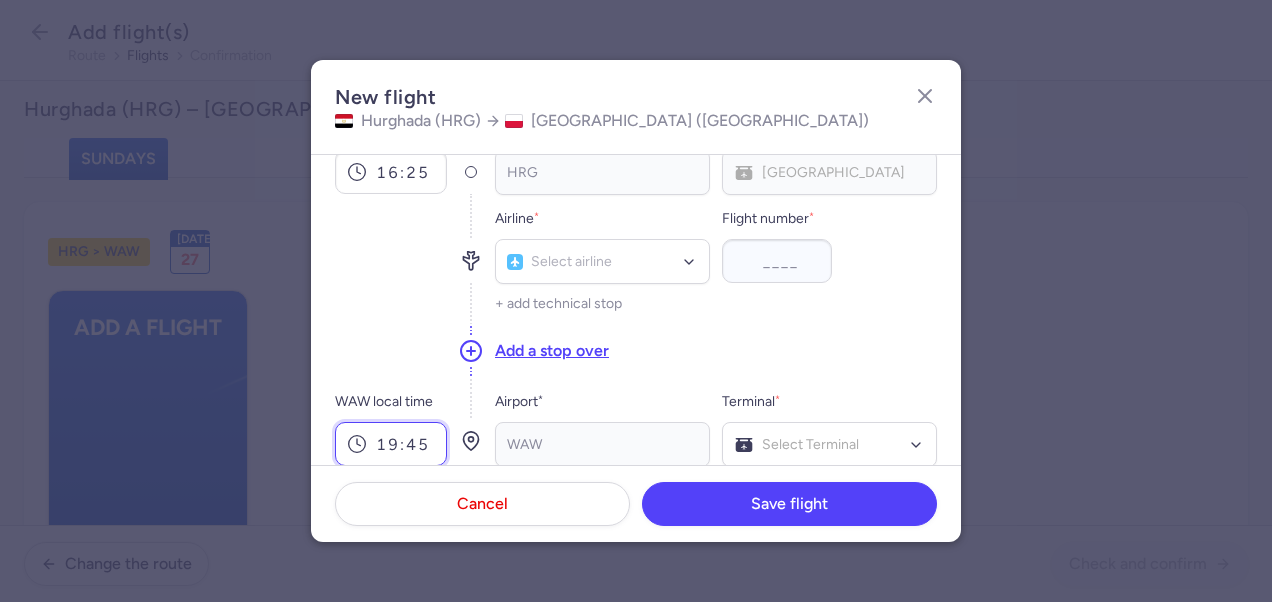 type on "19:45" 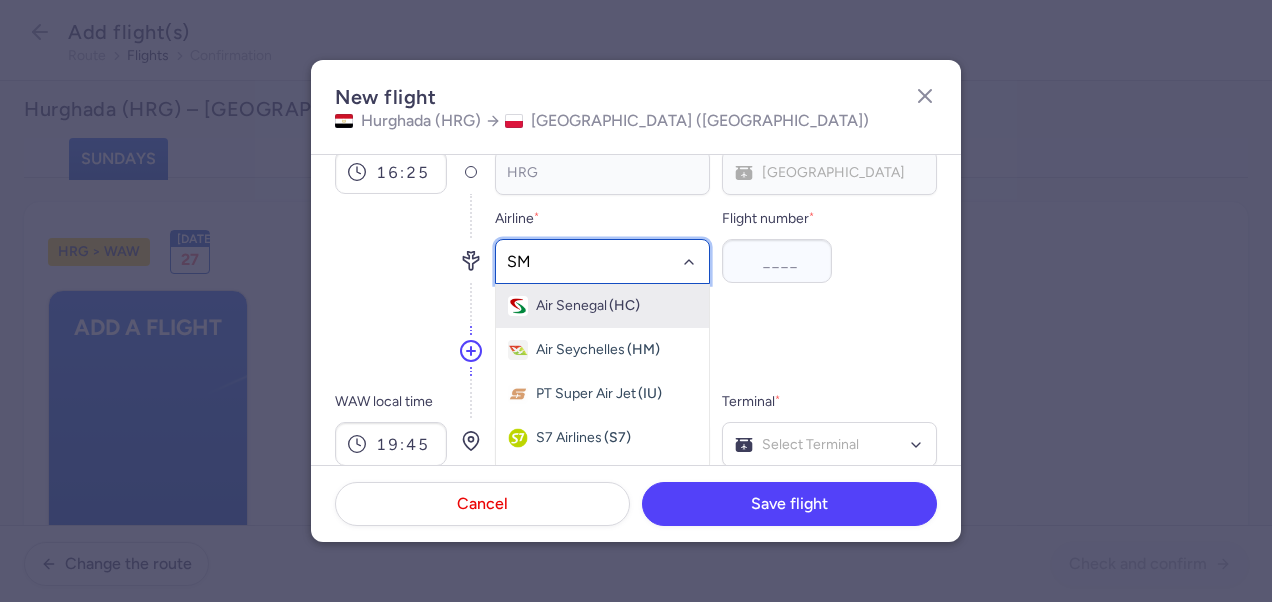 type on "SM" 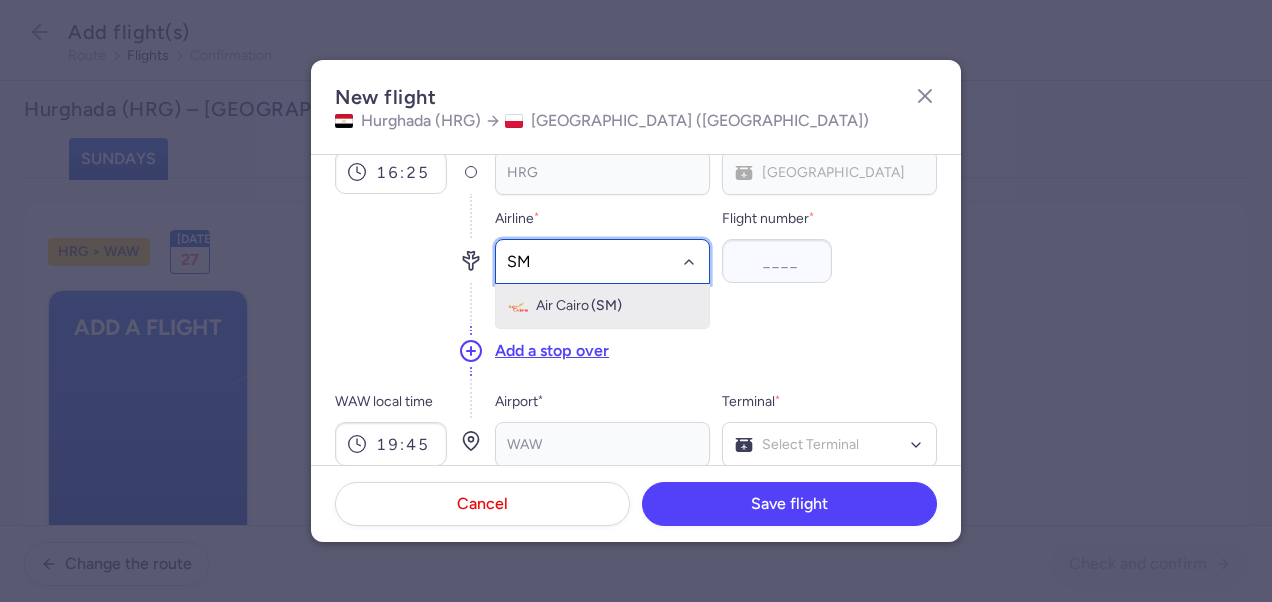 click on "(SM)" at bounding box center (606, 306) 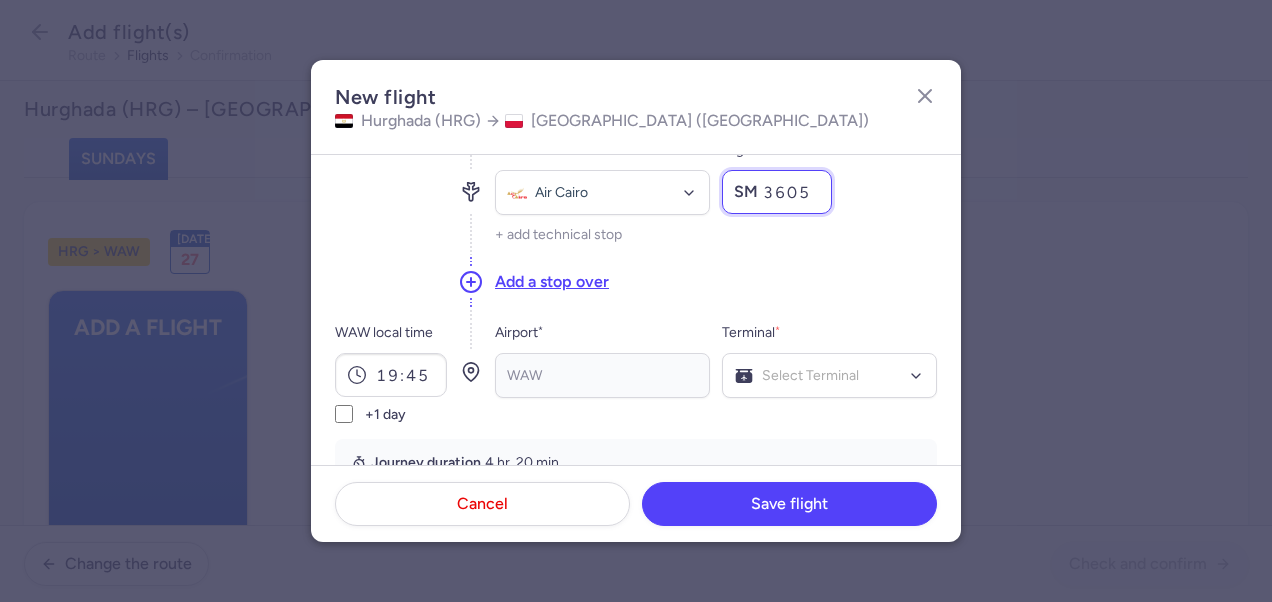 scroll, scrollTop: 200, scrollLeft: 0, axis: vertical 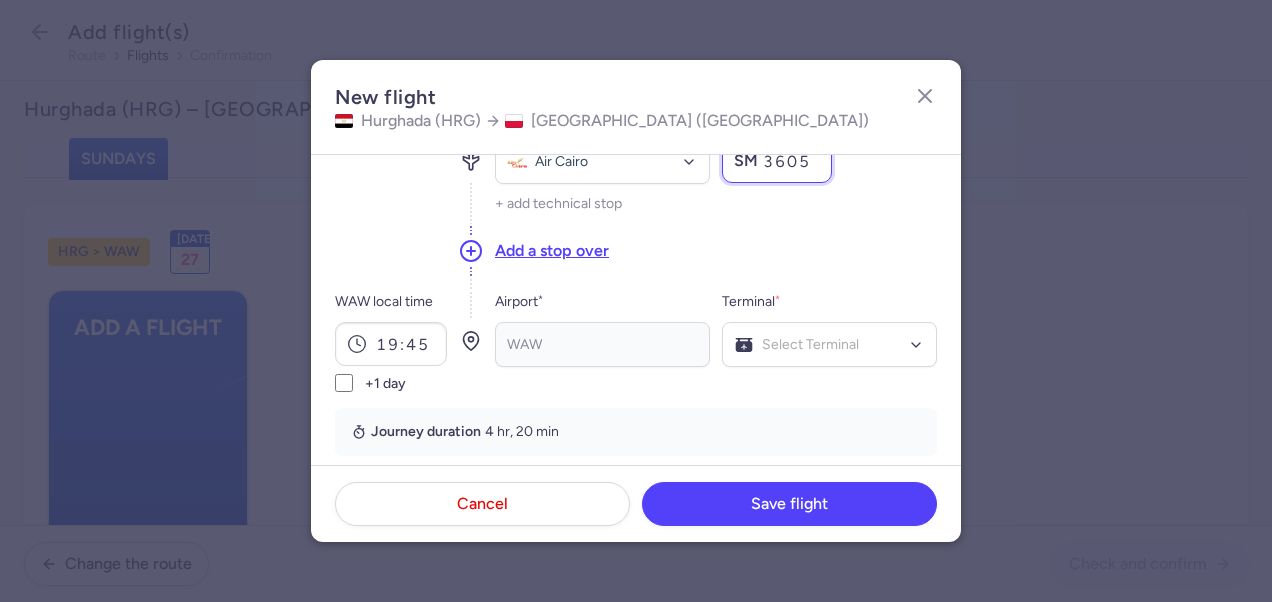 type 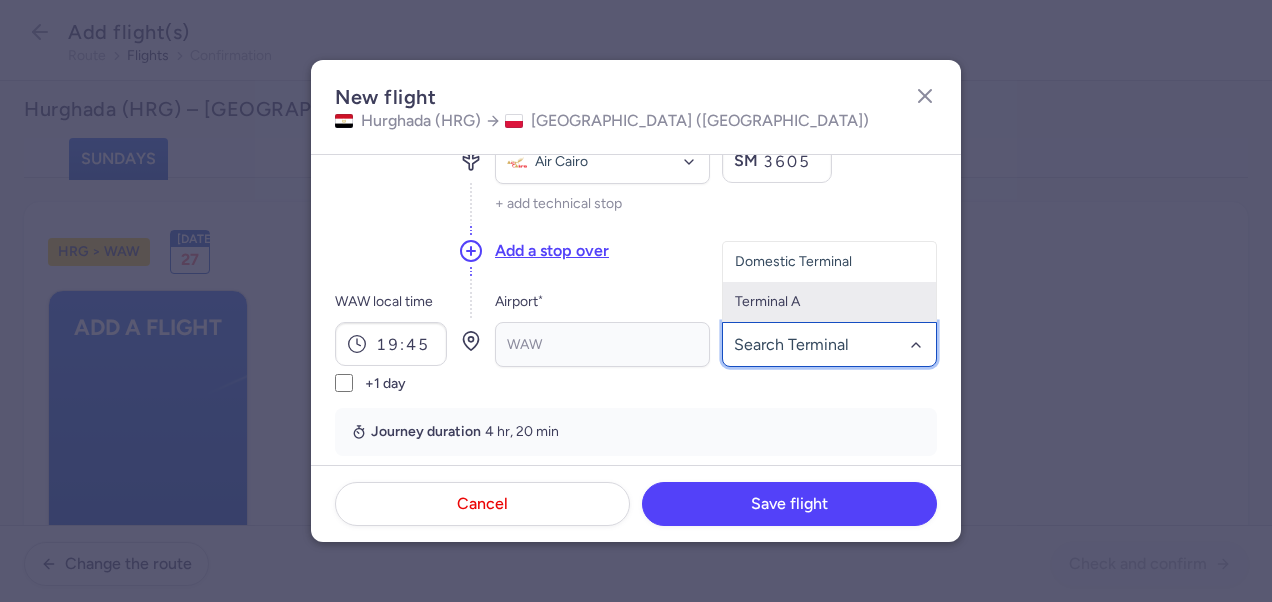 click on "Terminal A" 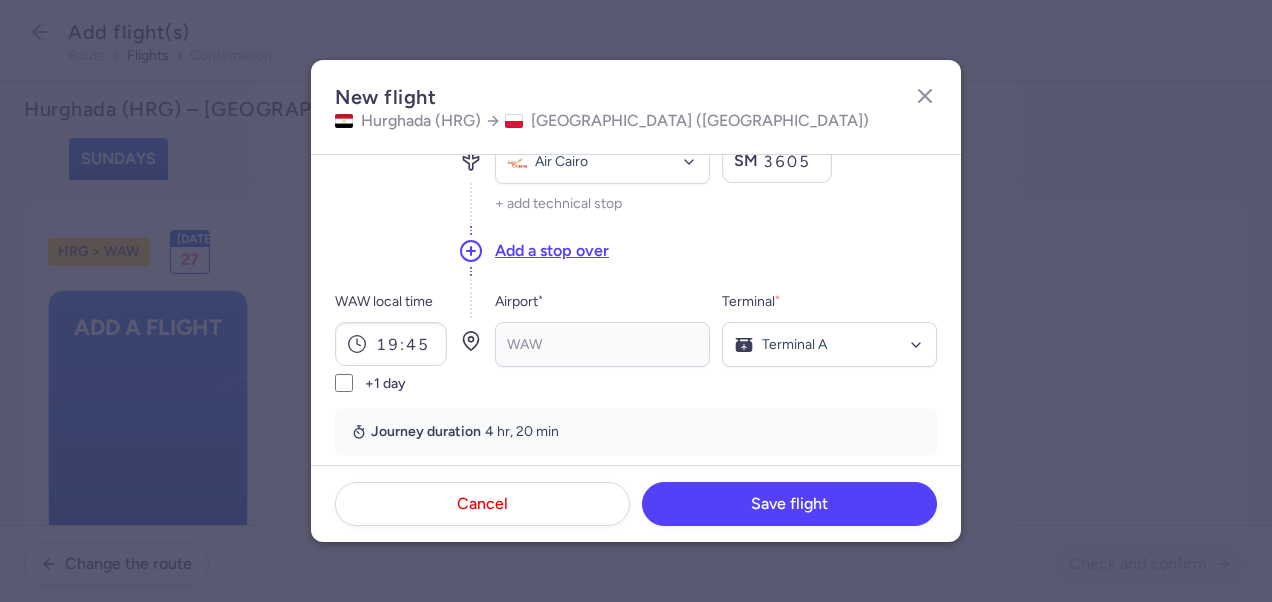 scroll, scrollTop: 500, scrollLeft: 0, axis: vertical 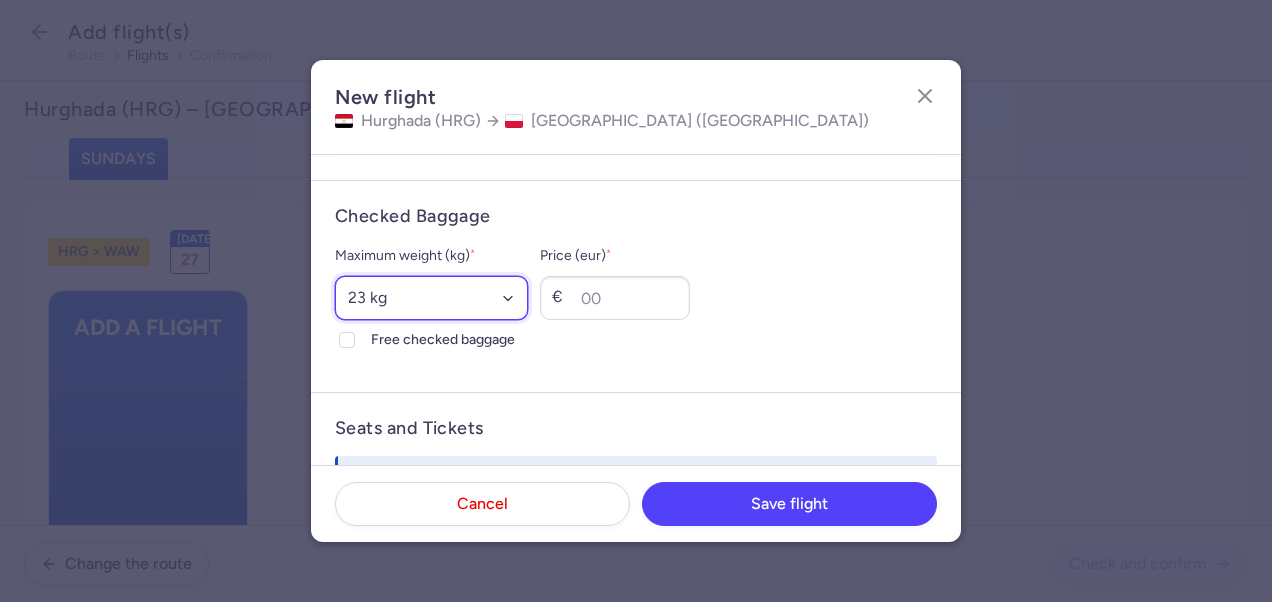 click on "Select an option 15 kg 16 kg 17 kg 18 kg 19 kg 20 kg 21 kg 22 kg 23 kg 24 kg 25 kg 26 kg 27 kg 28 kg 29 kg 30 kg 31 kg 32 kg 33 kg 34 kg 35 kg" at bounding box center [431, 298] 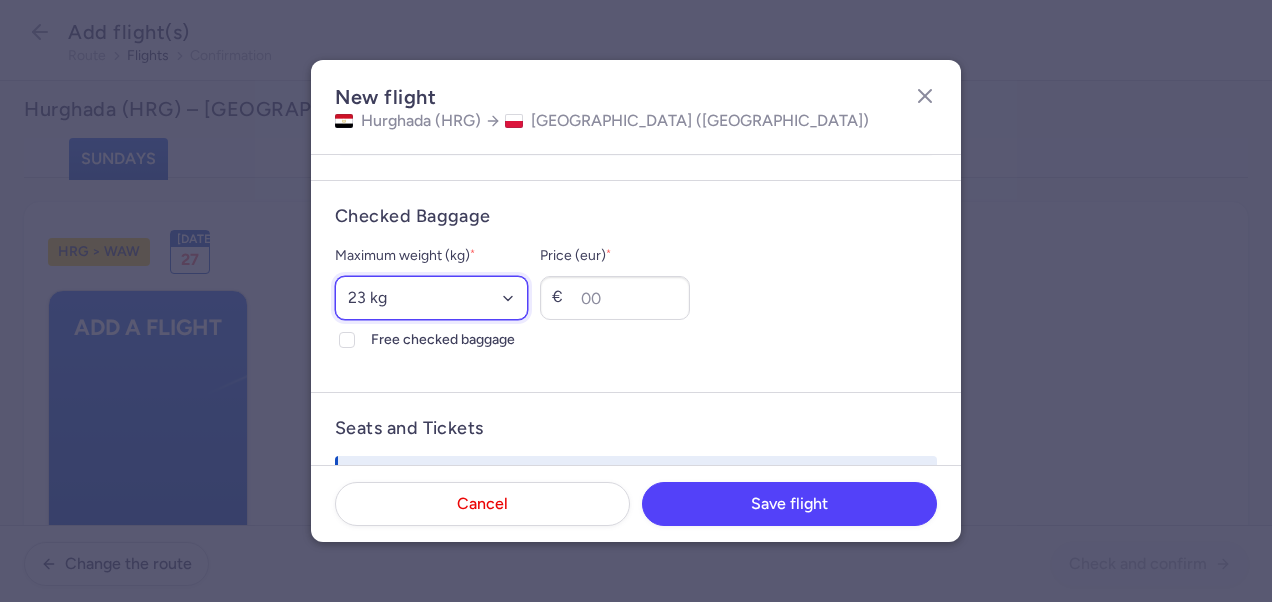 click on "Select an option 15 kg 16 kg 17 kg 18 kg 19 kg 20 kg 21 kg 22 kg 23 kg 24 kg 25 kg 26 kg 27 kg 28 kg 29 kg 30 kg 31 kg 32 kg 33 kg 34 kg 35 kg" at bounding box center [431, 298] 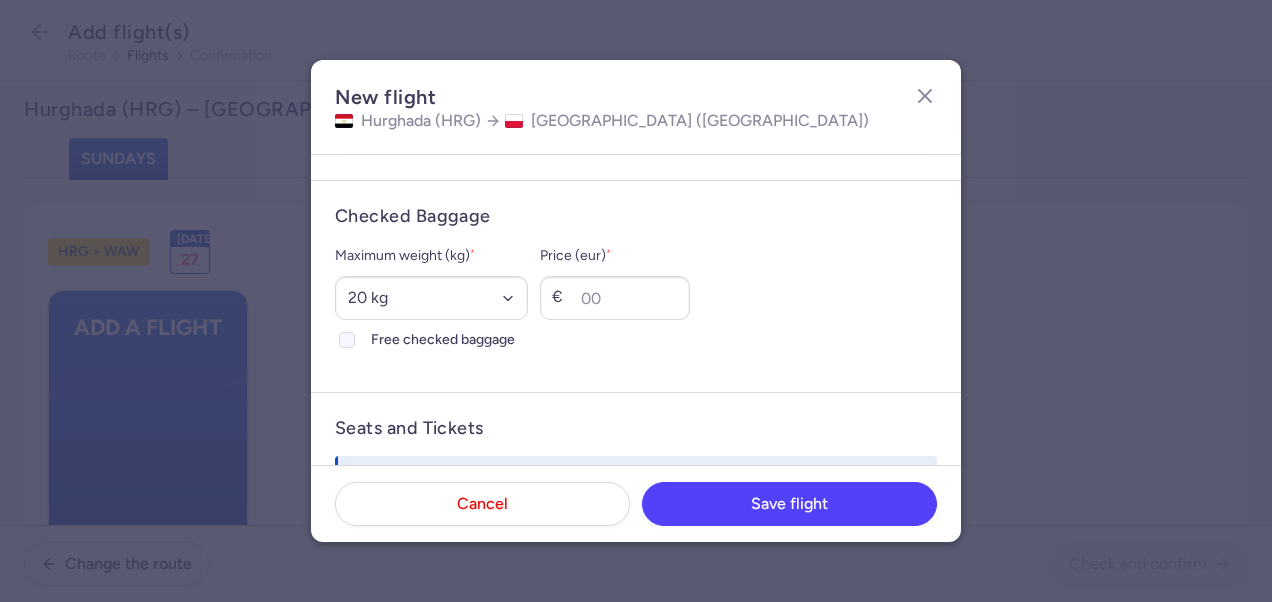 click on "Free checked baggage" 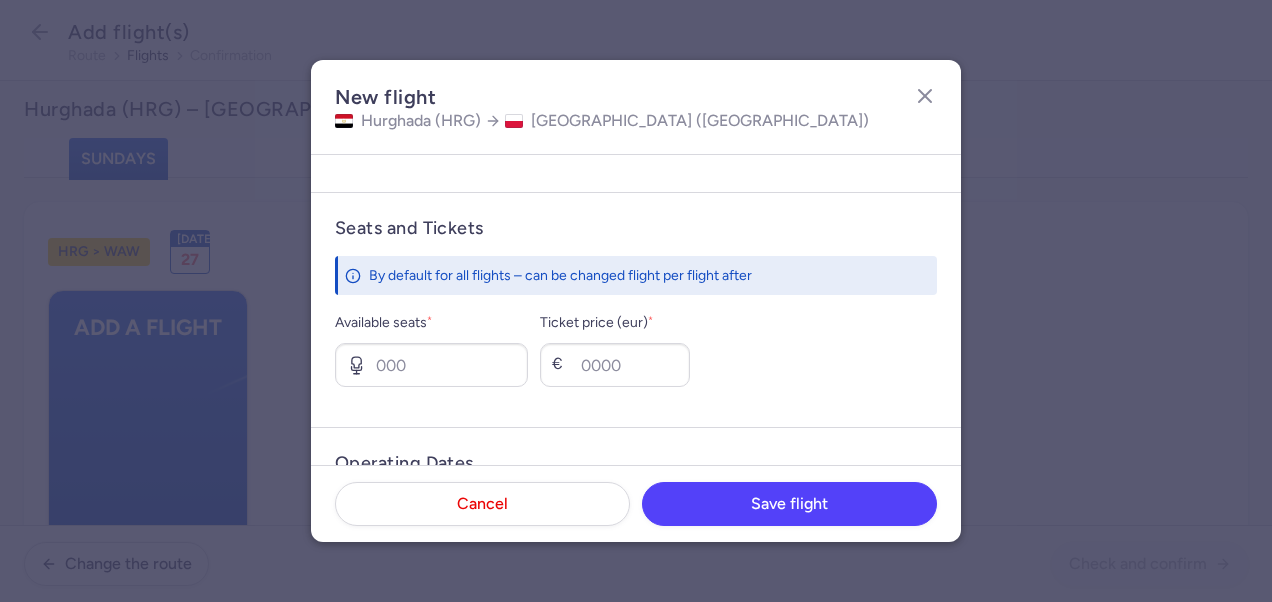 scroll, scrollTop: 800, scrollLeft: 0, axis: vertical 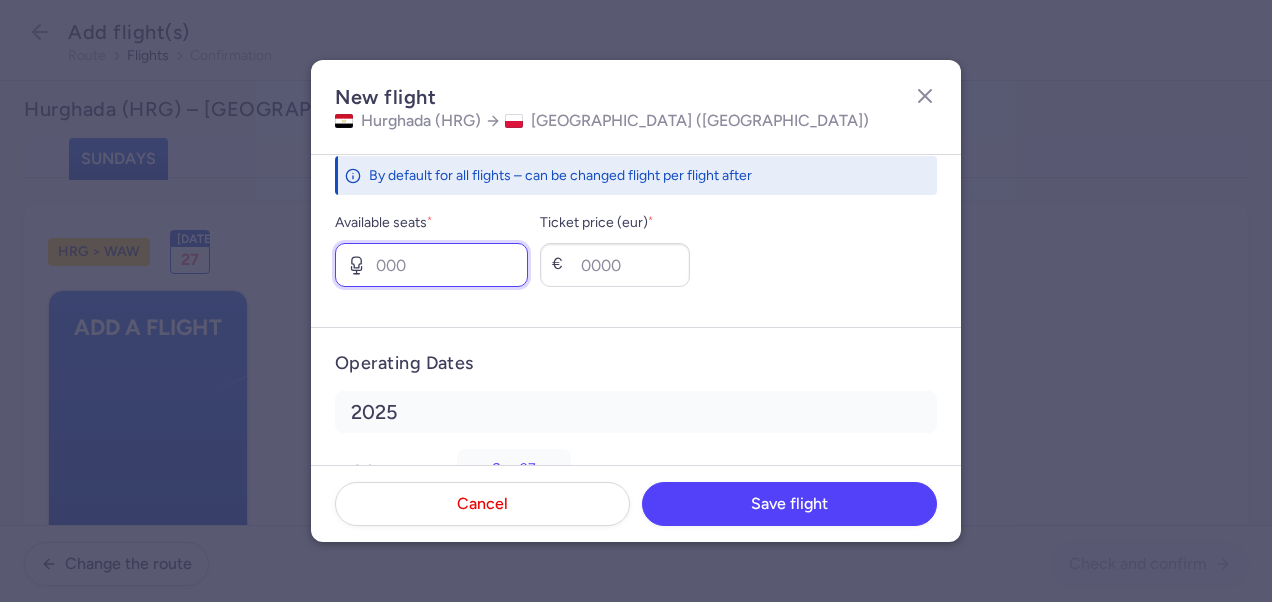 click on "Available seats  *" at bounding box center (431, 265) 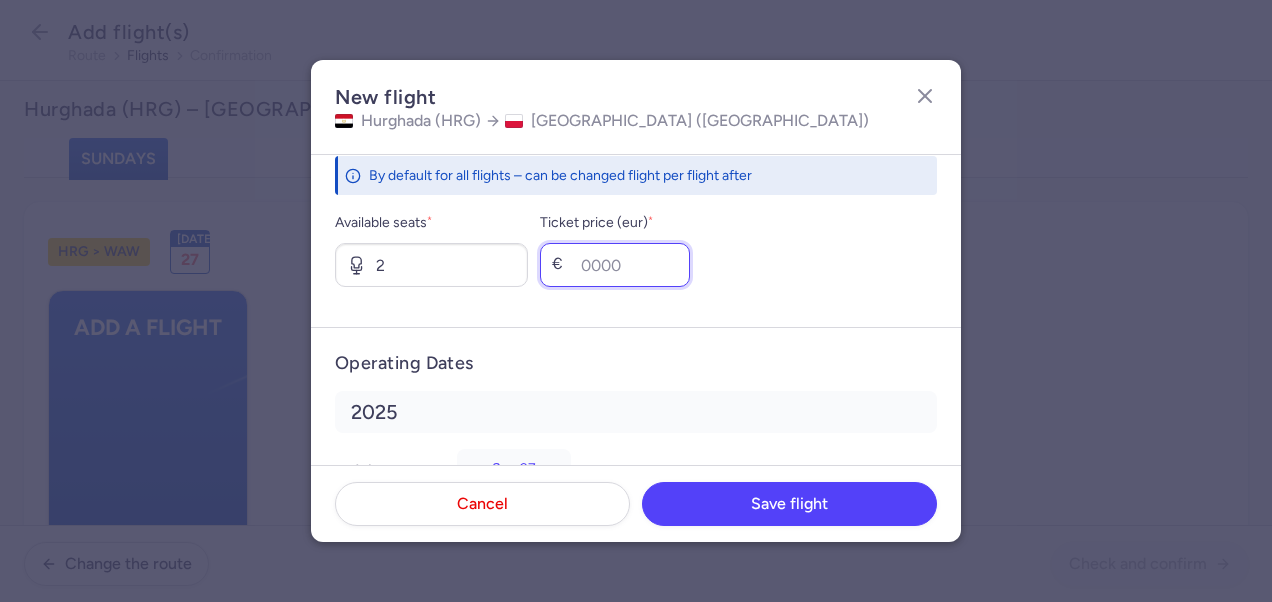 click on "Ticket price (eur)  *" at bounding box center [615, 265] 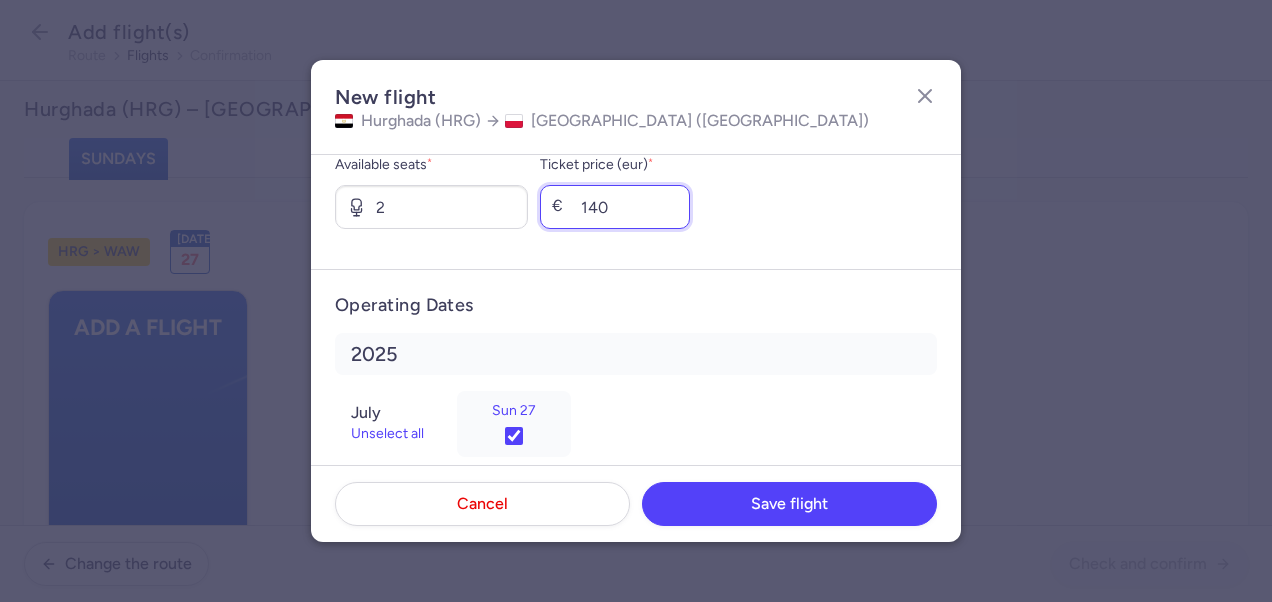 scroll, scrollTop: 887, scrollLeft: 0, axis: vertical 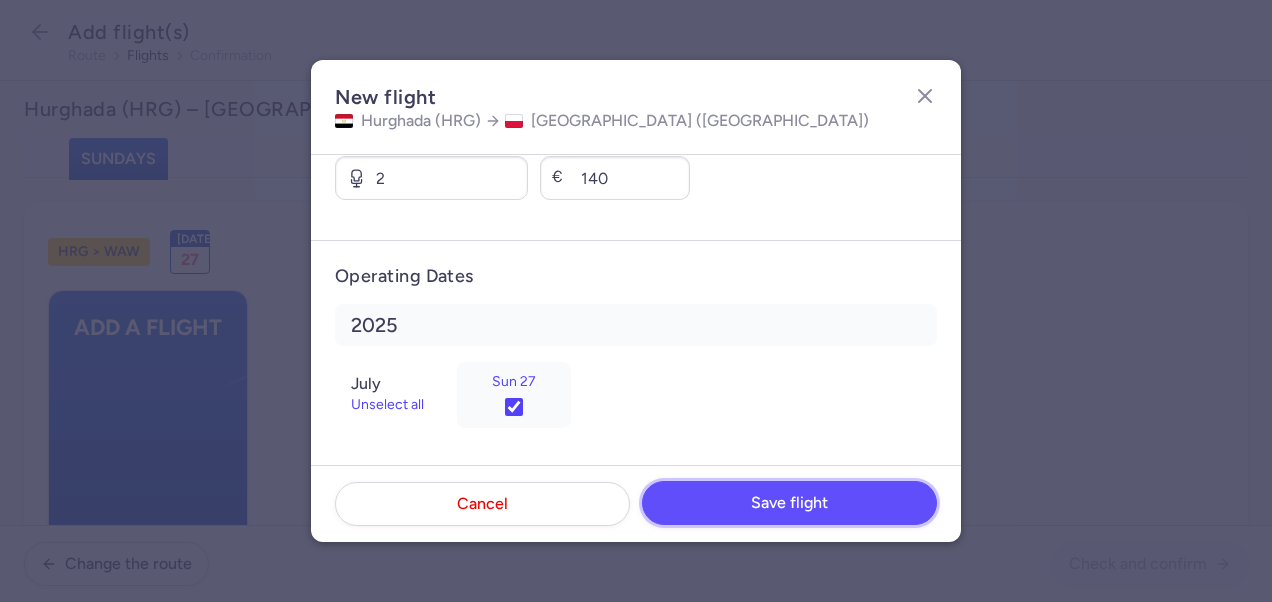 click on "Save flight" at bounding box center [789, 503] 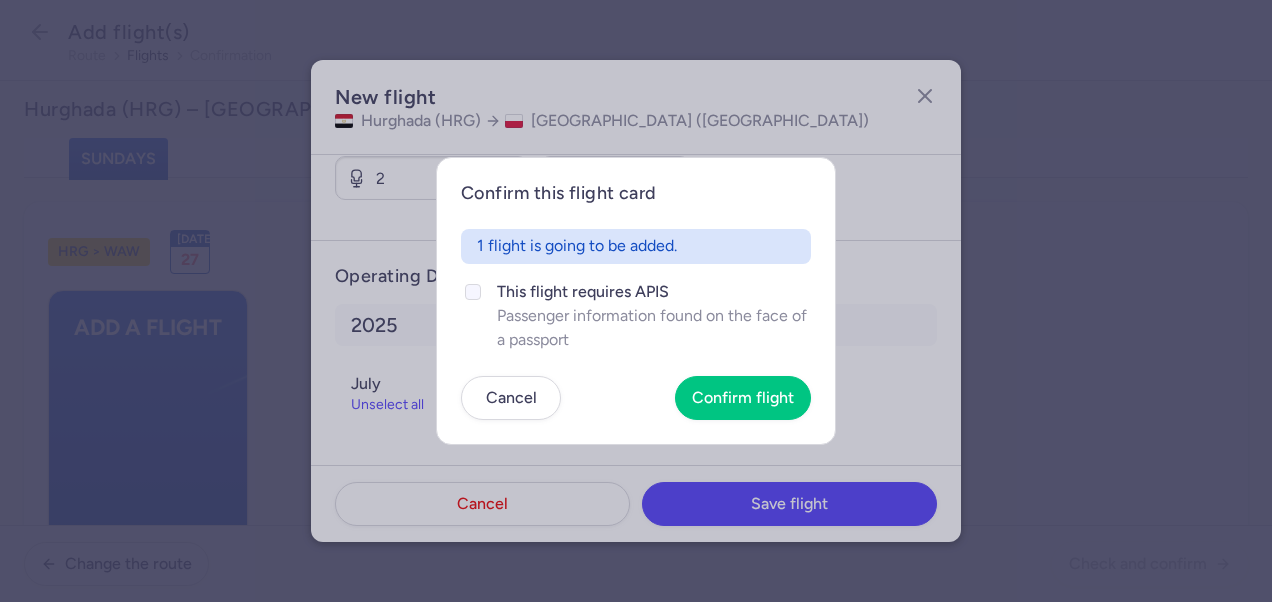 click on "This flight requires APIS" 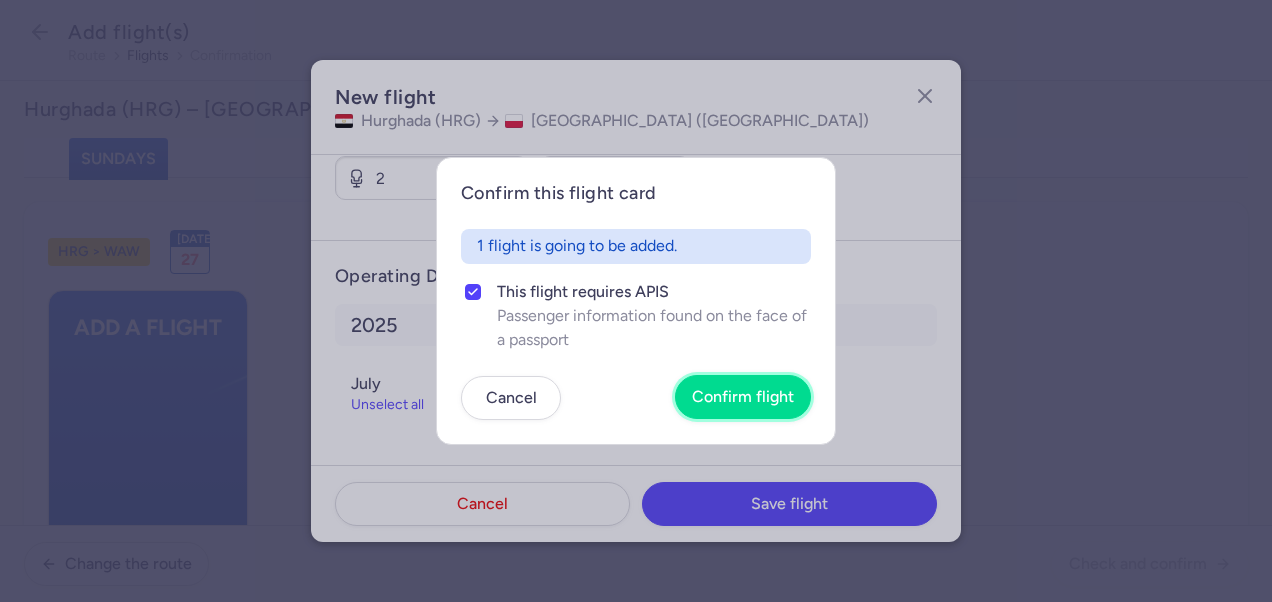 click on "Confirm flight" at bounding box center (743, 397) 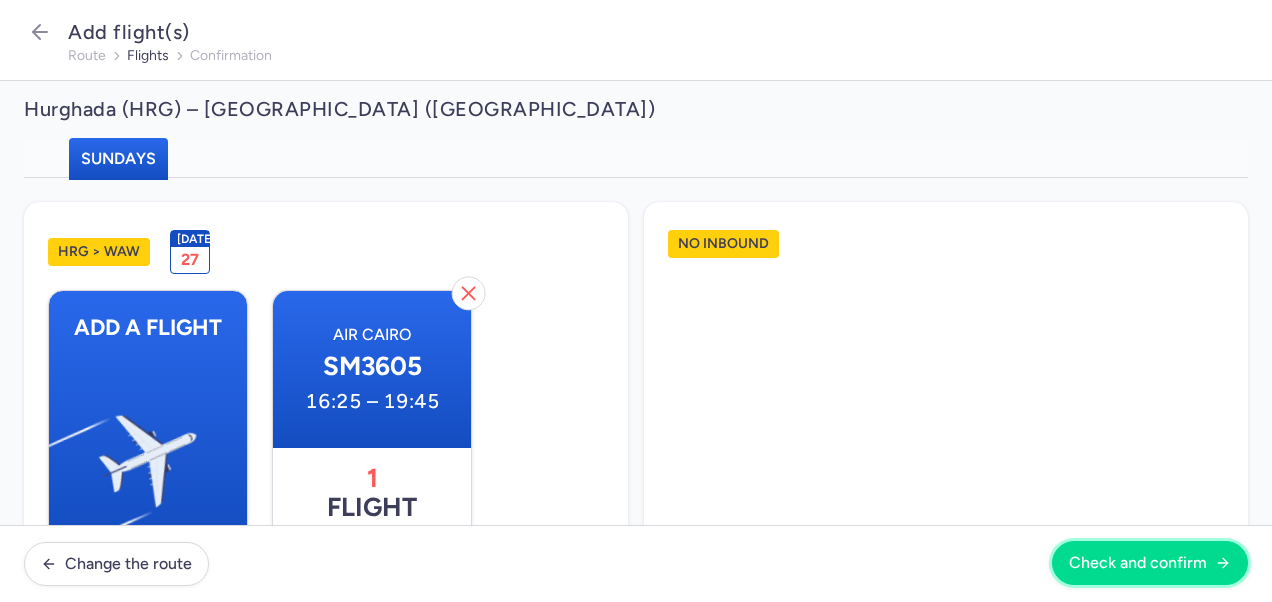 click on "Check and confirm" at bounding box center (1150, 563) 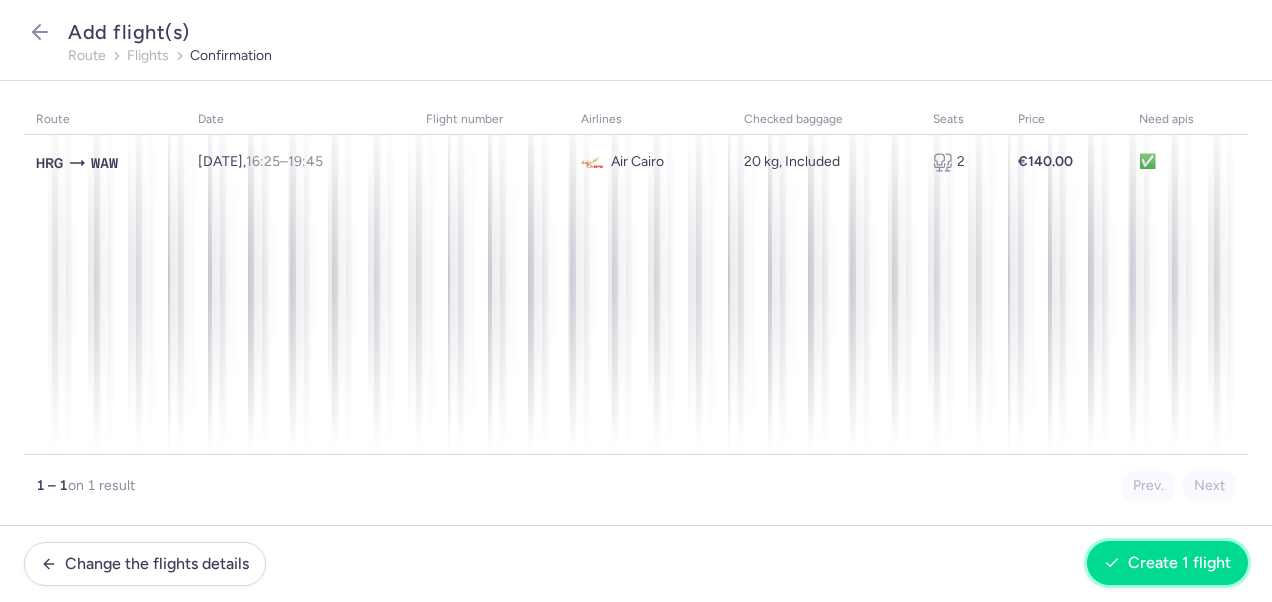 click on "Create 1 flight" at bounding box center [1179, 563] 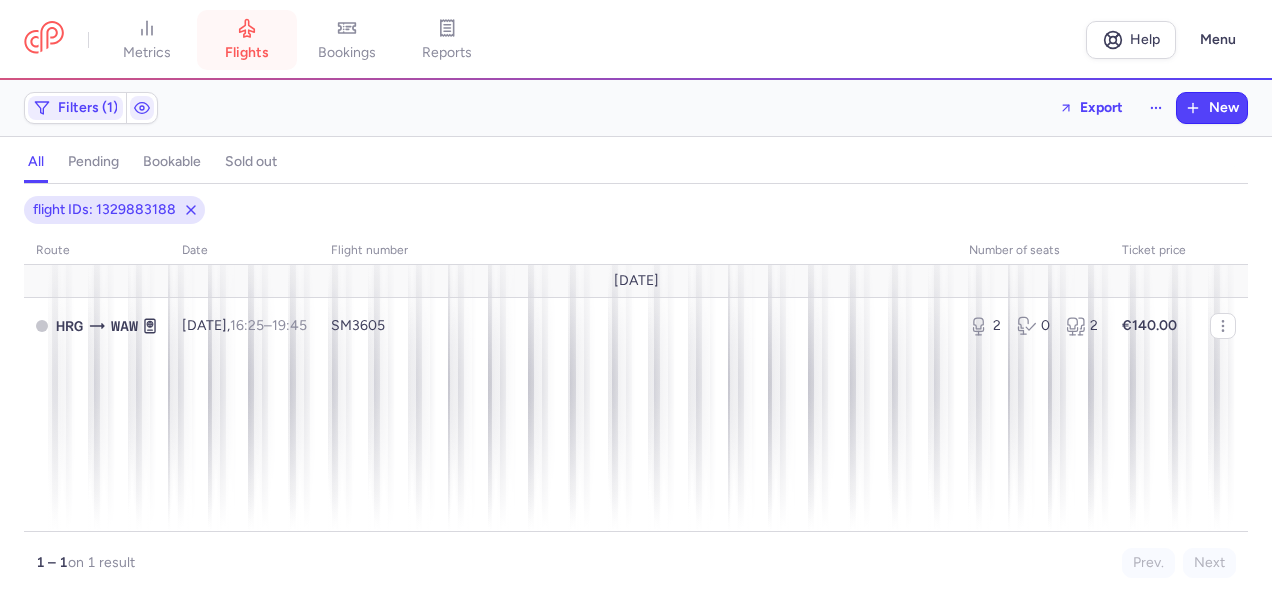 drag, startPoint x: 240, startPoint y: 46, endPoint x: 258, endPoint y: 57, distance: 21.095022 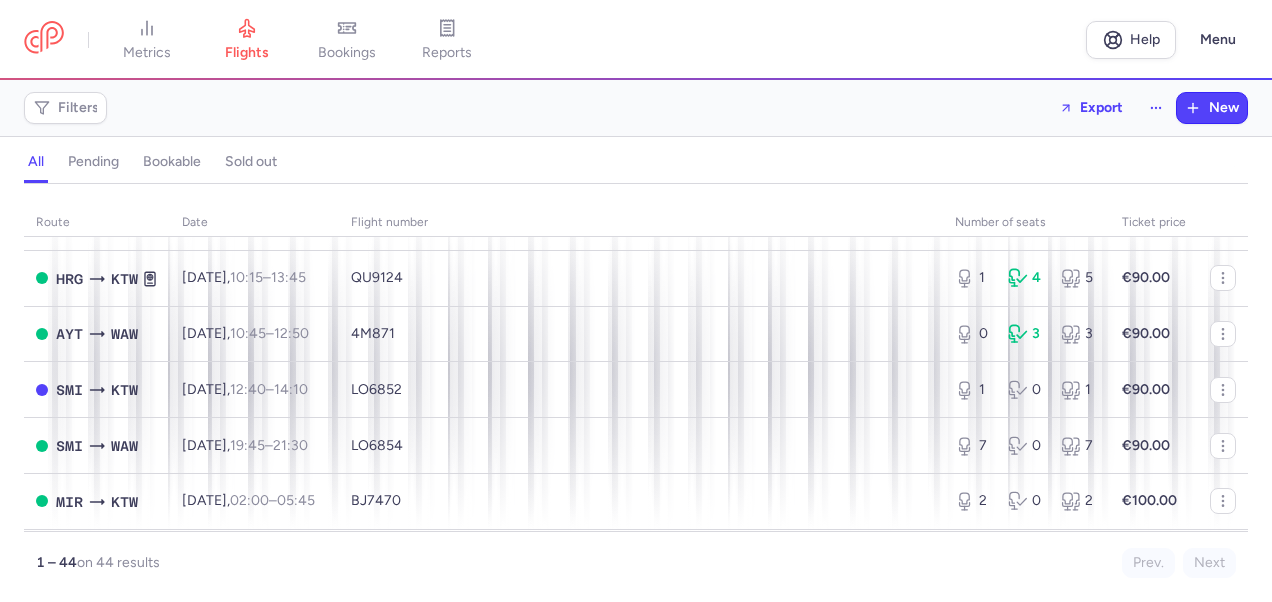 scroll, scrollTop: 900, scrollLeft: 0, axis: vertical 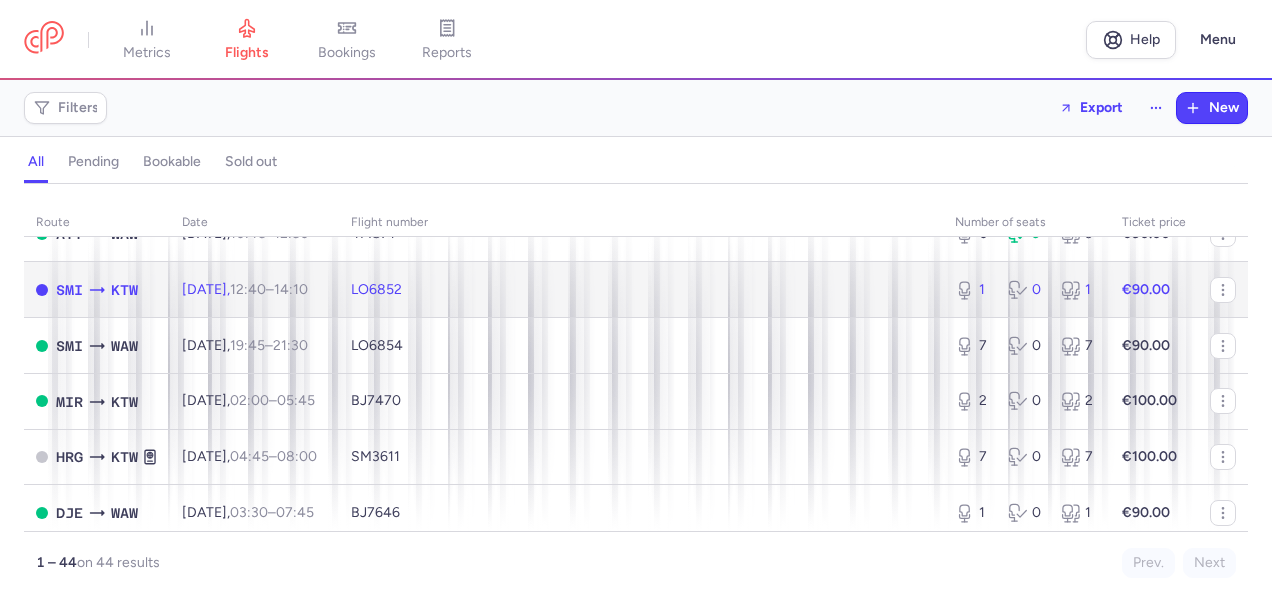 click on "€90.00" 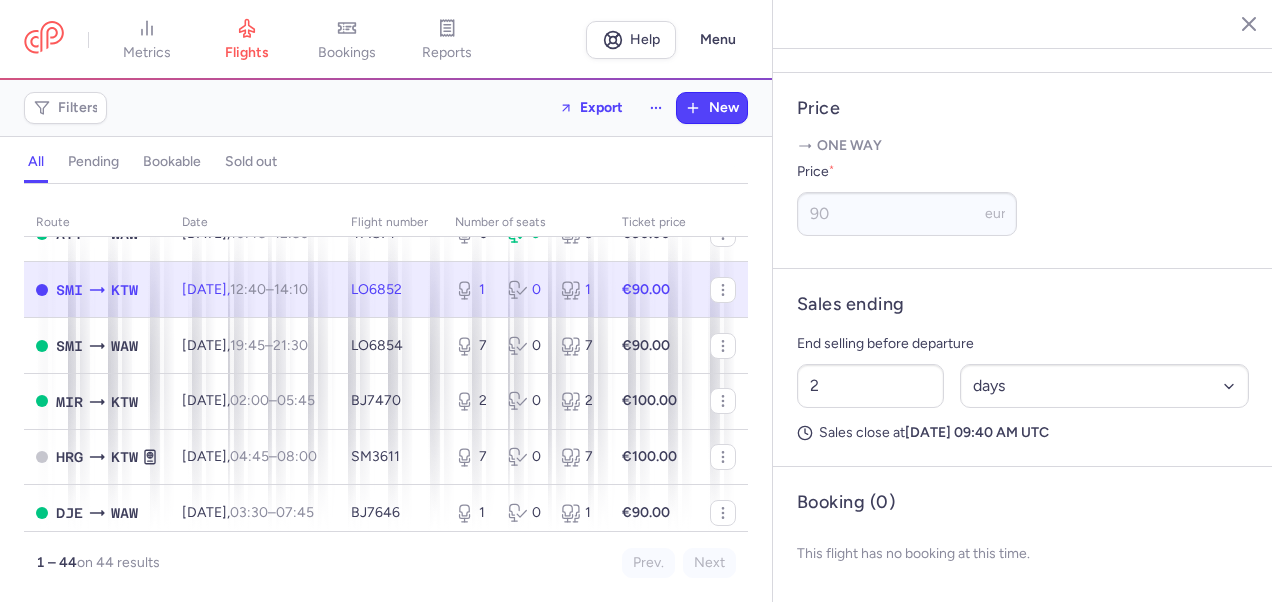 scroll, scrollTop: 791, scrollLeft: 0, axis: vertical 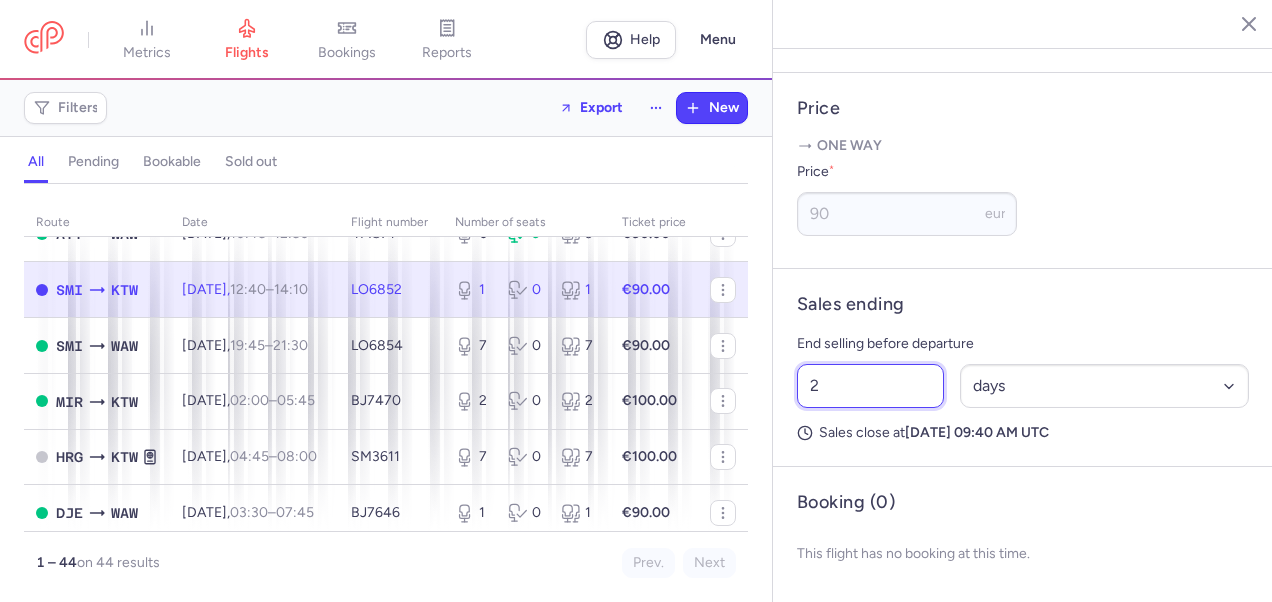 drag, startPoint x: 818, startPoint y: 385, endPoint x: 765, endPoint y: 390, distance: 53.235325 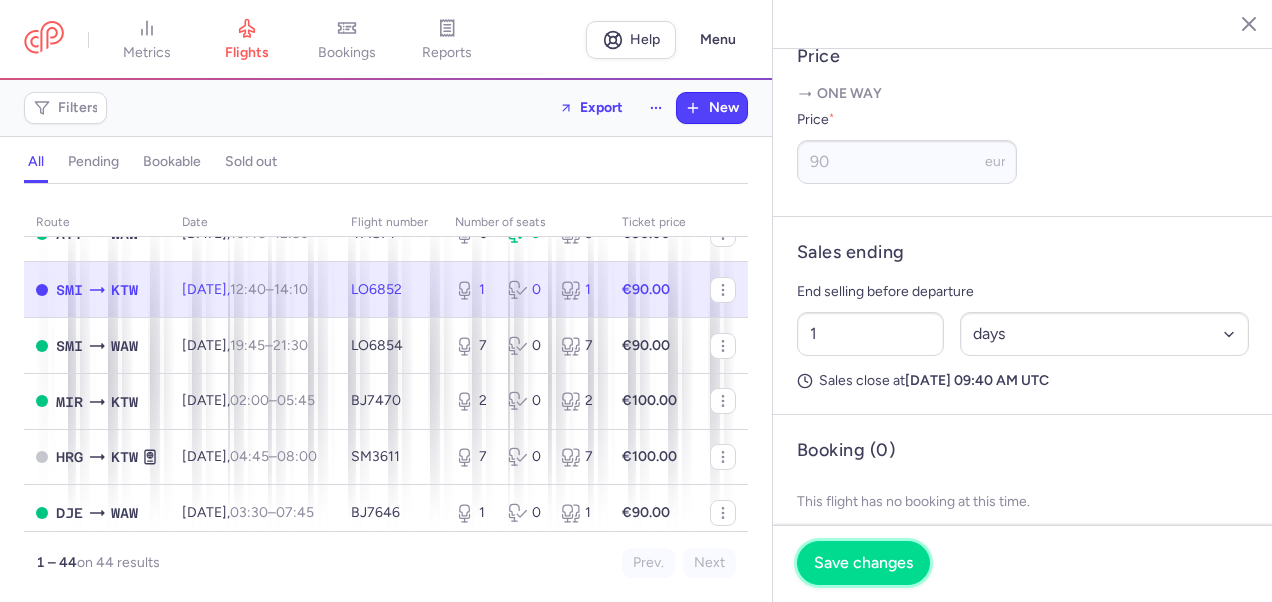 click on "Save changes" at bounding box center [863, 563] 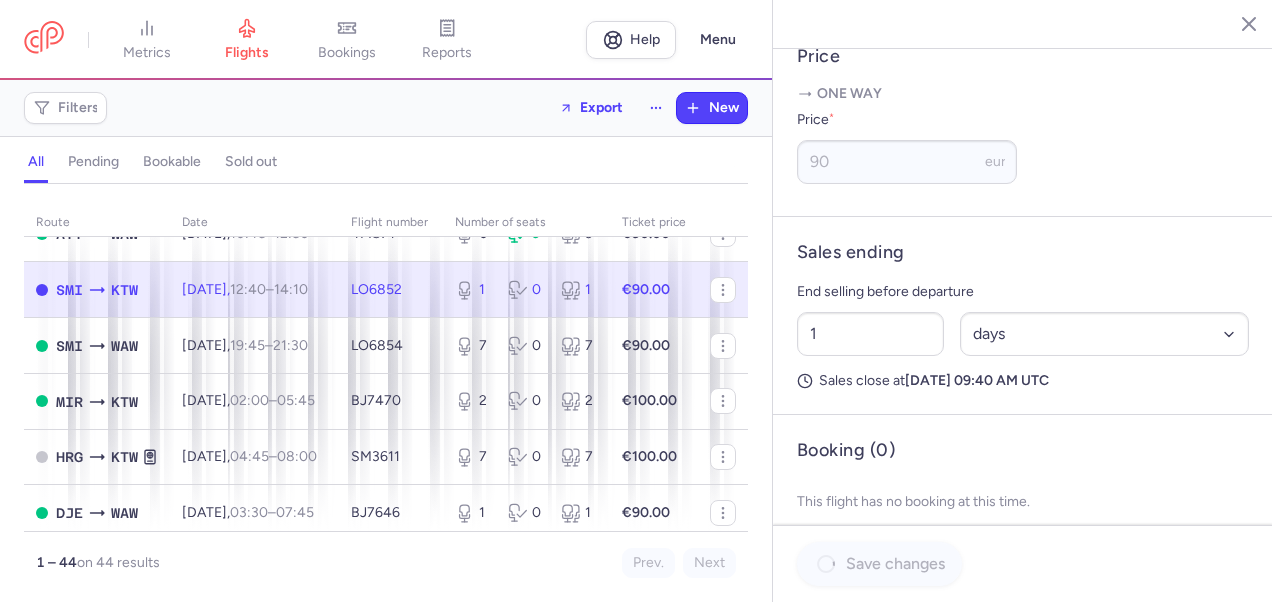 scroll, scrollTop: 775, scrollLeft: 0, axis: vertical 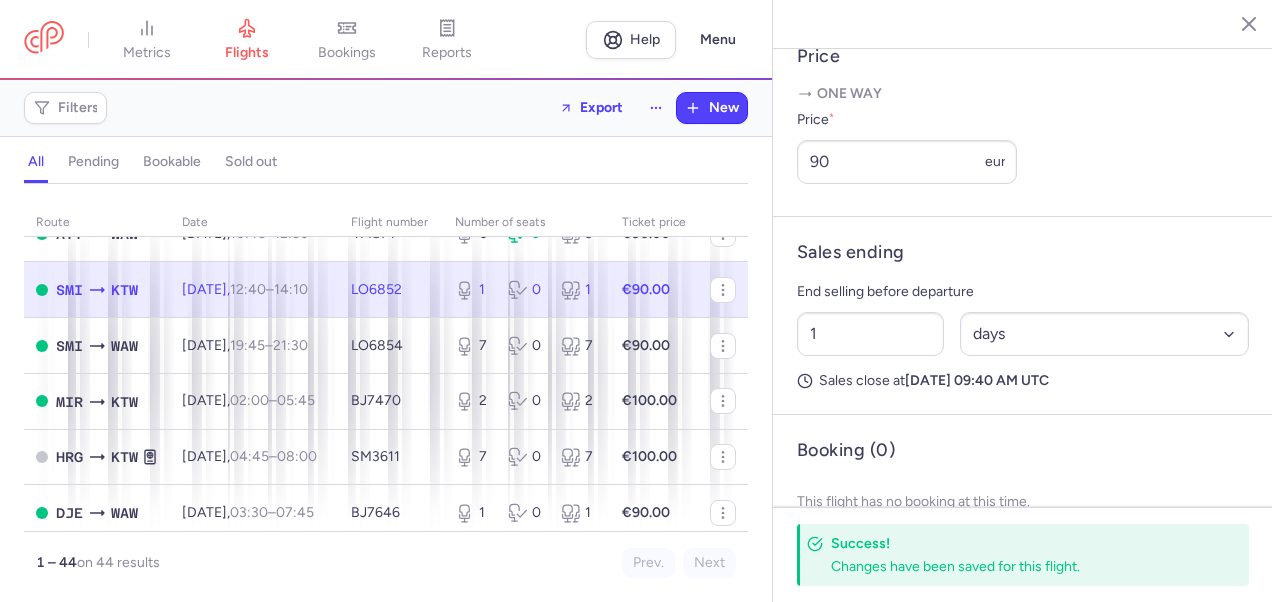 click 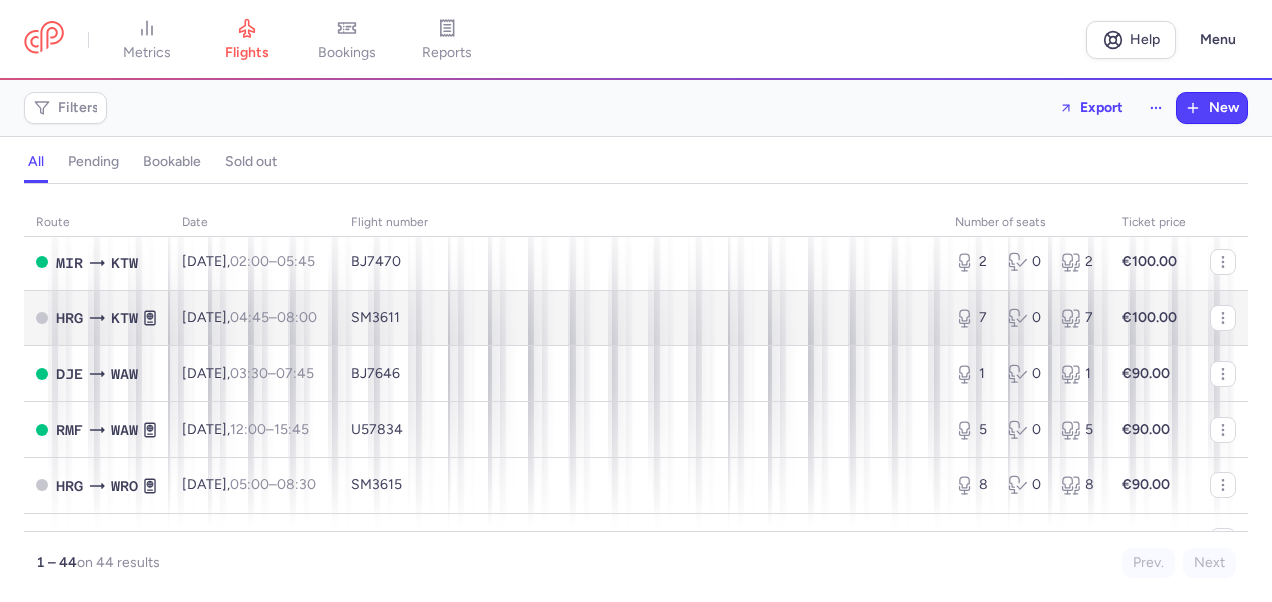 scroll, scrollTop: 1100, scrollLeft: 0, axis: vertical 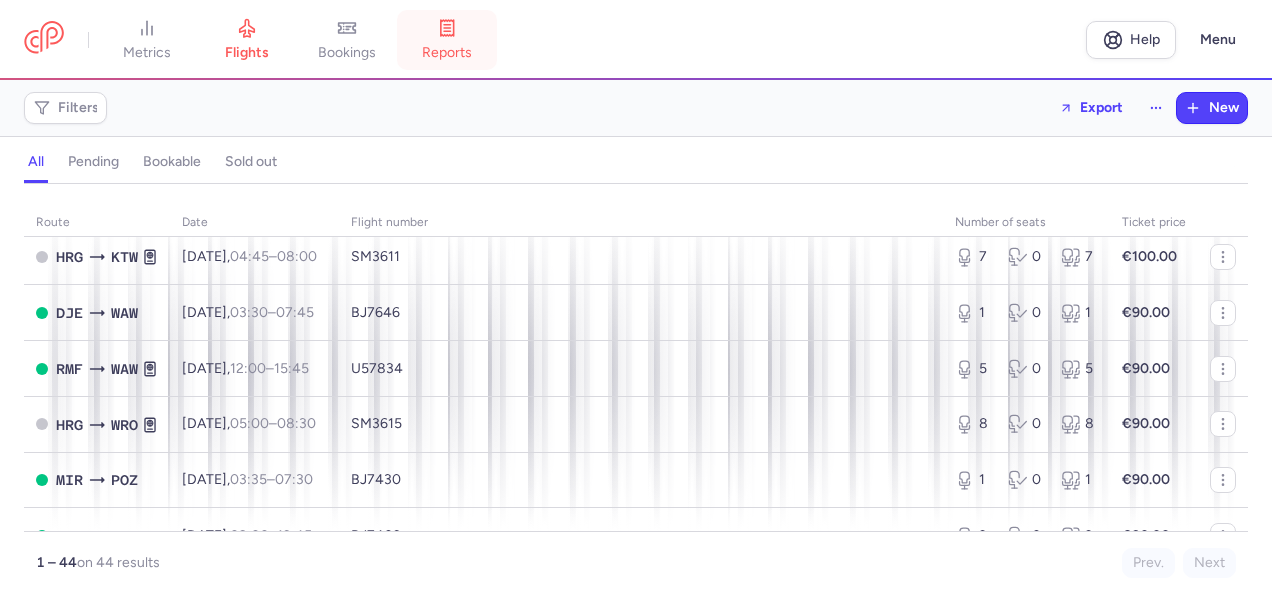 click 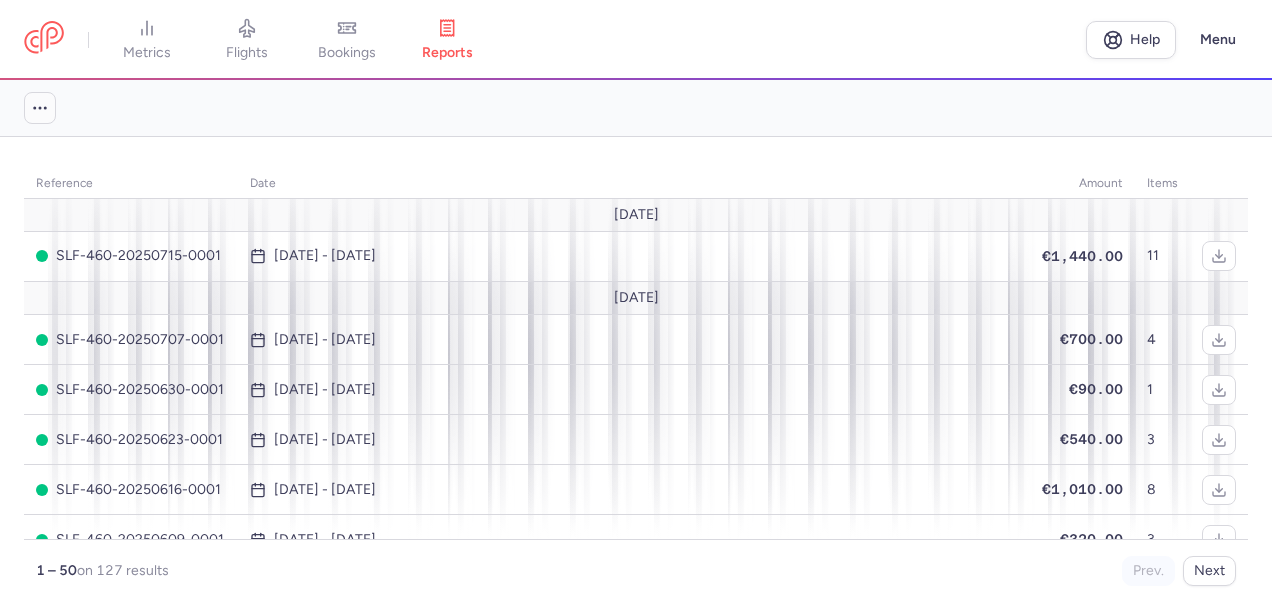 click 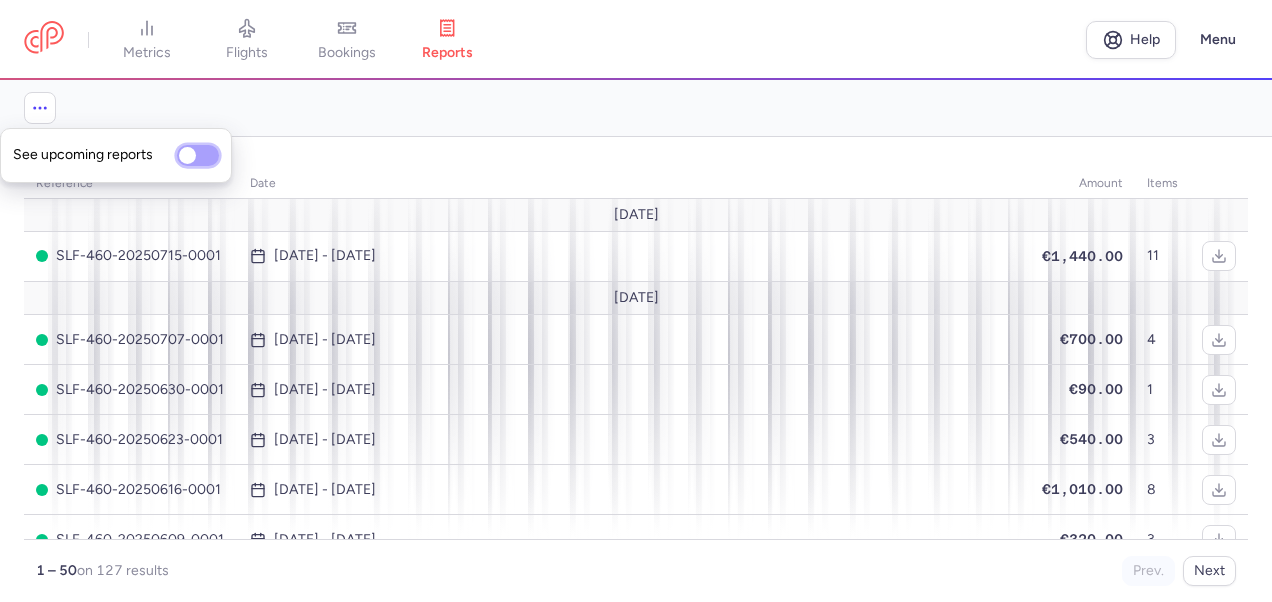click on "See upcoming reports" at bounding box center [198, 155] 